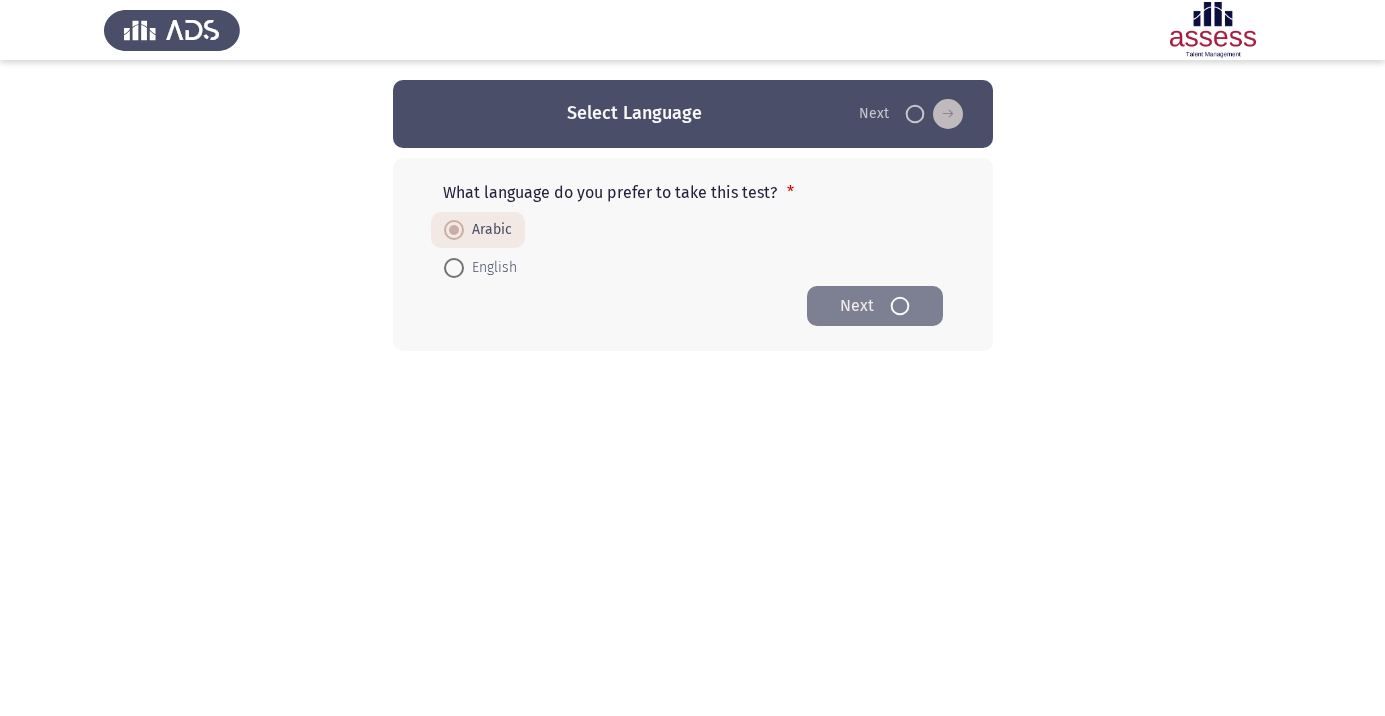 scroll, scrollTop: 0, scrollLeft: 0, axis: both 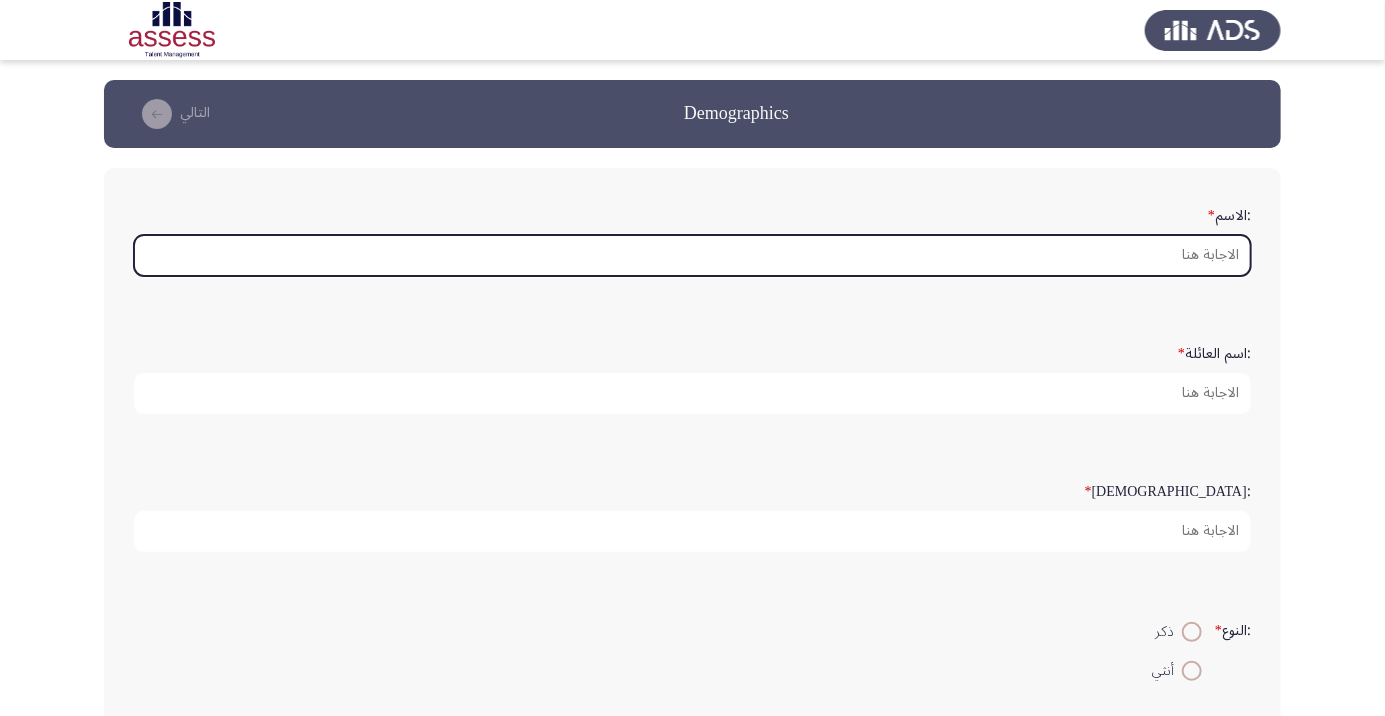 click on ":الاسم   *" at bounding box center (692, 255) 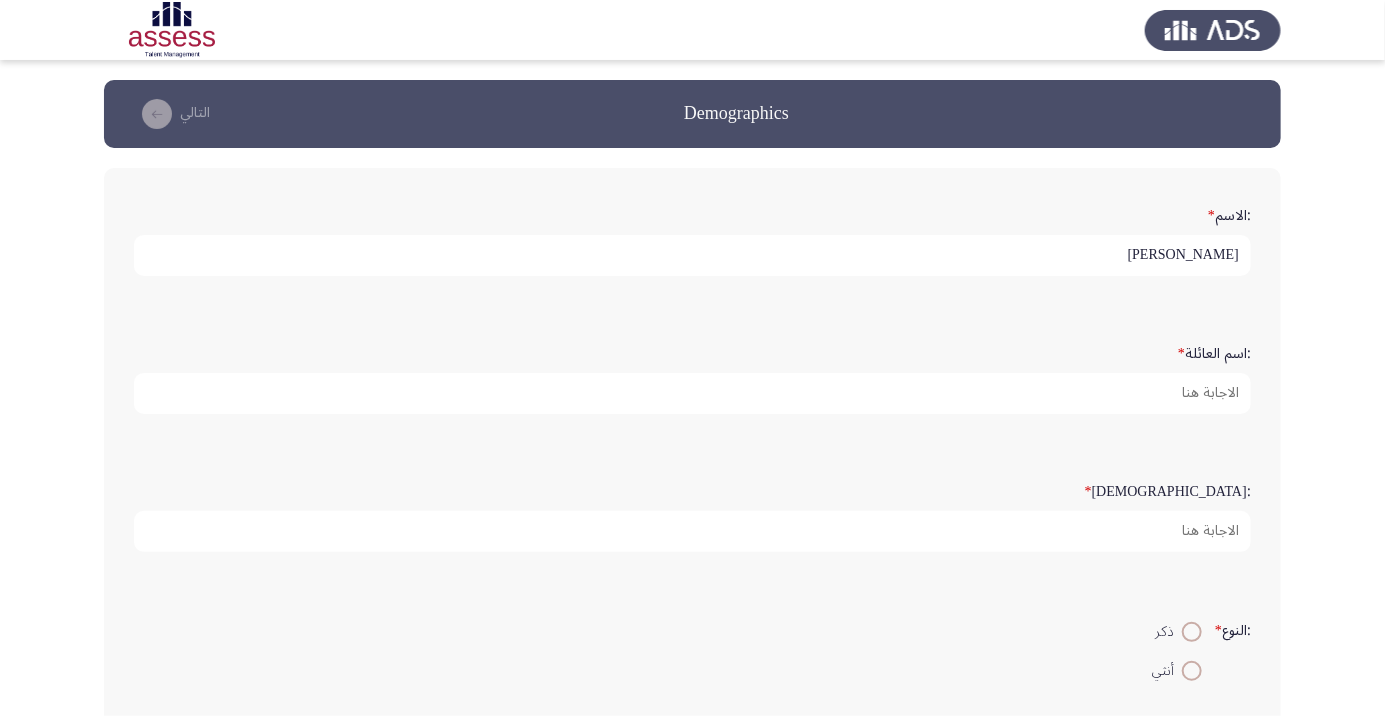 scroll, scrollTop: 6, scrollLeft: 0, axis: vertical 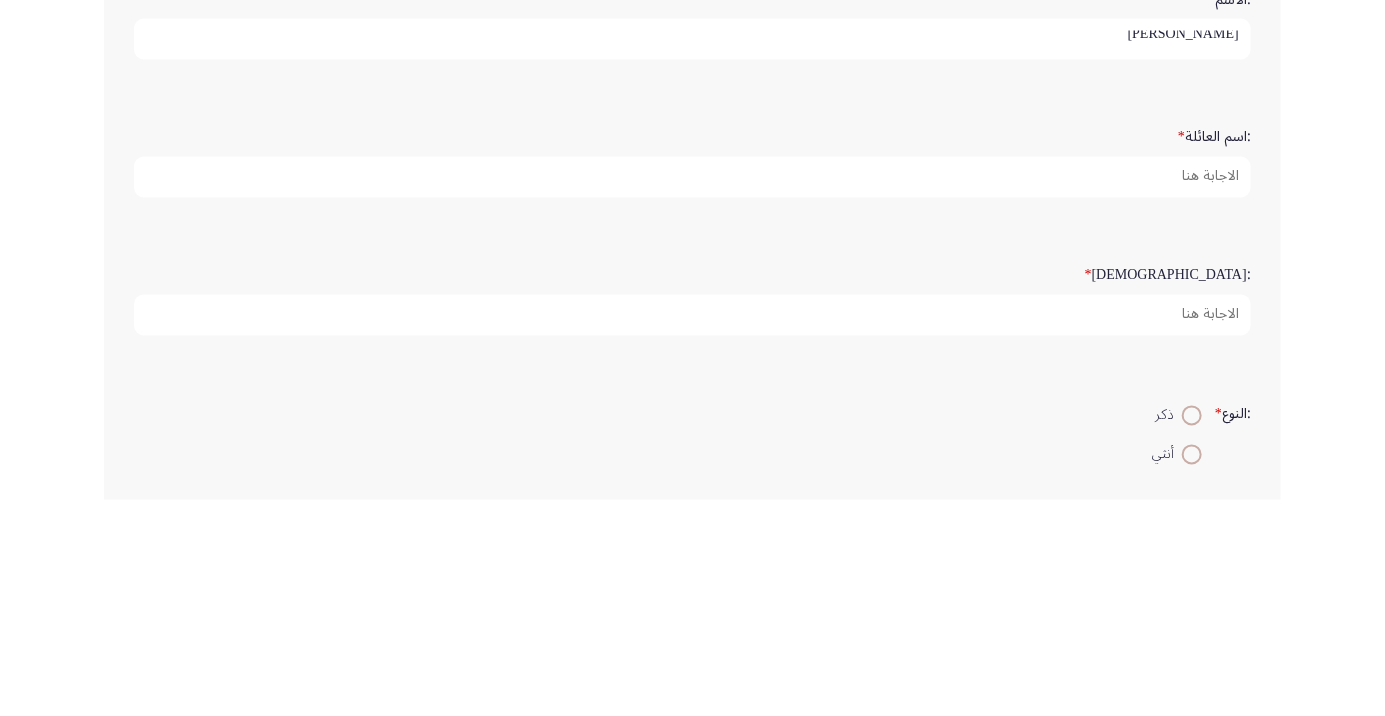 type on "[PERSON_NAME]" 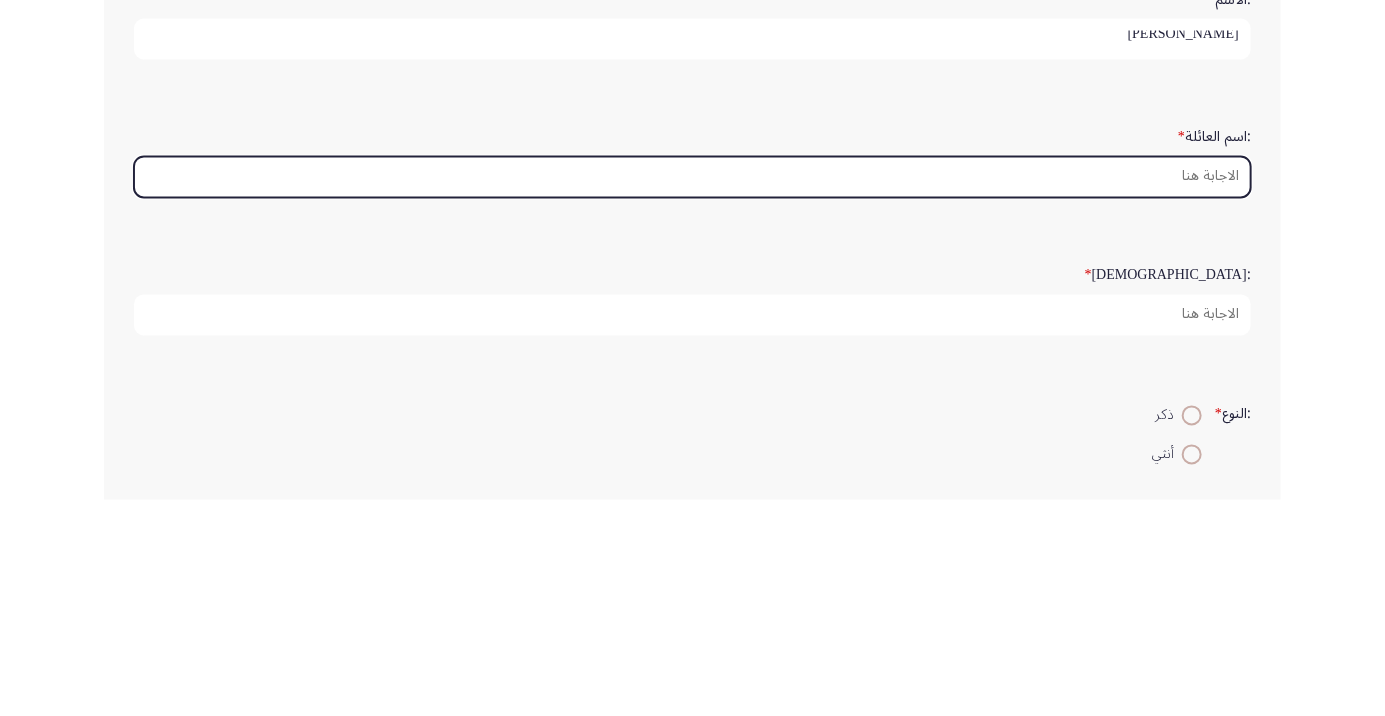 click on ":اسم العائلة   *" at bounding box center (692, 393) 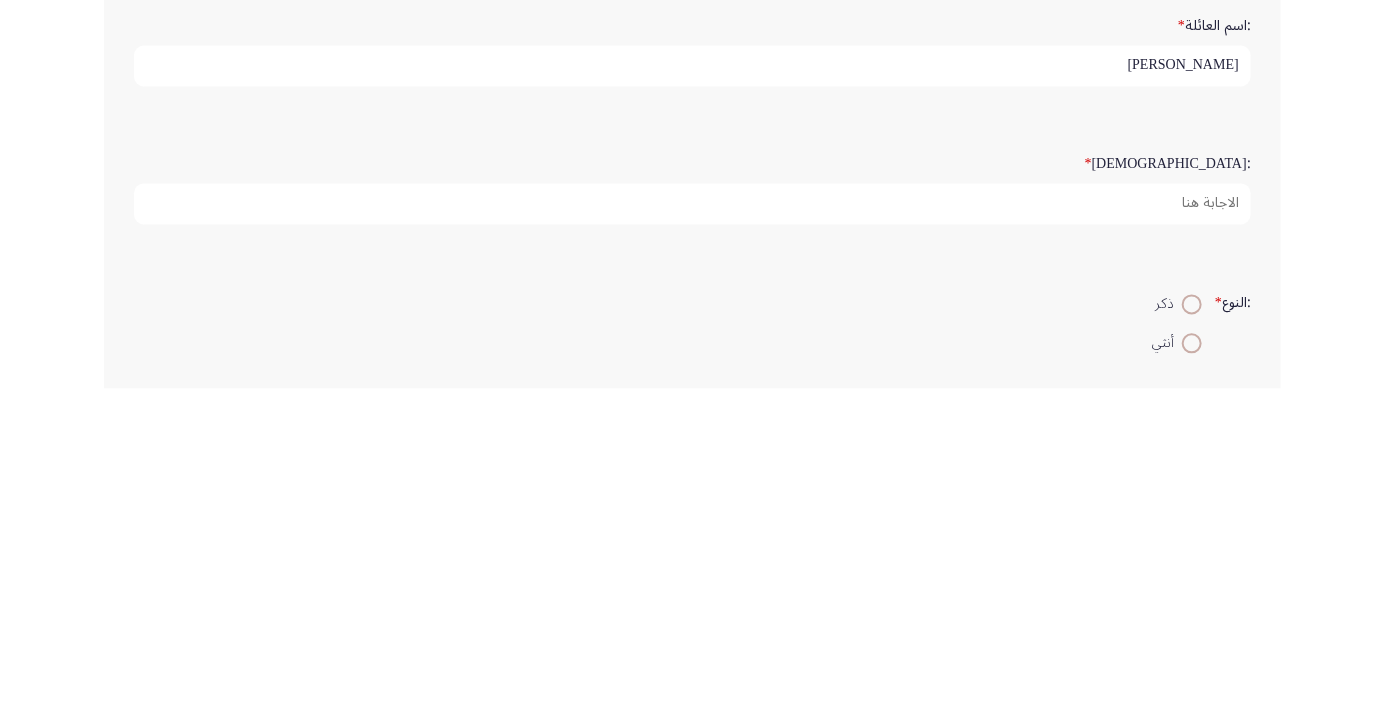 type on "[PERSON_NAME]" 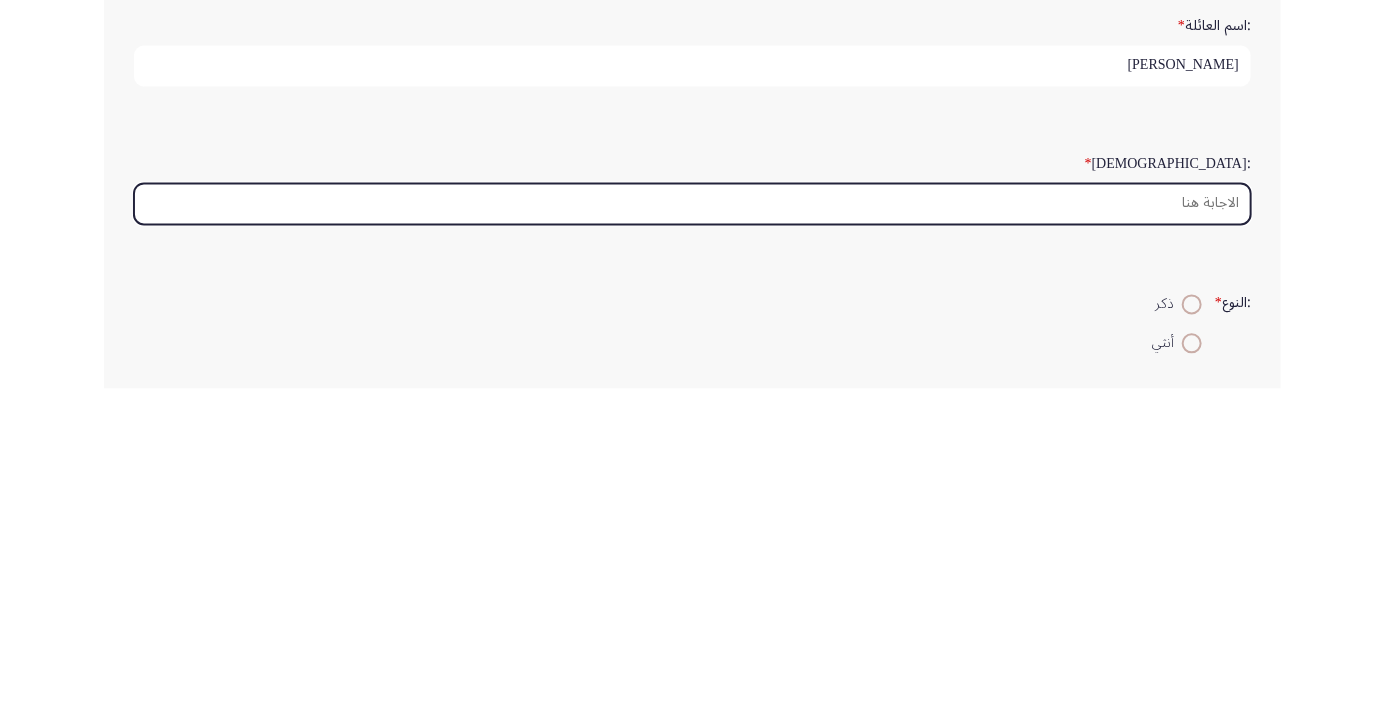 click on ":السن   *" at bounding box center [692, 531] 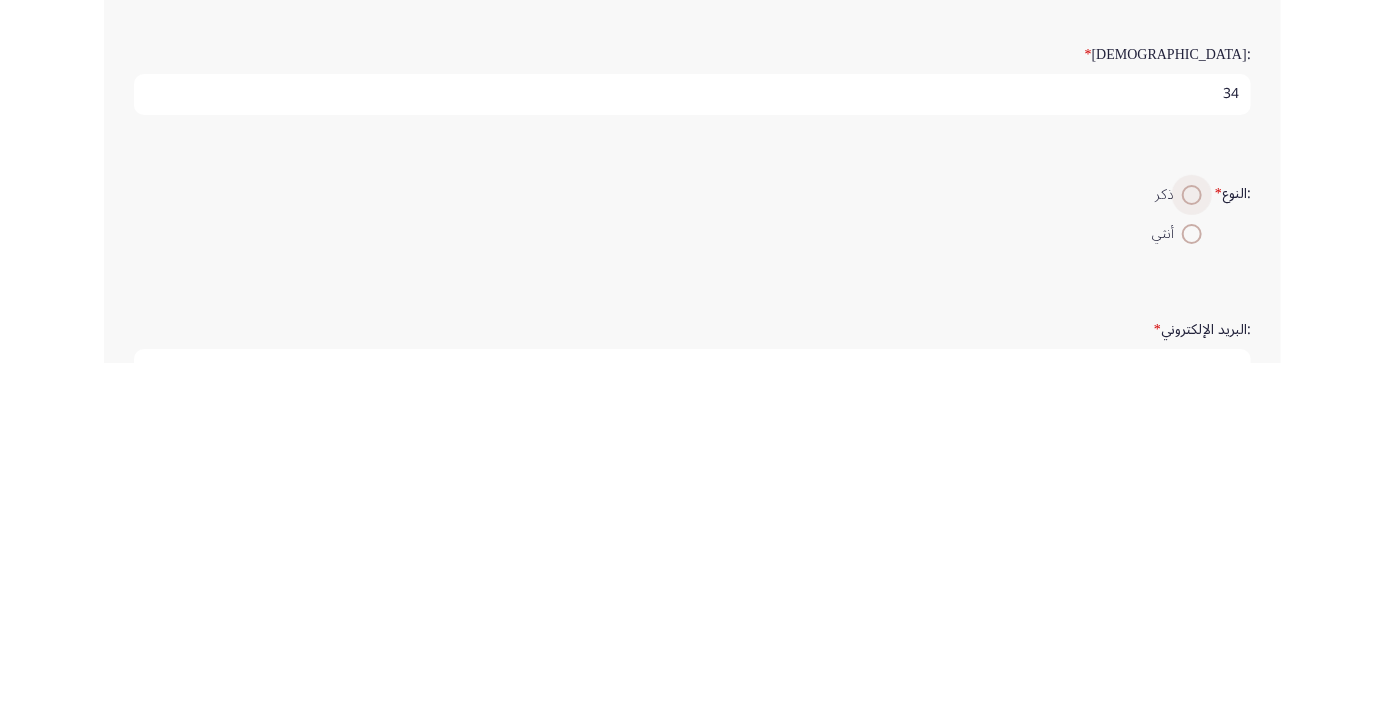 type on "34" 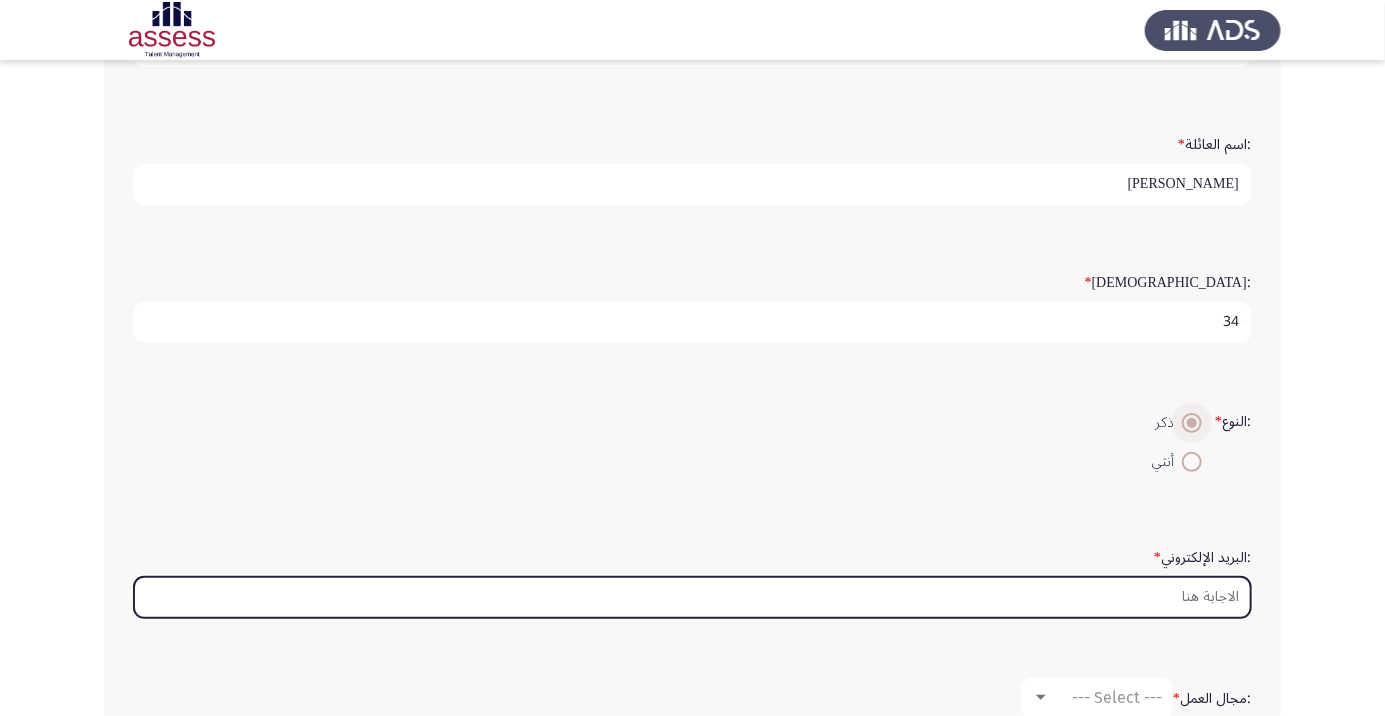 click on ":البريد الإلكتروني   *" at bounding box center [692, 597] 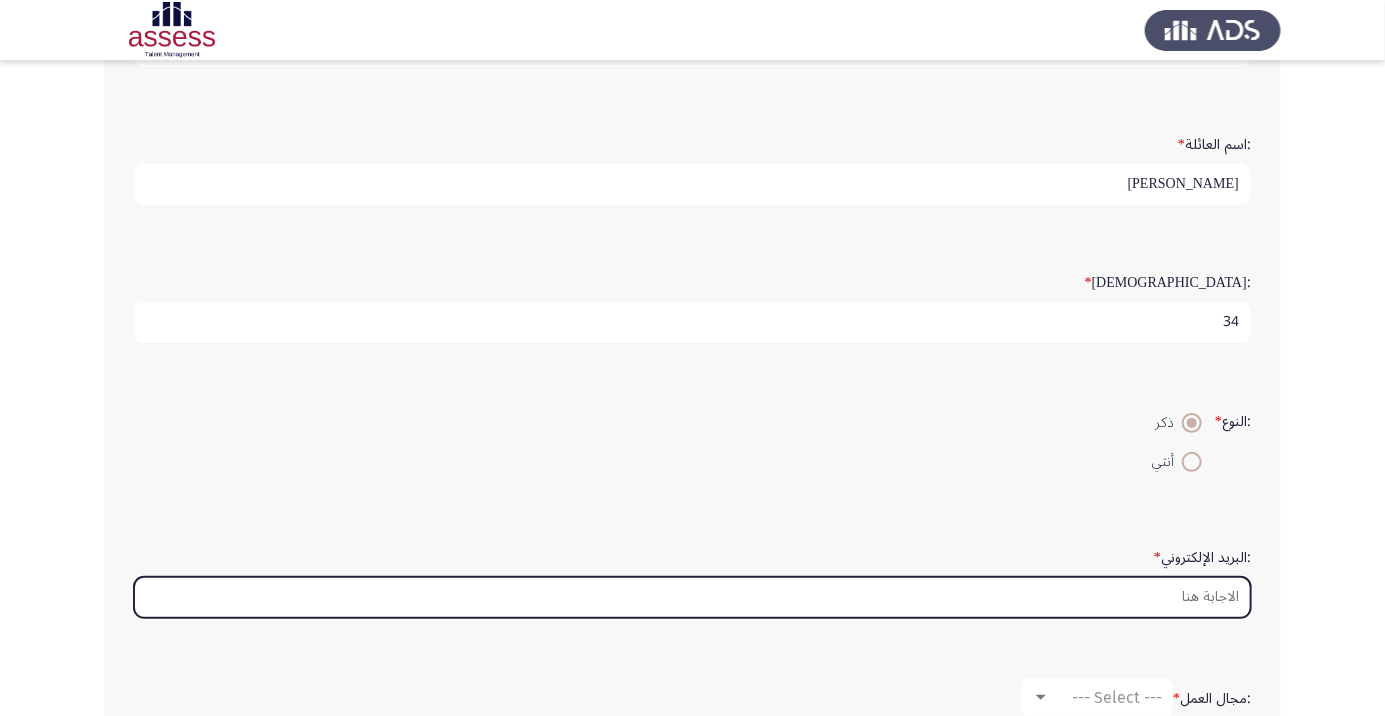 scroll, scrollTop: 257, scrollLeft: 0, axis: vertical 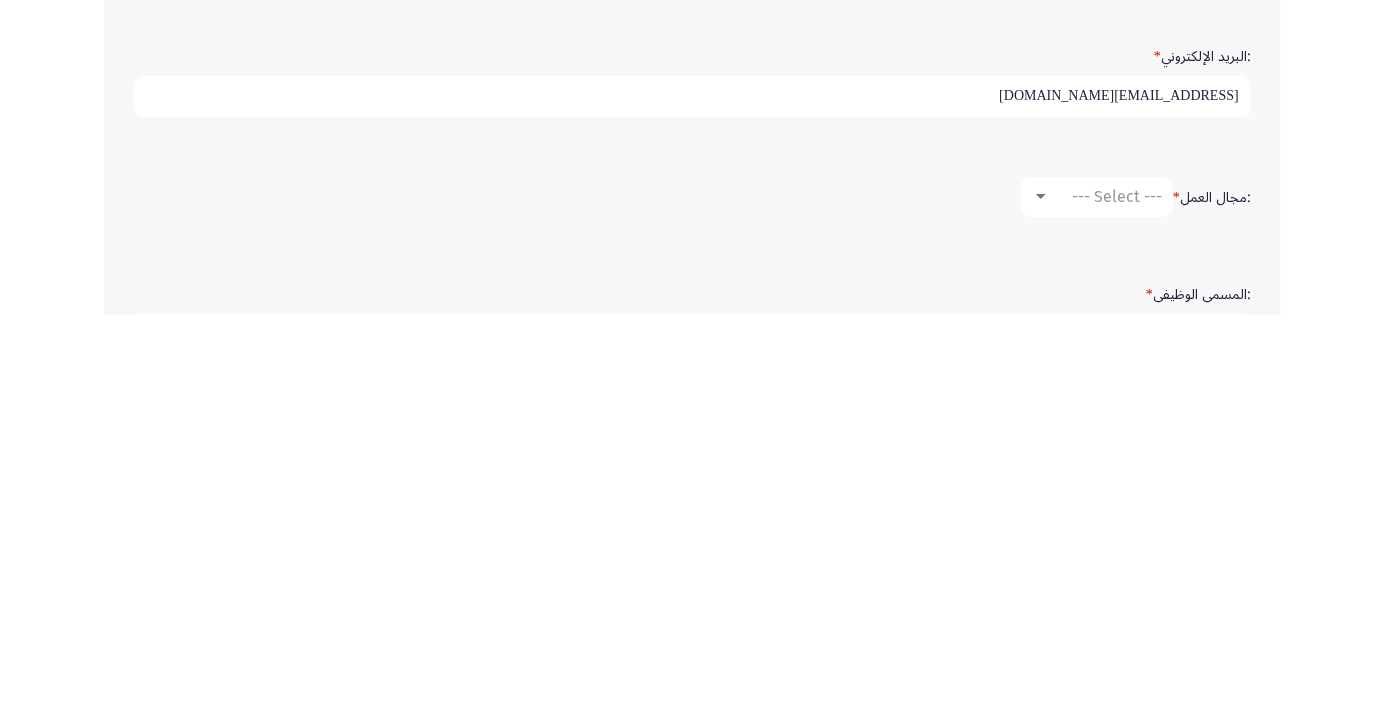 type on "[EMAIL_ADDRESS][DOMAIN_NAME]" 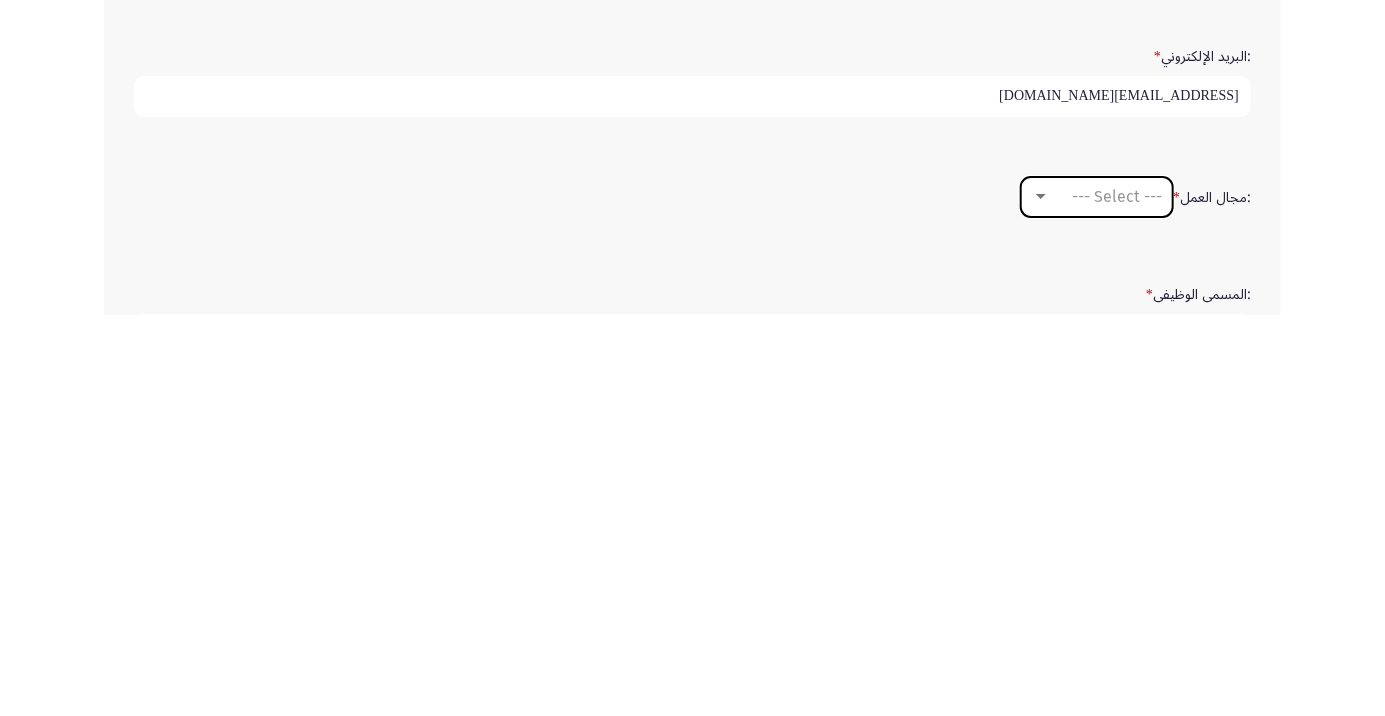click on "--- Select ---" at bounding box center (1106, 597) 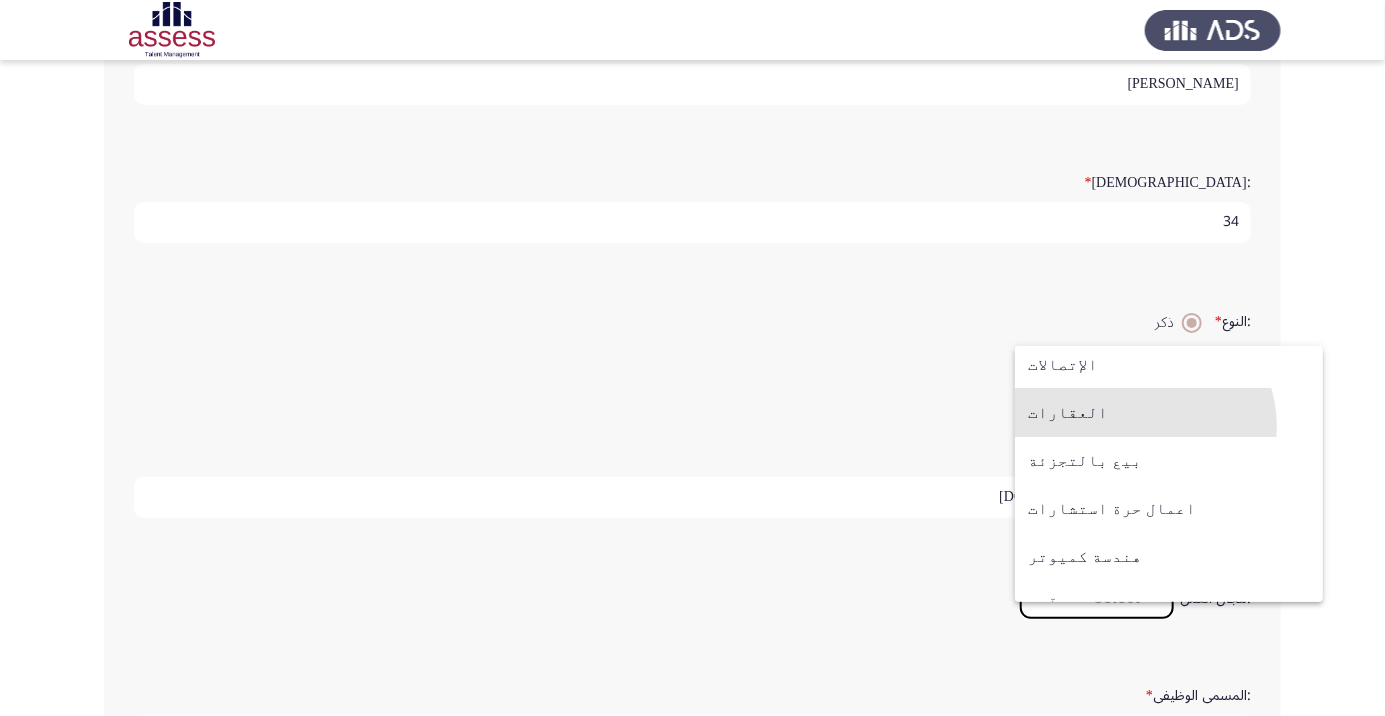 scroll, scrollTop: 656, scrollLeft: 0, axis: vertical 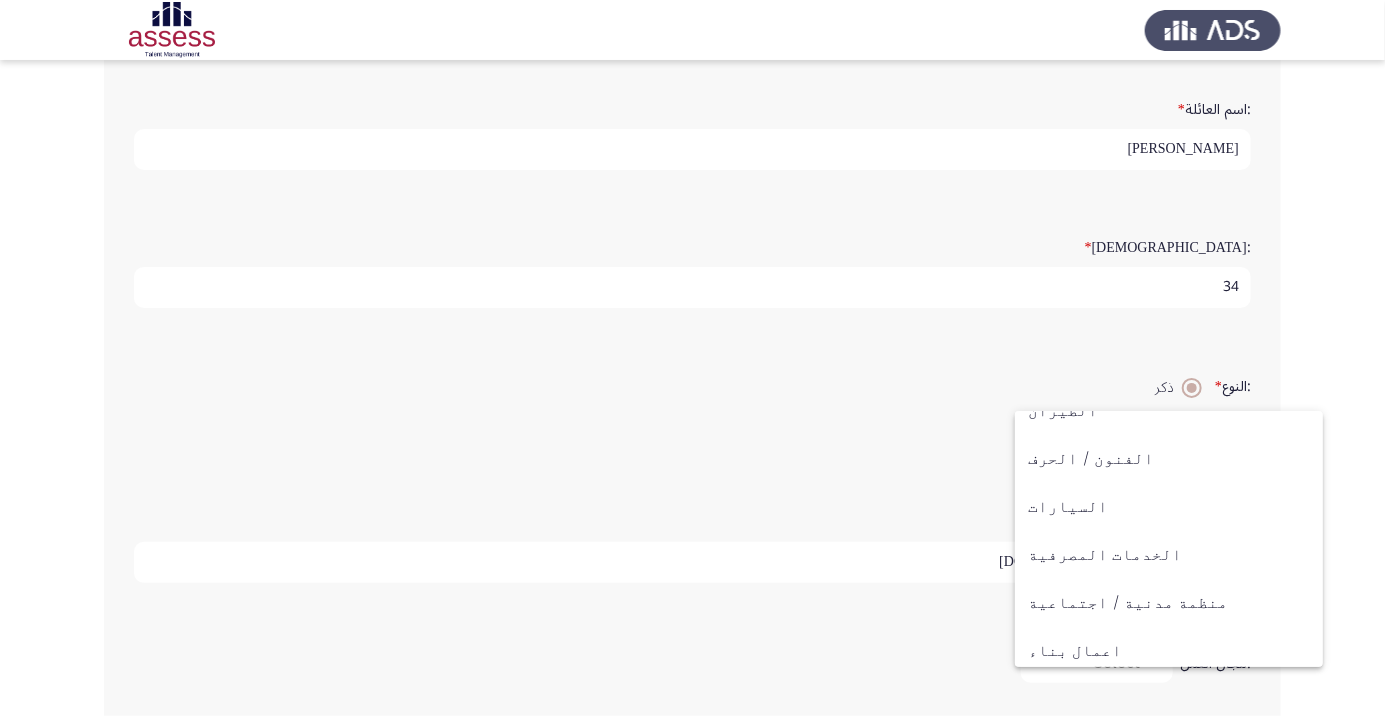 click at bounding box center [692, 358] 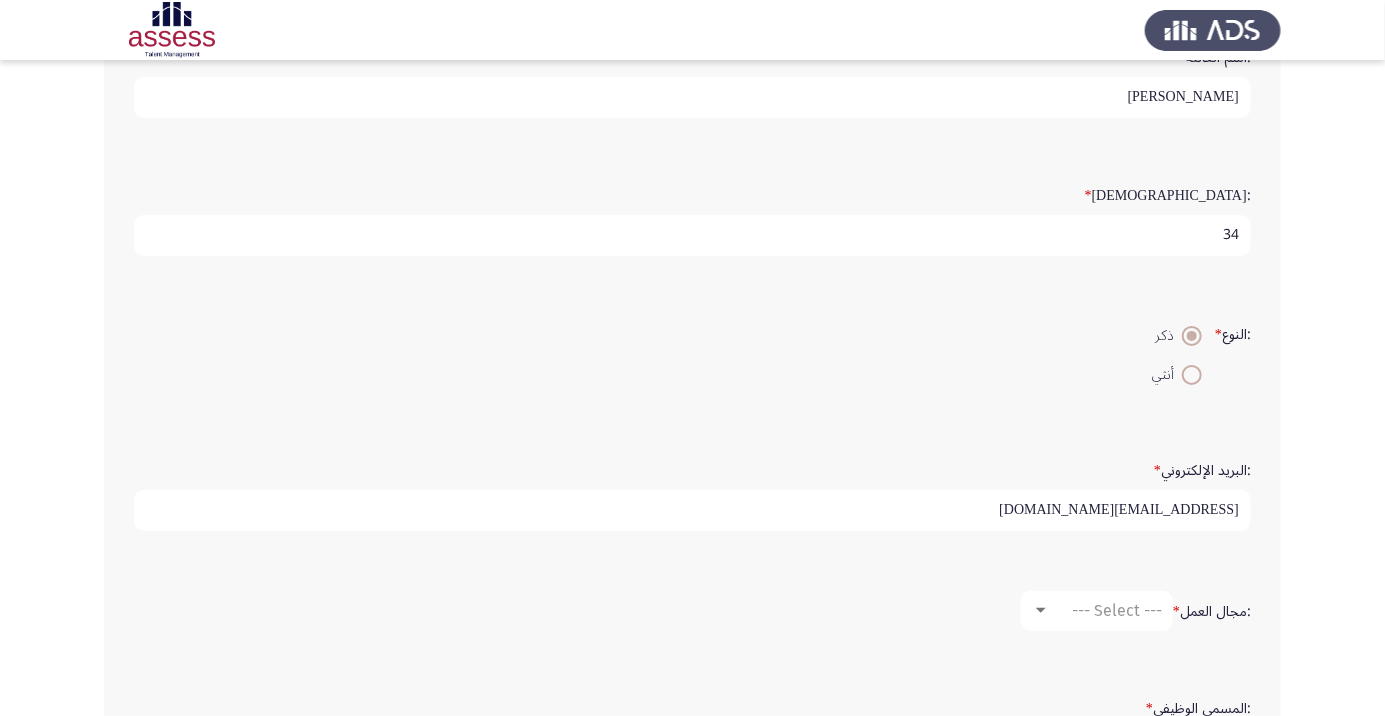 scroll, scrollTop: 304, scrollLeft: 0, axis: vertical 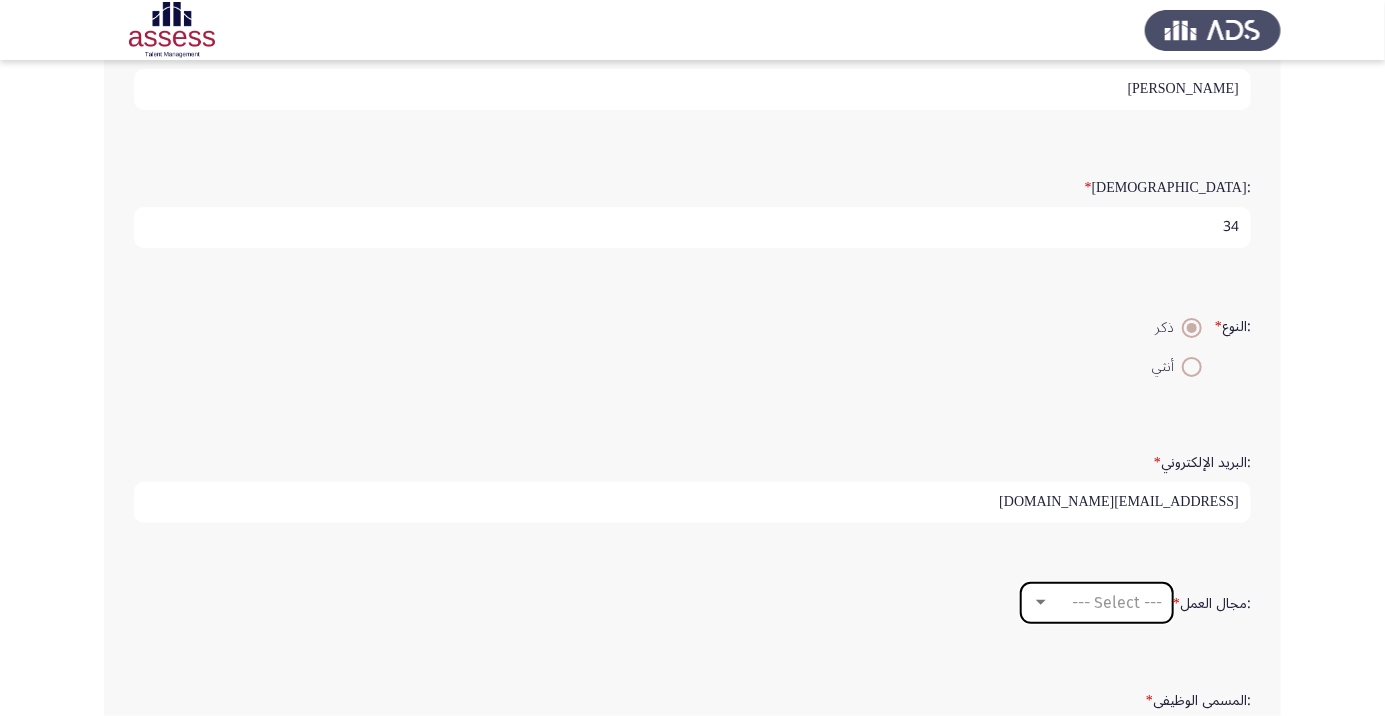 click on "--- Select ---" at bounding box center [1106, 602] 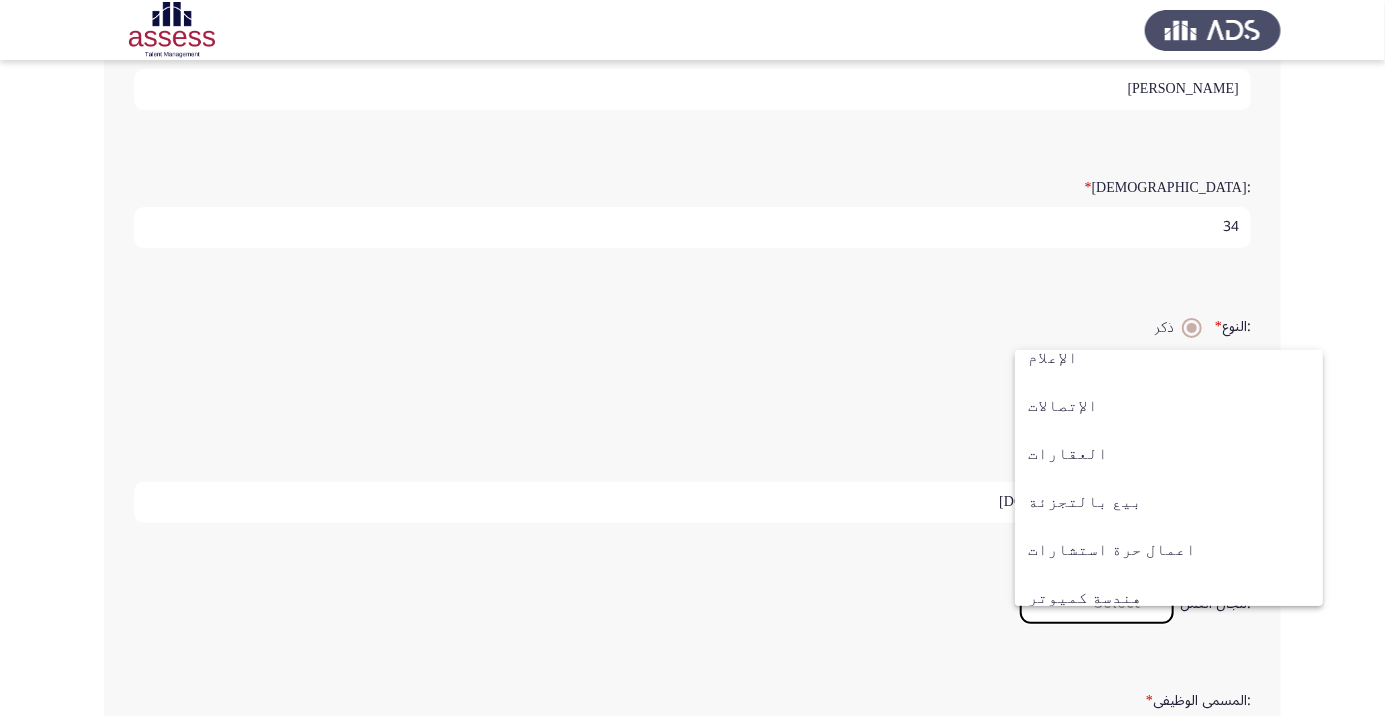scroll, scrollTop: 656, scrollLeft: 0, axis: vertical 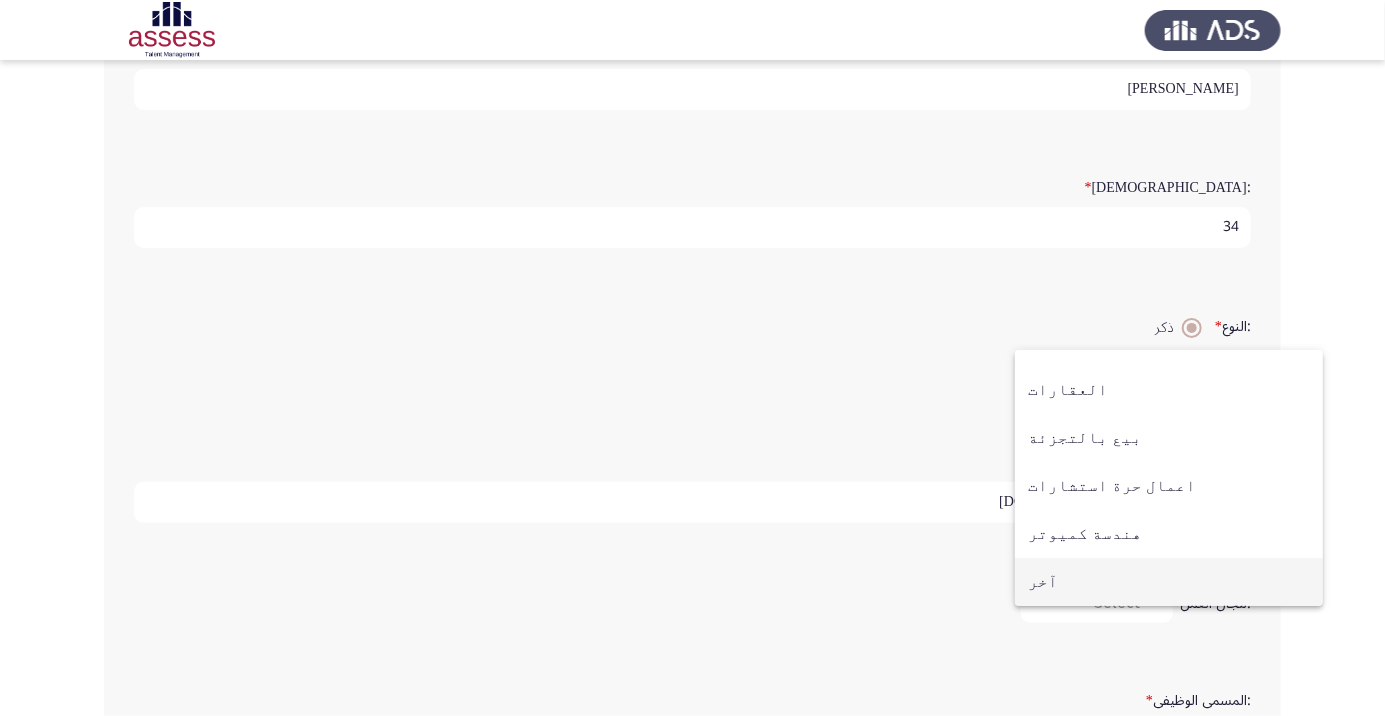 click on "آخر" at bounding box center [1169, 582] 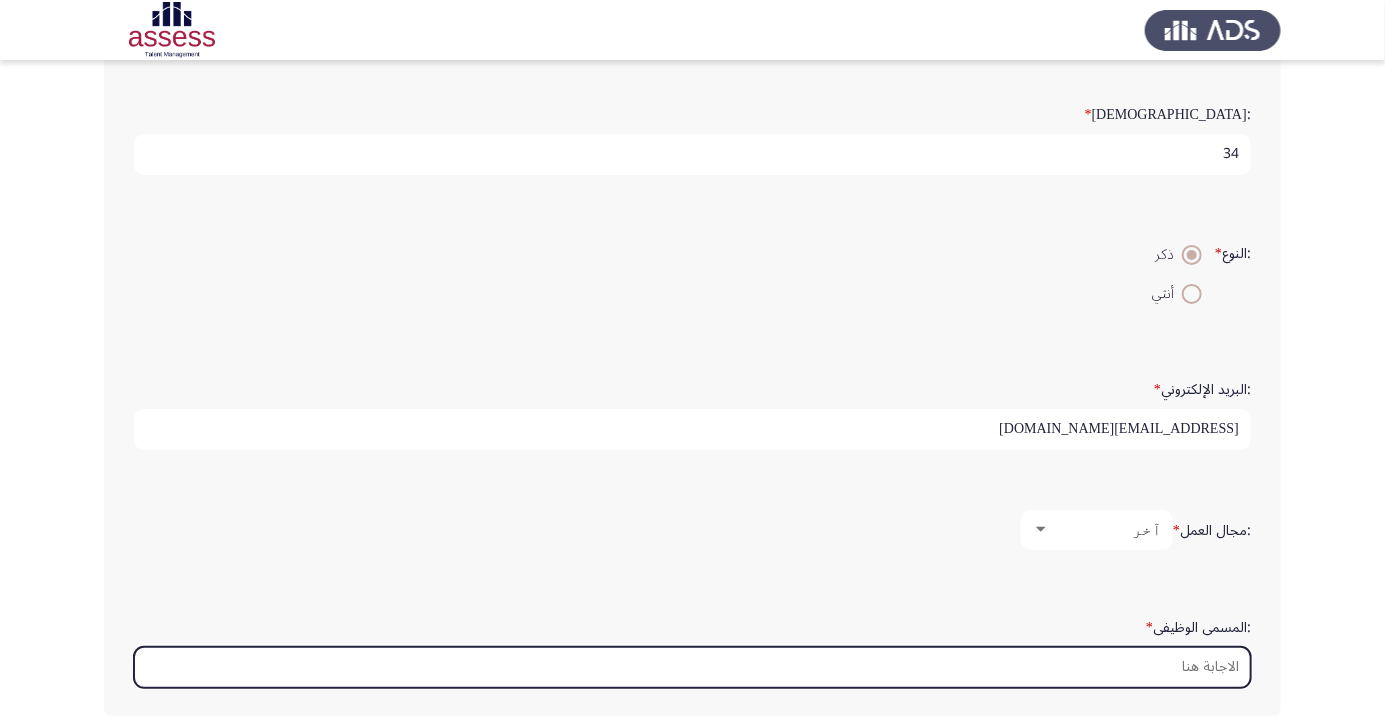 click on ":المسمى الوظيفى   *" at bounding box center (692, 667) 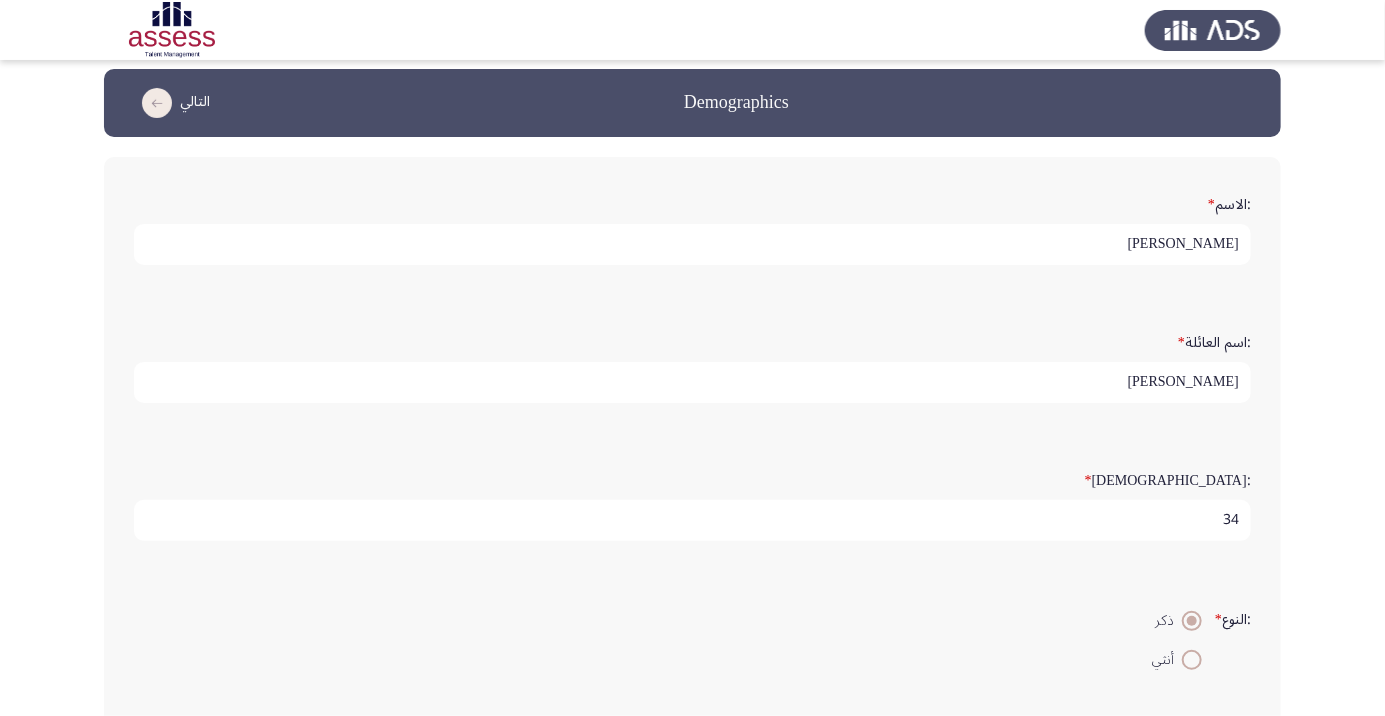 scroll, scrollTop: 0, scrollLeft: 0, axis: both 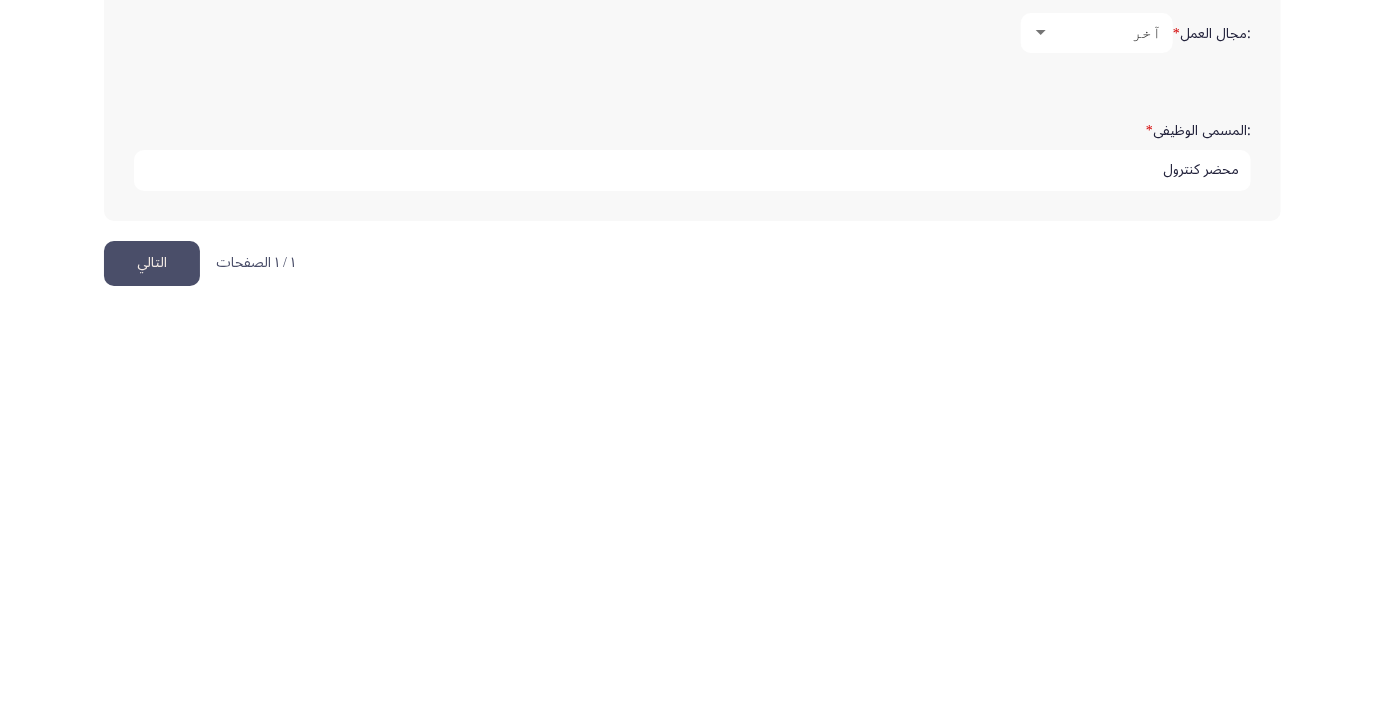 type on "محضر كنترول" 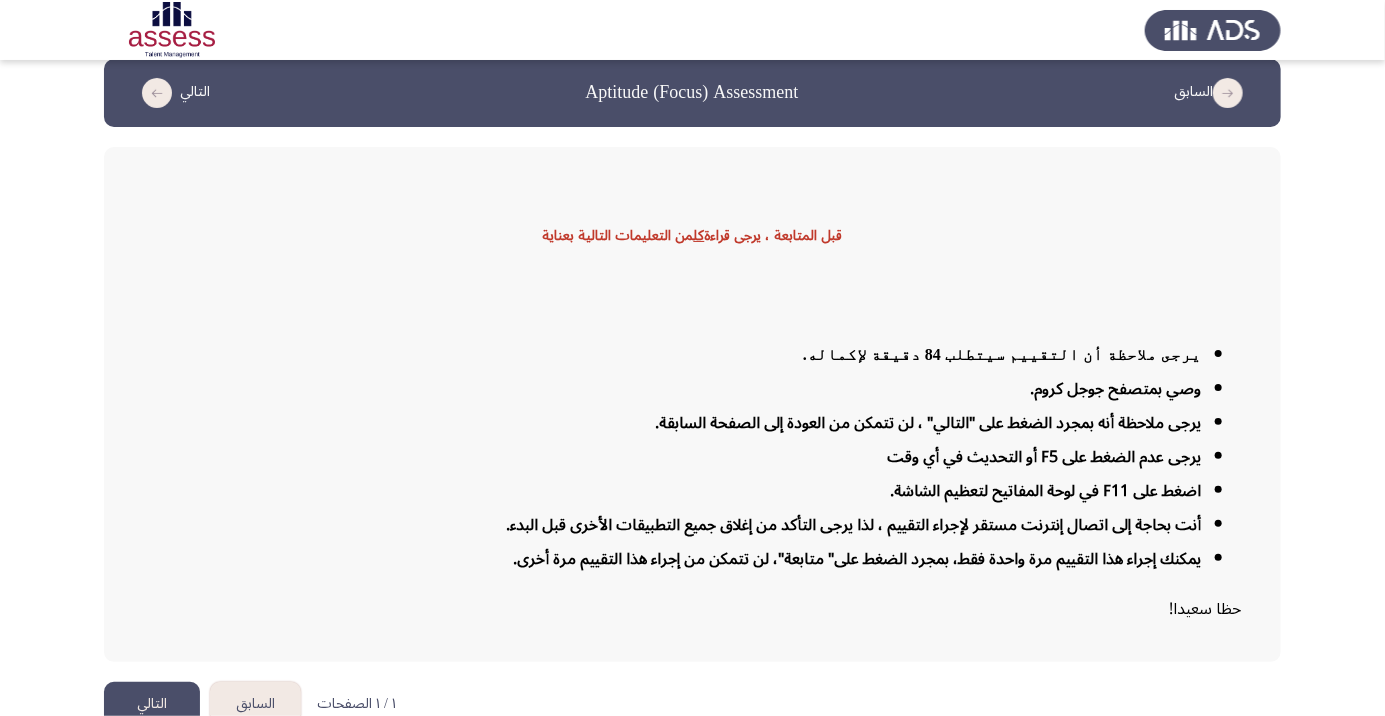 scroll, scrollTop: 48, scrollLeft: 0, axis: vertical 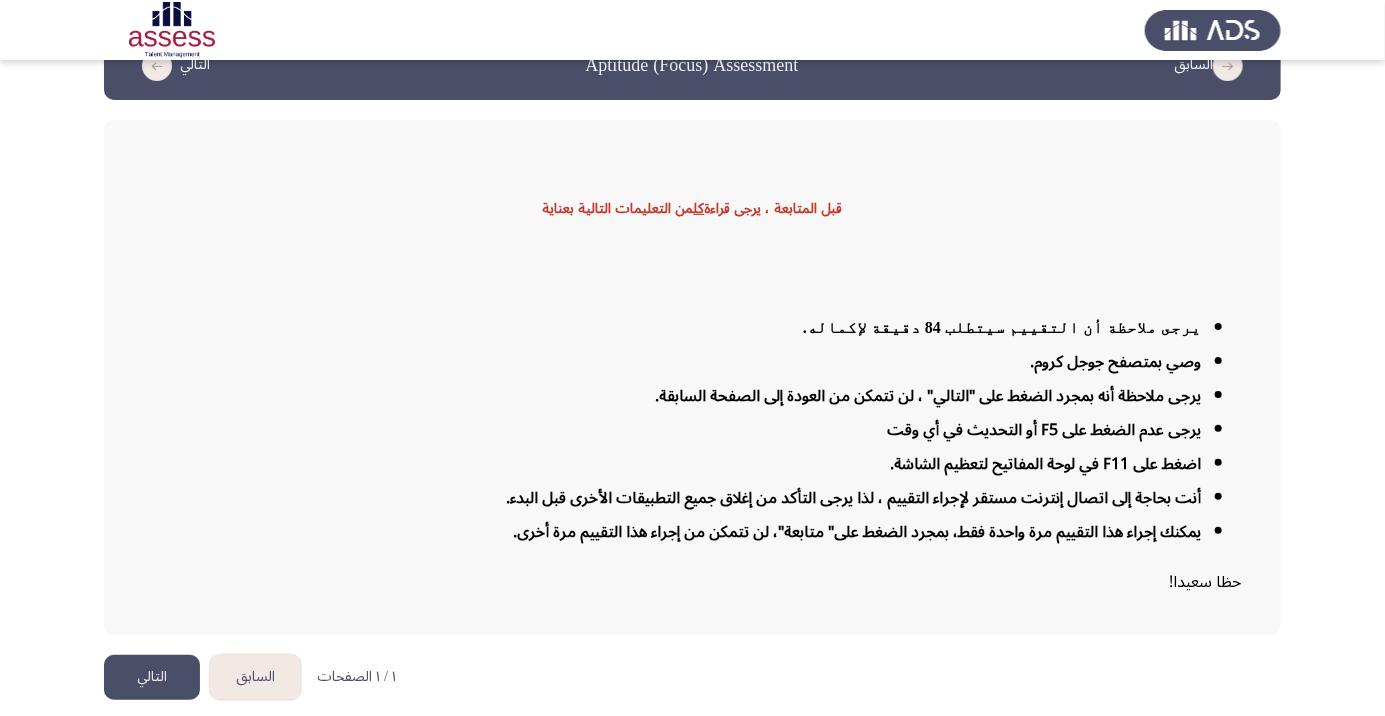 click on "التالي" 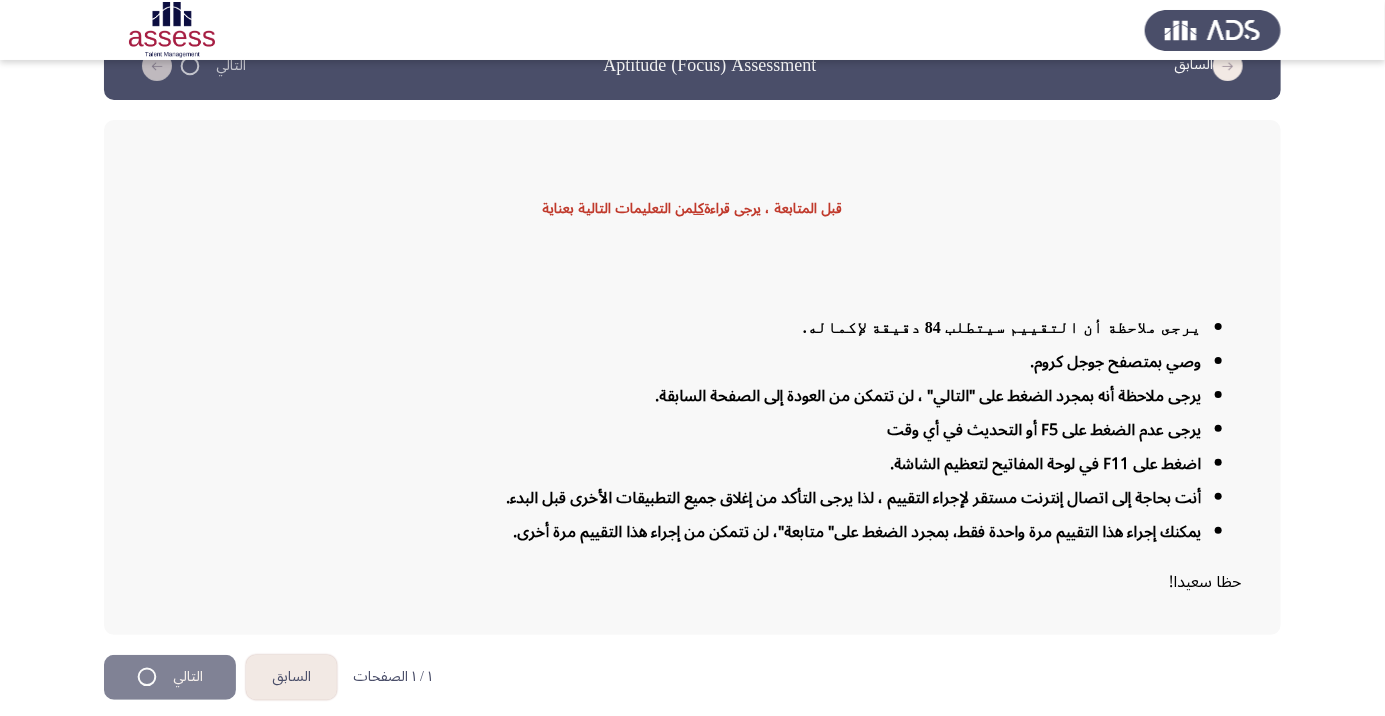 scroll, scrollTop: 0, scrollLeft: 0, axis: both 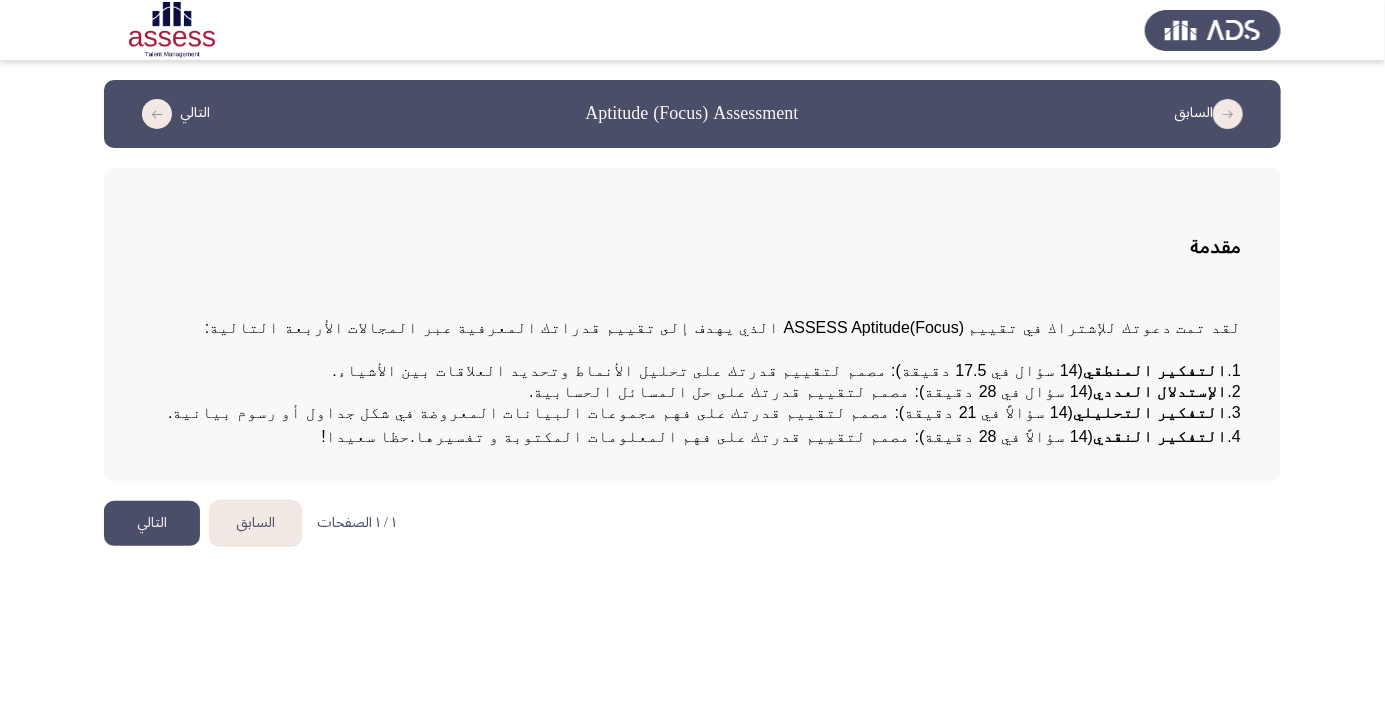 click on "التالي" 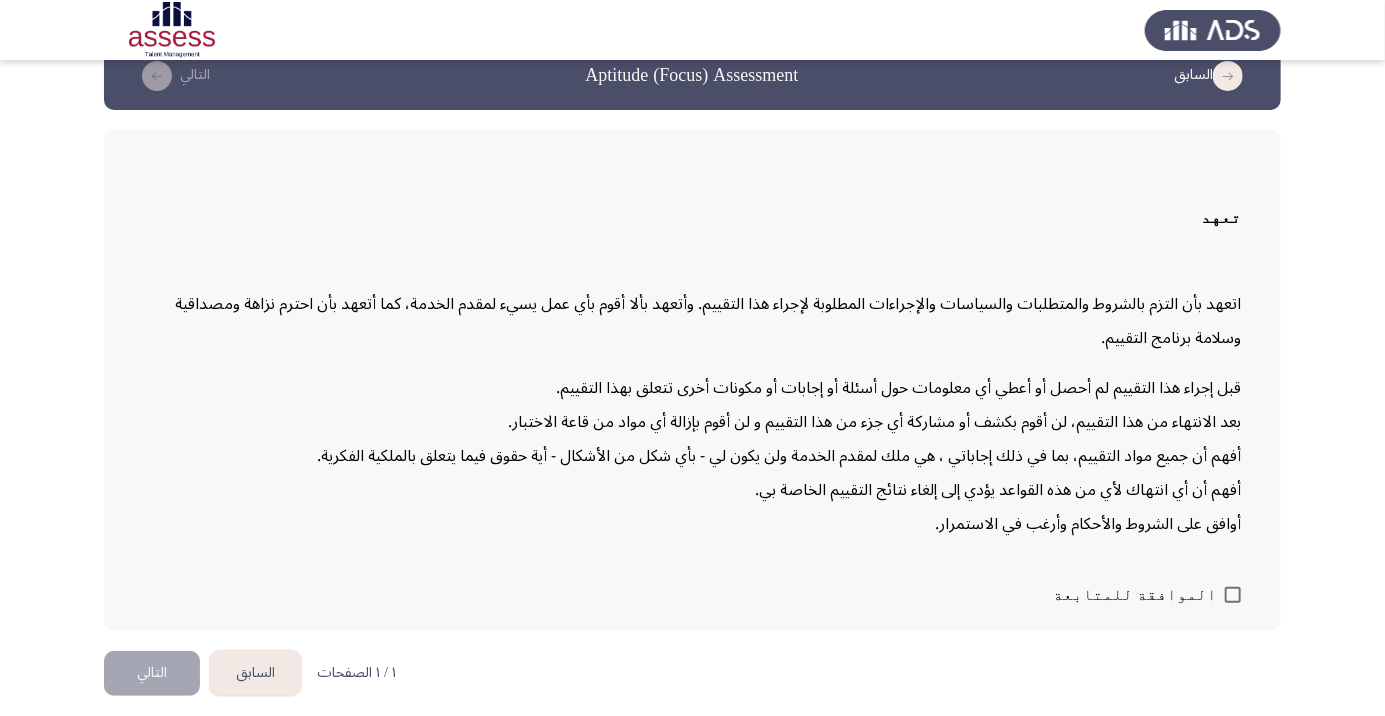 scroll, scrollTop: 57, scrollLeft: 0, axis: vertical 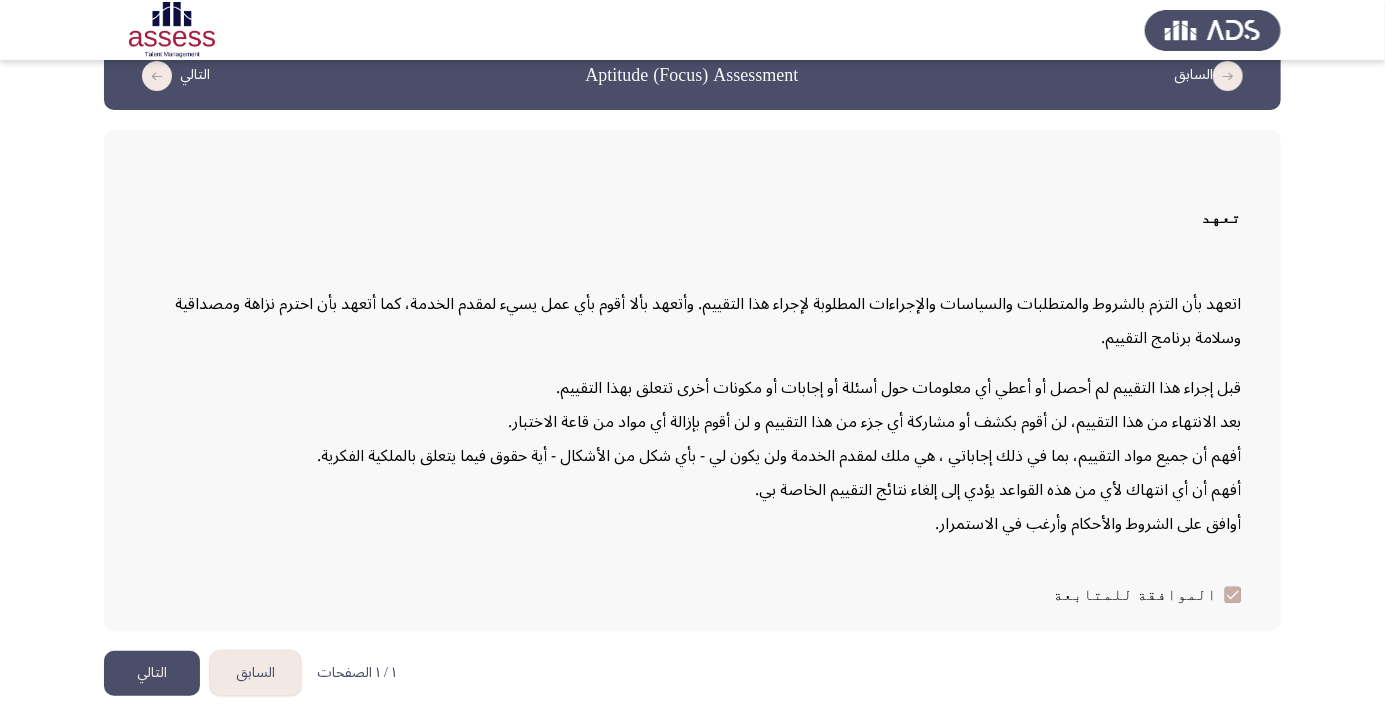 click on "التالي" 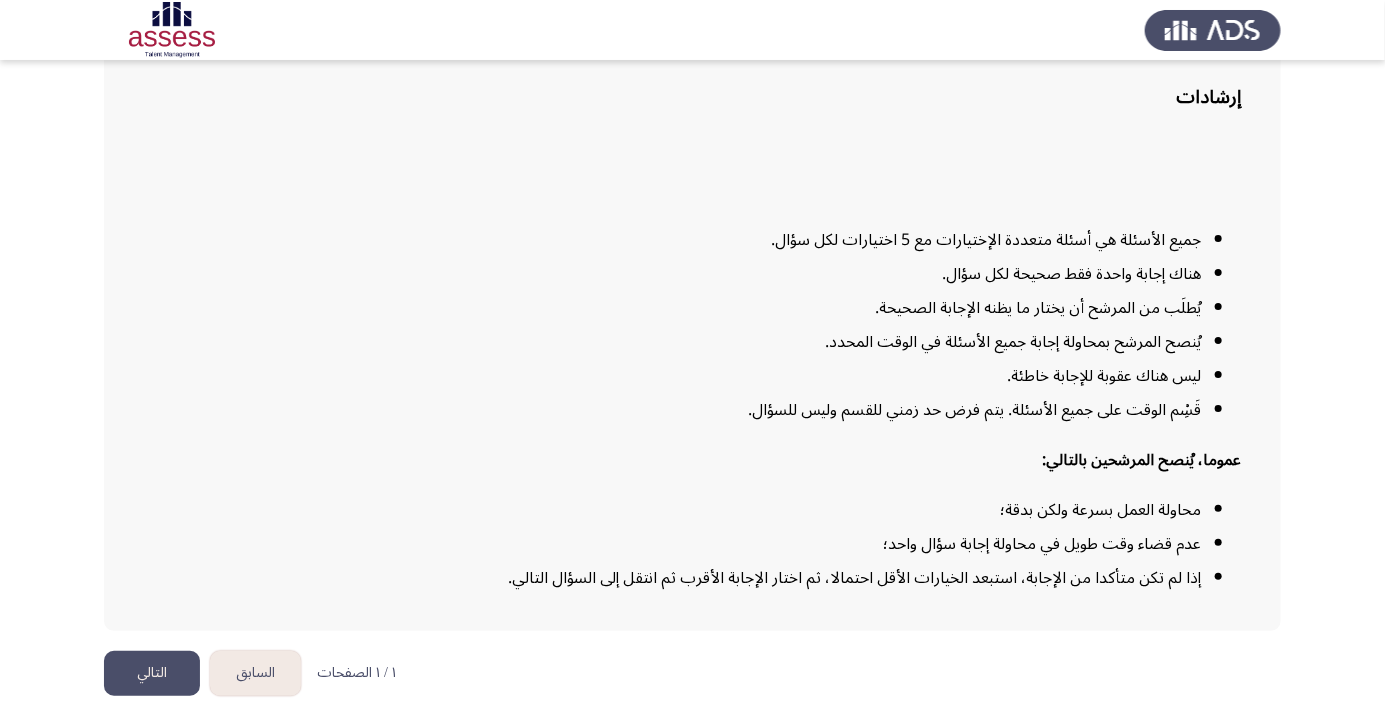 scroll, scrollTop: 162, scrollLeft: 0, axis: vertical 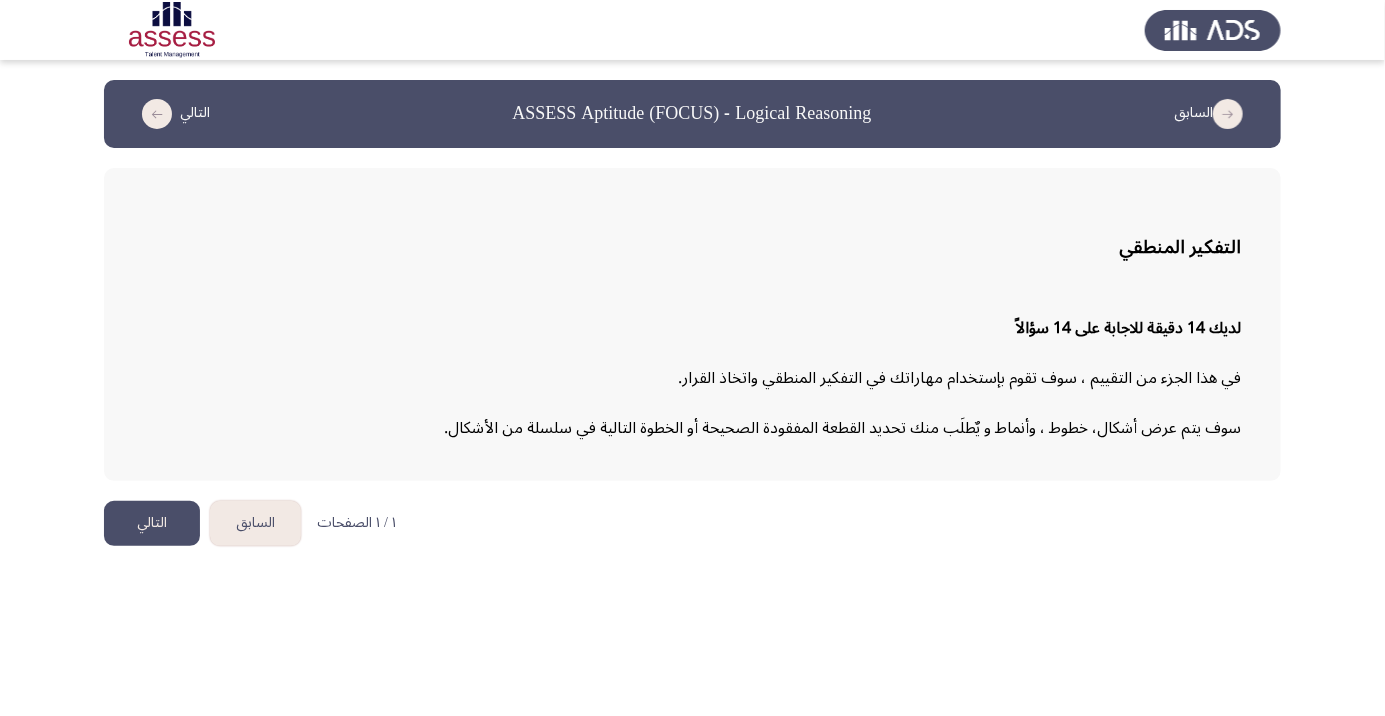 click on "التالي" 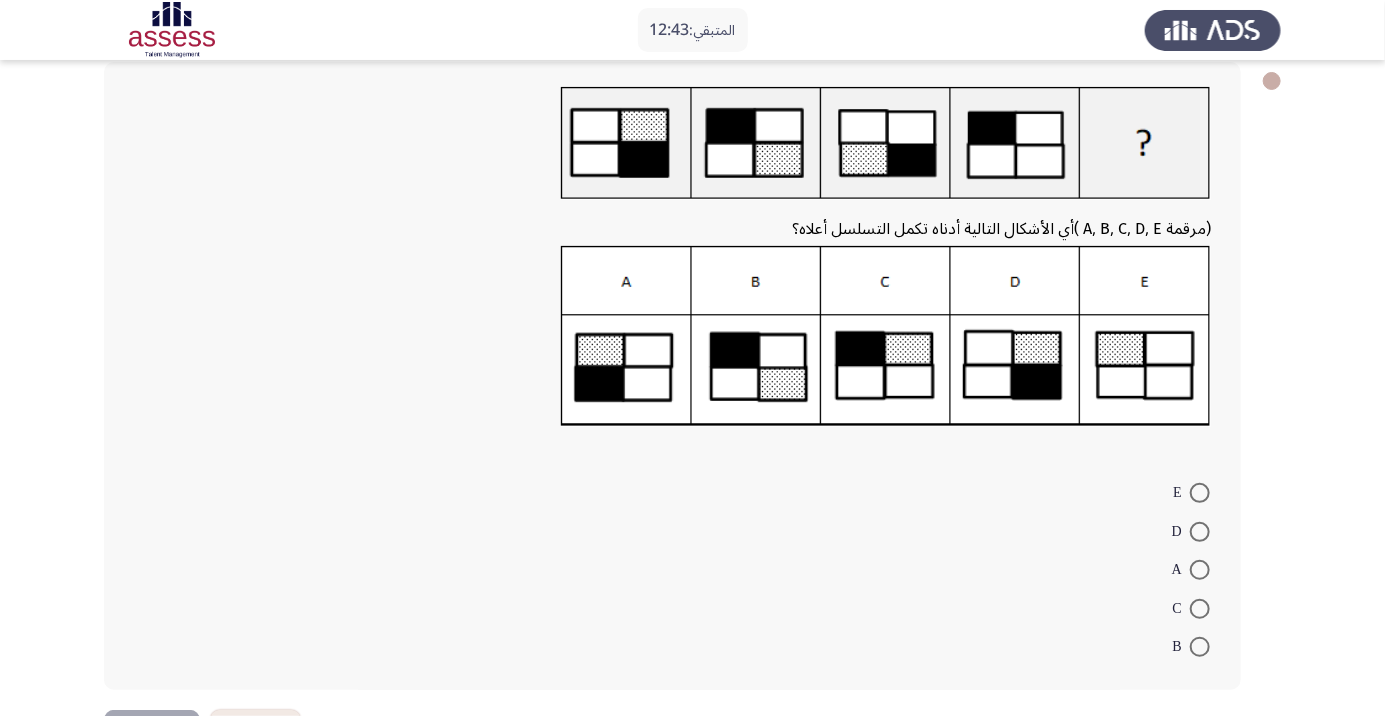 scroll, scrollTop: 118, scrollLeft: 0, axis: vertical 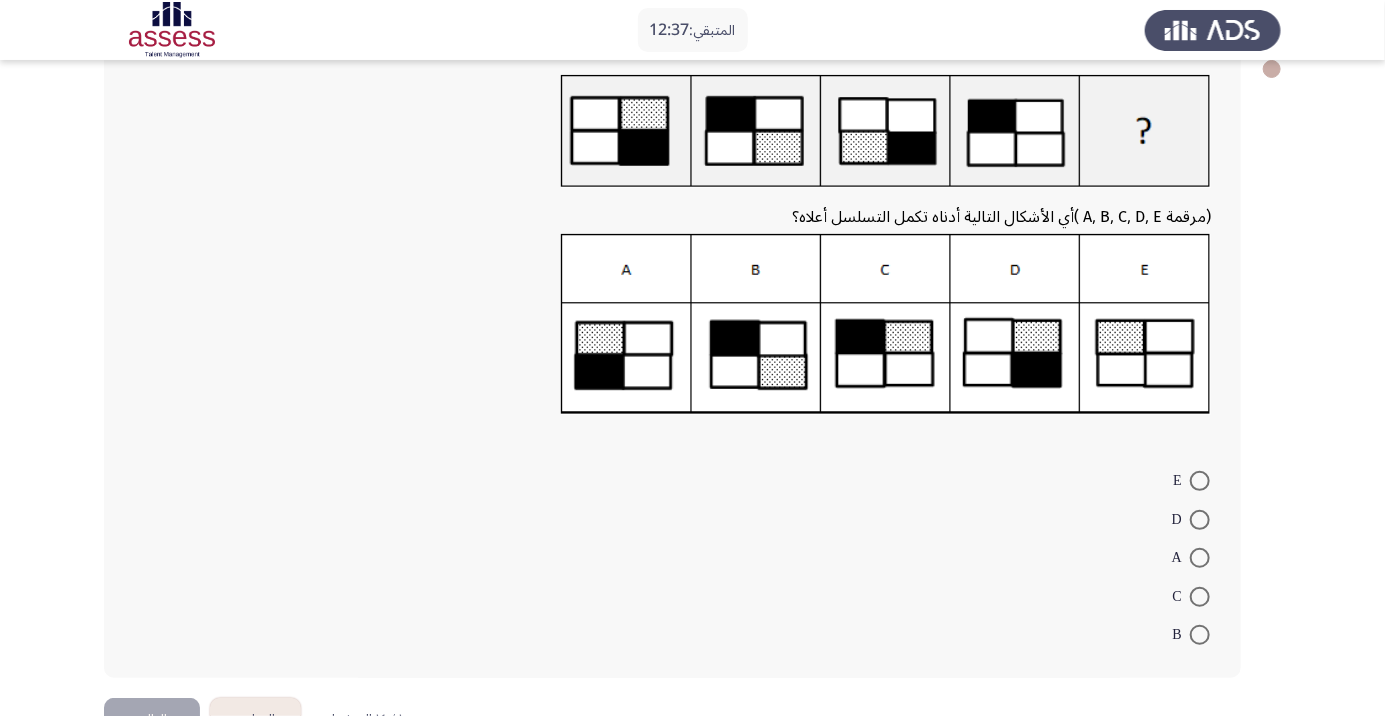 click at bounding box center (1200, 481) 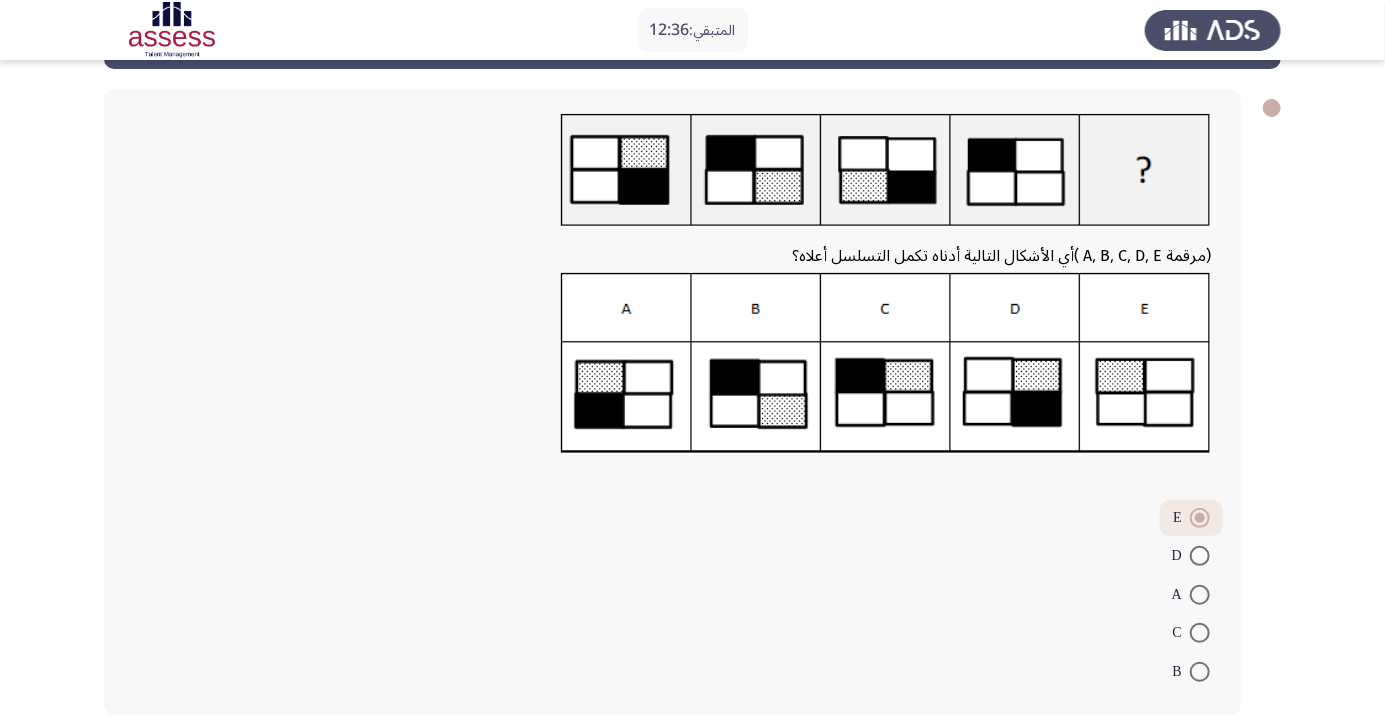 scroll, scrollTop: 81, scrollLeft: 0, axis: vertical 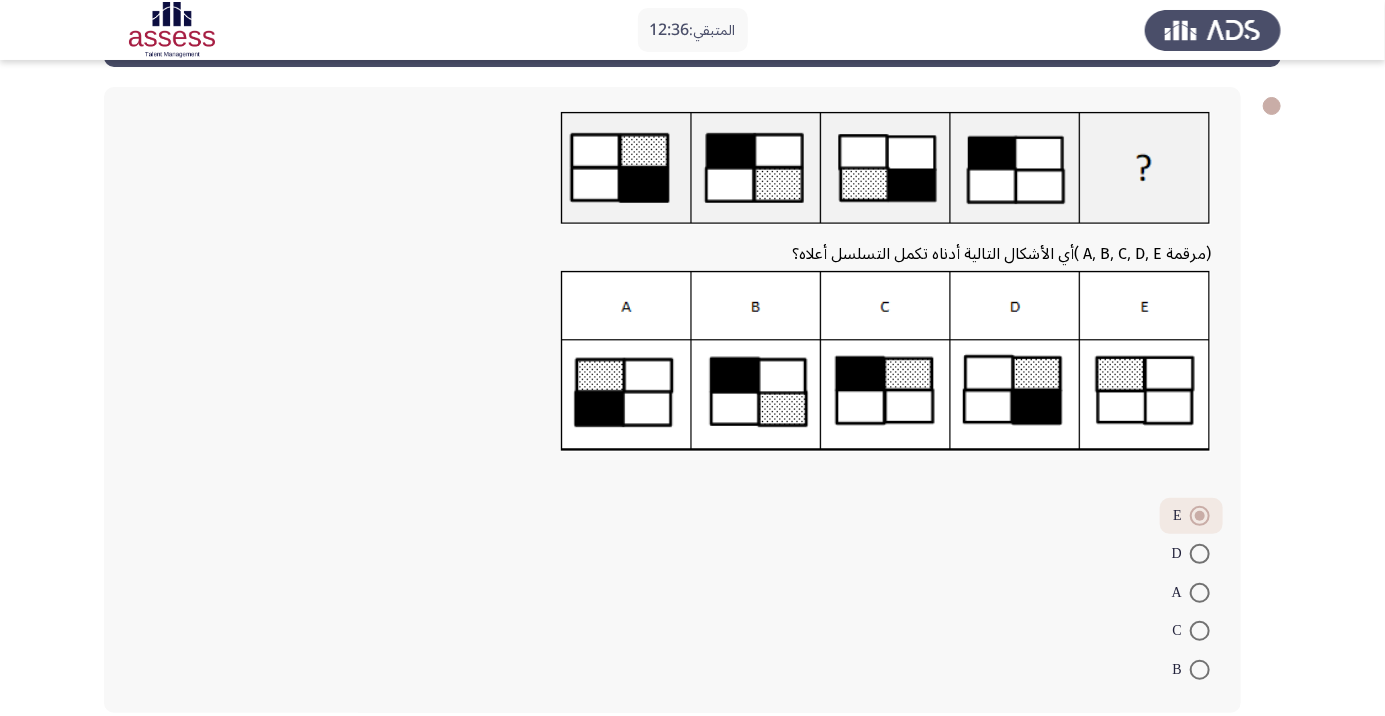 click on "التالي" 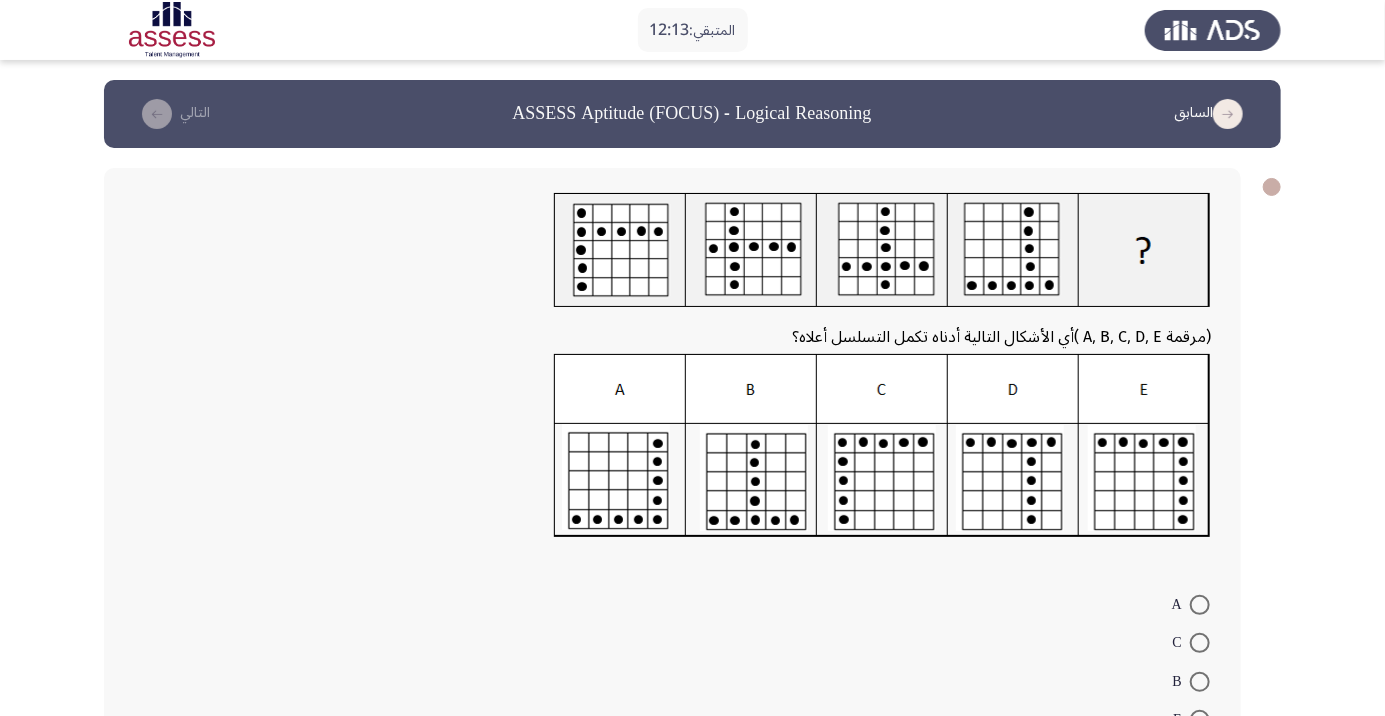 click at bounding box center (1200, 605) 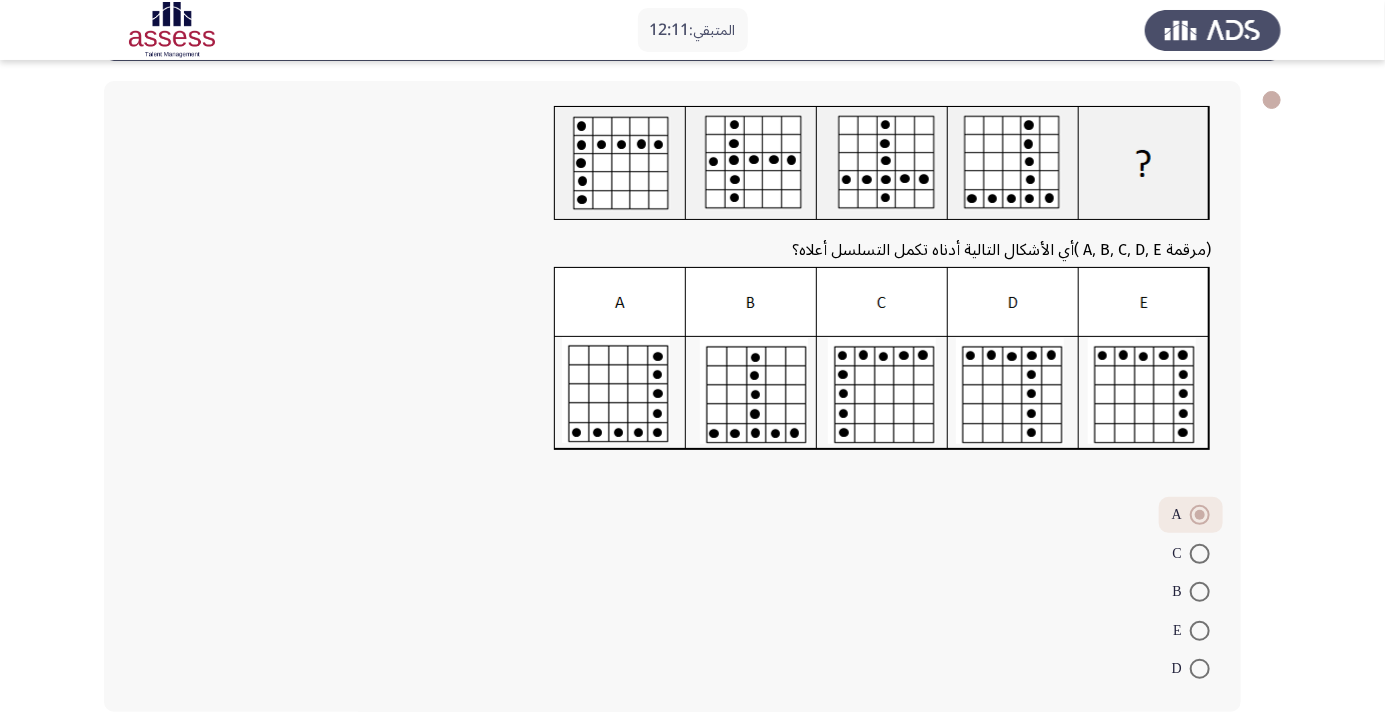 scroll, scrollTop: 100, scrollLeft: 0, axis: vertical 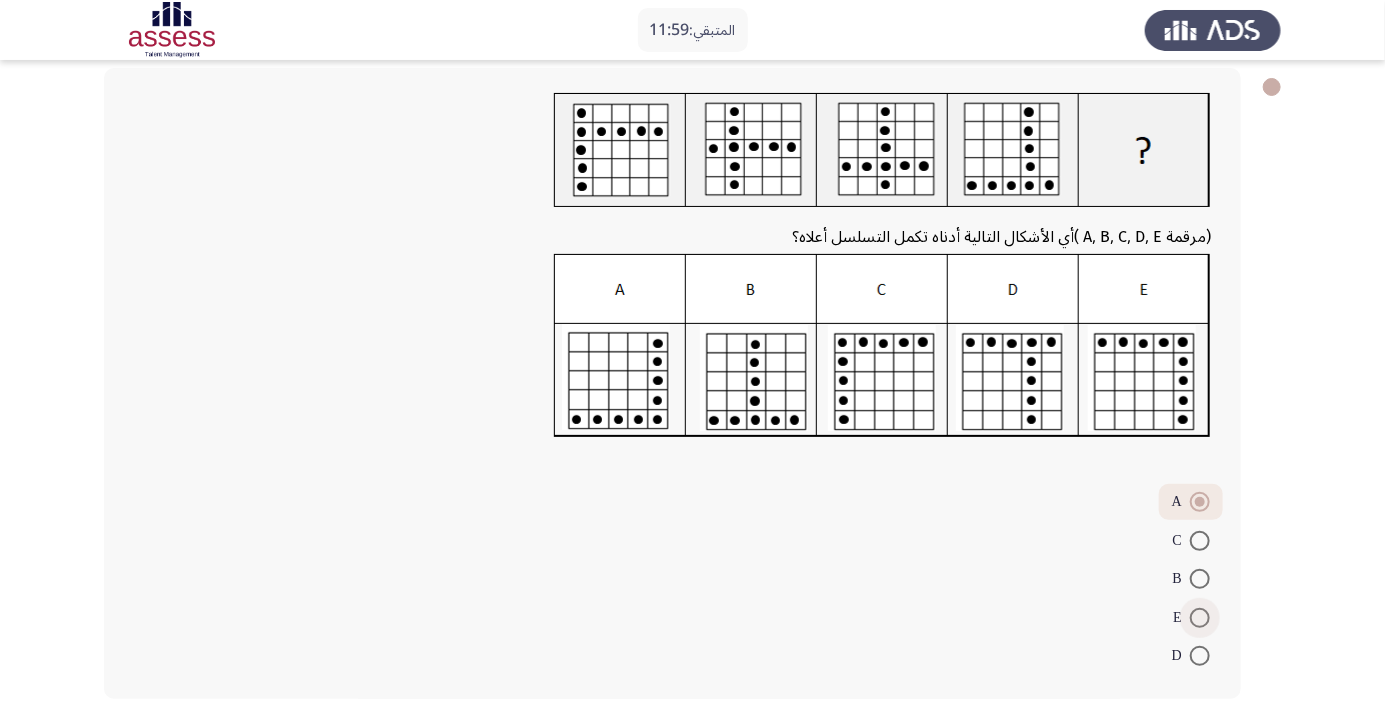 click at bounding box center (1200, 618) 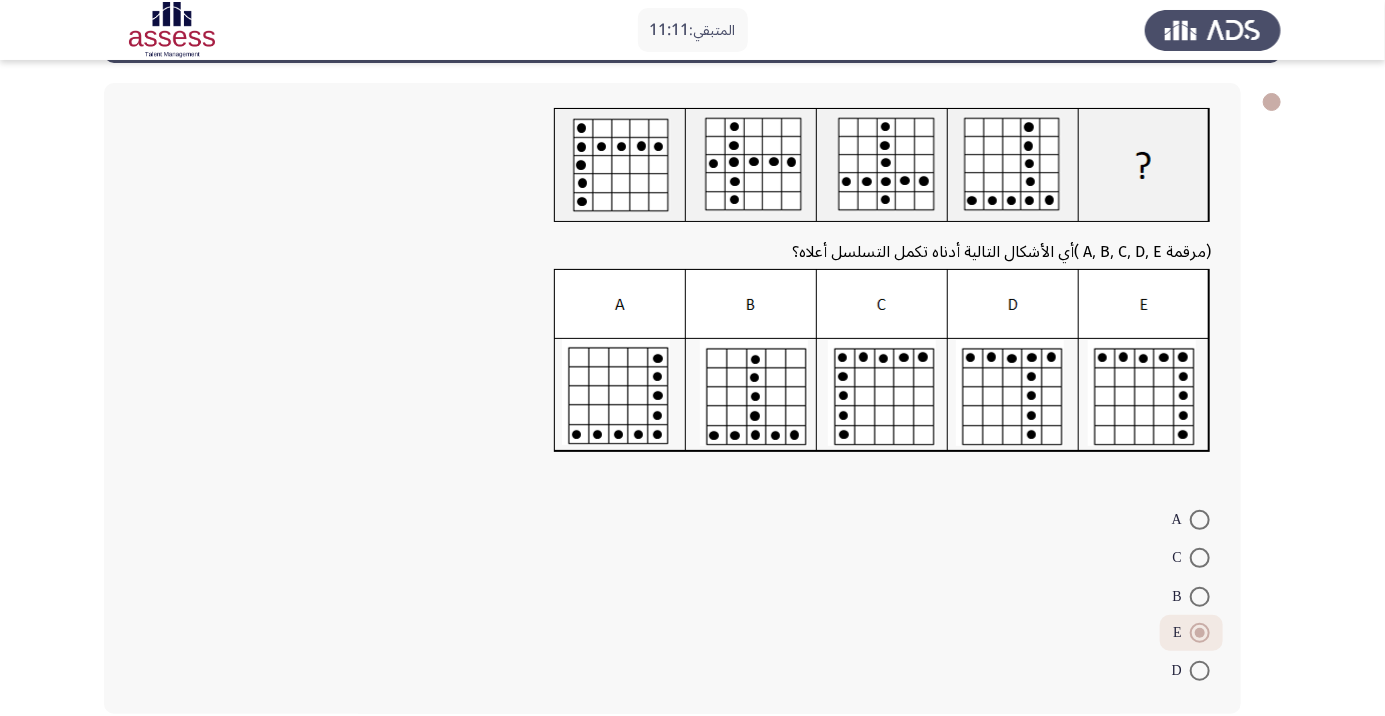 scroll, scrollTop: 74, scrollLeft: 0, axis: vertical 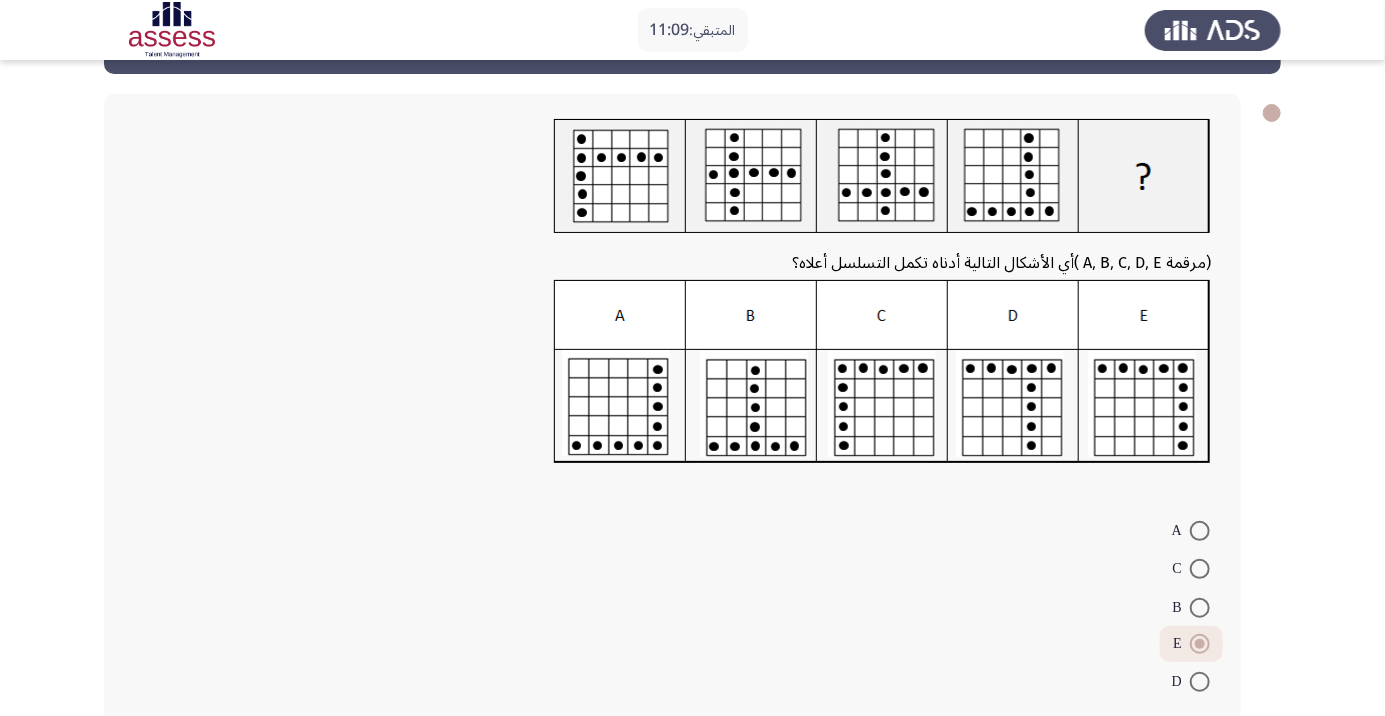click on "التالي" 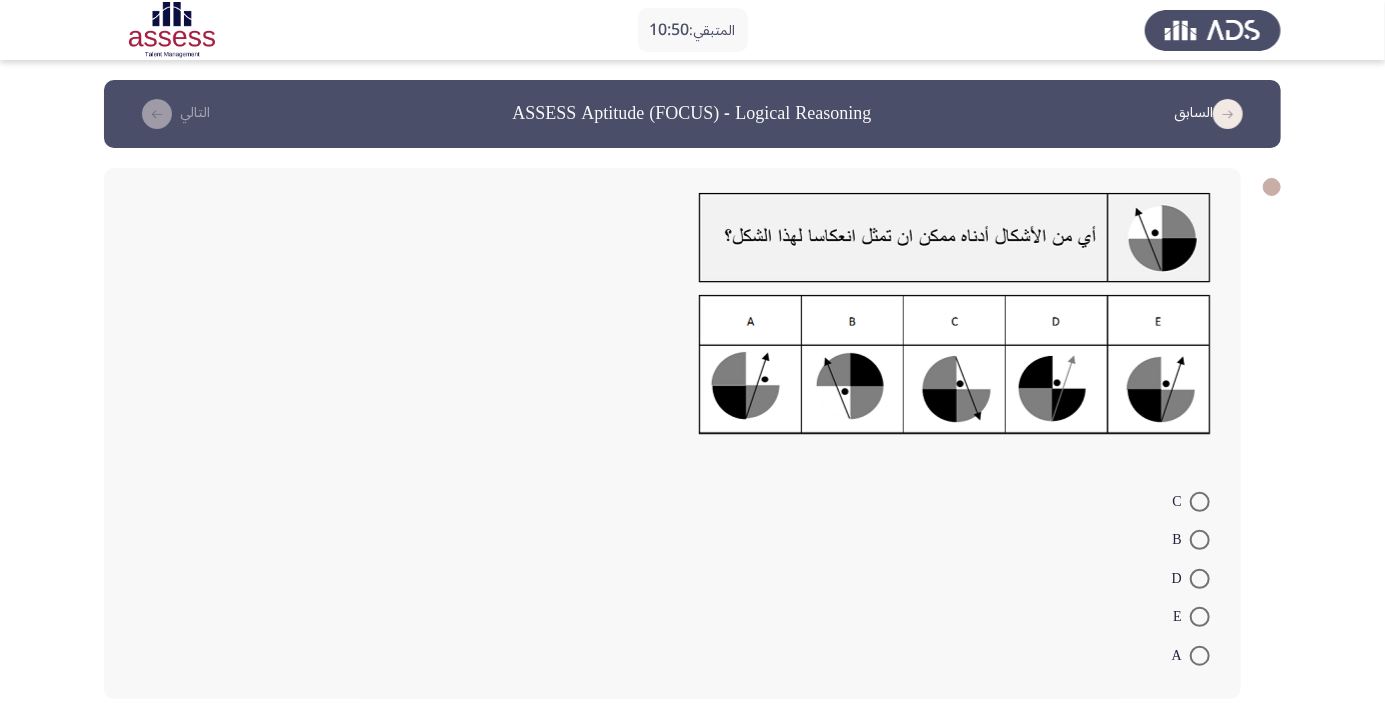 click at bounding box center (1200, 656) 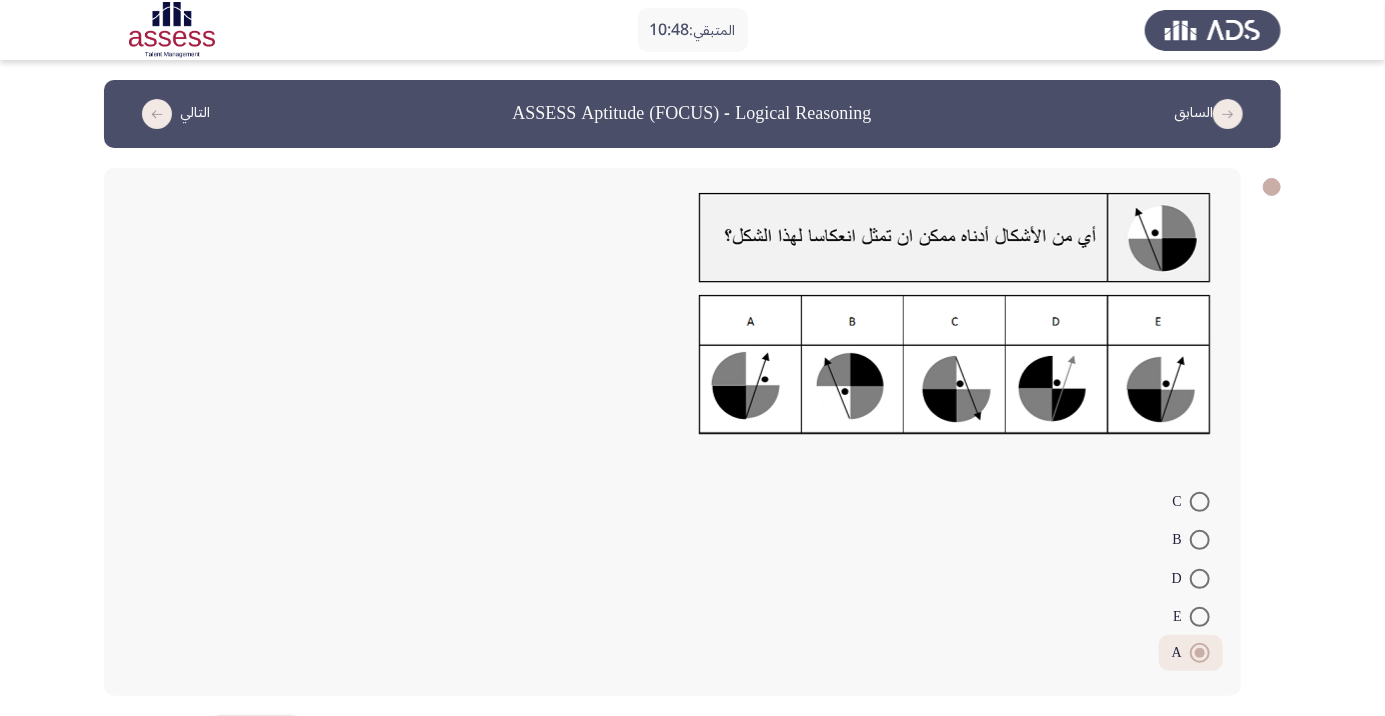 click on "التالي" 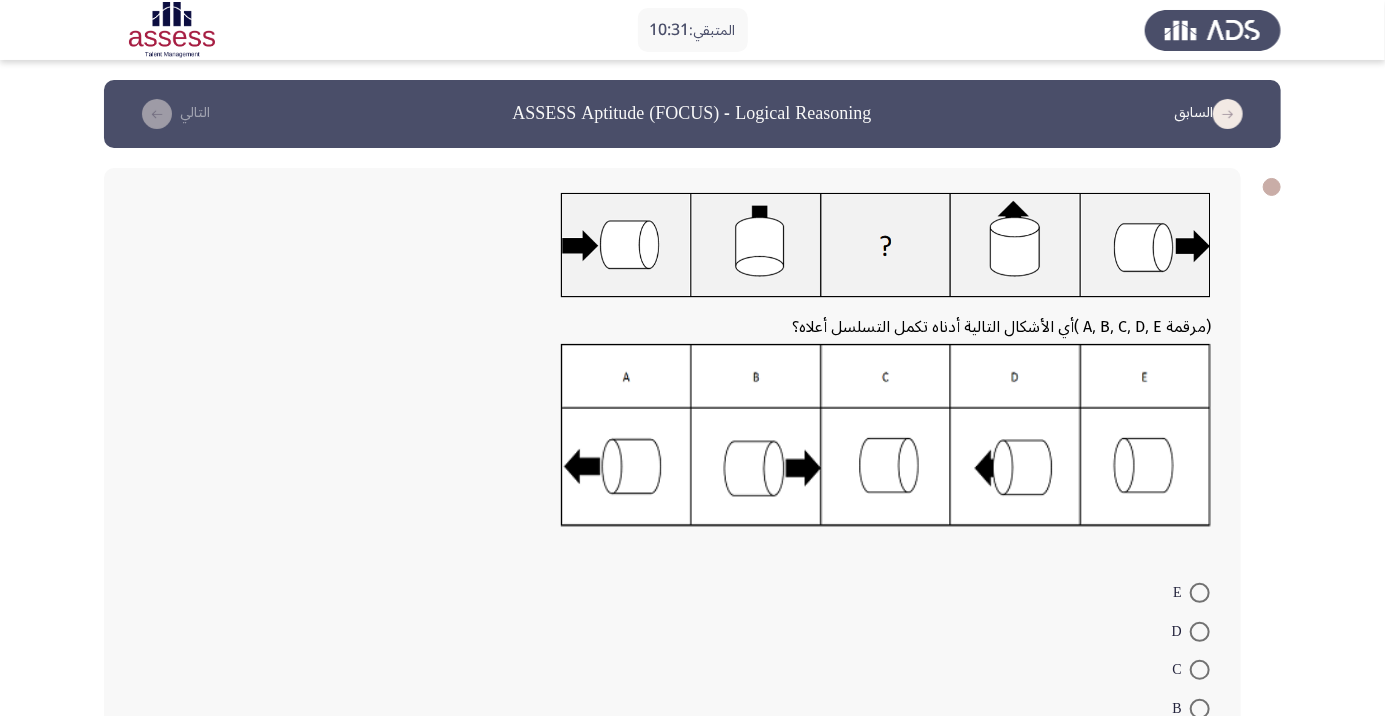 click at bounding box center [1200, 632] 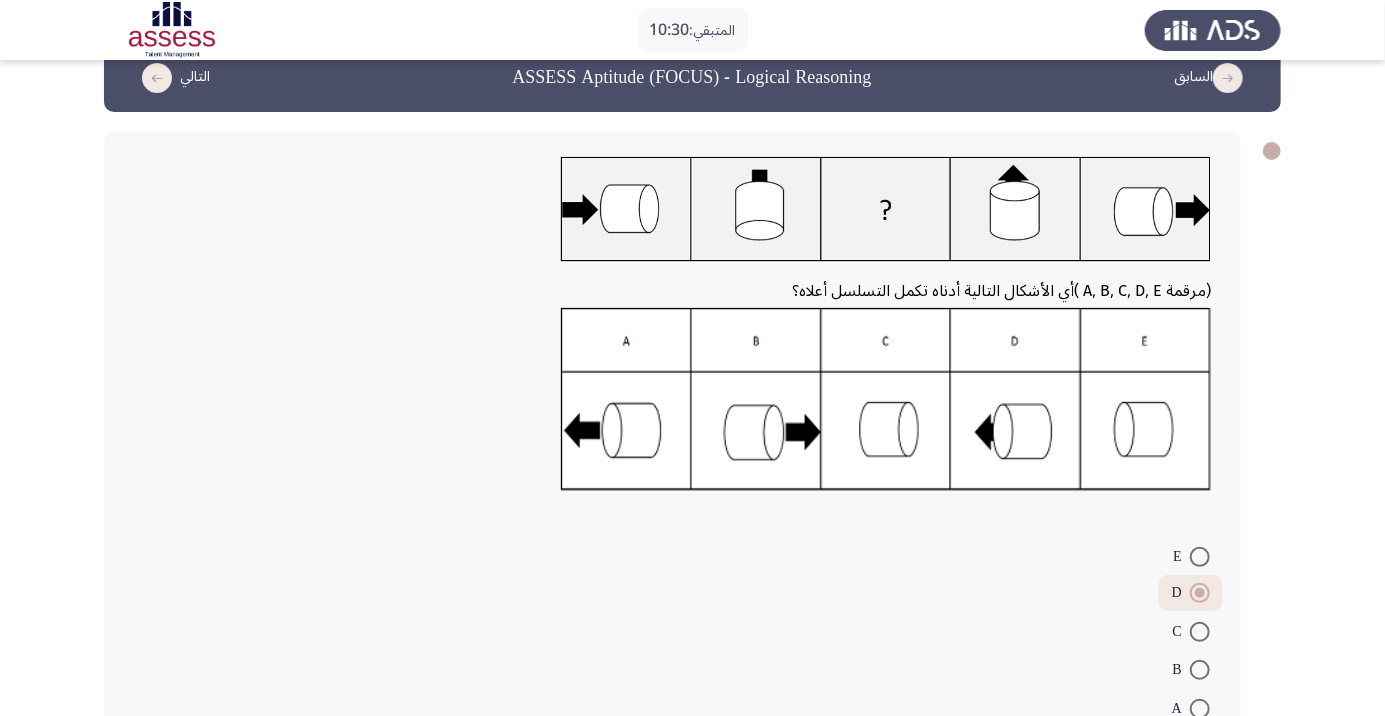 scroll, scrollTop: 76, scrollLeft: 0, axis: vertical 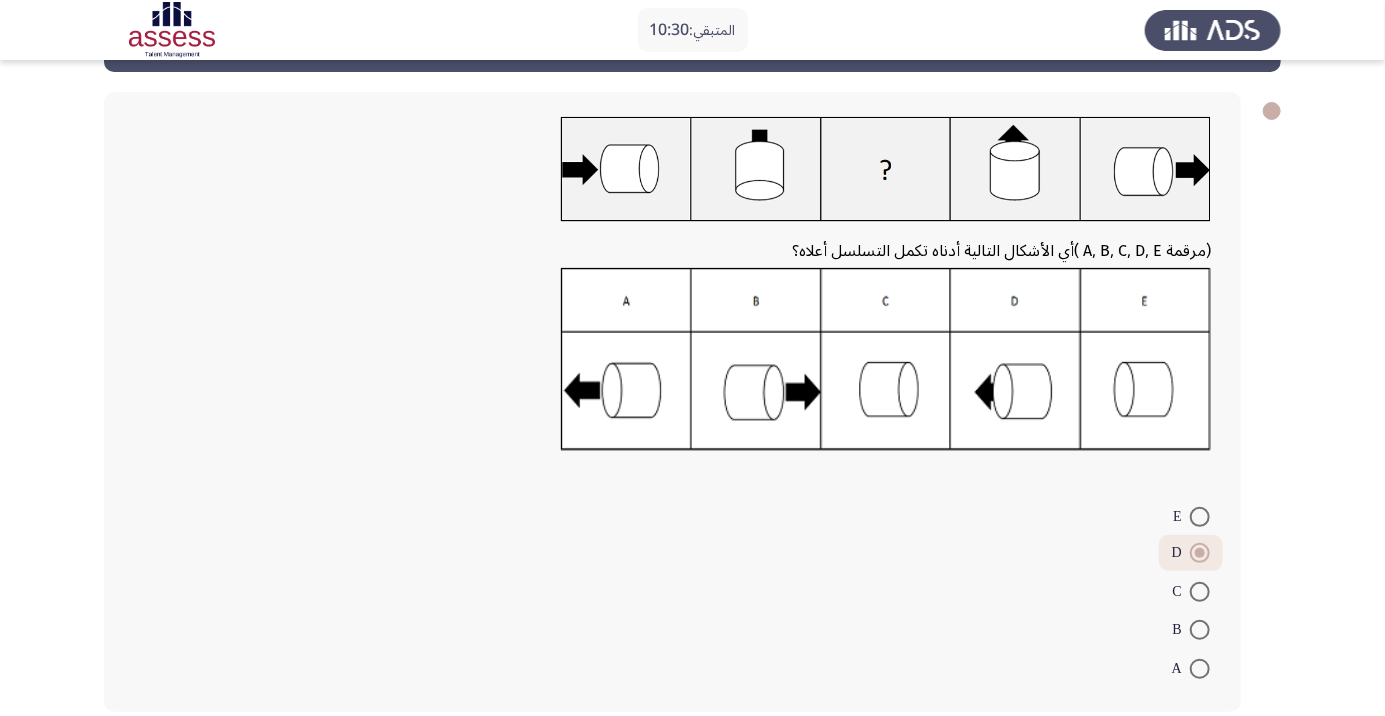 click on "التالي" 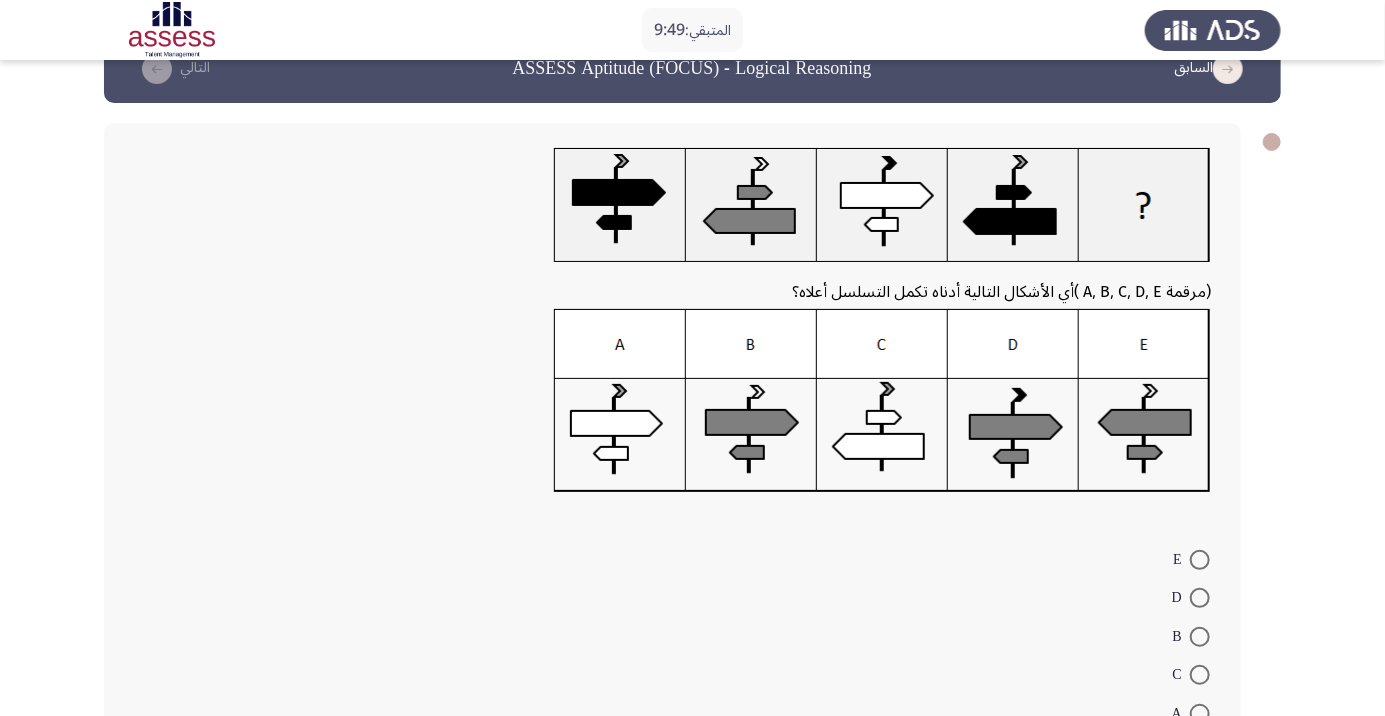 scroll, scrollTop: 33, scrollLeft: 0, axis: vertical 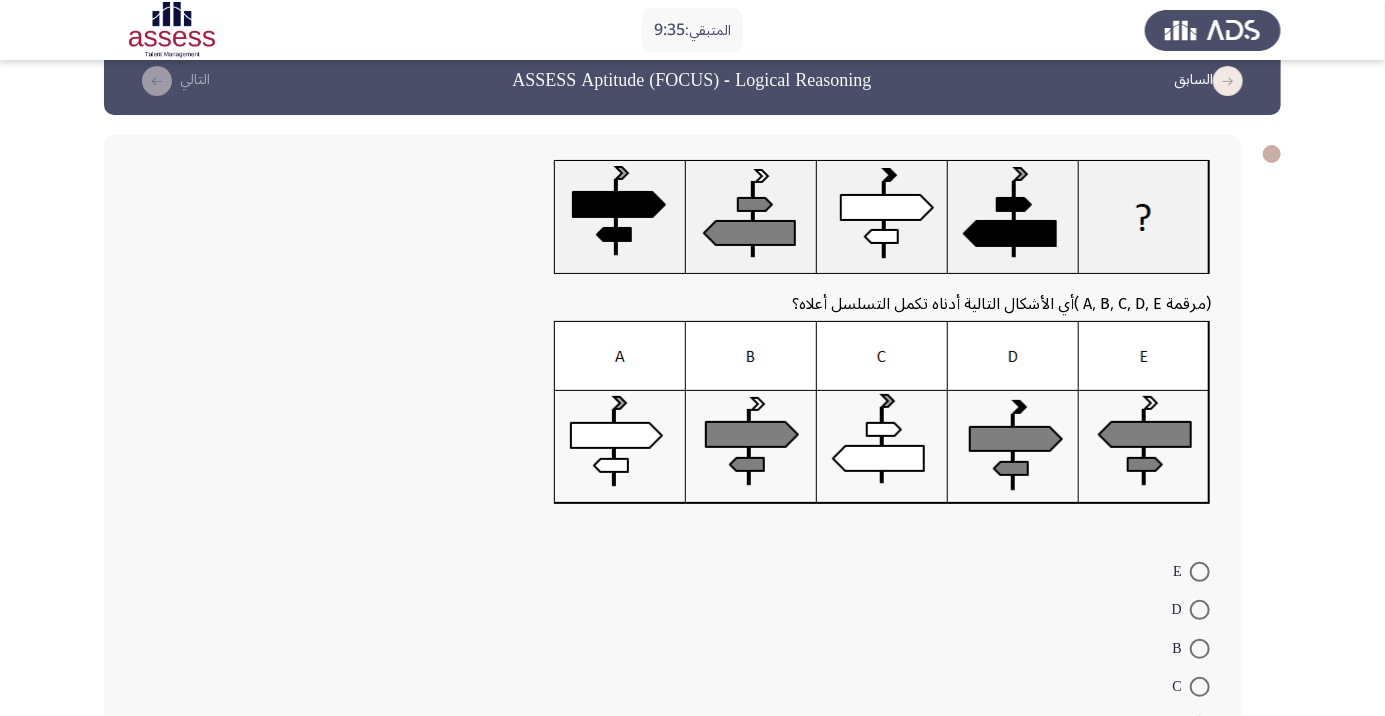 click on "C" at bounding box center (1191, 686) 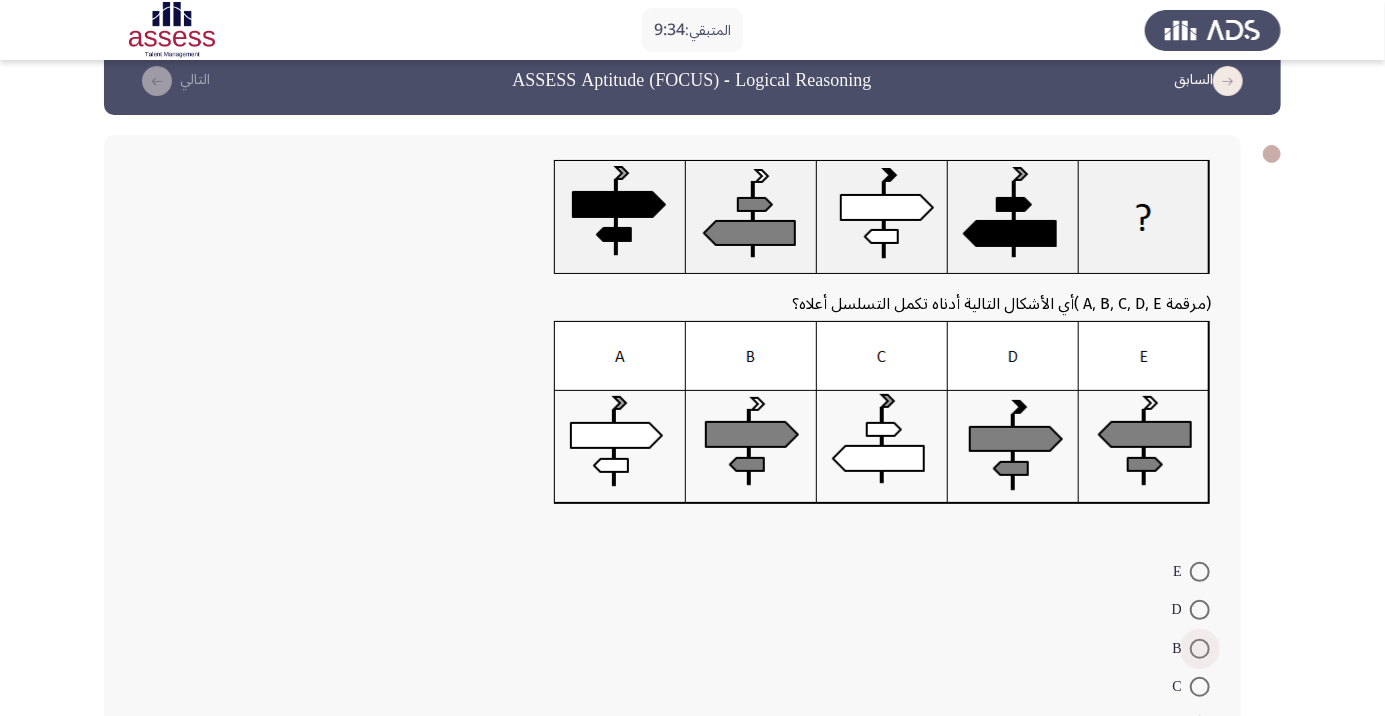 click at bounding box center [1200, 649] 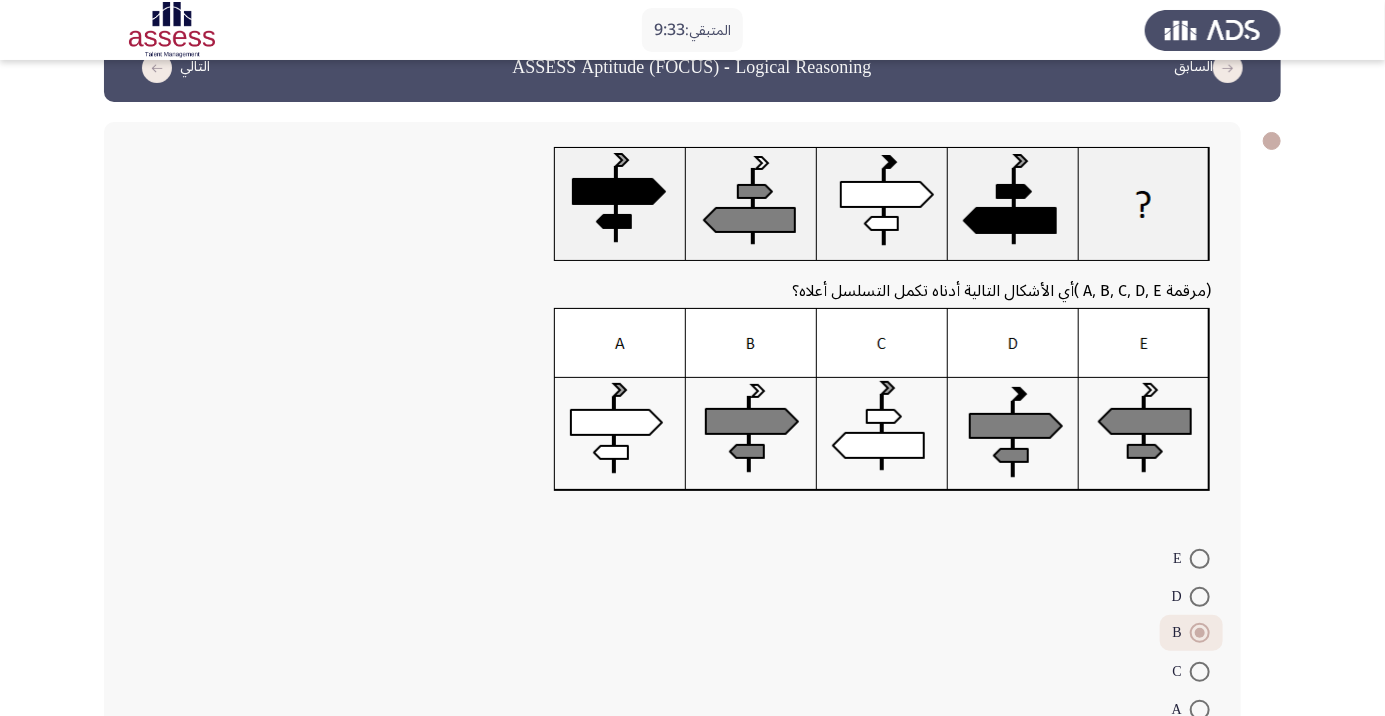 scroll, scrollTop: 87, scrollLeft: 0, axis: vertical 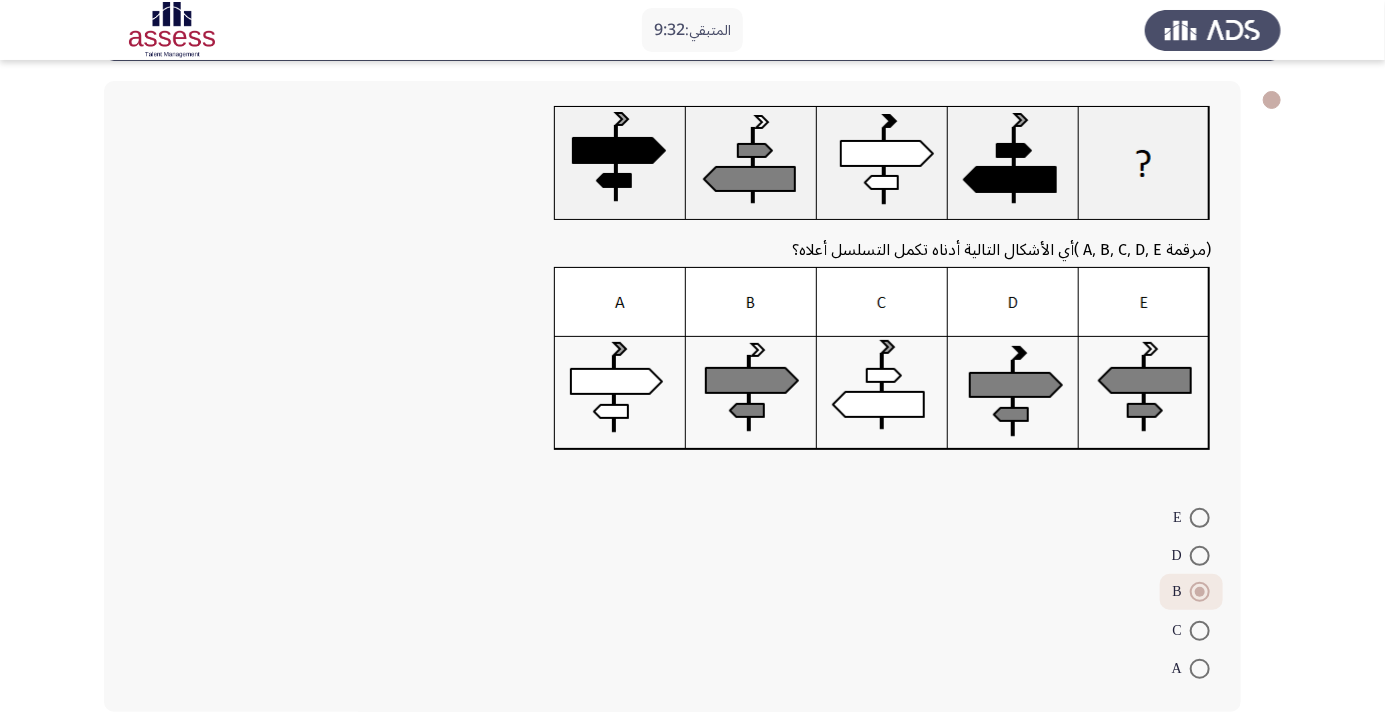 click on "التالي" 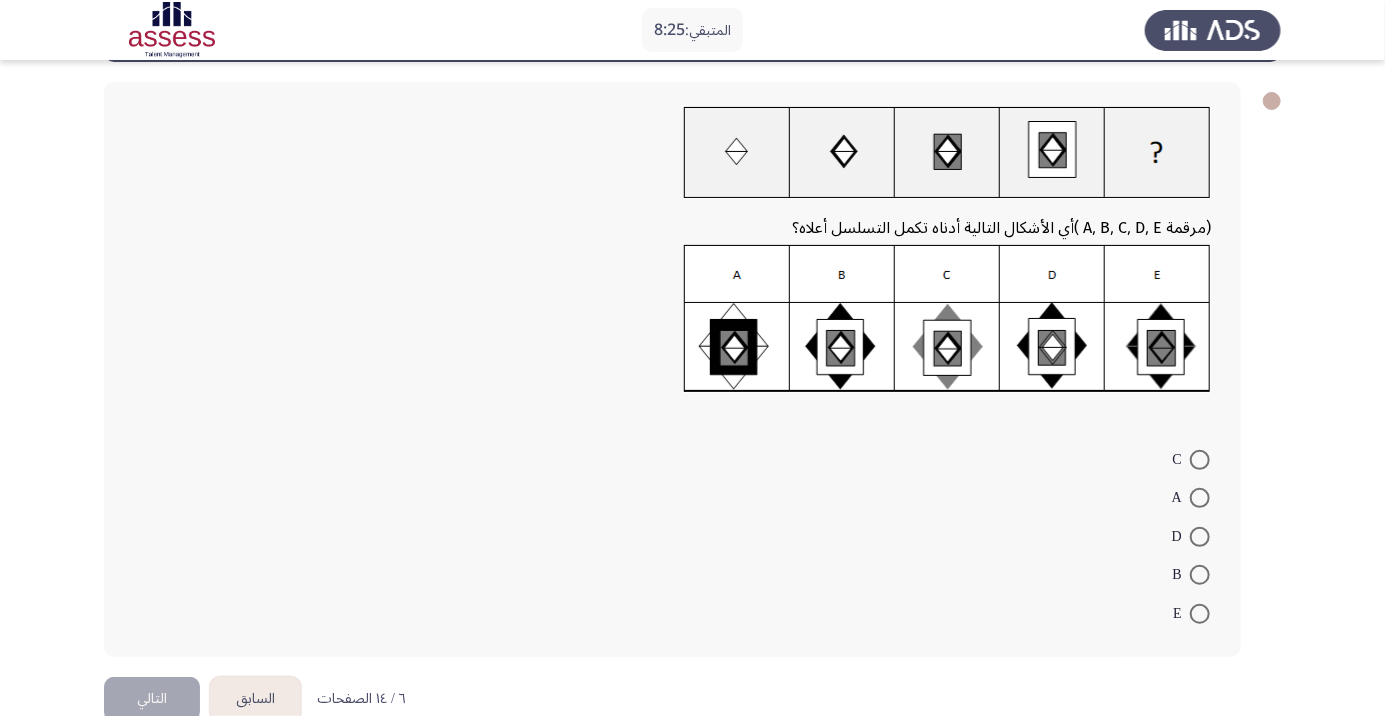 scroll, scrollTop: 89, scrollLeft: 0, axis: vertical 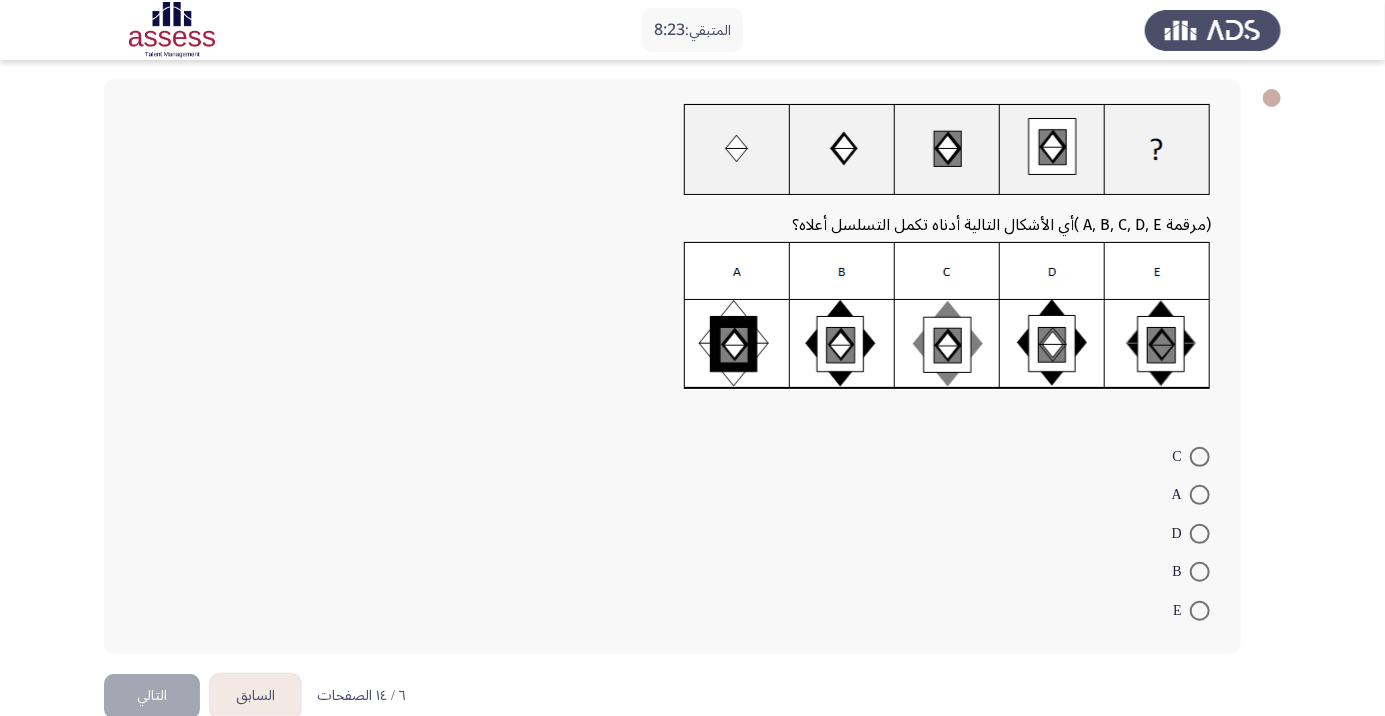 click at bounding box center [1200, 534] 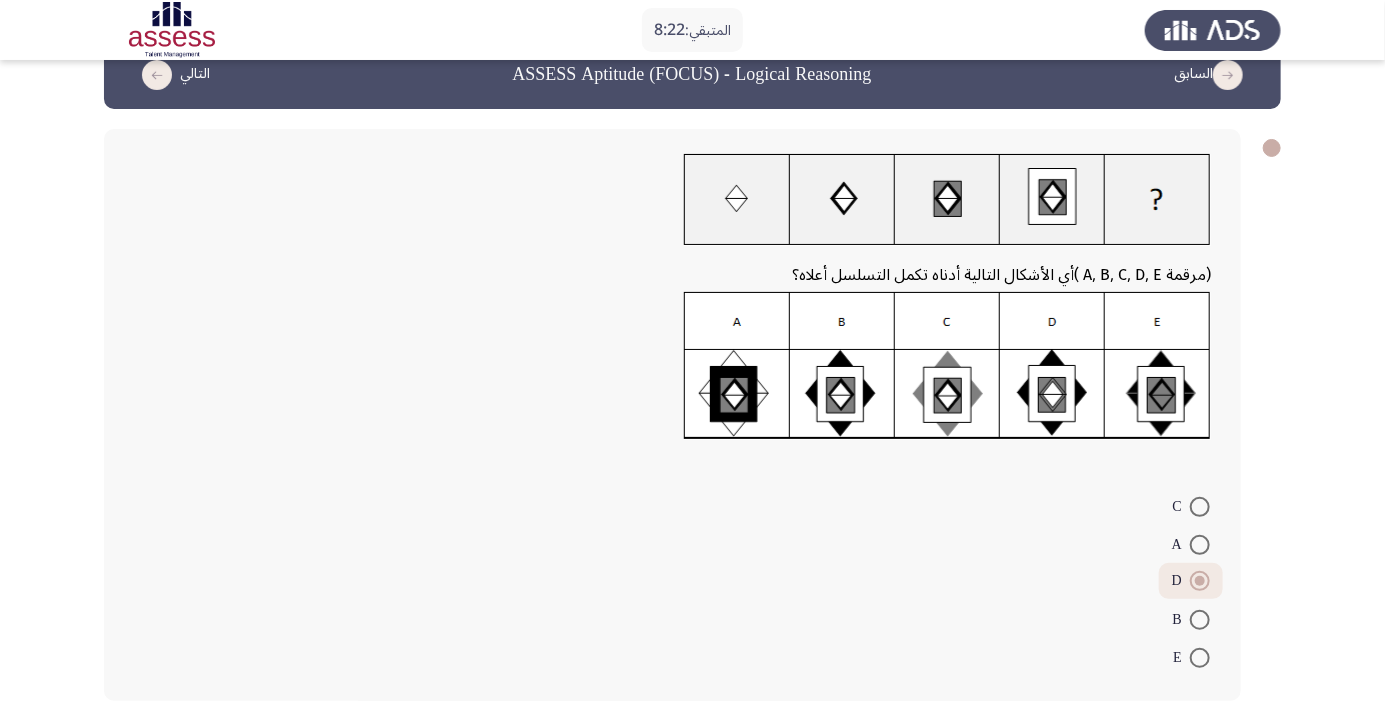 scroll, scrollTop: 24, scrollLeft: 0, axis: vertical 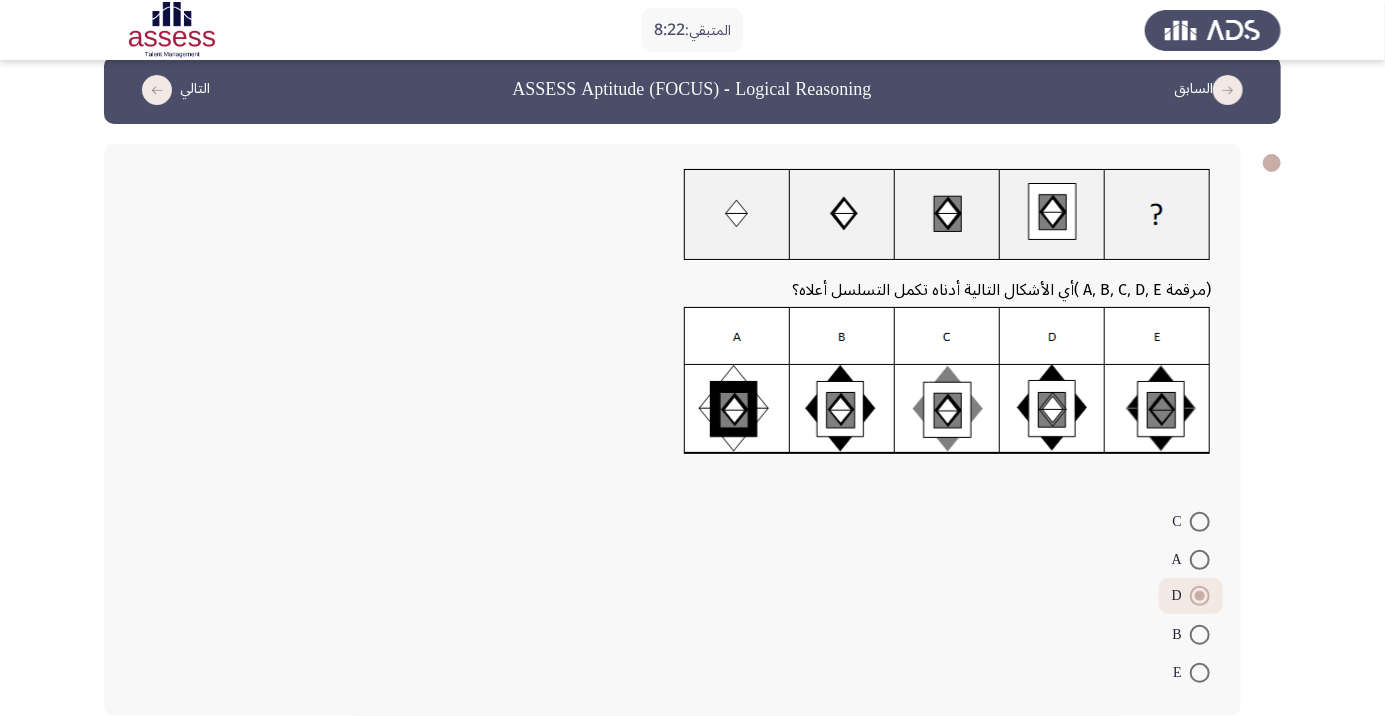 click on "التالي" 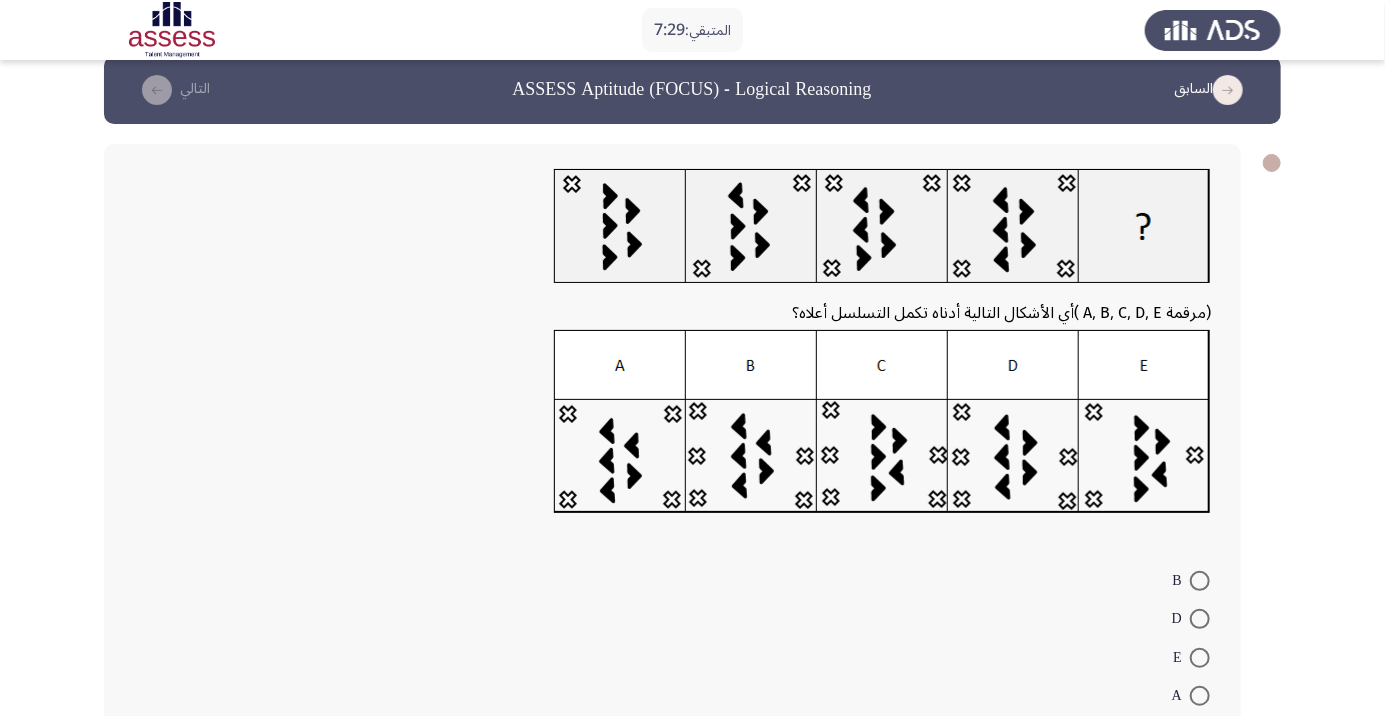 scroll, scrollTop: 18, scrollLeft: 0, axis: vertical 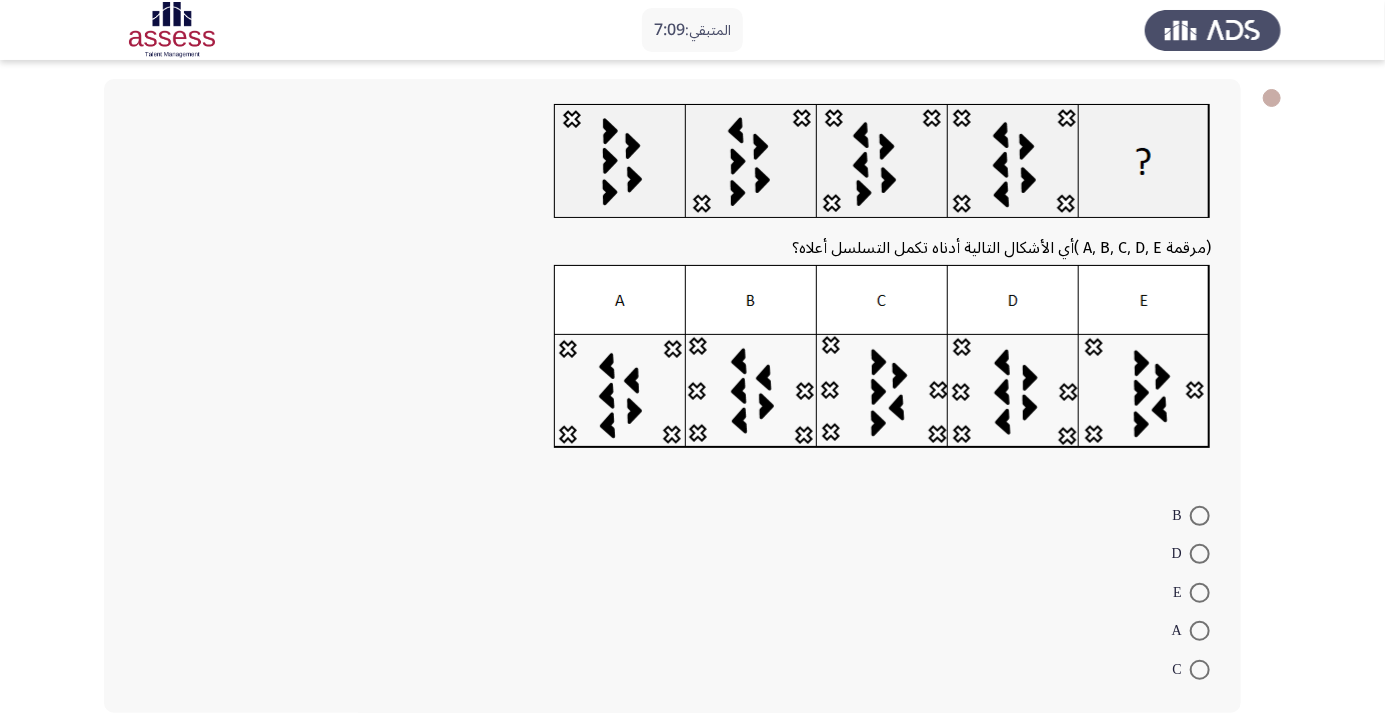 click at bounding box center (1200, 631) 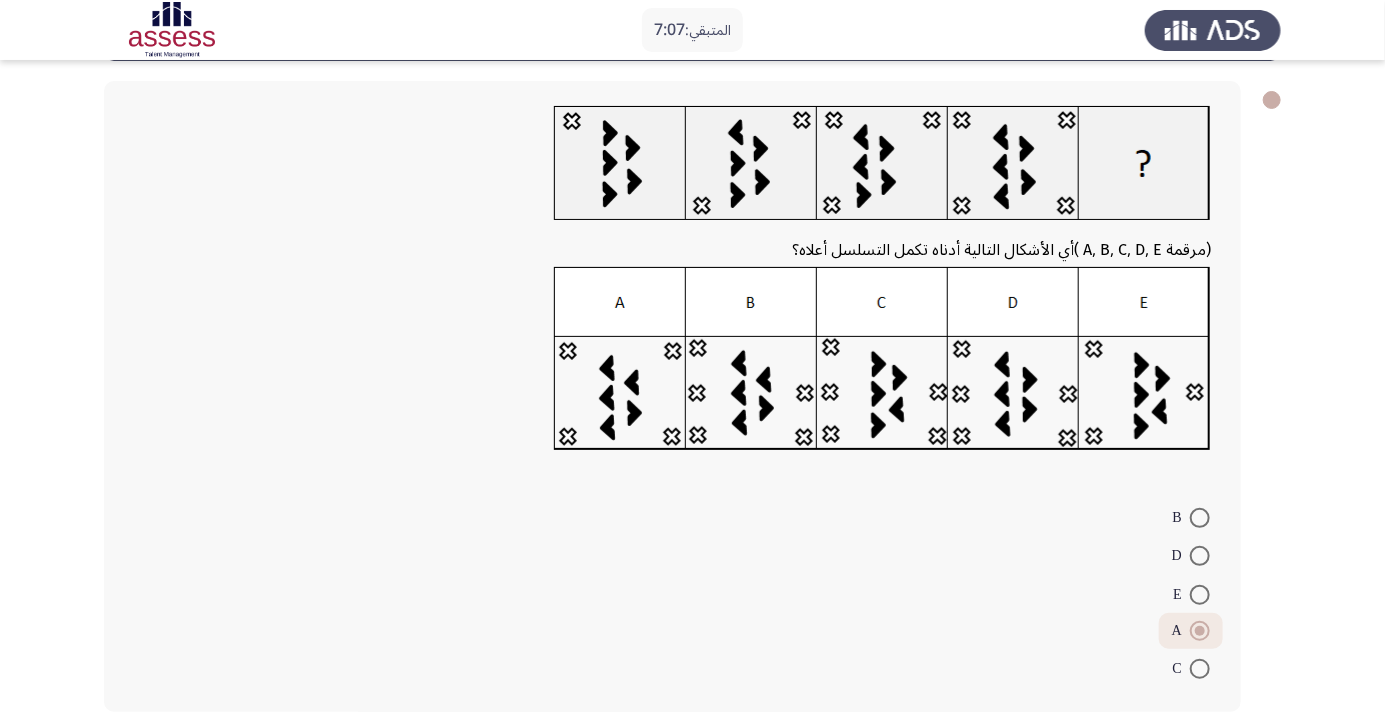 click on "التالي" 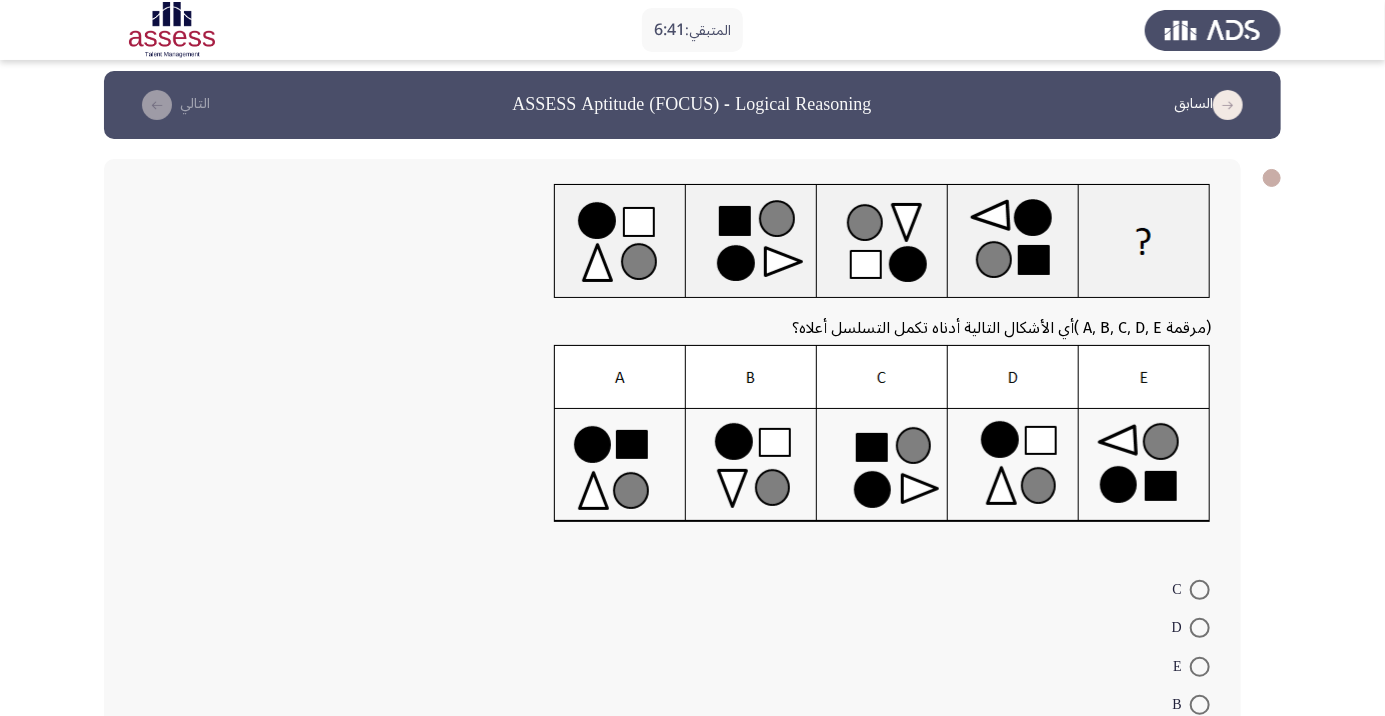 scroll, scrollTop: 0, scrollLeft: 0, axis: both 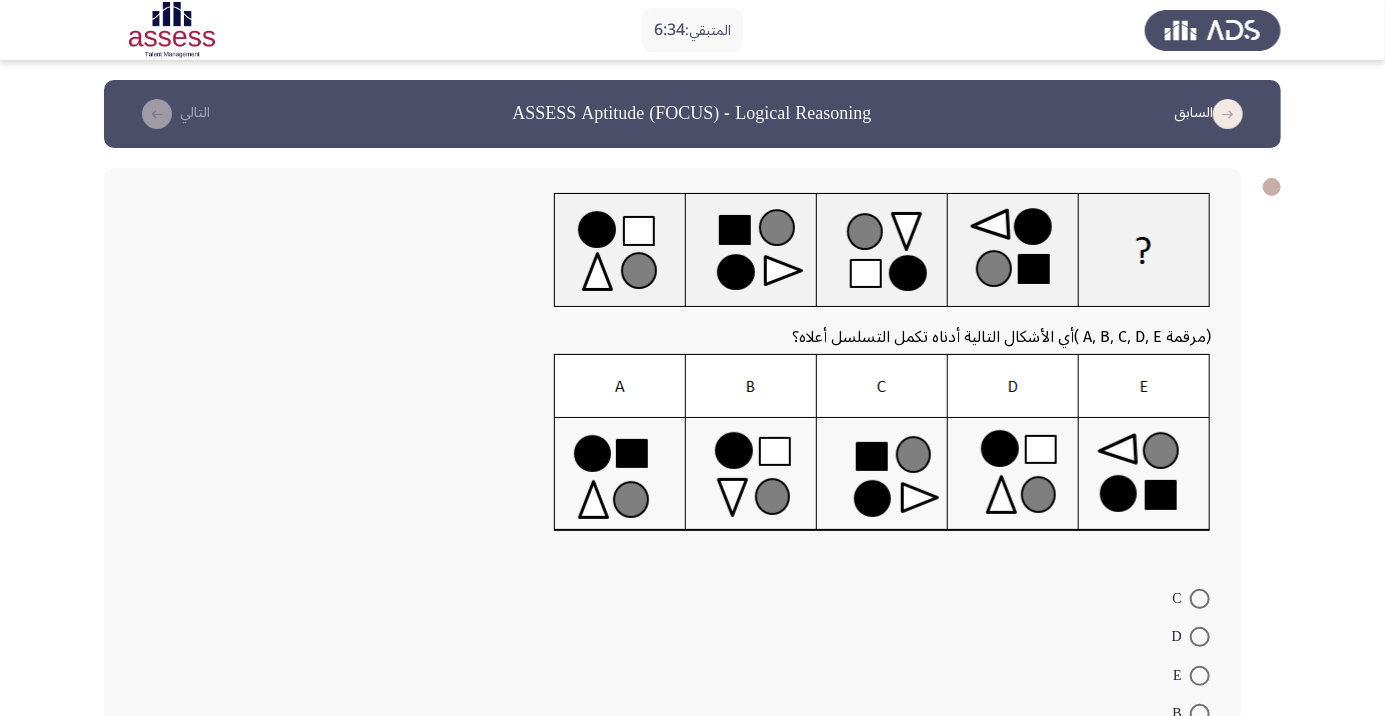 click at bounding box center [1200, 676] 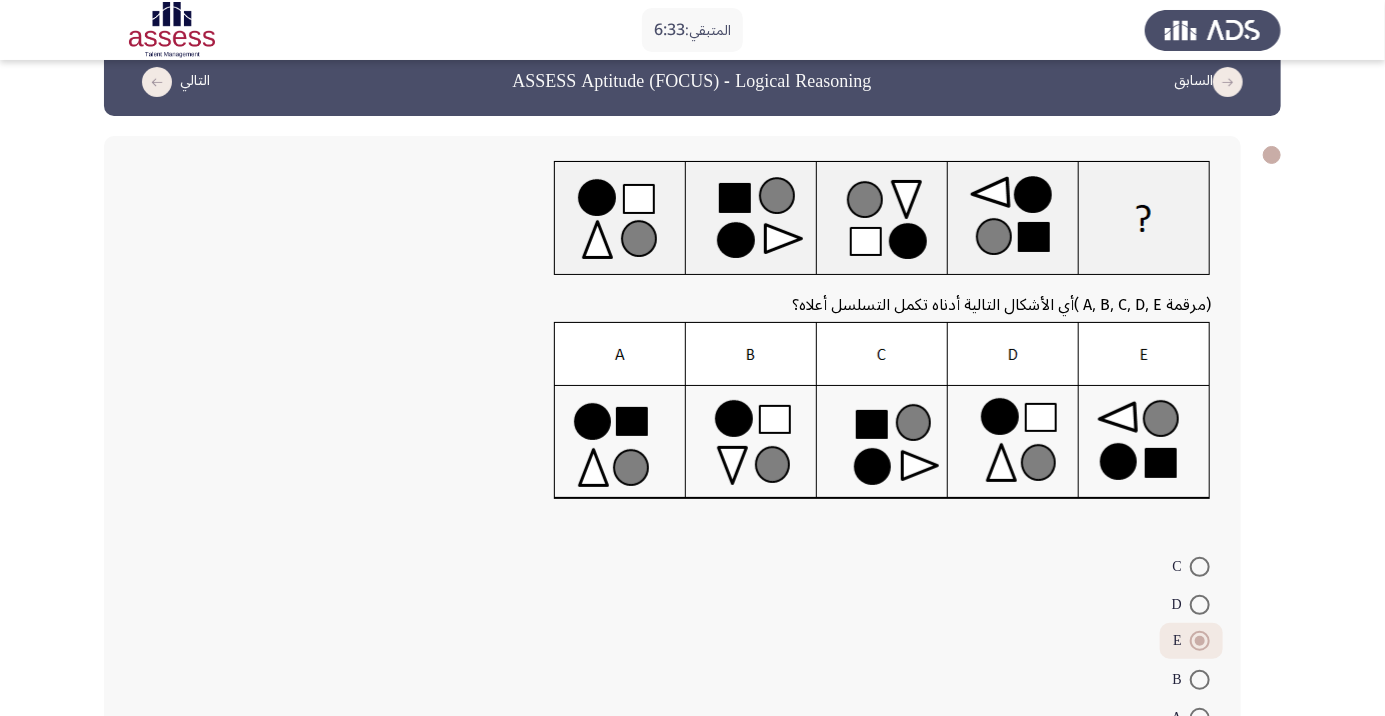 scroll, scrollTop: 81, scrollLeft: 0, axis: vertical 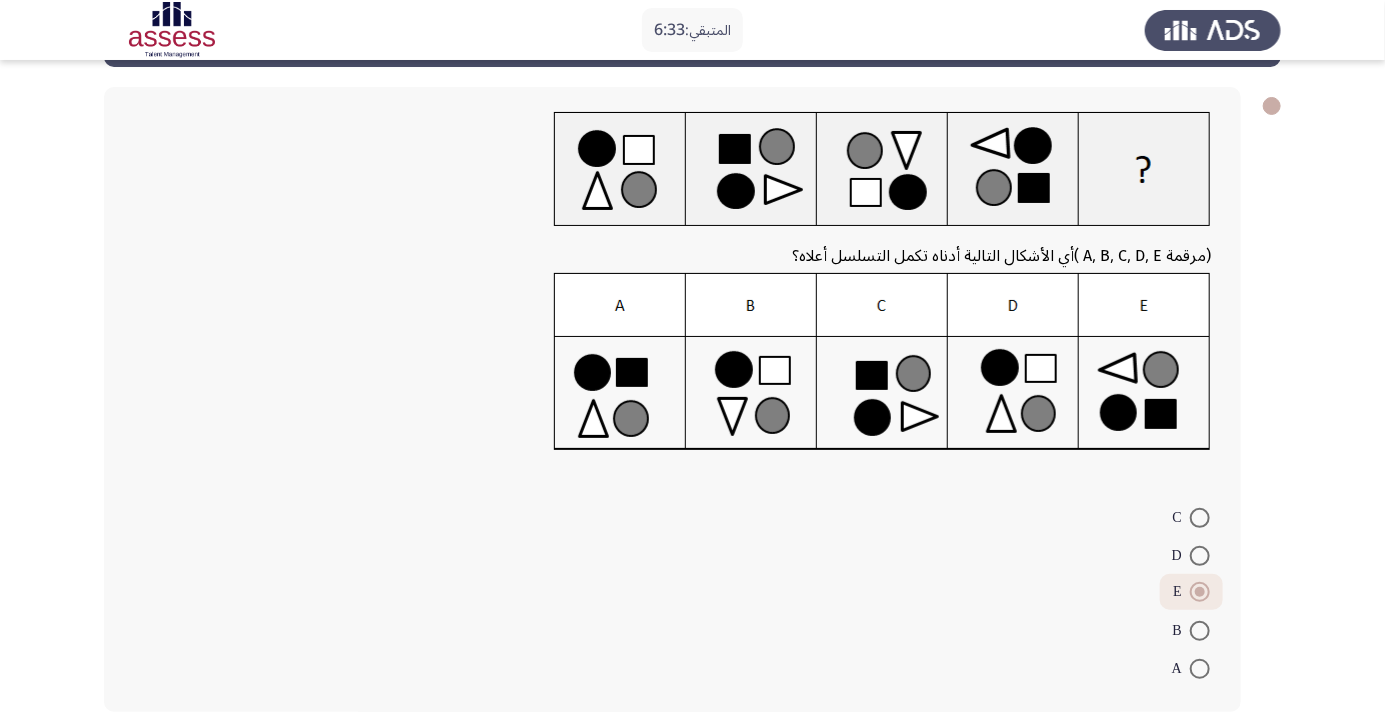 click on "التالي" 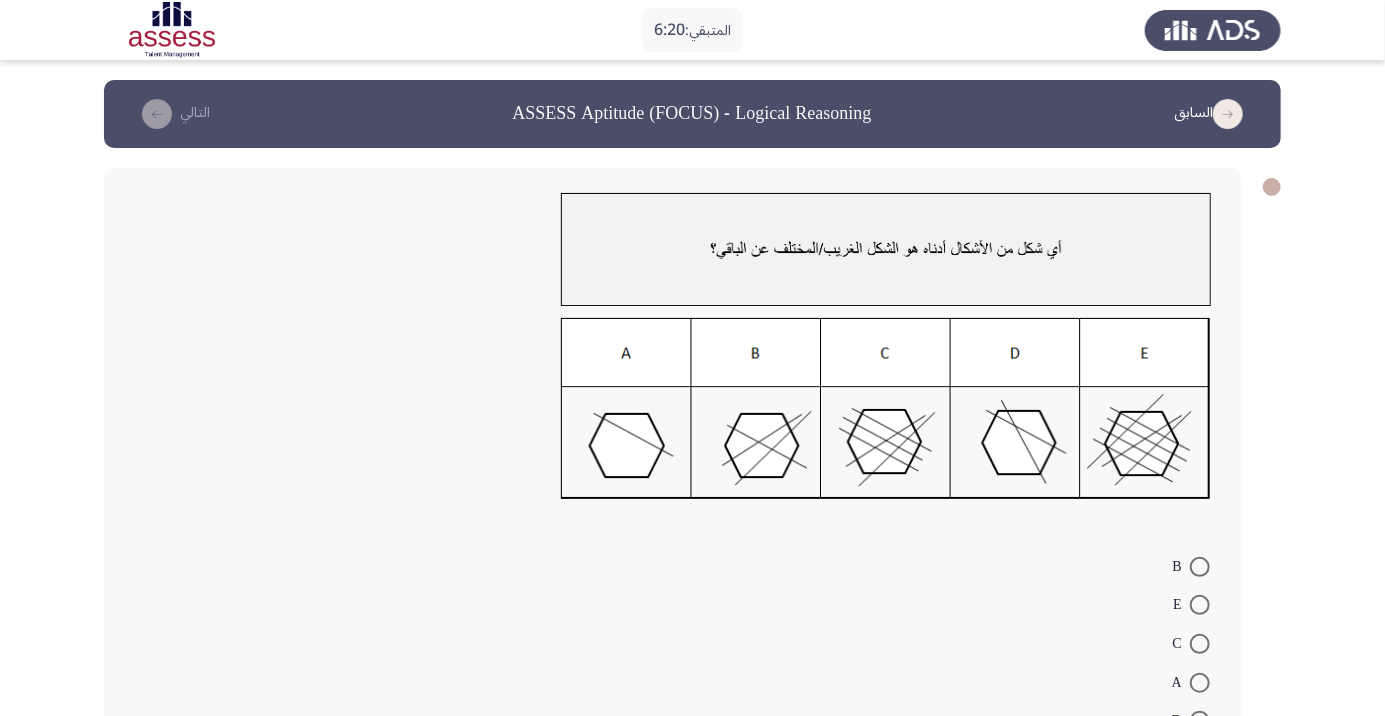click at bounding box center [1200, 567] 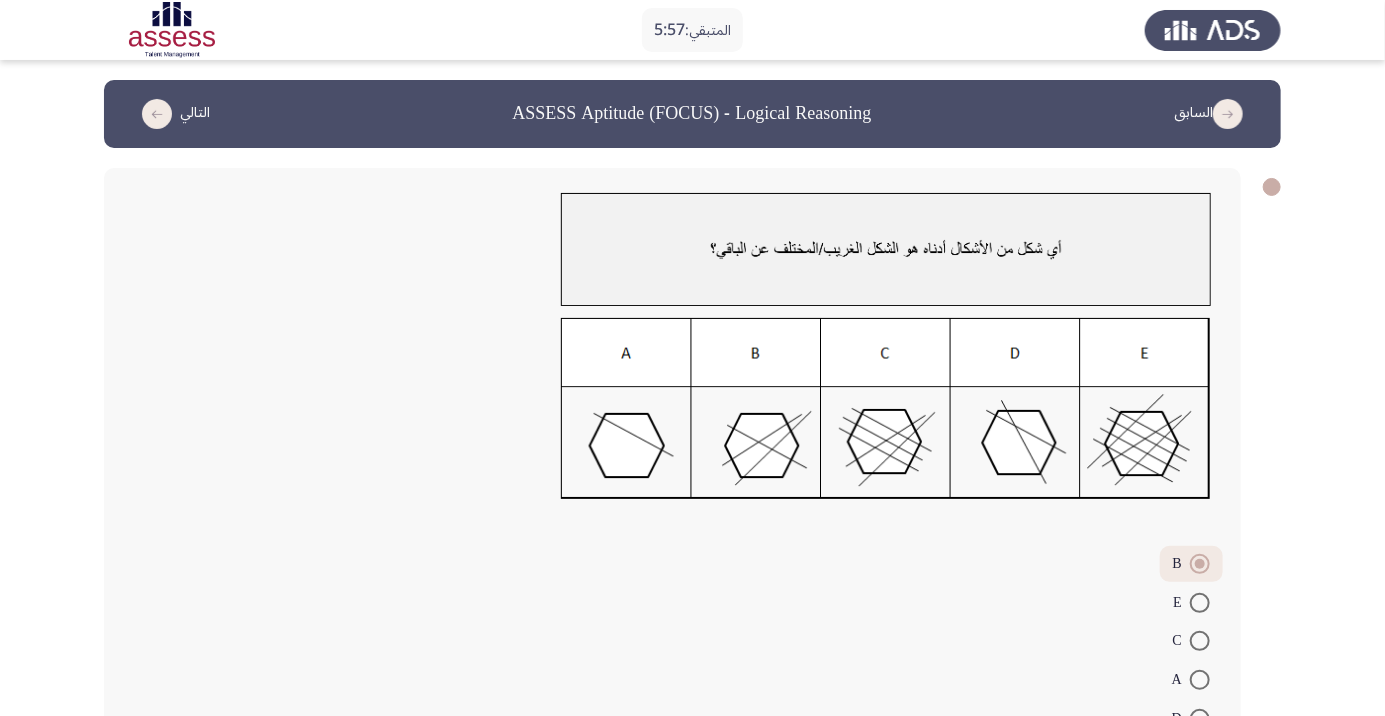 click at bounding box center [1200, 680] 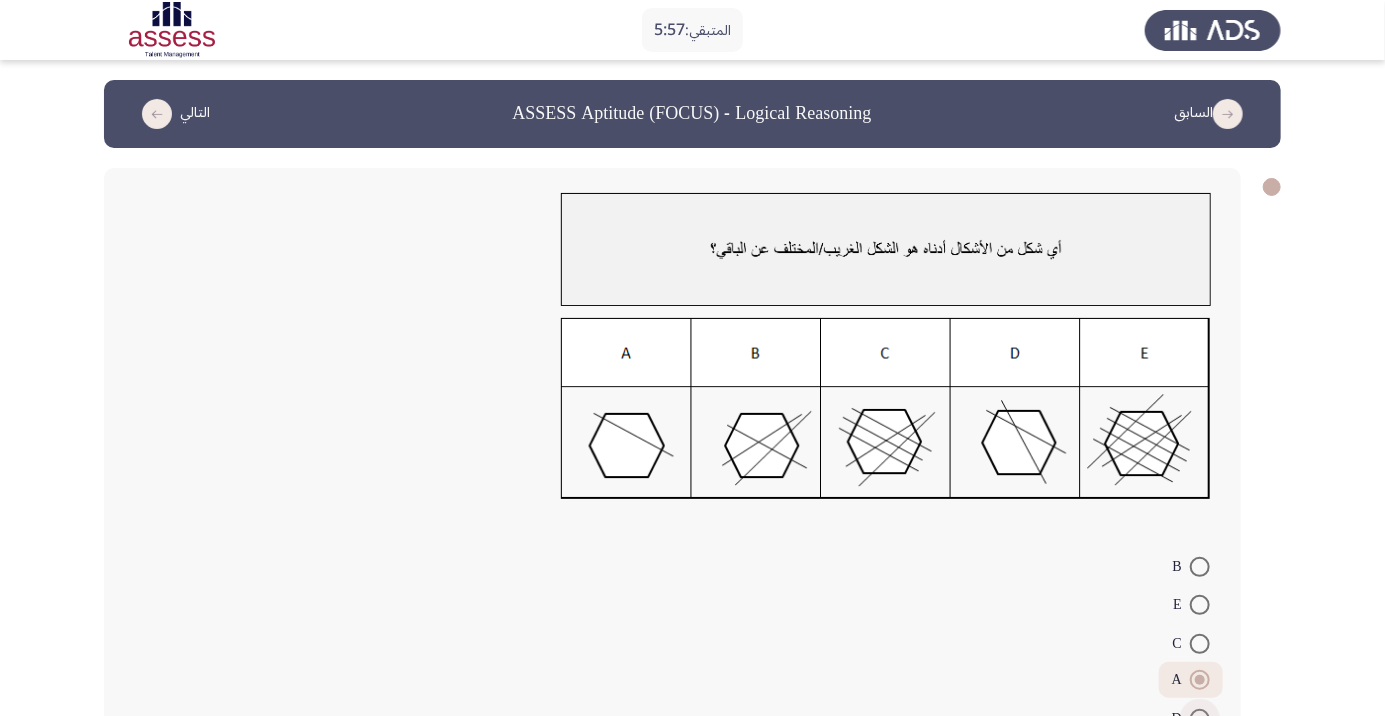 click at bounding box center (1200, 719) 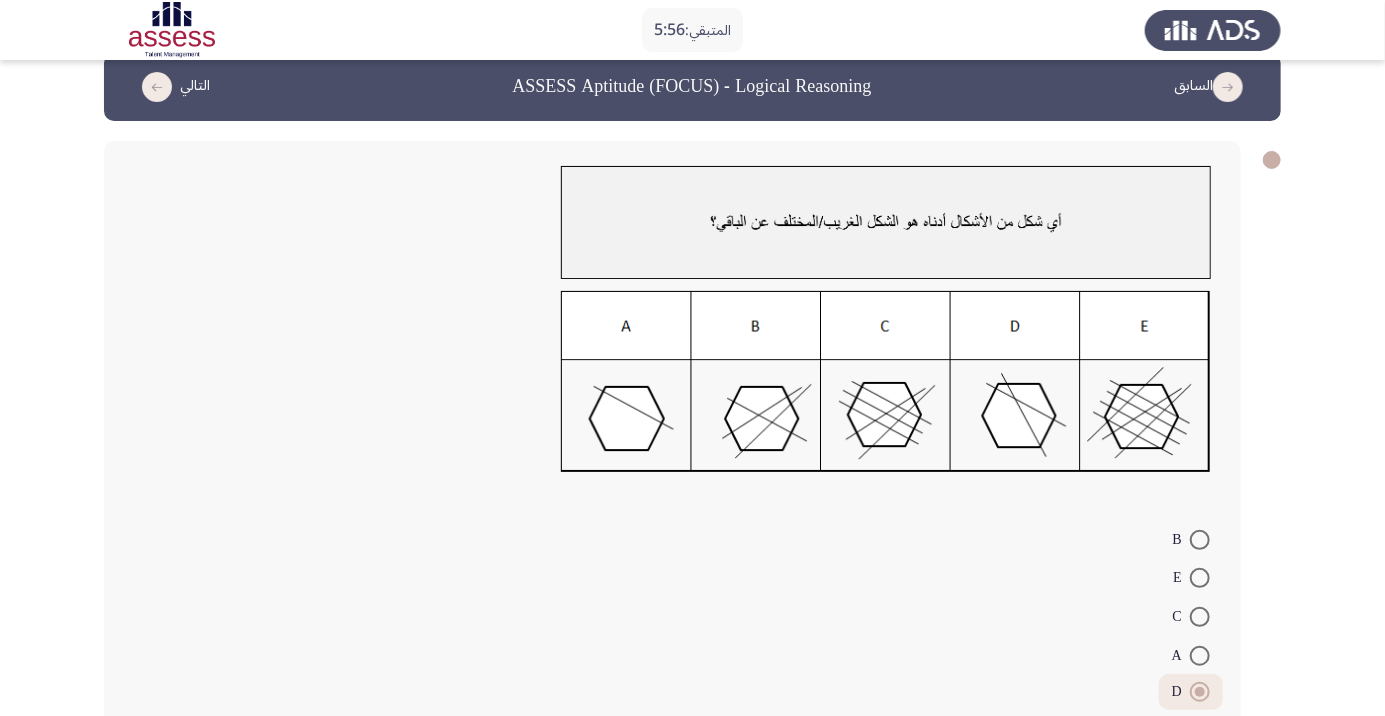 scroll, scrollTop: 49, scrollLeft: 0, axis: vertical 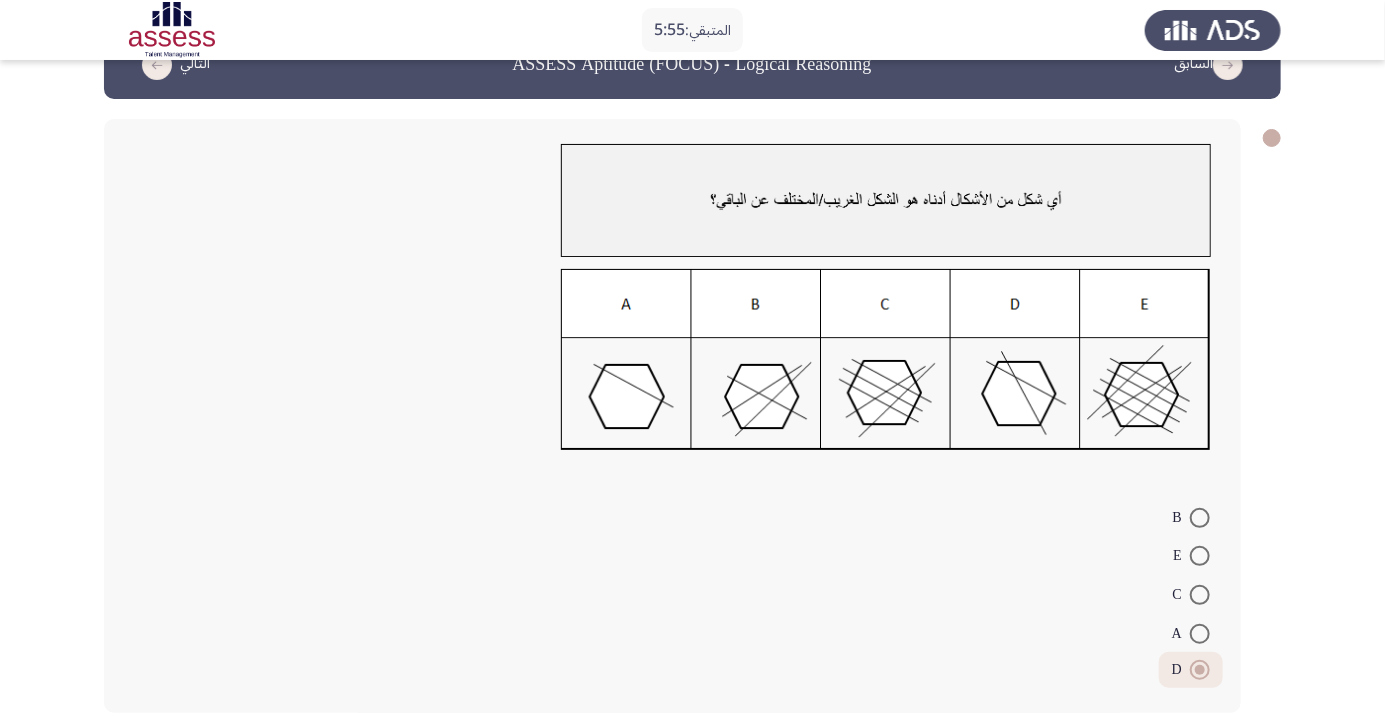 click on "التالي" 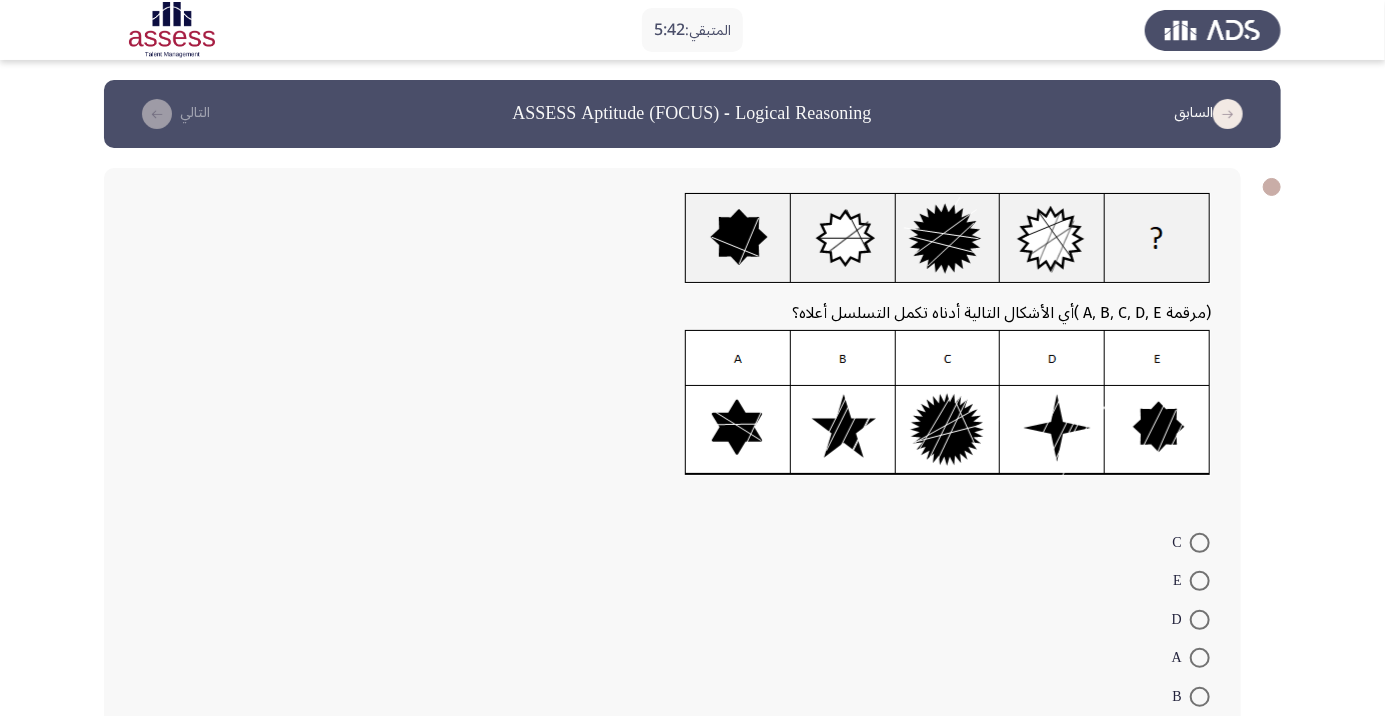 click at bounding box center [1200, 581] 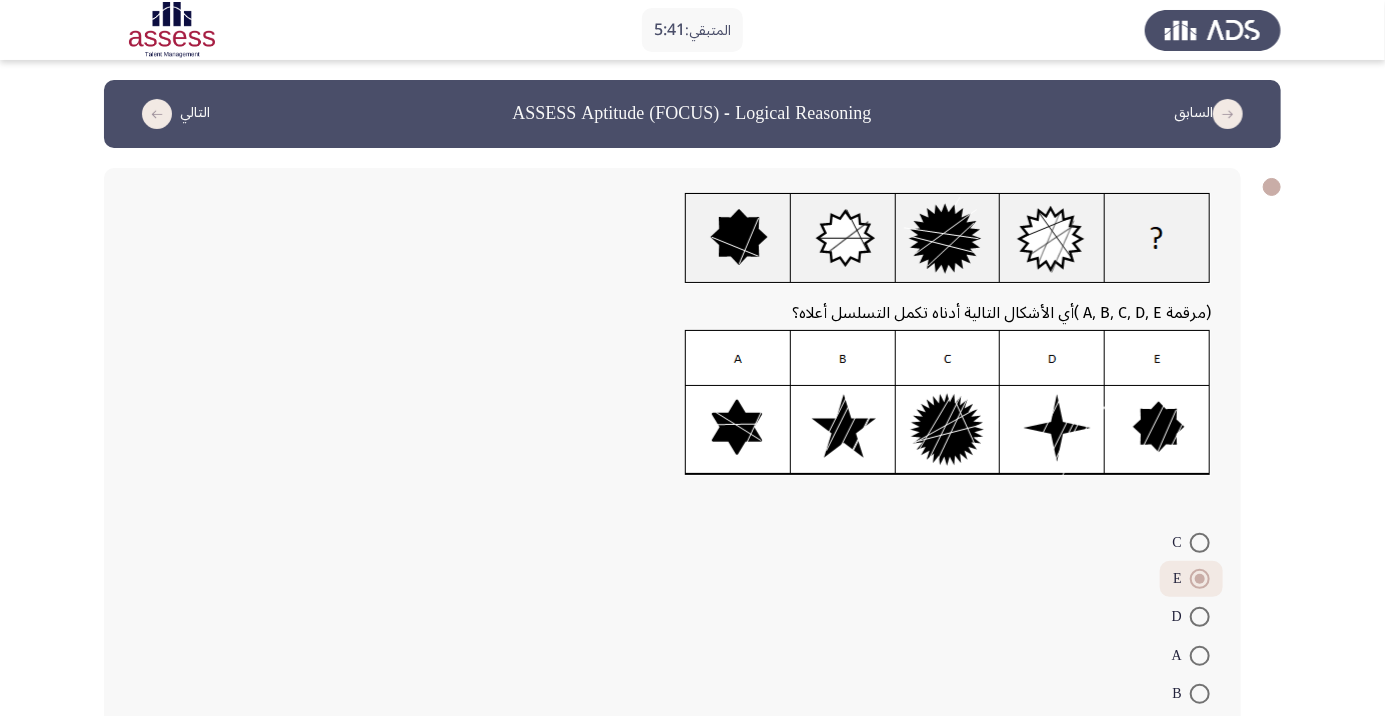 click on "التالي" 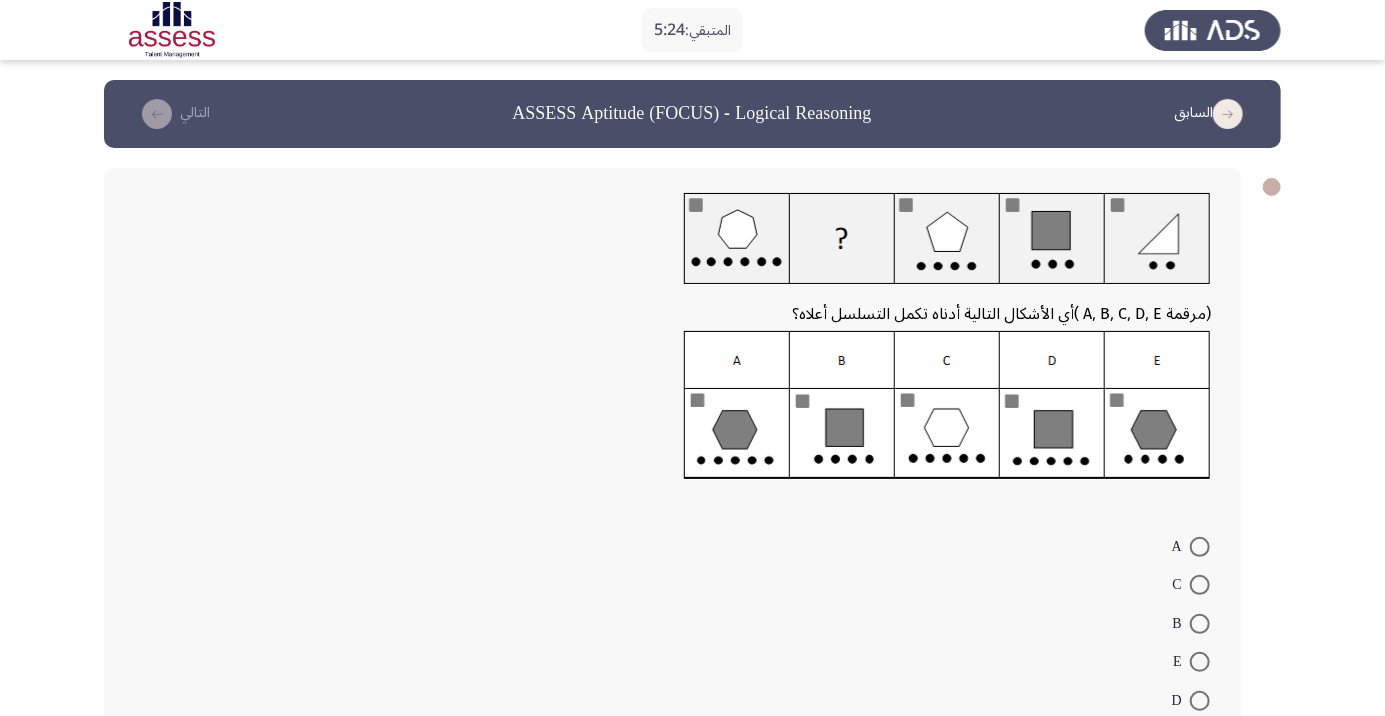click at bounding box center [1200, 547] 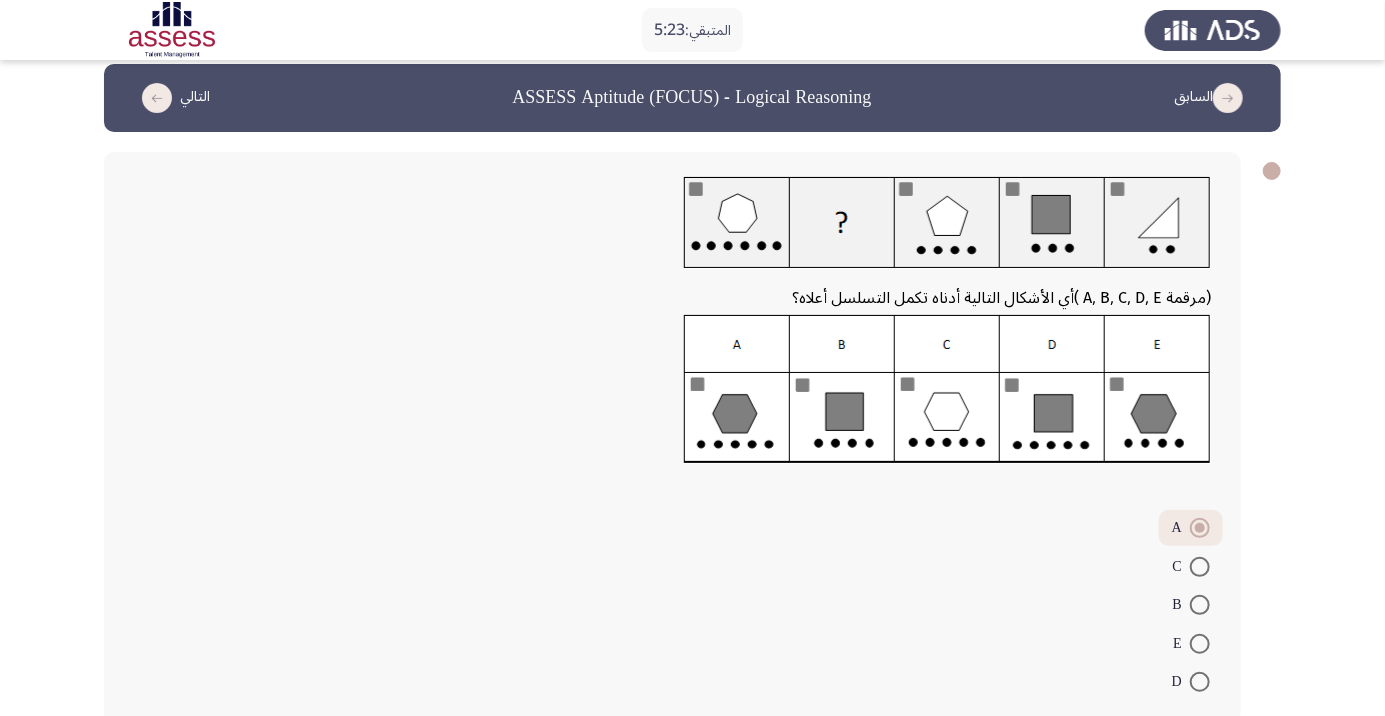 scroll, scrollTop: 29, scrollLeft: 0, axis: vertical 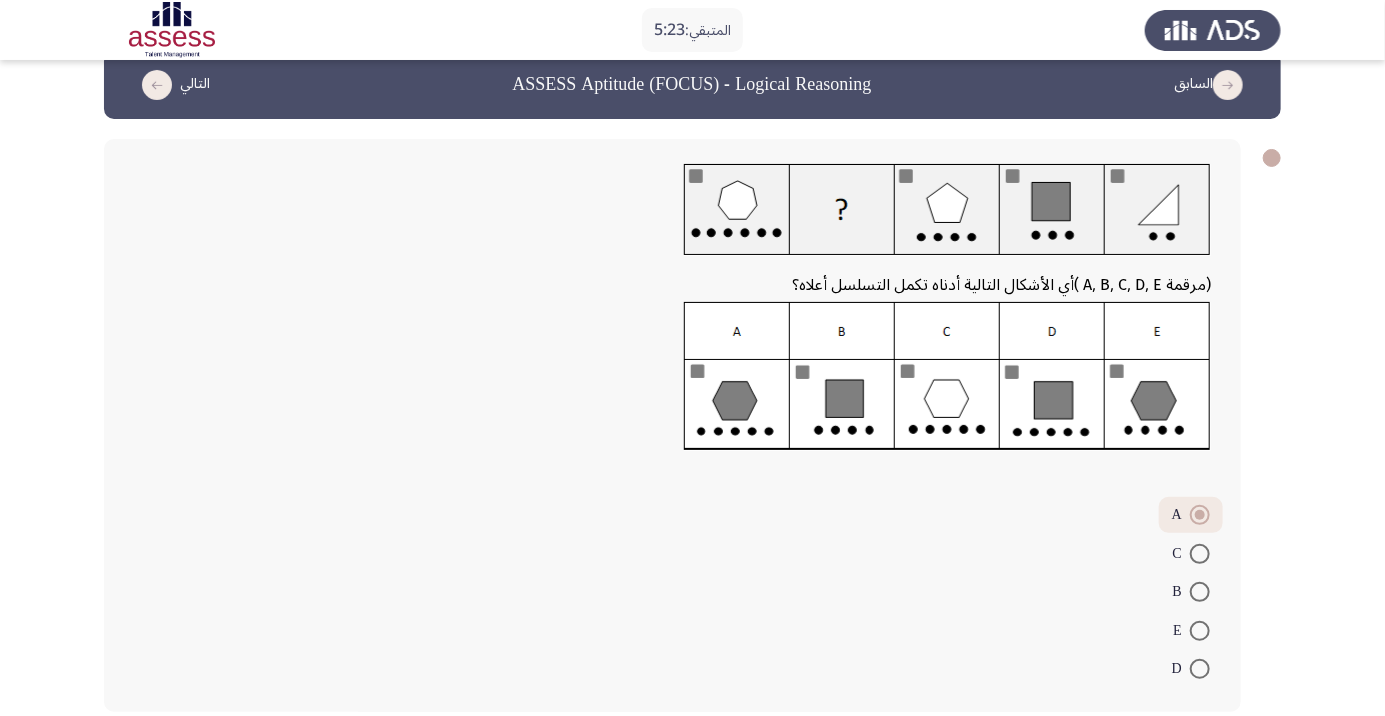 click on "التالي" 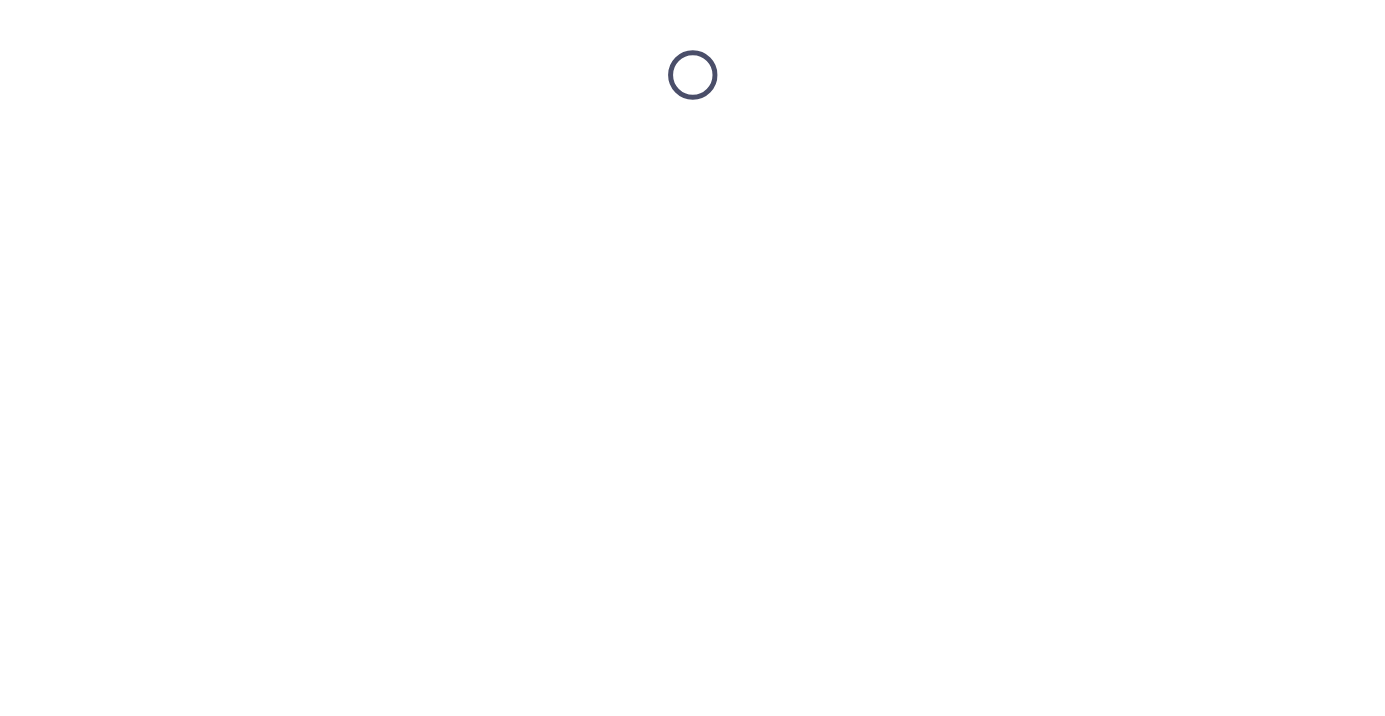 scroll, scrollTop: 0, scrollLeft: 0, axis: both 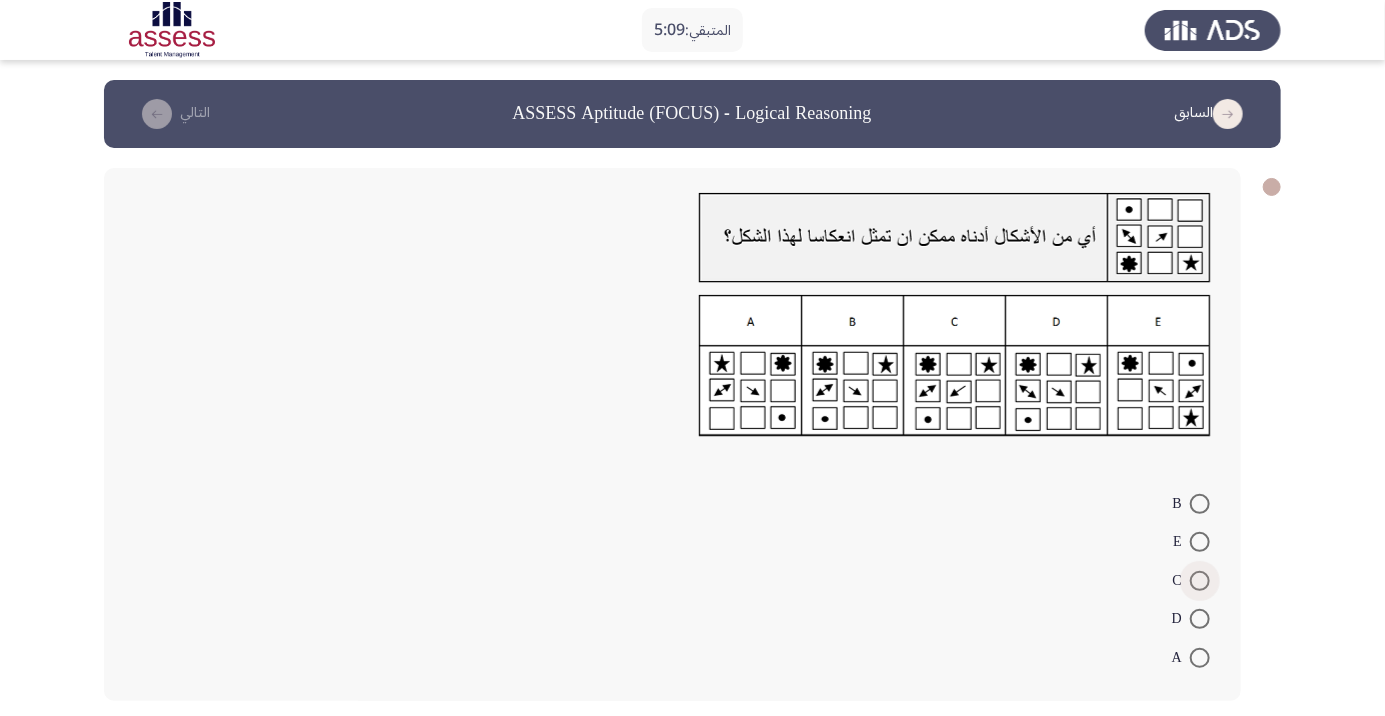 click at bounding box center (1200, 581) 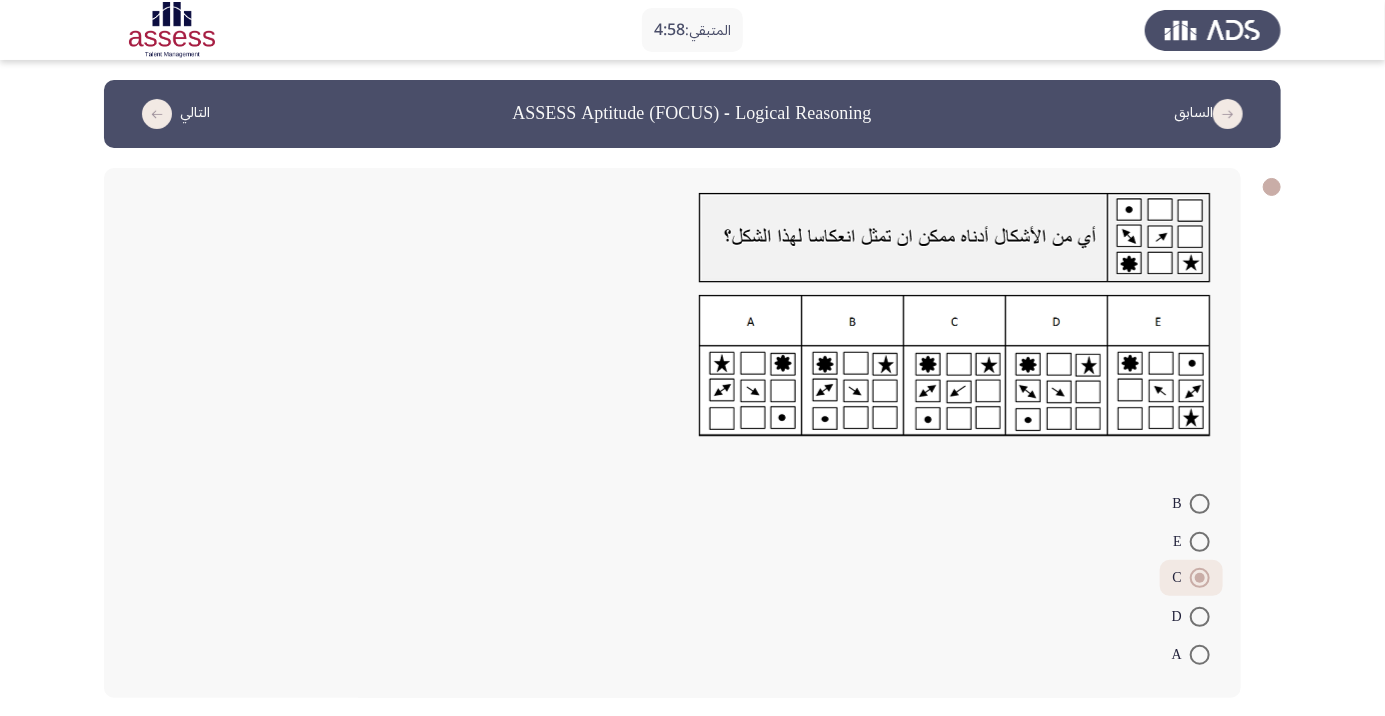 click on "التالي" 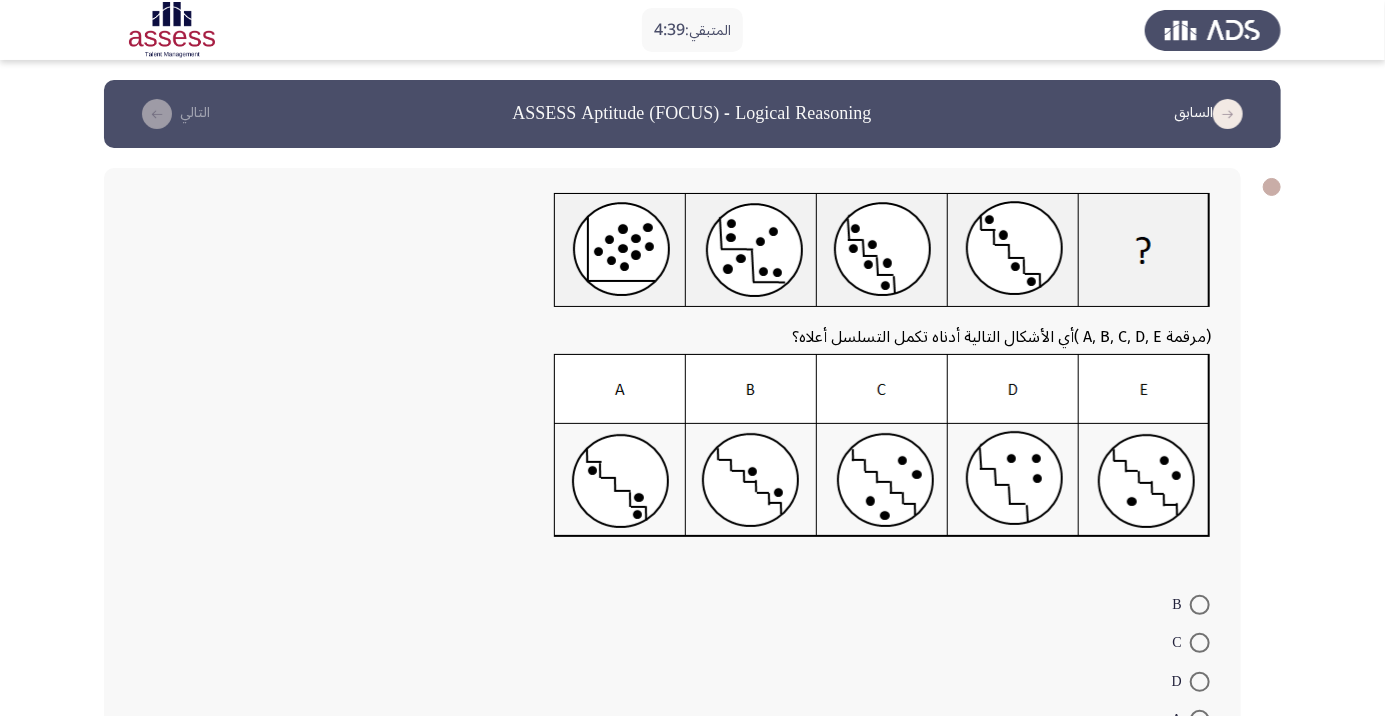 click at bounding box center [1200, 720] 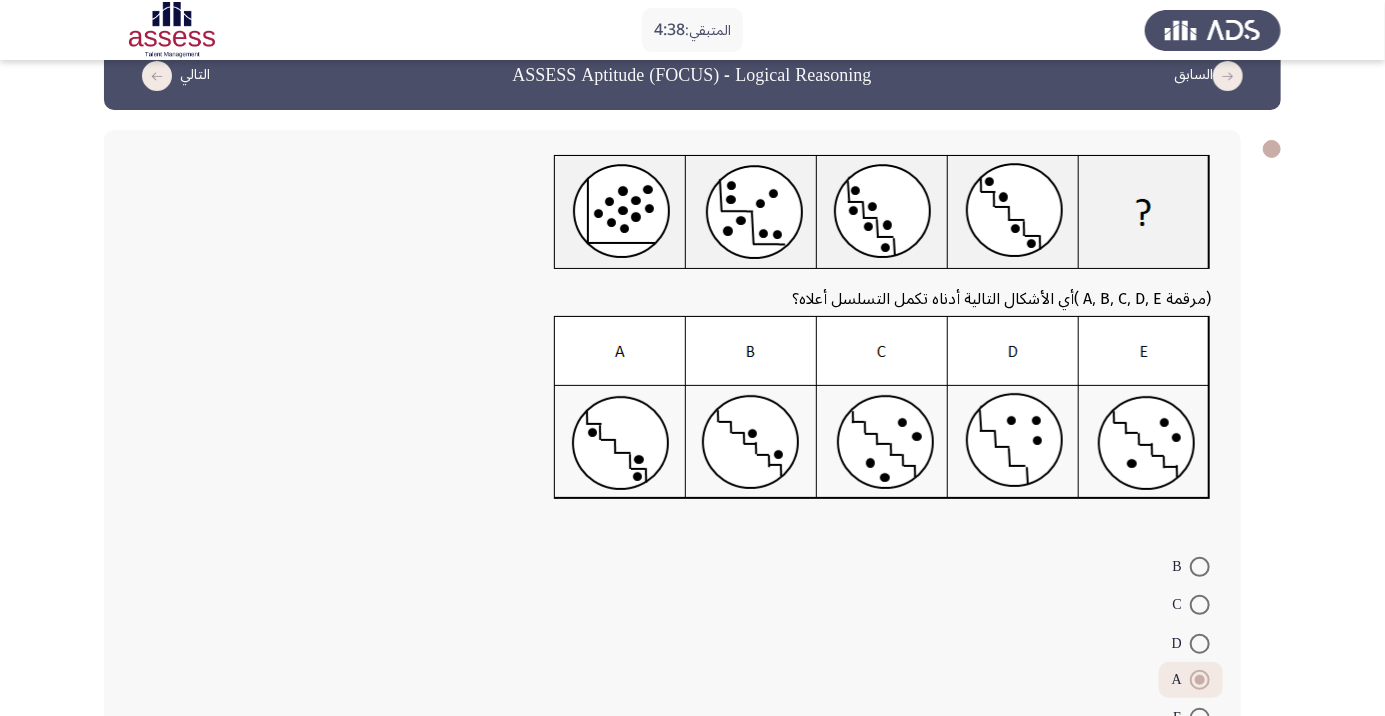 scroll, scrollTop: 87, scrollLeft: 0, axis: vertical 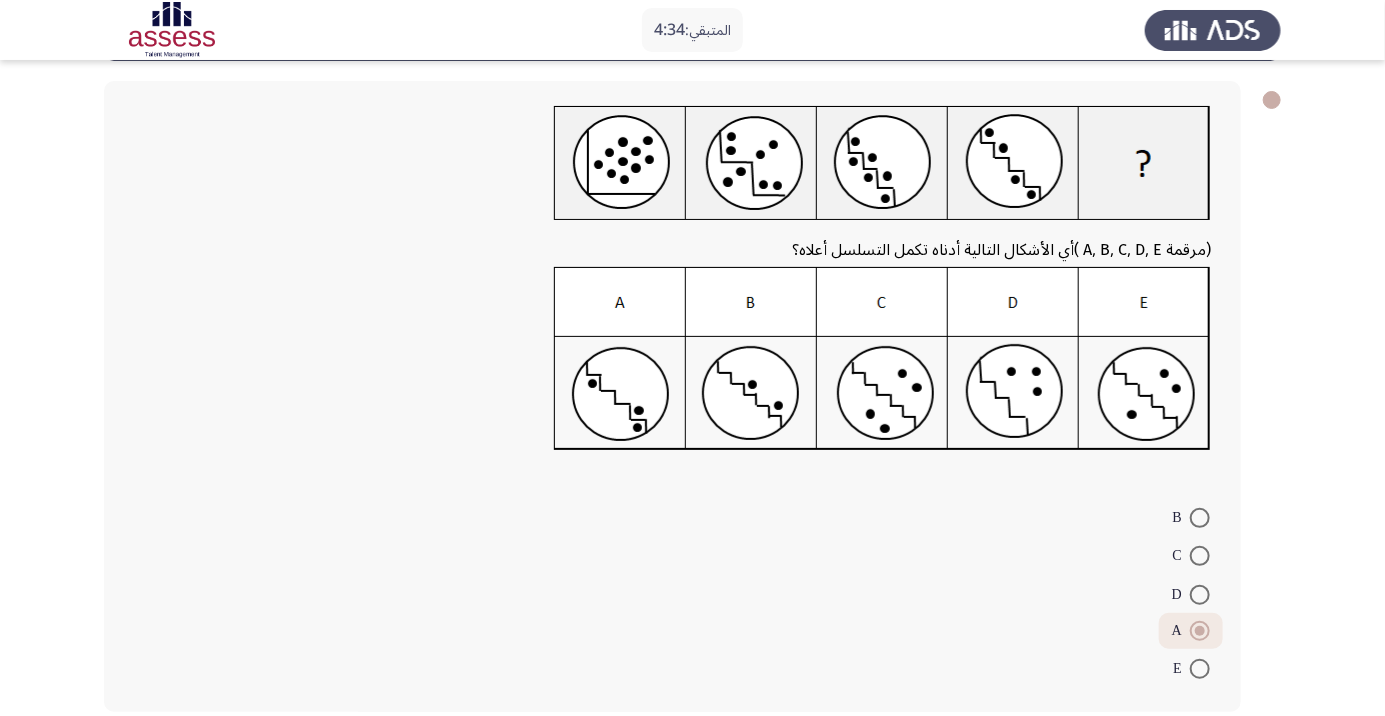 click on "التالي" 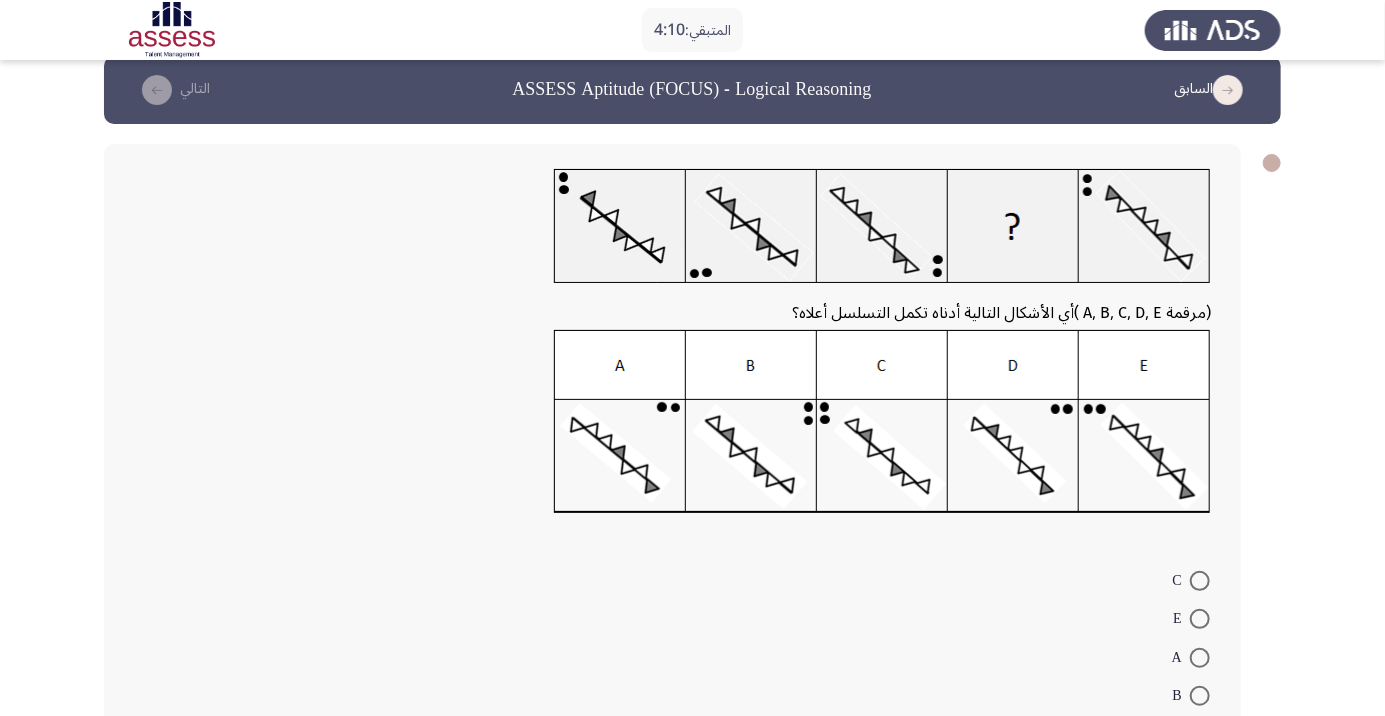 scroll, scrollTop: 0, scrollLeft: 0, axis: both 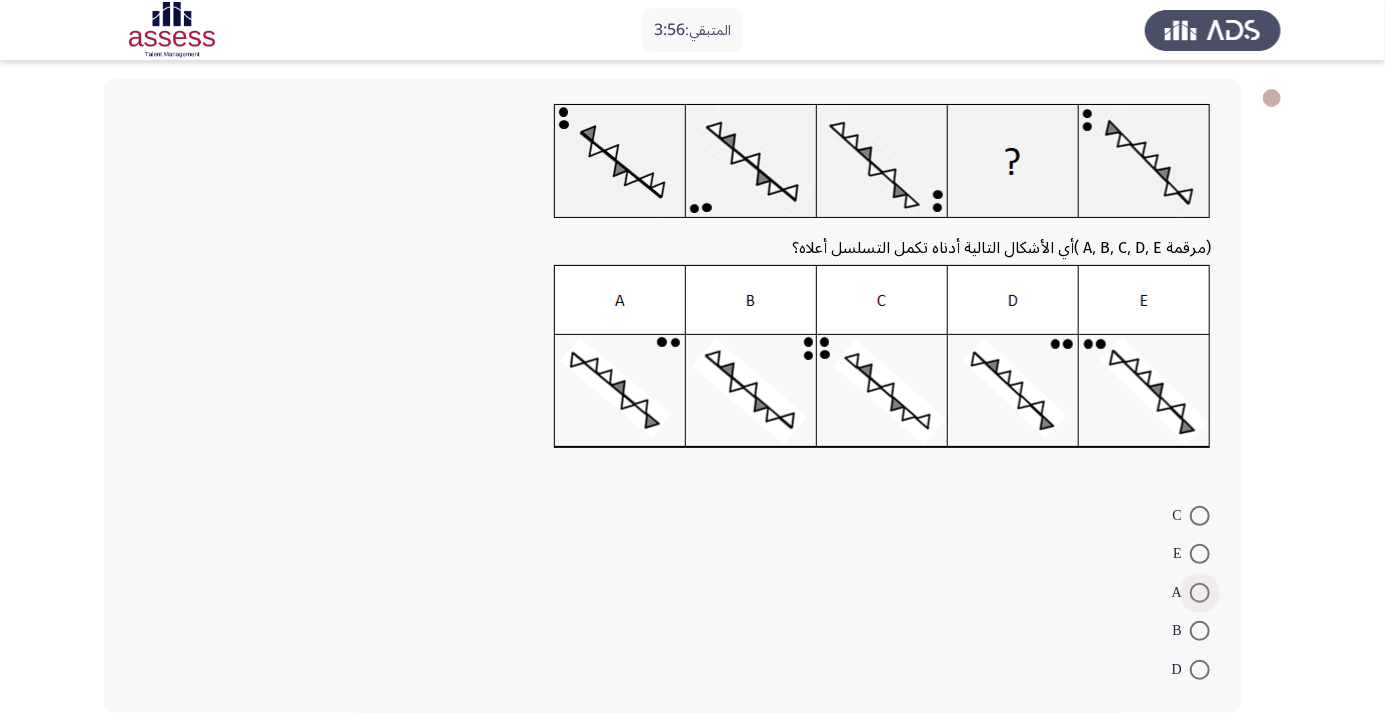 click at bounding box center (1200, 593) 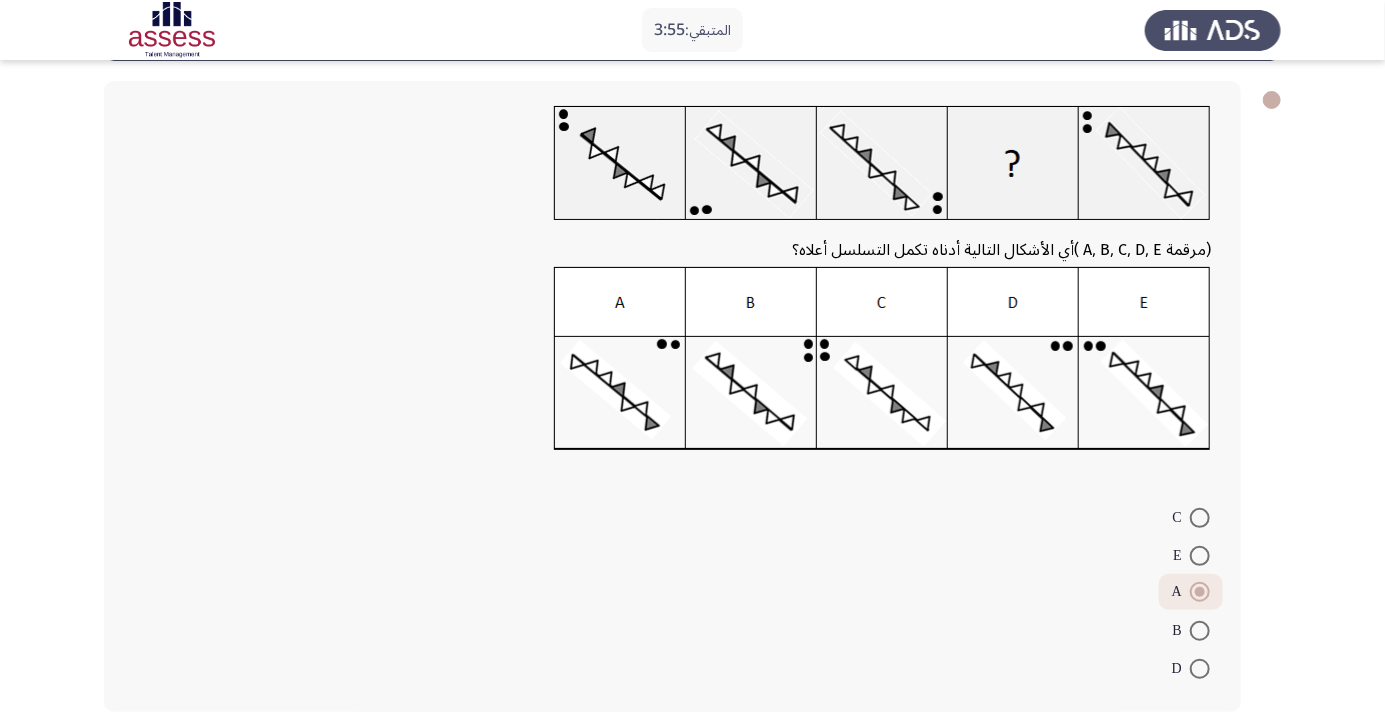 click on "التالي" 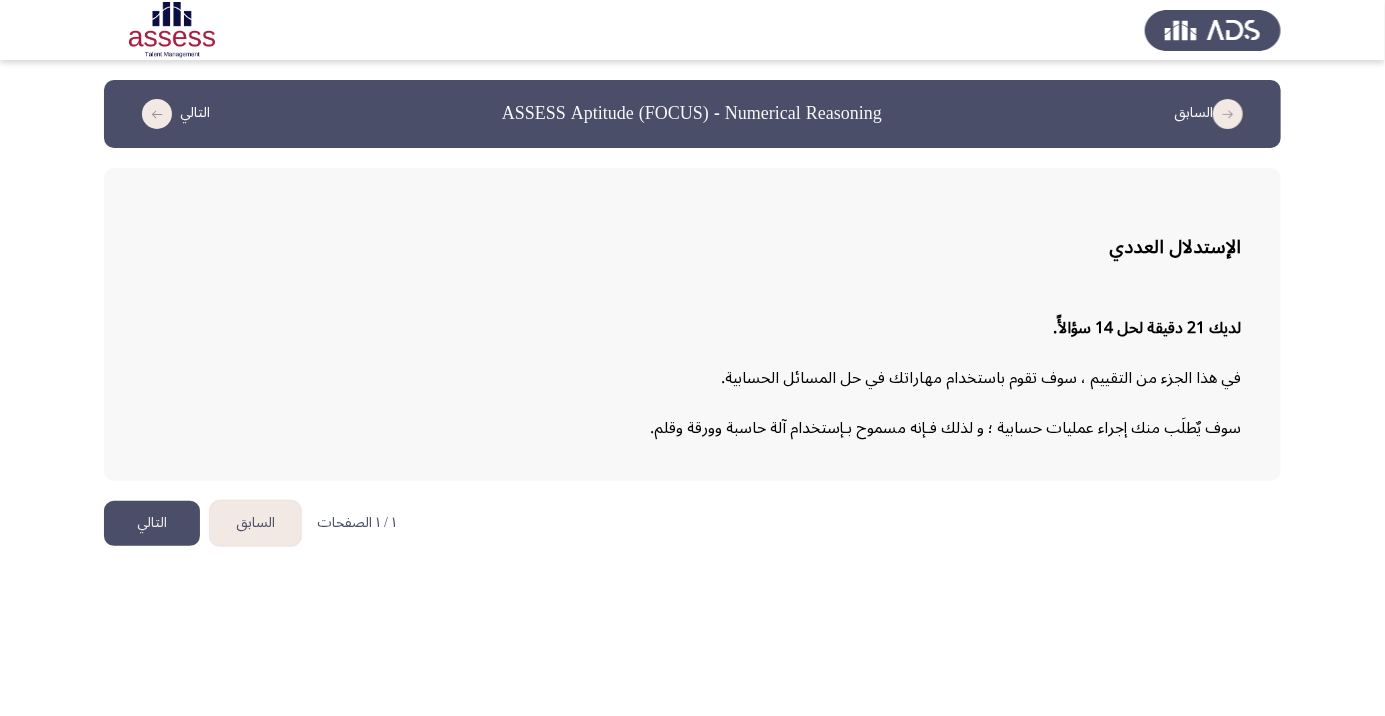 click 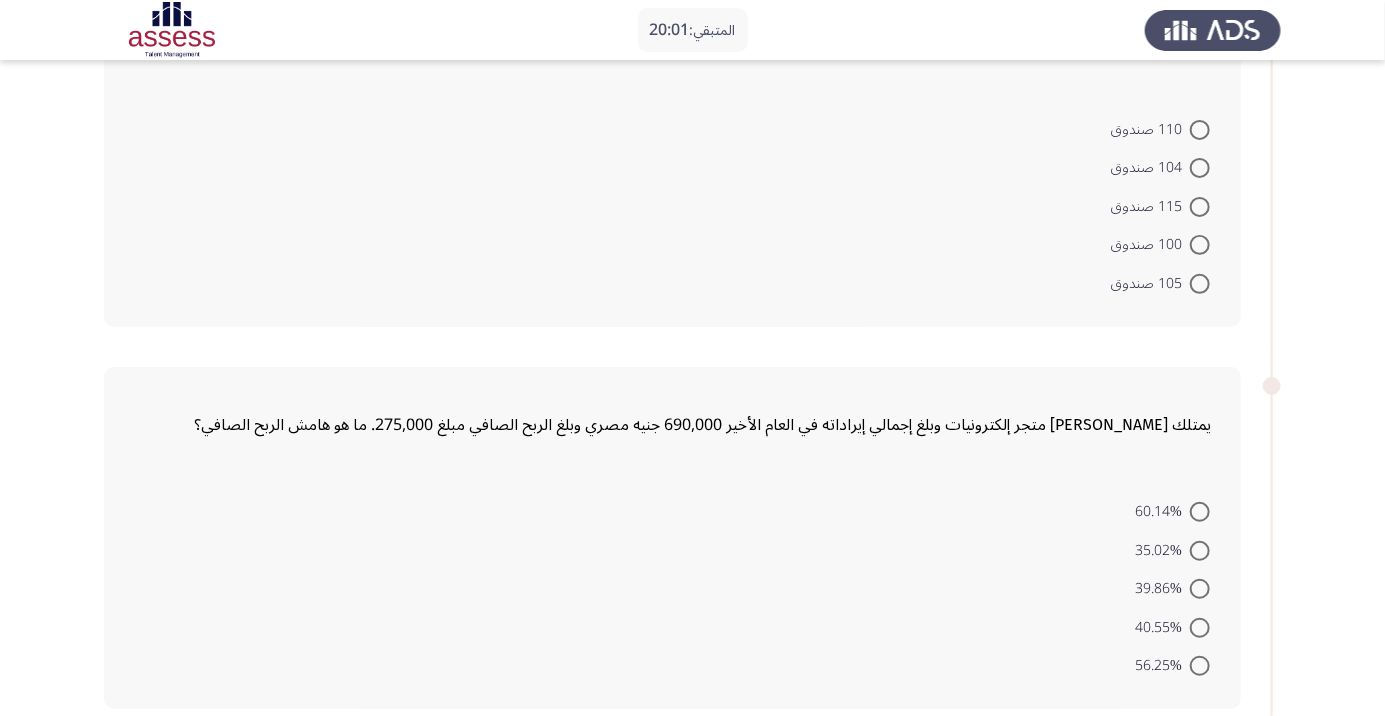 scroll, scrollTop: 0, scrollLeft: 0, axis: both 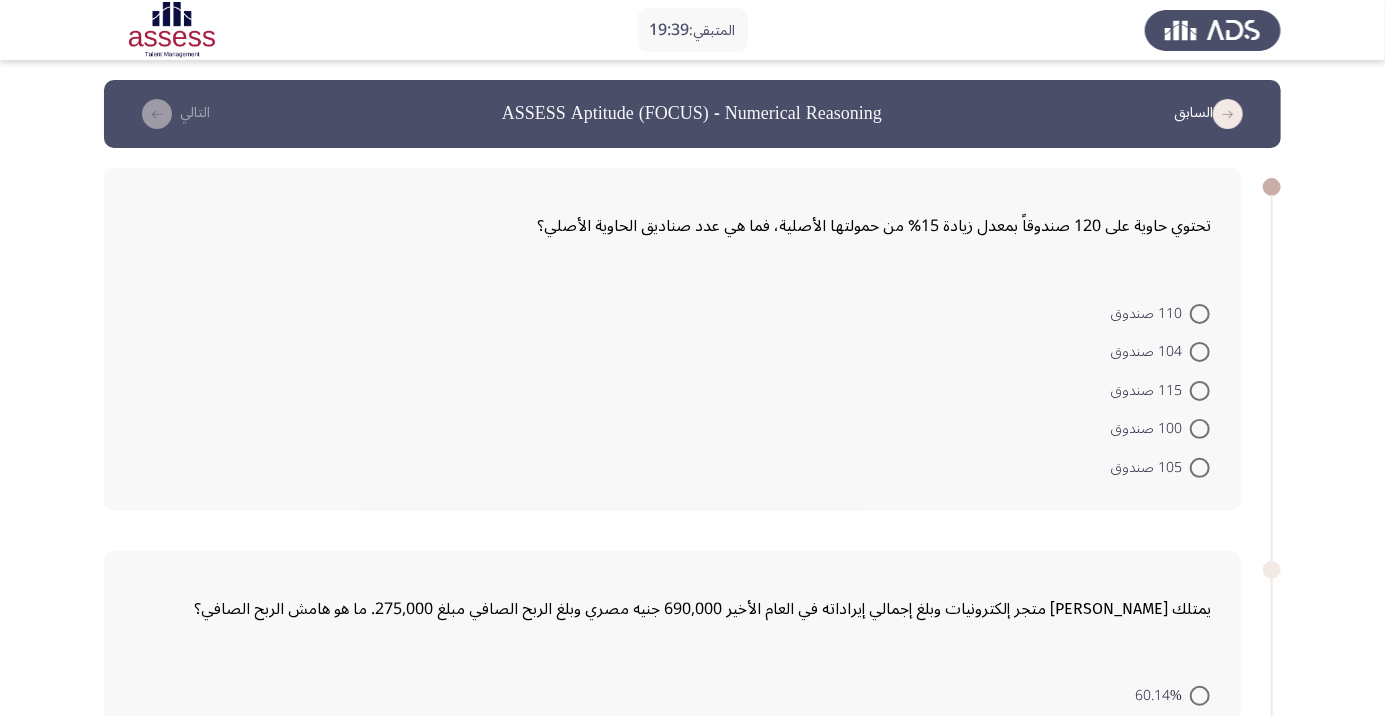 click at bounding box center [1200, 352] 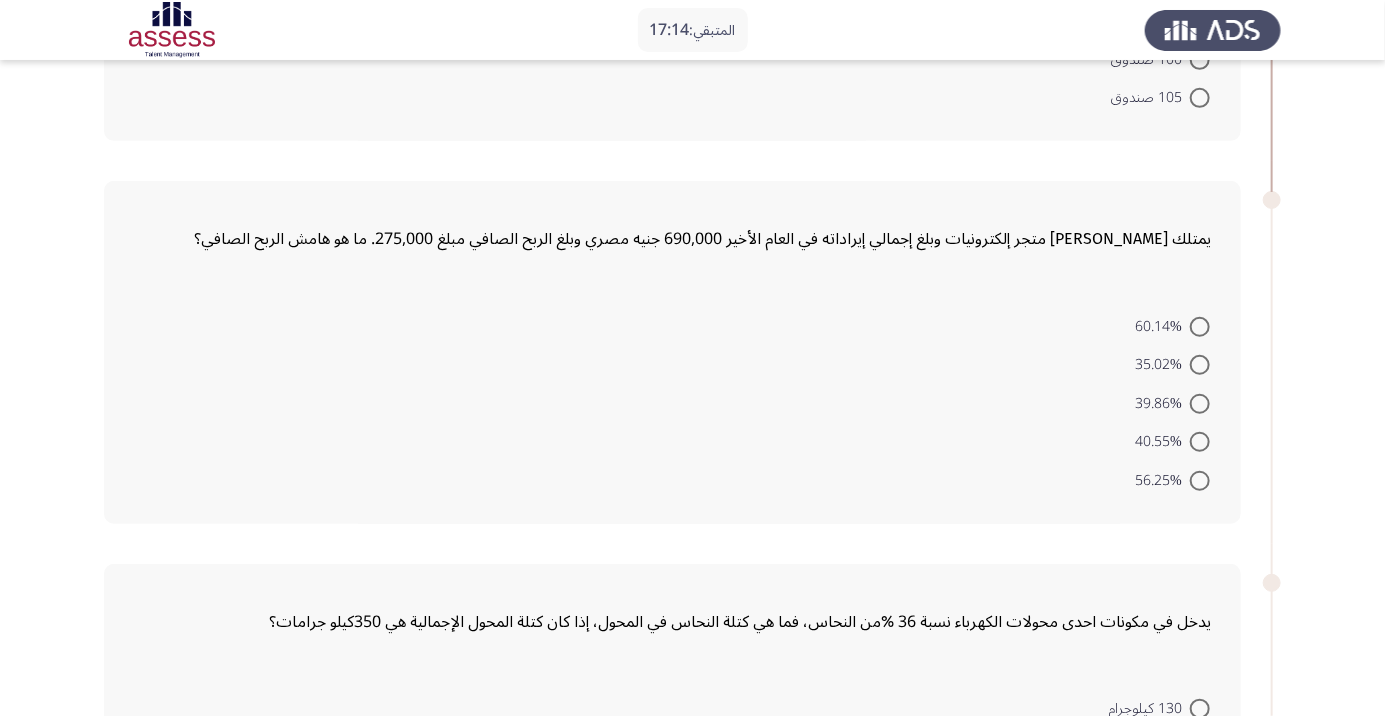 scroll, scrollTop: 382, scrollLeft: 0, axis: vertical 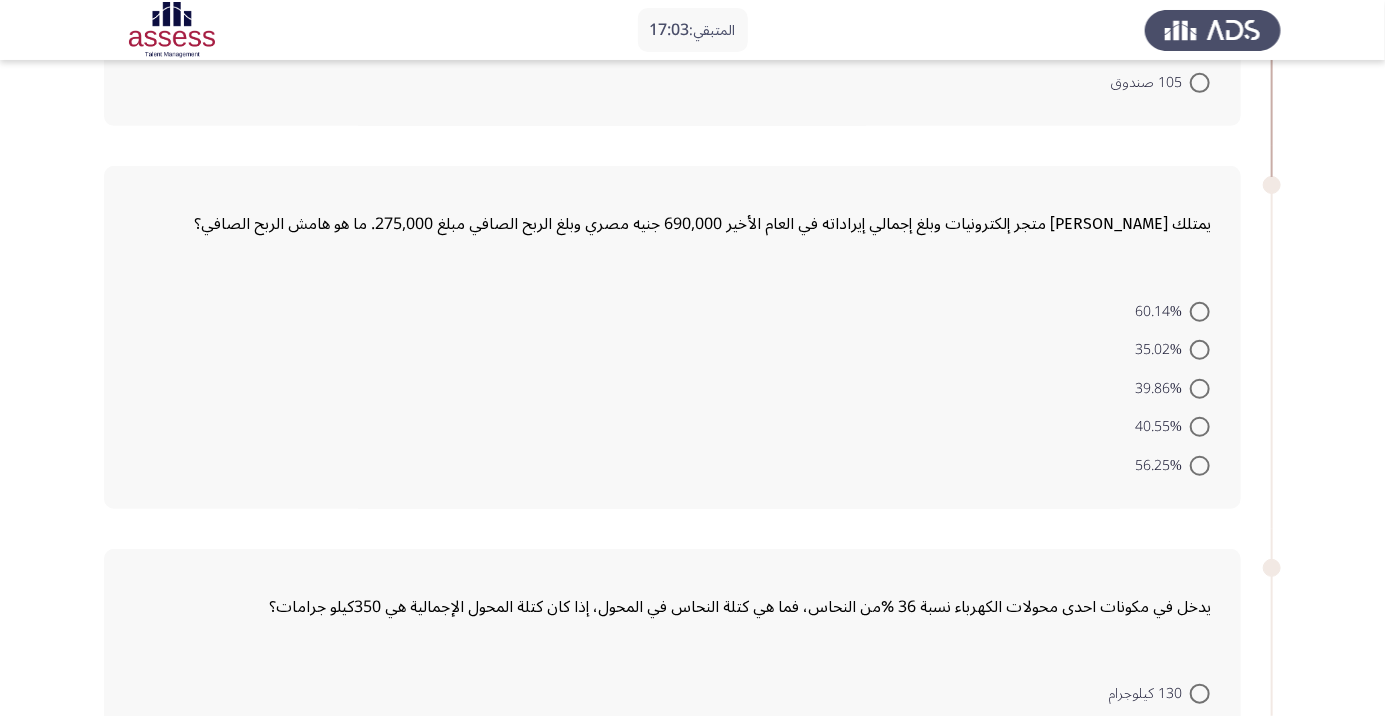 click at bounding box center (1200, 389) 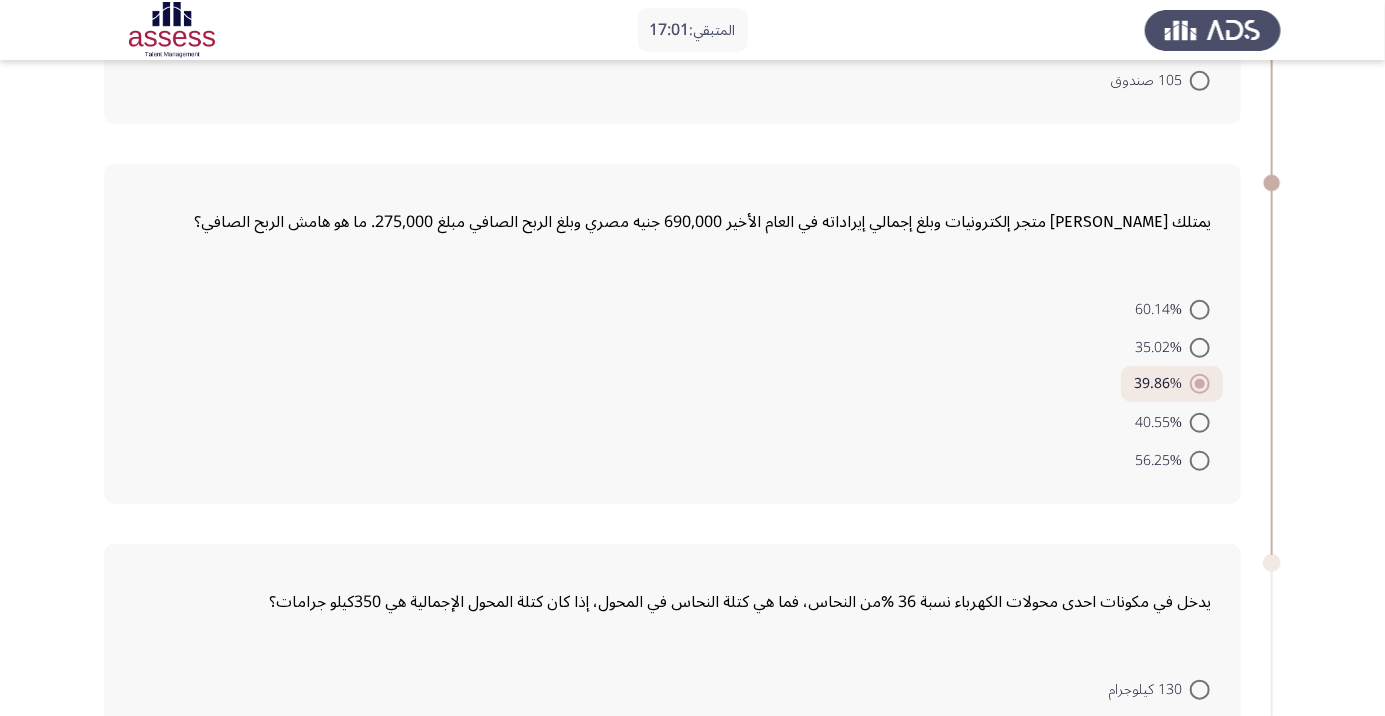 click on "المتبقي:  17:01  السابق   ASSESS Aptitude (FOCUS) - Numerical Reasoning   التالي  تحتوي حاوية على 120 صندوقاً بمعدل زيادة 15% من حمولتها الأصلية، فما هي عدد صناديق الحاوية الأصلي؟
110 صندوق     104 صندوق     115 صندوق     100 صندوق     105 صندوق  يمتلك [PERSON_NAME] متجر إلكترونيات وبلغ إجمالي إيراداته في العام الأخير 690,000 جنيه مصري وبلغ الربح الصافي مبلغ 275,000. ما هو هامش الربح الصافي؟    60.14%     35.02%     39.86%     40.55%     56.25%      يدخل في مكونات احدى محولات الكهرباء نسبة 36 %من النحاس، فما هي كتلة النحاس في المحول، إذا كان كتلة المحول الإجمالية هي 350كيلو جرامات؟
130 كيلوجرام     135 كيلوجرام     140 كيلوجرام" 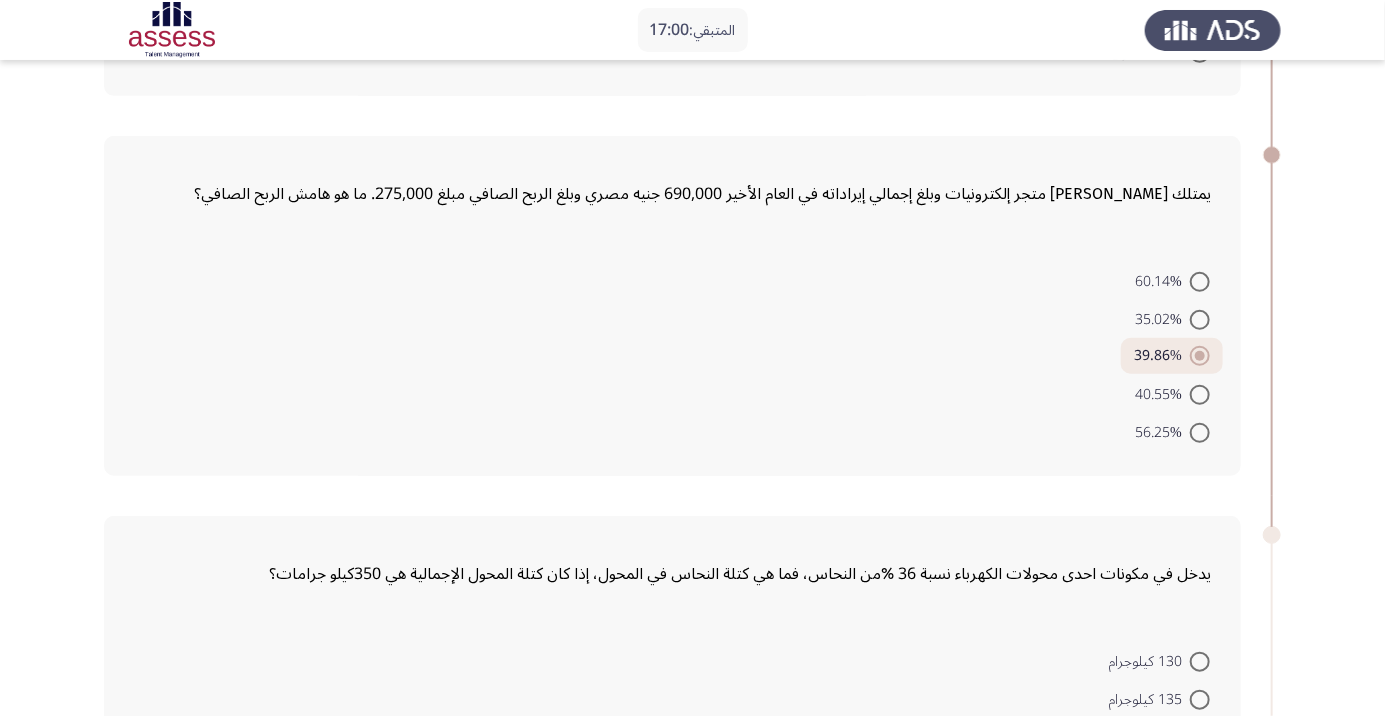 scroll, scrollTop: 416, scrollLeft: 0, axis: vertical 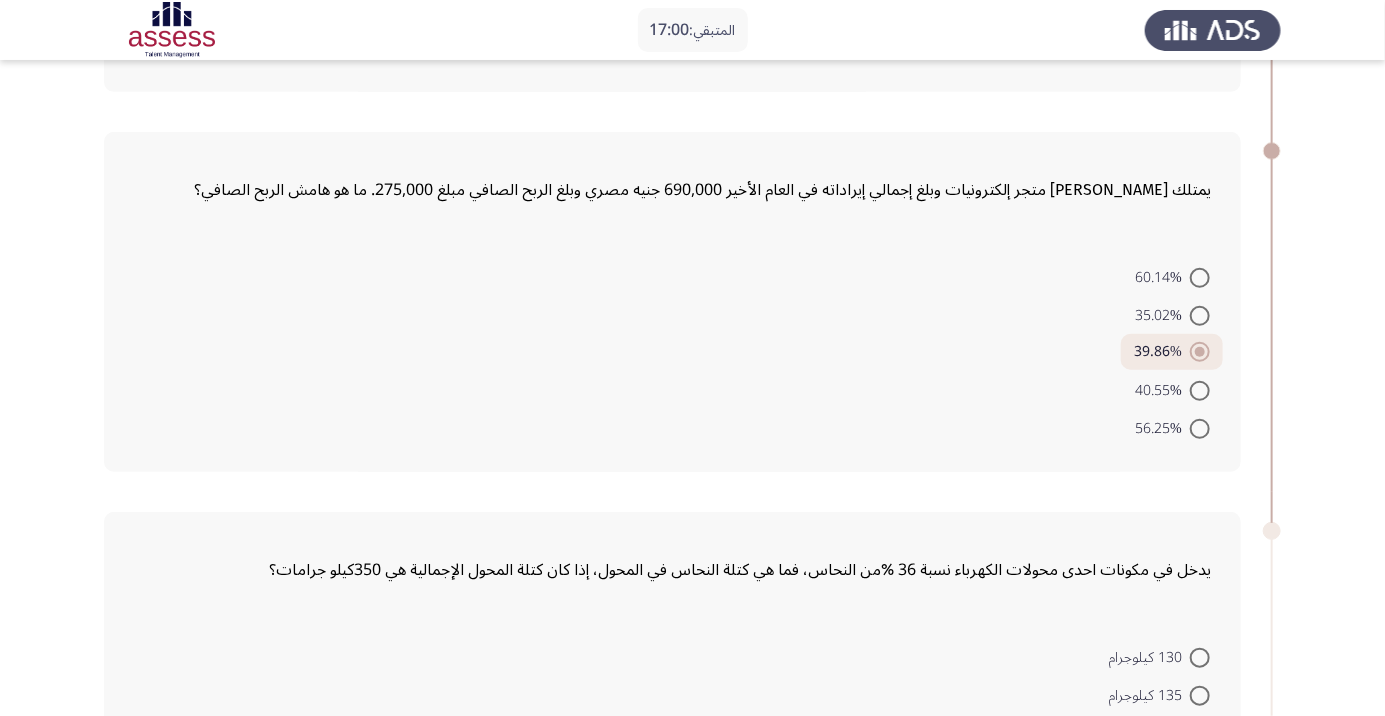 click on "المتبقي:  17:00  السابق   ASSESS Aptitude (FOCUS) - Numerical Reasoning   التالي  تحتوي حاوية على 120 صندوقاً بمعدل زيادة 15% من حمولتها الأصلية، فما هي عدد صناديق الحاوية الأصلي؟
110 صندوق     104 صندوق     115 صندوق     100 صندوق     105 صندوق  يمتلك [PERSON_NAME] متجر إلكترونيات وبلغ إجمالي إيراداته في العام الأخير 690,000 جنيه مصري وبلغ الربح الصافي مبلغ 275,000. ما هو هامش الربح الصافي؟    60.14%     35.02%     39.86%     40.55%     56.25%      يدخل في مكونات احدى محولات الكهرباء نسبة 36 %من النحاس، فما هي كتلة النحاس في المحول، إذا كان كتلة المحول الإجمالية هي 350كيلو جرامات؟
130 كيلوجرام     135 كيلوجرام     140 كيلوجرام" 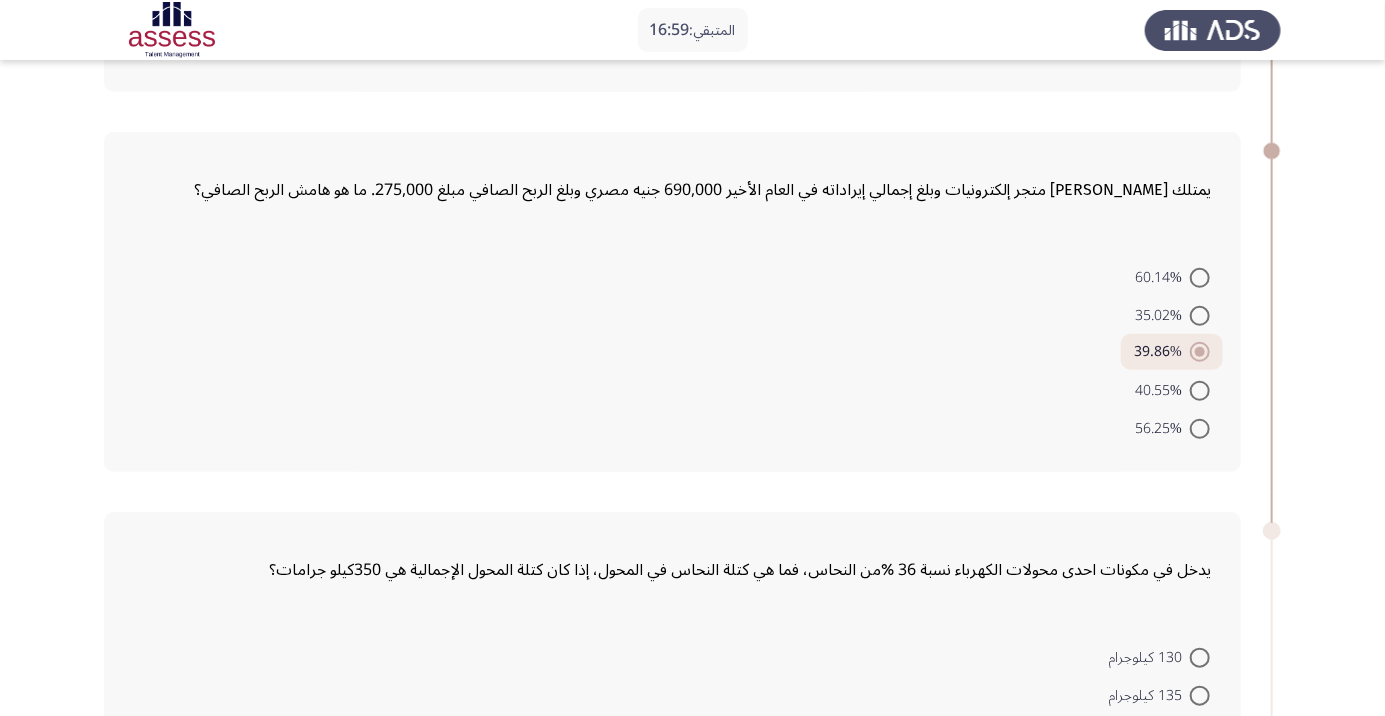click on "المتبقي:  16:59  السابق   ASSESS Aptitude (FOCUS) - Numerical Reasoning   التالي  تحتوي حاوية على 120 صندوقاً بمعدل زيادة 15% من حمولتها الأصلية، فما هي عدد صناديق الحاوية الأصلي؟
110 صندوق     104 صندوق     115 صندوق     100 صندوق     105 صندوق  يمتلك [PERSON_NAME] متجر إلكترونيات وبلغ إجمالي إيراداته في العام الأخير 690,000 جنيه مصري وبلغ الربح الصافي مبلغ 275,000. ما هو هامش الربح الصافي؟    60.14%     35.02%     39.86%     40.55%     56.25%      يدخل في مكونات احدى محولات الكهرباء نسبة 36 %من النحاس، فما هي كتلة النحاس في المحول، إذا كان كتلة المحول الإجمالية هي 350كيلو جرامات؟
130 كيلوجرام     135 كيلوجرام     140 كيلوجرام" 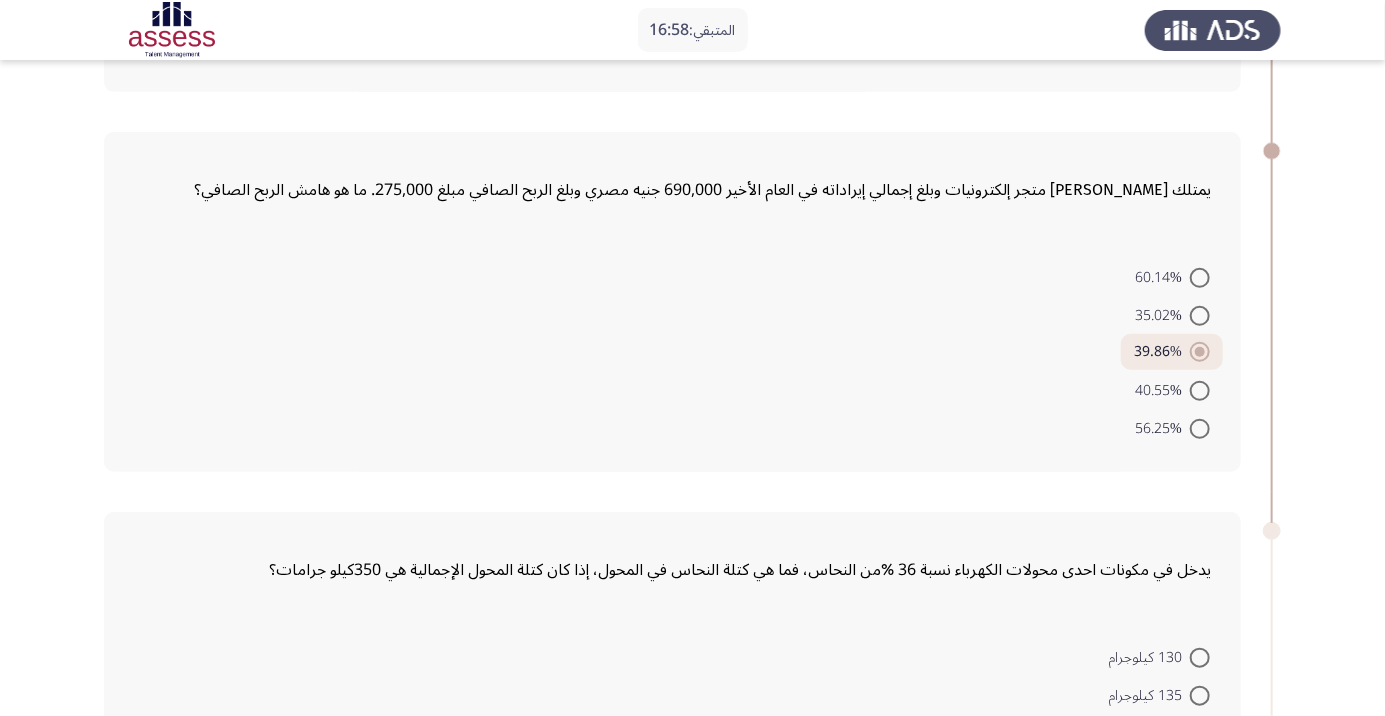 click on "المتبقي:  16:58  السابق   ASSESS Aptitude (FOCUS) - Numerical Reasoning   التالي  تحتوي حاوية على 120 صندوقاً بمعدل زيادة 15% من حمولتها الأصلية، فما هي عدد صناديق الحاوية الأصلي؟
110 صندوق     104 صندوق     115 صندوق     100 صندوق     105 صندوق  يمتلك [PERSON_NAME] متجر إلكترونيات وبلغ إجمالي إيراداته في العام الأخير 690,000 جنيه مصري وبلغ الربح الصافي مبلغ 275,000. ما هو هامش الربح الصافي؟    60.14%     35.02%     39.86%     40.55%     56.25%      يدخل في مكونات احدى محولات الكهرباء نسبة 36 %من النحاس، فما هي كتلة النحاس في المحول، إذا كان كتلة المحول الإجمالية هي 350كيلو جرامات؟
130 كيلوجرام     135 كيلوجرام     140 كيلوجرام" 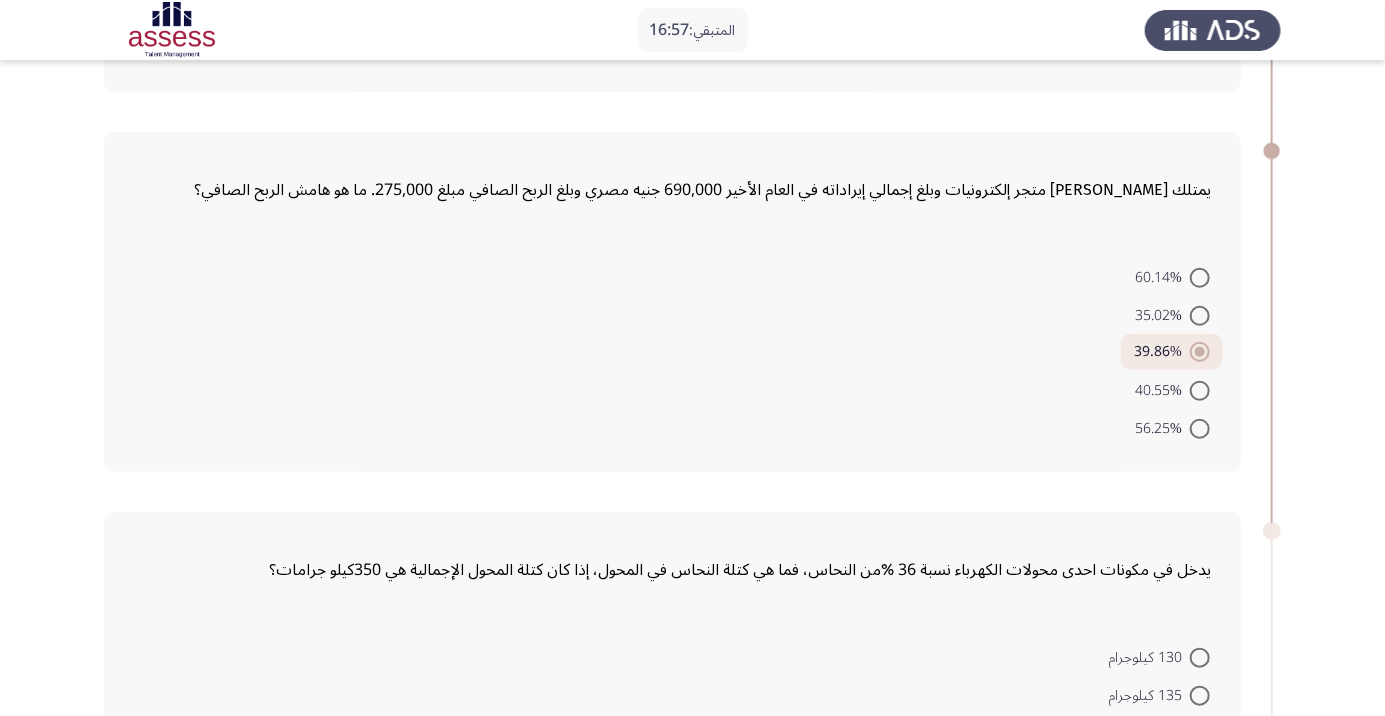 click on "المتبقي:  16:57  السابق   ASSESS Aptitude (FOCUS) - Numerical Reasoning   التالي  تحتوي حاوية على 120 صندوقاً بمعدل زيادة 15% من حمولتها الأصلية، فما هي عدد صناديق الحاوية الأصلي؟
110 صندوق     104 صندوق     115 صندوق     100 صندوق     105 صندوق  يمتلك [PERSON_NAME] متجر إلكترونيات وبلغ إجمالي إيراداته في العام الأخير 690,000 جنيه مصري وبلغ الربح الصافي مبلغ 275,000. ما هو هامش الربح الصافي؟    60.14%     35.02%     39.86%     40.55%     56.25%      يدخل في مكونات احدى محولات الكهرباء نسبة 36 %من النحاس، فما هي كتلة النحاس في المحول، إذا كان كتلة المحول الإجمالية هي 350كيلو جرامات؟
130 كيلوجرام     135 كيلوجرام     140 كيلوجرام" 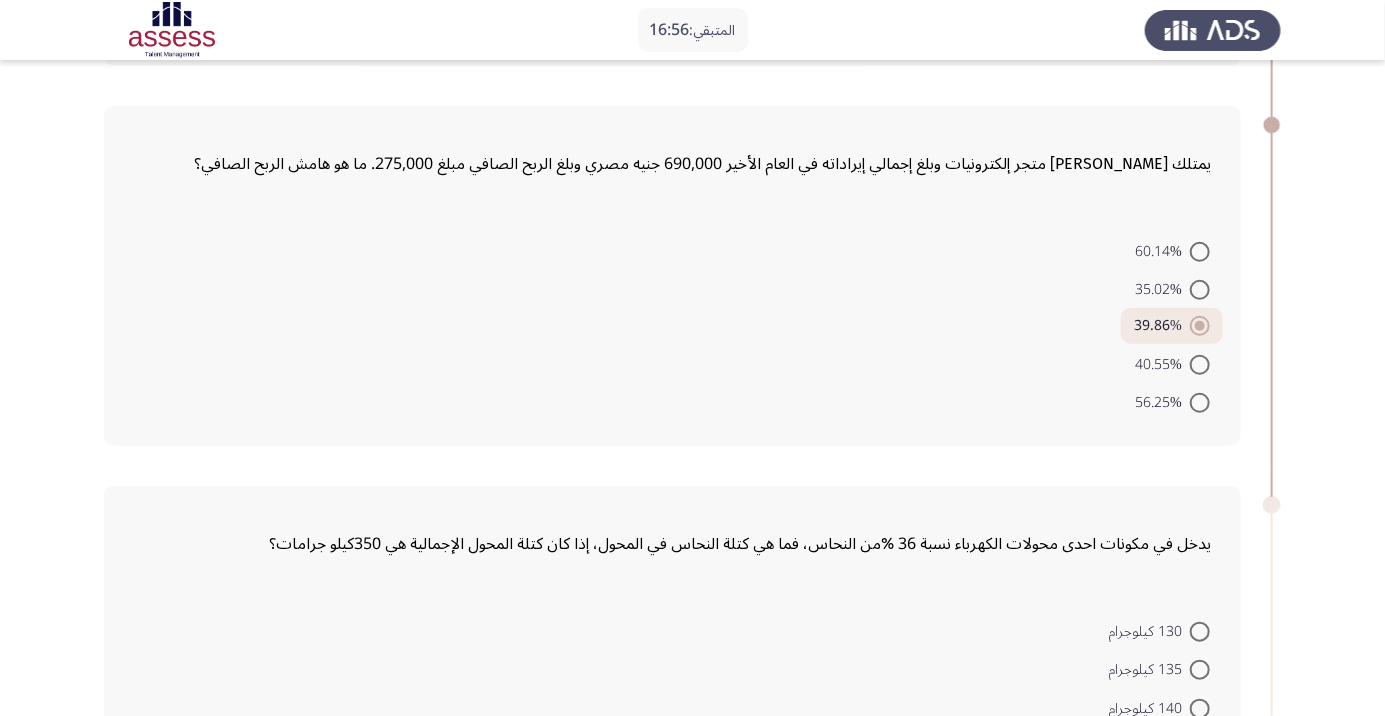scroll, scrollTop: 443, scrollLeft: 0, axis: vertical 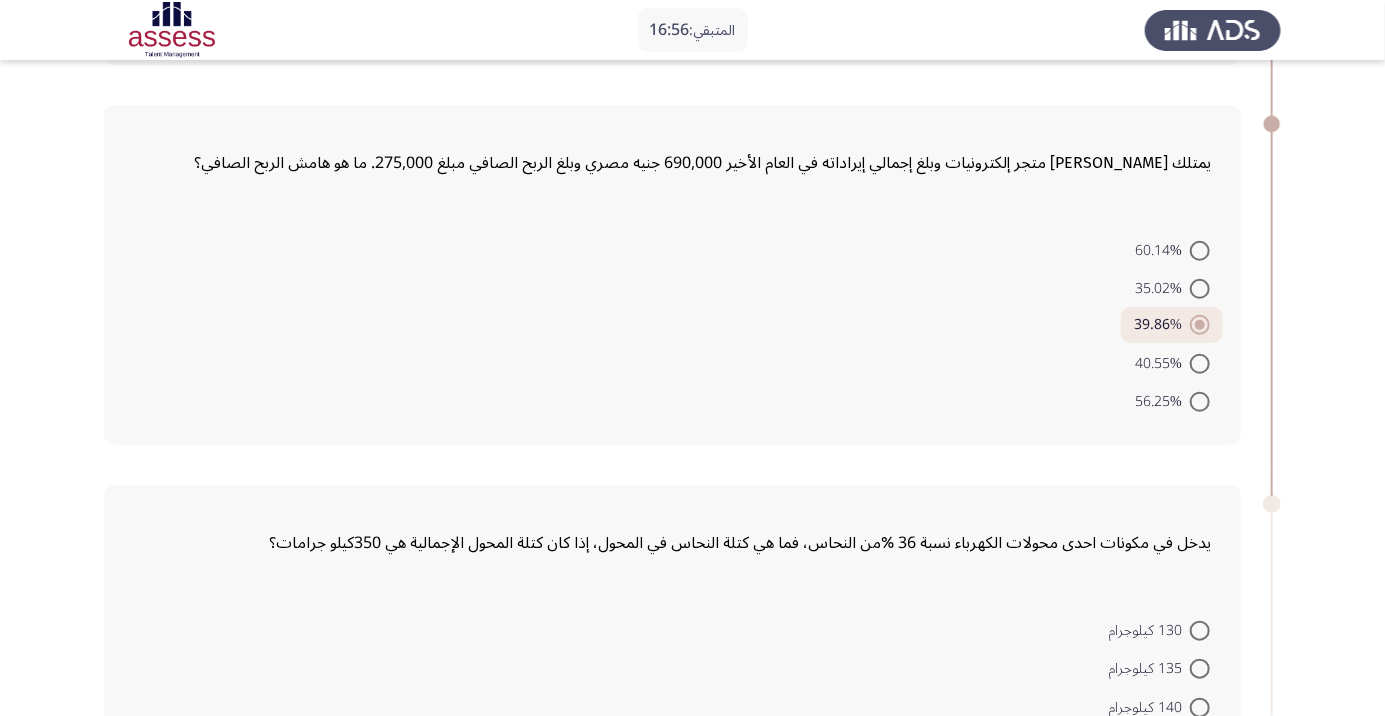 click on "المتبقي:  16:56  السابق   ASSESS Aptitude (FOCUS) - Numerical Reasoning   التالي  تحتوي حاوية على 120 صندوقاً بمعدل زيادة 15% من حمولتها الأصلية، فما هي عدد صناديق الحاوية الأصلي؟
110 صندوق     104 صندوق     115 صندوق     100 صندوق     105 صندوق  يمتلك [PERSON_NAME] متجر إلكترونيات وبلغ إجمالي إيراداته في العام الأخير 690,000 جنيه مصري وبلغ الربح الصافي مبلغ 275,000. ما هو هامش الربح الصافي؟    60.14%     35.02%     39.86%     40.55%     56.25%      يدخل في مكونات احدى محولات الكهرباء نسبة 36 %من النحاس، فما هي كتلة النحاس في المحول، إذا كان كتلة المحول الإجمالية هي 350كيلو جرامات؟
130 كيلوجرام     135 كيلوجرام     140 كيلوجرام" 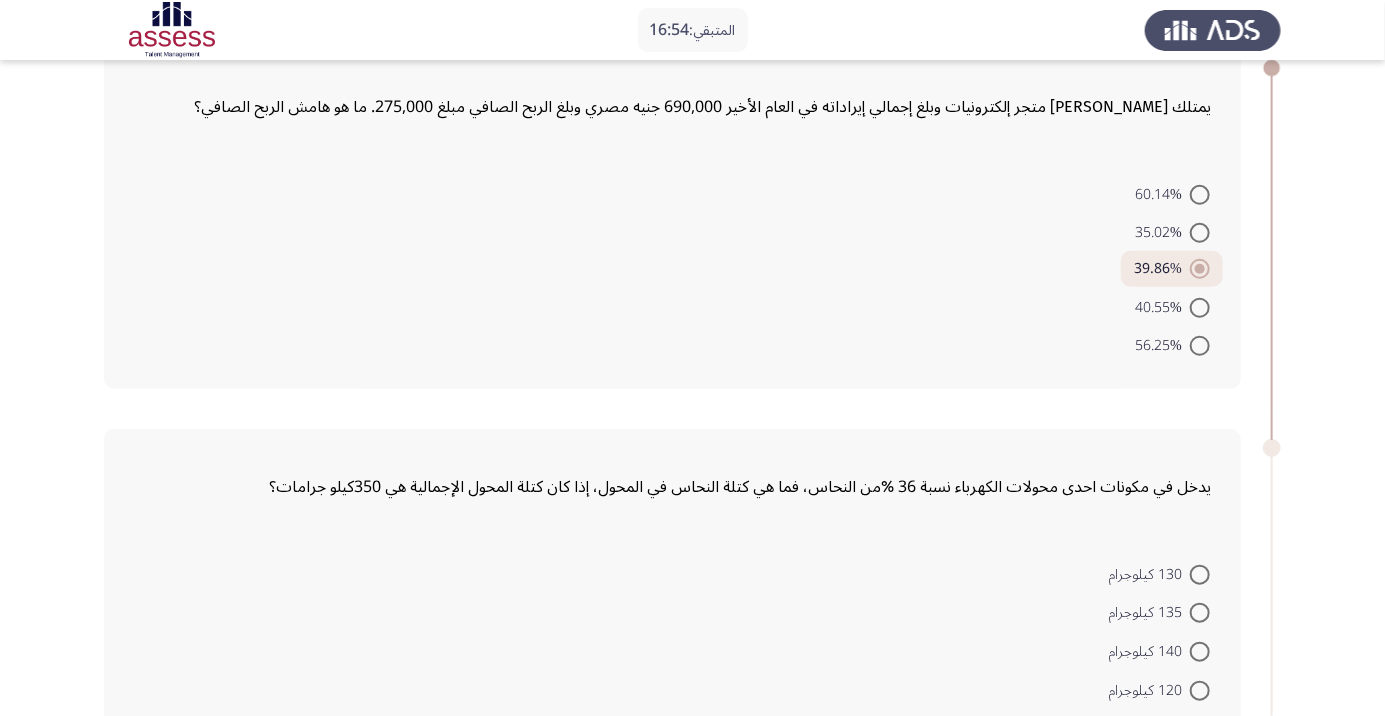 scroll, scrollTop: 506, scrollLeft: 0, axis: vertical 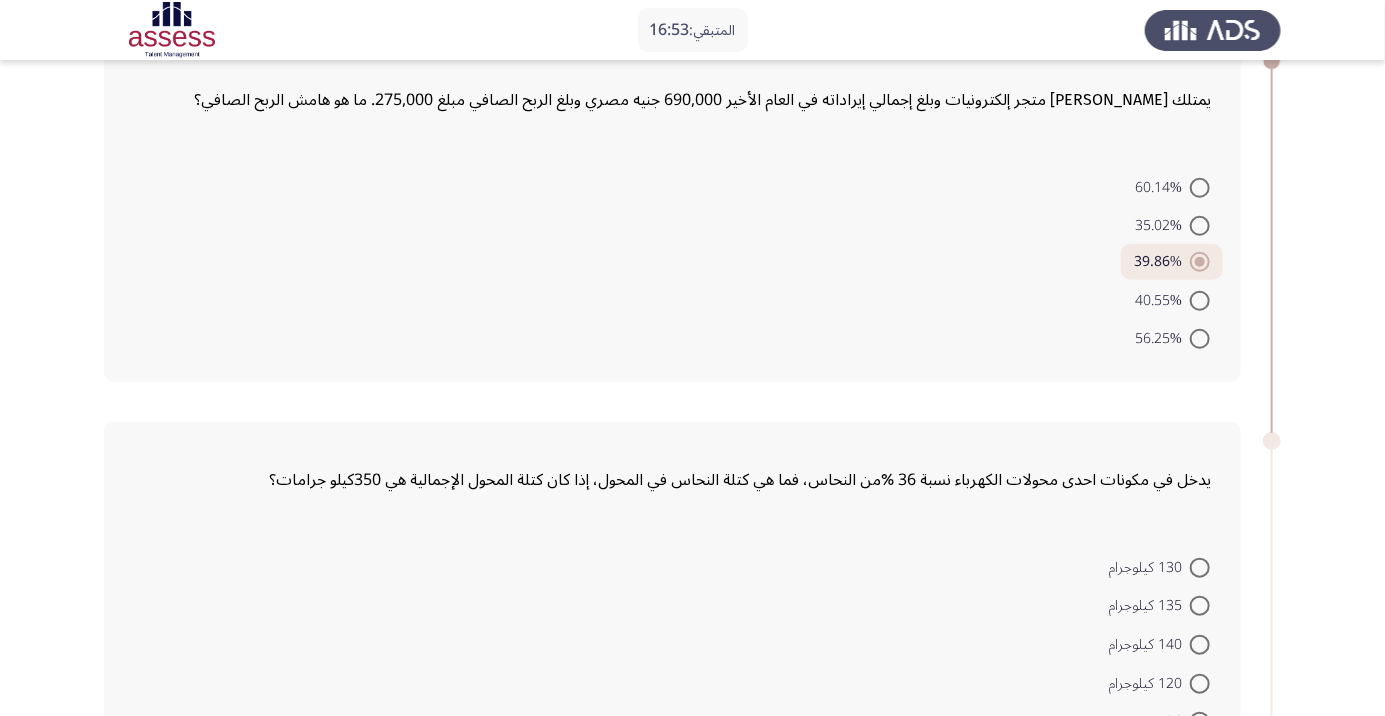 click on "المتبقي:  16:53  السابق   ASSESS Aptitude (FOCUS) - Numerical Reasoning   التالي  تحتوي حاوية على 120 صندوقاً بمعدل زيادة 15% من حمولتها الأصلية، فما هي عدد صناديق الحاوية الأصلي؟
110 صندوق     104 صندوق     115 صندوق     100 صندوق     105 صندوق  يمتلك [PERSON_NAME] متجر إلكترونيات وبلغ إجمالي إيراداته في العام الأخير 690,000 جنيه مصري وبلغ الربح الصافي مبلغ 275,000. ما هو هامش الربح الصافي؟    60.14%     35.02%     39.86%     40.55%     56.25%      يدخل في مكونات احدى محولات الكهرباء نسبة 36 %من النحاس، فما هي كتلة النحاس في المحول، إذا كان كتلة المحول الإجمالية هي 350كيلو جرامات؟
130 كيلوجرام     135 كيلوجرام     140 كيلوجرام" 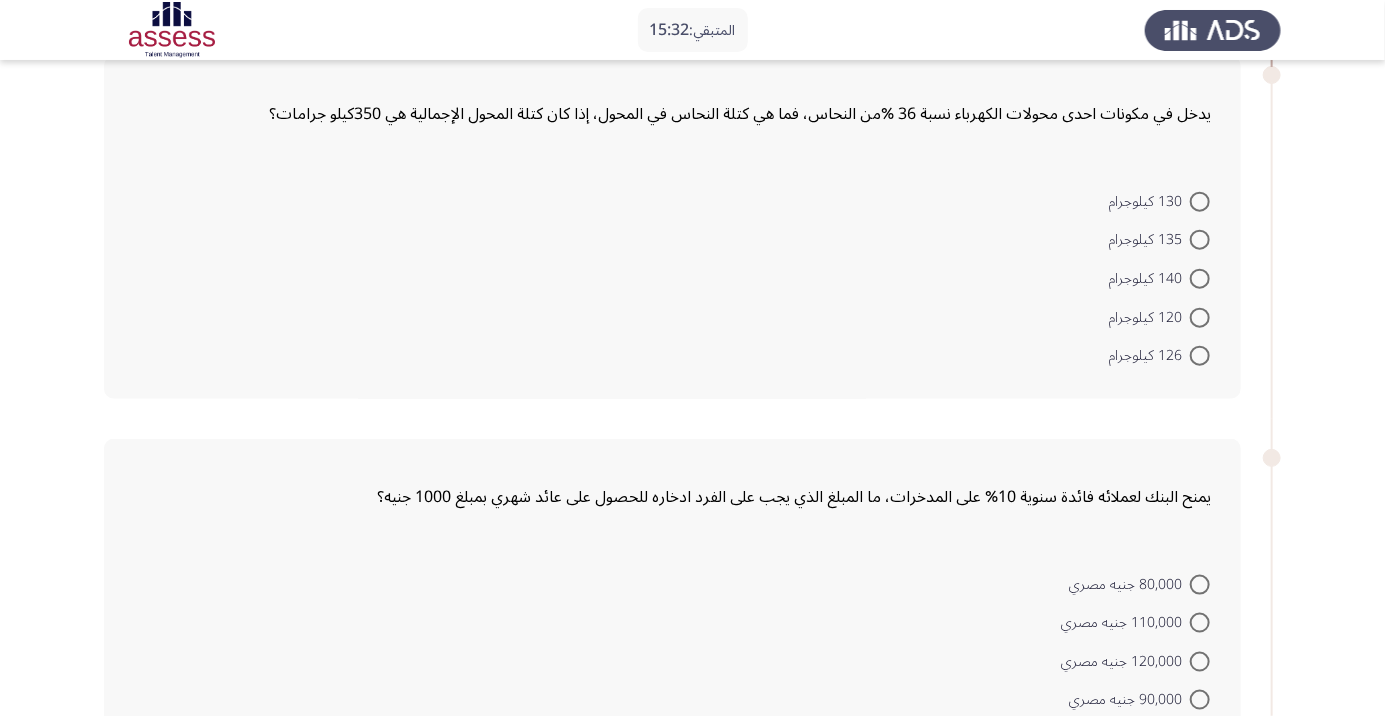scroll, scrollTop: 873, scrollLeft: 0, axis: vertical 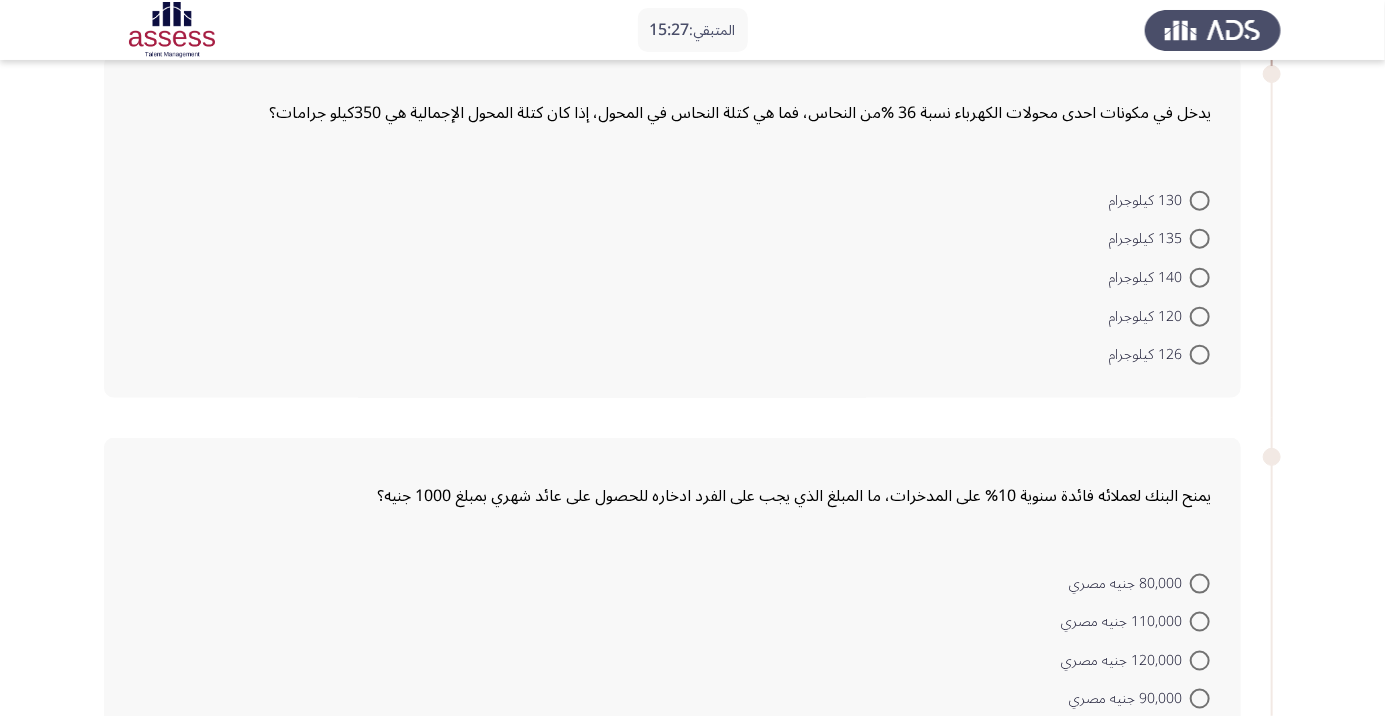 click at bounding box center (1200, 738) 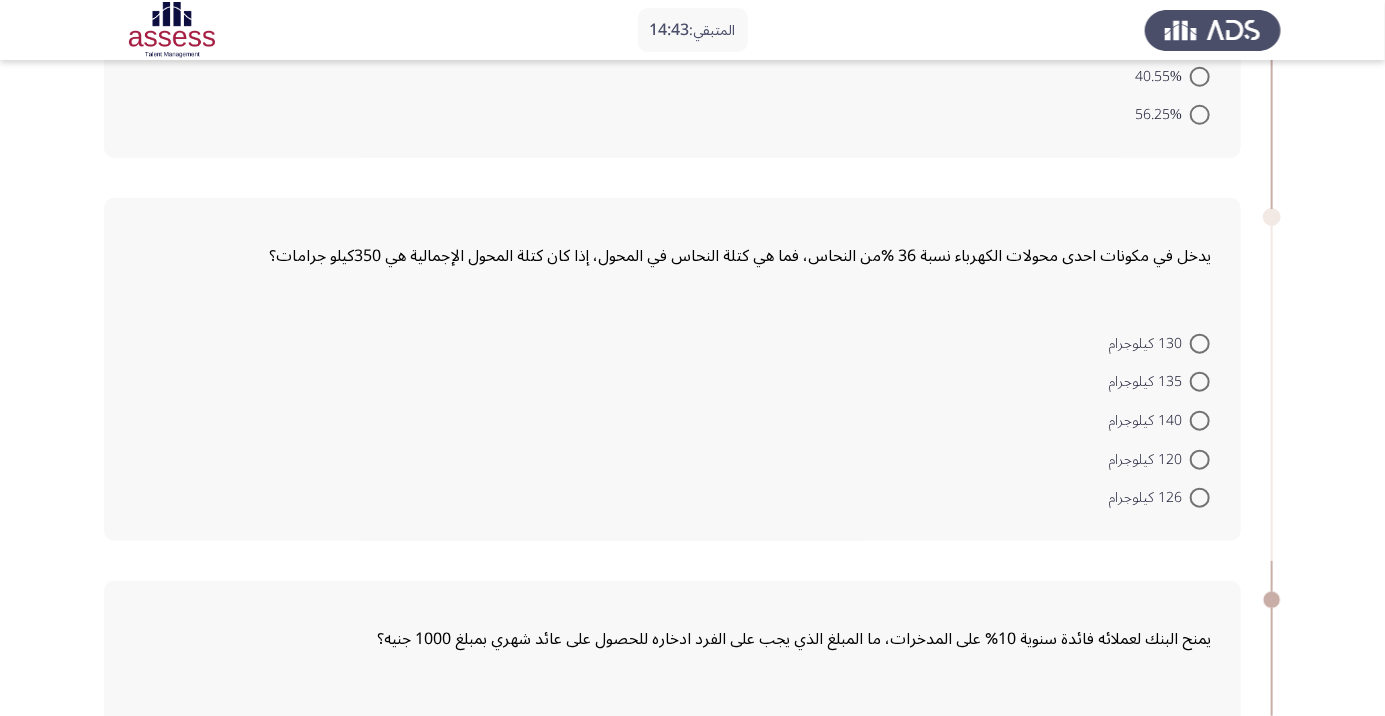 scroll, scrollTop: 725, scrollLeft: 0, axis: vertical 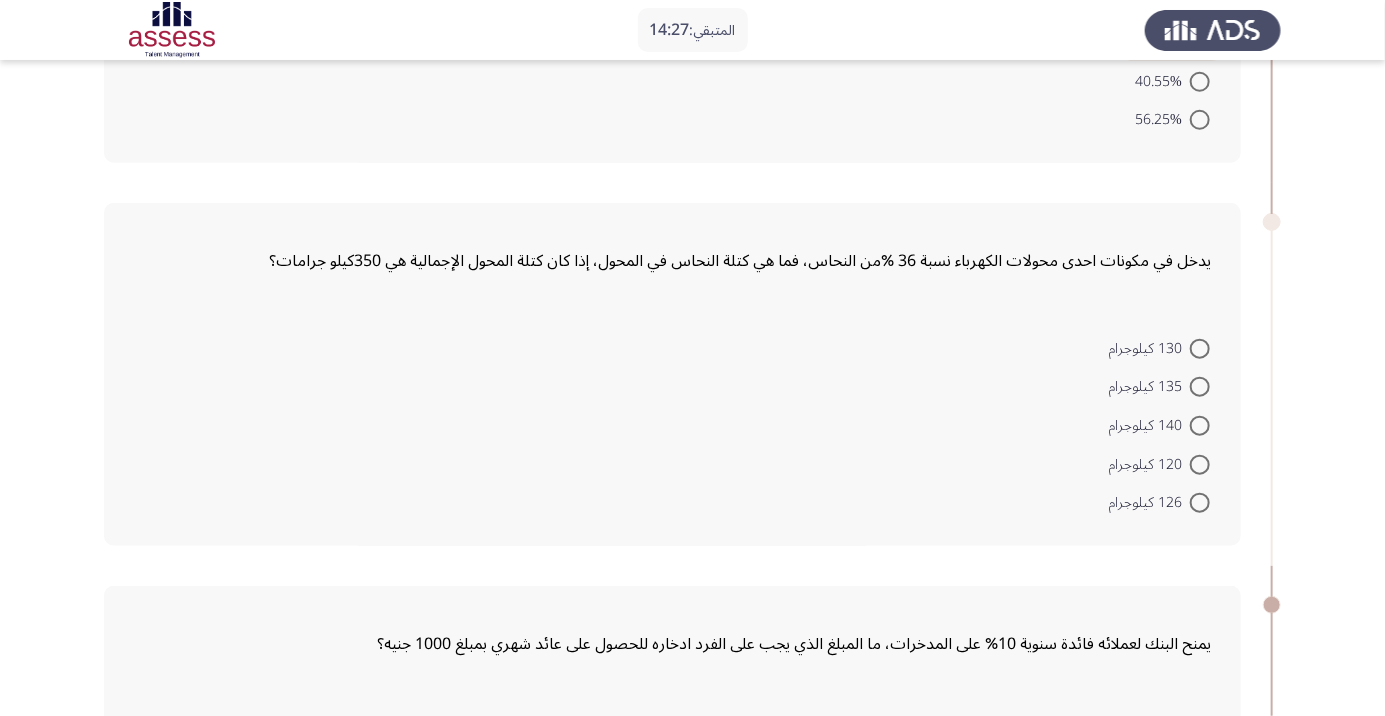 click at bounding box center [1200, 426] 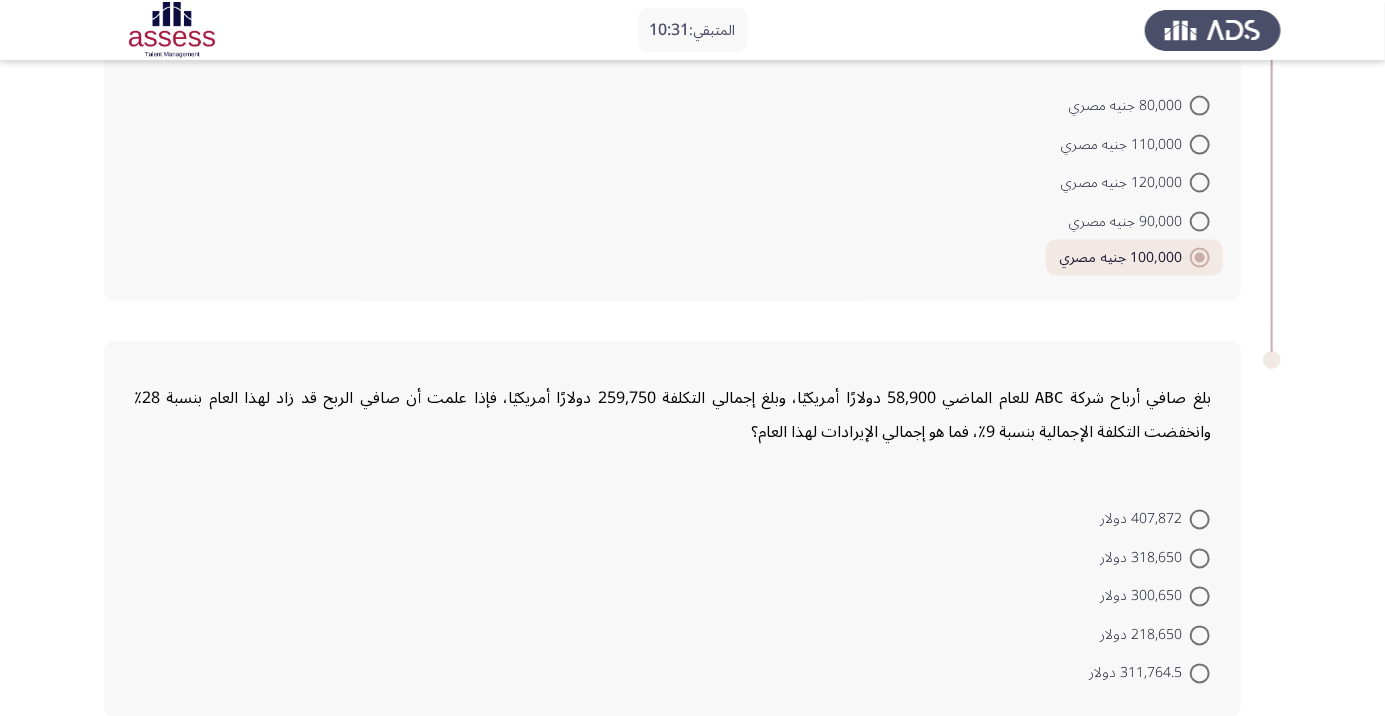 scroll, scrollTop: 1350, scrollLeft: 0, axis: vertical 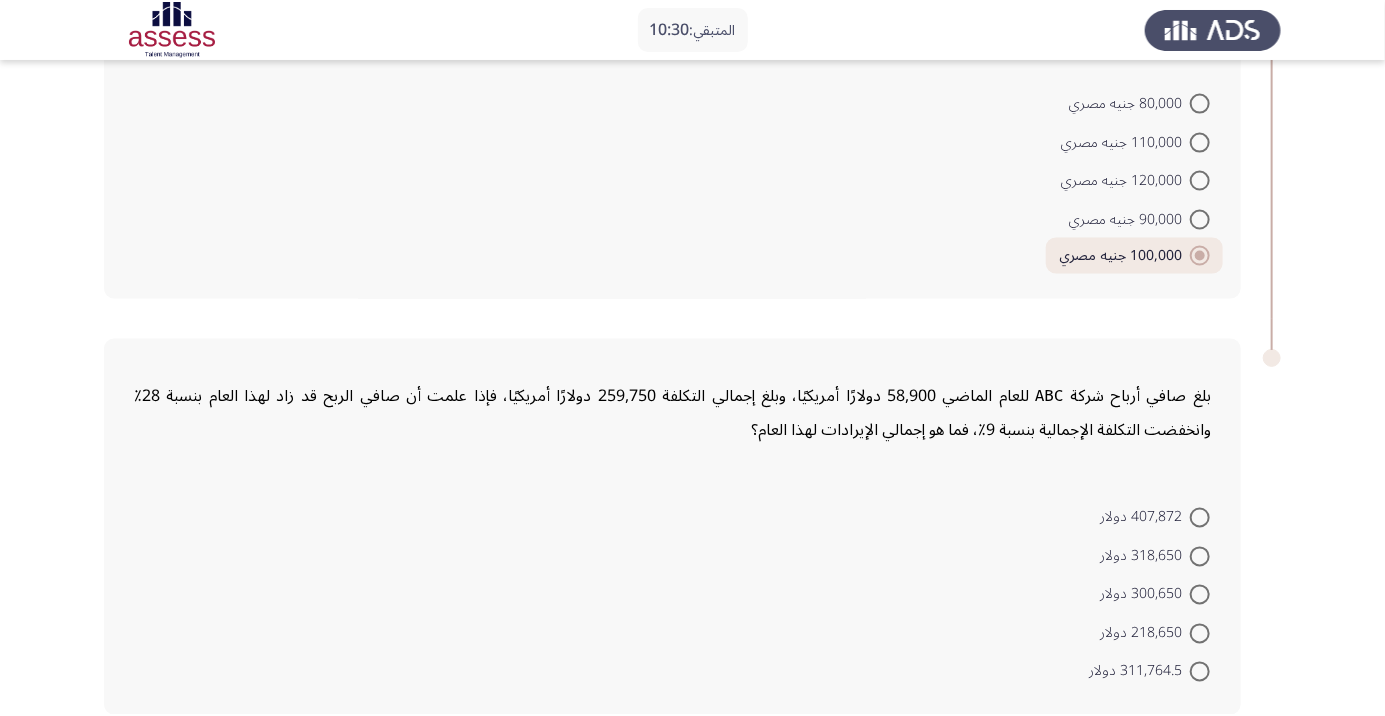 click on "المتبقي:  10:30" 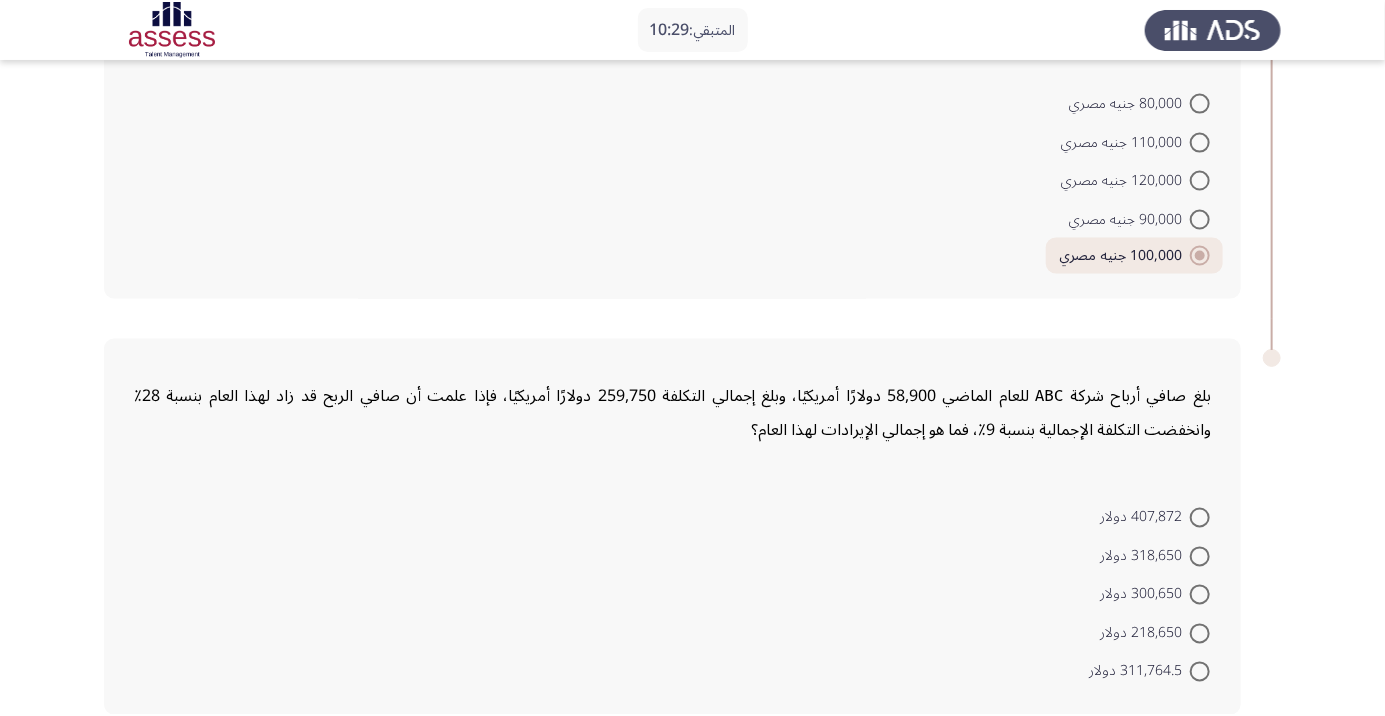 click on "المتبقي:  10:29" 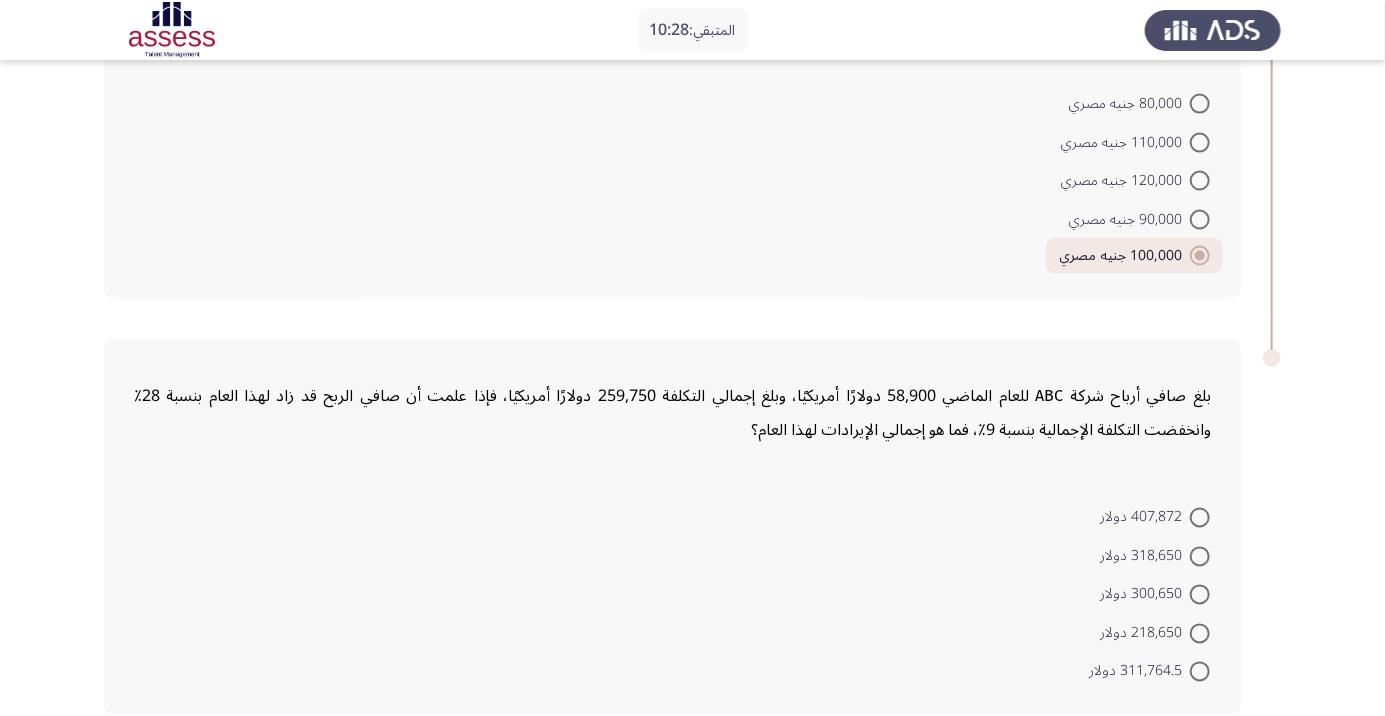 click on "المتبقي:  10:28" 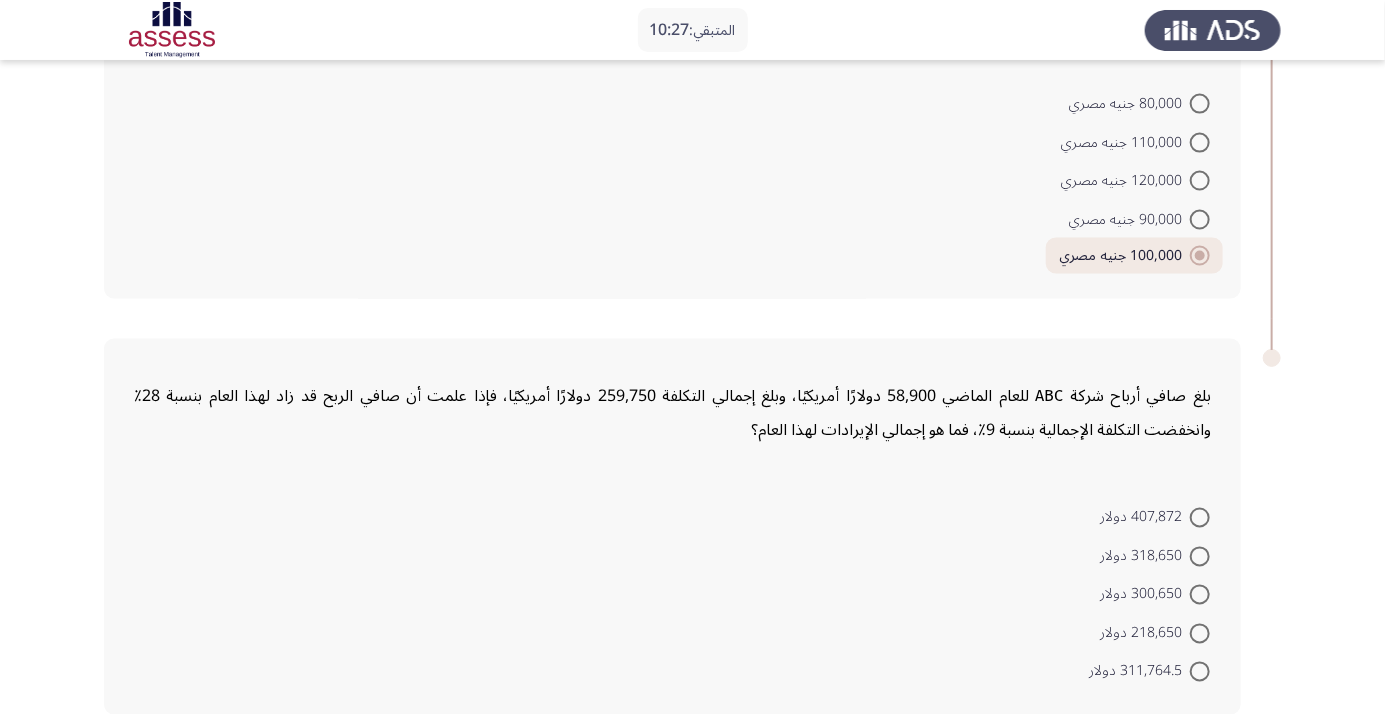 click on "المتبقي:  10:27" 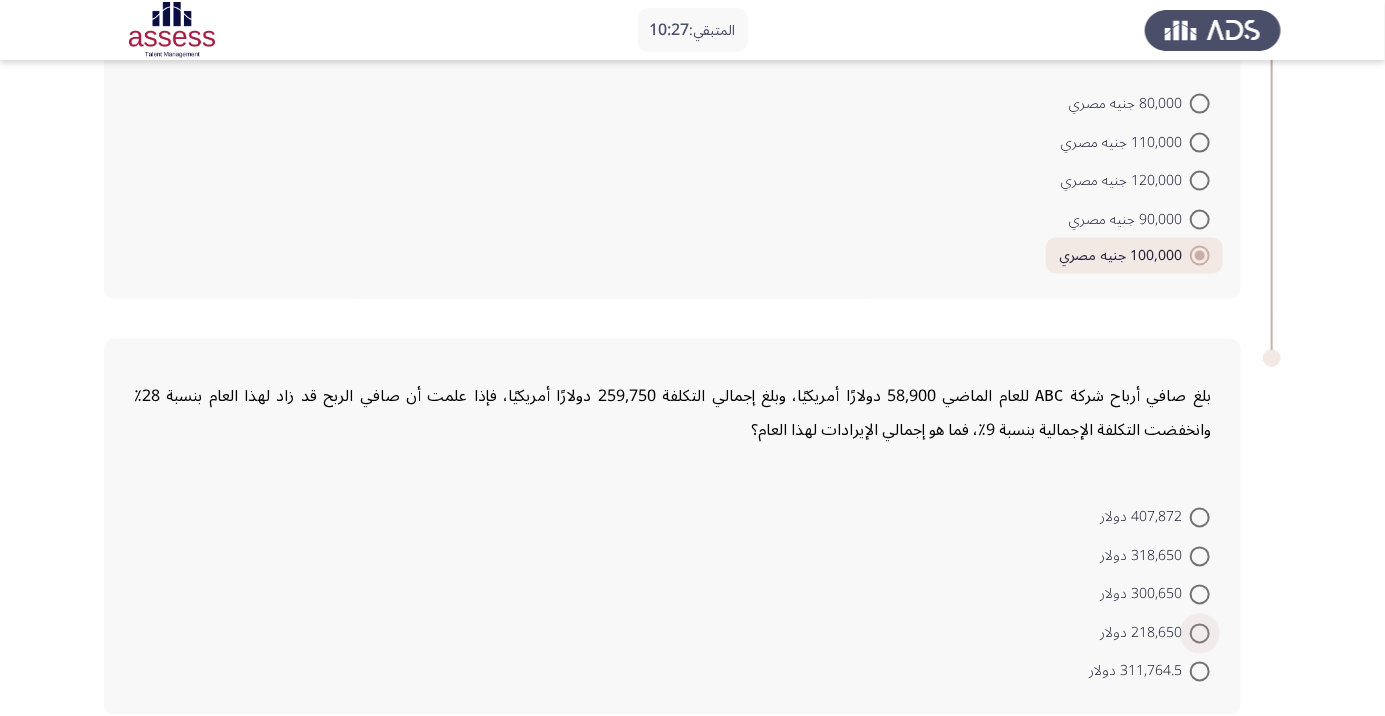 click on "المتبقي:  10:27" 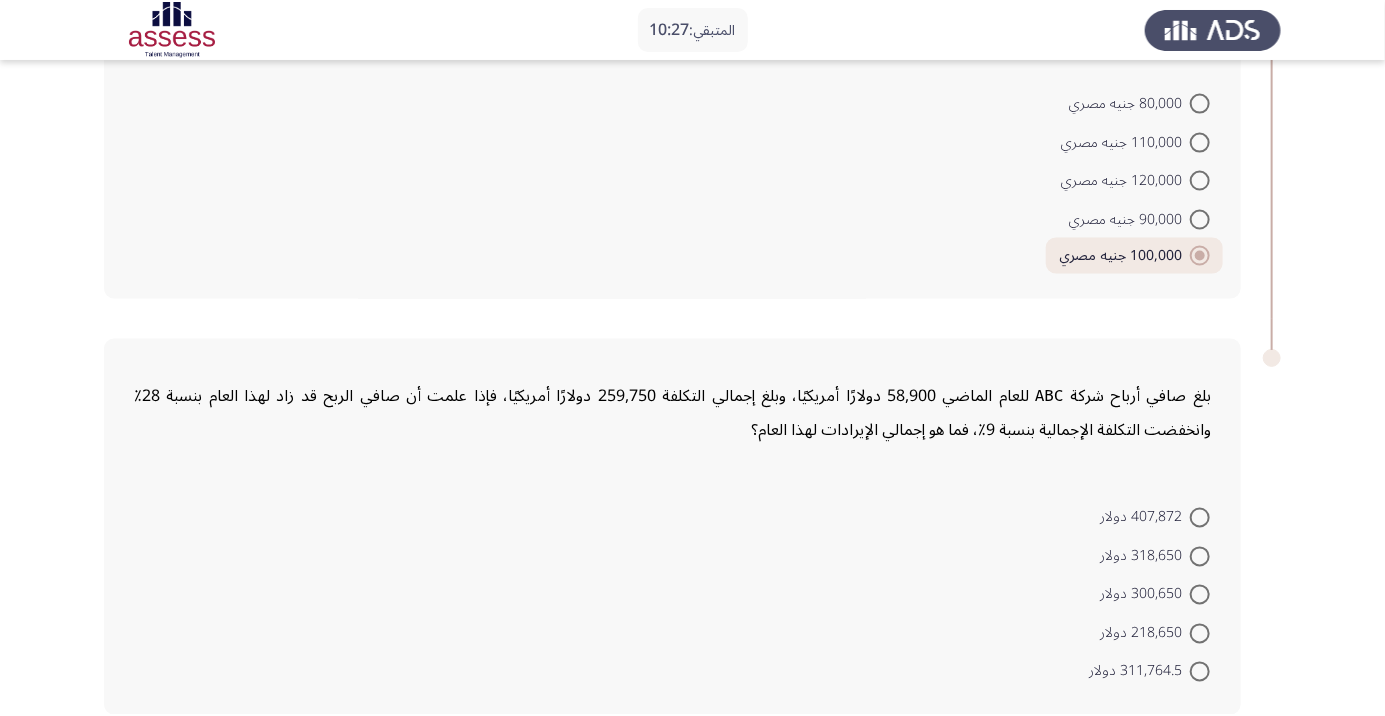 click on "المتبقي:  10:27" 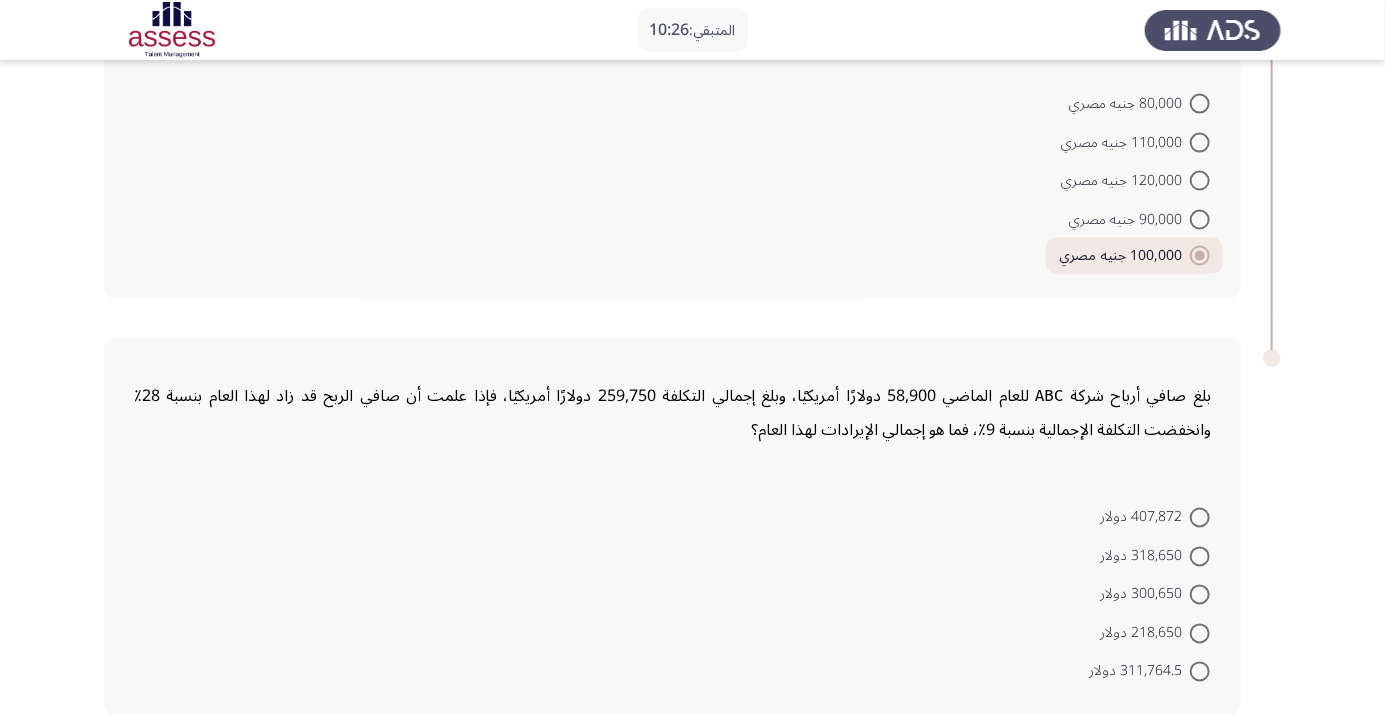 click on "المتبقي:  10:26" 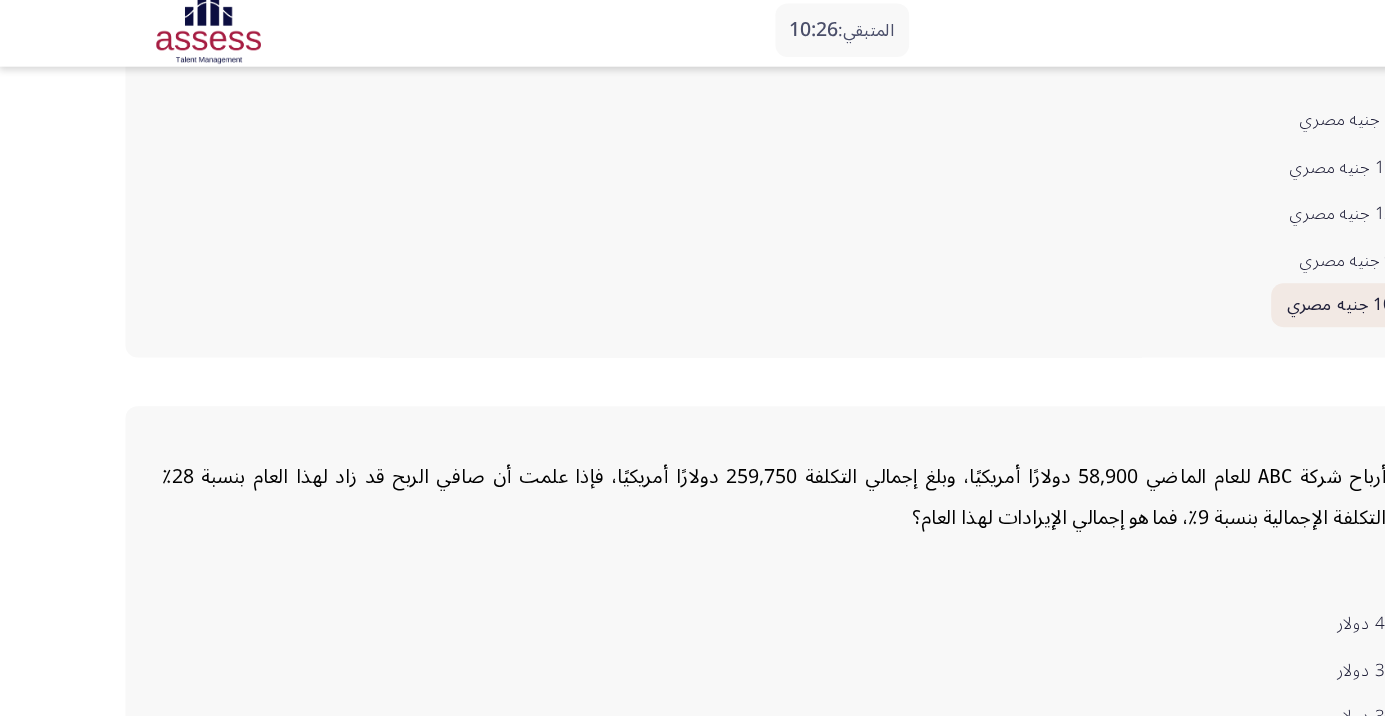 click on "المتبقي:  10:26" 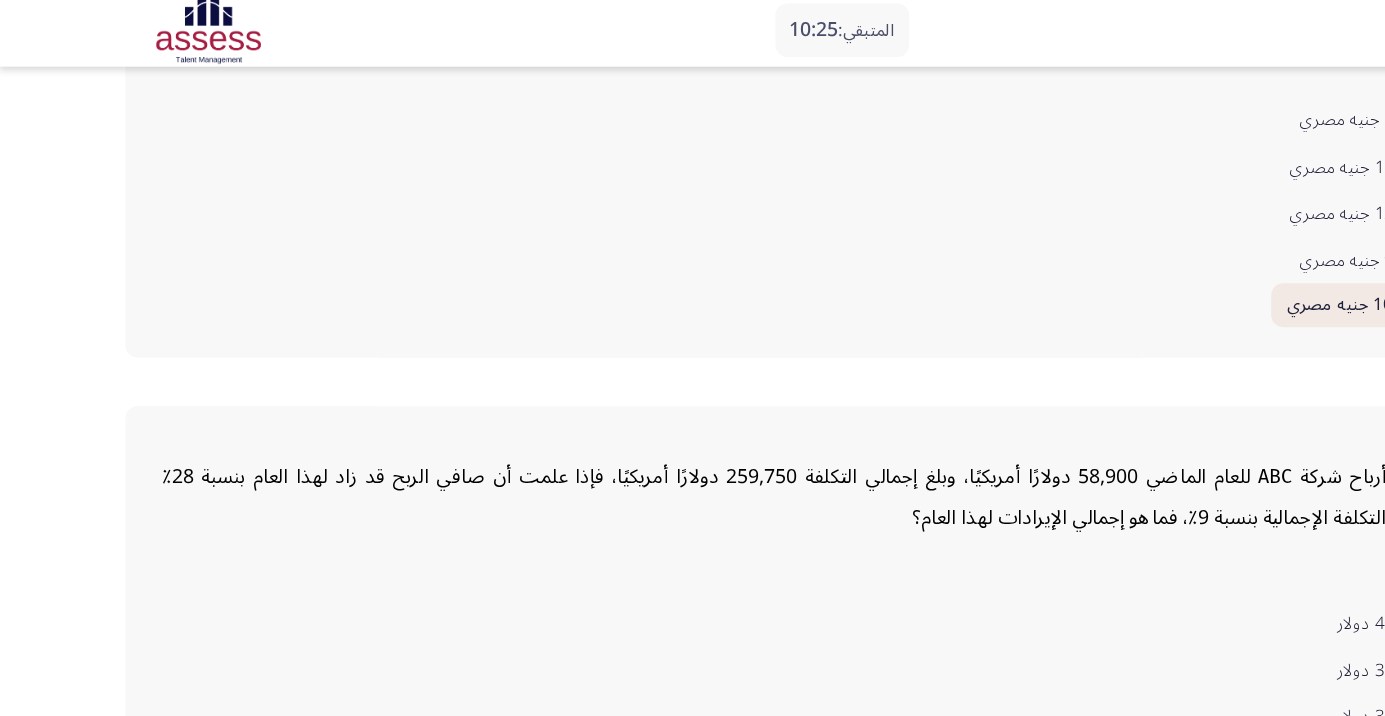 scroll, scrollTop: 1349, scrollLeft: 0, axis: vertical 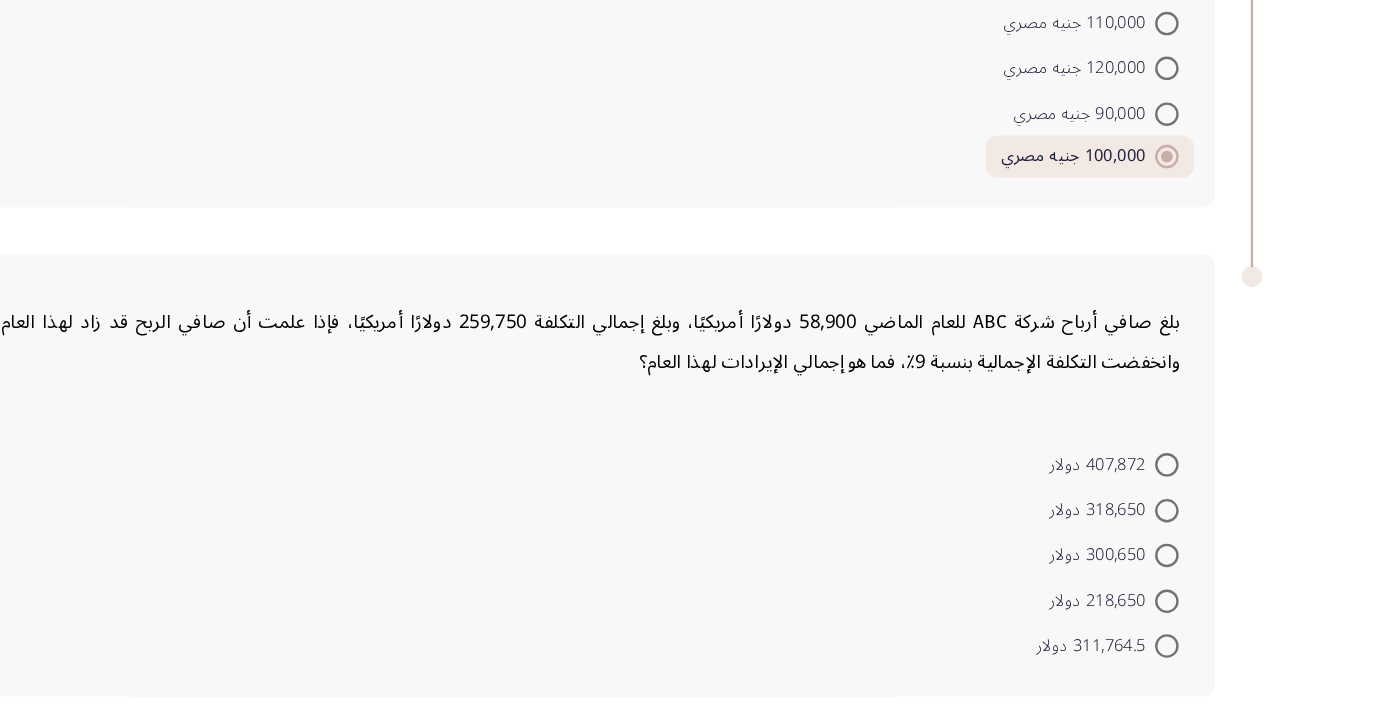 click at bounding box center [1200, 633] 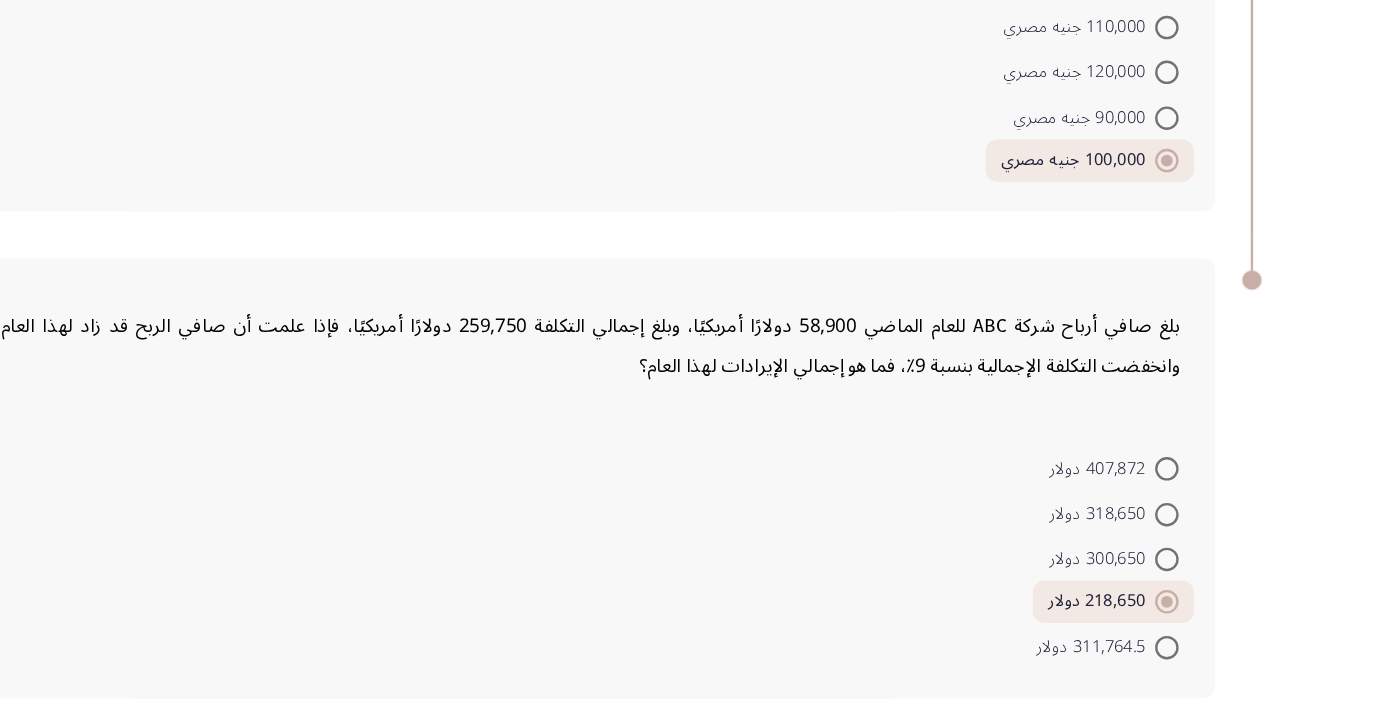 click on "السابق" 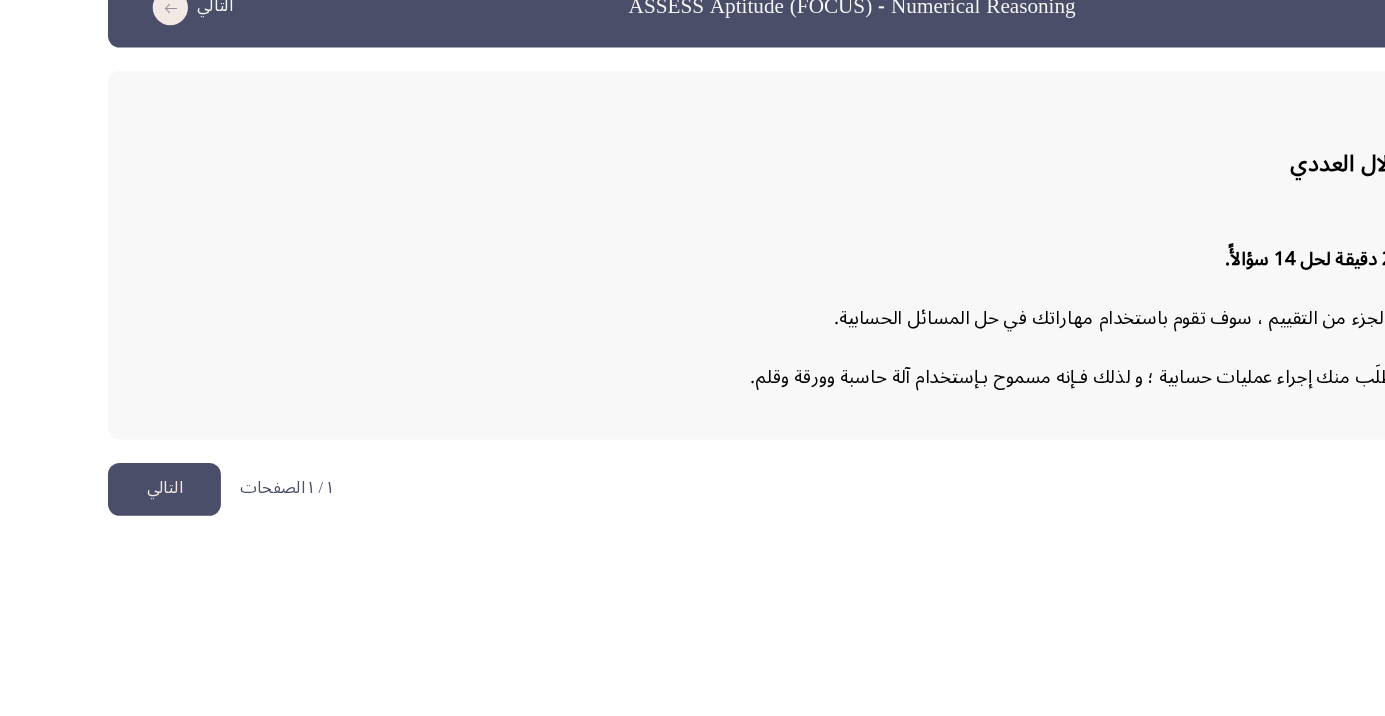 scroll, scrollTop: 0, scrollLeft: 0, axis: both 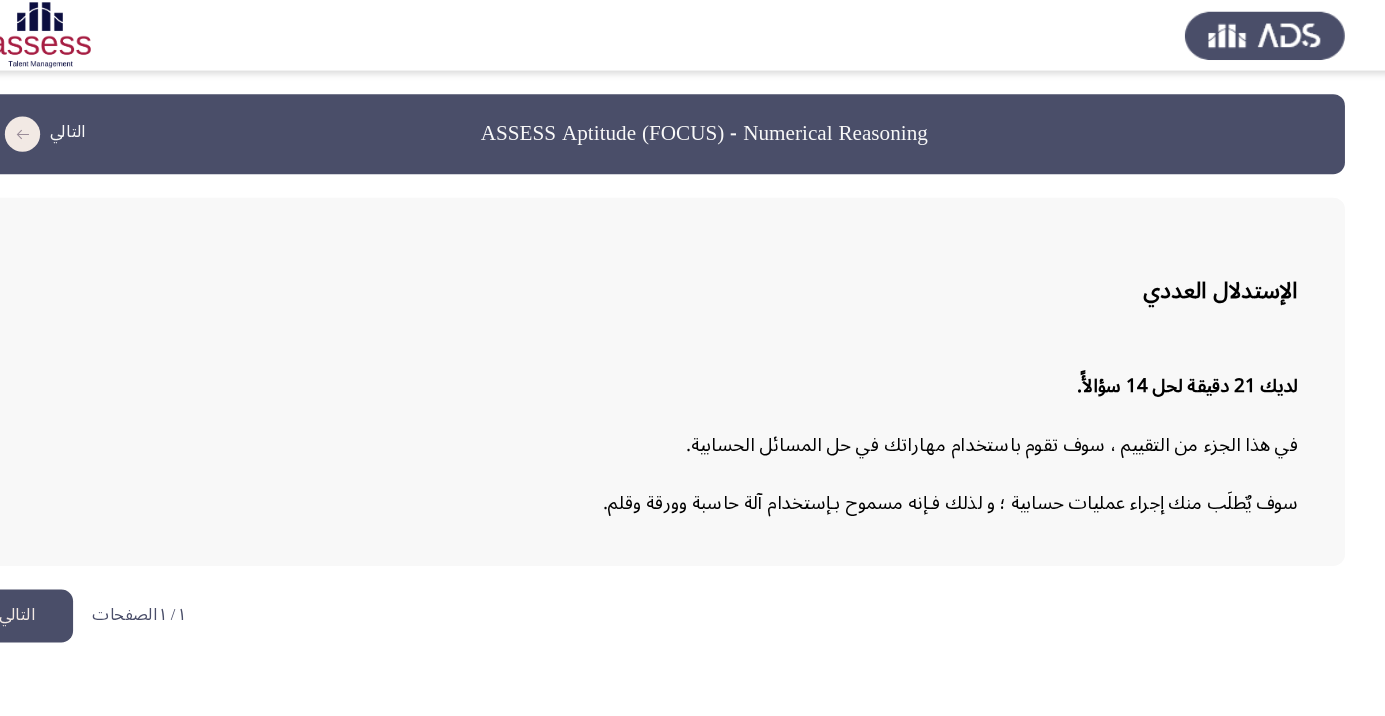 click on "التالي" 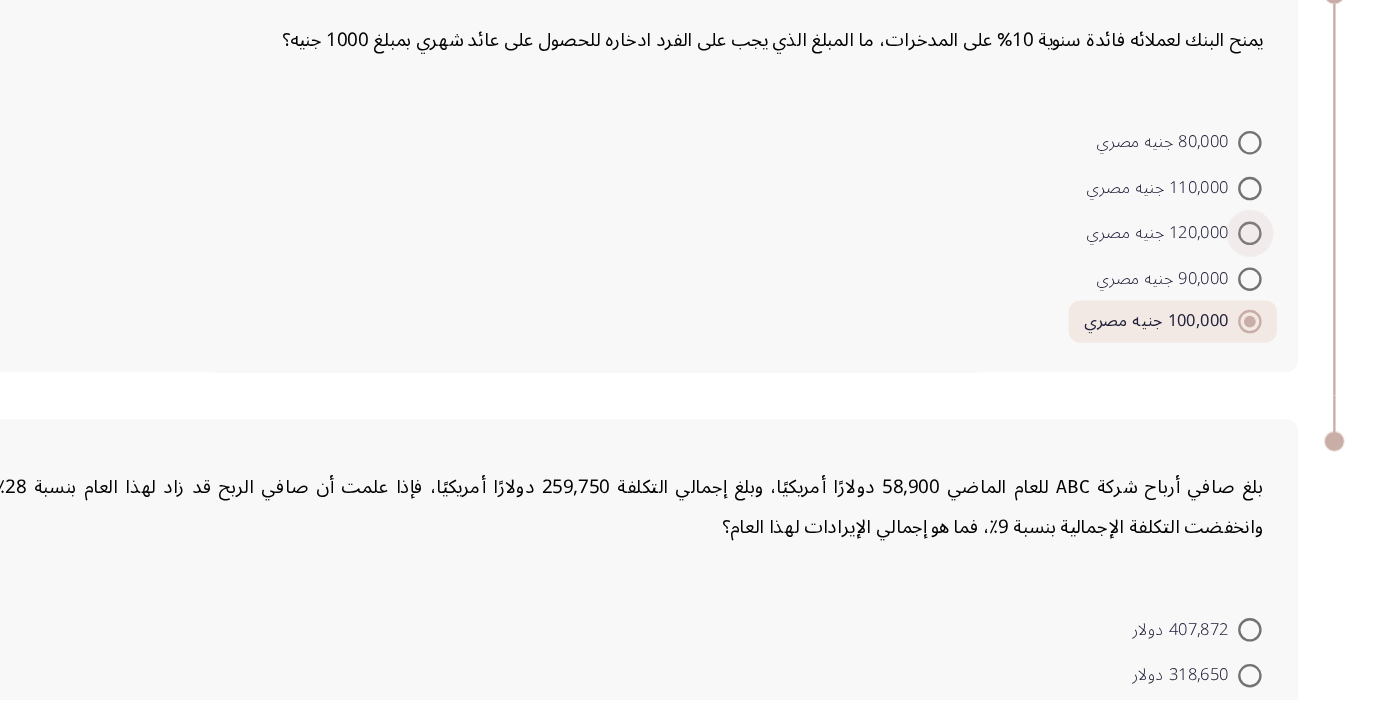 scroll, scrollTop: 1348, scrollLeft: 0, axis: vertical 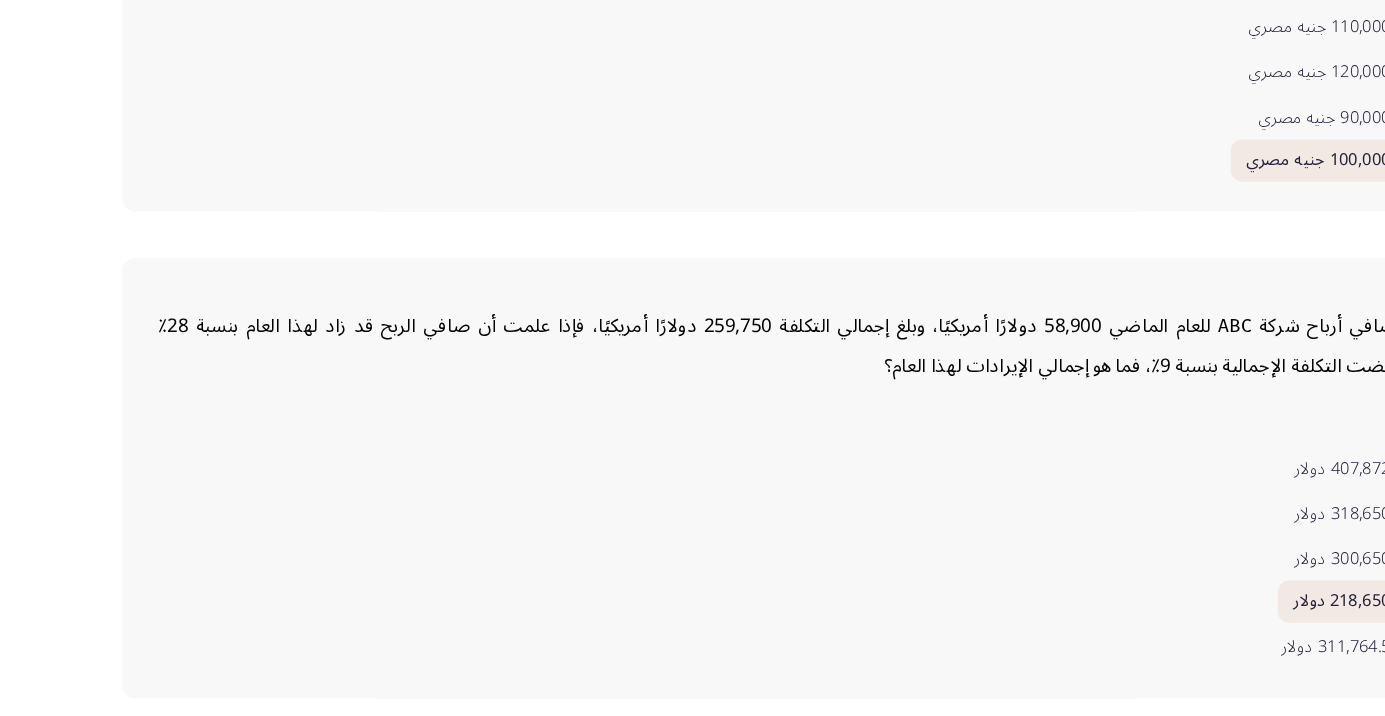 click on "التالي" 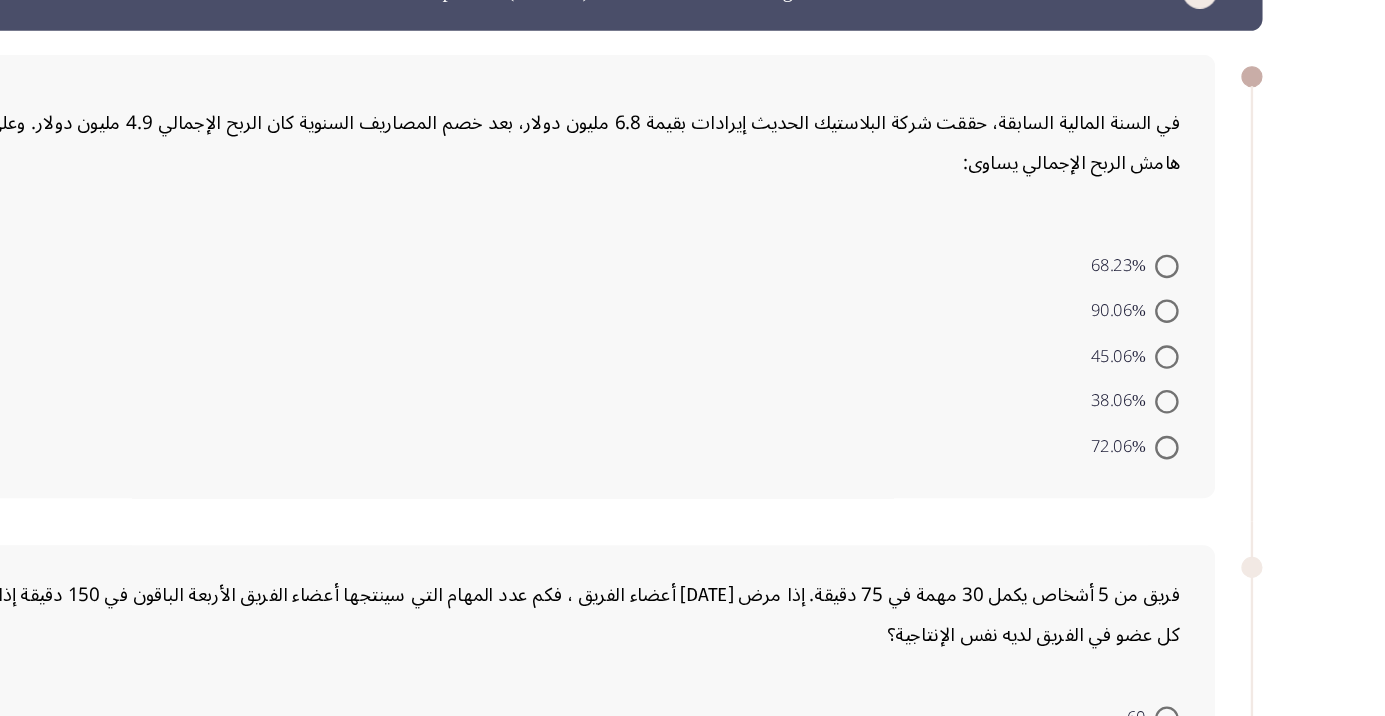 scroll, scrollTop: 30, scrollLeft: 0, axis: vertical 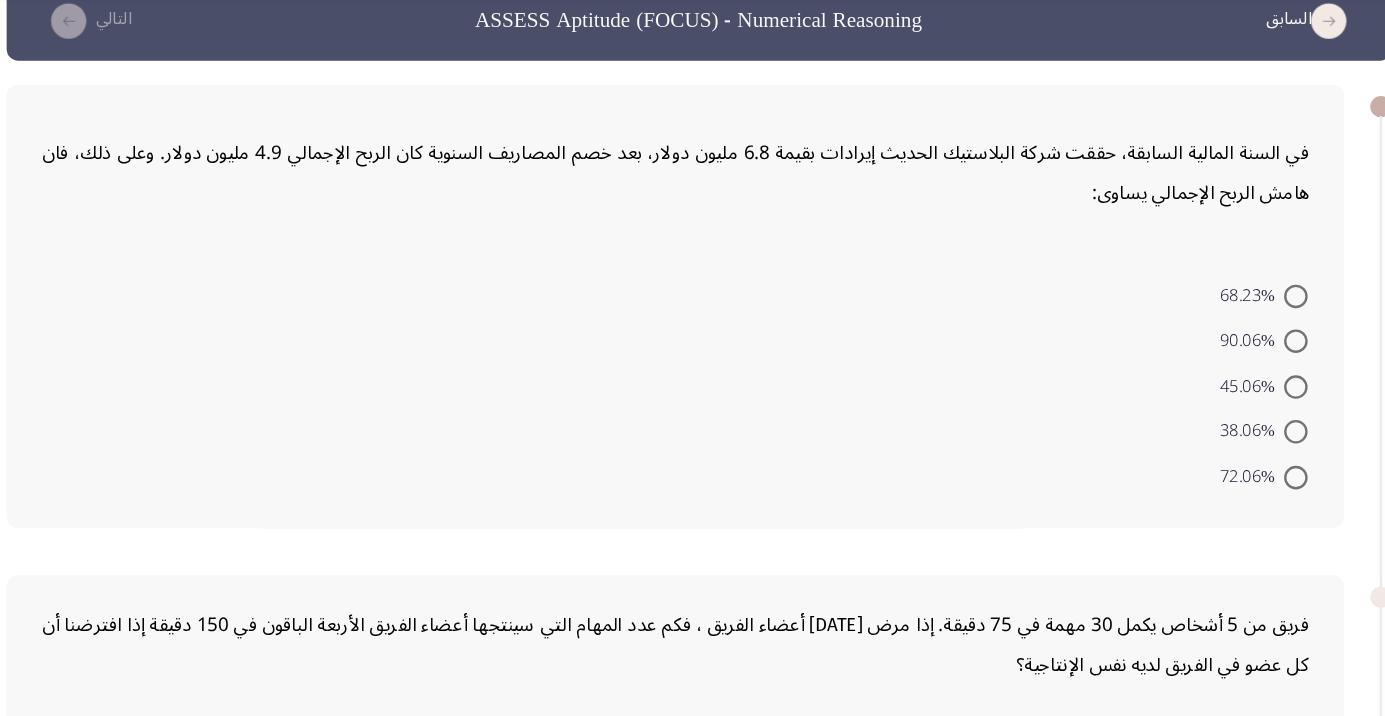 click at bounding box center (1200, 472) 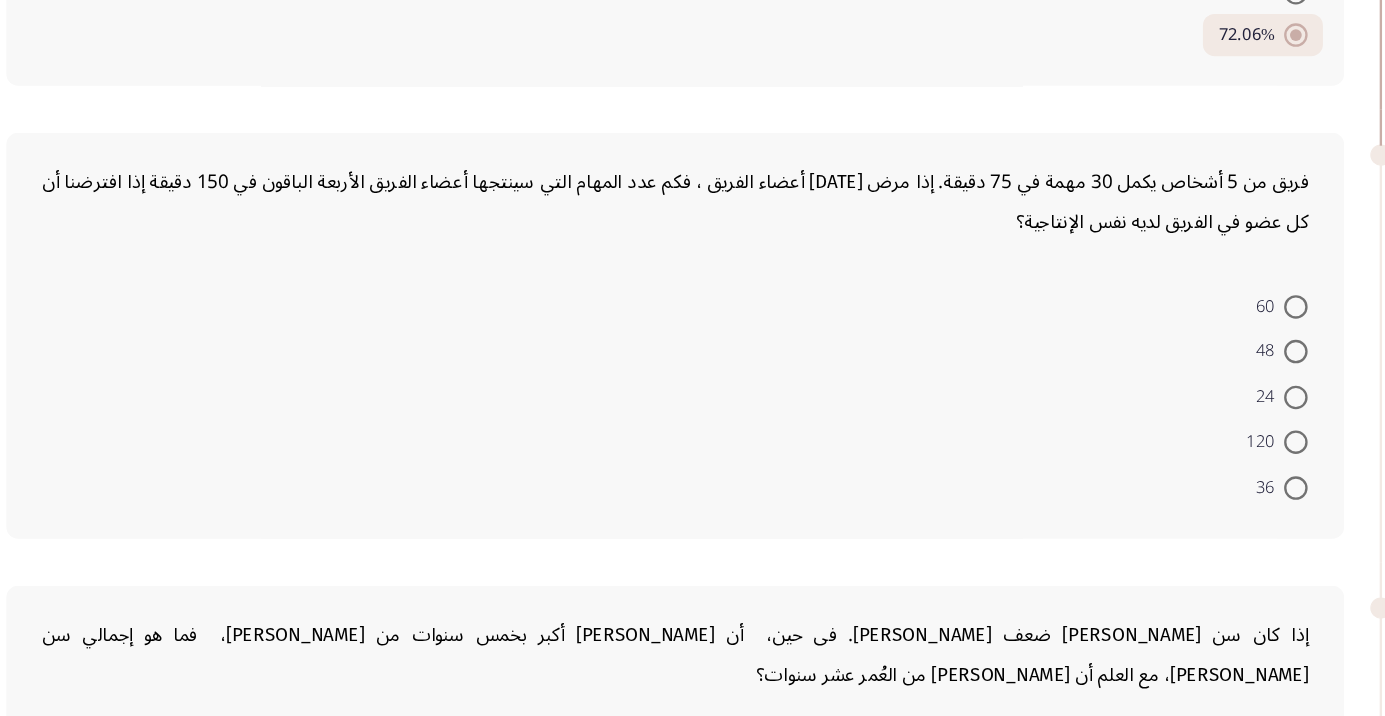 scroll, scrollTop: 400, scrollLeft: 0, axis: vertical 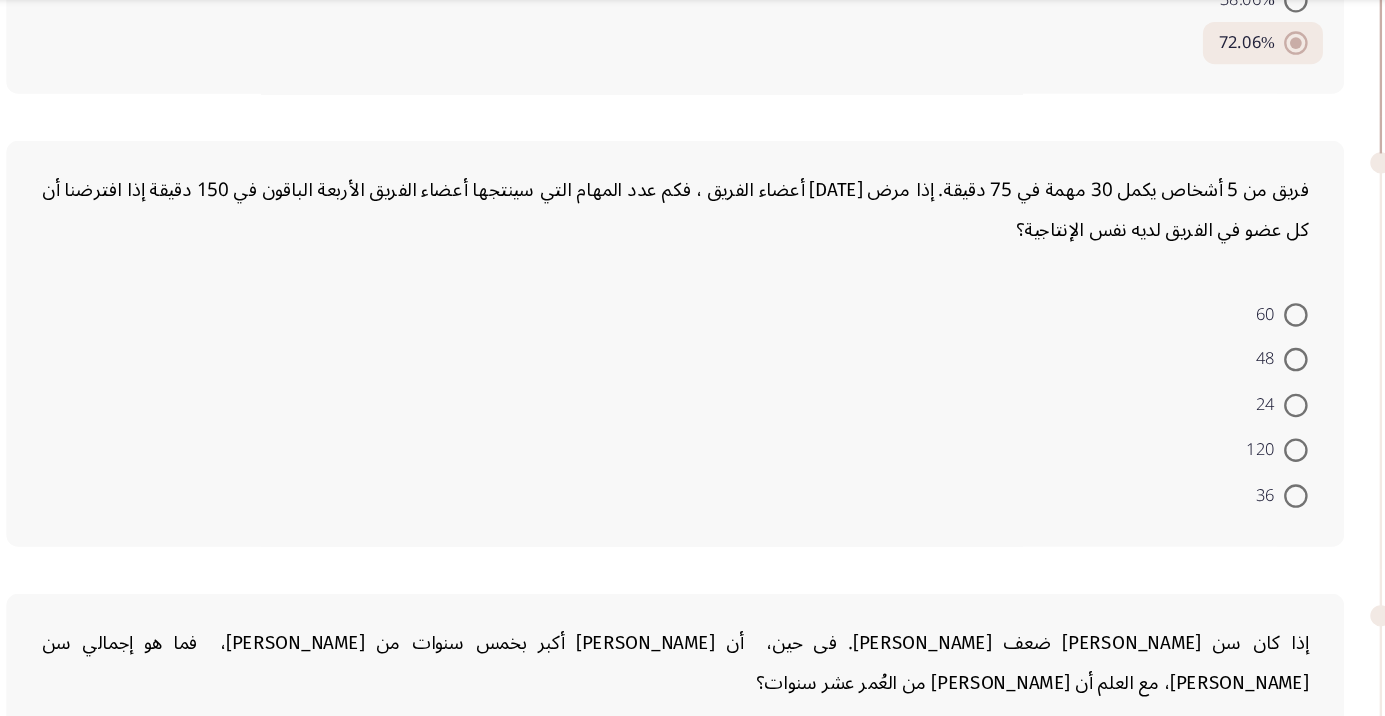 click on "في السنة المالية السابقة، حققت شركة البلاستيك الحديث إيرادات بقيمة 6.8 مليون دولار، بعد خصم المصاريف السنوية كان الربح الإجمالي 4.9 مليون دولار. وعلى ذلك، فان هامش الربح الإجمالي يساوى:
68.23%     90.06%     45.06%     38.06%     72.06%" 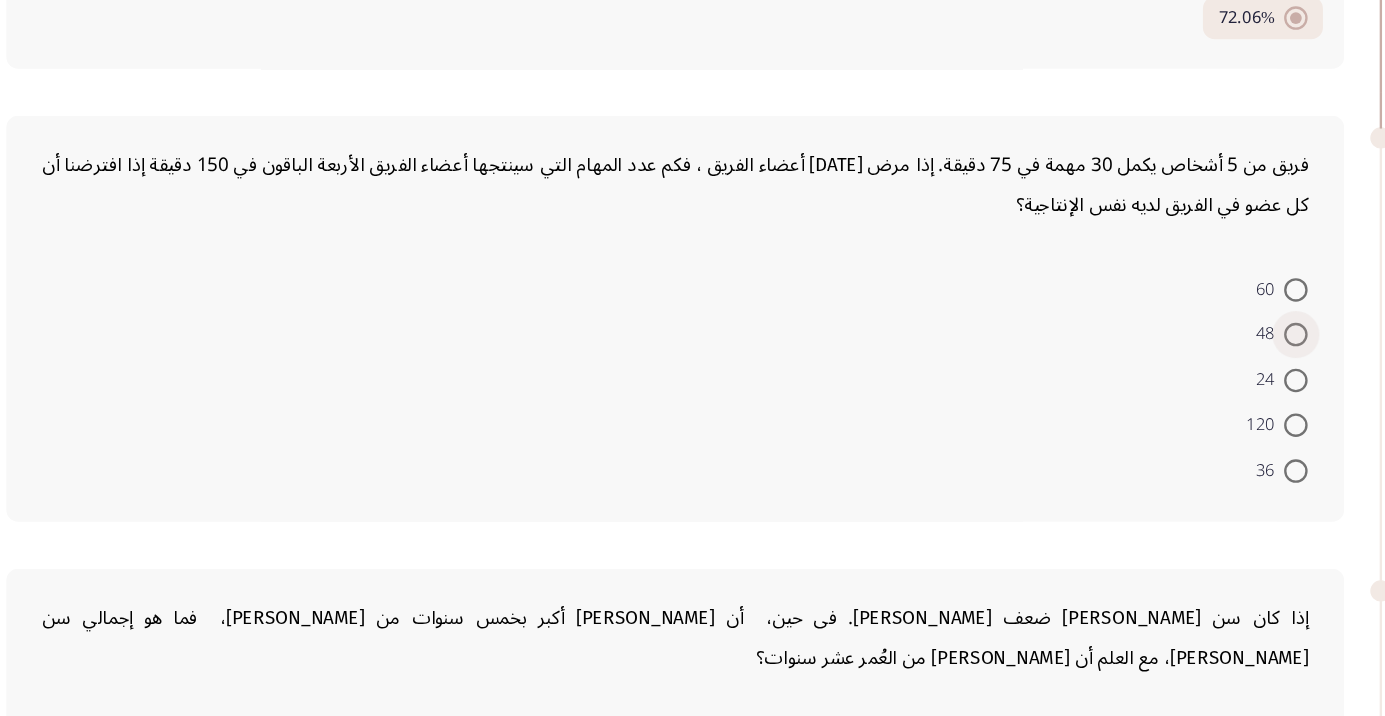 click at bounding box center (1200, 368) 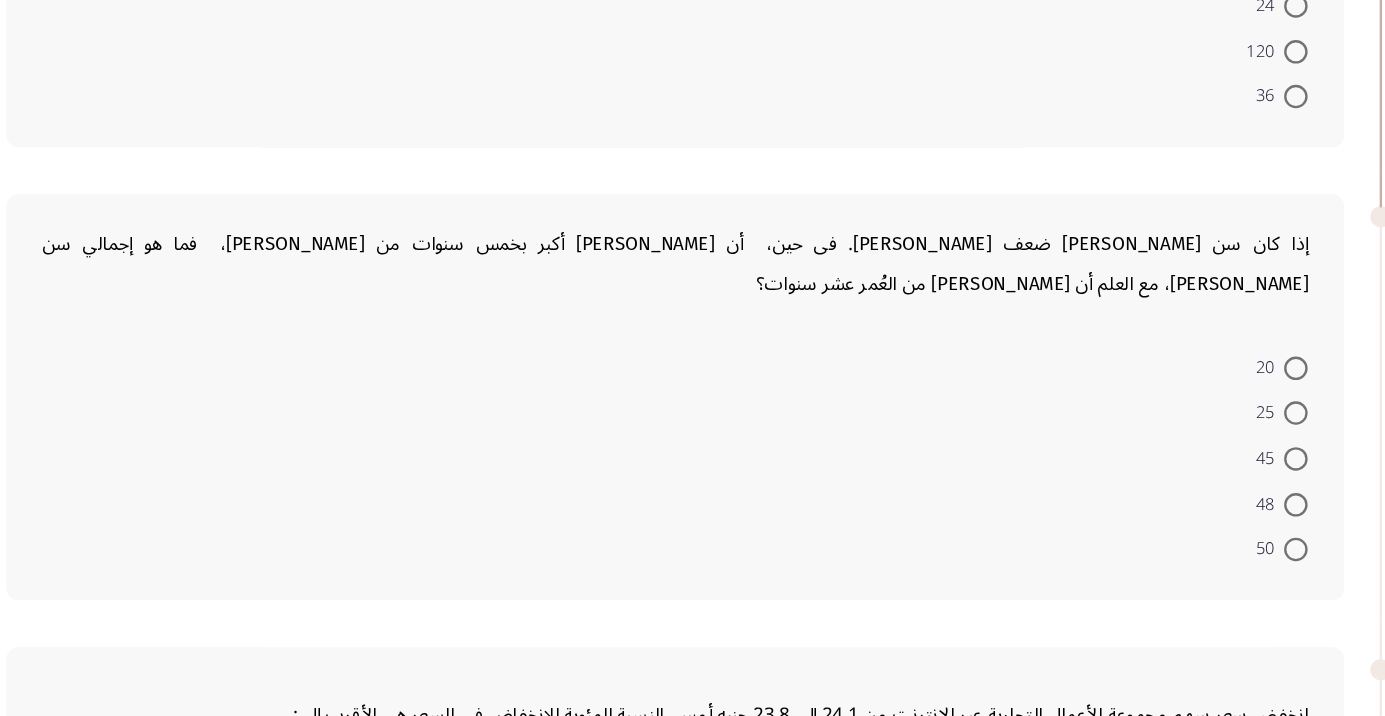 scroll, scrollTop: 690, scrollLeft: 0, axis: vertical 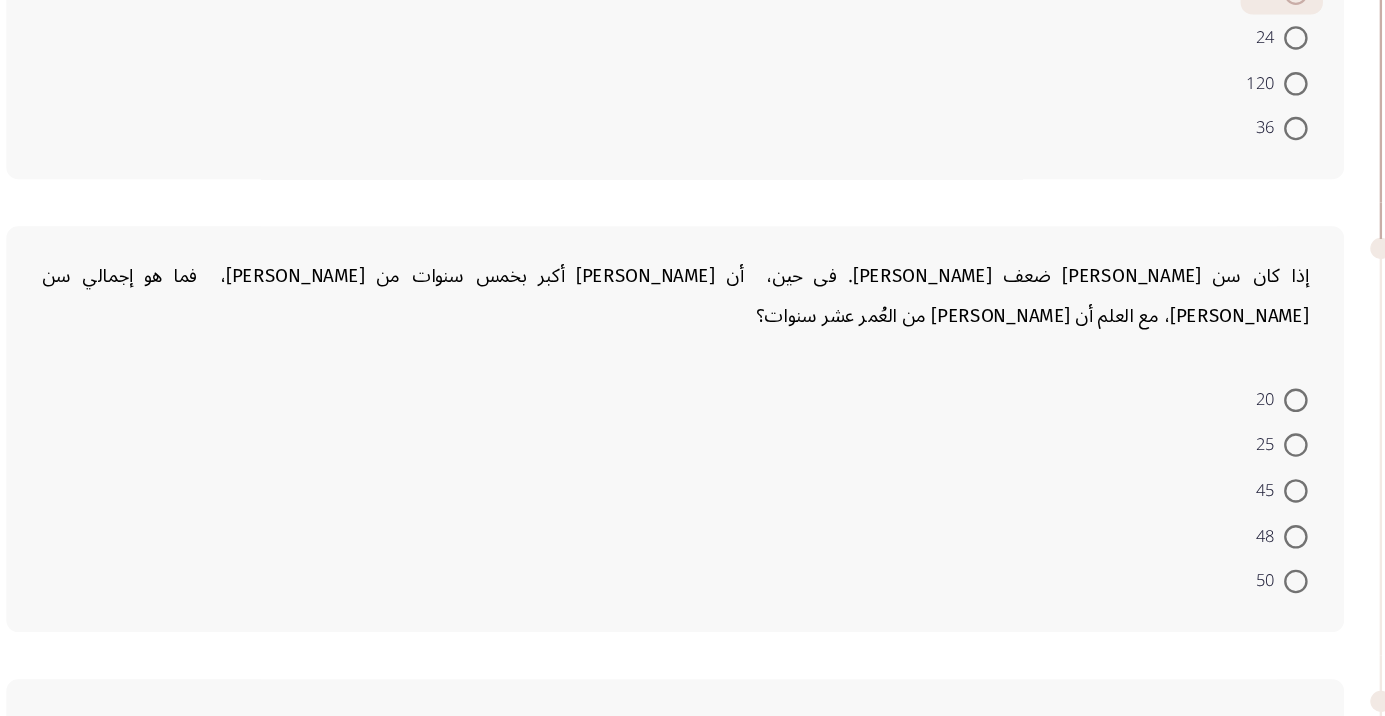 click at bounding box center [1200, 499] 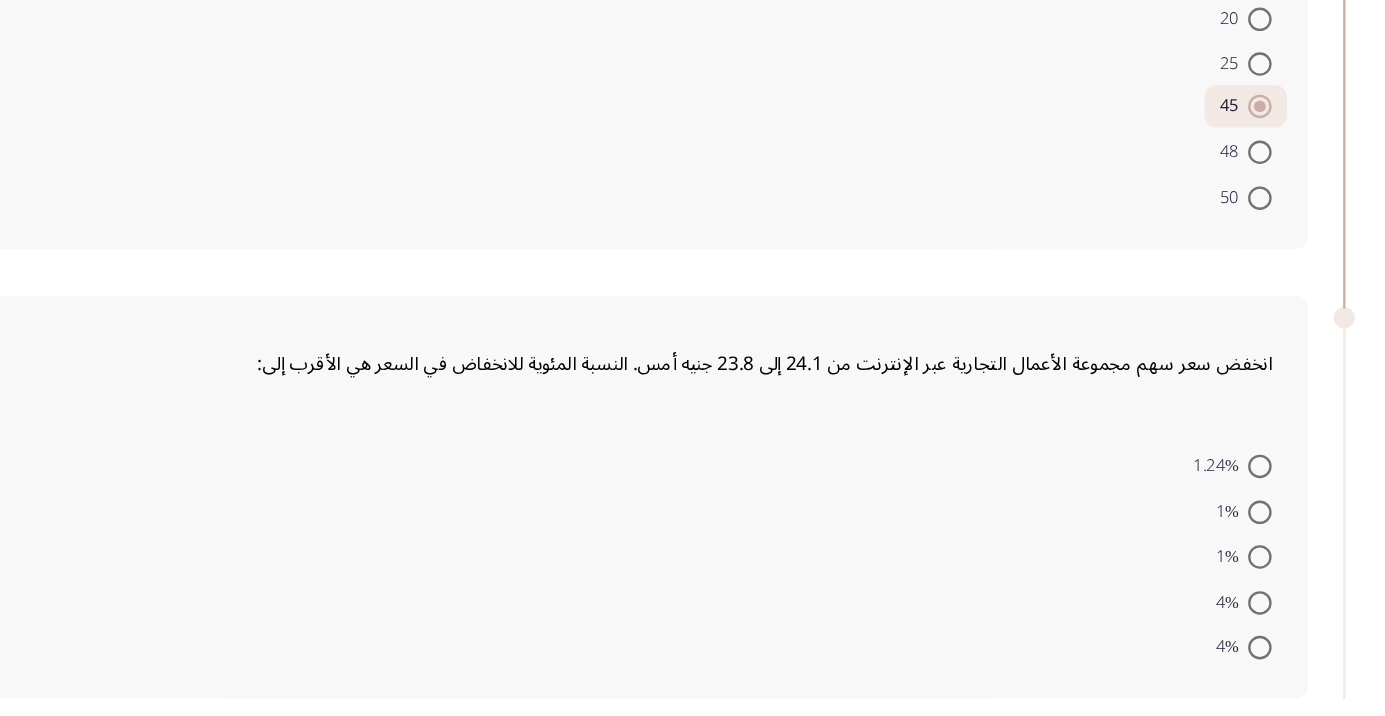 scroll, scrollTop: 992, scrollLeft: 0, axis: vertical 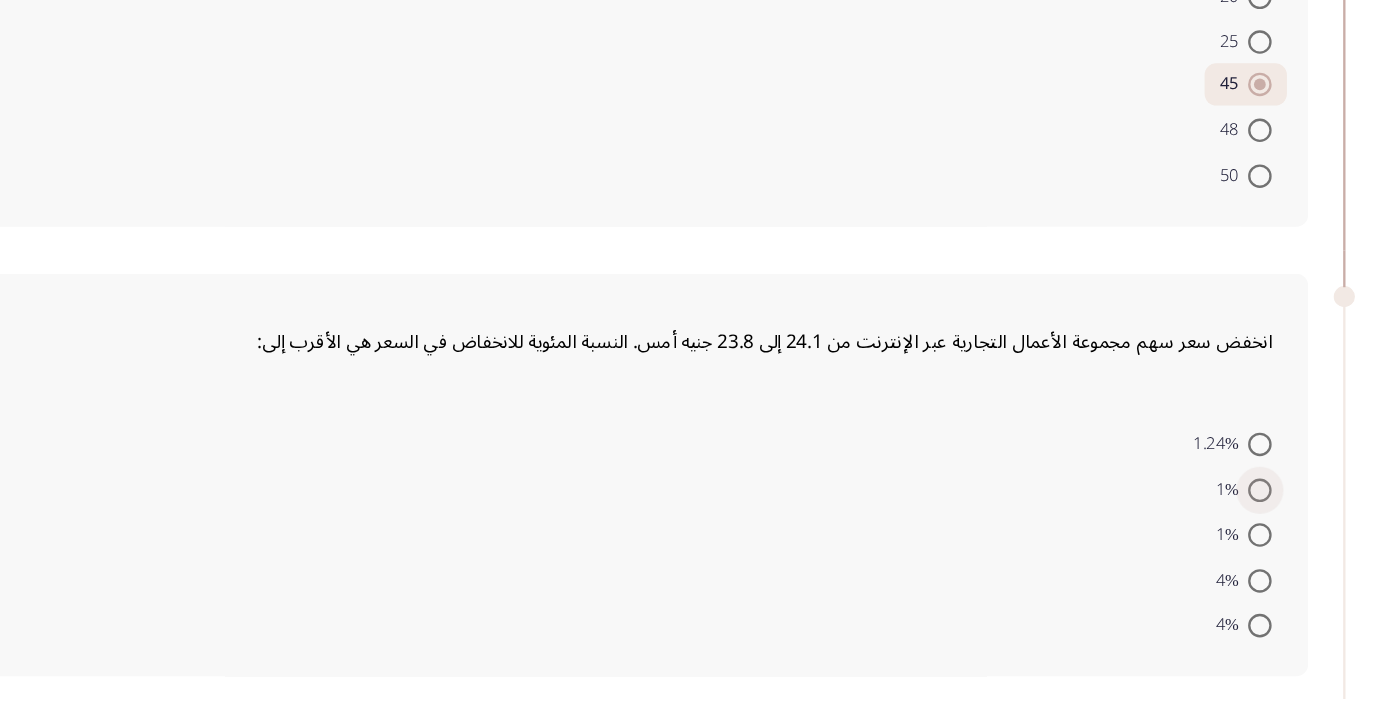 click at bounding box center (1200, 539) 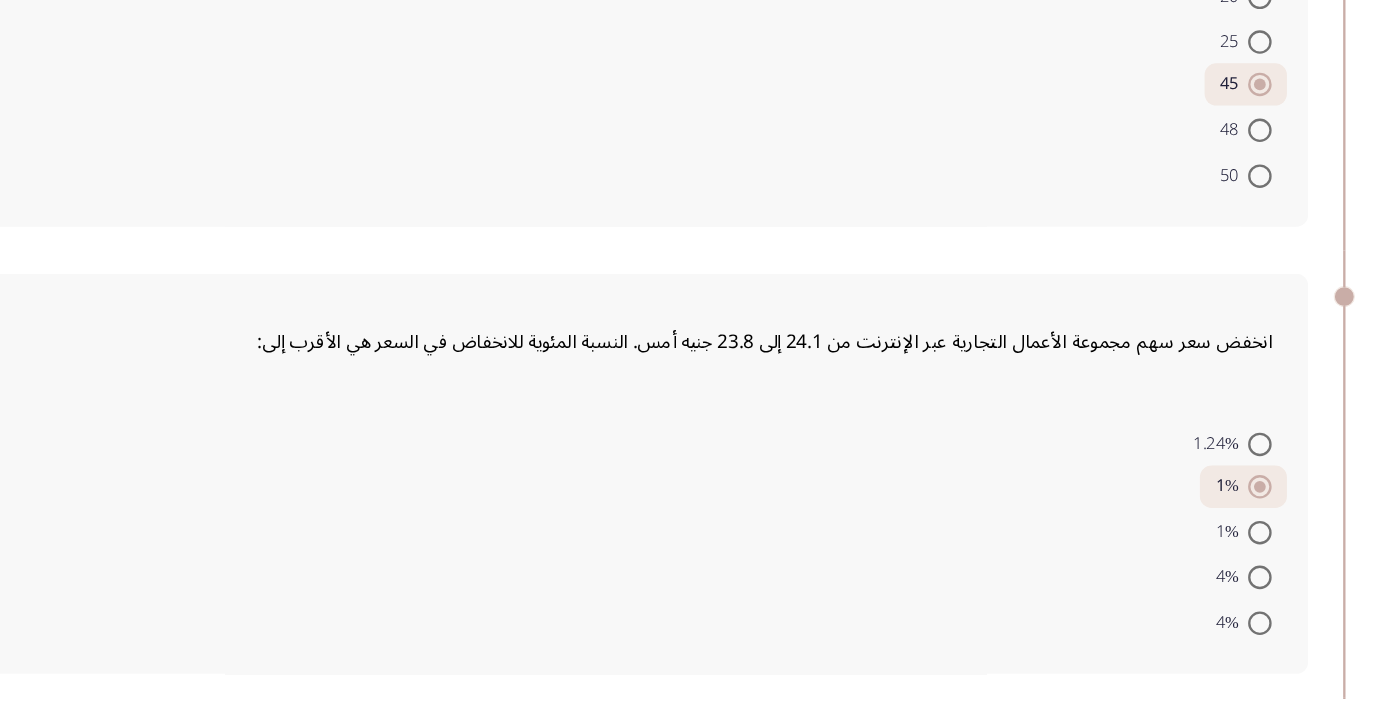 click on "انخفض سعر سهم مجموعة الأعمال التجارية عبر الإنترنت من 24.1 إلى 23.8 جنيه أمس. النسبة المئوية للانخفاض في السعر هي الأقرب إلى:
1.24%     1%     1%     4%     4%" 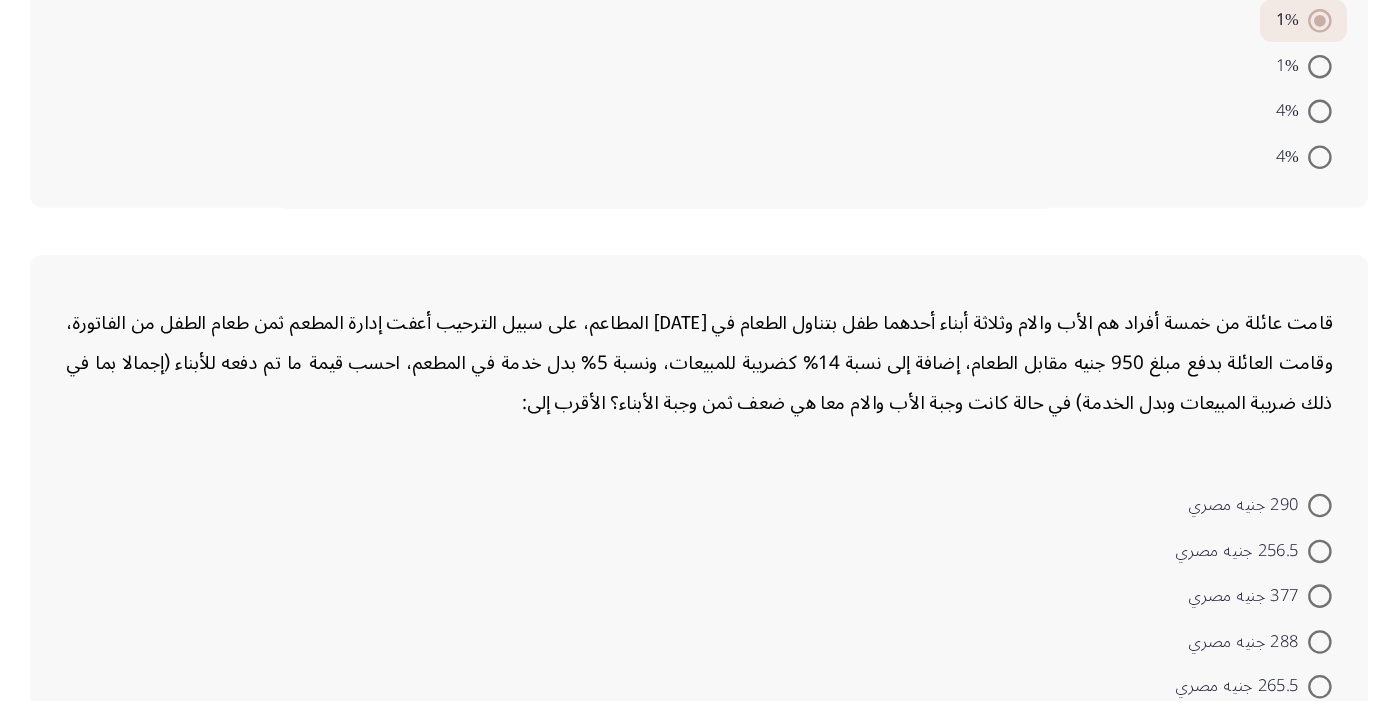 scroll, scrollTop: 1388, scrollLeft: 0, axis: vertical 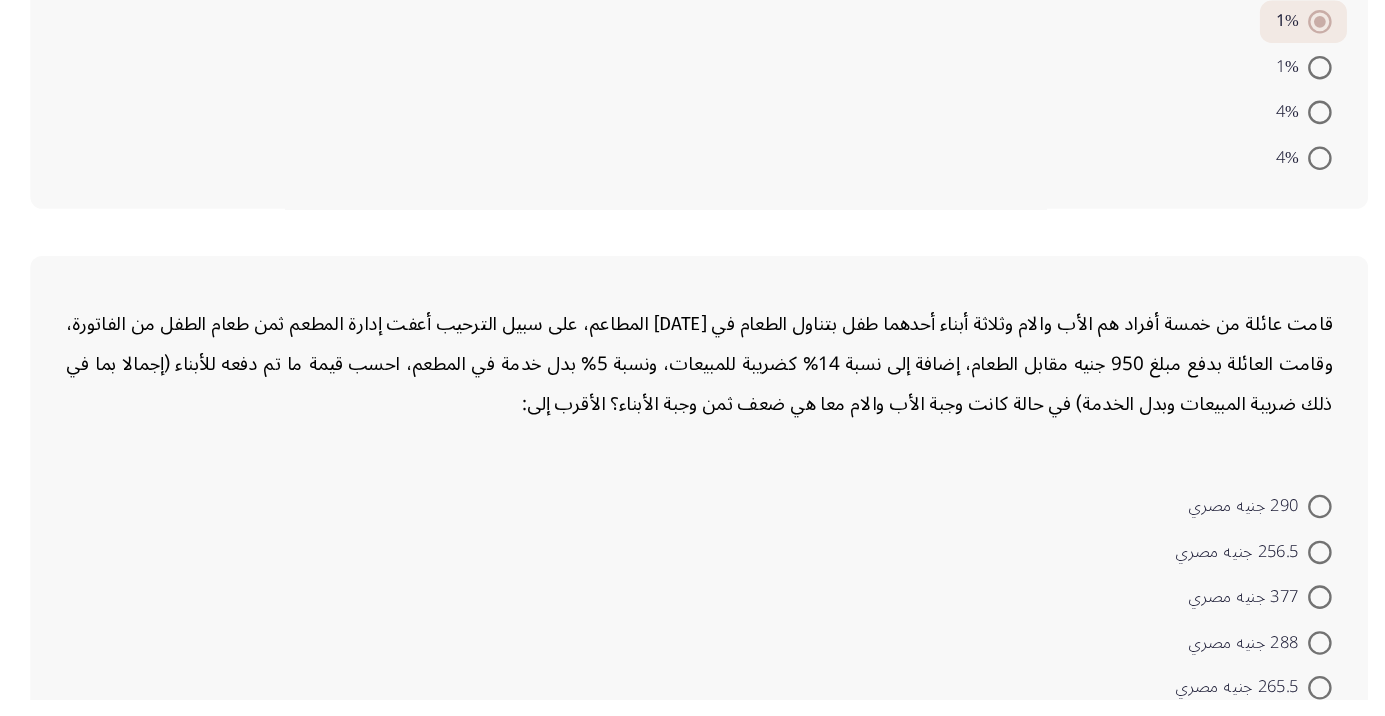 click at bounding box center (1200, 629) 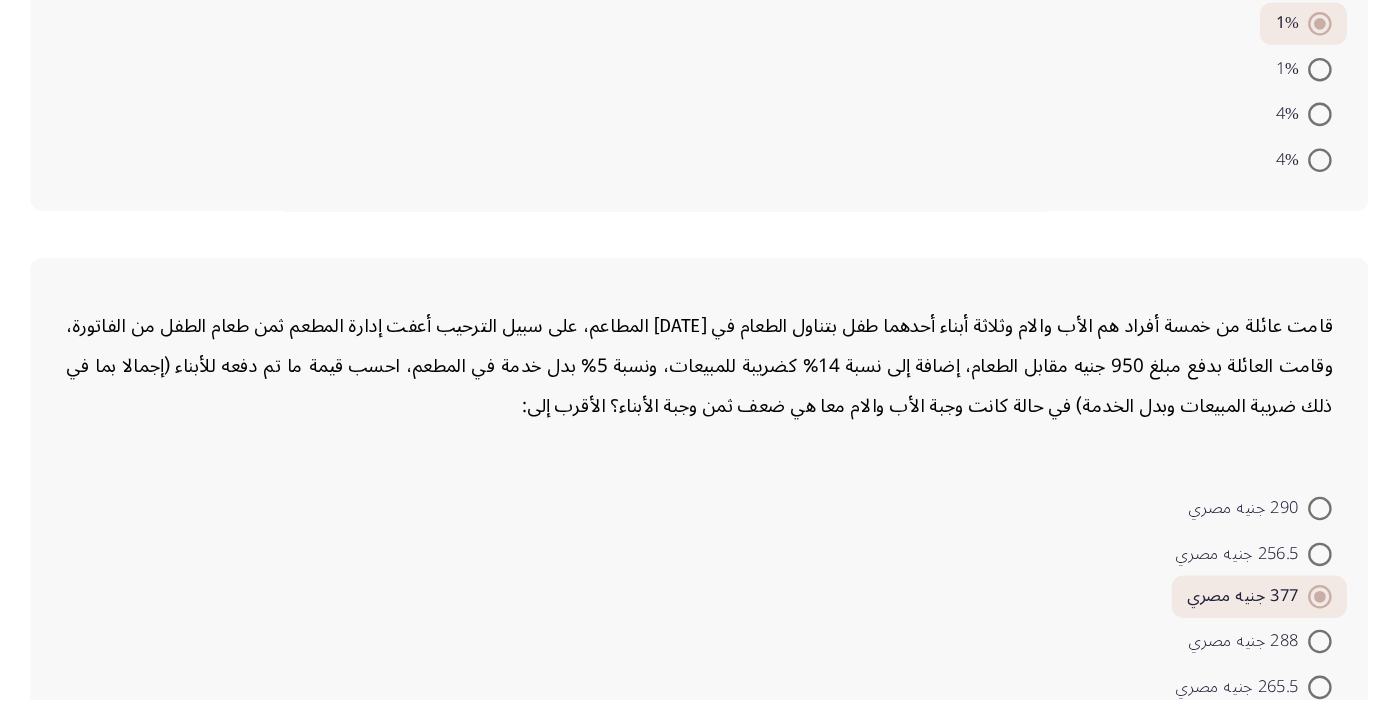 click on "التالي" 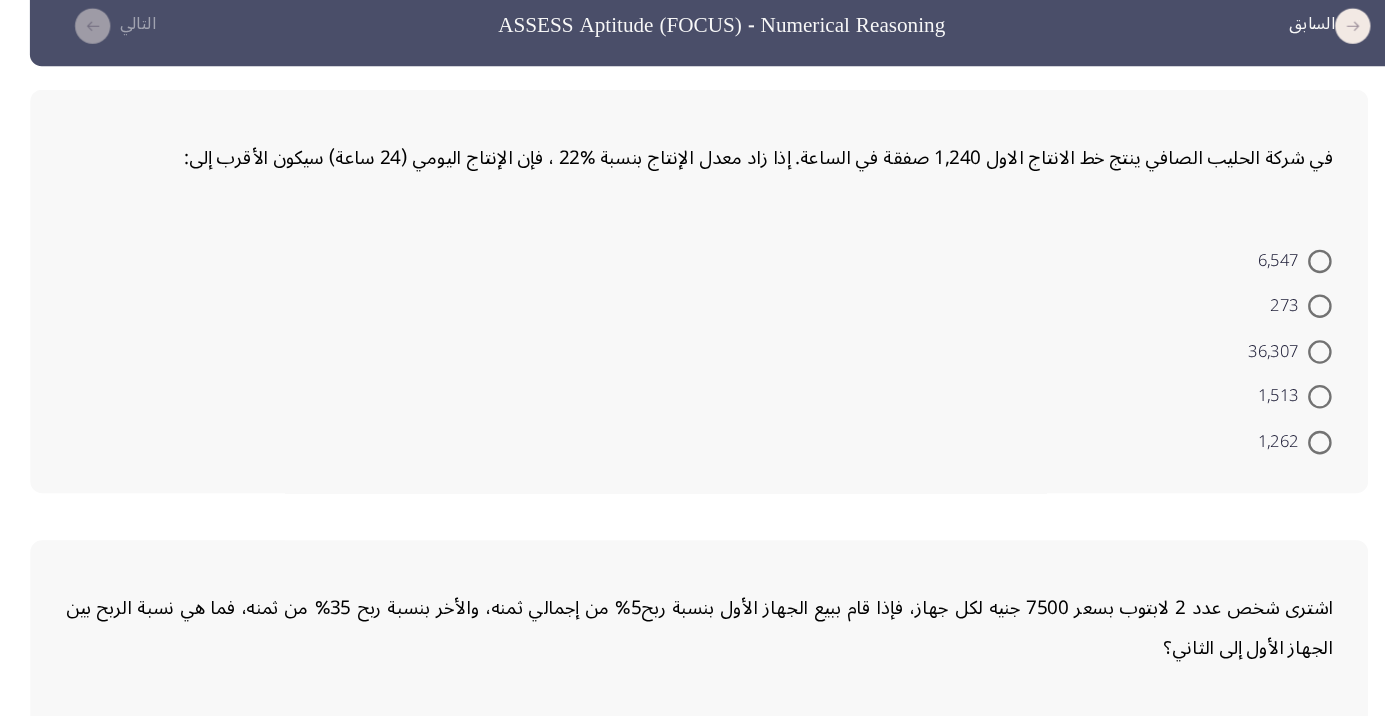 scroll, scrollTop: 30, scrollLeft: 0, axis: vertical 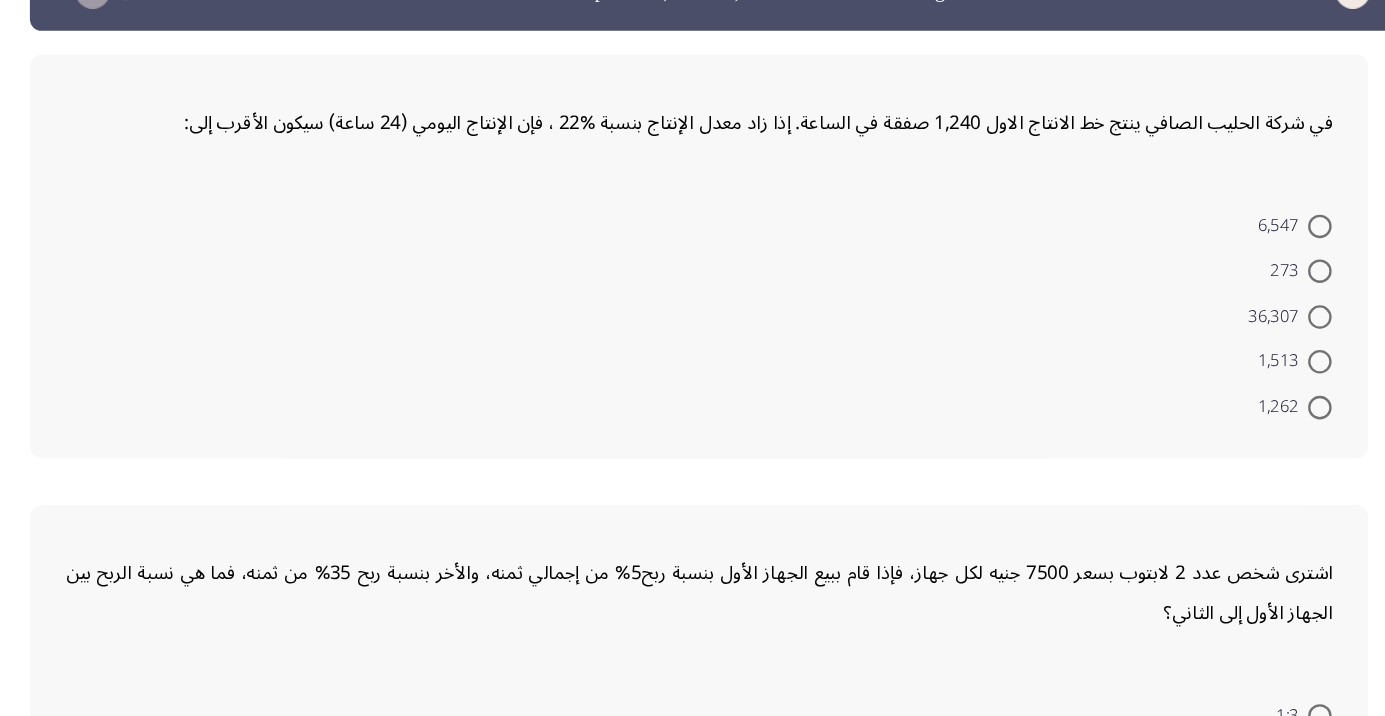 click on "1,513" at bounding box center (1178, 398) 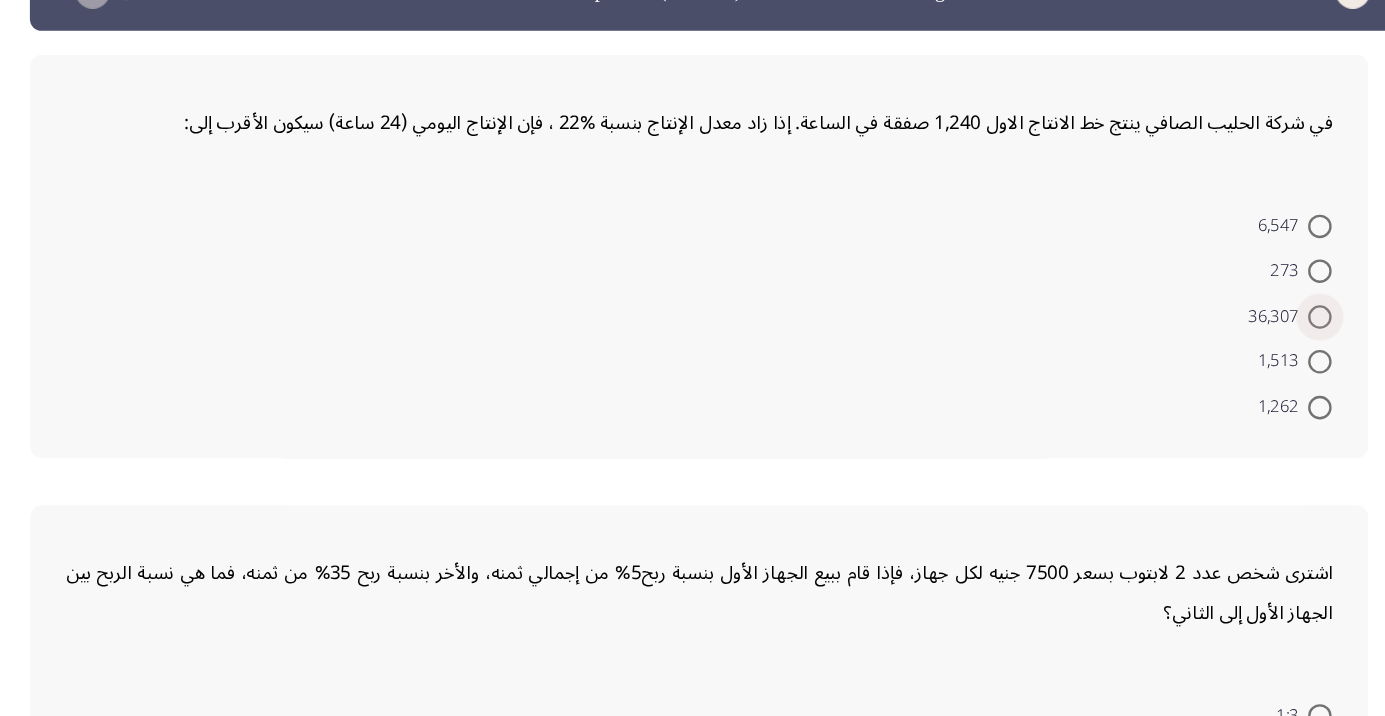click at bounding box center [1200, 361] 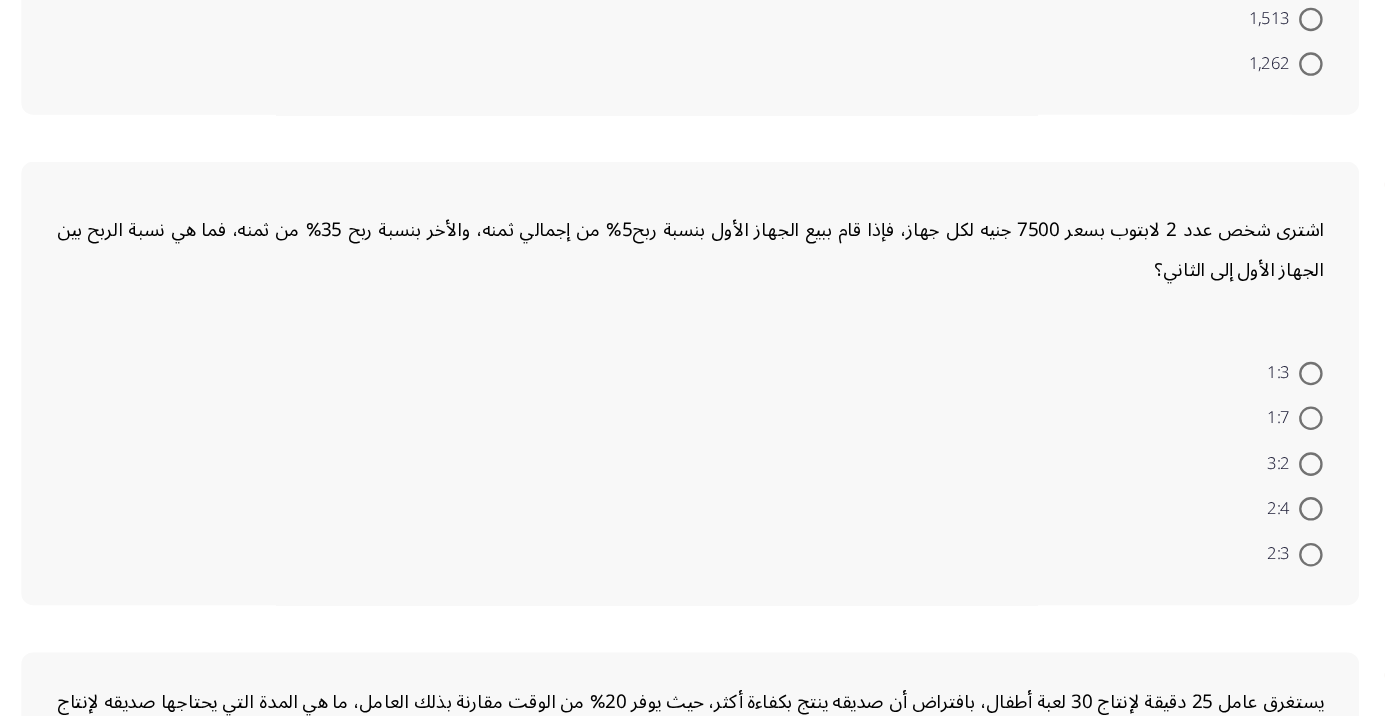 scroll, scrollTop: 316, scrollLeft: 0, axis: vertical 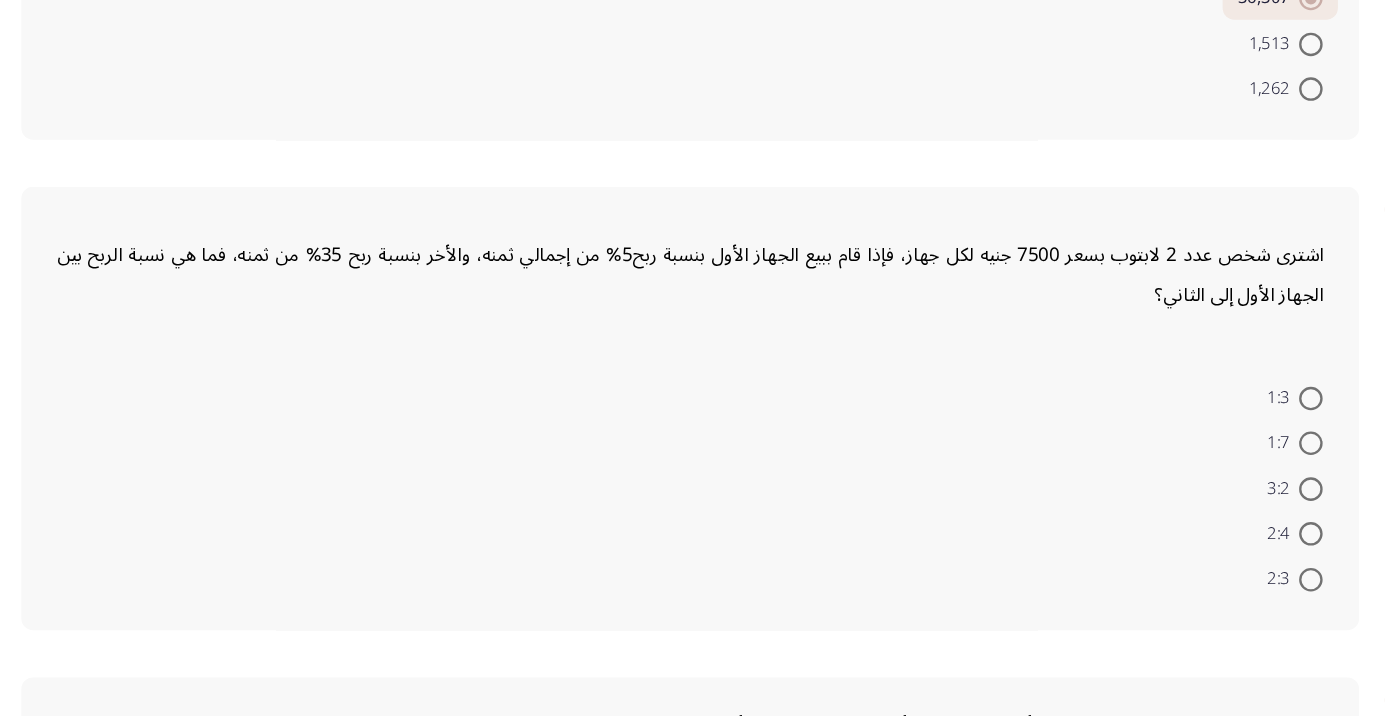 click at bounding box center [1200, 489] 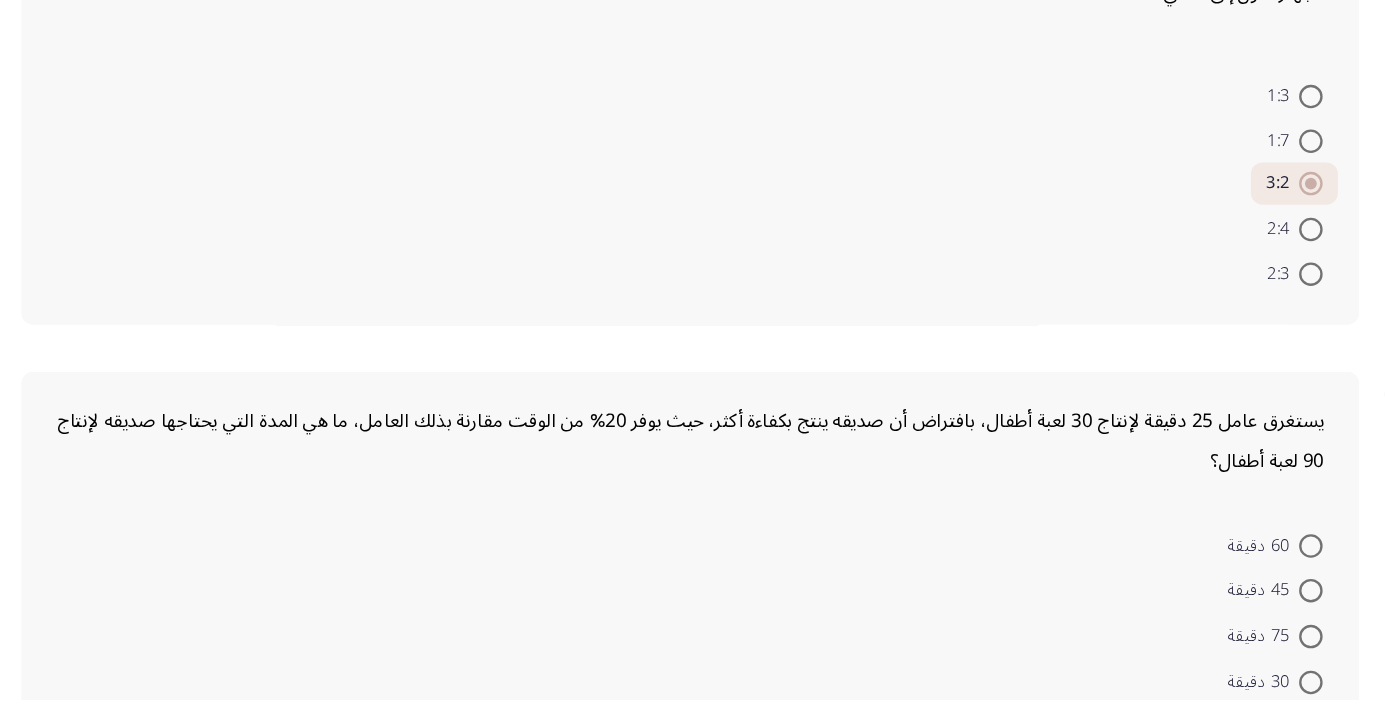 scroll, scrollTop: 0, scrollLeft: 0, axis: both 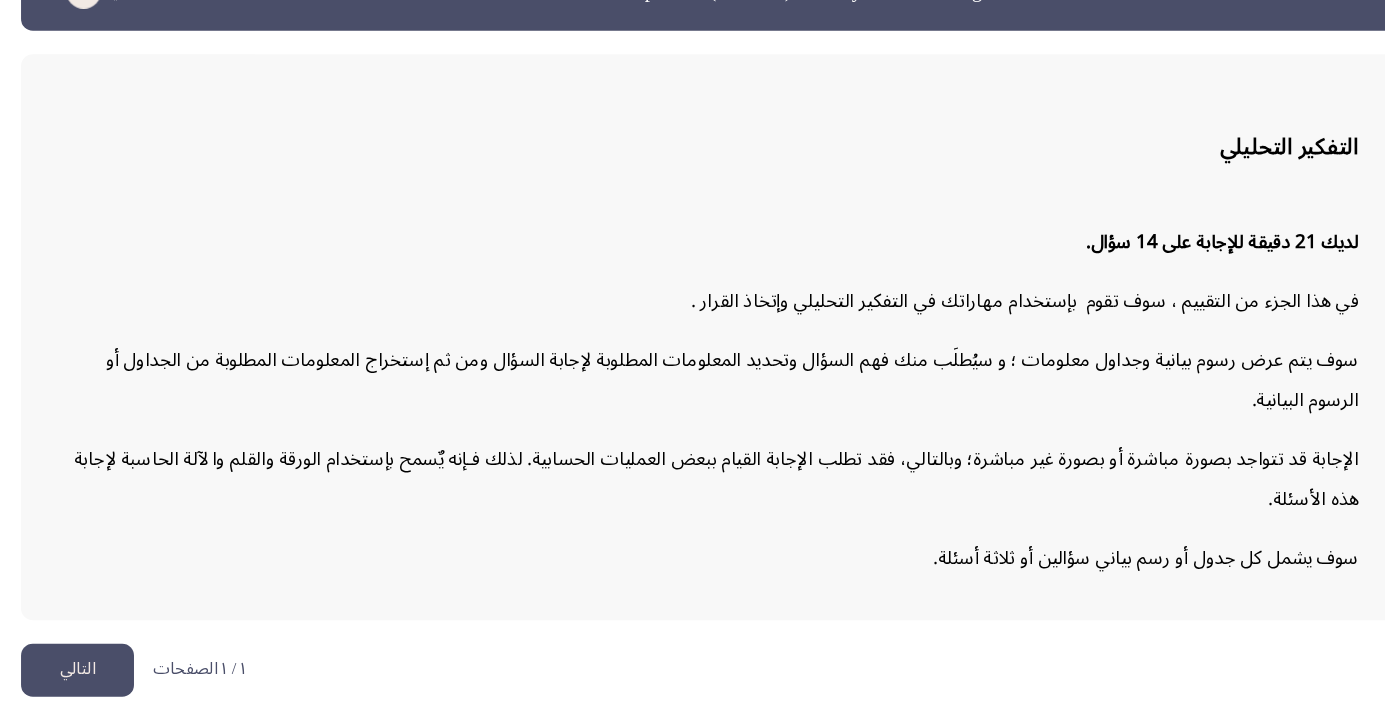 click on "التالي" 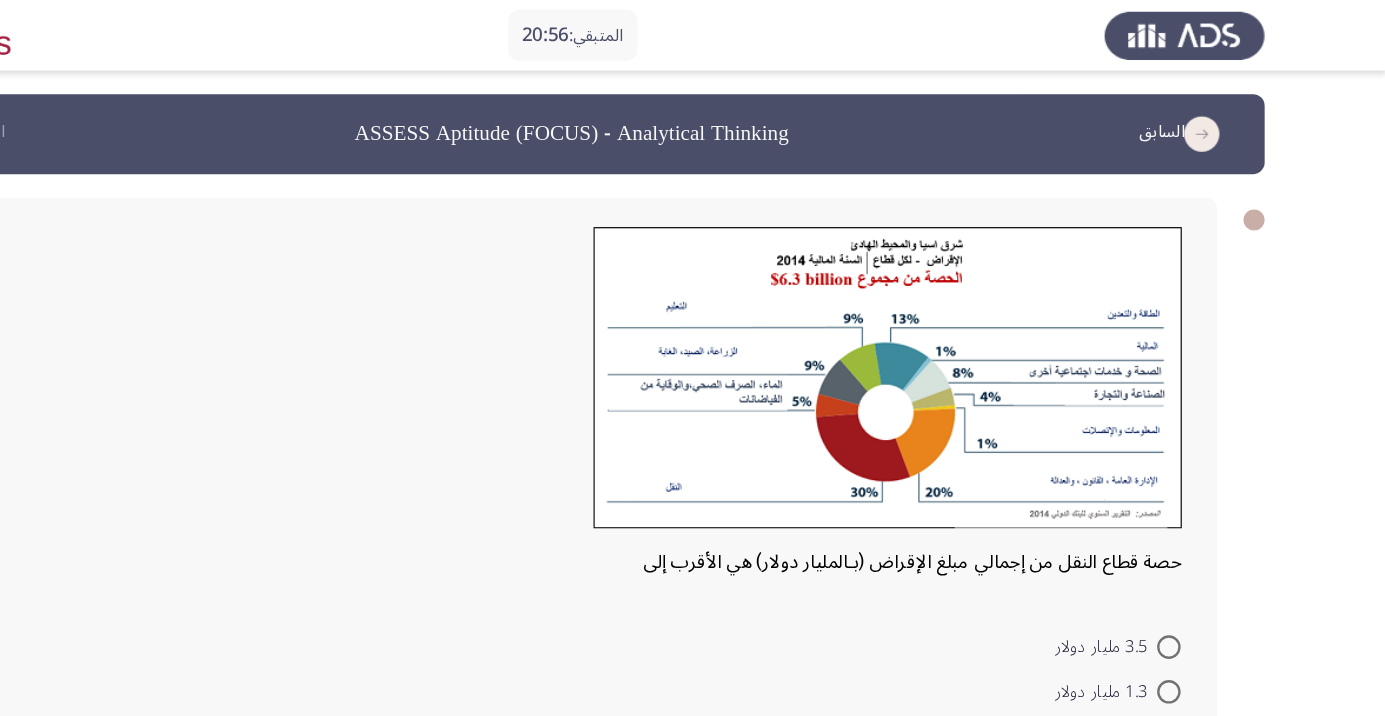 scroll, scrollTop: 0, scrollLeft: 0, axis: both 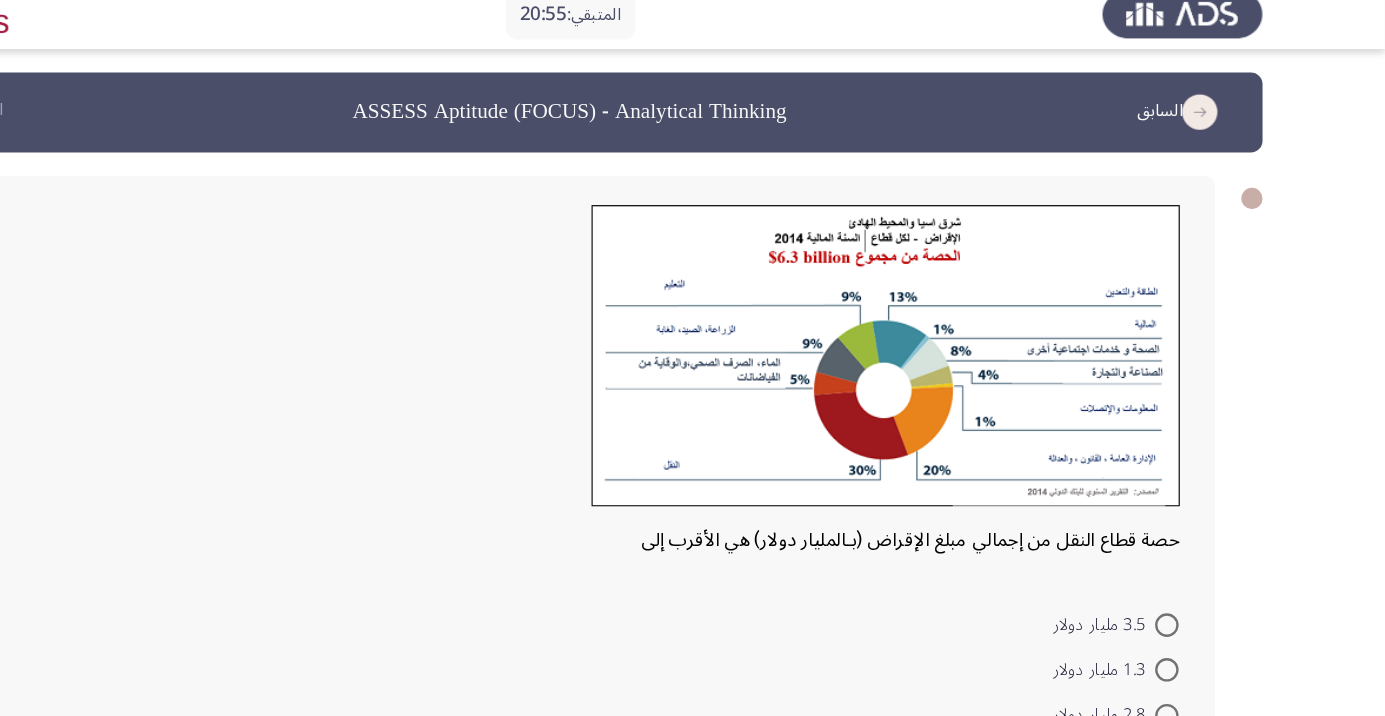 click on "السابق" 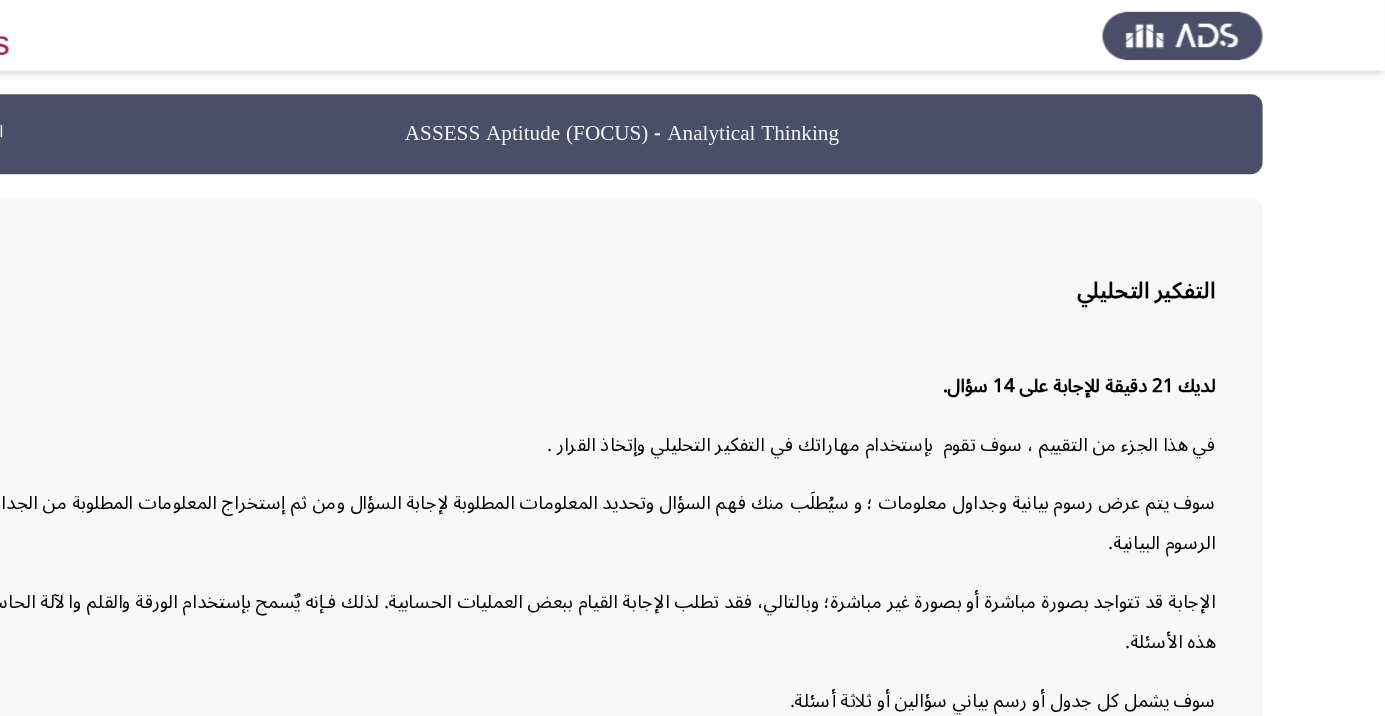 scroll, scrollTop: 0, scrollLeft: 0, axis: both 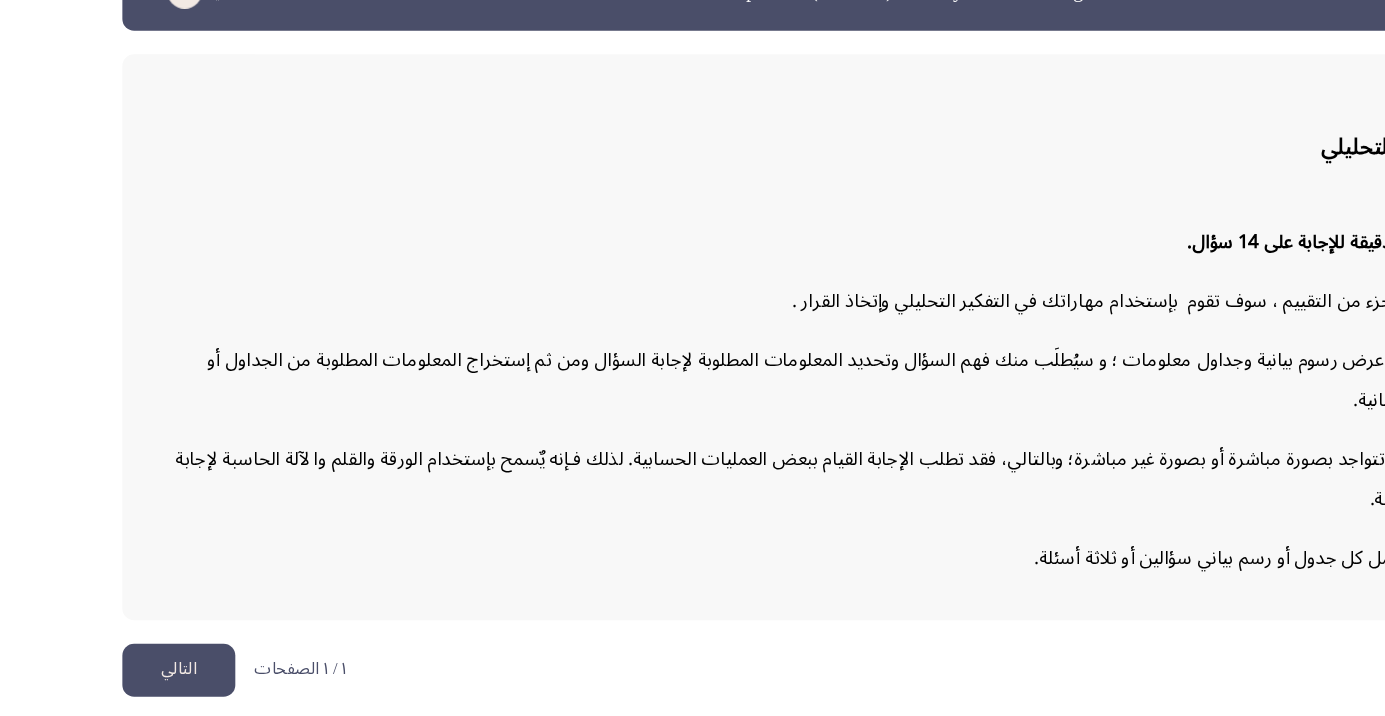 click on "التالي" 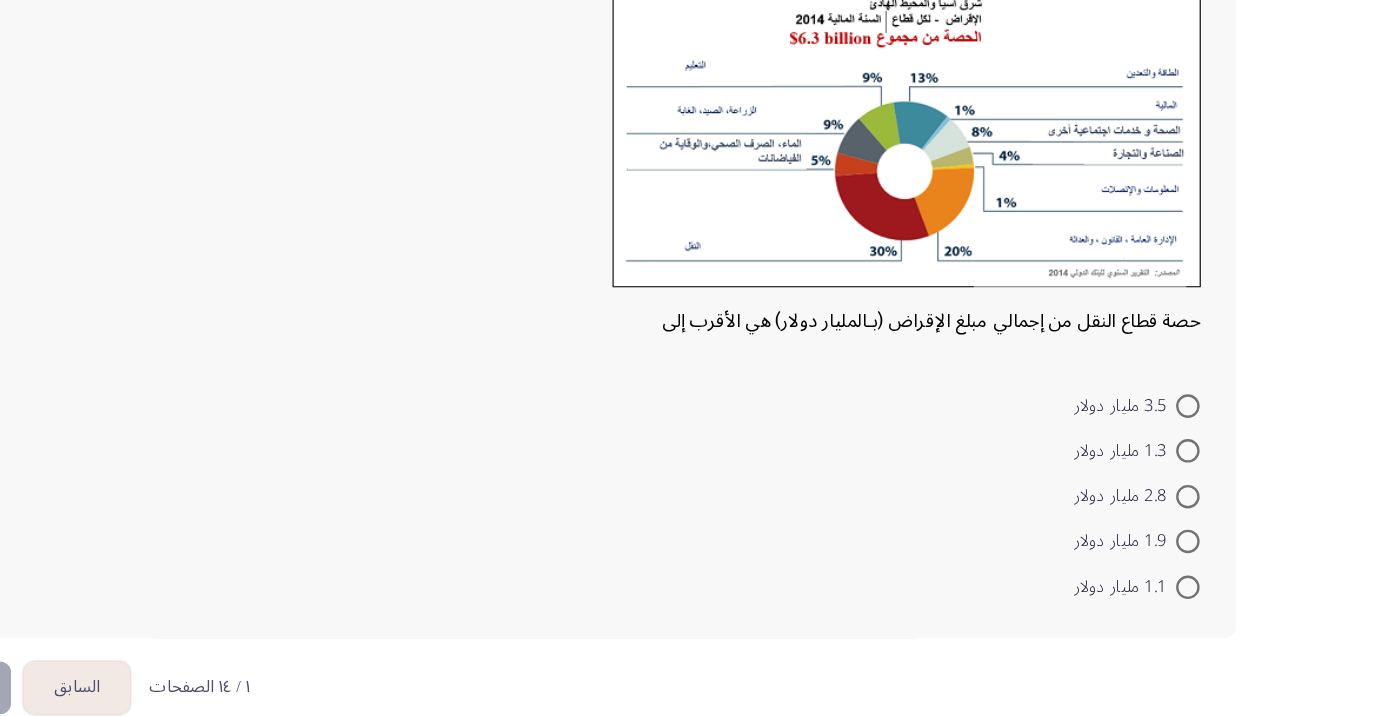 scroll, scrollTop: 120, scrollLeft: 0, axis: vertical 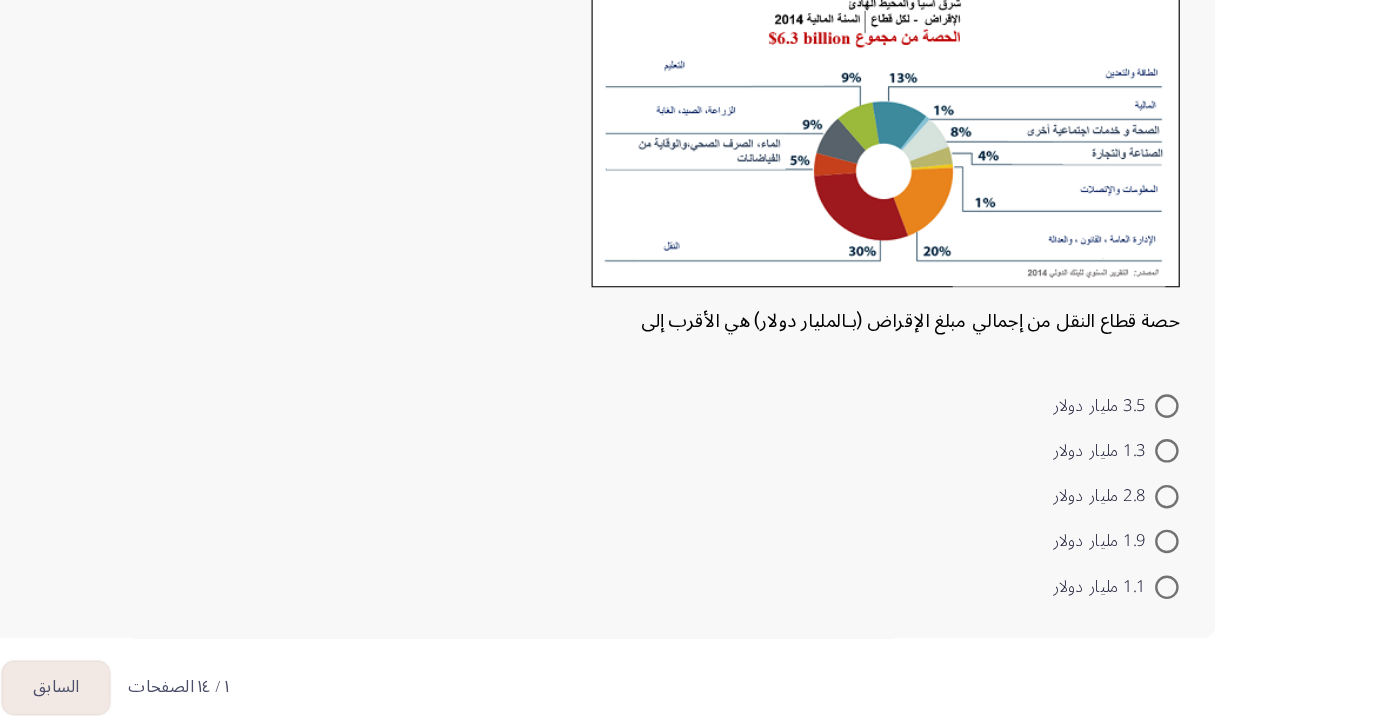 click at bounding box center [1200, 545] 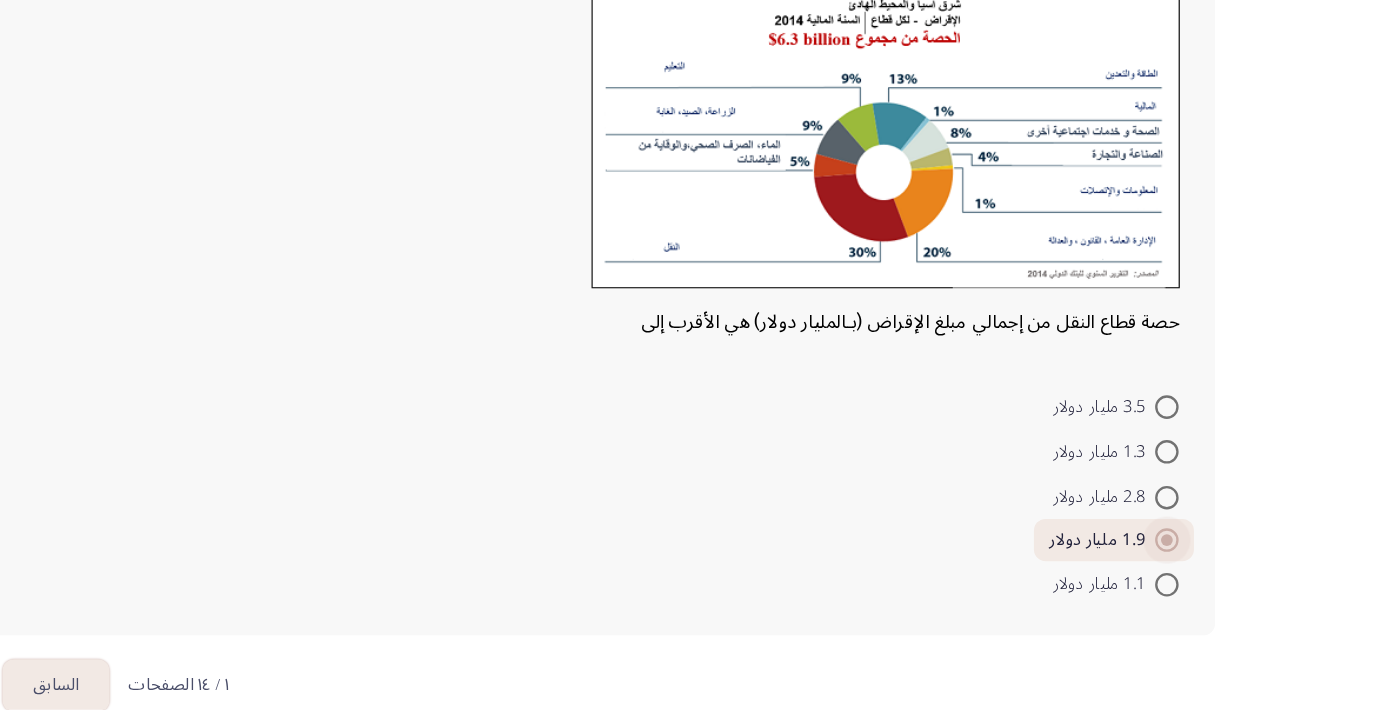 scroll, scrollTop: 32, scrollLeft: 0, axis: vertical 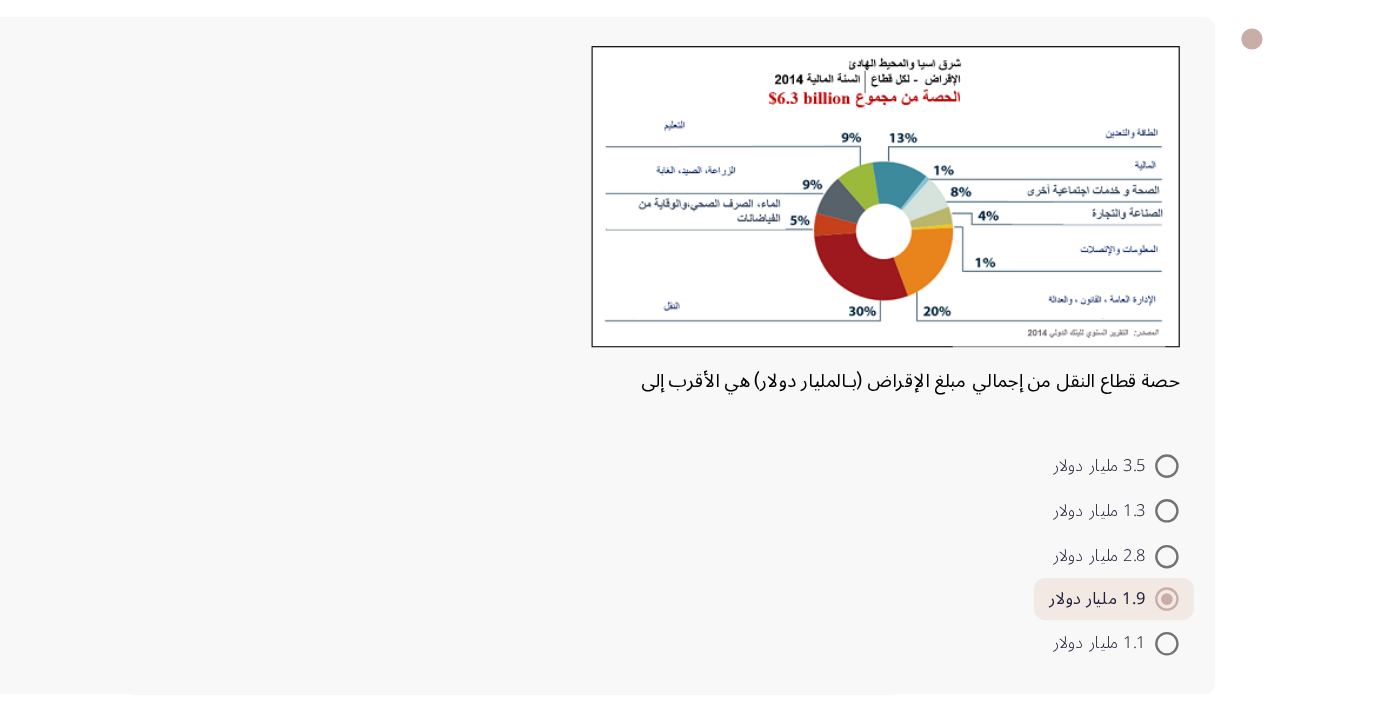 click on "السابق" 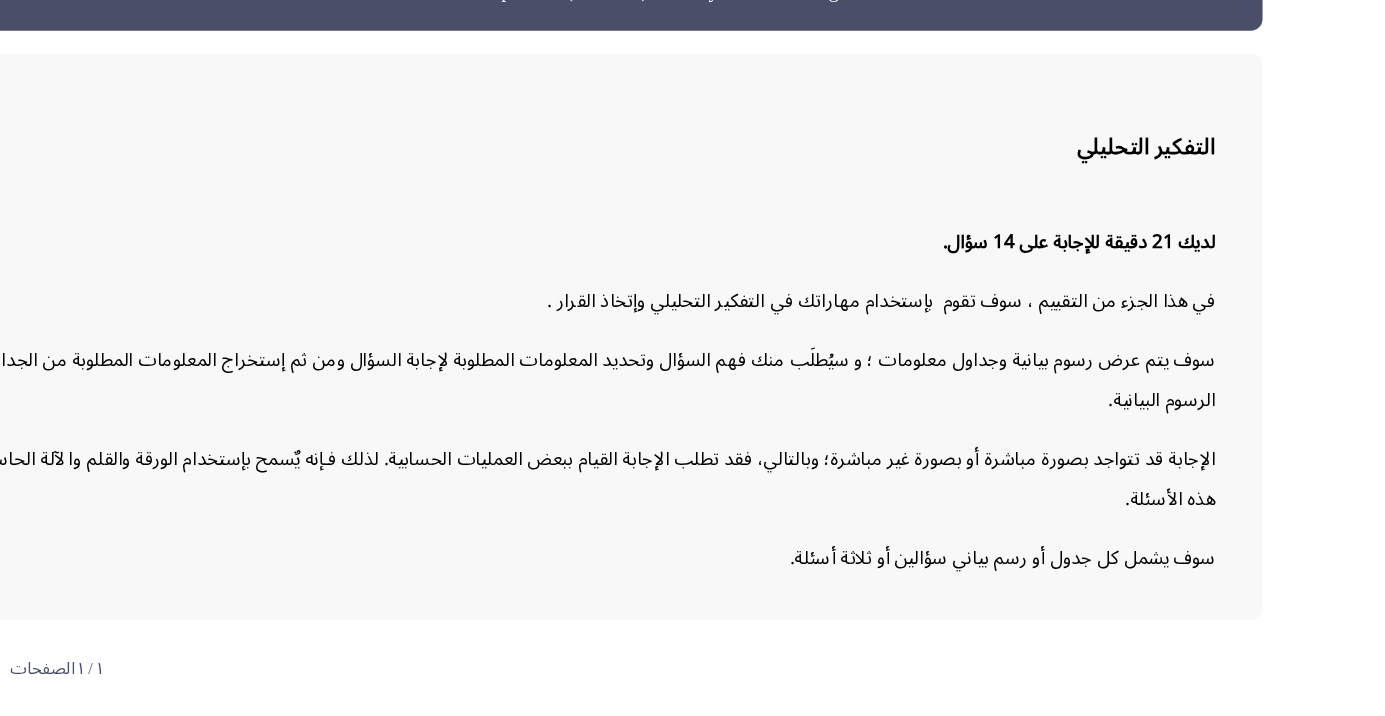 scroll, scrollTop: 0, scrollLeft: 0, axis: both 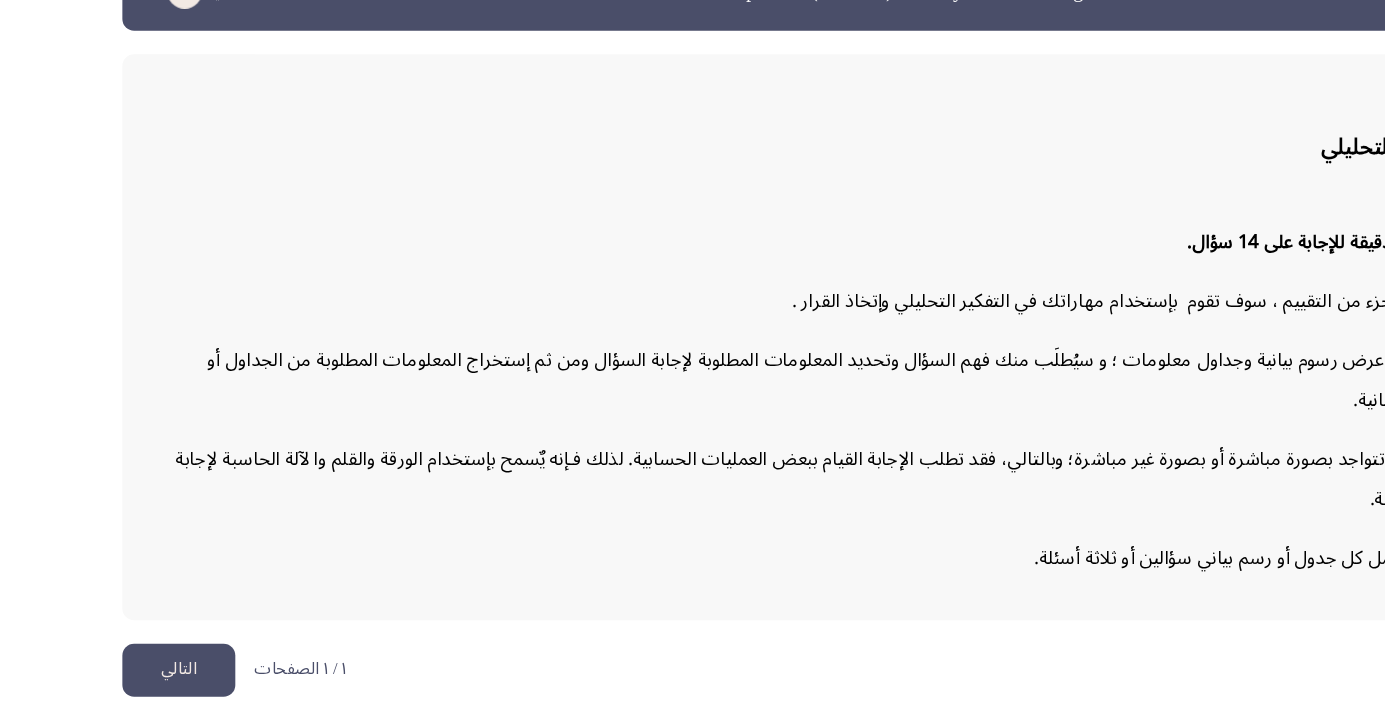 click on "التالي" 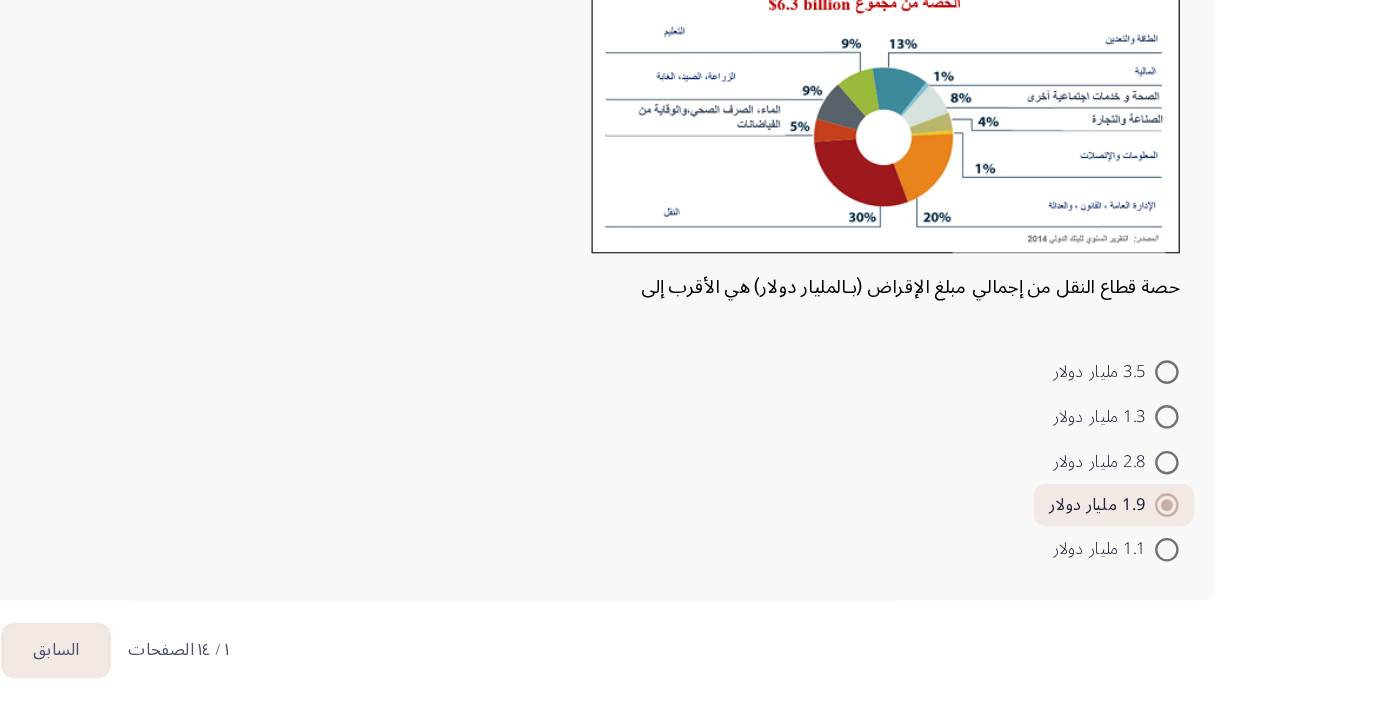 scroll, scrollTop: 126, scrollLeft: 0, axis: vertical 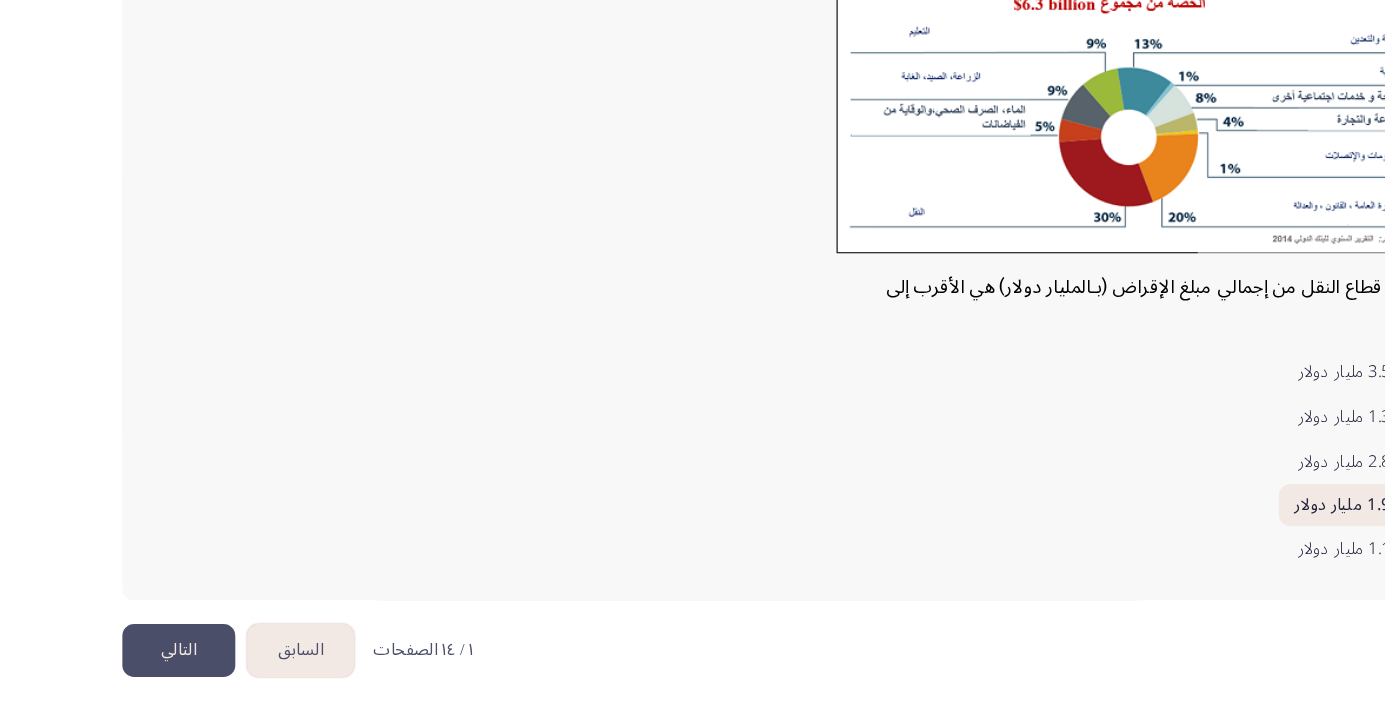 click on "التالي" 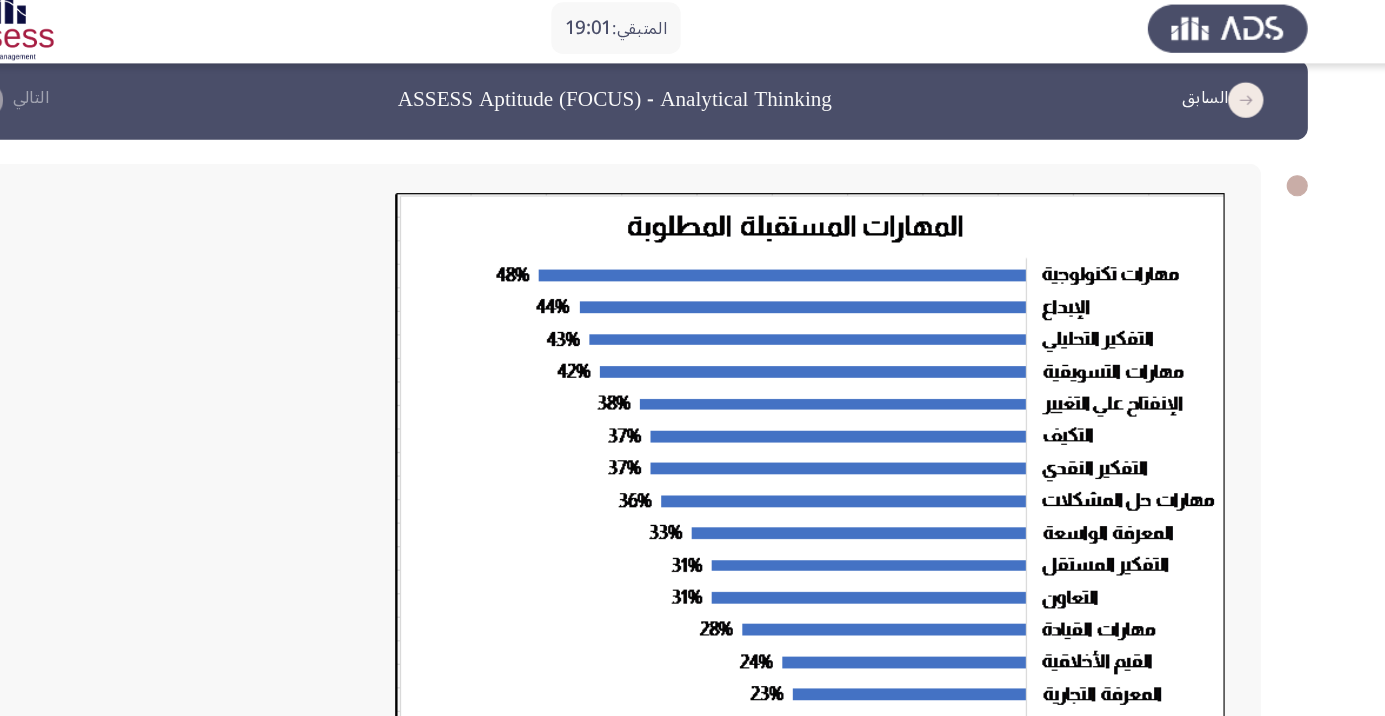 scroll, scrollTop: 23, scrollLeft: 0, axis: vertical 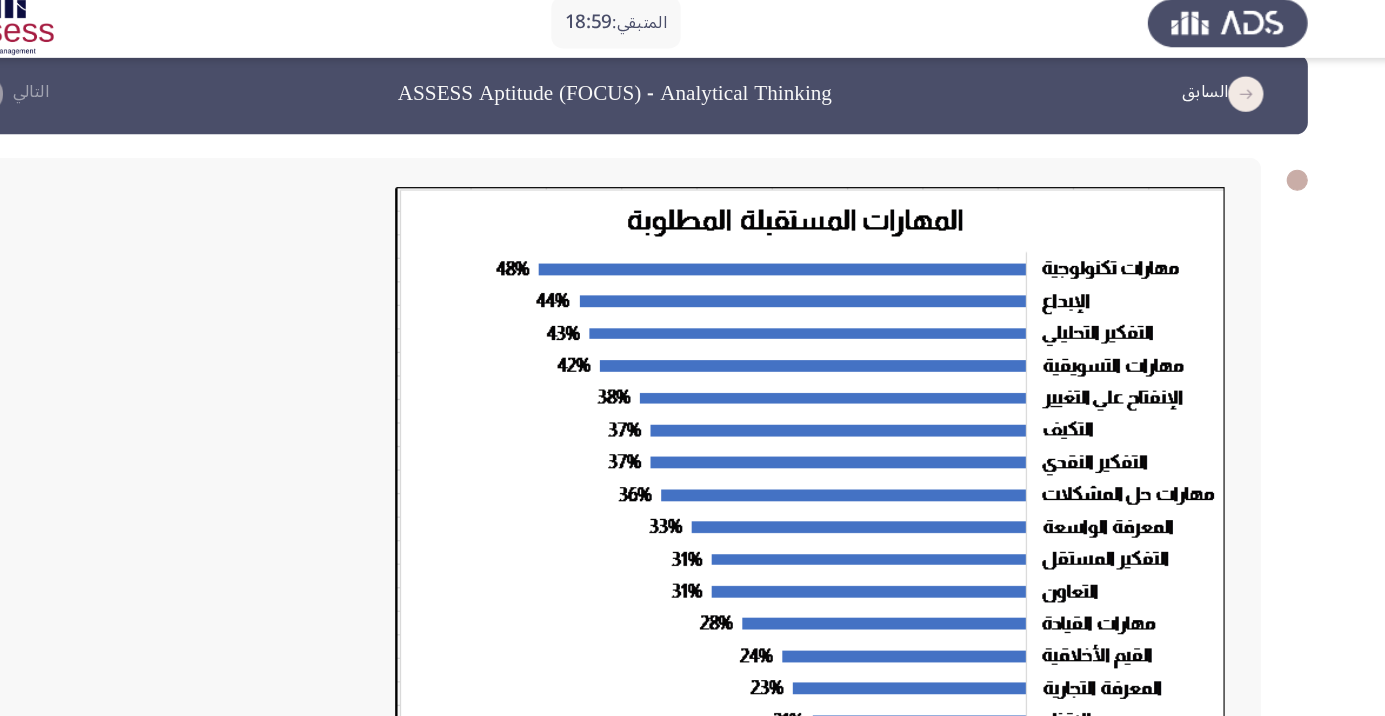click 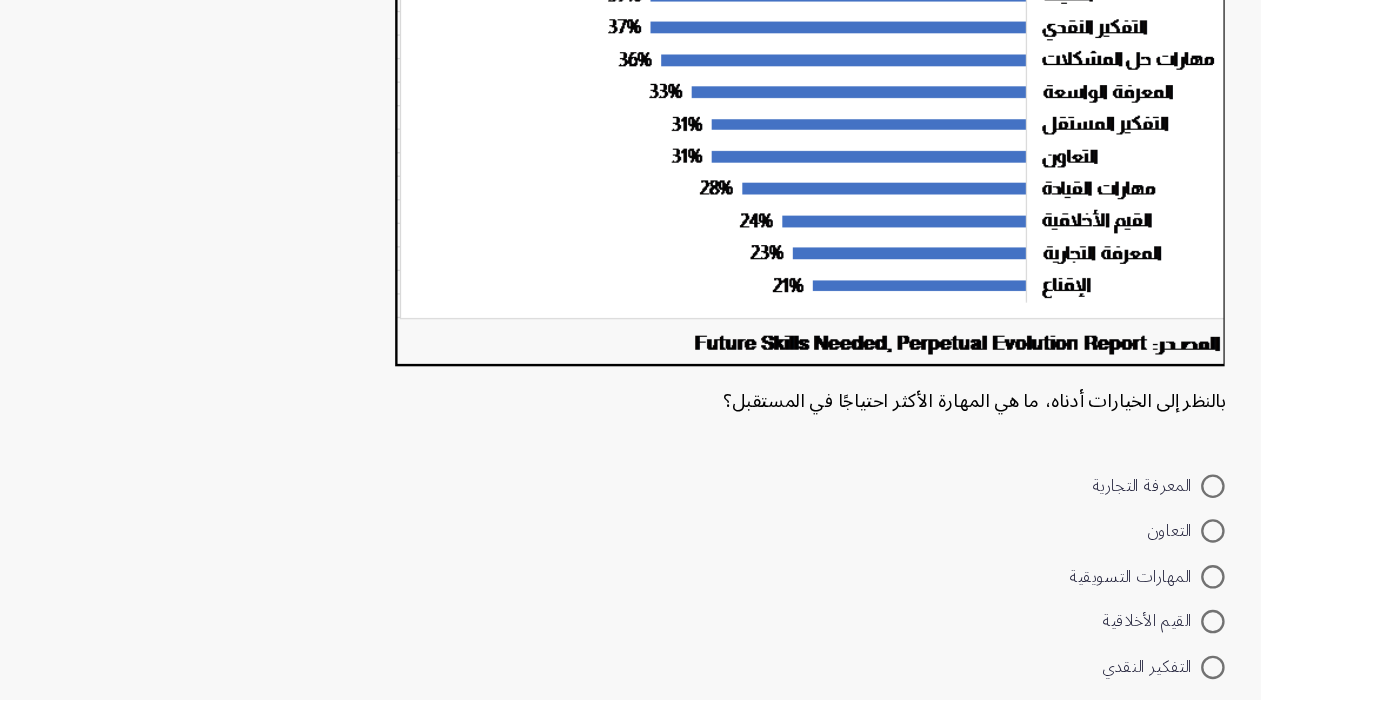 scroll, scrollTop: 283, scrollLeft: 0, axis: vertical 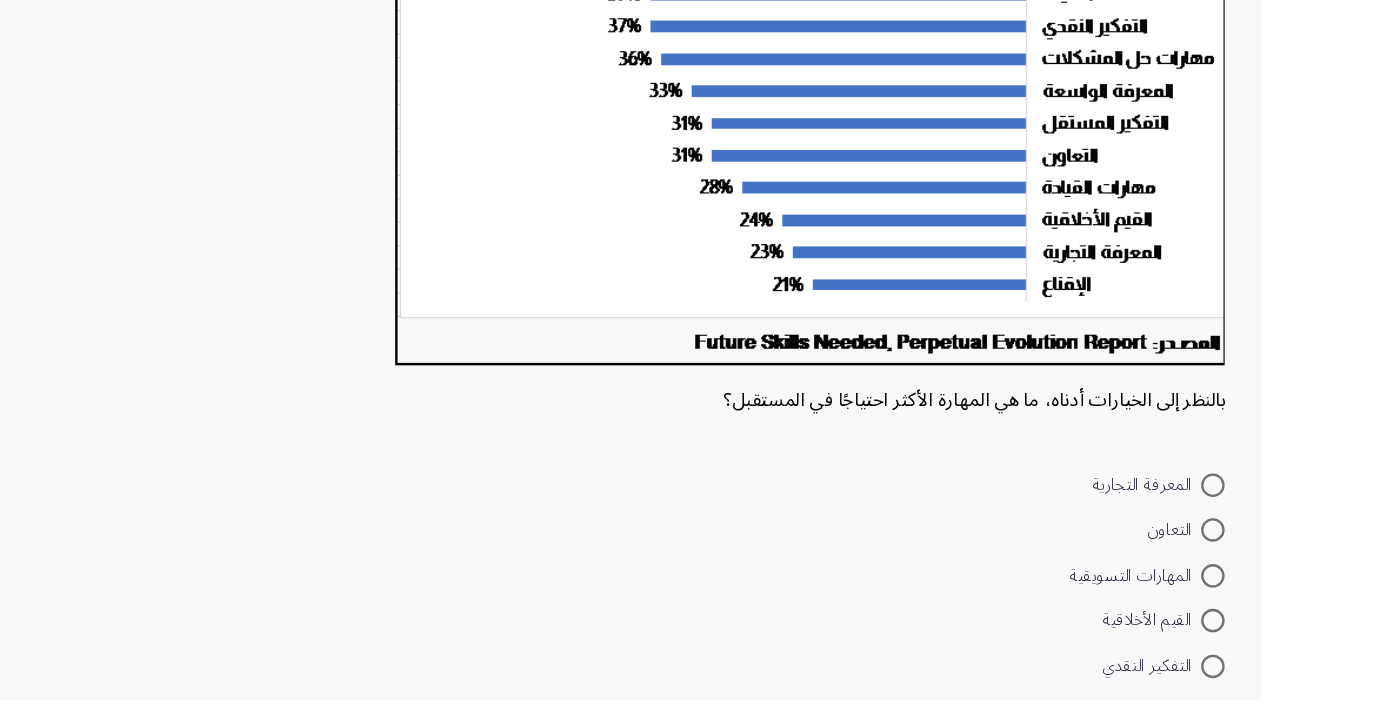 click at bounding box center (1200, 649) 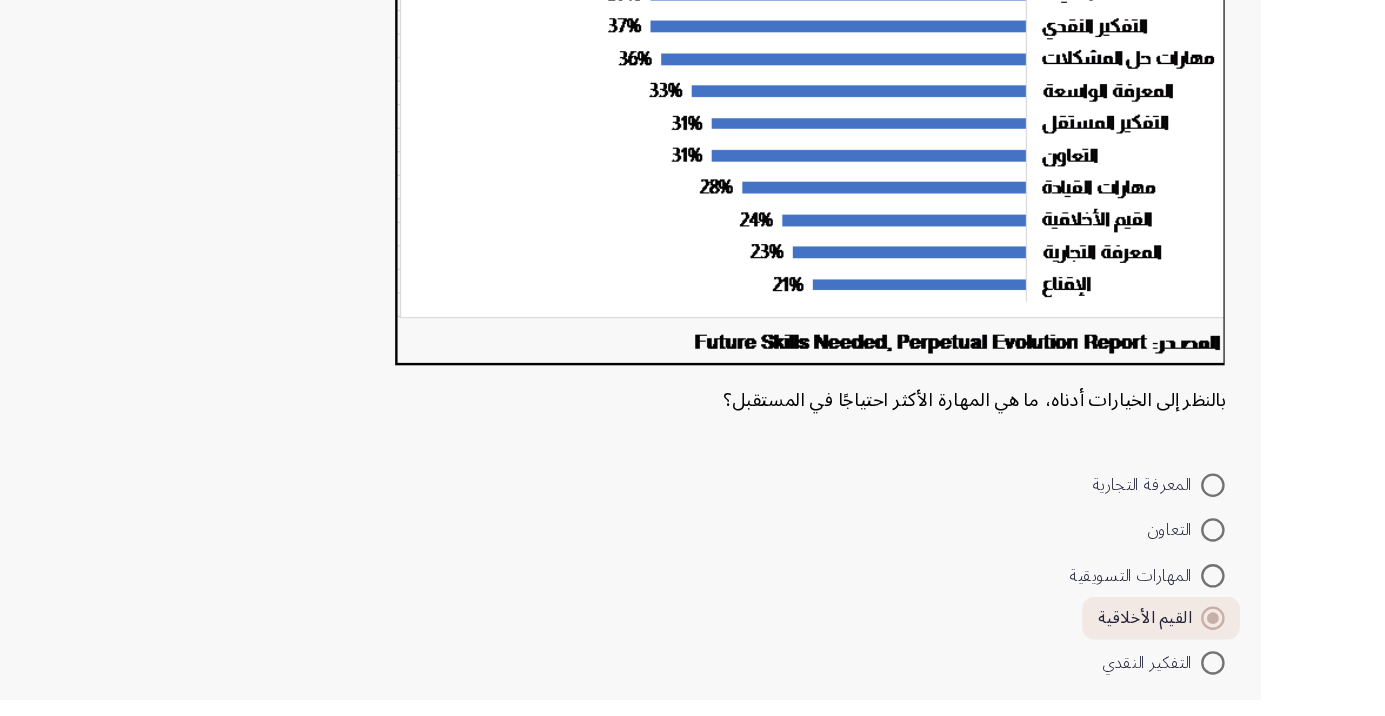 scroll, scrollTop: 299, scrollLeft: 0, axis: vertical 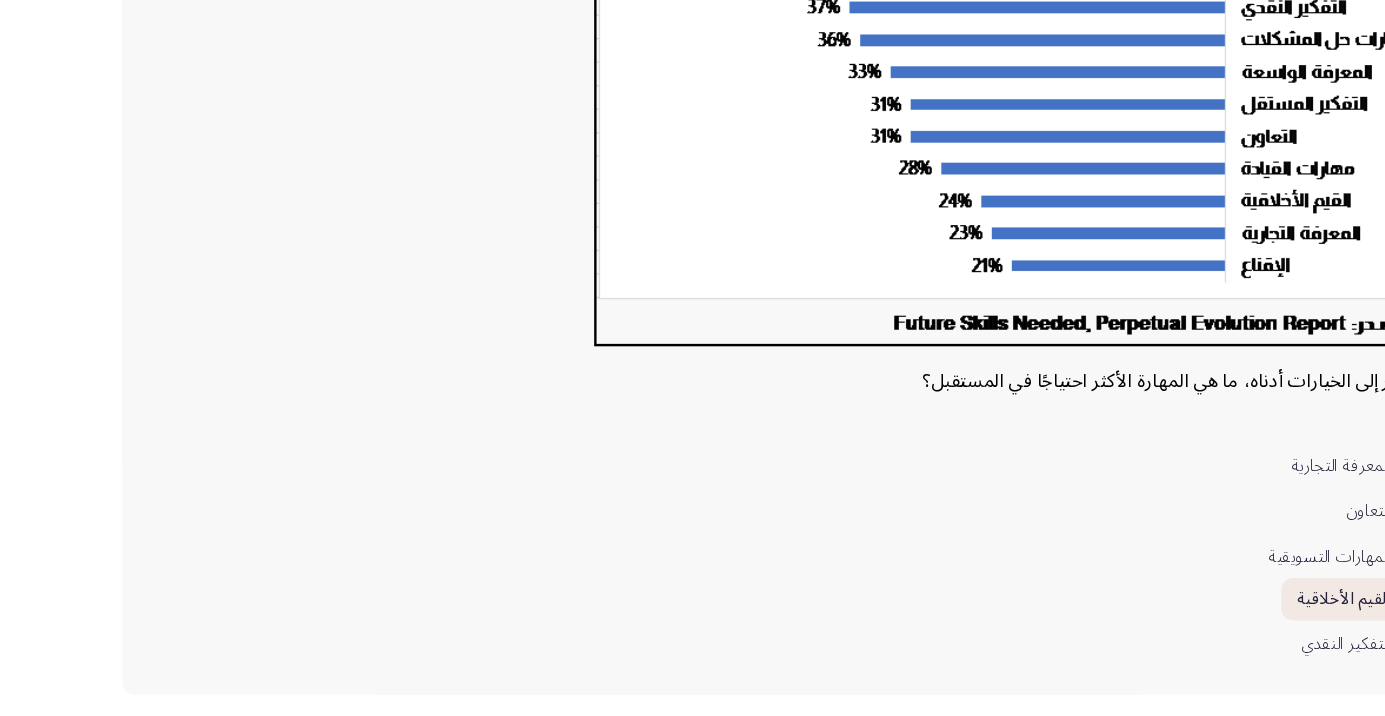 click on "التالي" 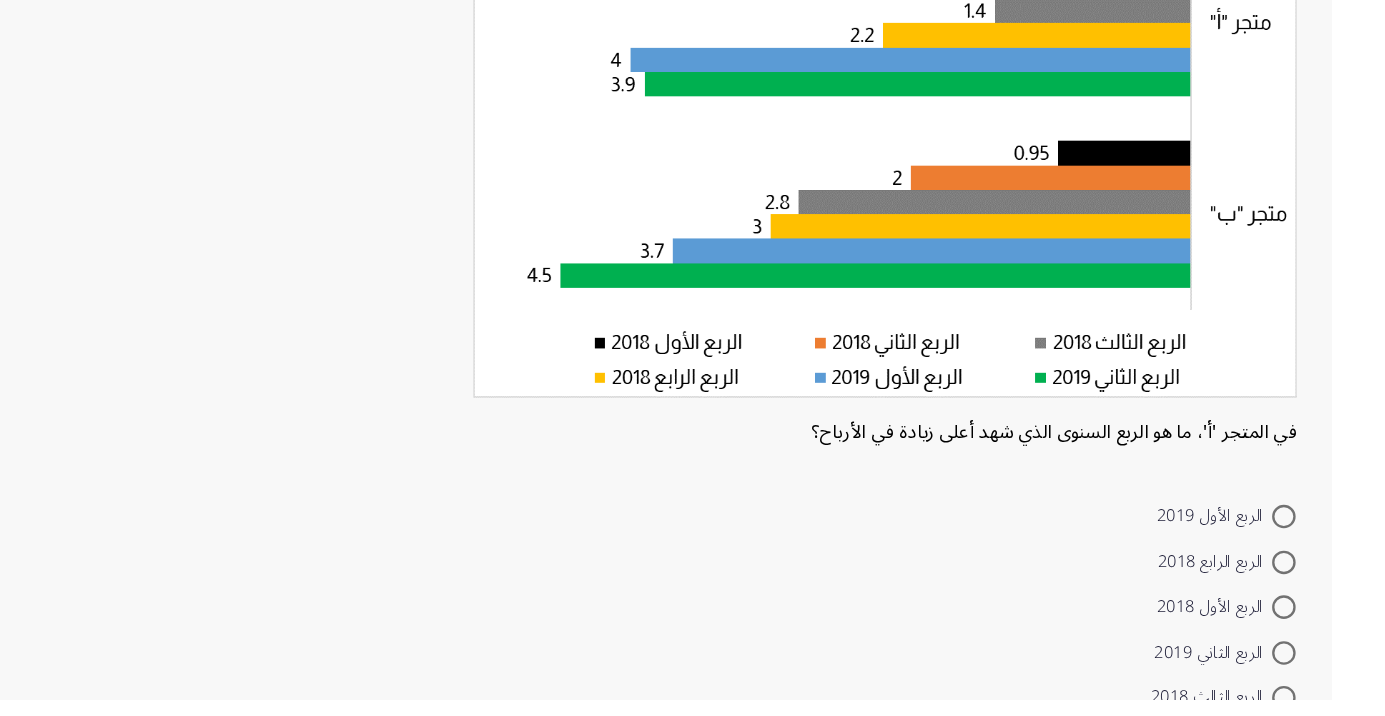 scroll, scrollTop: 185, scrollLeft: 0, axis: vertical 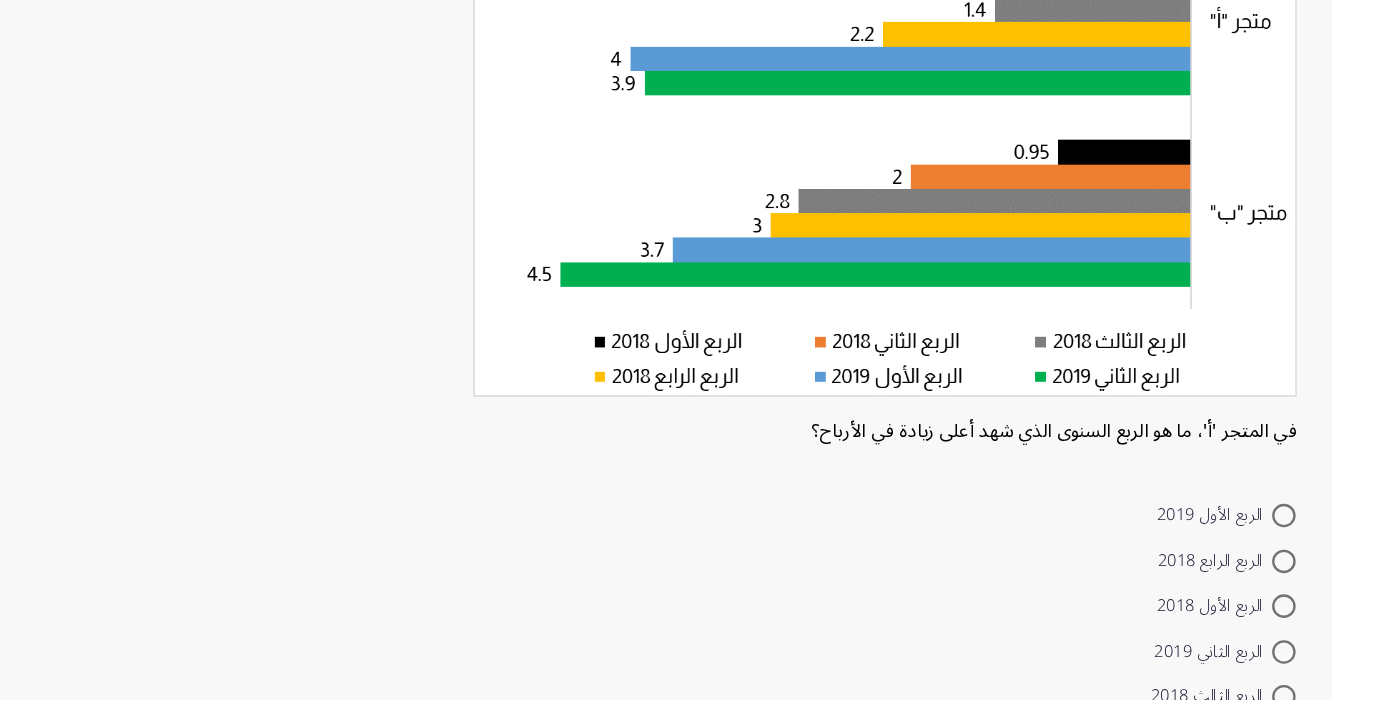 click at bounding box center [1200, 676] 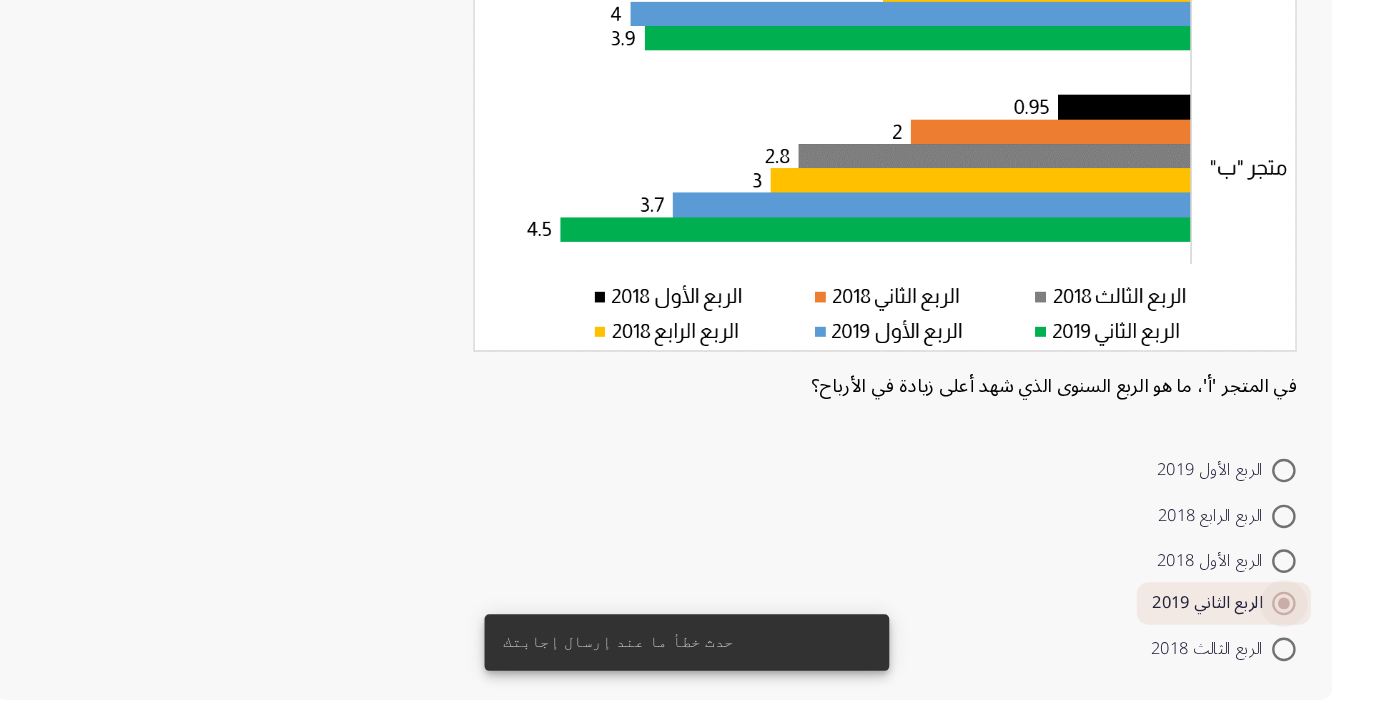scroll, scrollTop: 227, scrollLeft: 0, axis: vertical 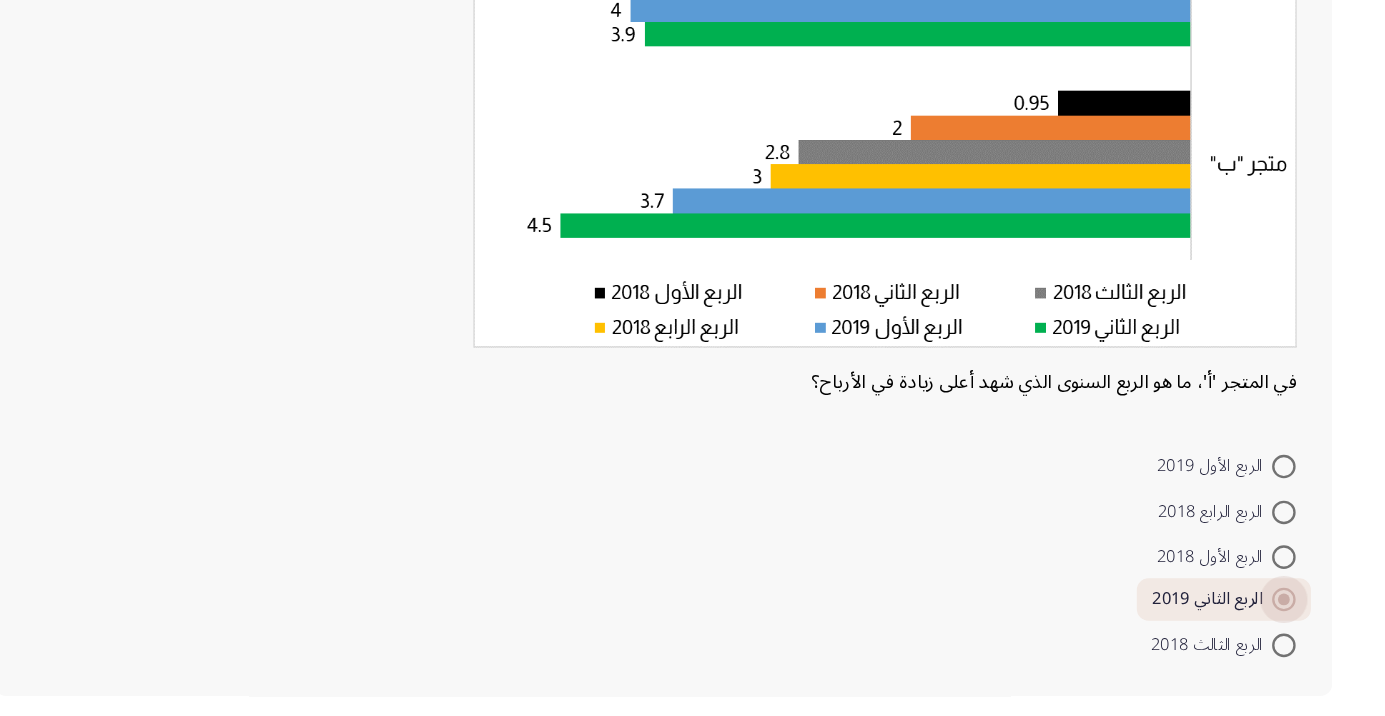 click at bounding box center (1200, 631) 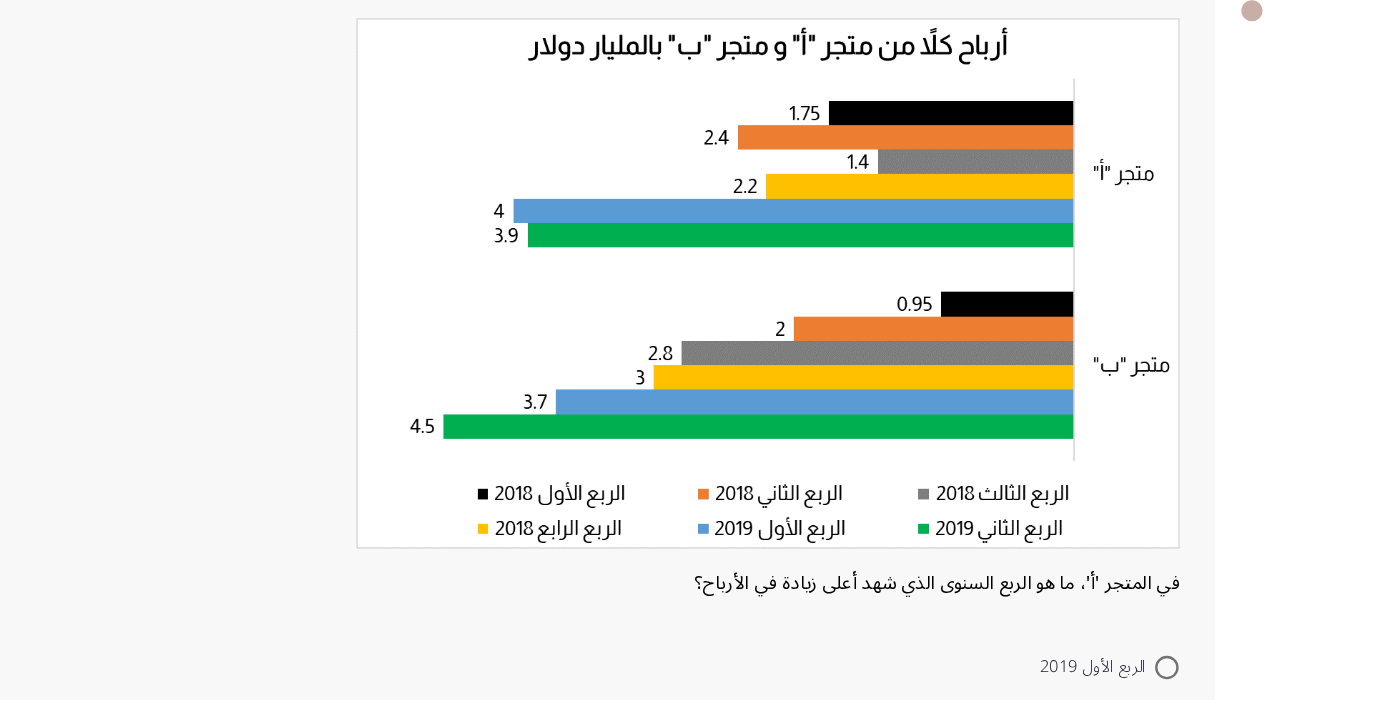 scroll, scrollTop: 227, scrollLeft: 0, axis: vertical 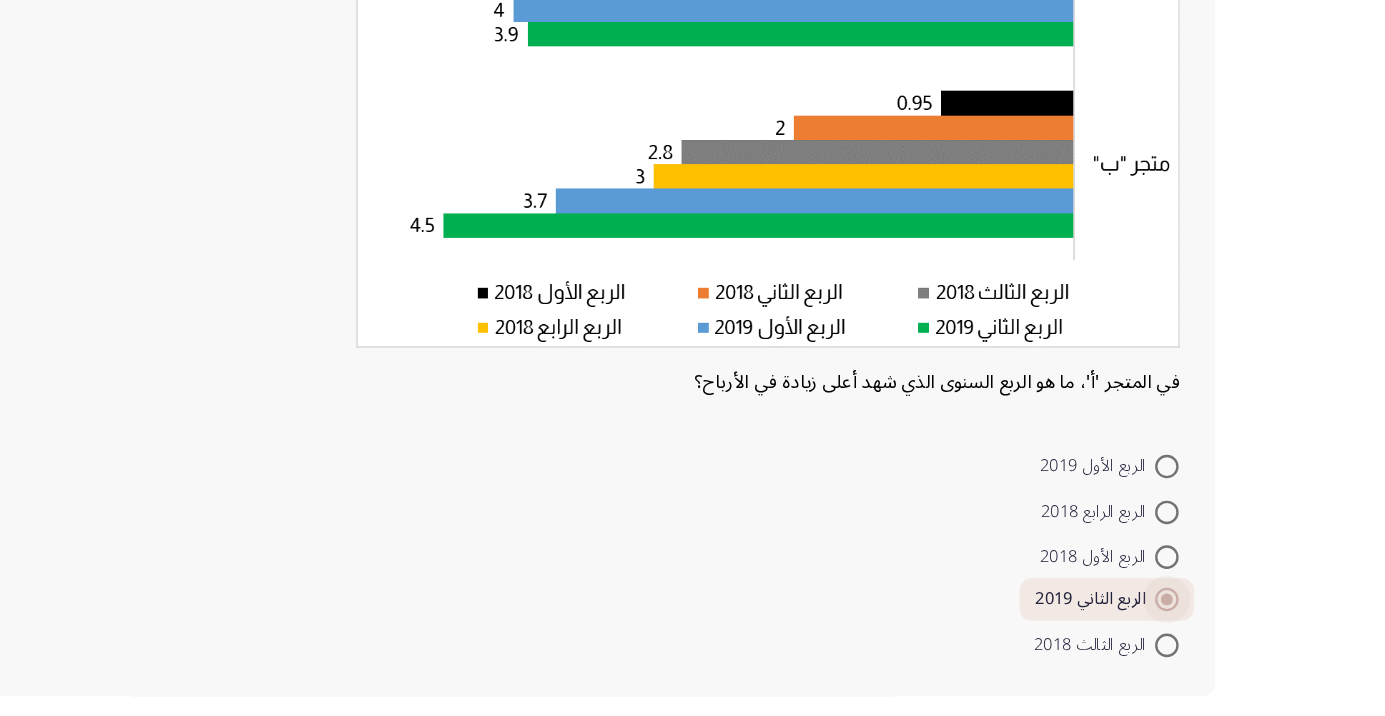 click at bounding box center [1200, 557] 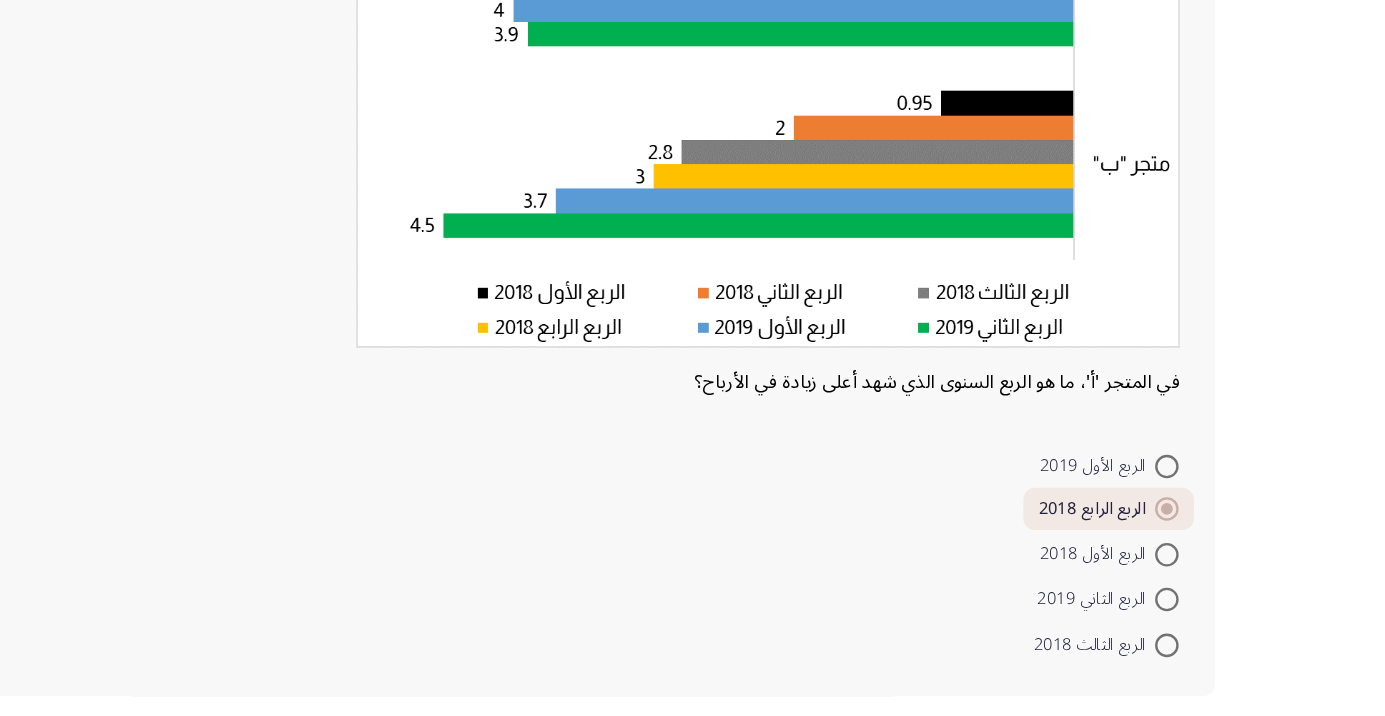 click at bounding box center [1200, 631] 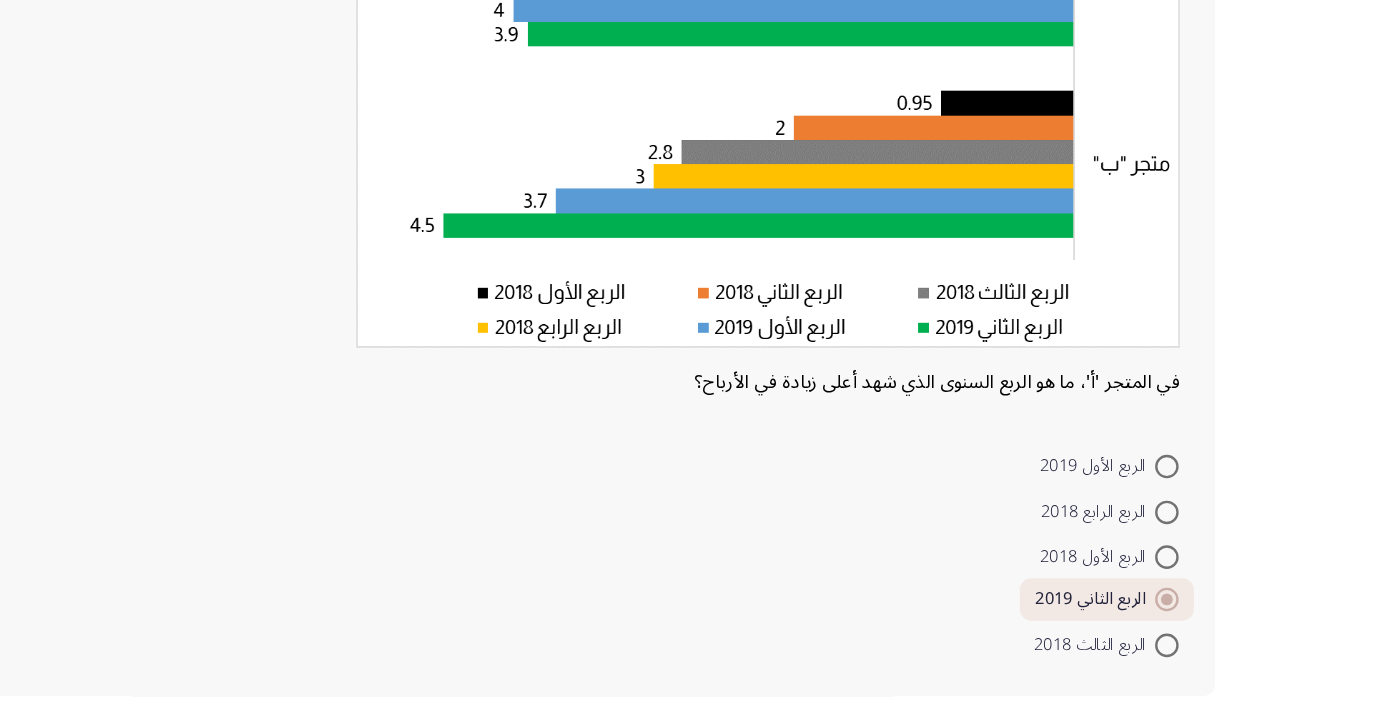 scroll, scrollTop: 227, scrollLeft: 0, axis: vertical 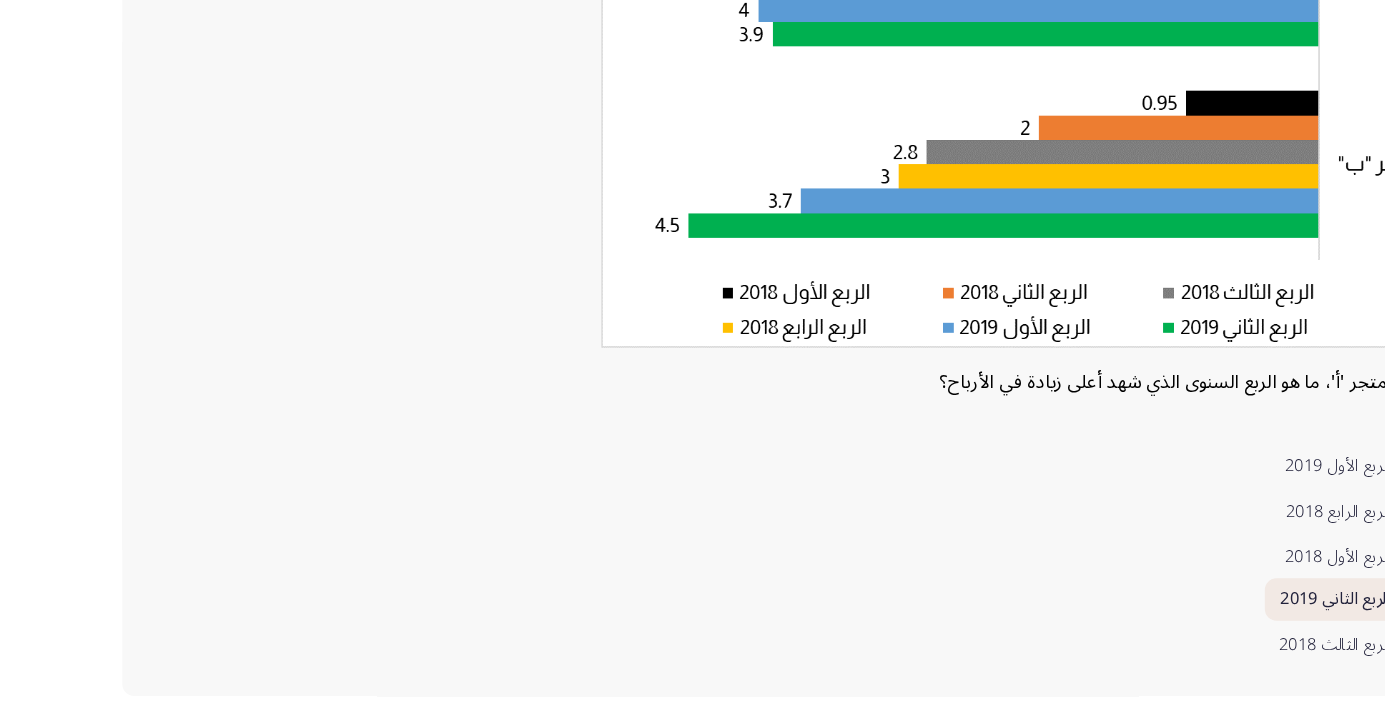 click on "التالي" 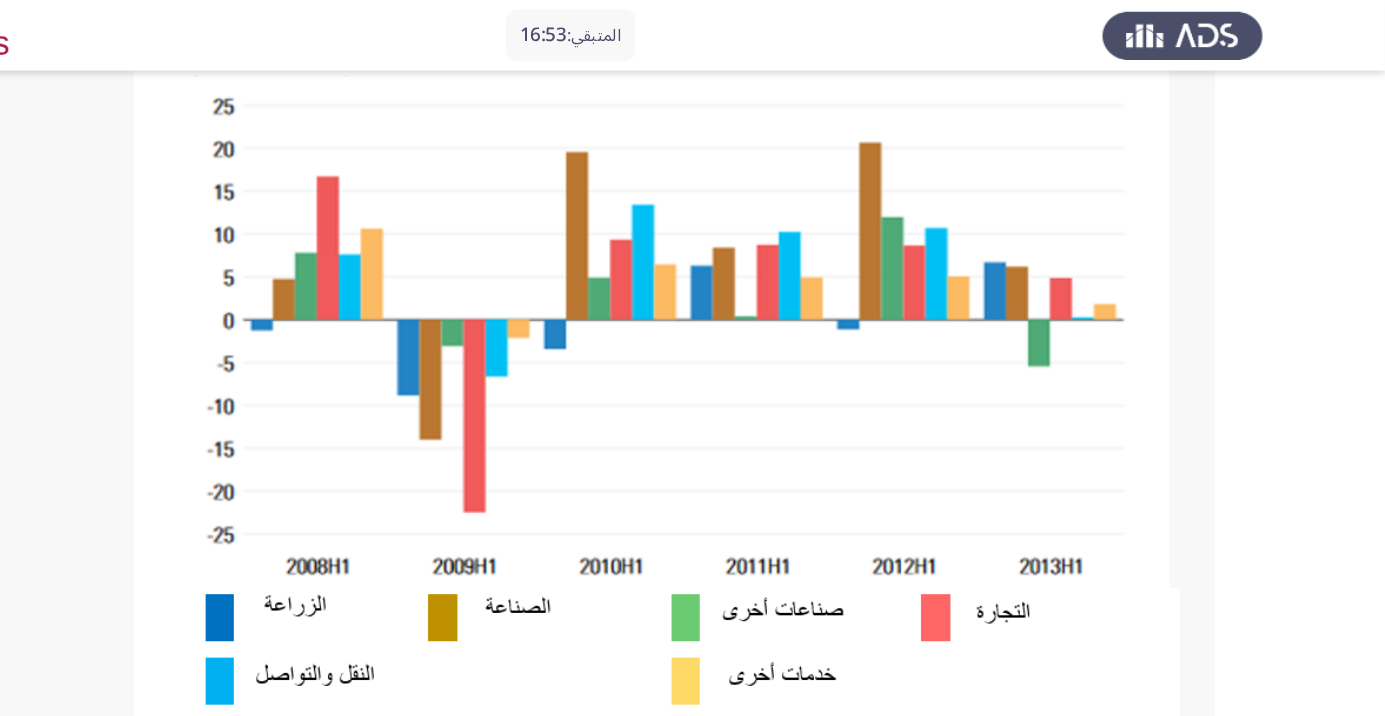 scroll, scrollTop: 260, scrollLeft: 0, axis: vertical 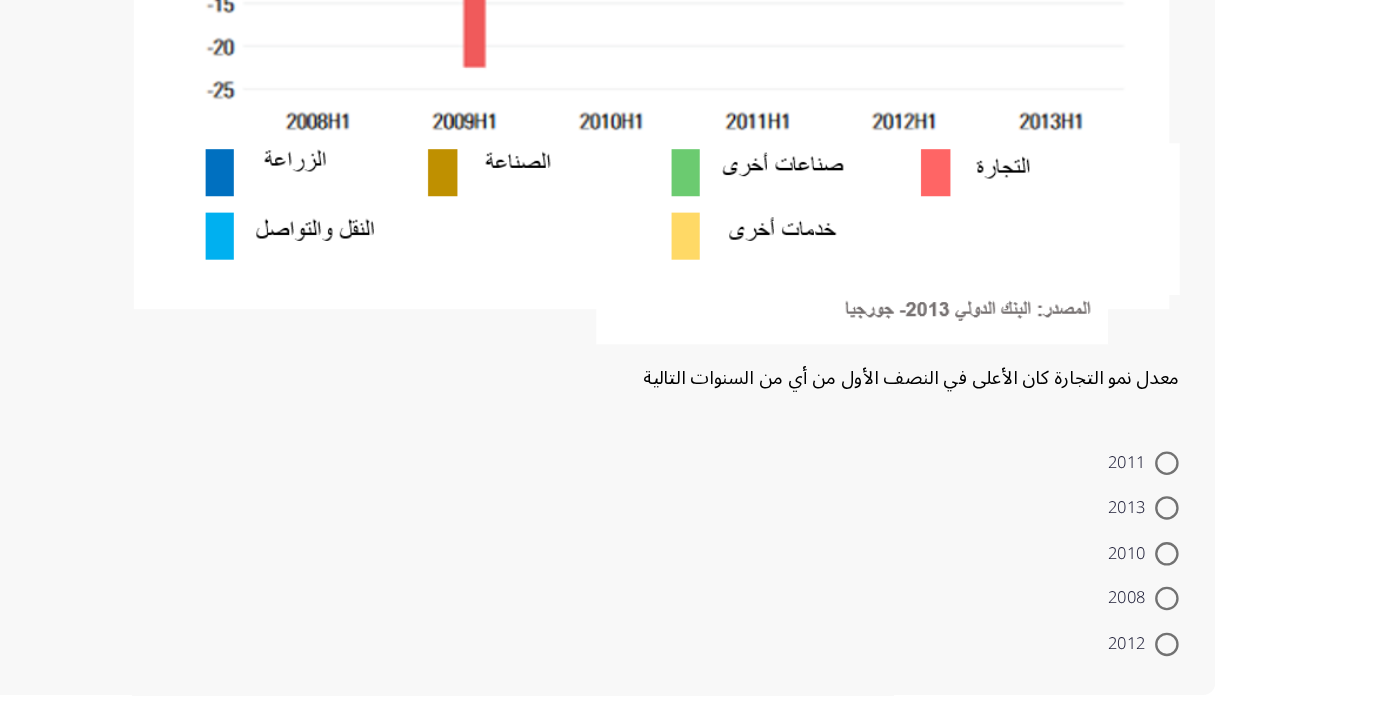 click at bounding box center [1200, 631] 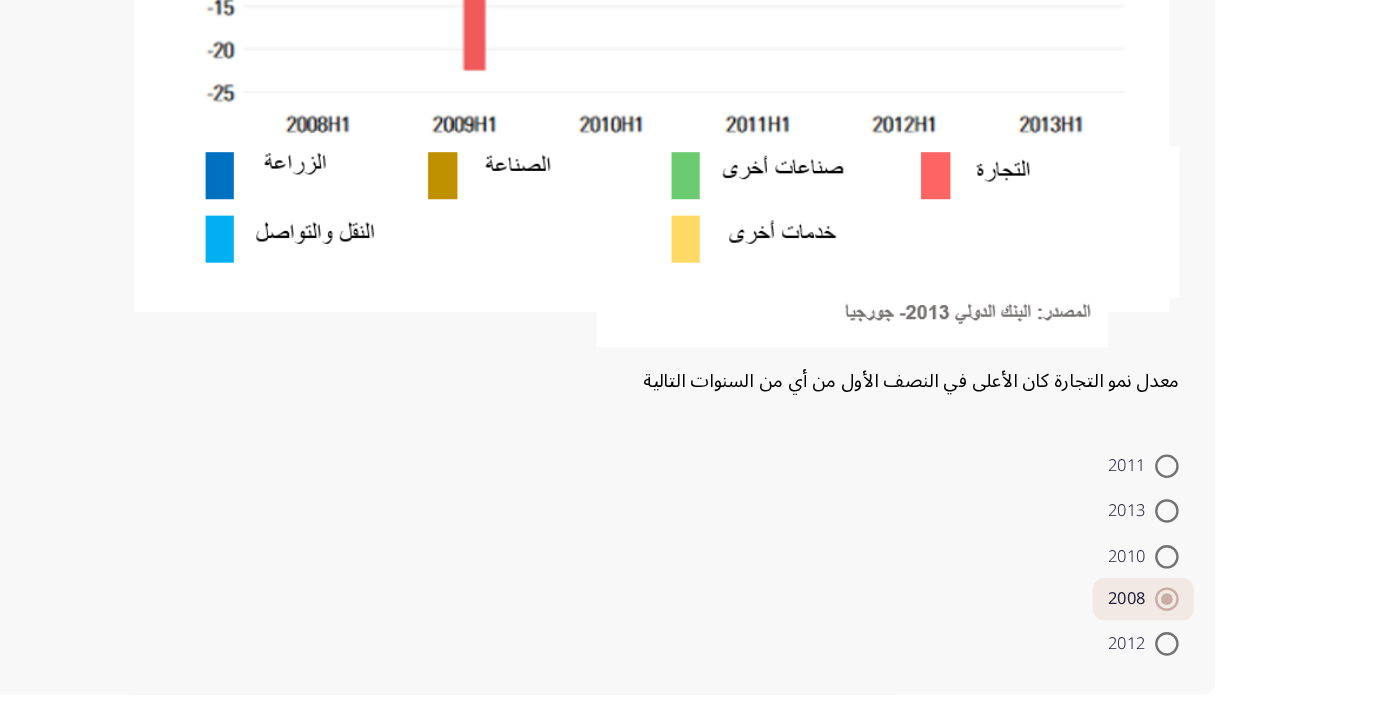 scroll, scrollTop: 514, scrollLeft: 0, axis: vertical 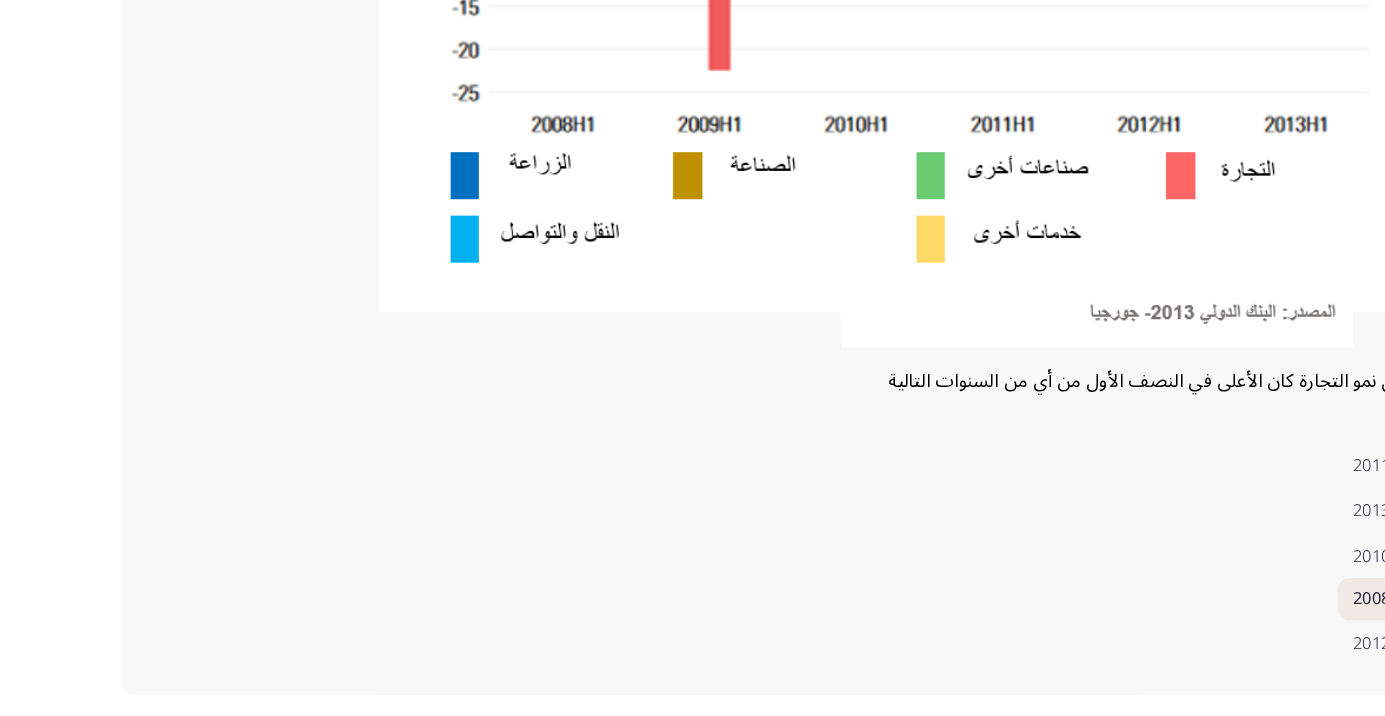 click on "التالي" 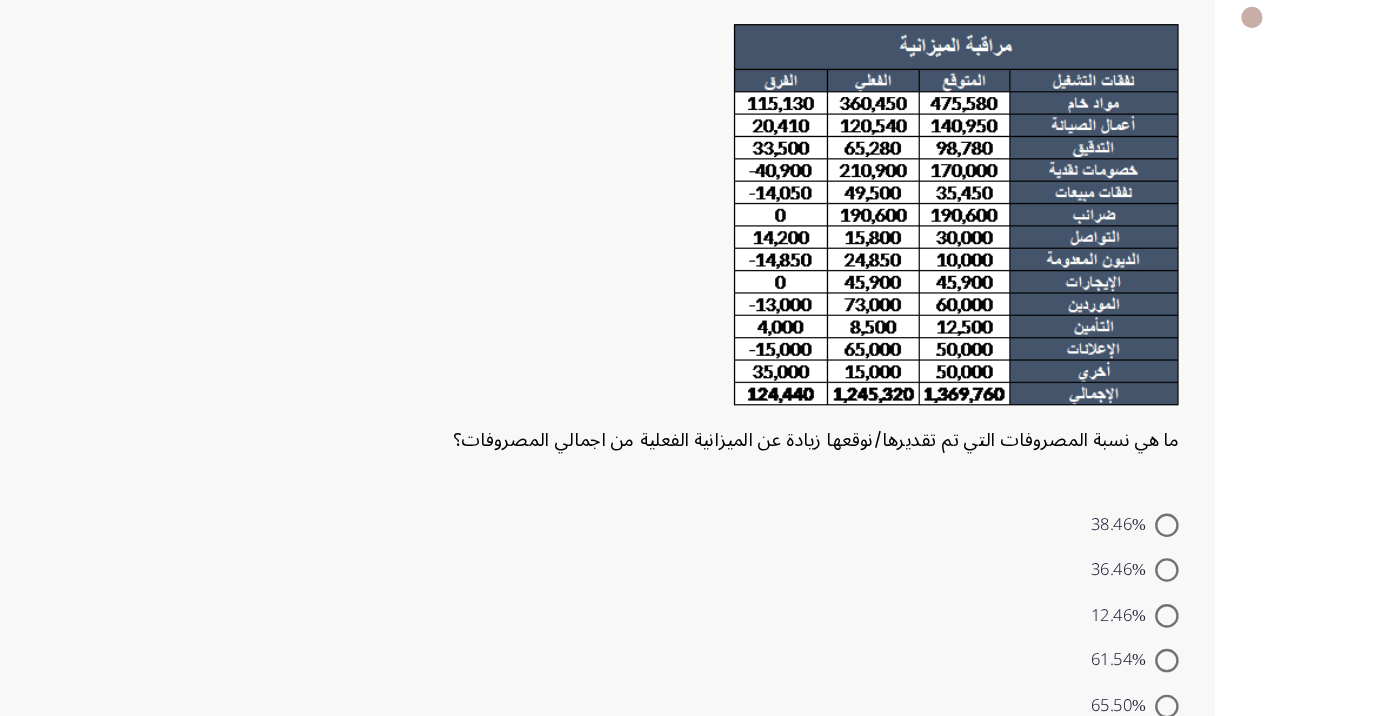 scroll, scrollTop: 103, scrollLeft: 0, axis: vertical 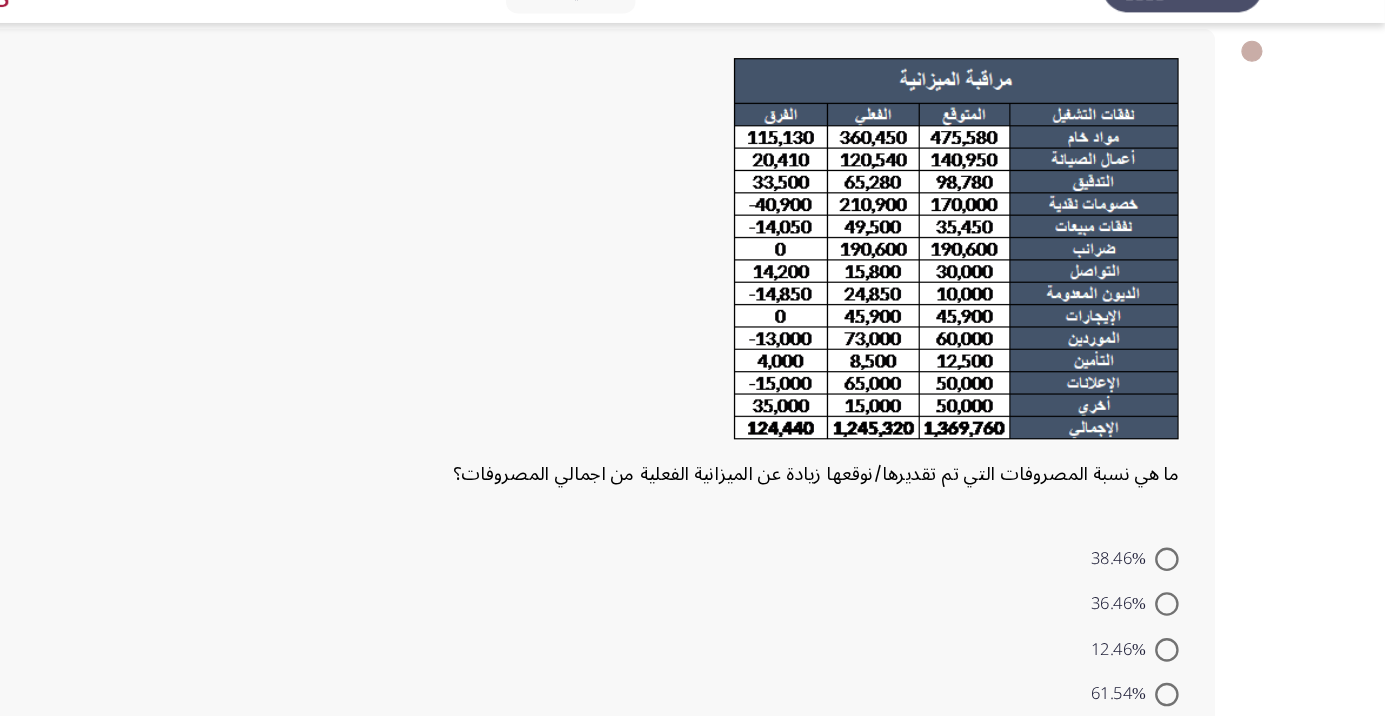 click at bounding box center [1200, 593] 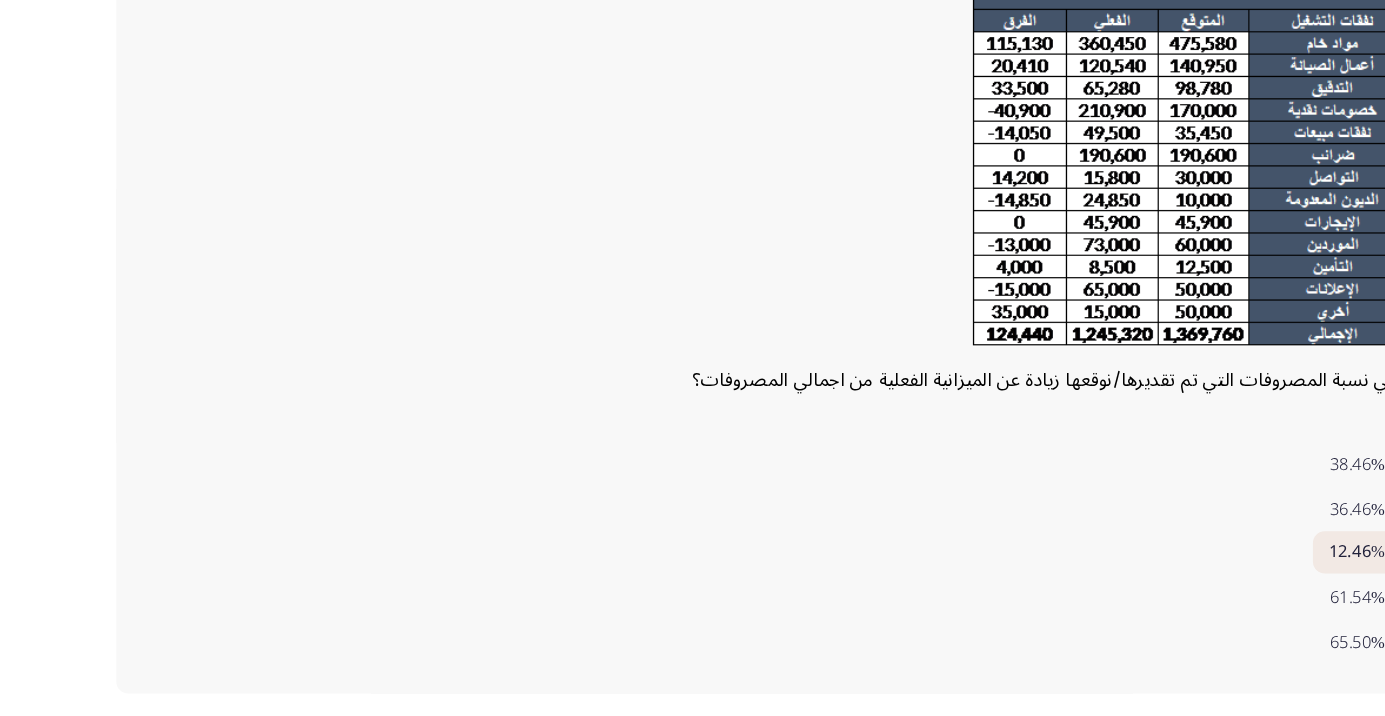 scroll, scrollTop: 100, scrollLeft: 0, axis: vertical 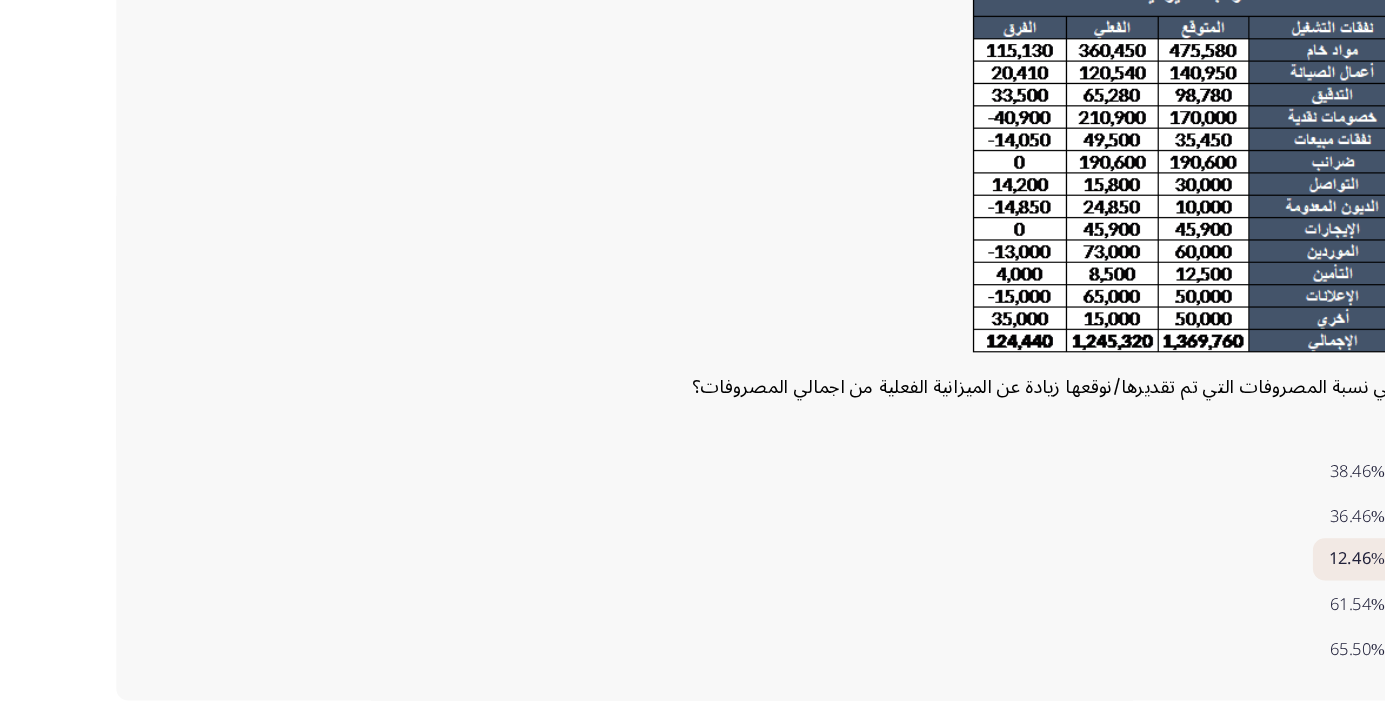 click on "التالي" 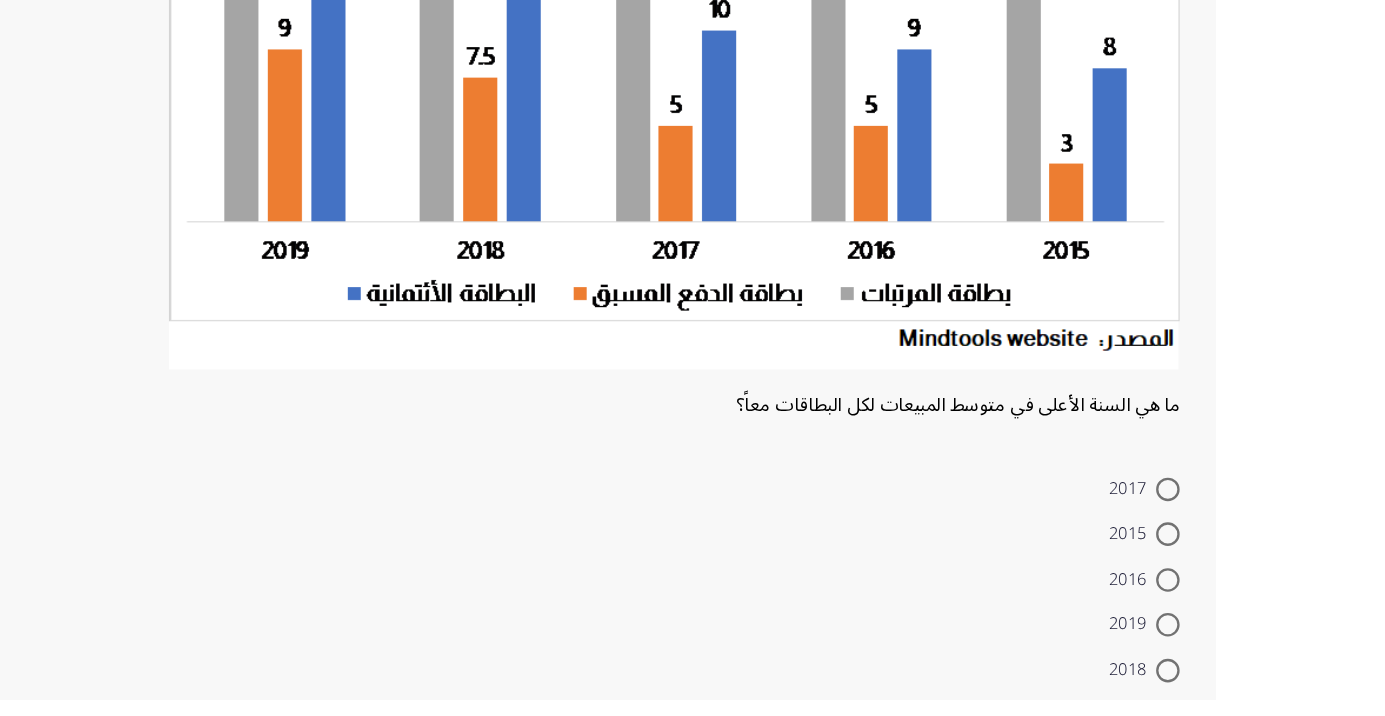 scroll, scrollTop: 264, scrollLeft: 0, axis: vertical 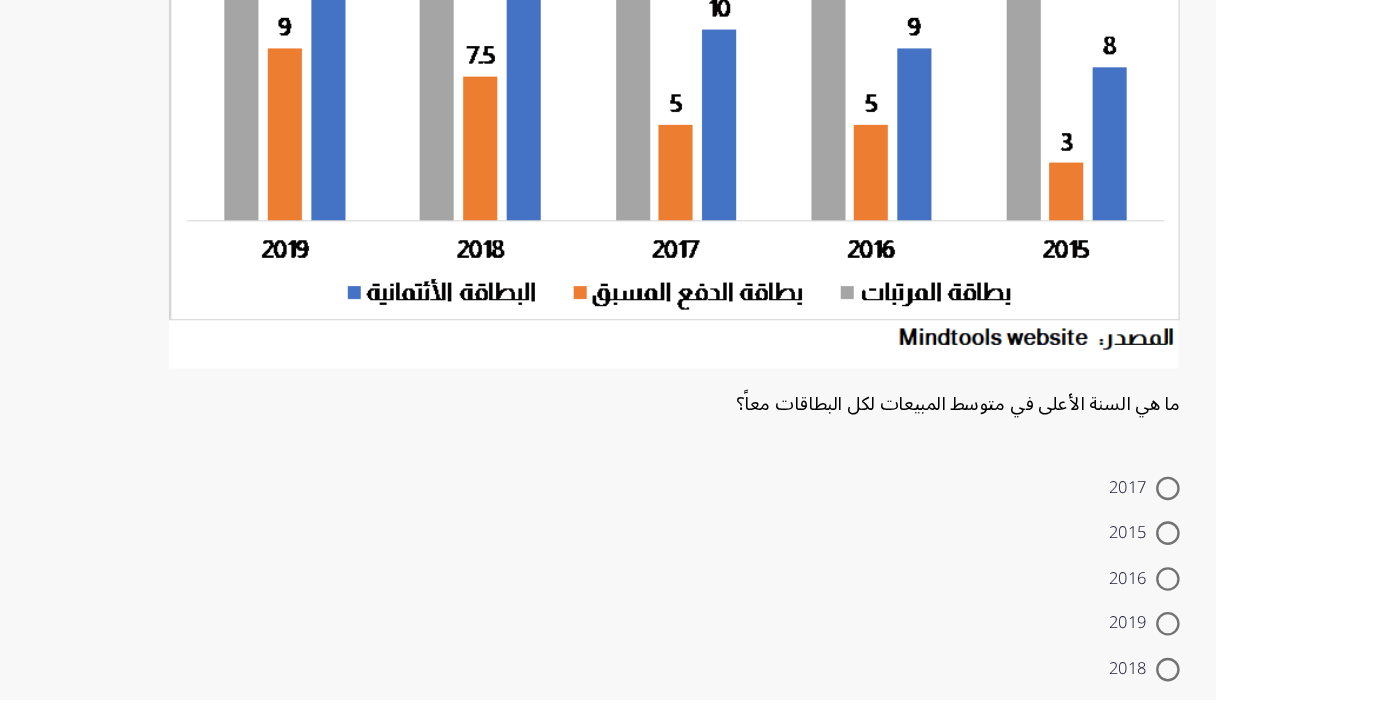 click at bounding box center [1200, 652] 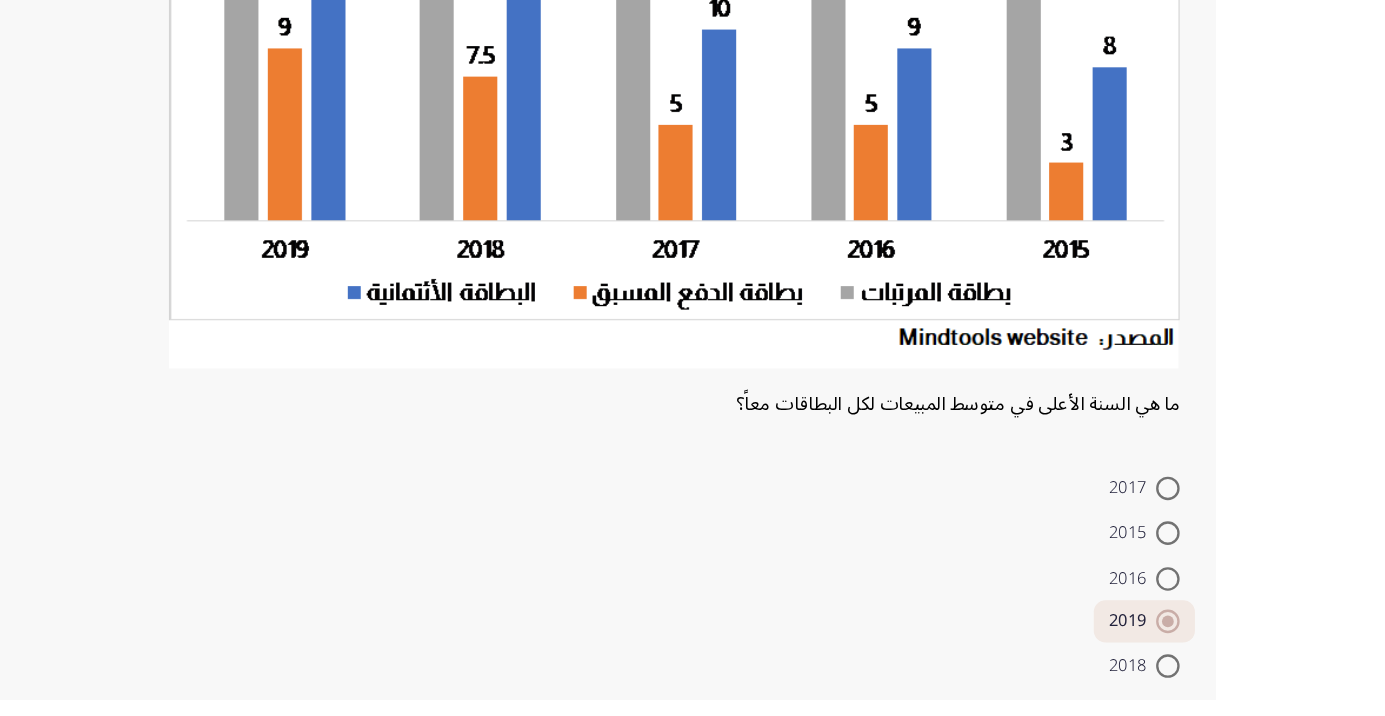scroll, scrollTop: 283, scrollLeft: 0, axis: vertical 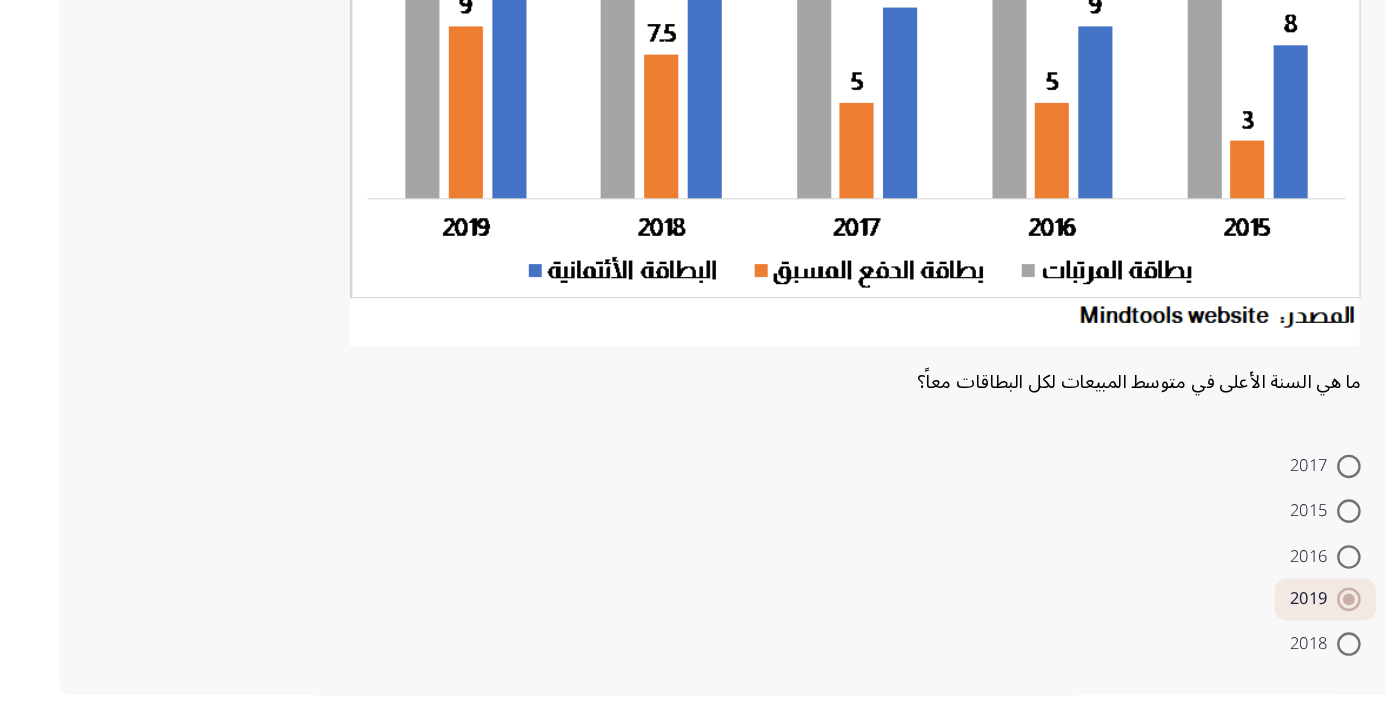 click on "التالي" 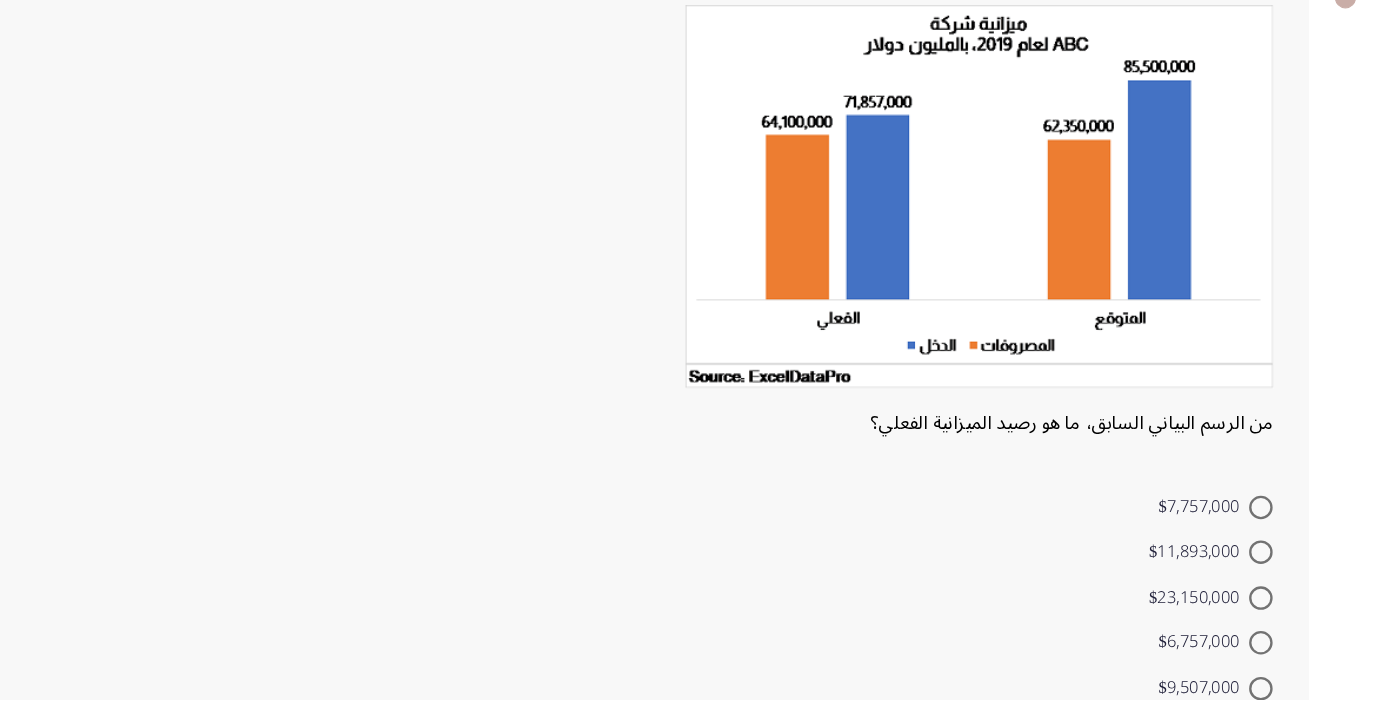 scroll, scrollTop: 75, scrollLeft: 0, axis: vertical 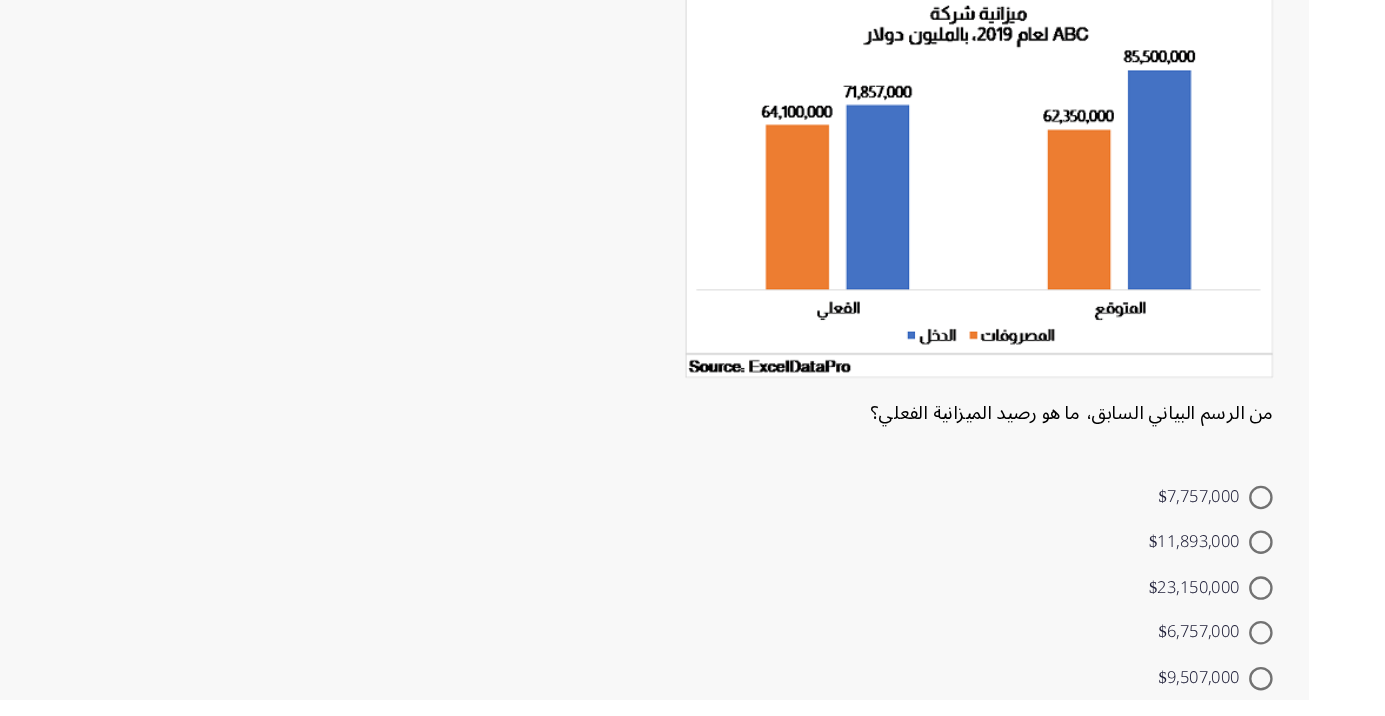 click at bounding box center (1200, 545) 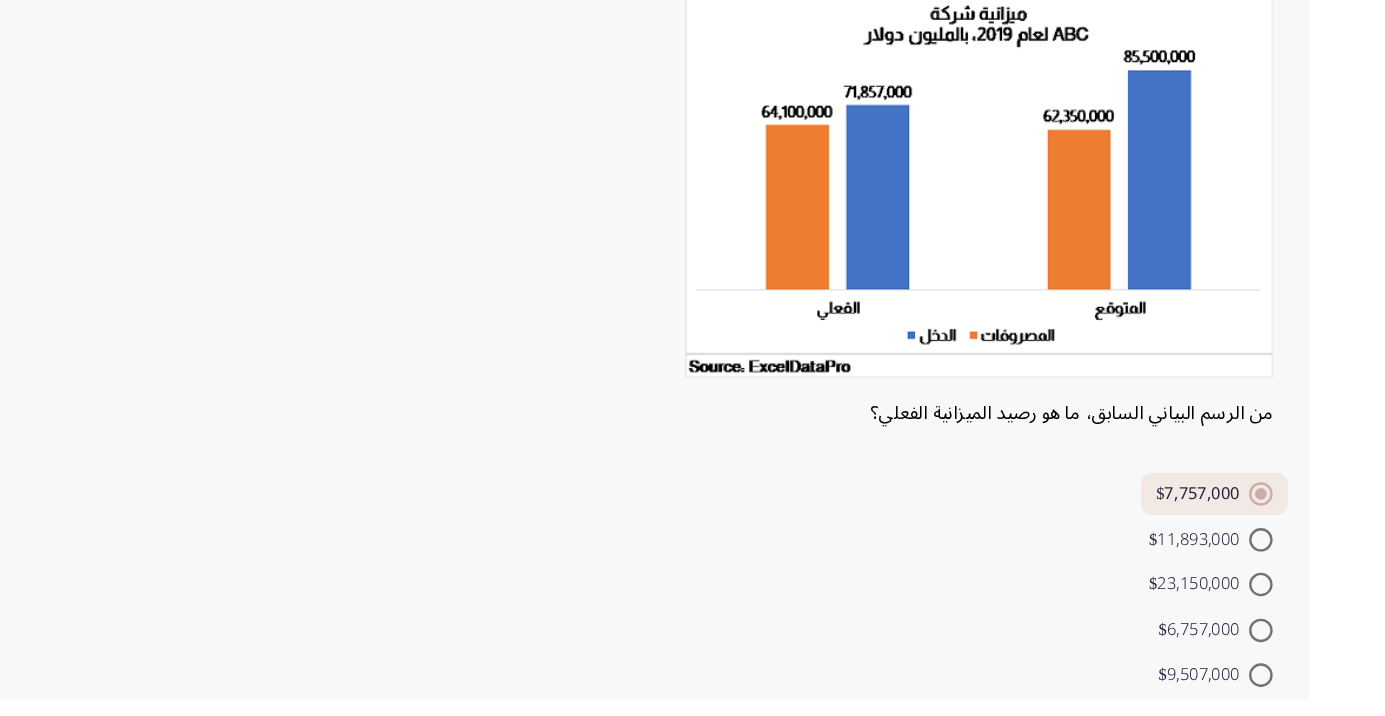scroll, scrollTop: 102, scrollLeft: 0, axis: vertical 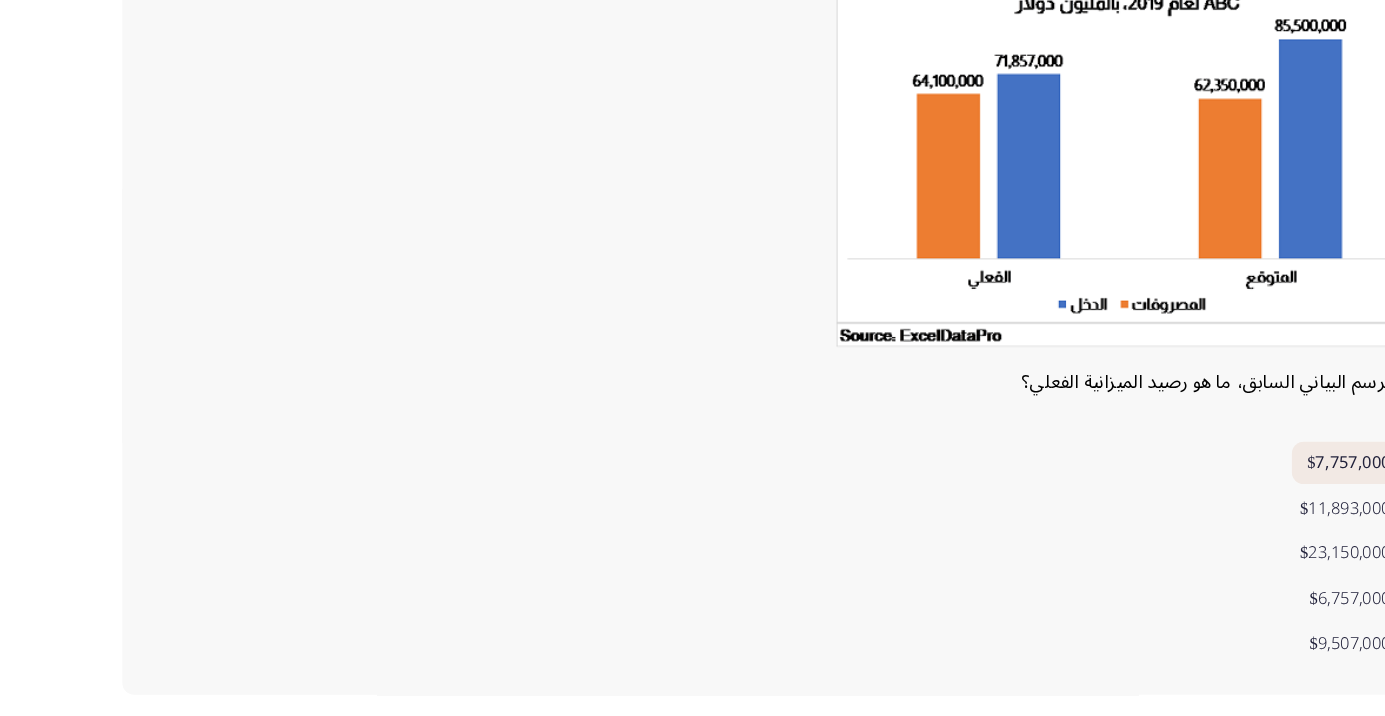 click on "التالي" 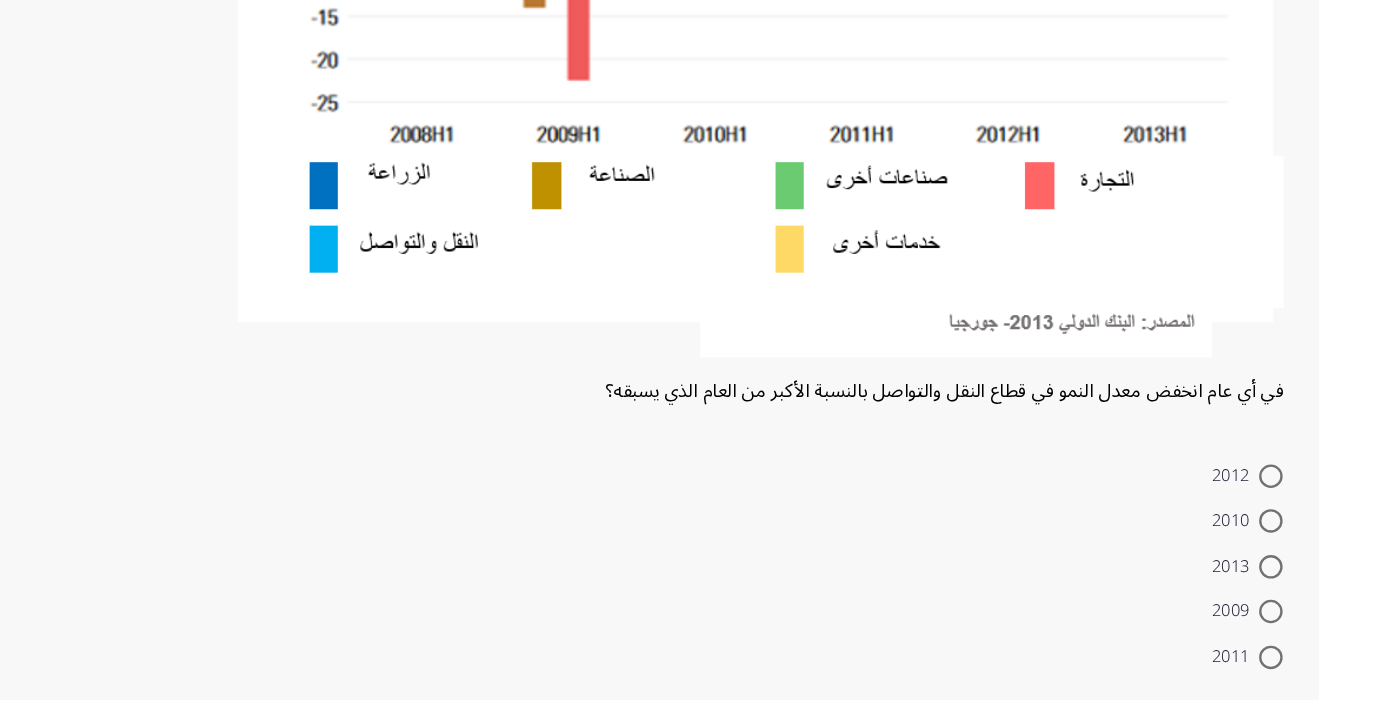 scroll, scrollTop: 506, scrollLeft: 0, axis: vertical 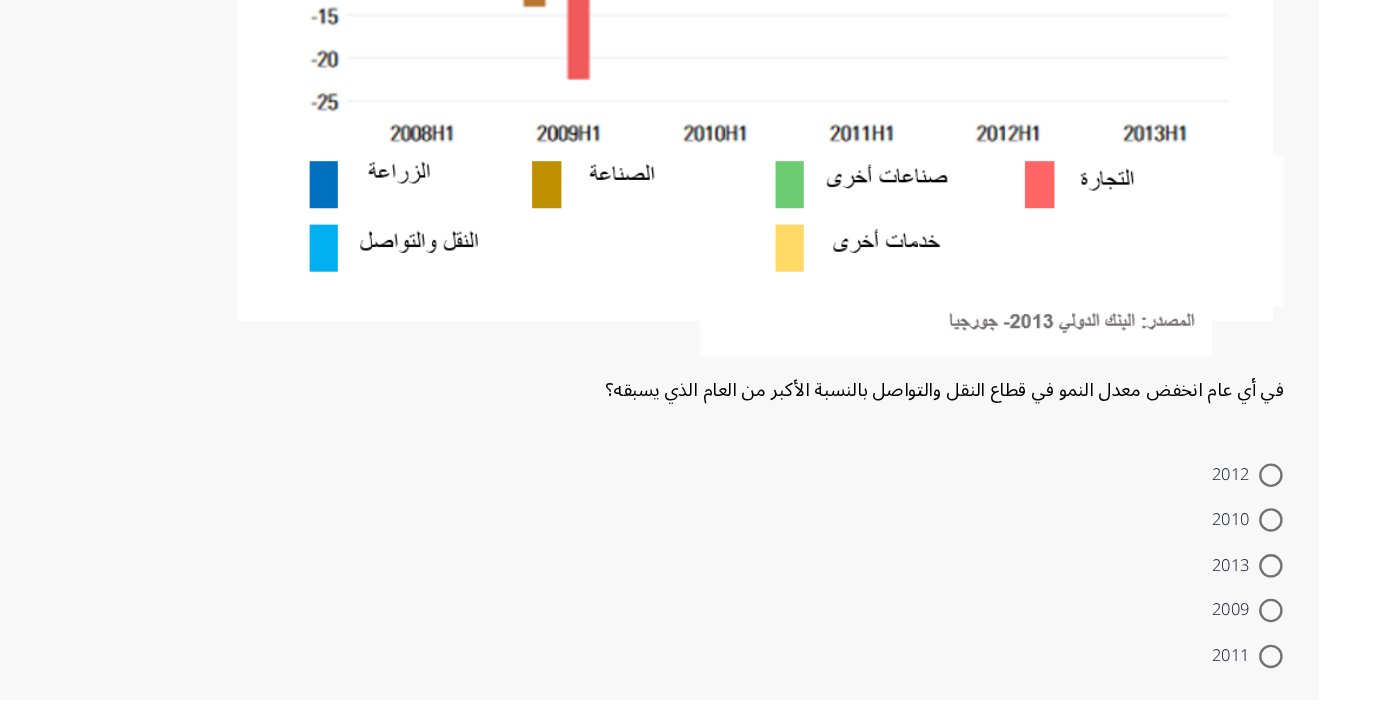 click at bounding box center (1200, 641) 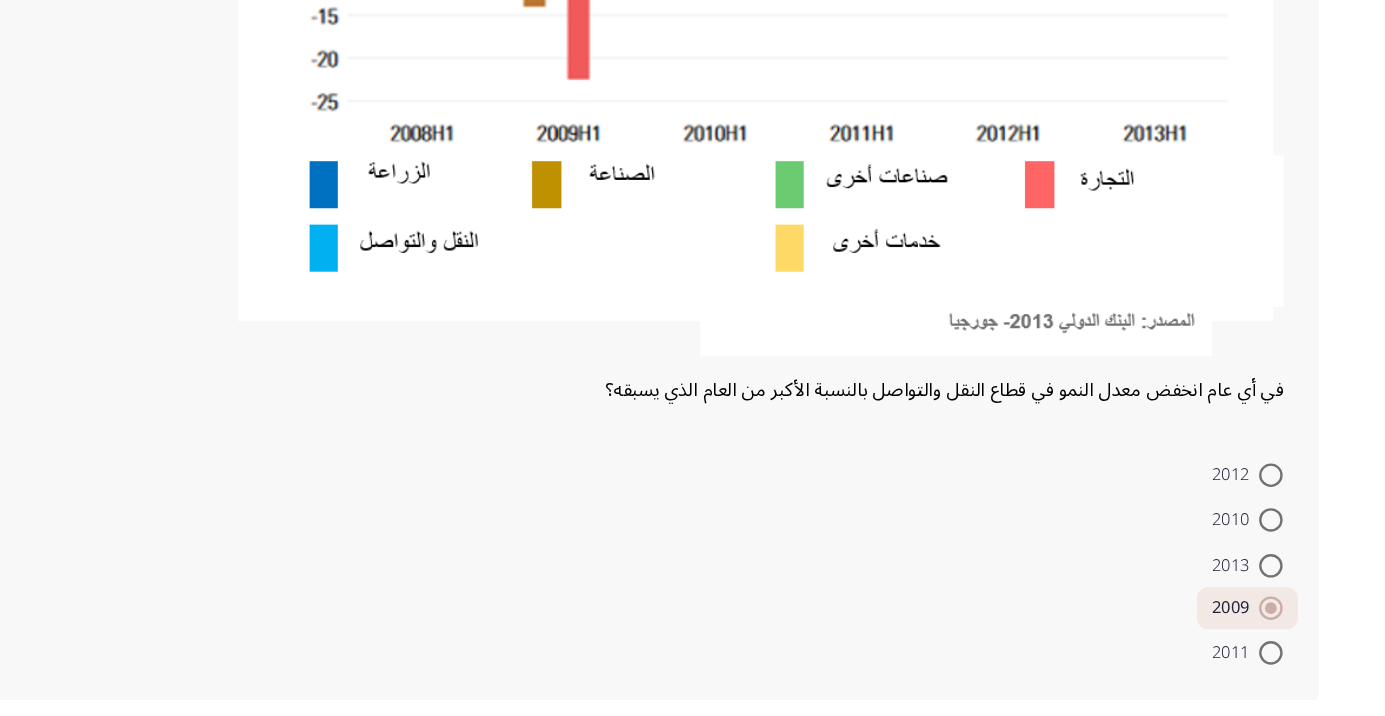 scroll, scrollTop: 514, scrollLeft: 0, axis: vertical 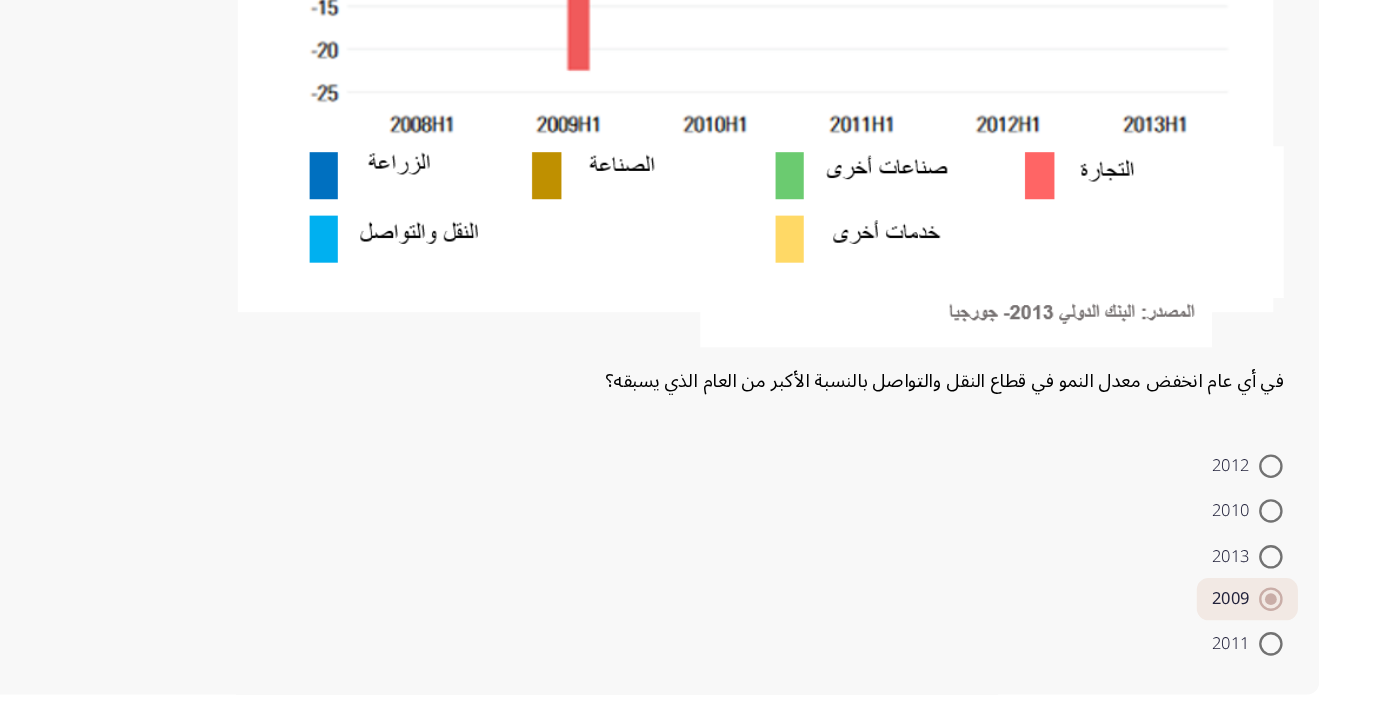 click on "التالي" 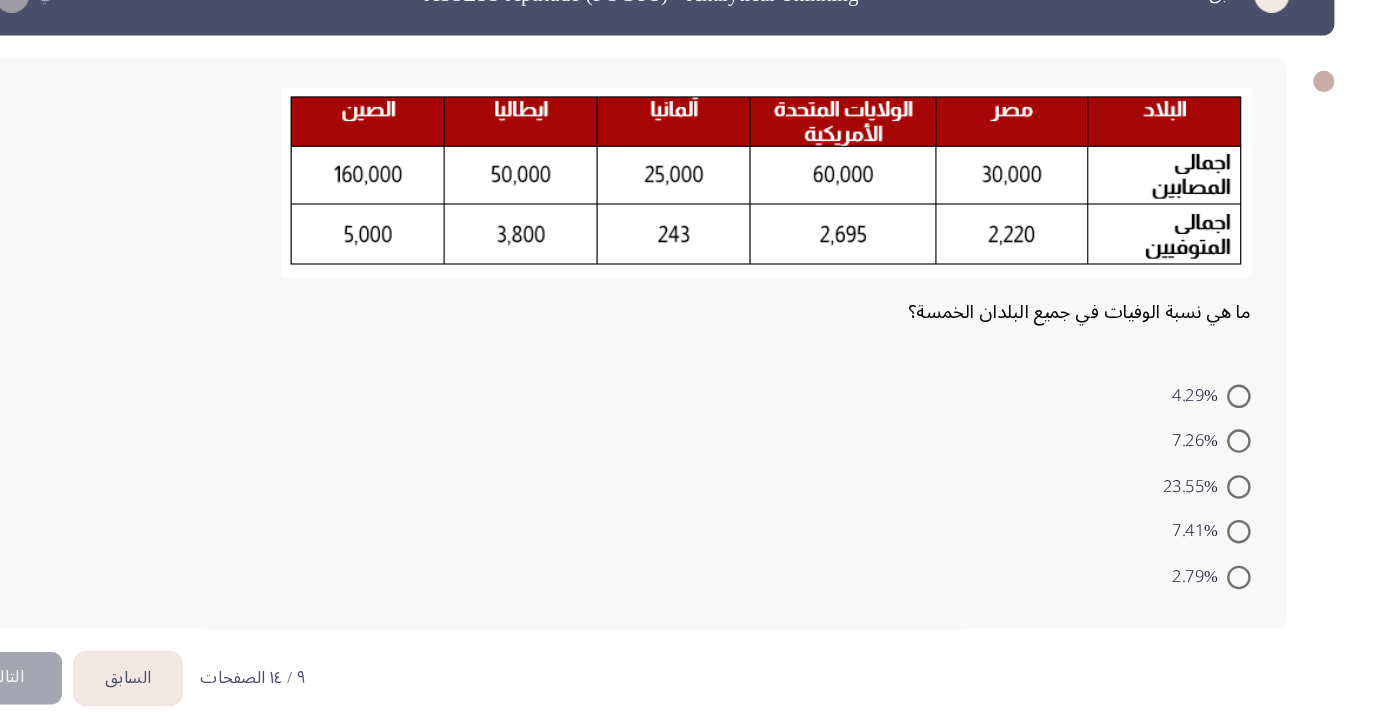 scroll, scrollTop: 0, scrollLeft: 0, axis: both 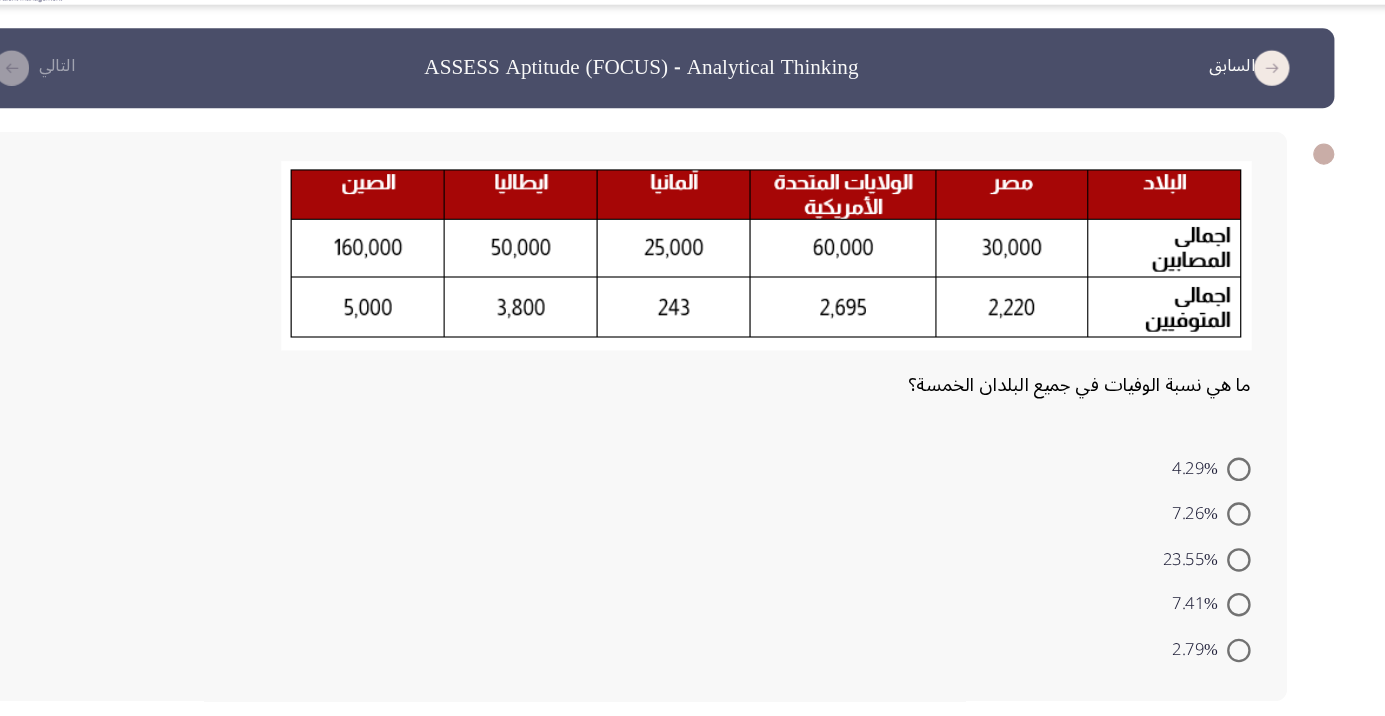 click at bounding box center (1200, 455) 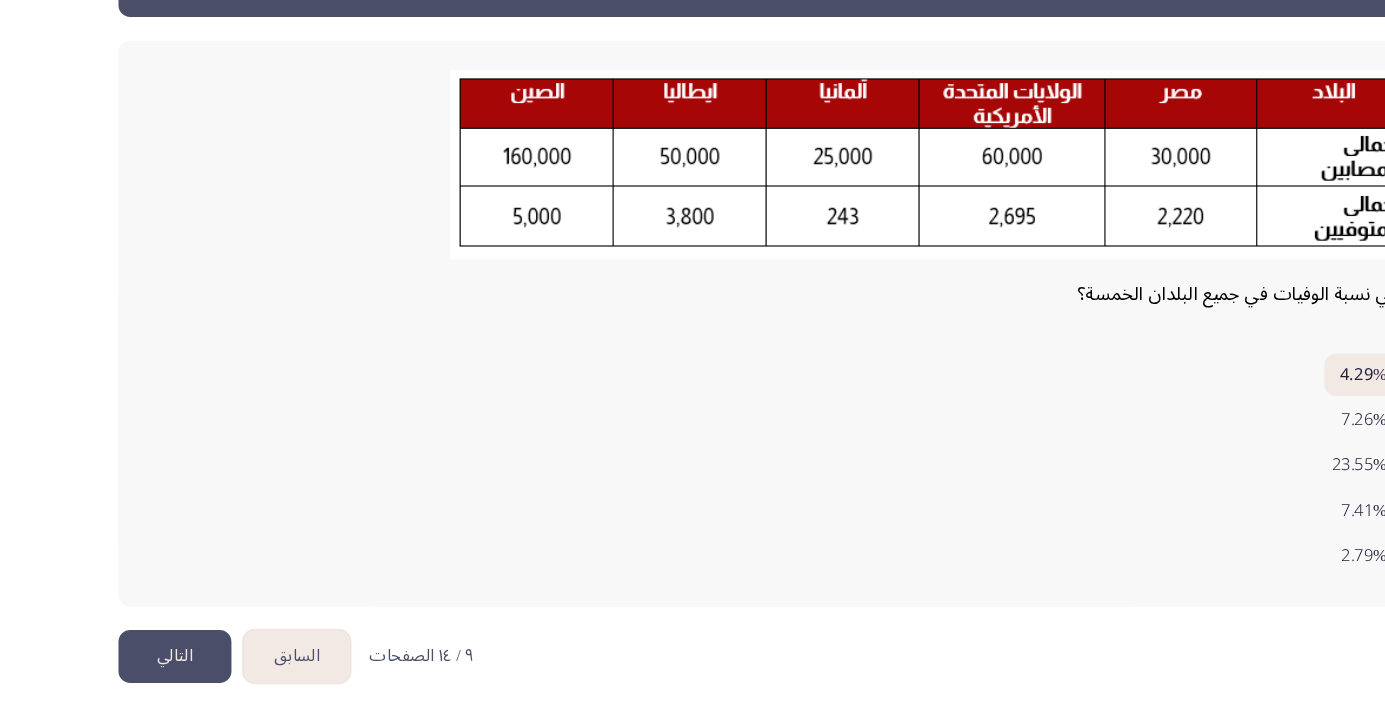 scroll, scrollTop: 81, scrollLeft: 0, axis: vertical 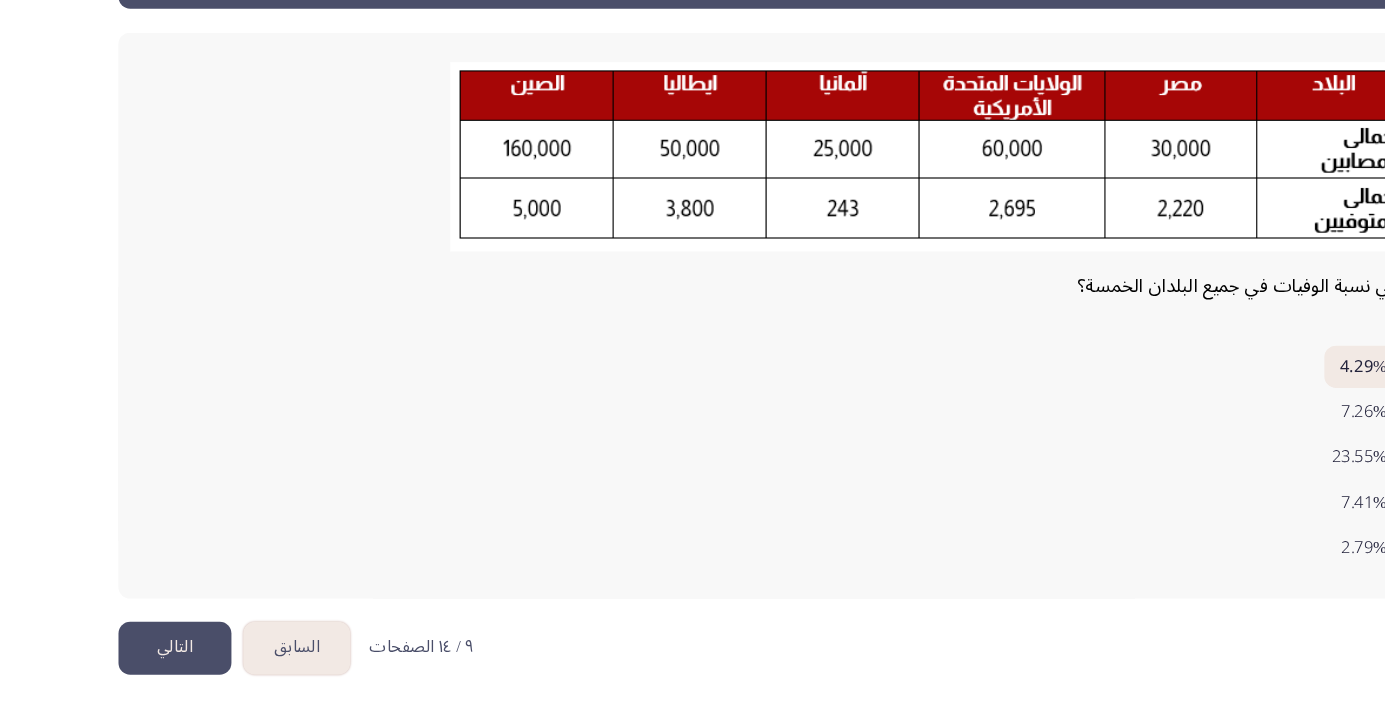 click on "التالي" 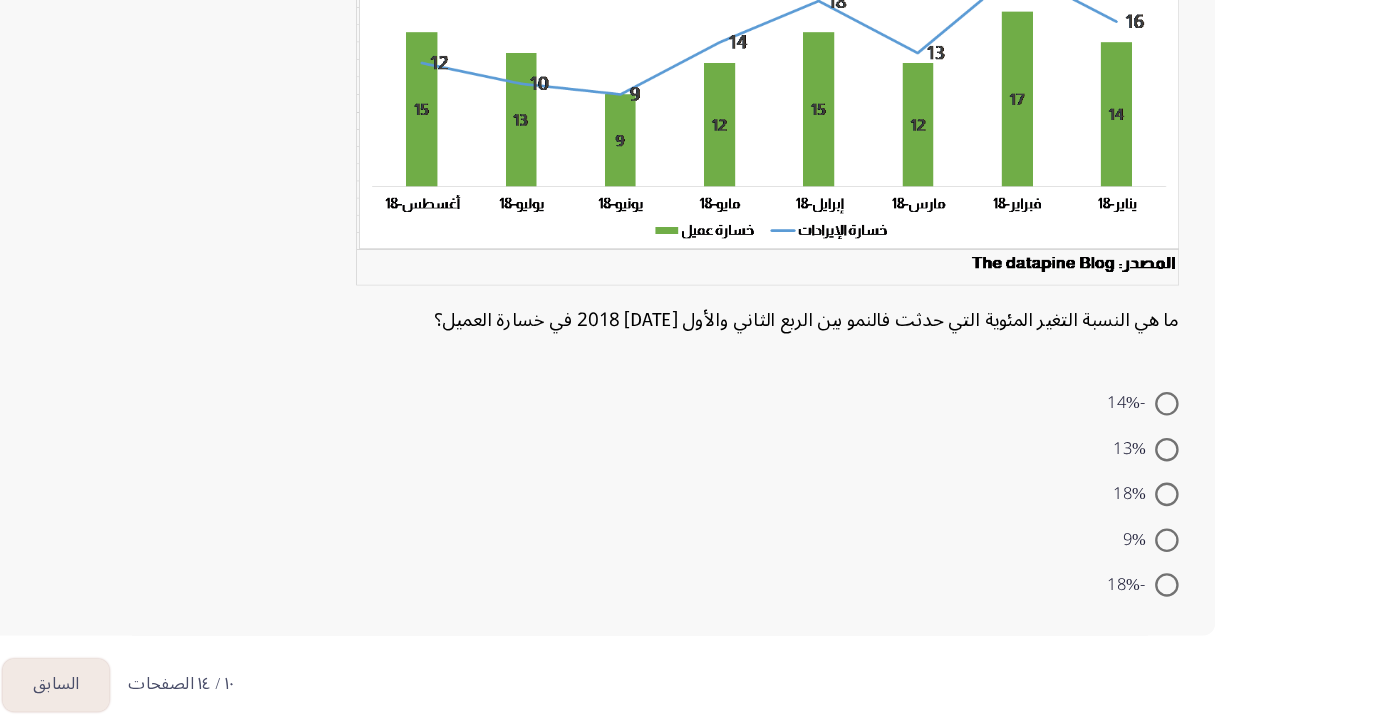 scroll, scrollTop: 182, scrollLeft: 0, axis: vertical 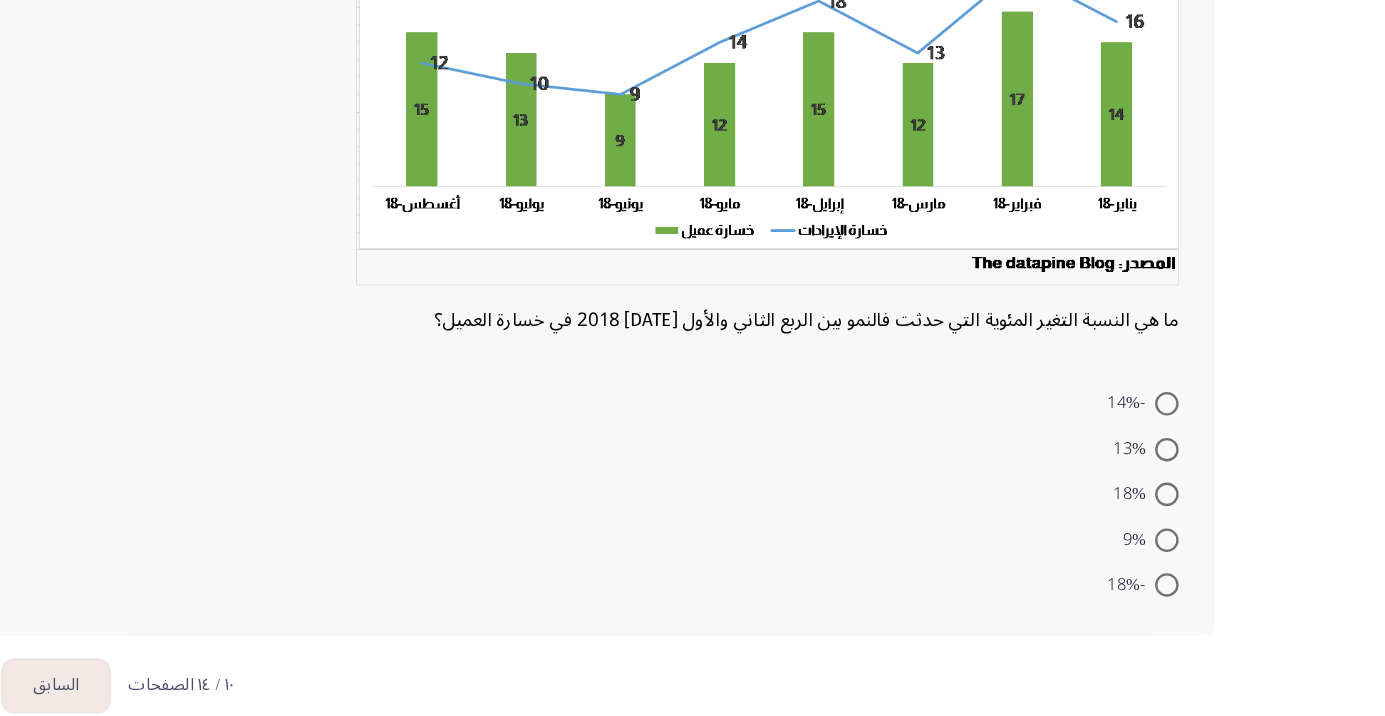 click at bounding box center [1200, 528] 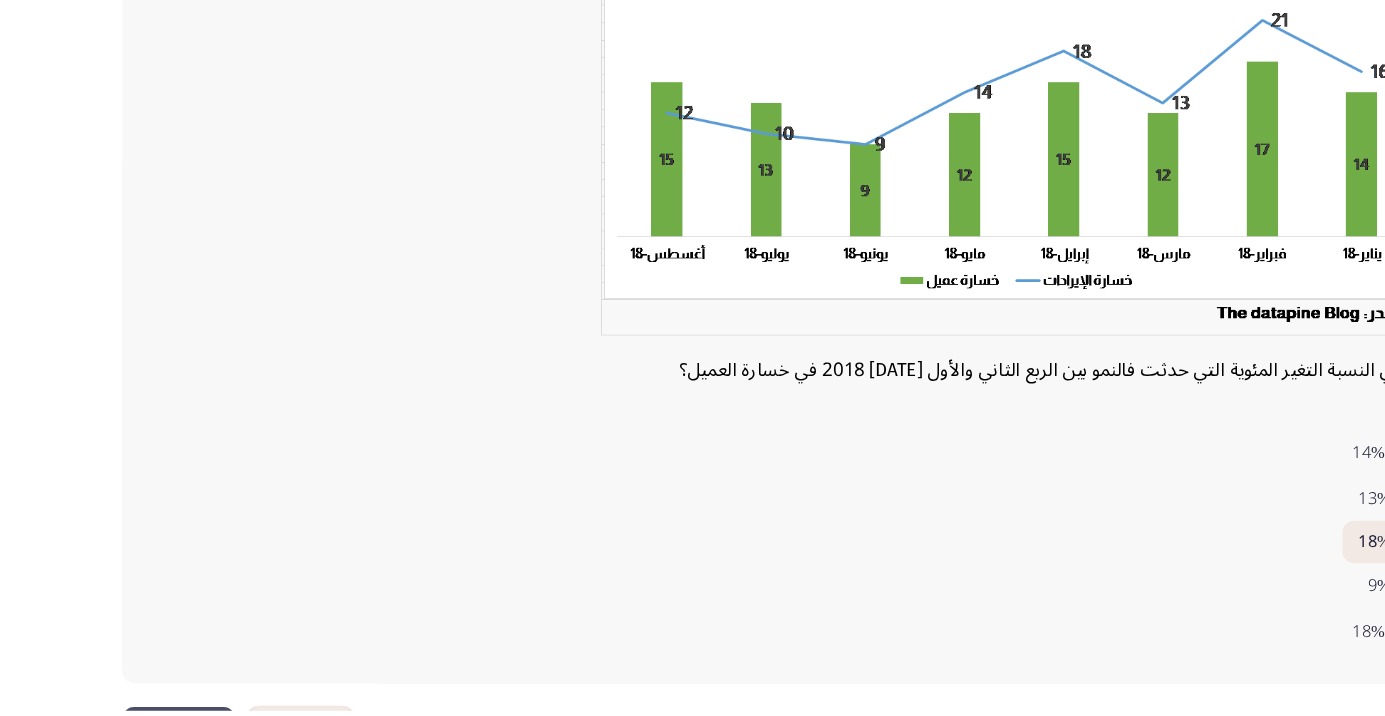 scroll, scrollTop: 115, scrollLeft: 0, axis: vertical 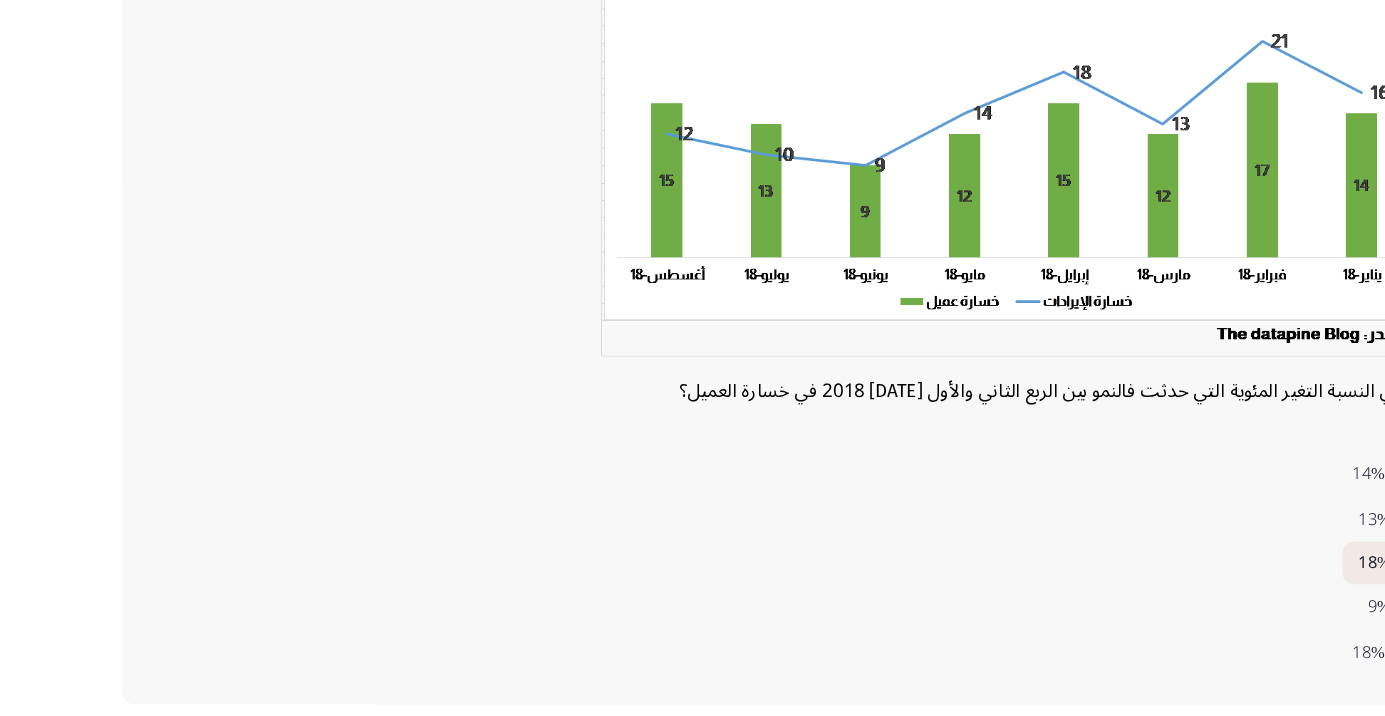 click on "التالي" 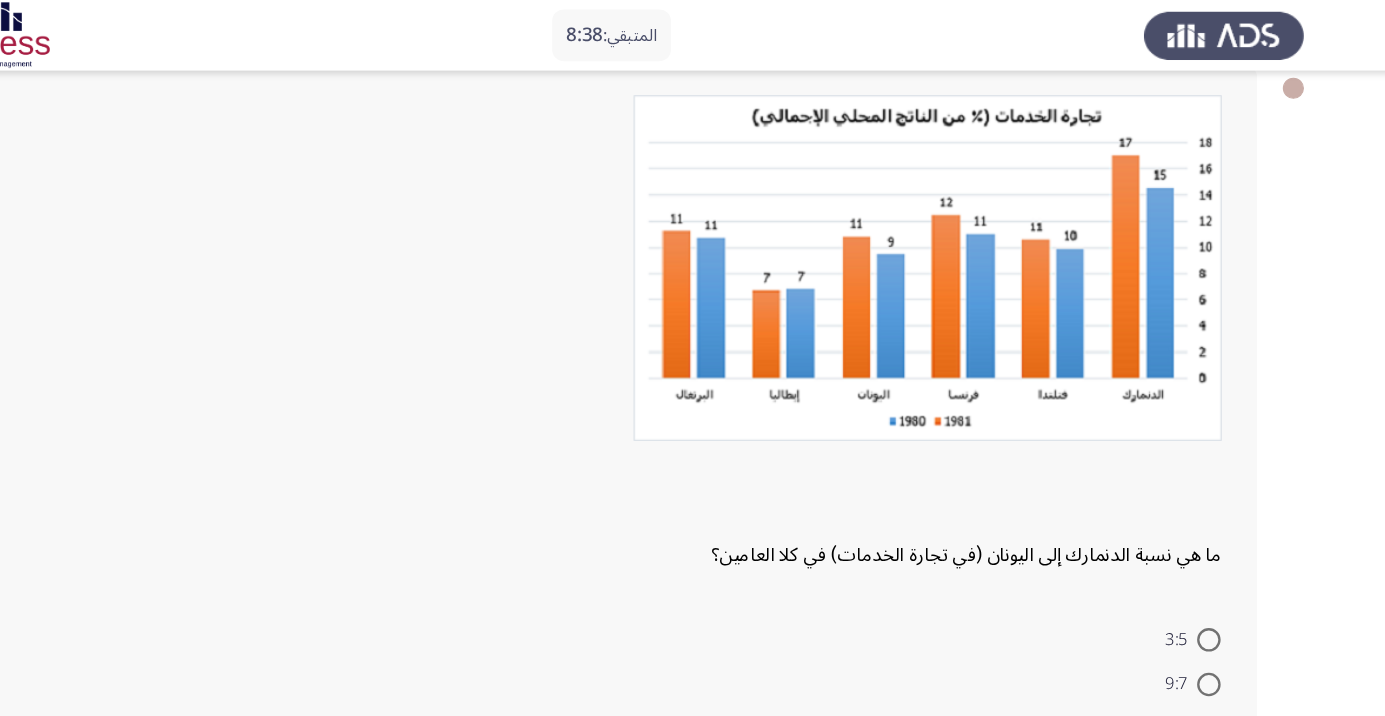 scroll, scrollTop: 80, scrollLeft: 0, axis: vertical 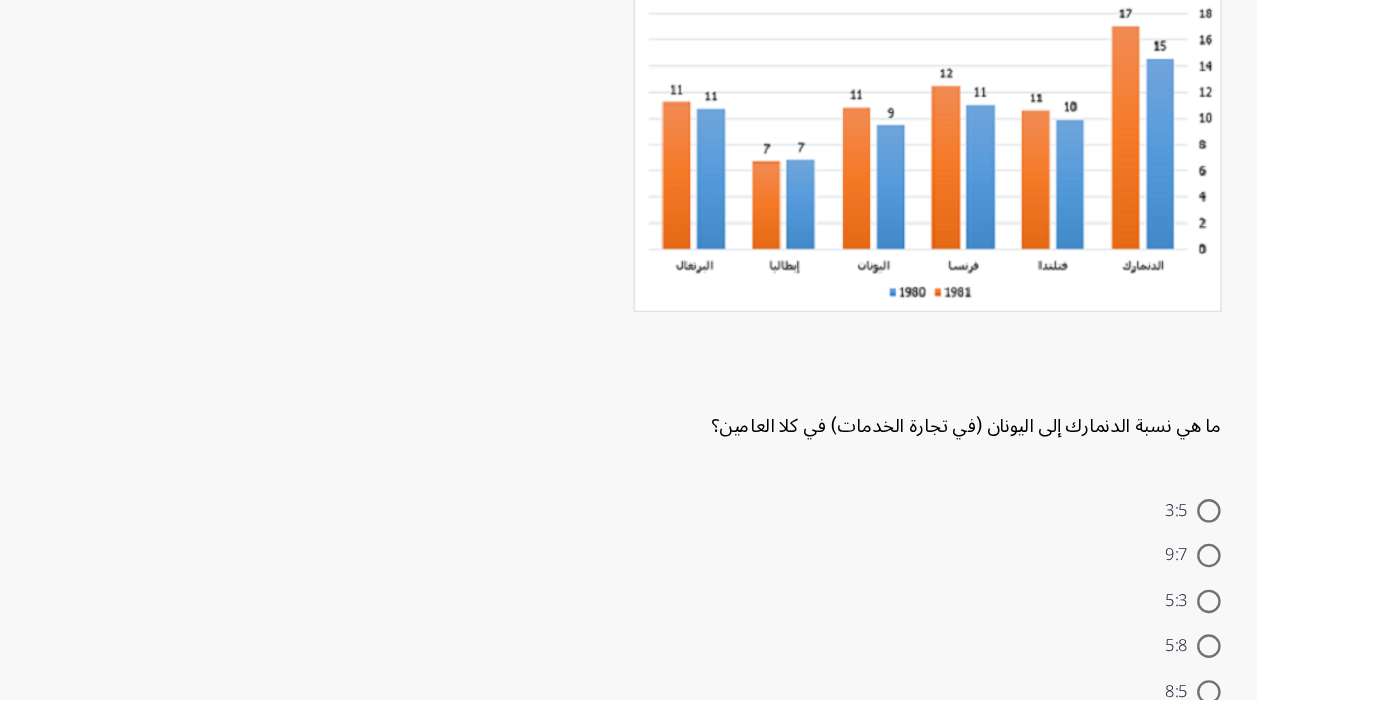 click at bounding box center (1200, 671) 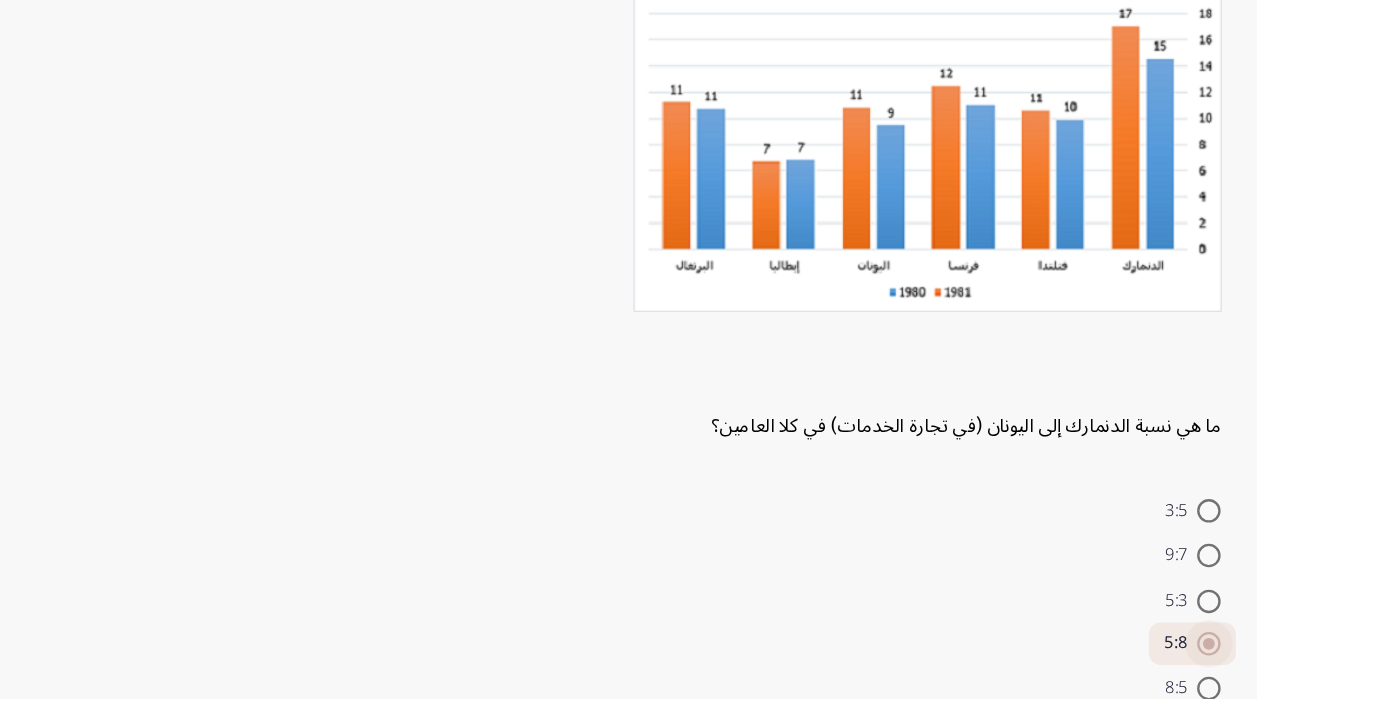 scroll, scrollTop: 137, scrollLeft: 0, axis: vertical 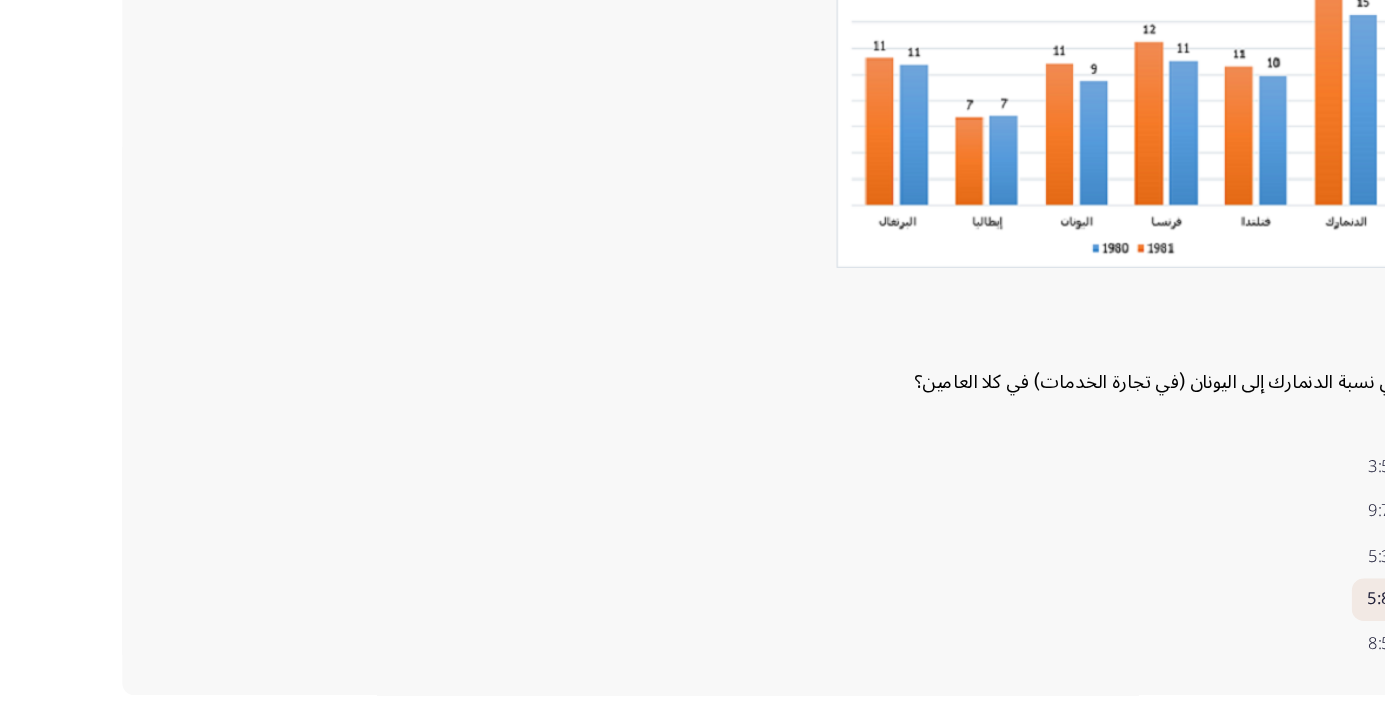 click on "التالي" 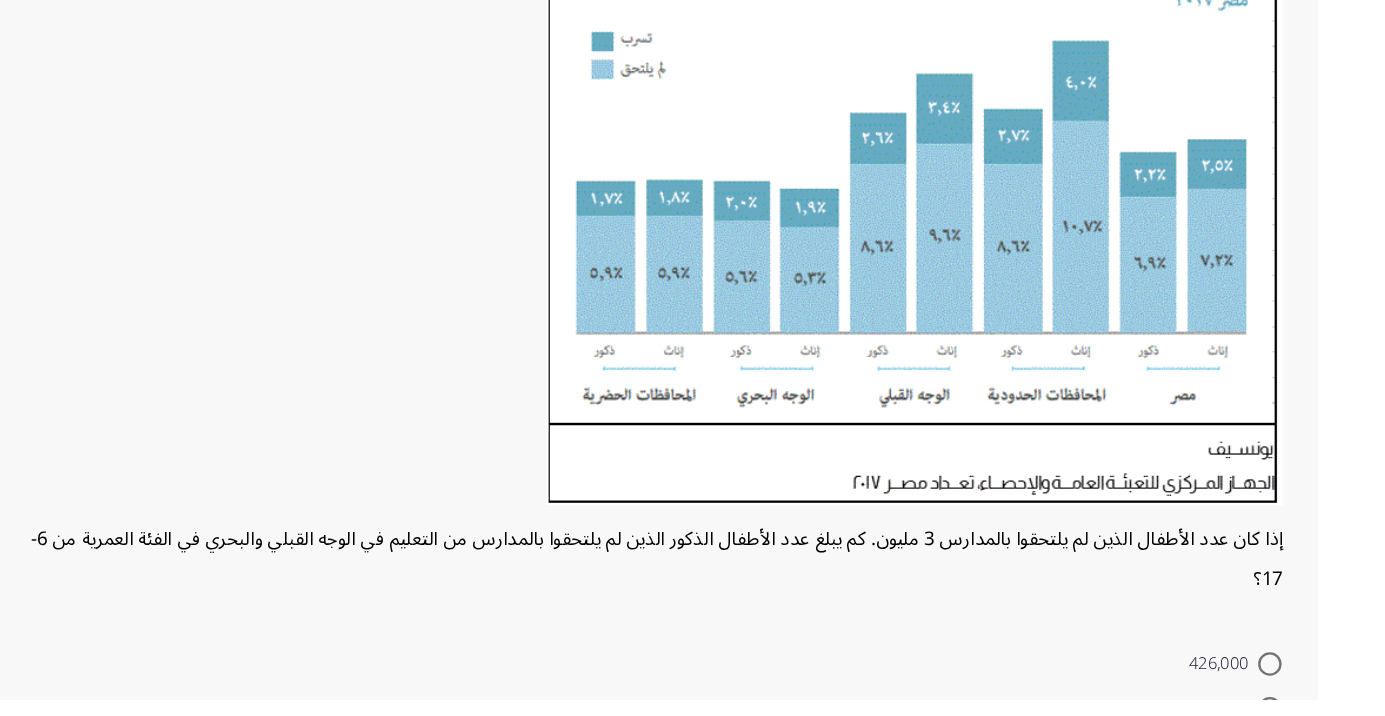 scroll, scrollTop: 162, scrollLeft: 0, axis: vertical 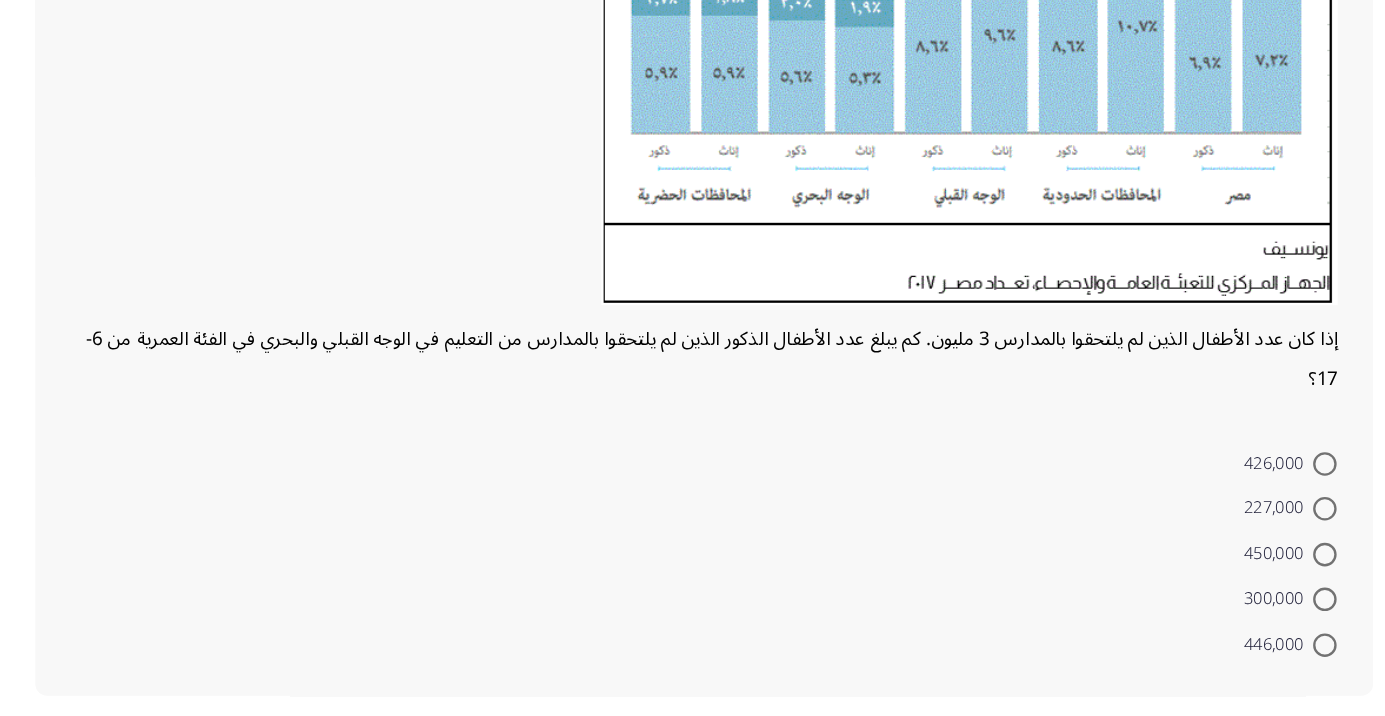 click at bounding box center (1200, 631) 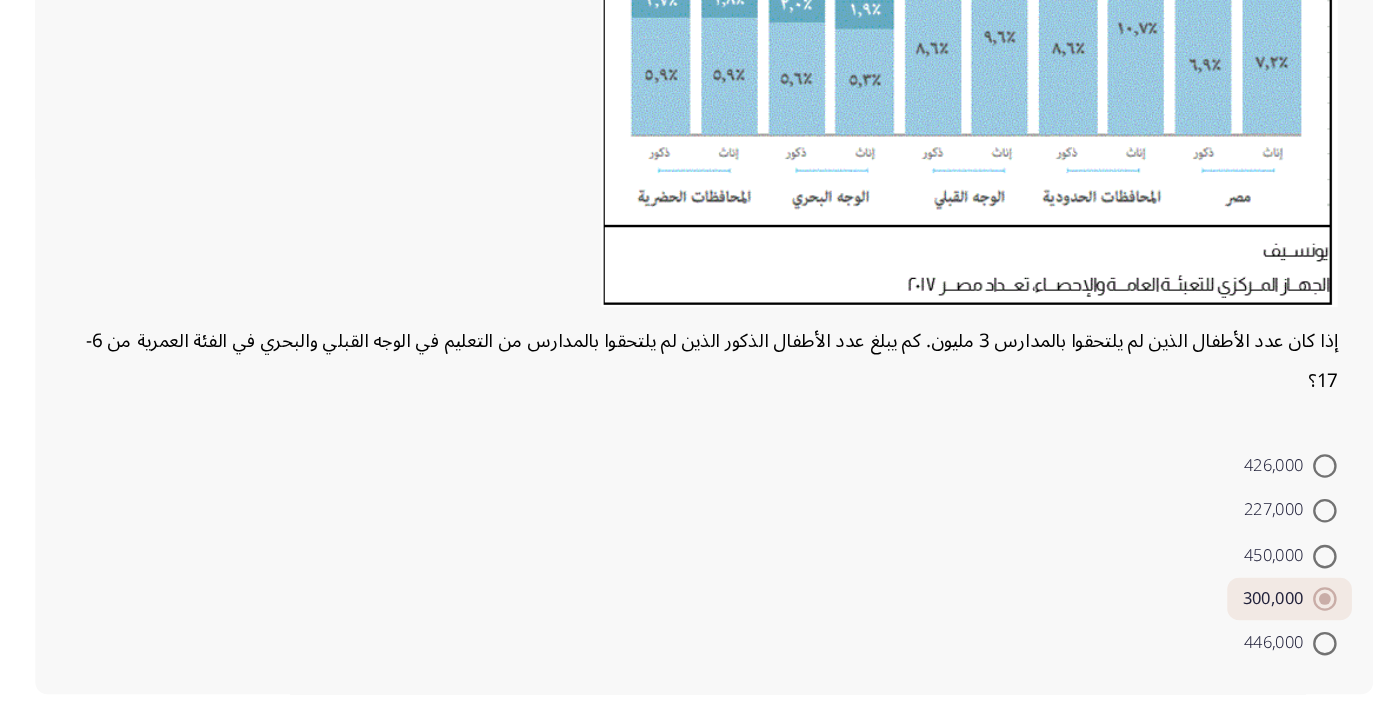click on "التالي" 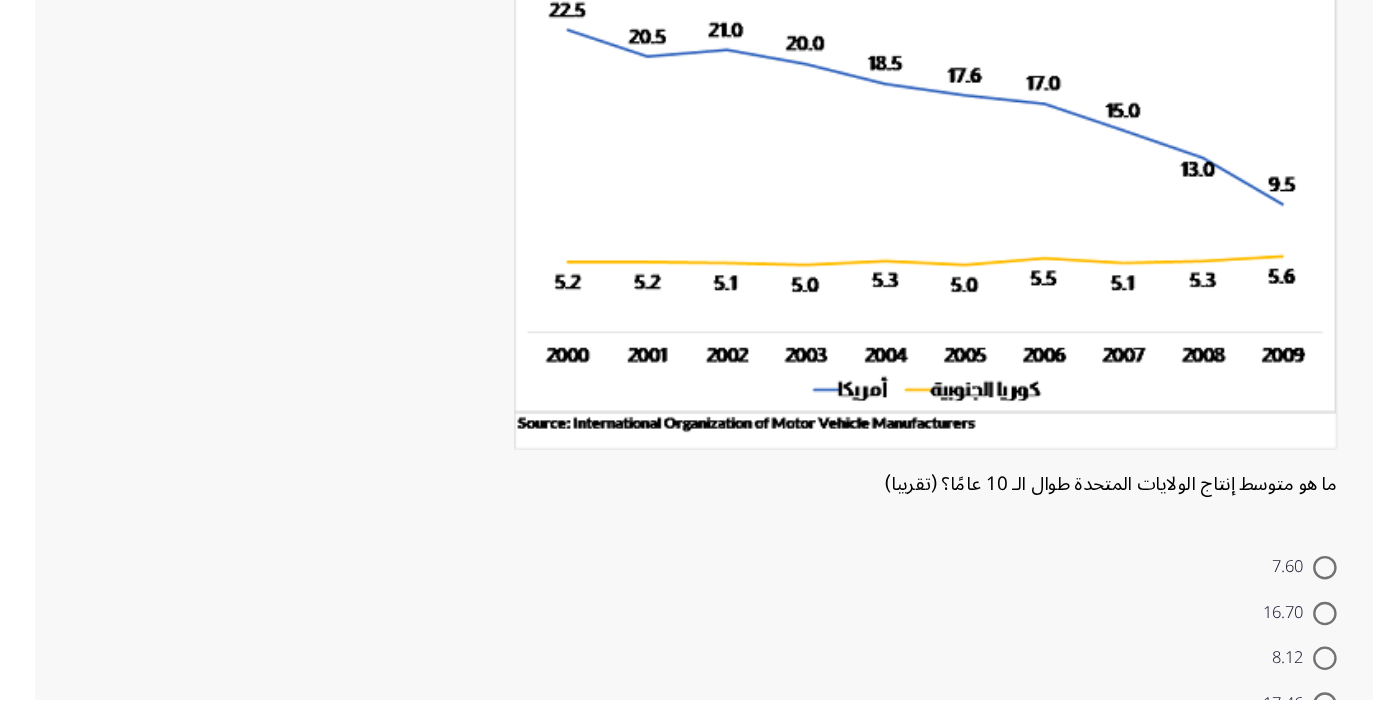 scroll, scrollTop: 120, scrollLeft: 0, axis: vertical 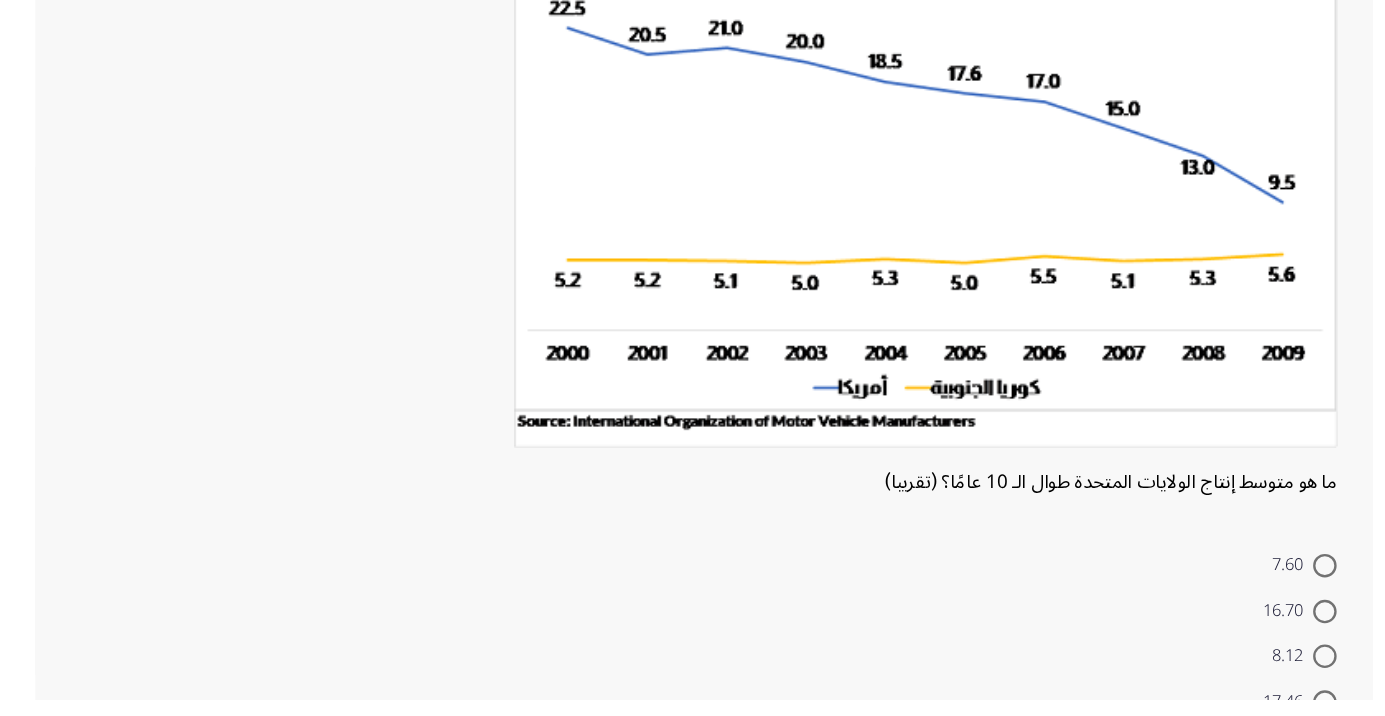 click at bounding box center (1200, 719) 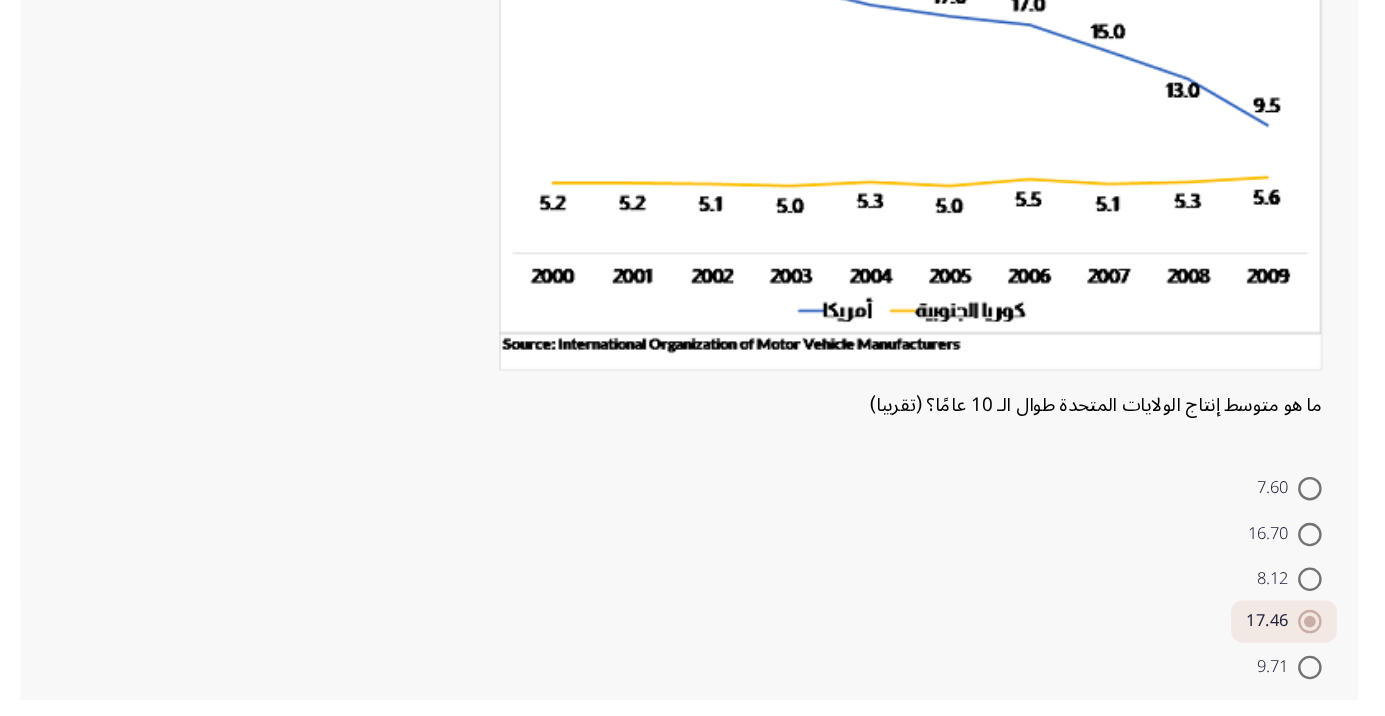 scroll, scrollTop: 206, scrollLeft: 0, axis: vertical 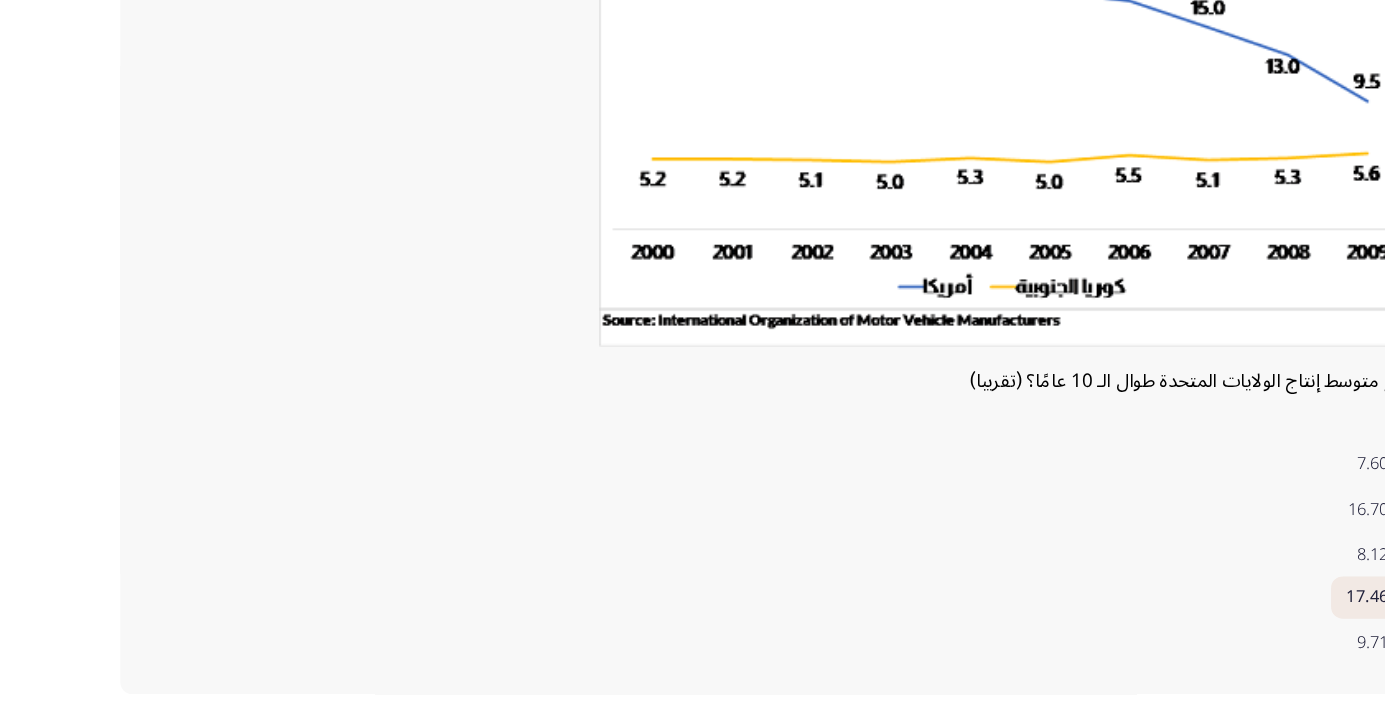 click on "التالي" 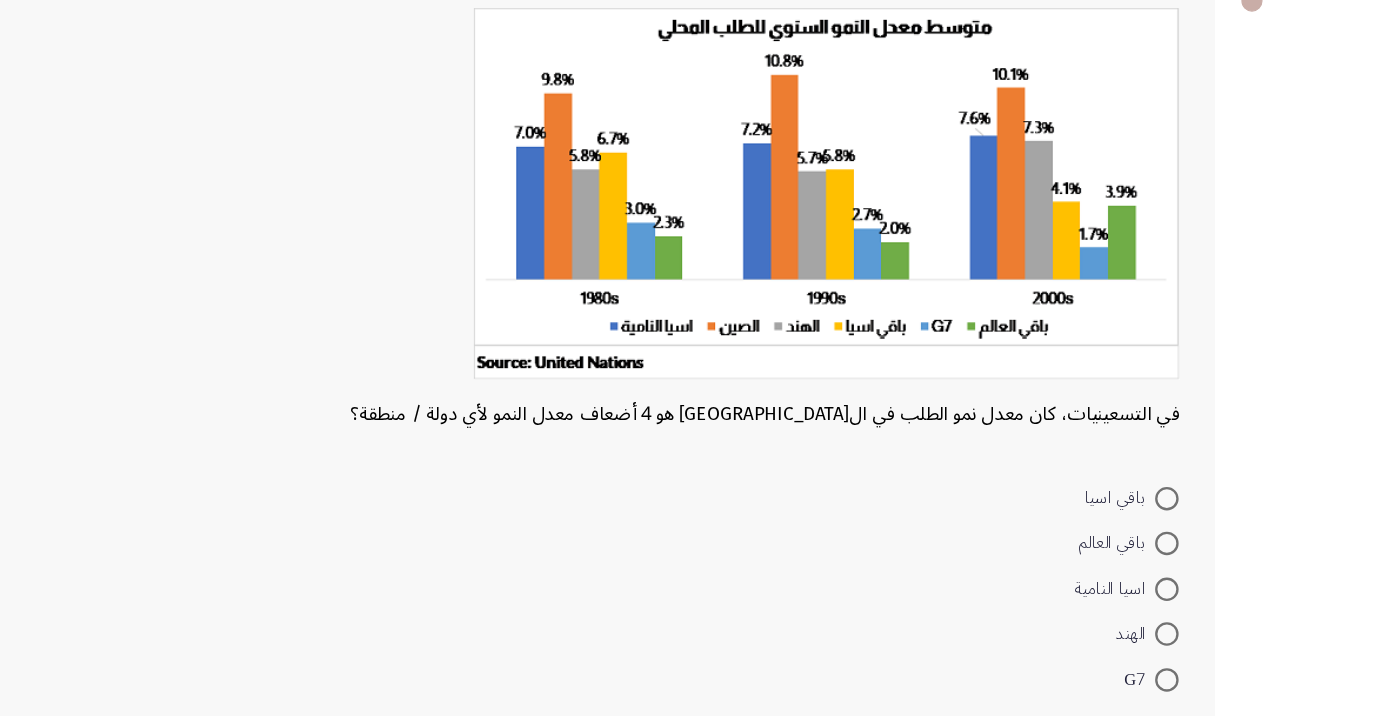 scroll, scrollTop: 91, scrollLeft: 0, axis: vertical 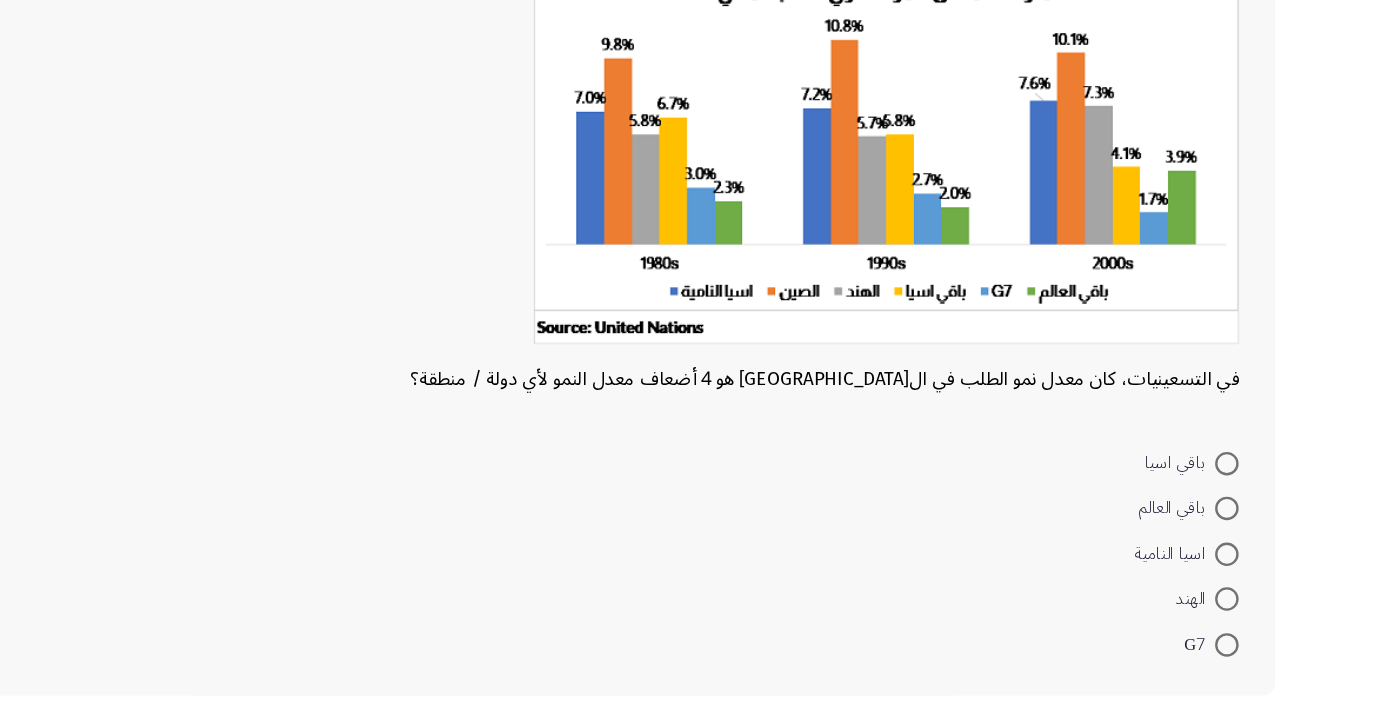 click at bounding box center (1200, 670) 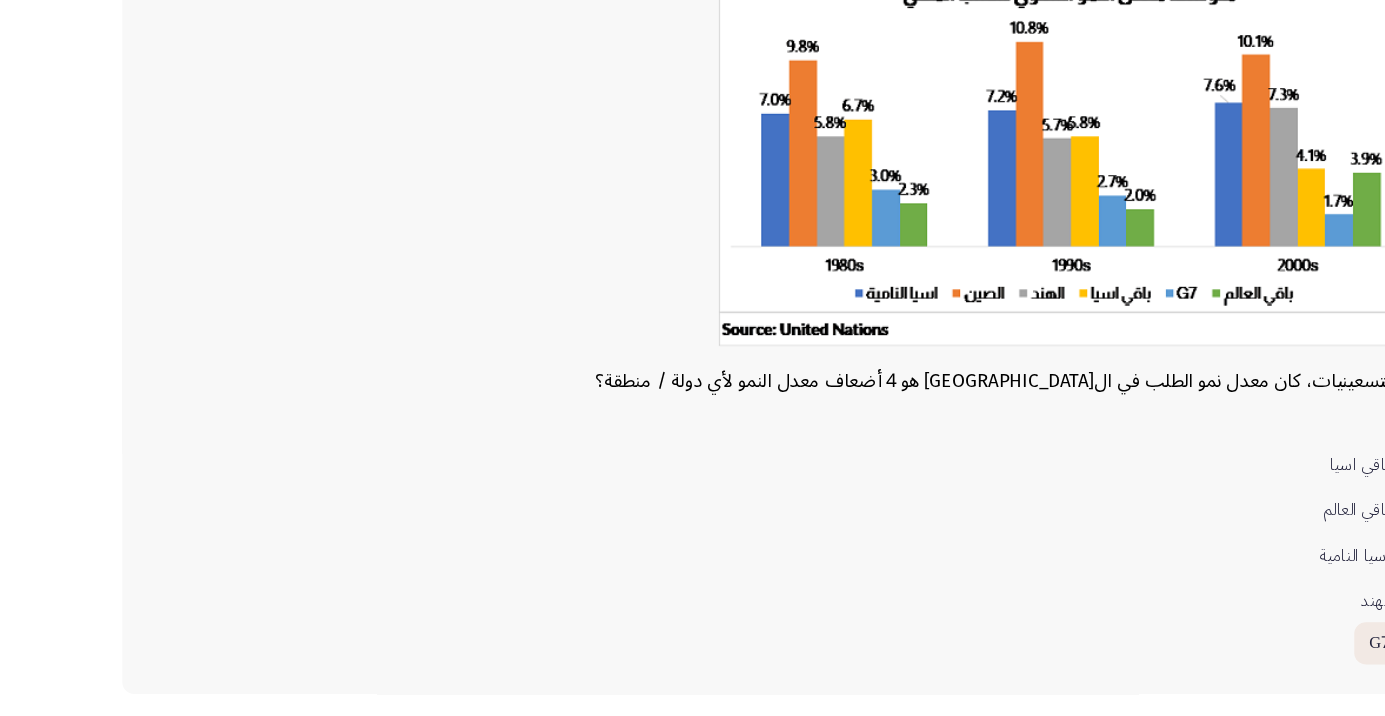 click on "التالي" 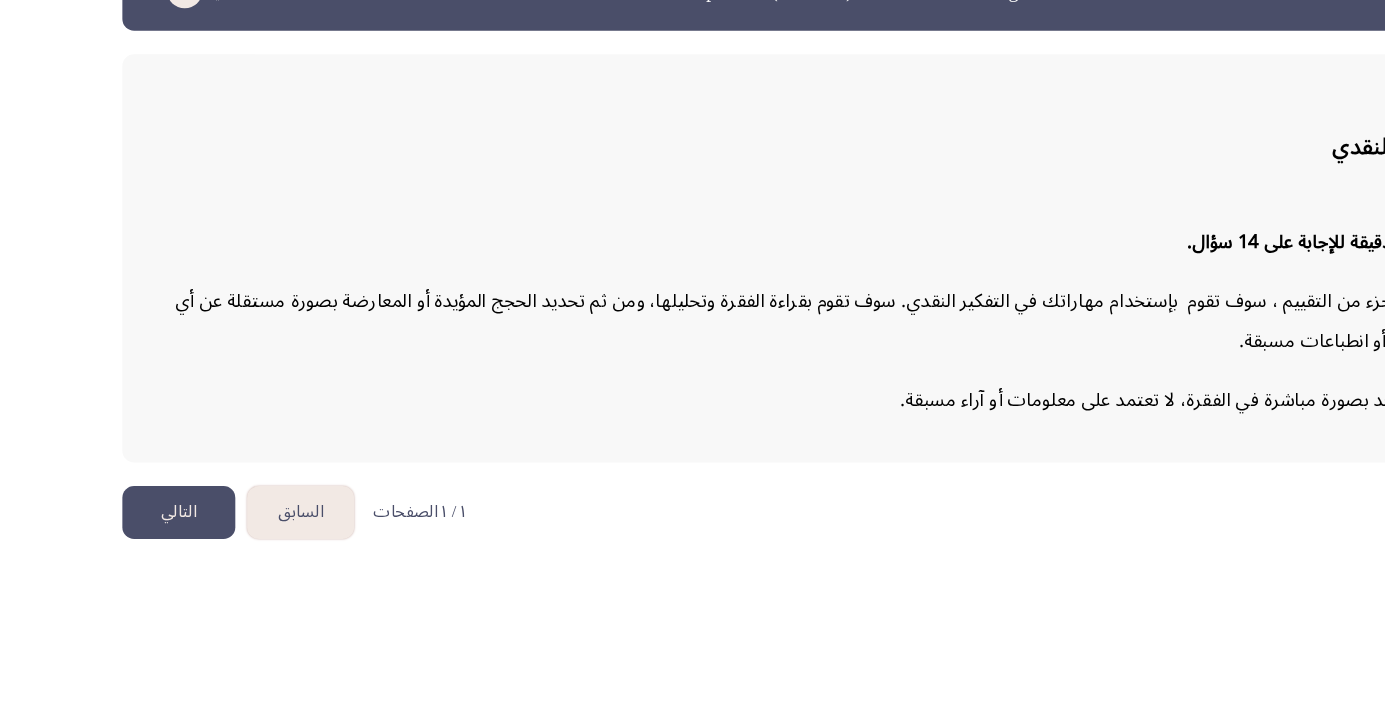 click on "التالي" 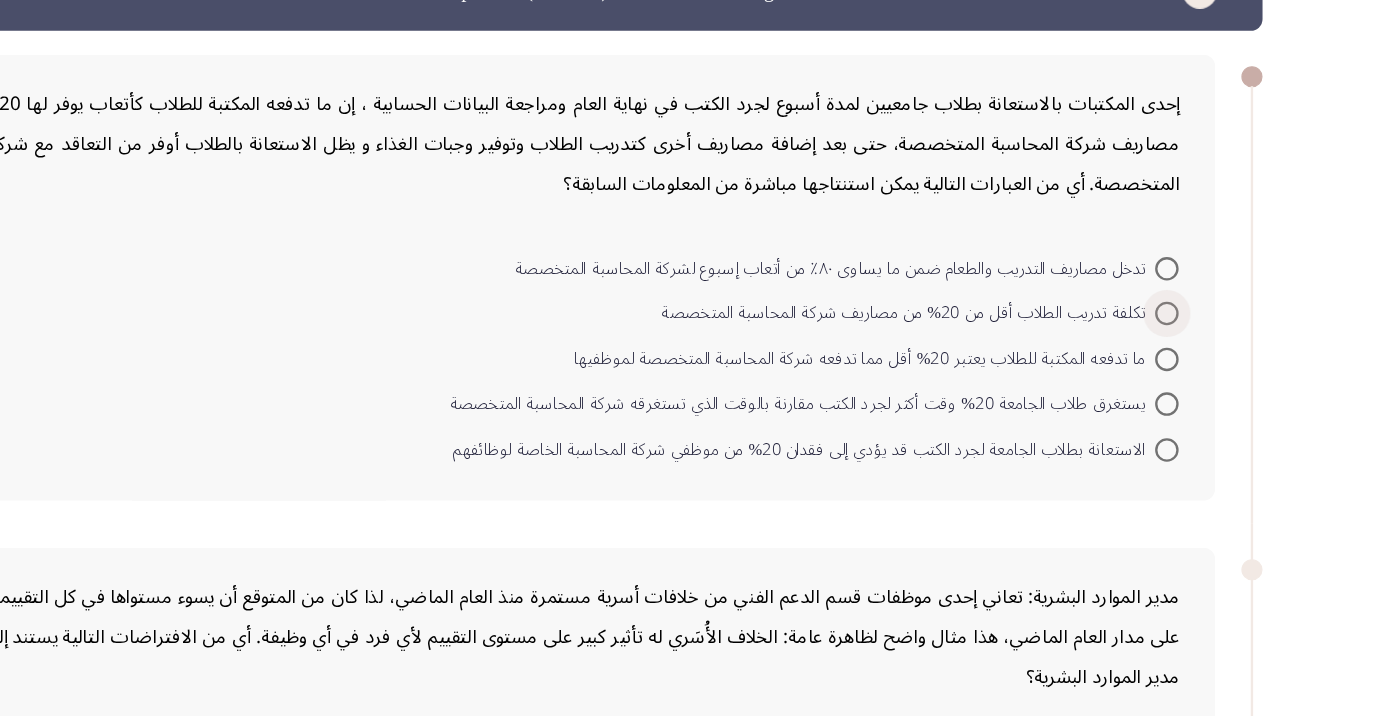 scroll, scrollTop: 30, scrollLeft: 0, axis: vertical 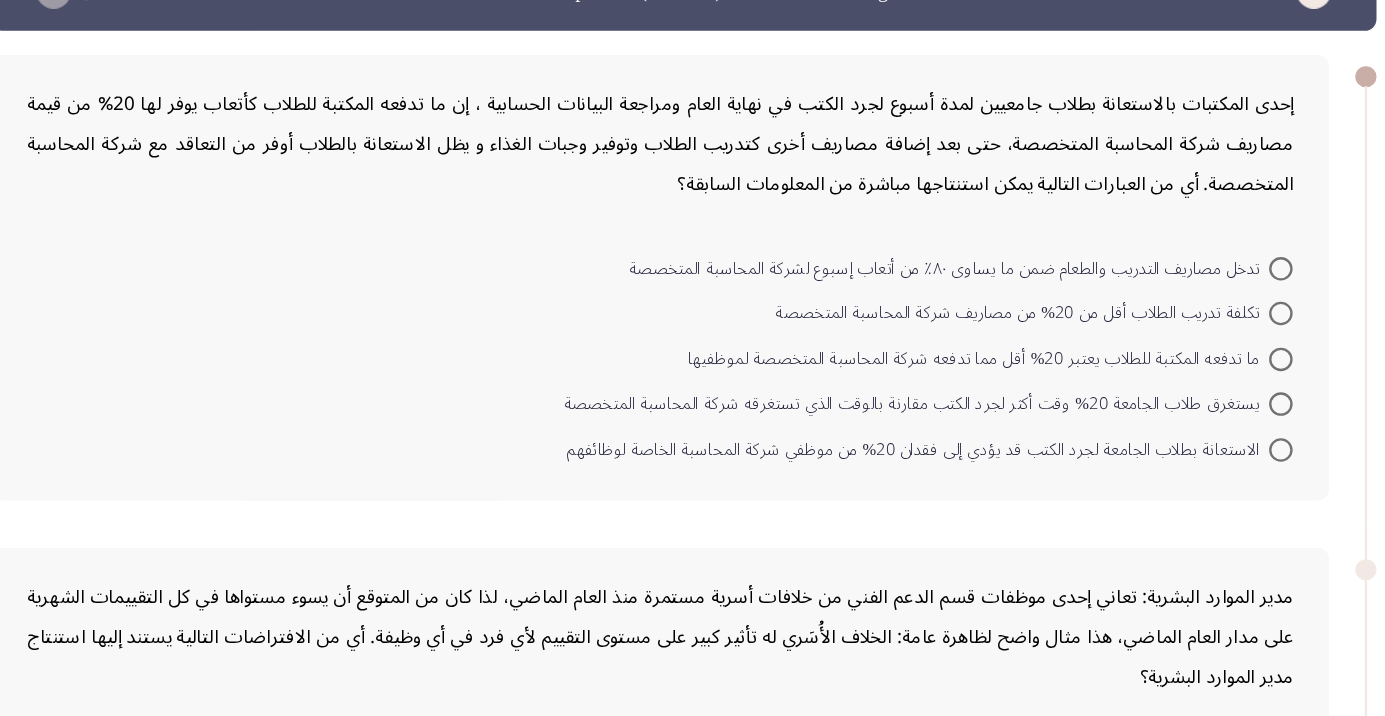 click on "إحدى المكتبات بالاستعانة بطلاب جامعيين لمدة أسبوع لجرد الكتب في نهاية العام ومراجعة البيانات الحسابية ، إن ما تدفعه المكتبة للطلاب كأتعاب يوفر لها 20% من قيمة مصاريف شركة المحاسبة المتخصصة، حتى بعد إضافة مصاريف أخرى كتدريب الطلاب وتوفير وجبات الغذاء و يظل الاستعانة بالطلاب أوفر من التعاقد مع شركة المحاسبة المتخصصة. أي من العبارات التالية يمكن استنتاجها مباشرة من المعلومات السابقة؟" 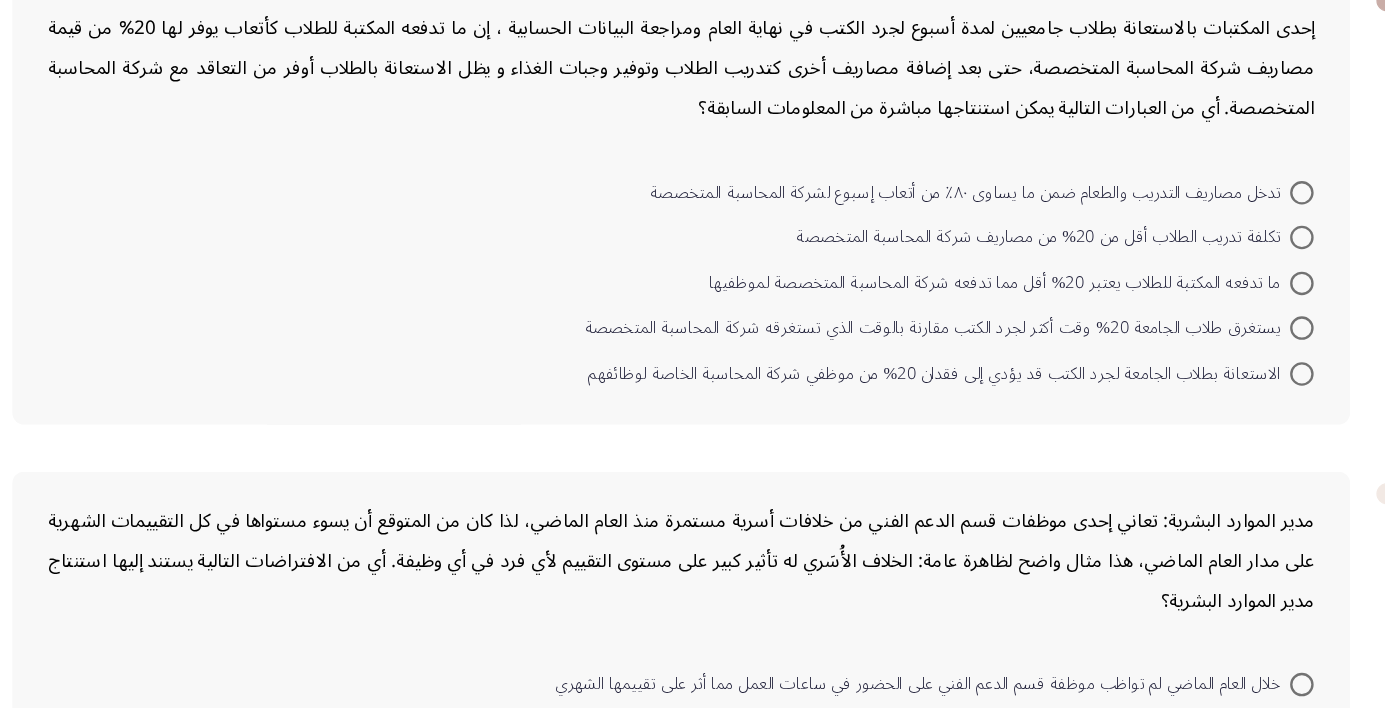 scroll, scrollTop: 129, scrollLeft: 0, axis: vertical 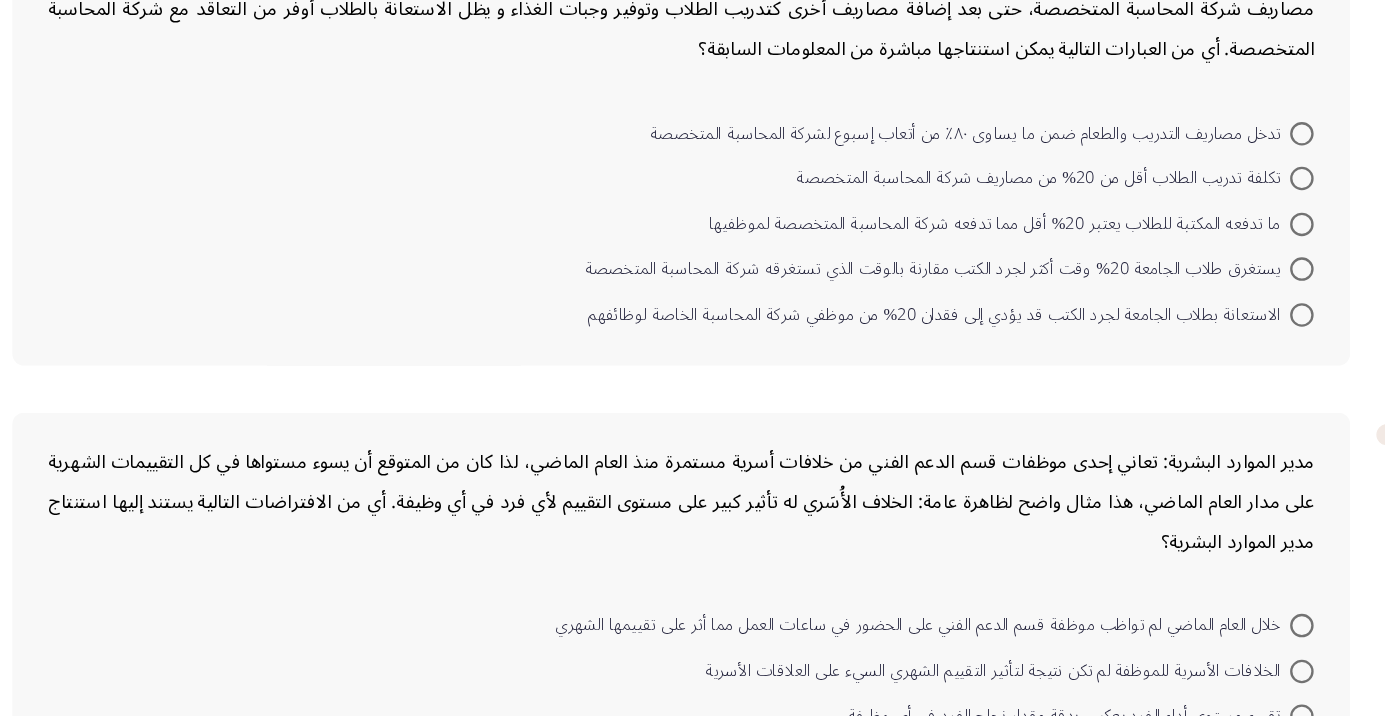 click at bounding box center [1200, 259] 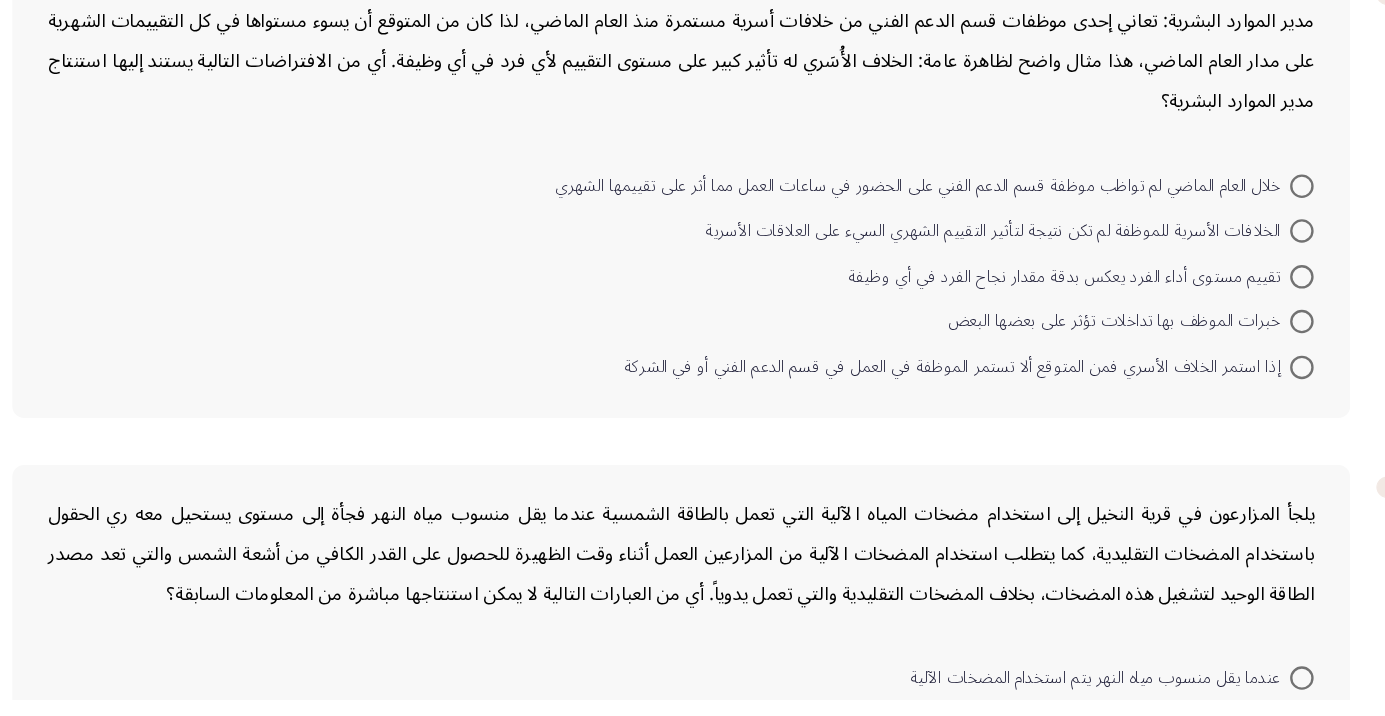 scroll, scrollTop: 498, scrollLeft: 0, axis: vertical 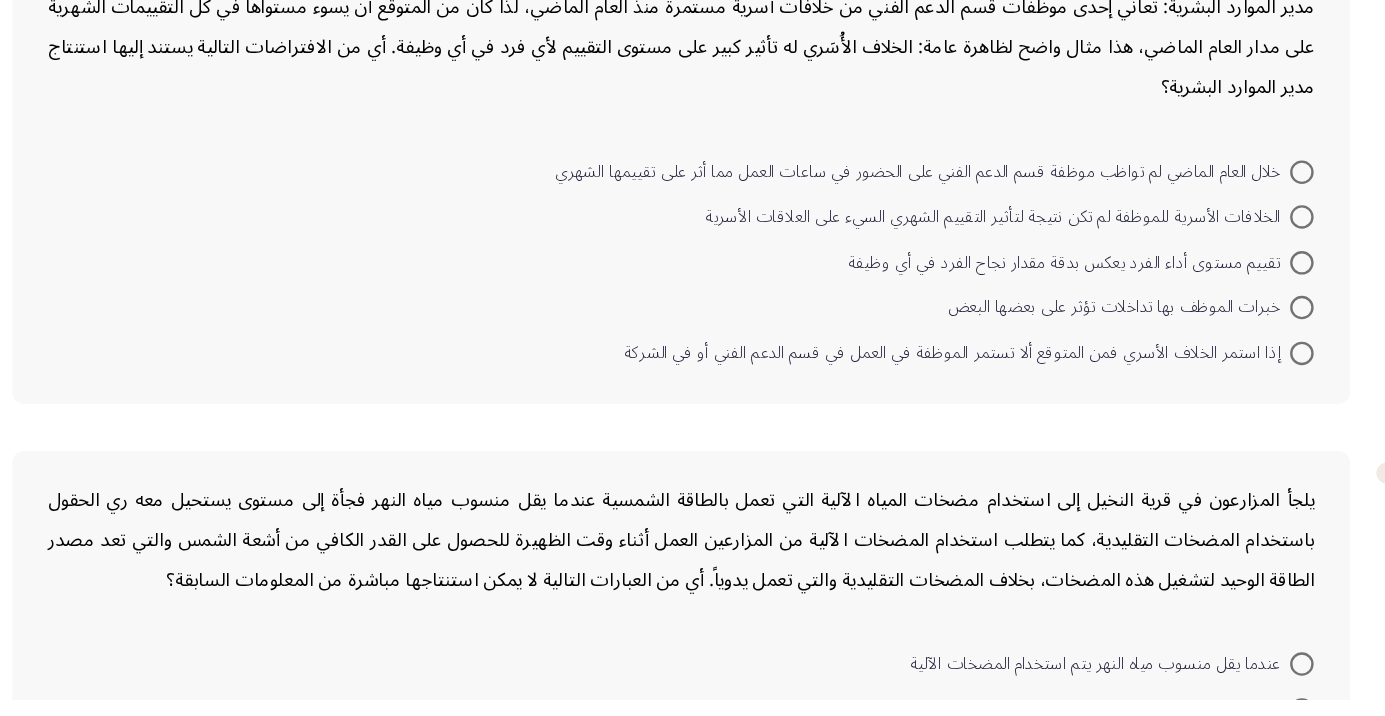 click at bounding box center [1200, 422] 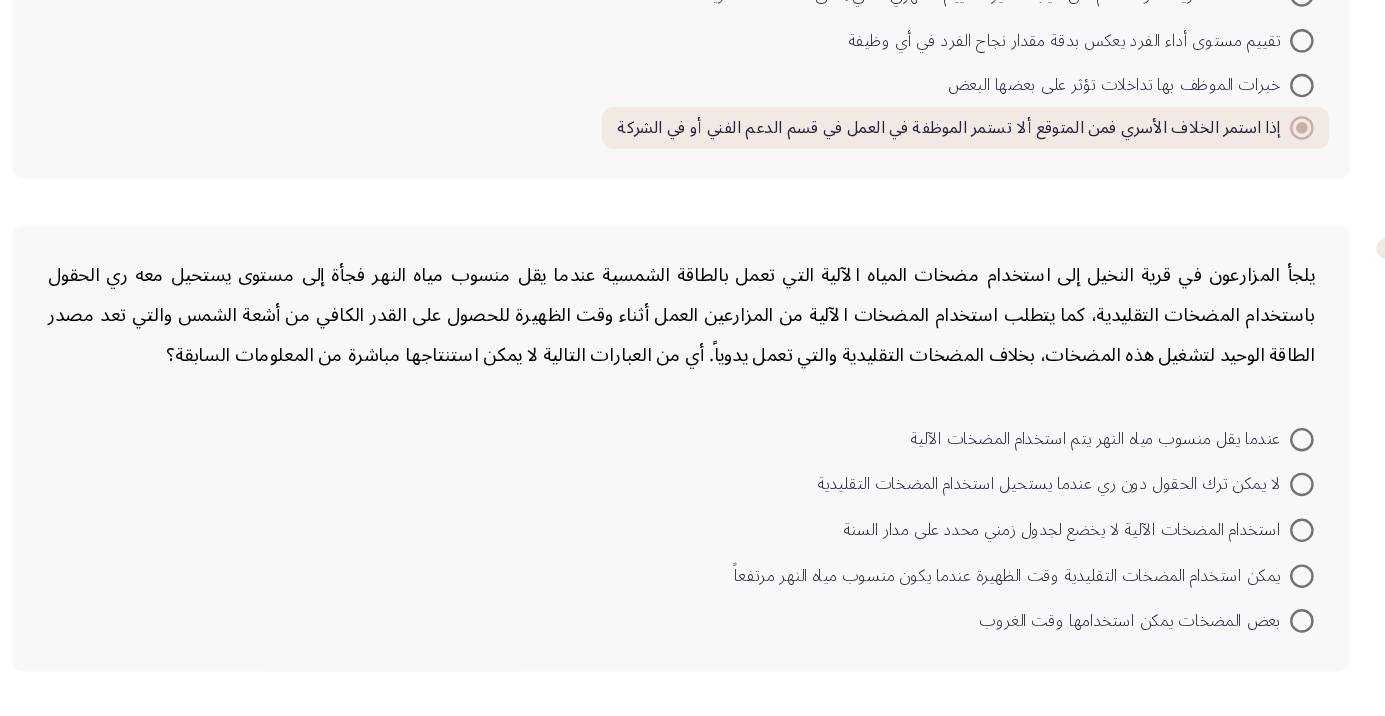 scroll, scrollTop: 687, scrollLeft: 0, axis: vertical 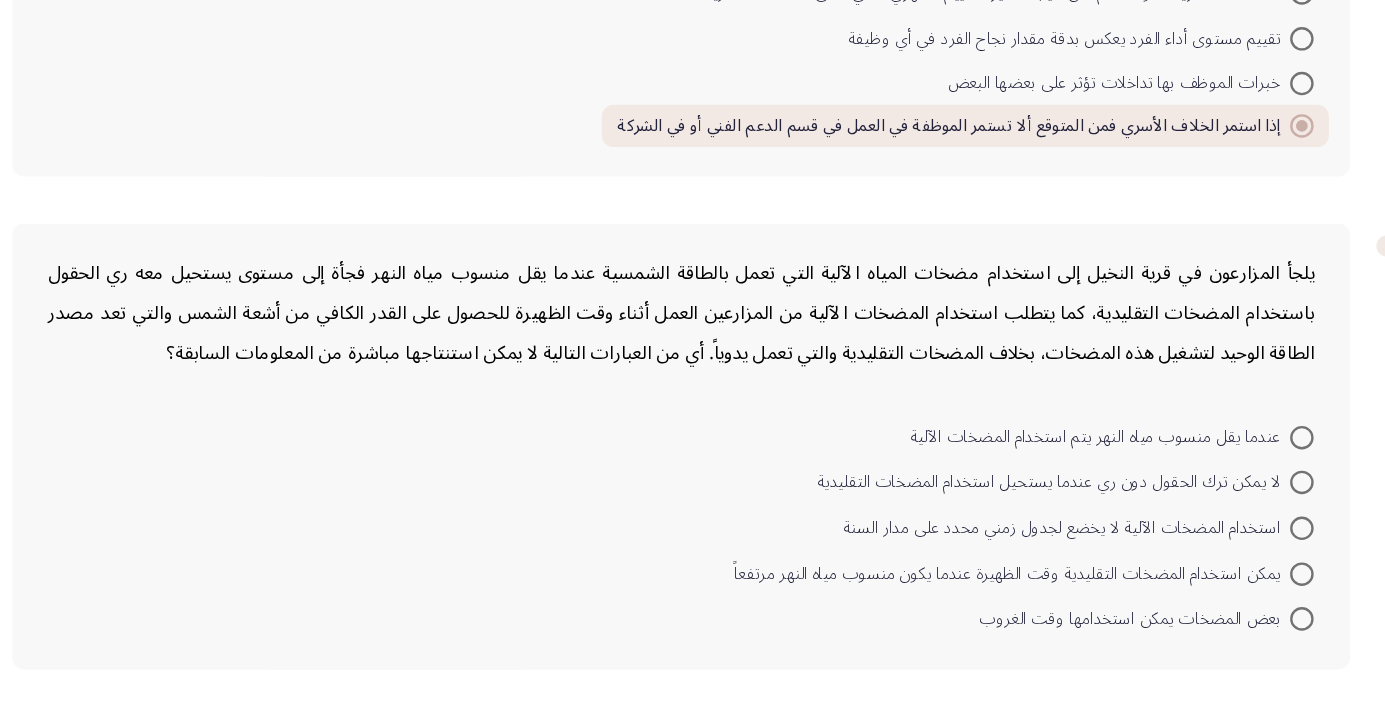 click at bounding box center (1200, 494) 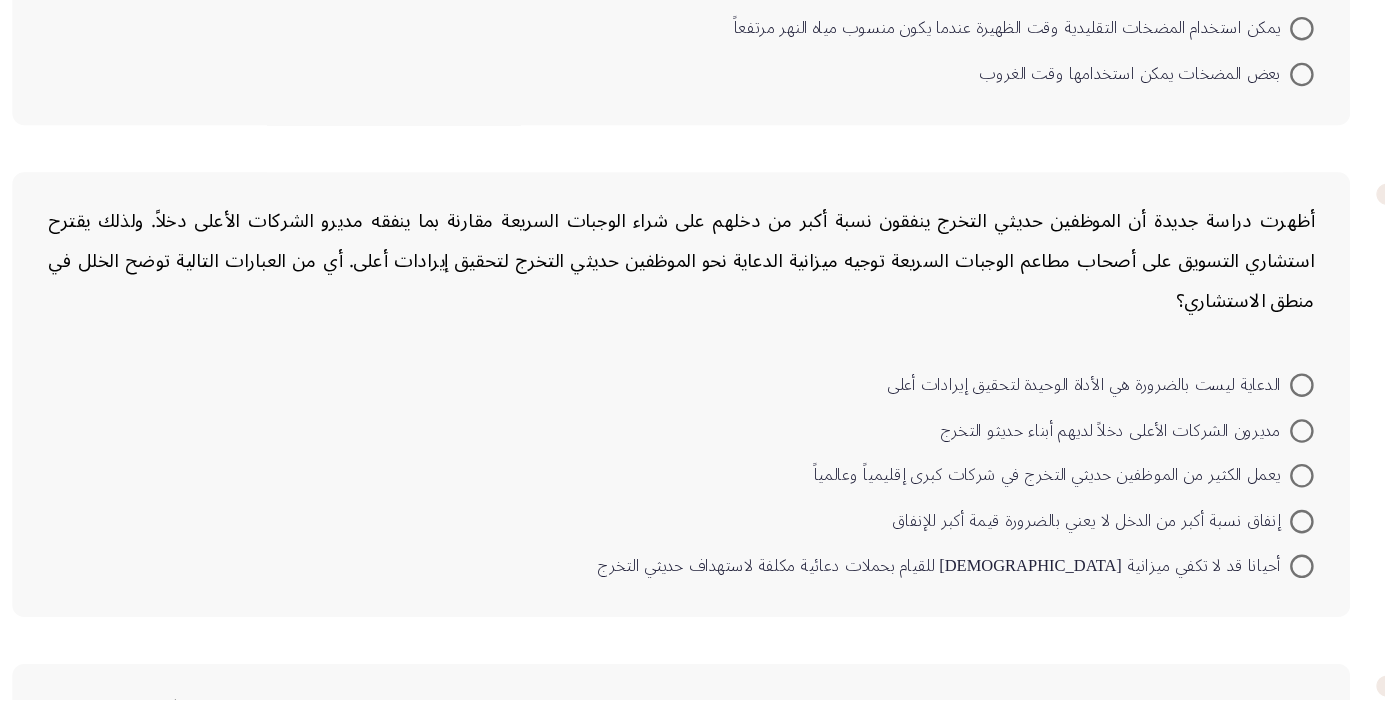 scroll, scrollTop: 1167, scrollLeft: 0, axis: vertical 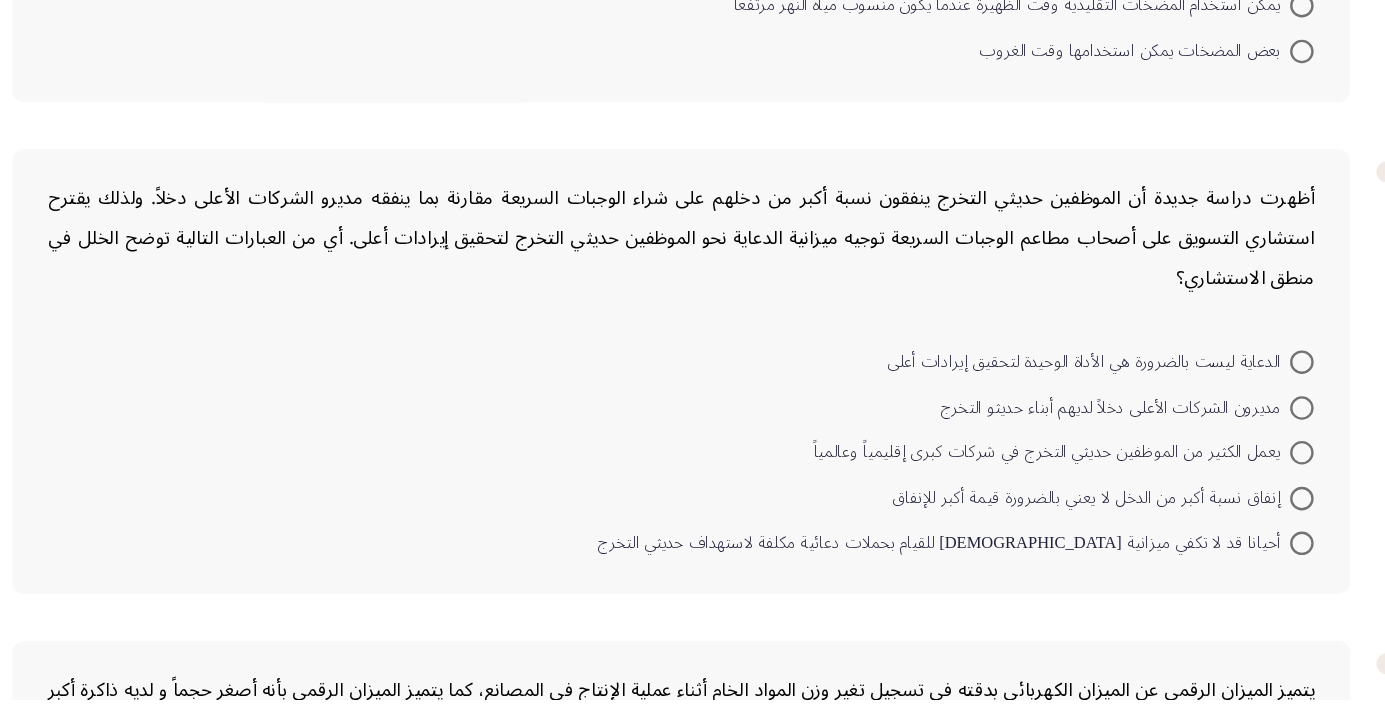 click at bounding box center (1200, 584) 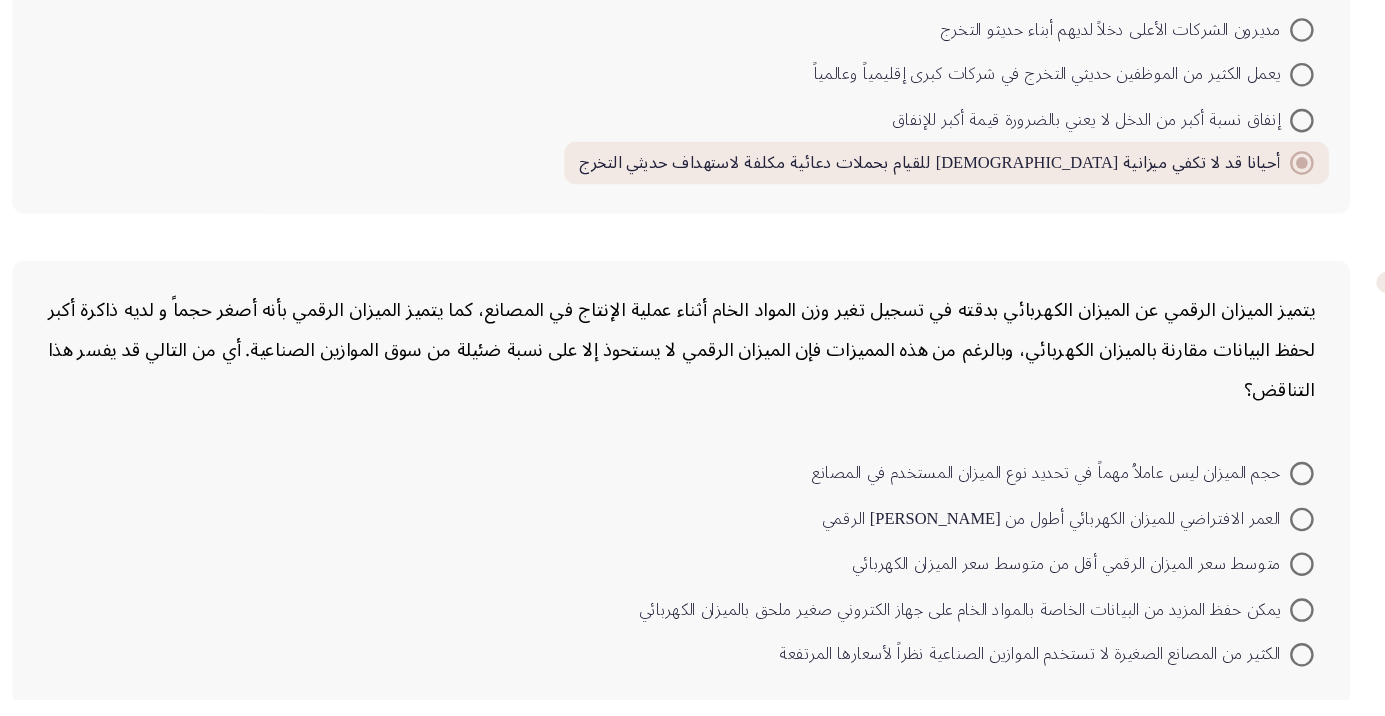scroll, scrollTop: 1495, scrollLeft: 0, axis: vertical 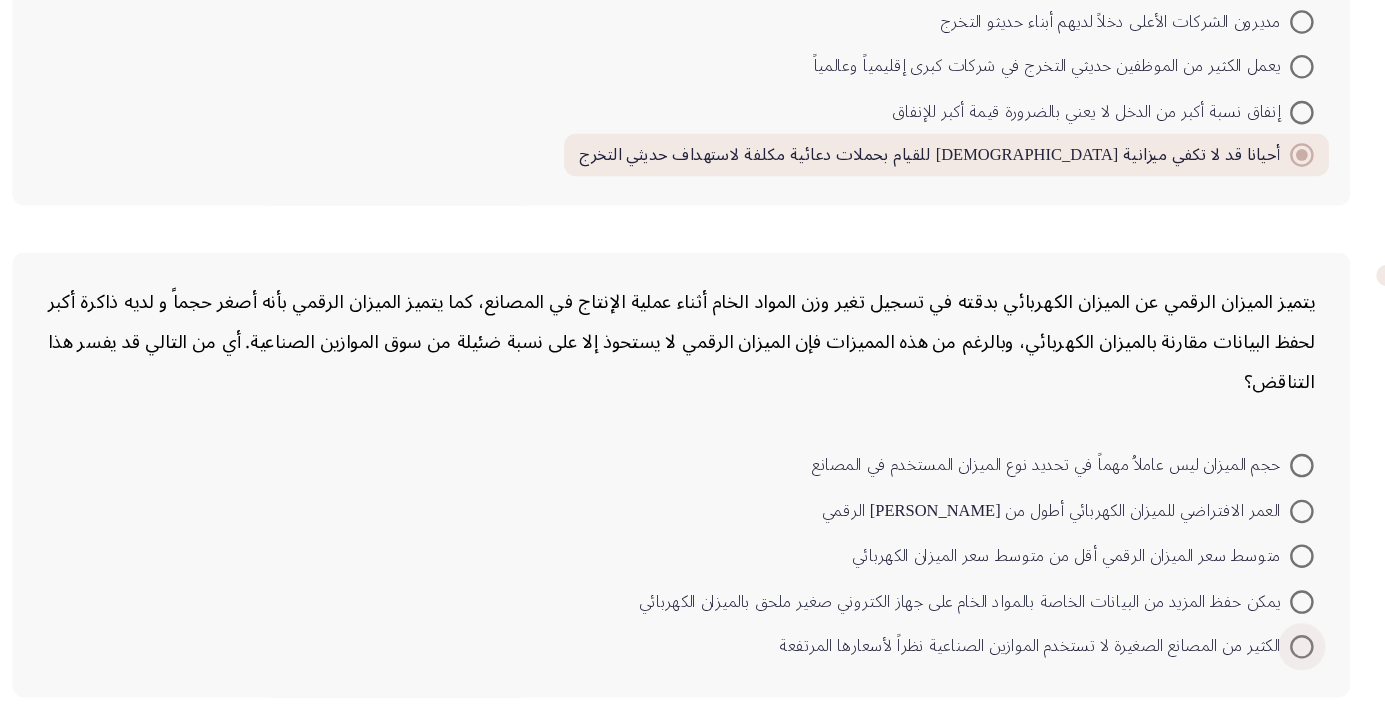 click at bounding box center [1200, 672] 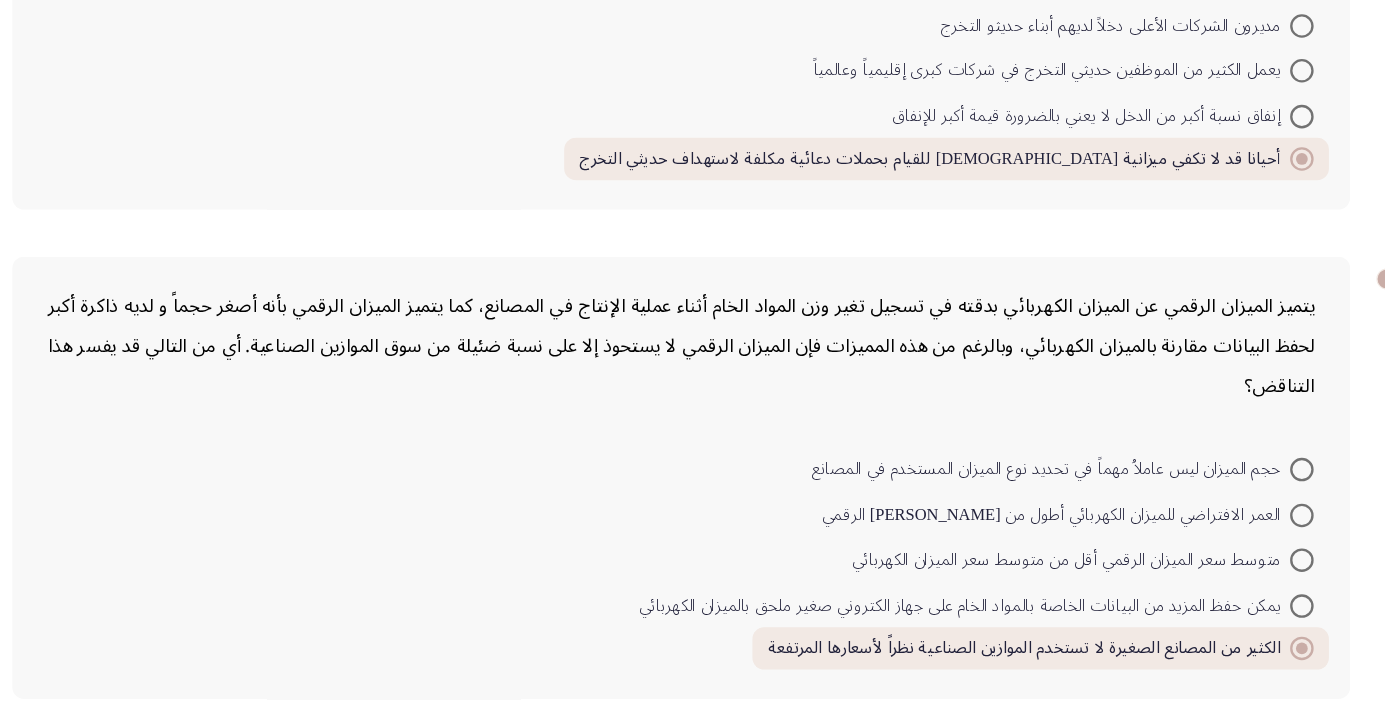 click on "التالي" 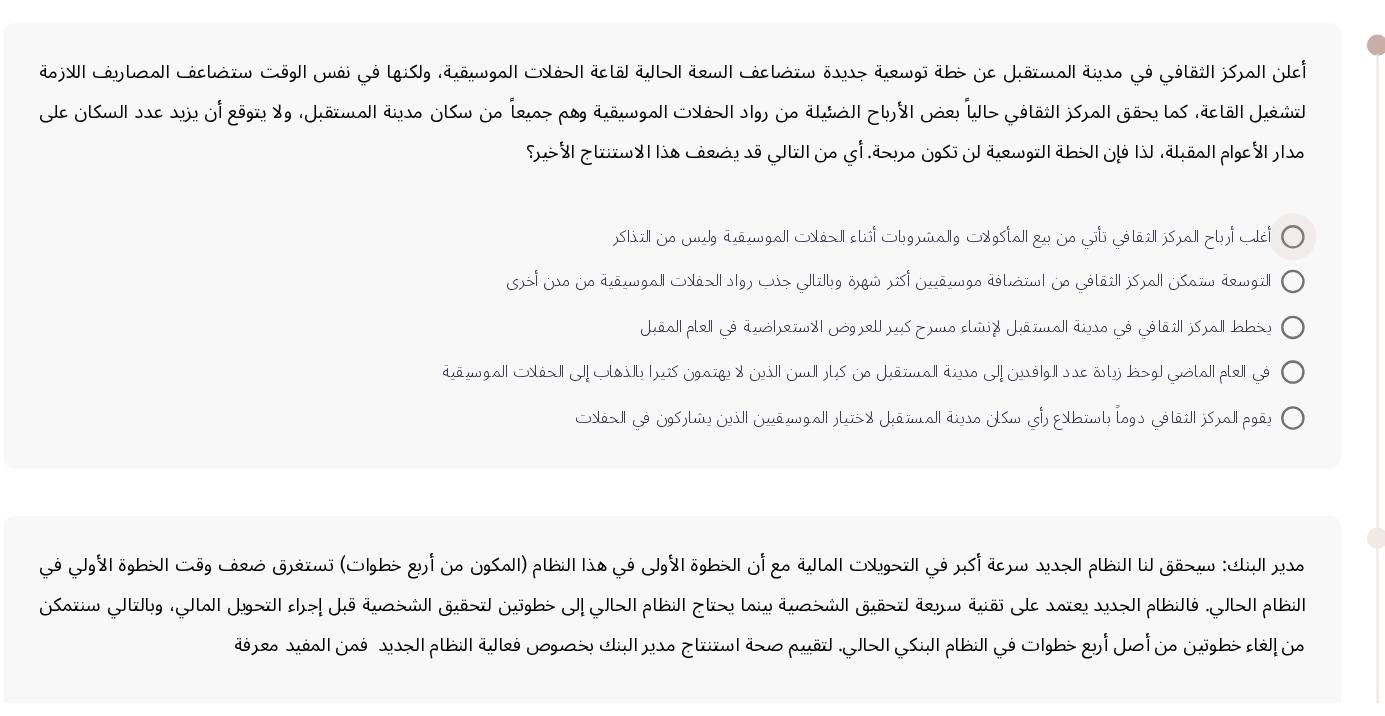 scroll, scrollTop: 58, scrollLeft: 0, axis: vertical 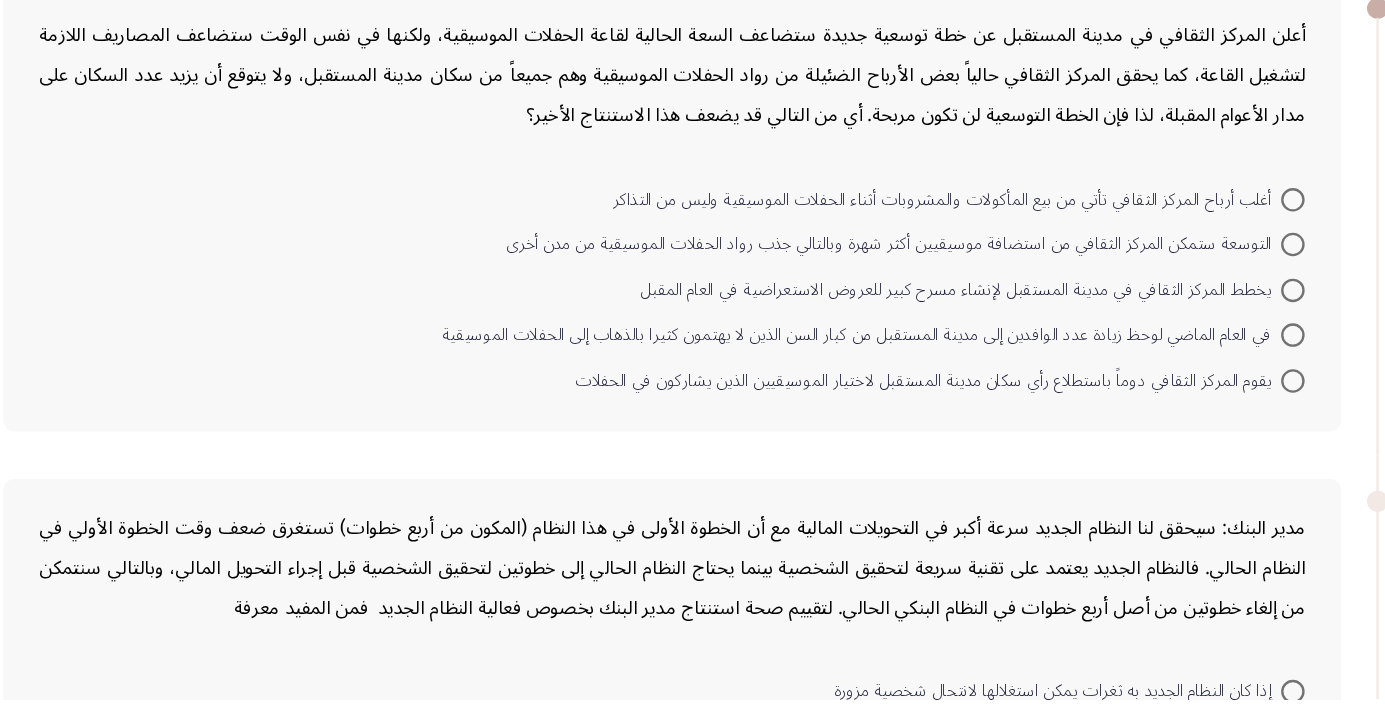 click at bounding box center [1200, 330] 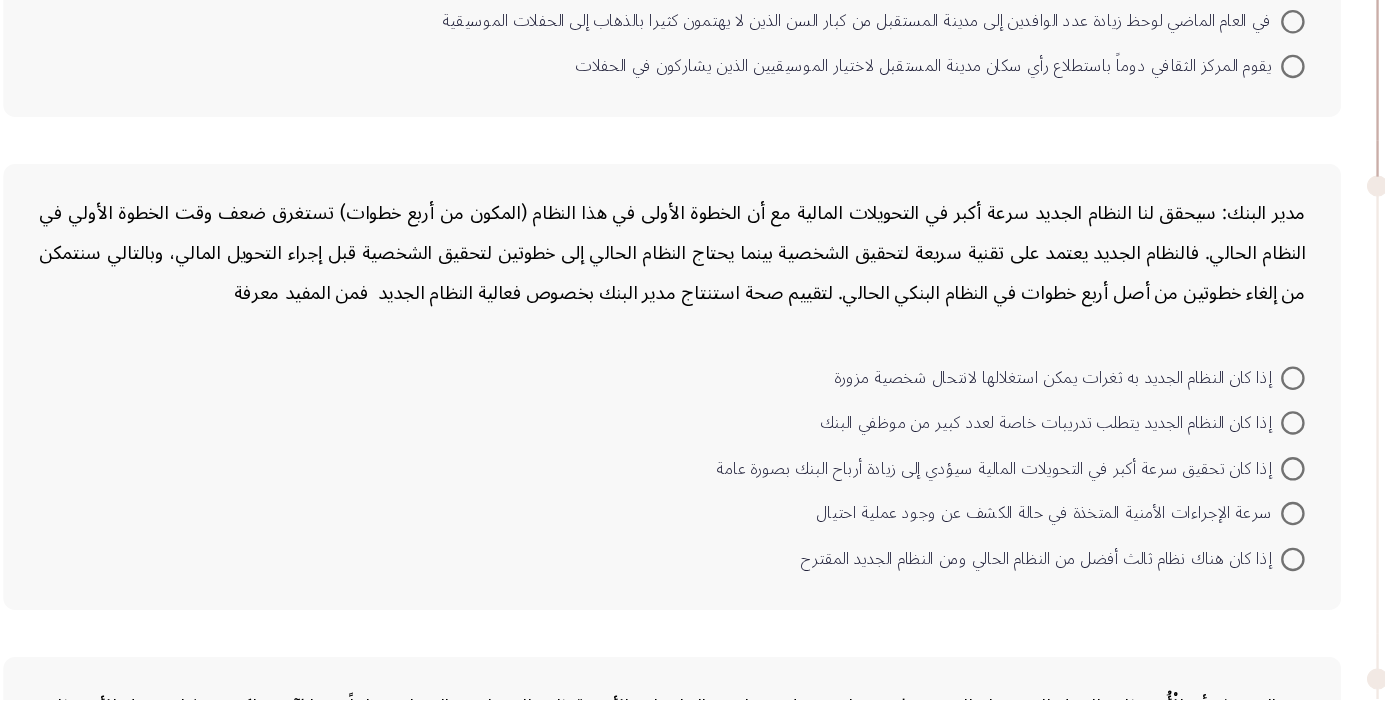 scroll, scrollTop: 337, scrollLeft: 0, axis: vertical 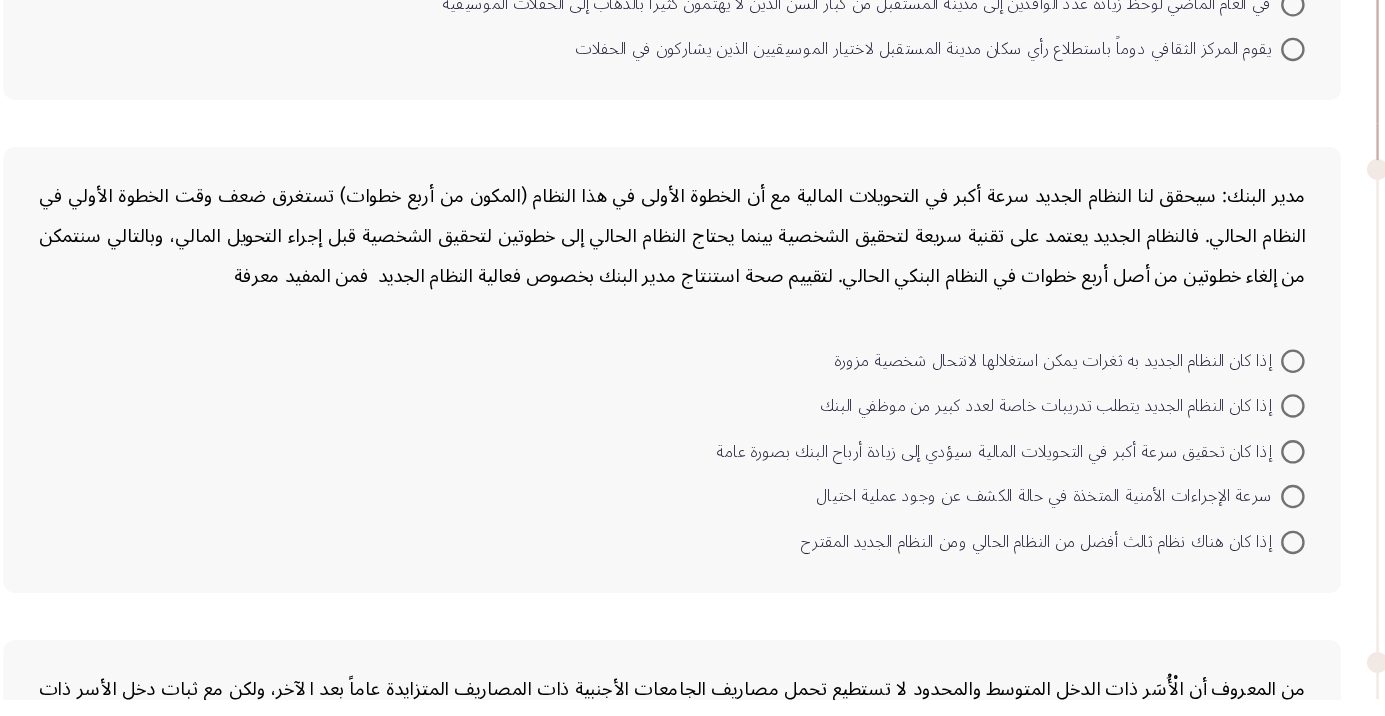 click on "إذا كان تحقيق سرعة أكبر في التحويلات المالية سيؤدي إلى زيادة أرباح البنك بصورة عامة" at bounding box center (960, 504) 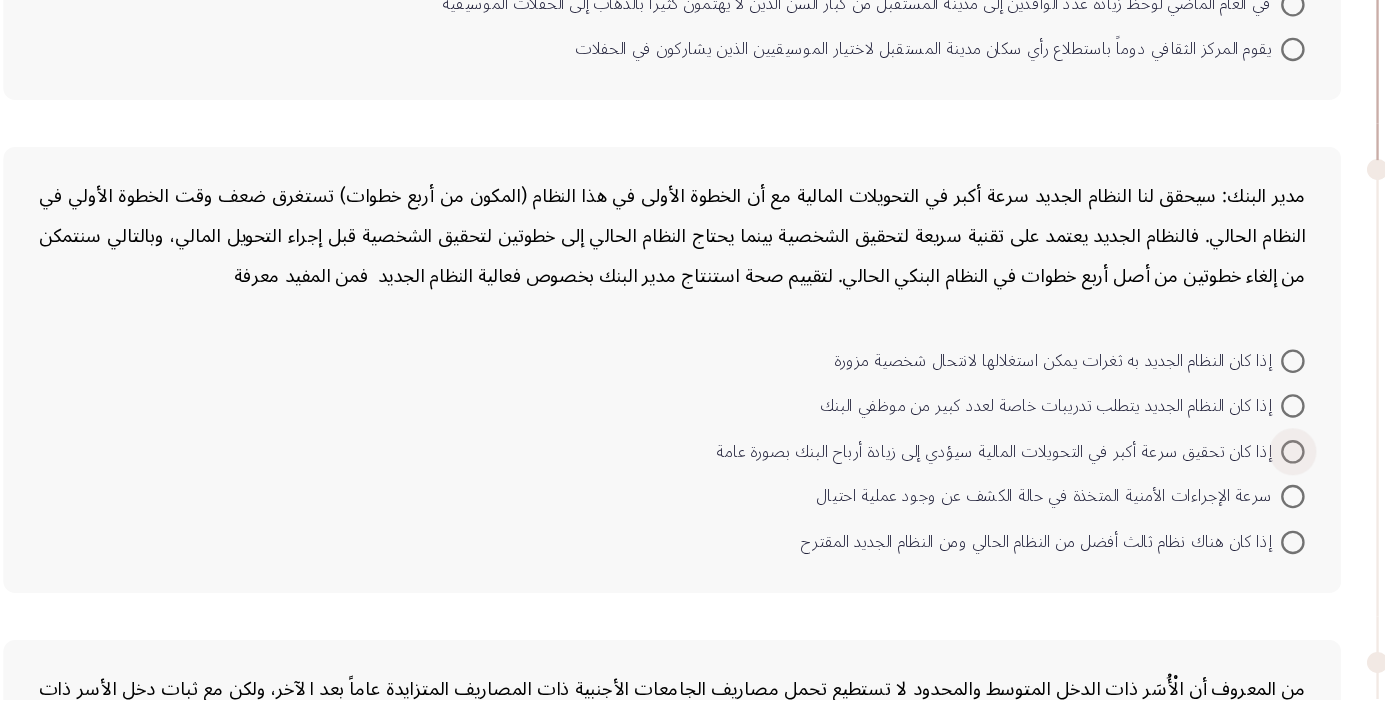 click at bounding box center [1200, 506] 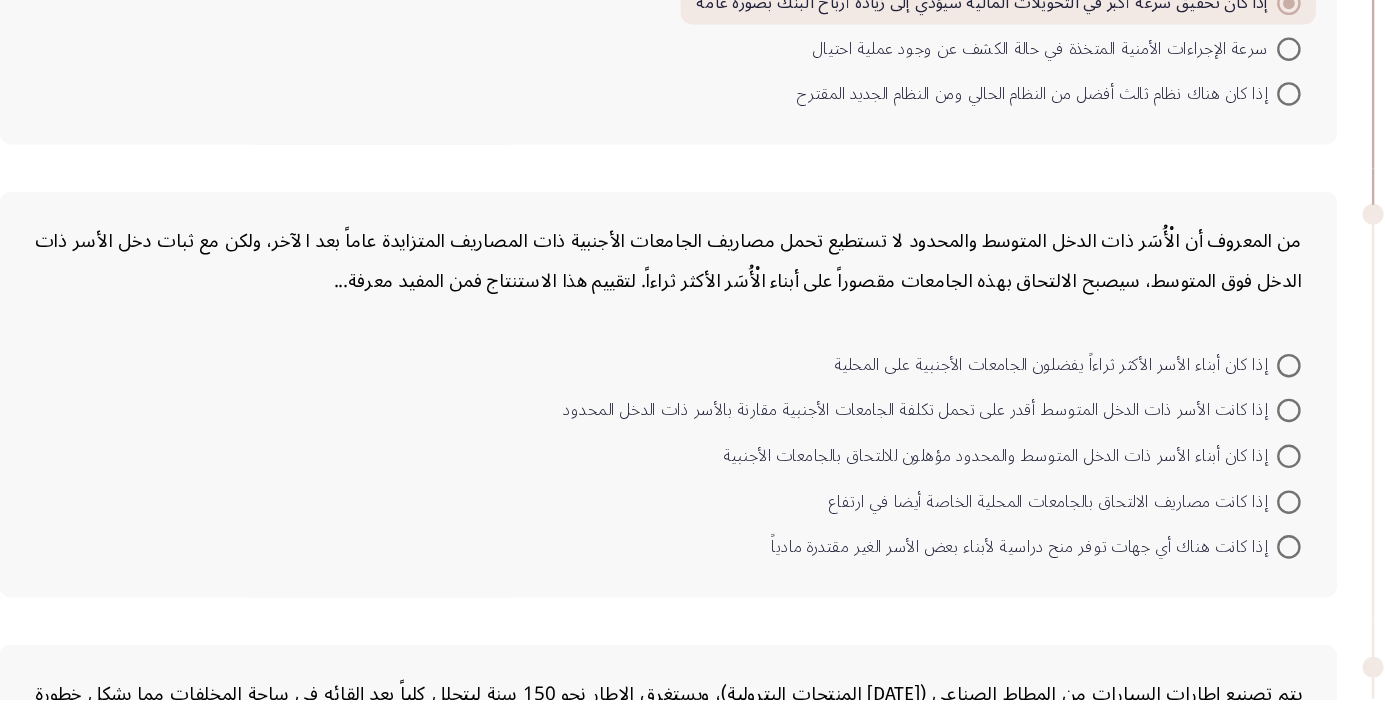 scroll, scrollTop: 718, scrollLeft: 0, axis: vertical 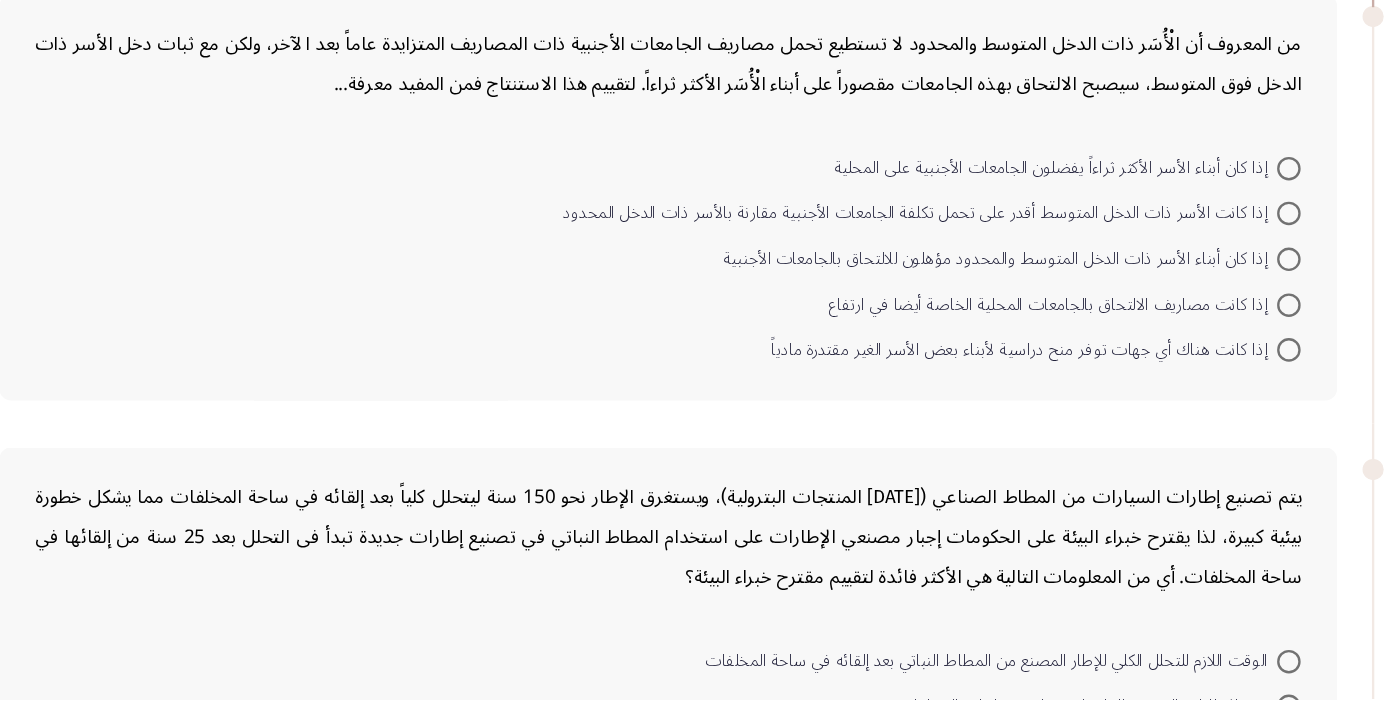 click at bounding box center [1200, 419] 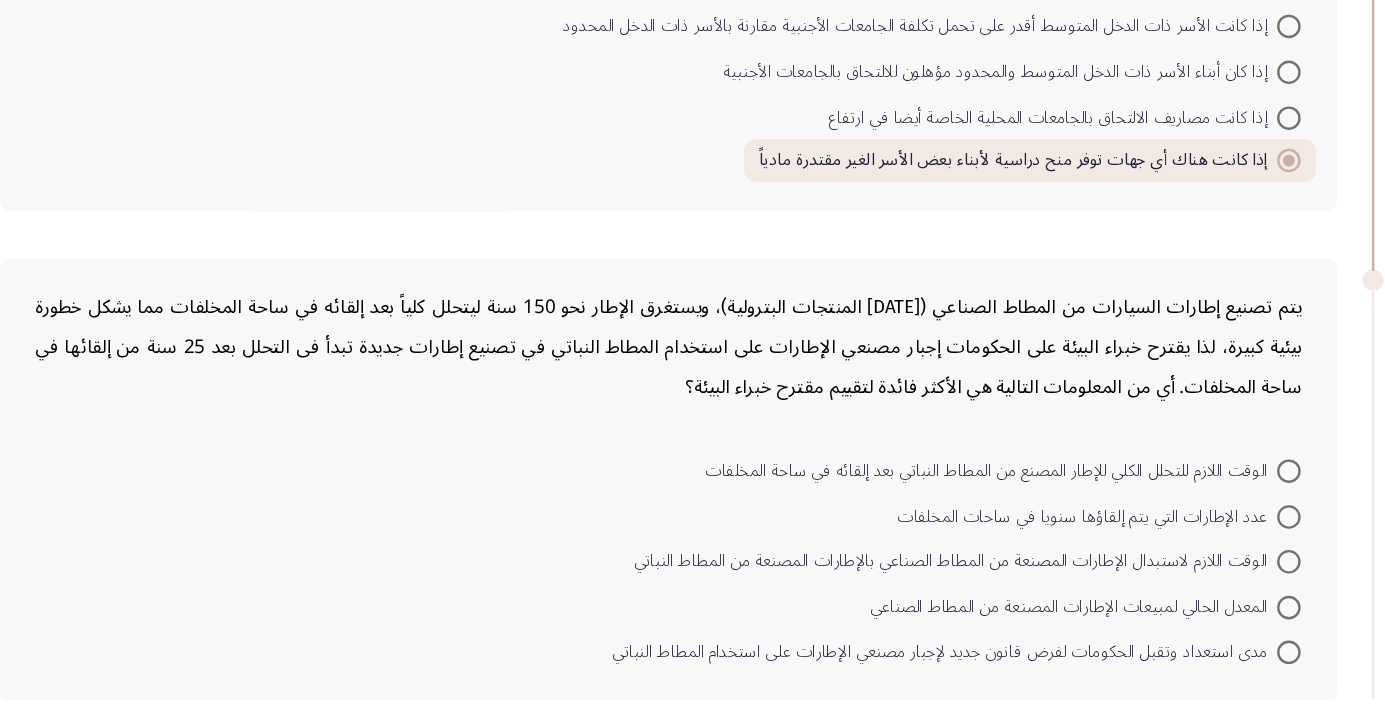 scroll, scrollTop: 1066, scrollLeft: 0, axis: vertical 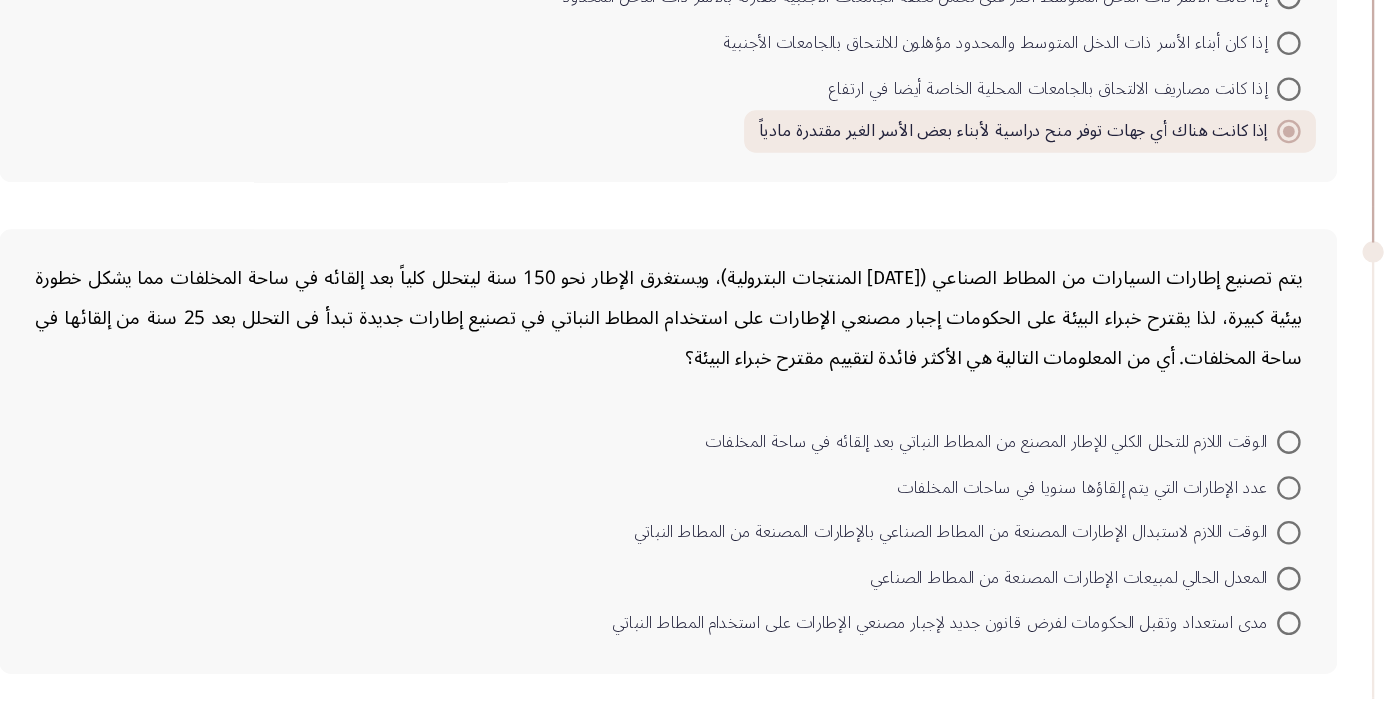 click at bounding box center [1200, 537] 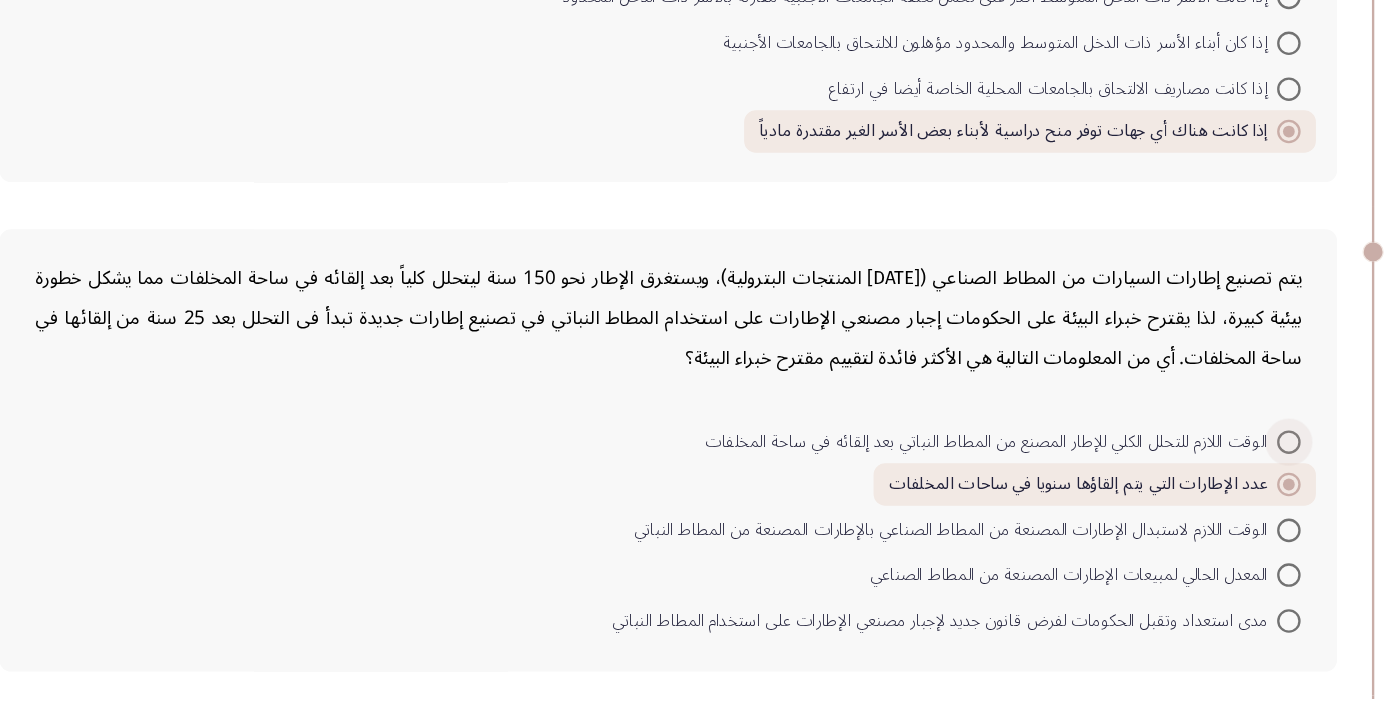 click at bounding box center [1200, 498] 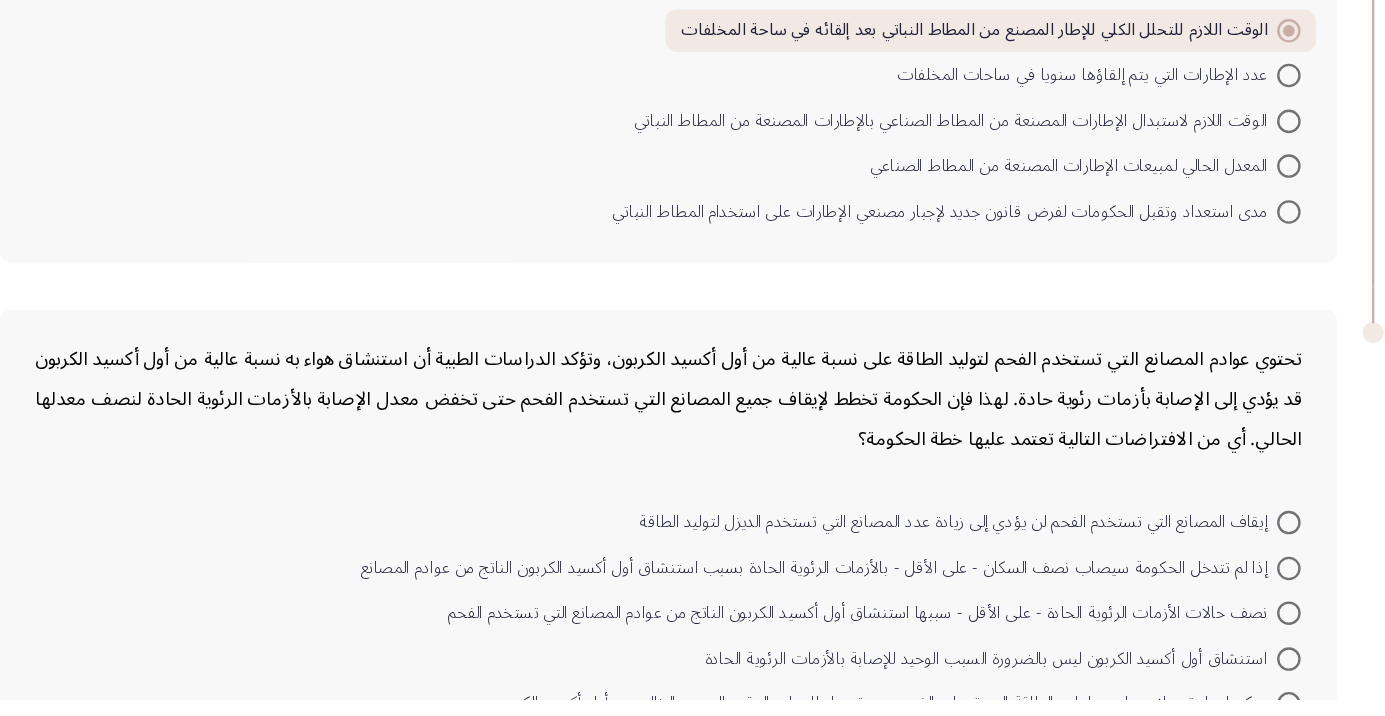 scroll, scrollTop: 1414, scrollLeft: 0, axis: vertical 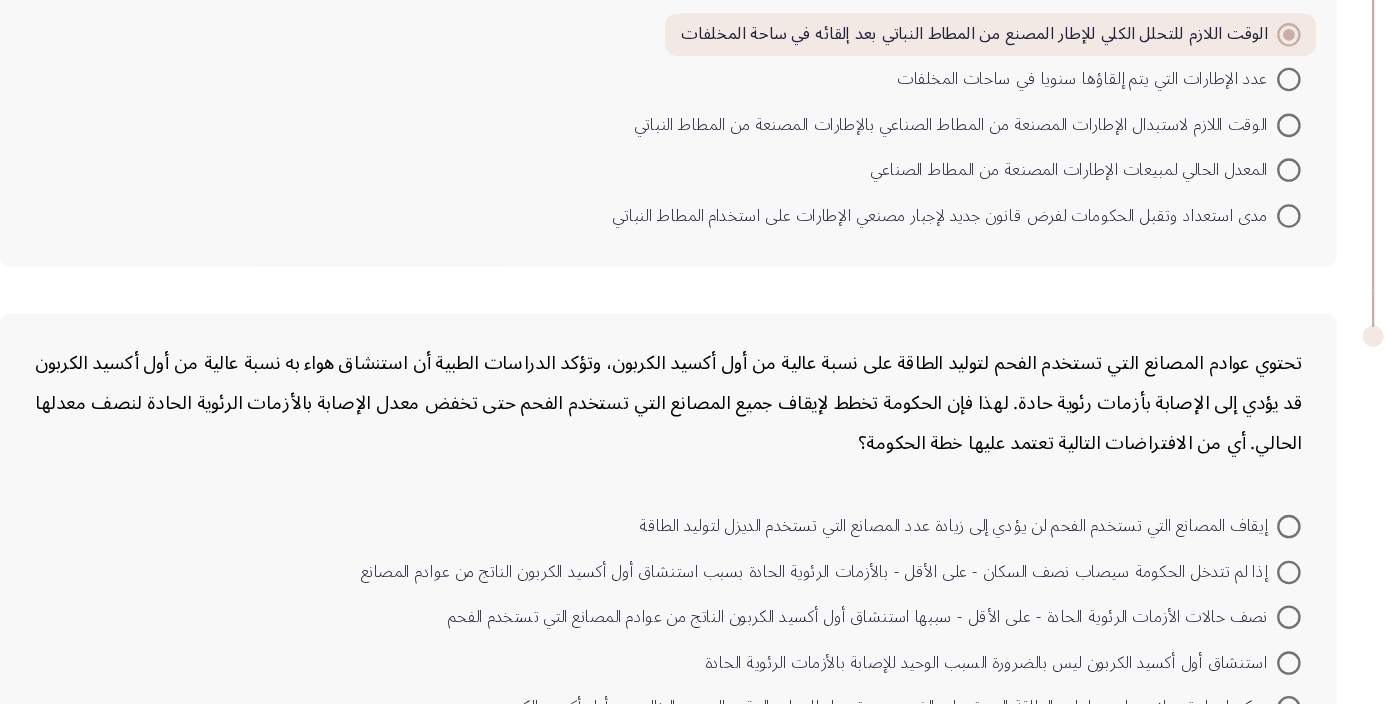 click on "تحتوي عوادم المصانع التي تستخدم الفحم لتوليد الطاقة على نسبة عالية من أول أكسيد الكربون، وتؤكد الدراسات الطبية أن استنشاق هواء به نسبة عالية من أول أكسيد الكربون قد يؤدي إلى الإصابة بأزمات رئوية حادة. لهذا فإن الحكومة تخطط لإيقاف جميع المصانع التي تستخدم الفحم حتى تخفض معدل الإصابة بالأزمات الرئوية الحادة لنصف معدلها الحالي.  أي من الافتراضات التالية تعتمد عليها خطة الحكومة؟    إيقاف المصانع التي تستخدم الفحم لن يؤدي إلى زيادة عدد المصانع التي تستخدم الديزل لتوليد الطاقة" 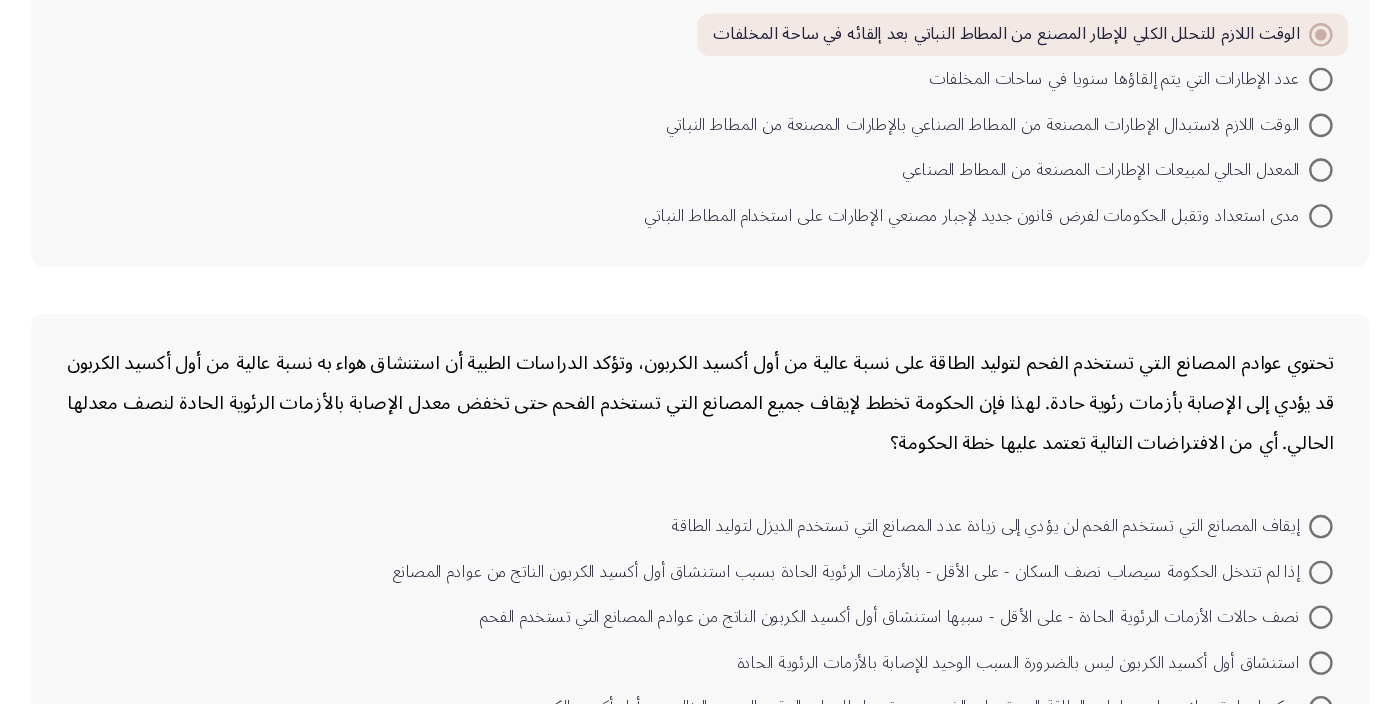 click at bounding box center (1200, 605) 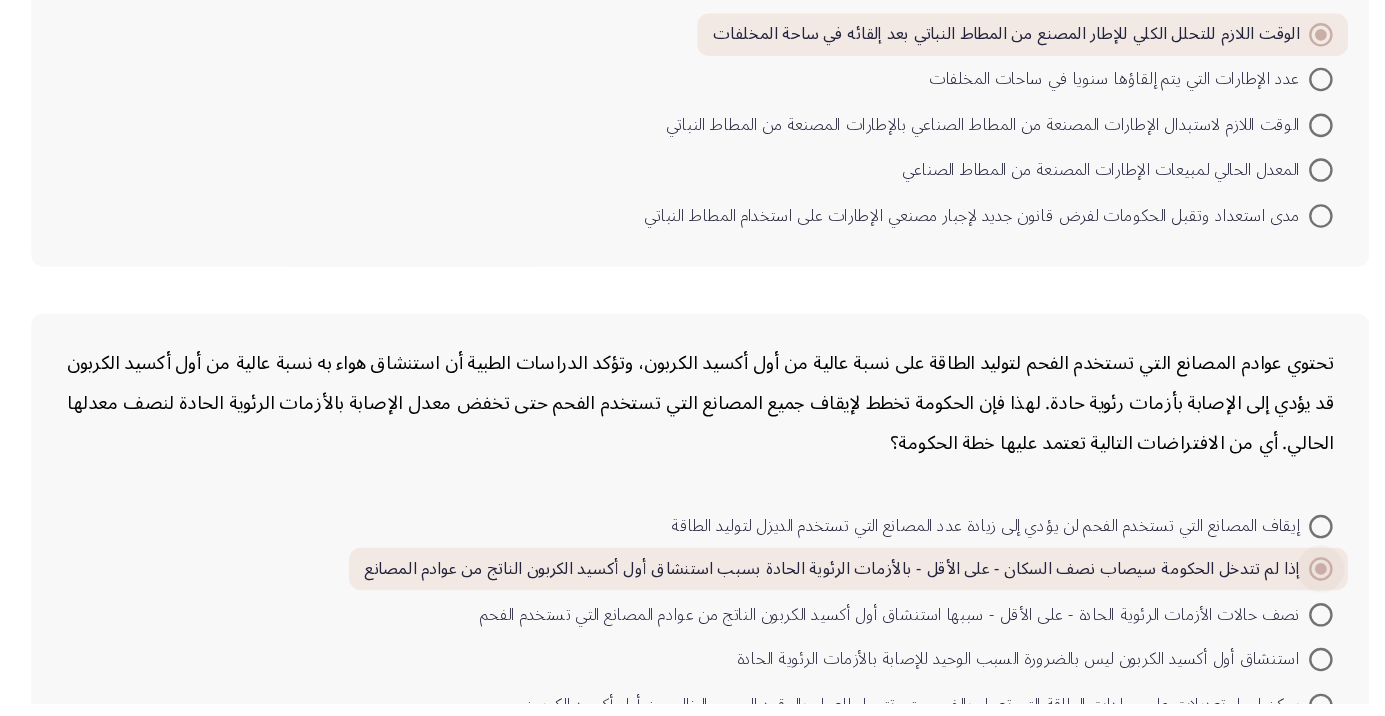 scroll, scrollTop: 1459, scrollLeft: 0, axis: vertical 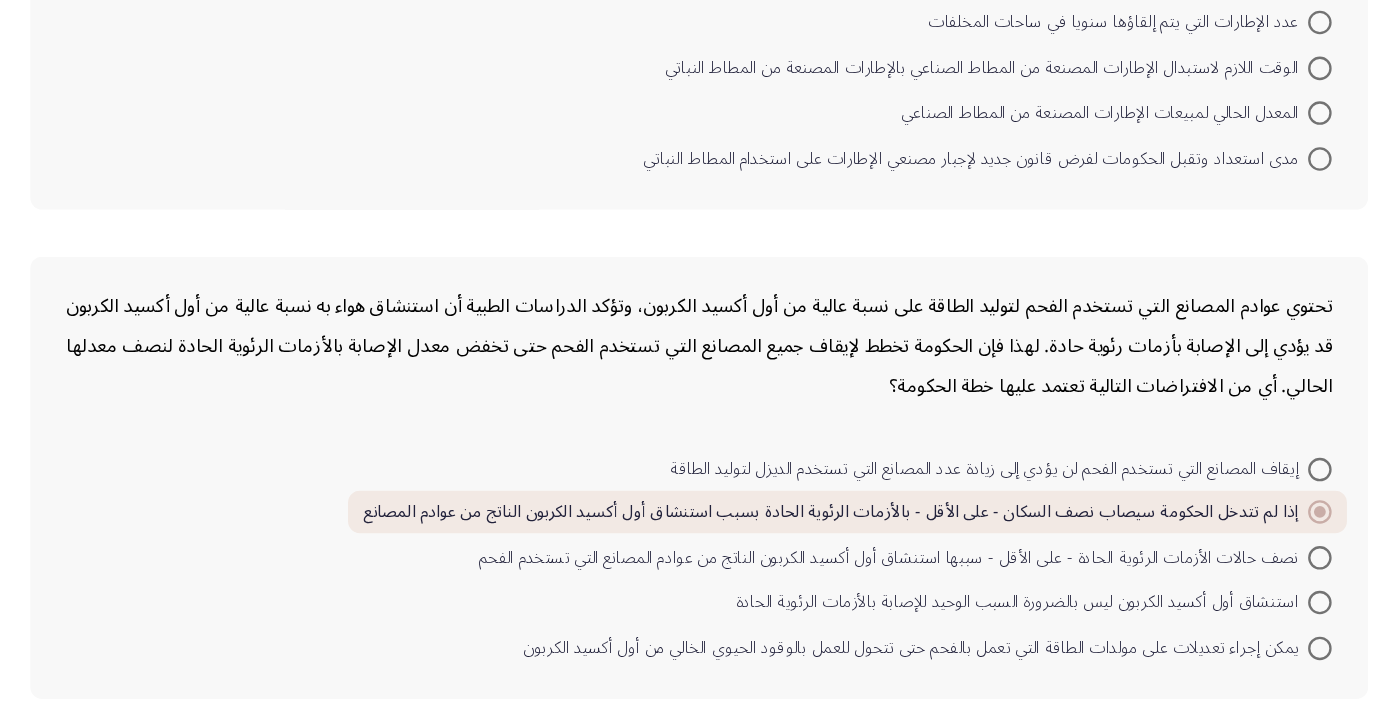 click on "التالي" 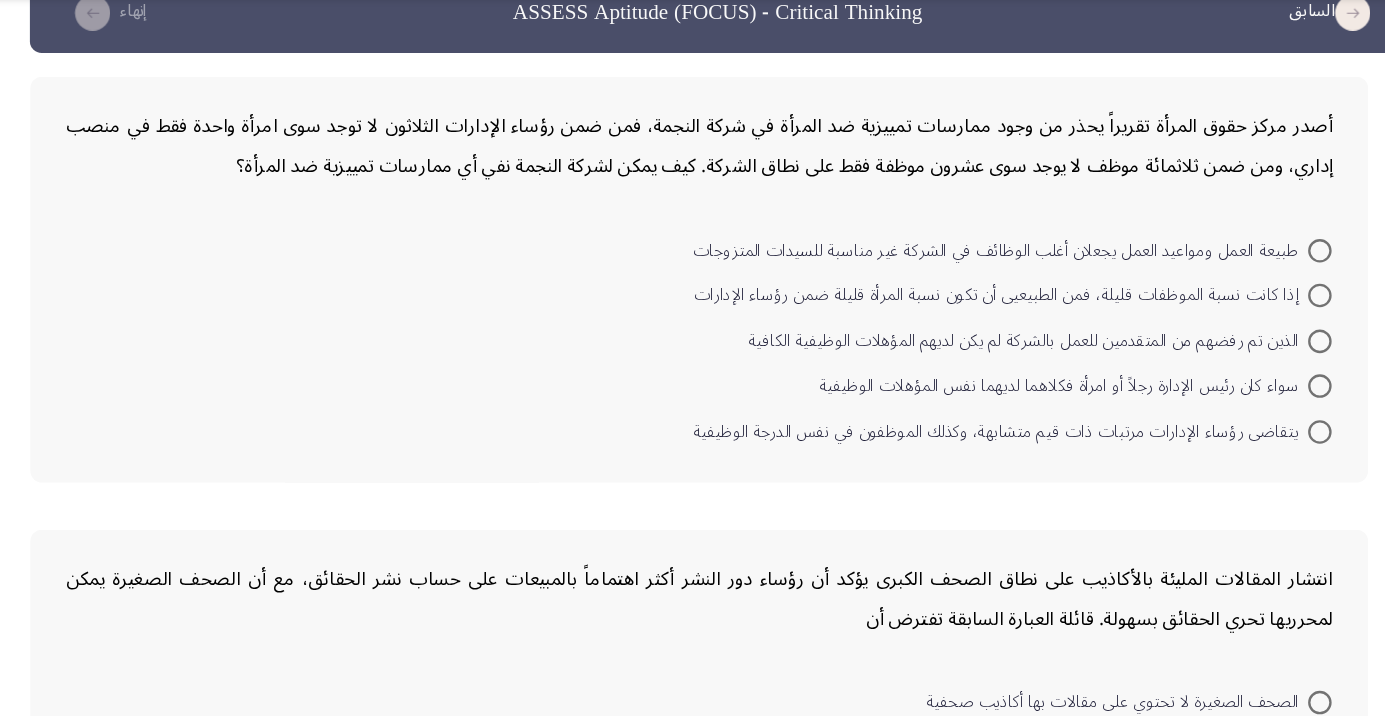 scroll, scrollTop: 40, scrollLeft: 0, axis: vertical 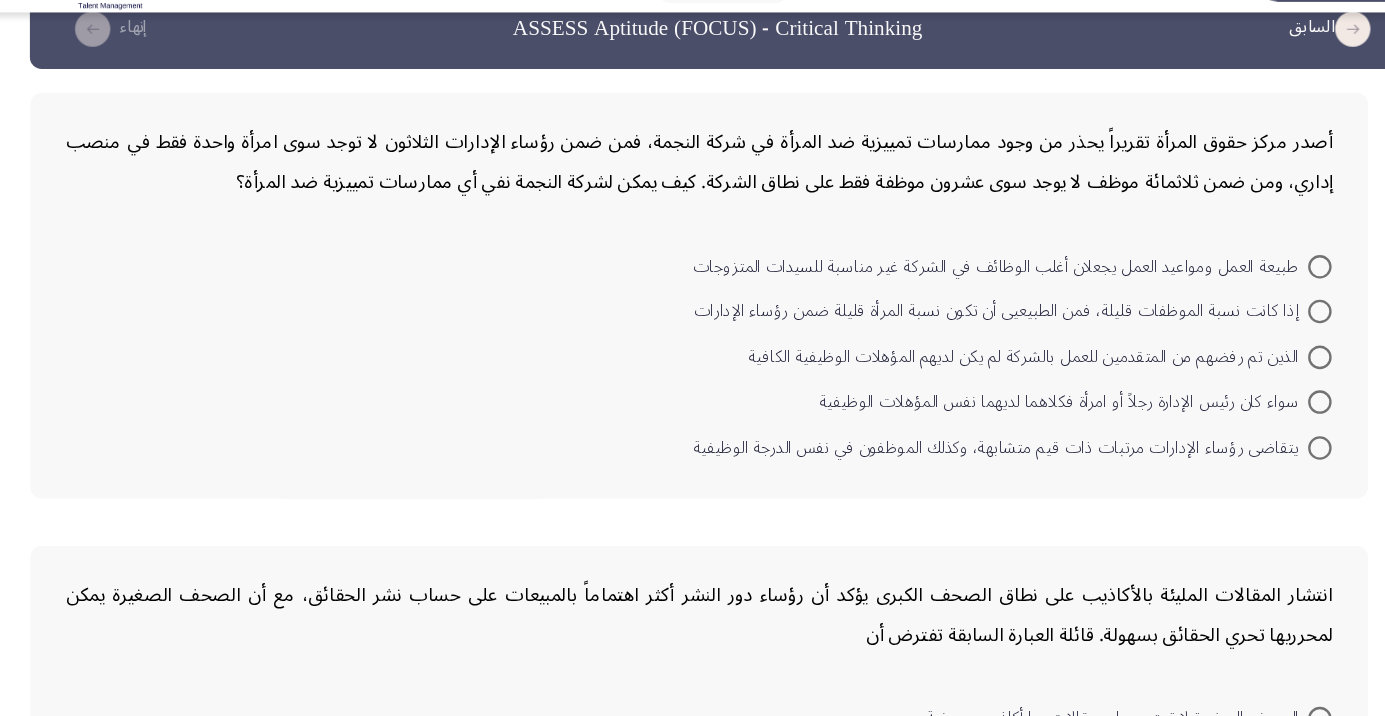 click at bounding box center (1200, 276) 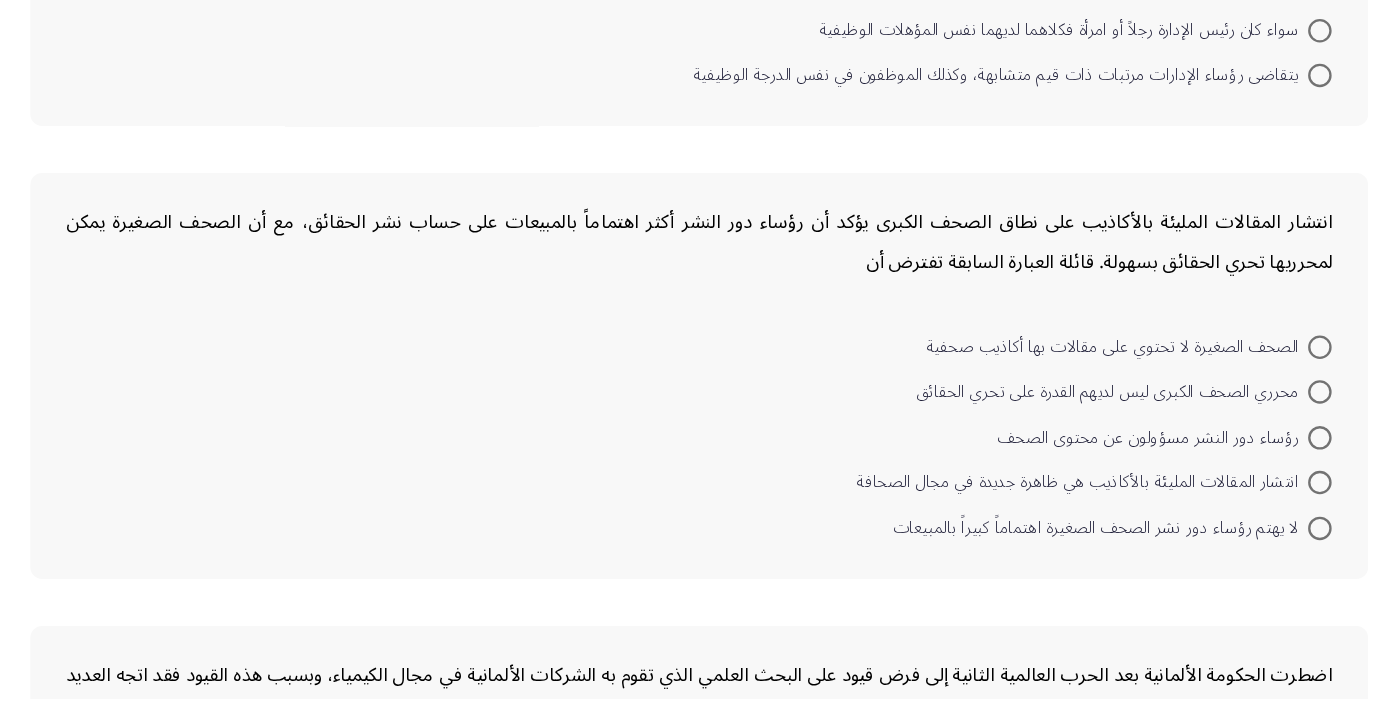 scroll, scrollTop: 282, scrollLeft: 0, axis: vertical 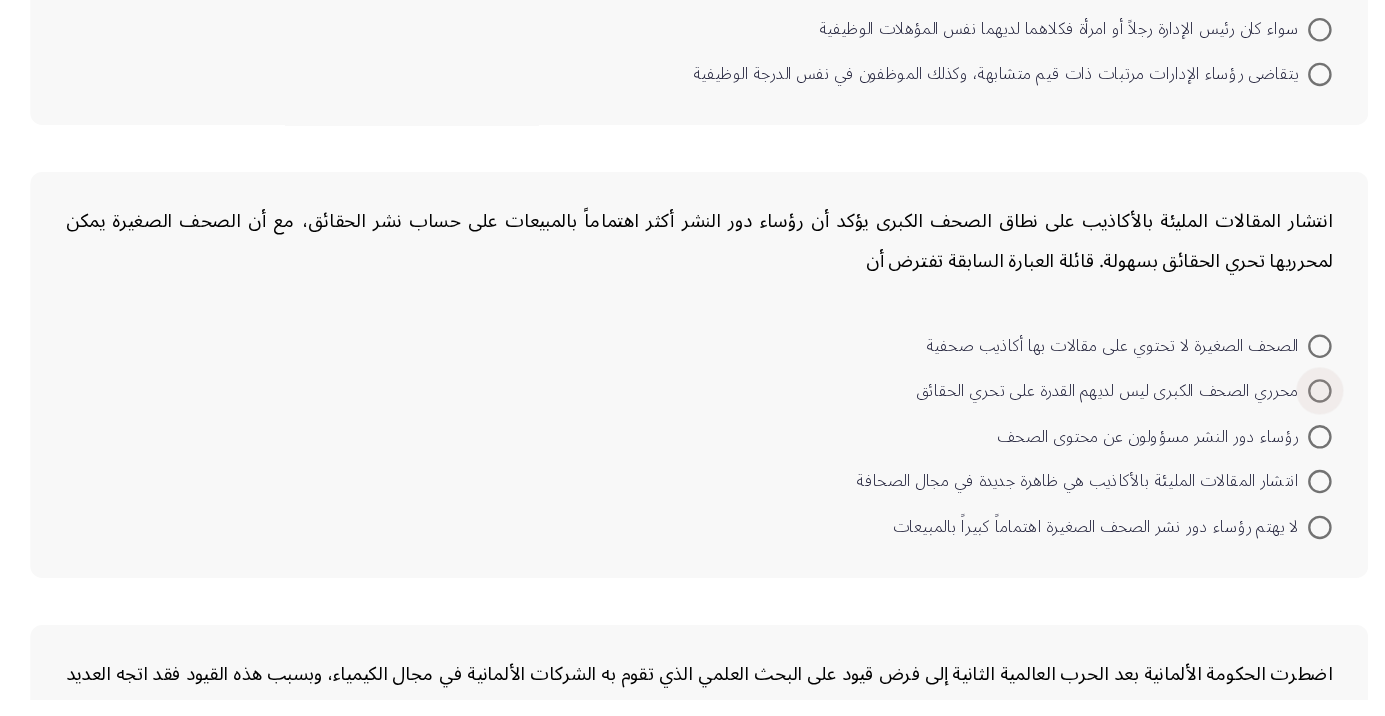 click at bounding box center [1200, 454] 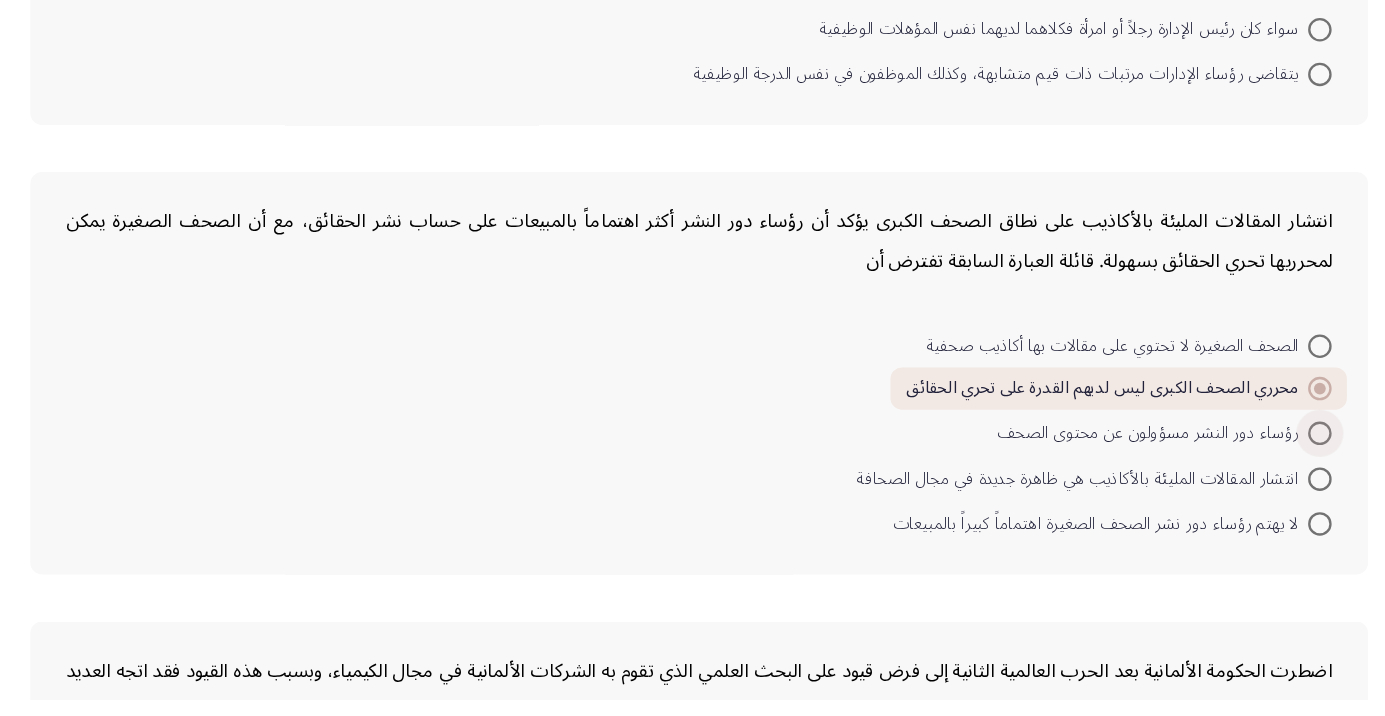 click at bounding box center [1200, 490] 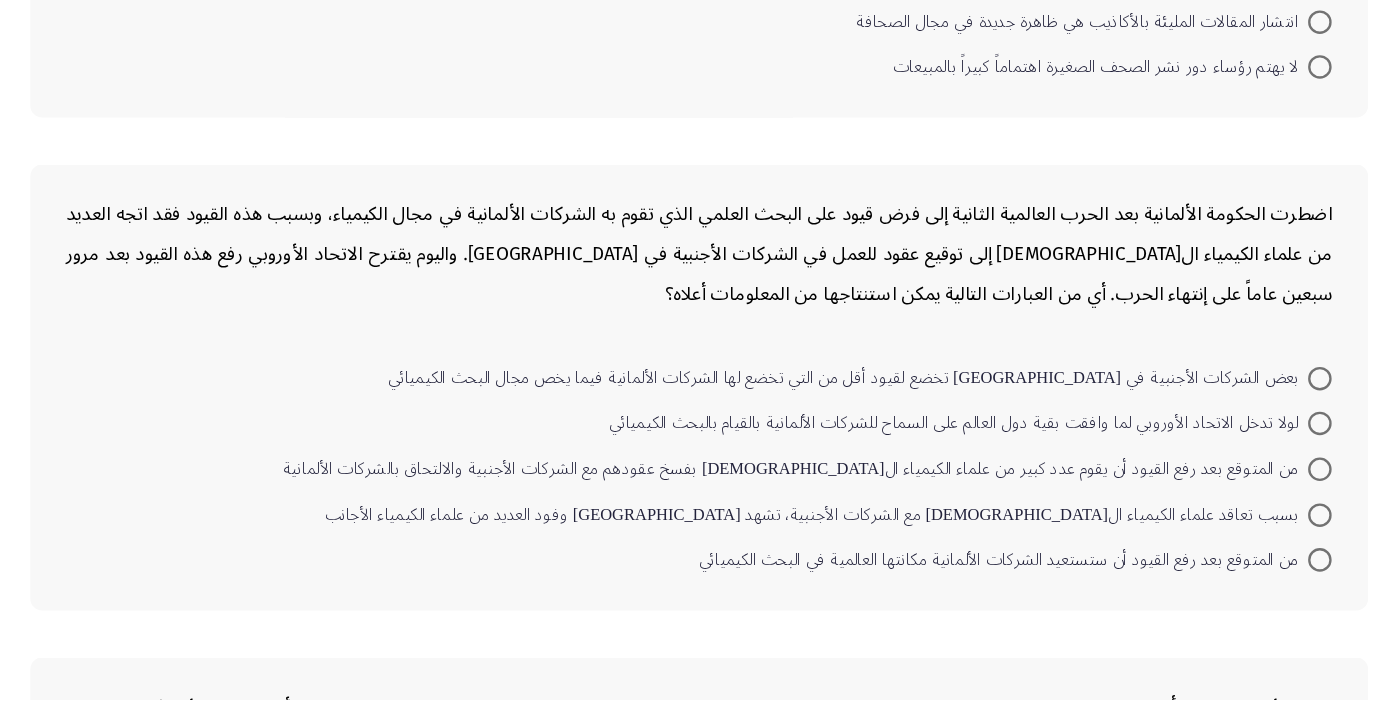scroll, scrollTop: 675, scrollLeft: 0, axis: vertical 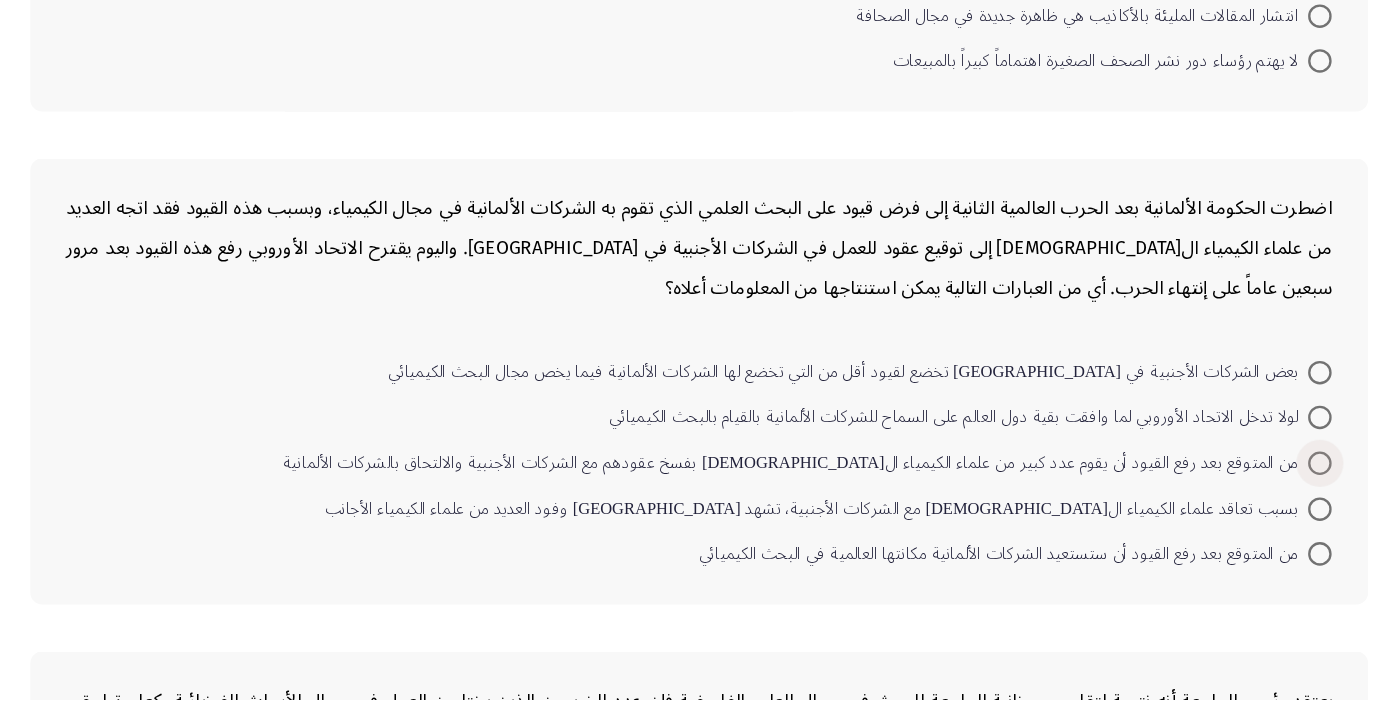 click at bounding box center [1200, 516] 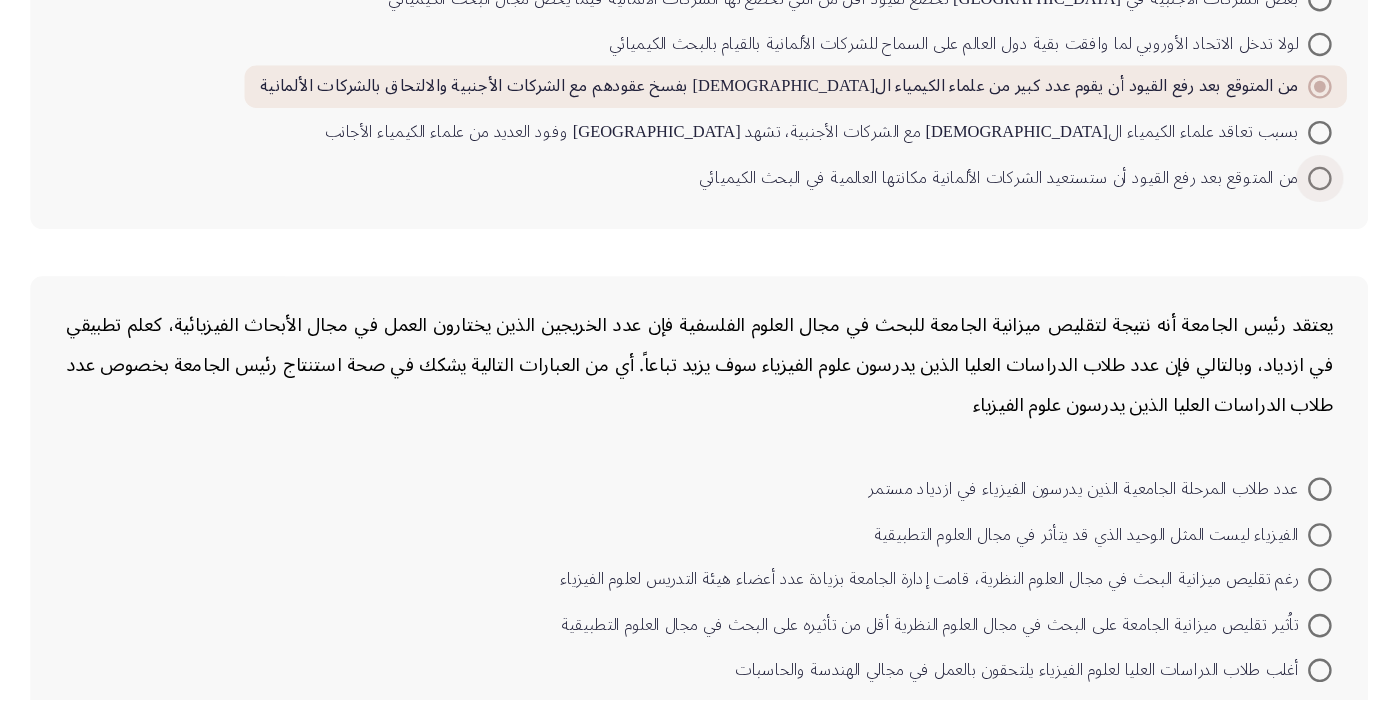 scroll, scrollTop: 1013, scrollLeft: 0, axis: vertical 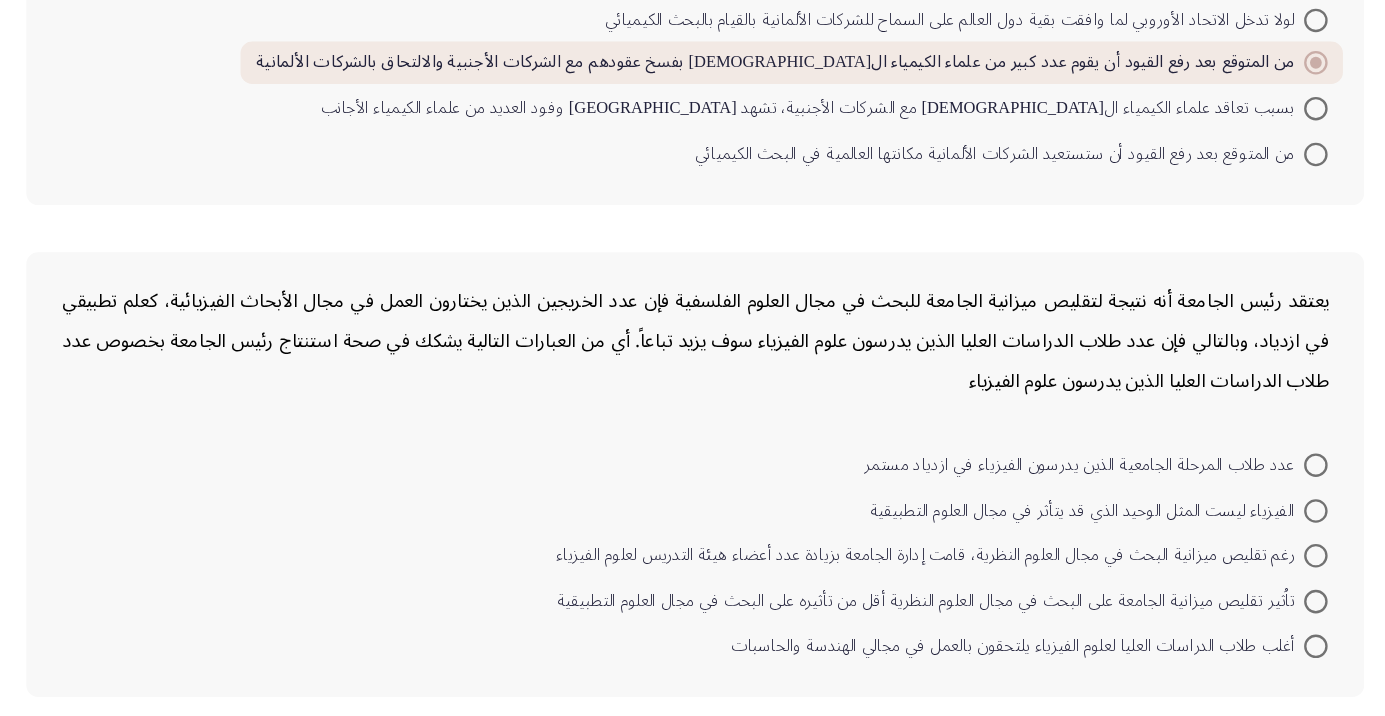 click on "عدد طلاب المرحلة الجامعية الذين يدرسون الفيزياء في ازدياد مستمر" at bounding box center (1013, 516) 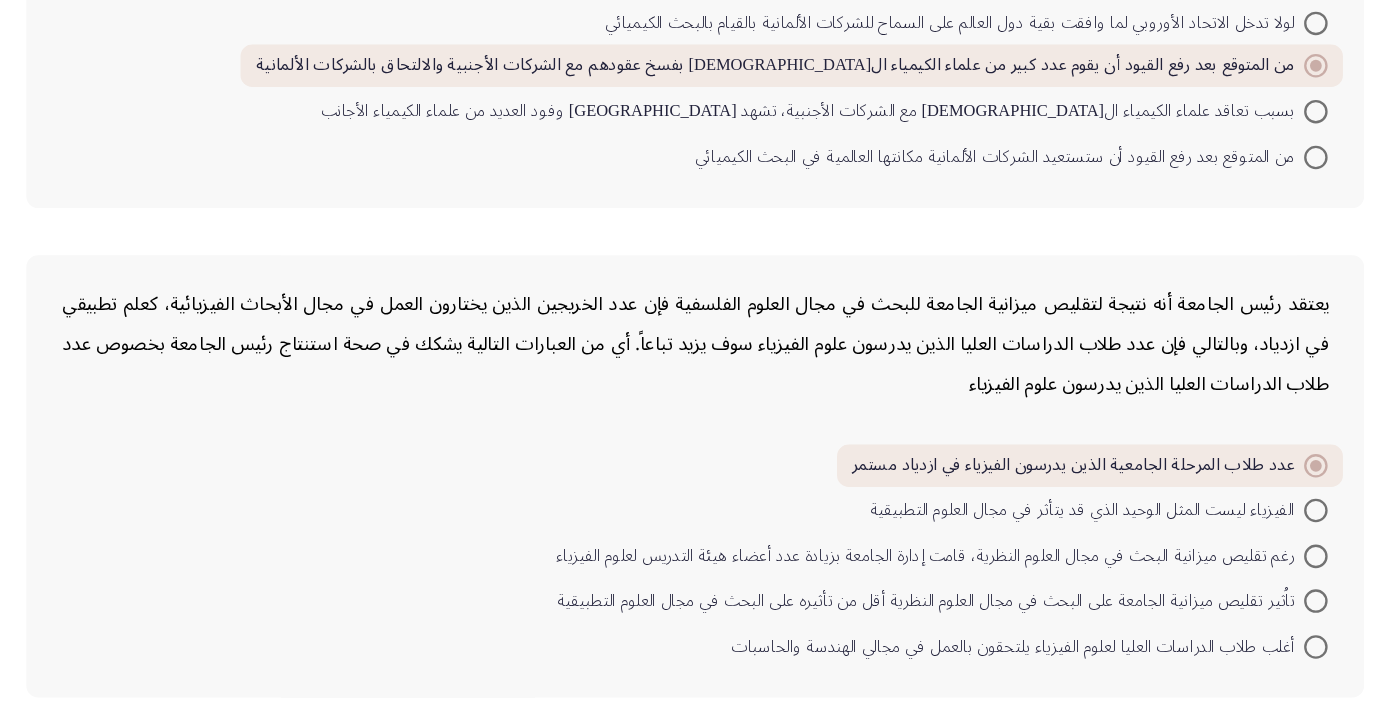 click on "إنهاء" 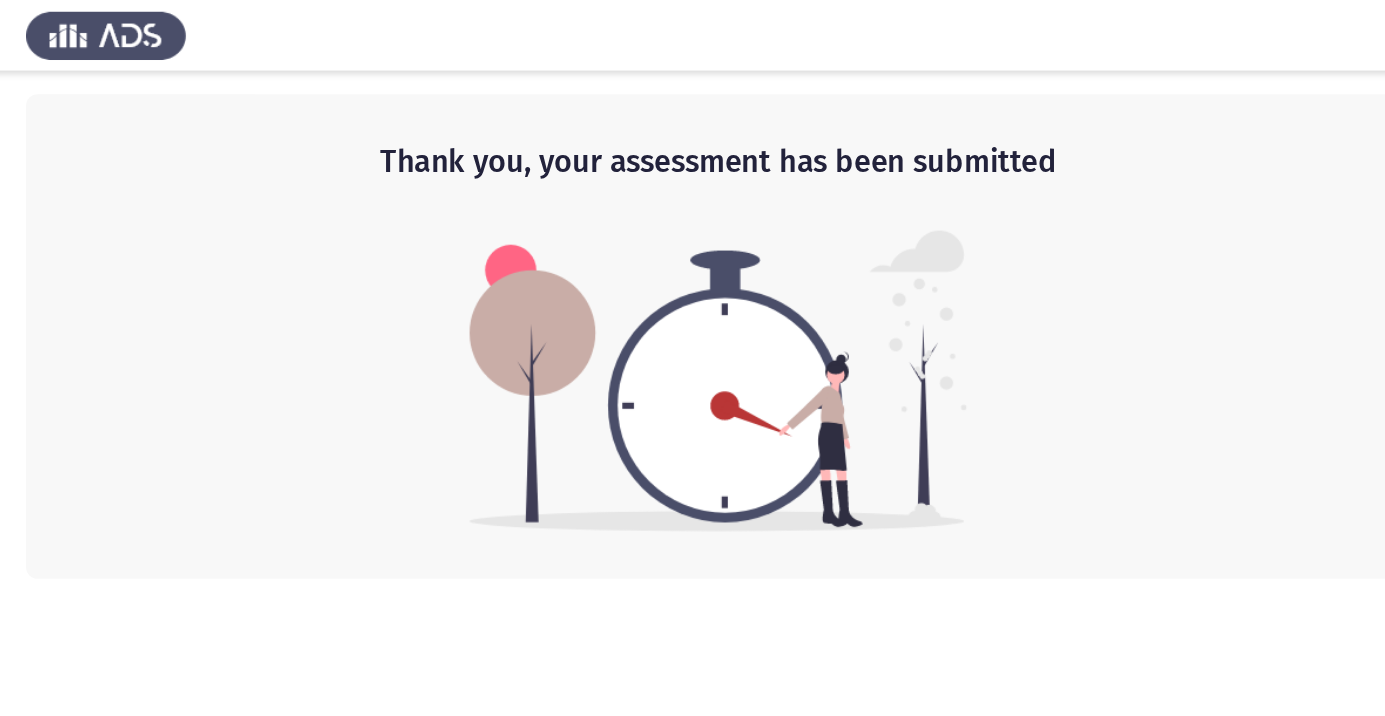 scroll, scrollTop: 0, scrollLeft: 0, axis: both 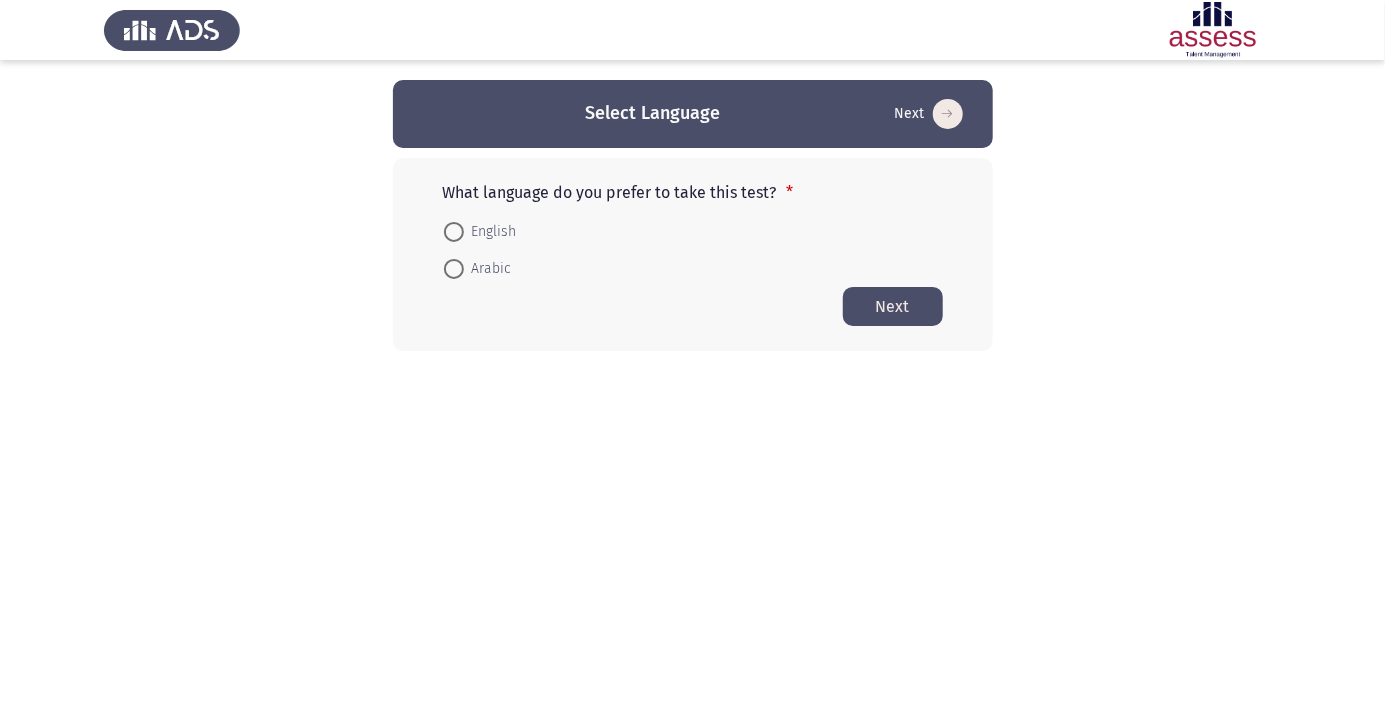 click at bounding box center (453, 269) 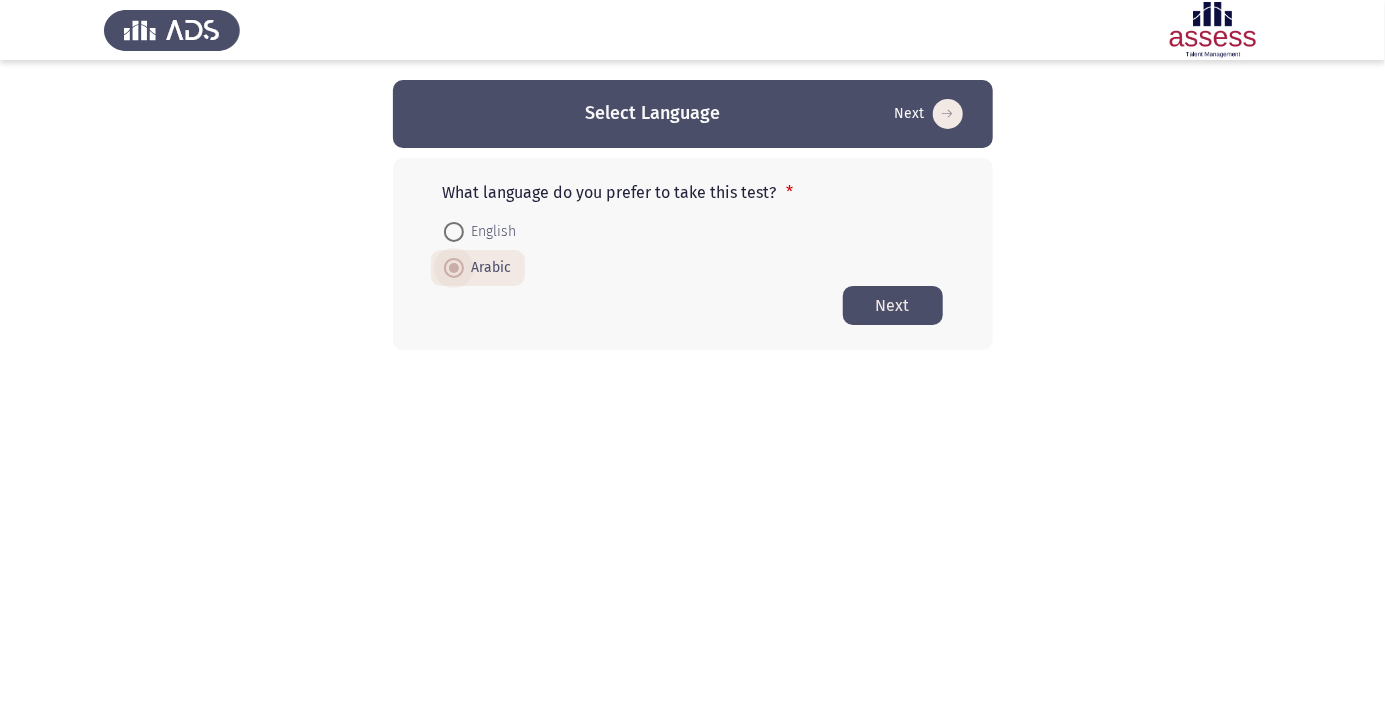 click on "Next" 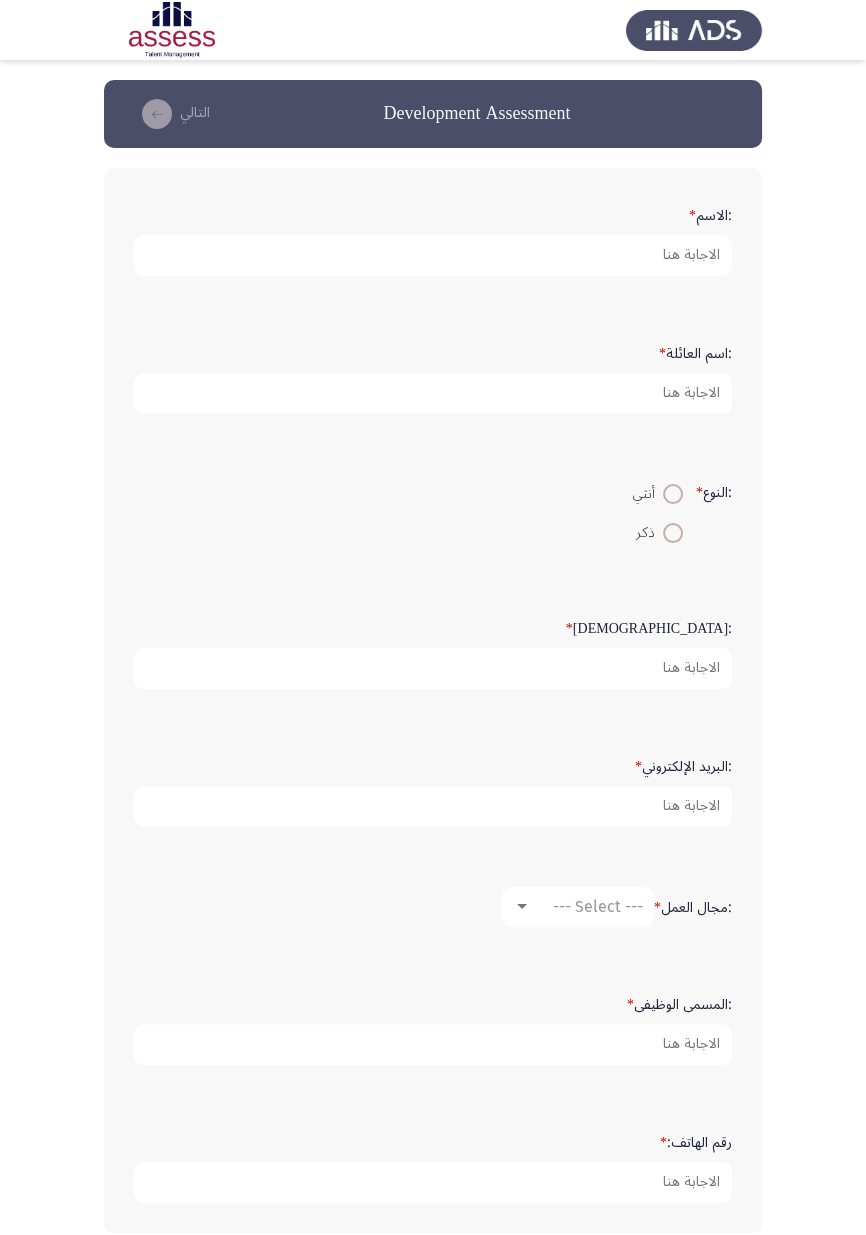 click on "Development Assessment   التالي  :الاسم   *  :اسم العائلة   * :النوع   *    أنثي     ذكر  :السن   * :البريد الإلكتروني   * :مجال العمل   * --- Select --- :المسمى الوظيفى   * رقم الهاتف:    *  ١ / ١ الصفحات   التالي" 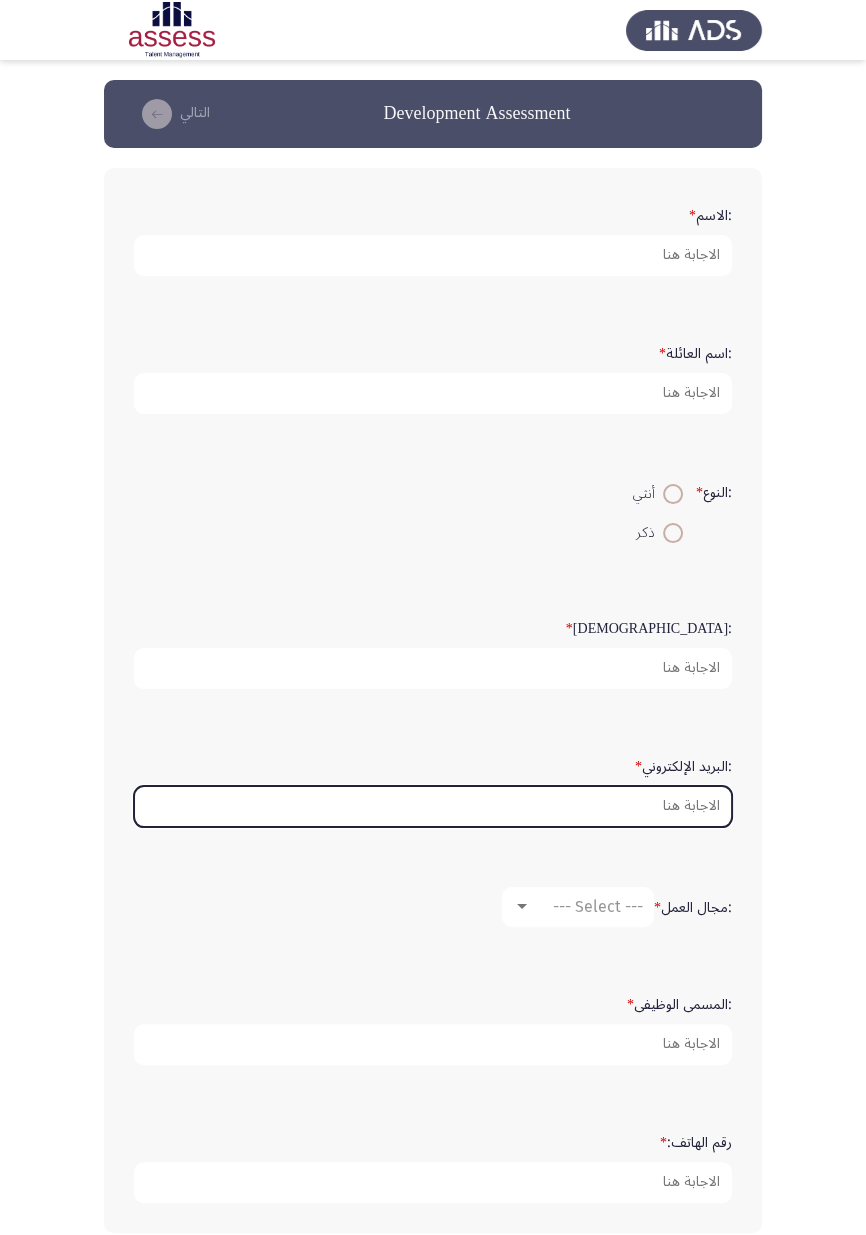 click on ":البريد الإلكتروني   *" at bounding box center (433, 806) 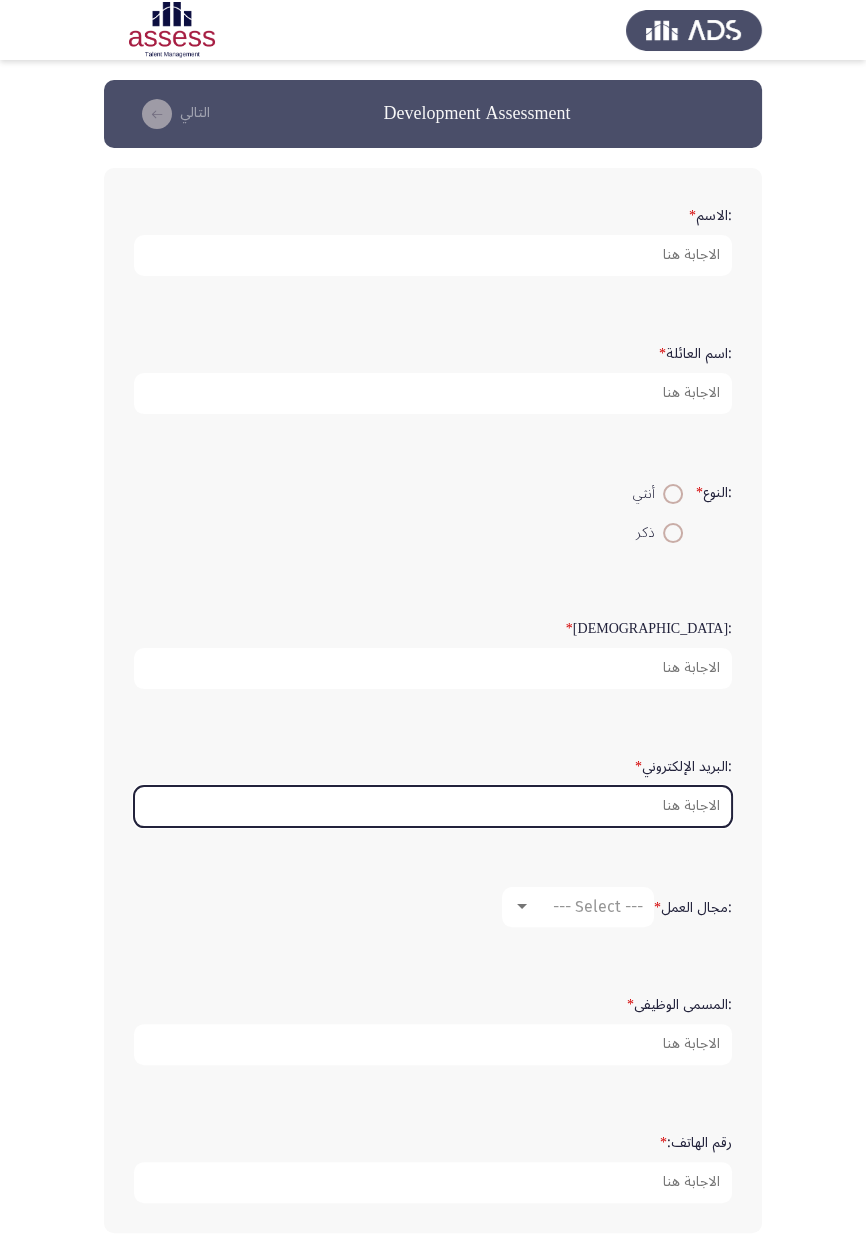 click on ":البريد الإلكتروني   *" at bounding box center [433, 806] 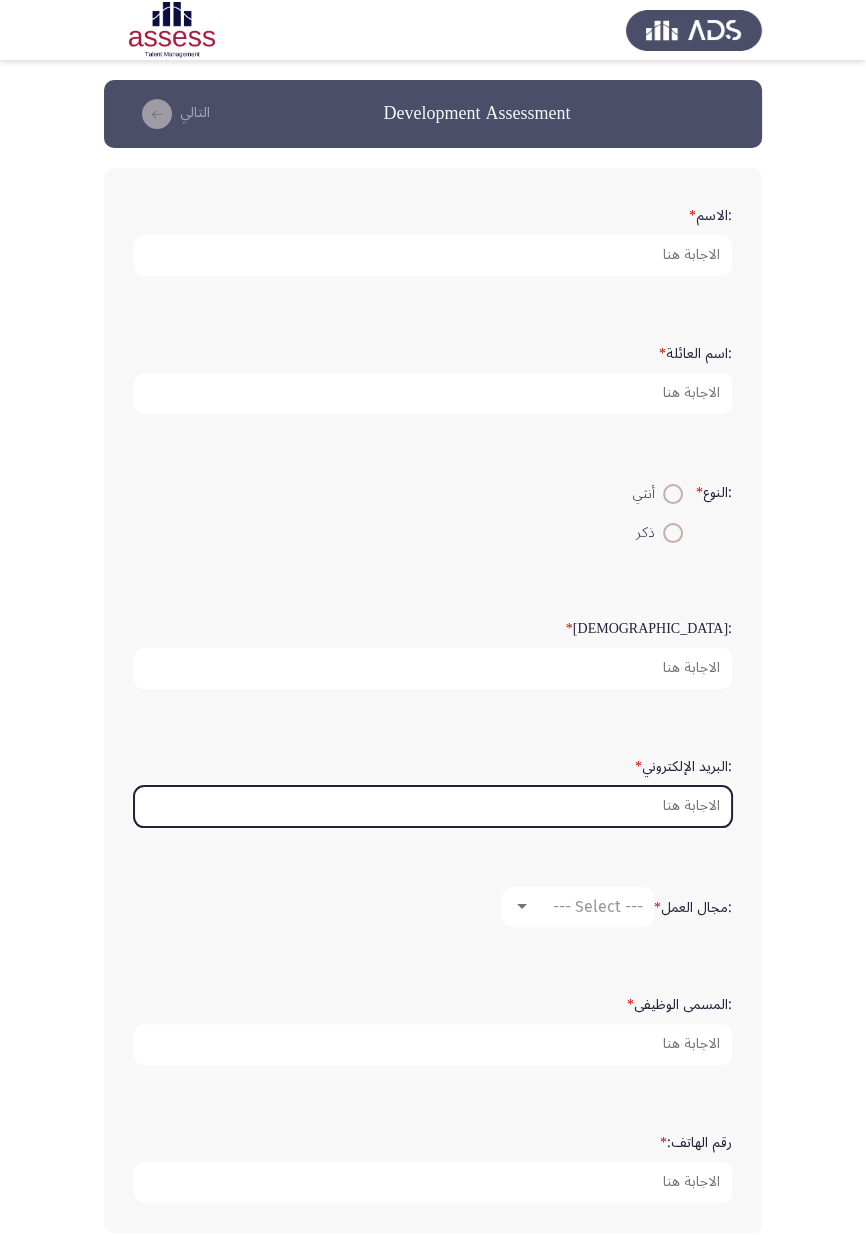 click on ":البريد الإلكتروني   *" at bounding box center (433, 806) 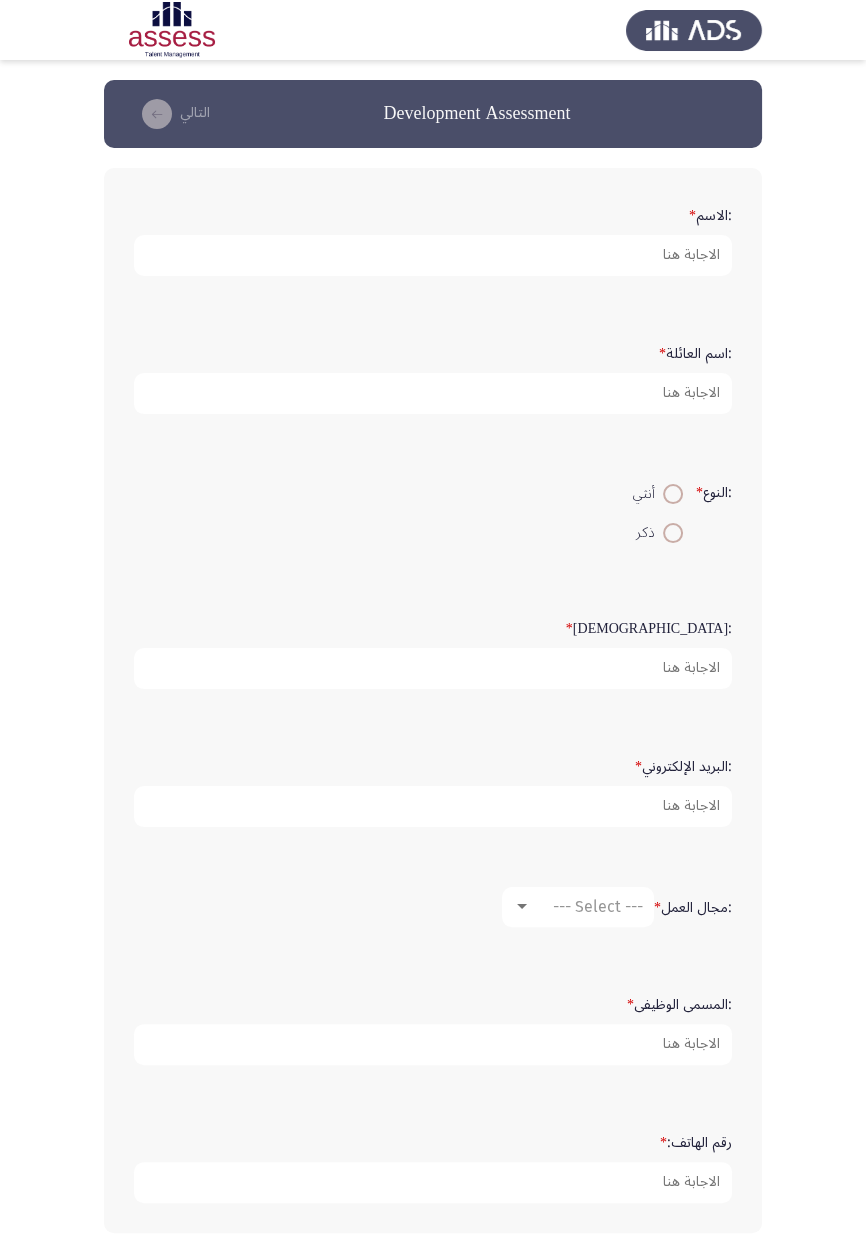 click on ":البريد الإلكتروني   *" 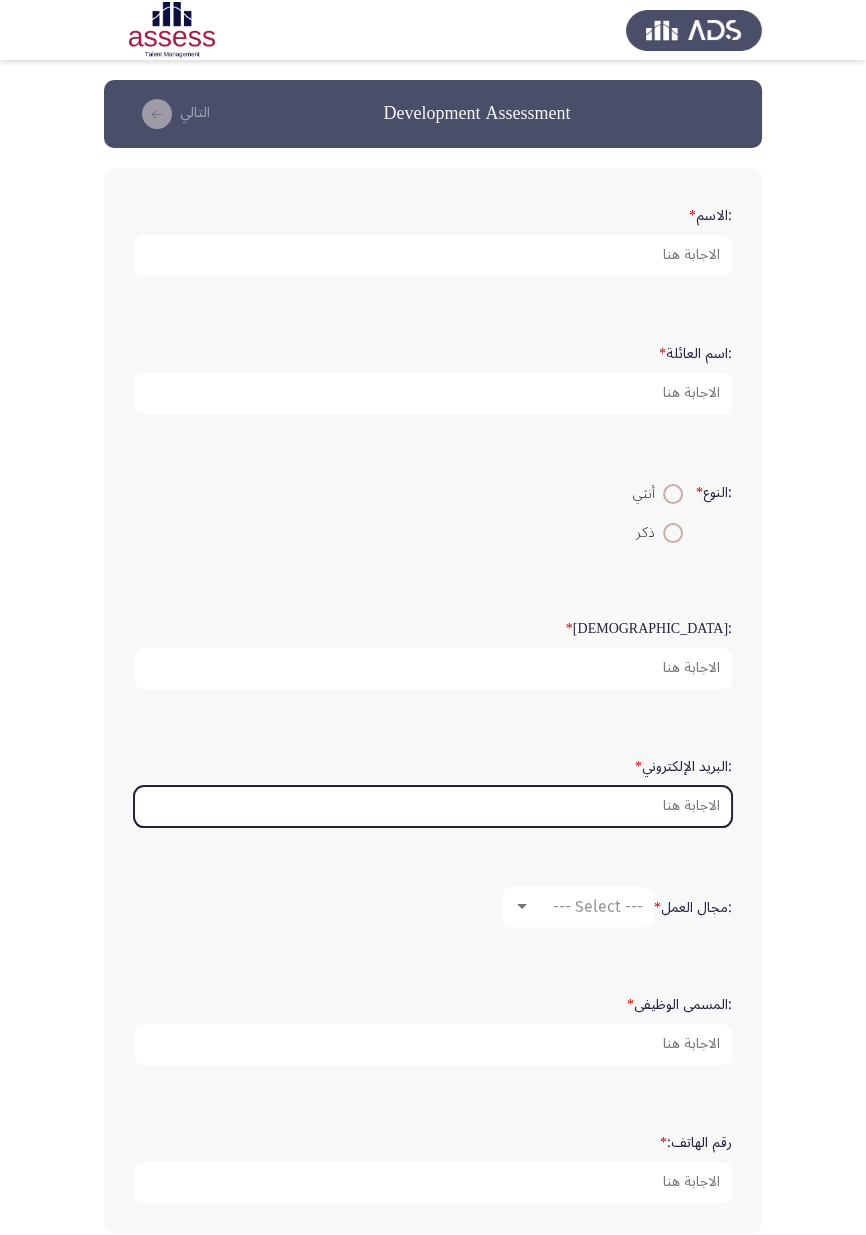 click on ":البريد الإلكتروني   *" at bounding box center [433, 806] 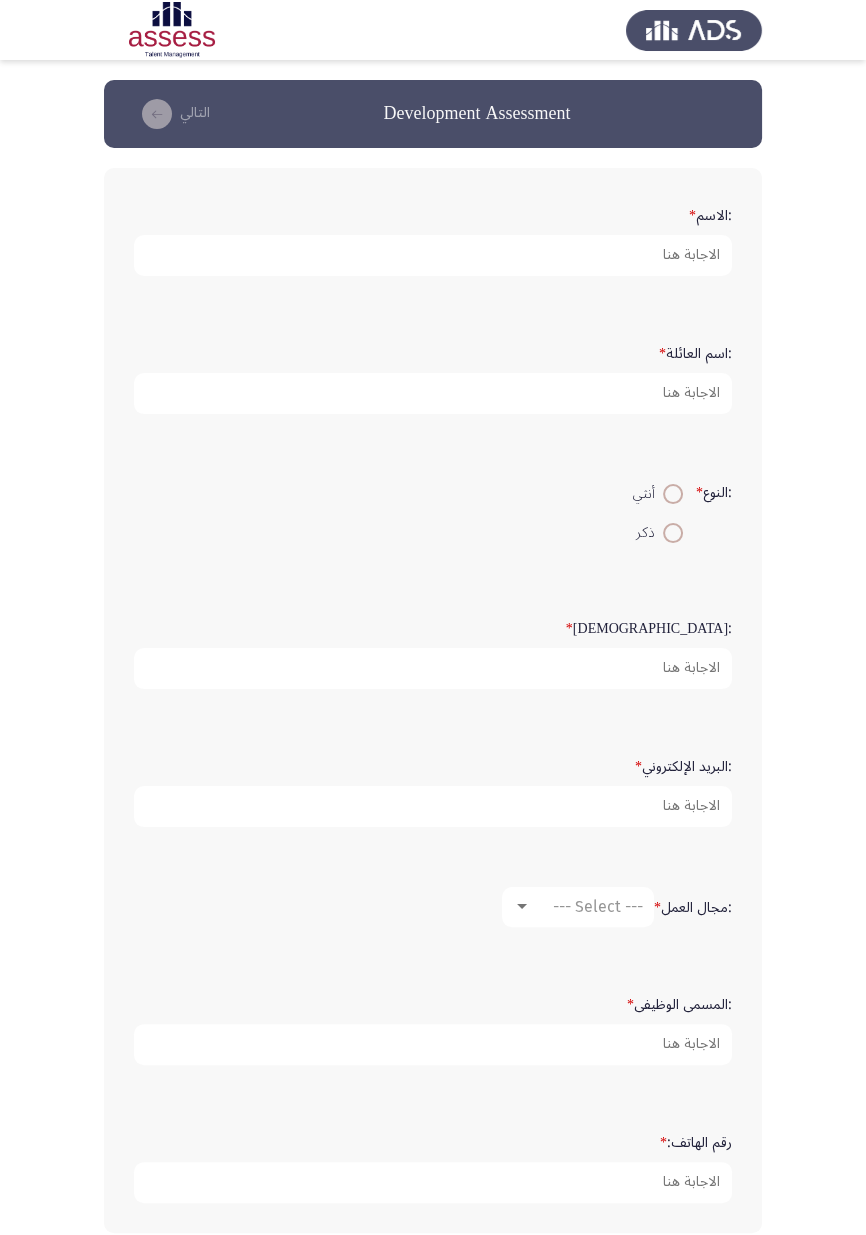 click on "*" 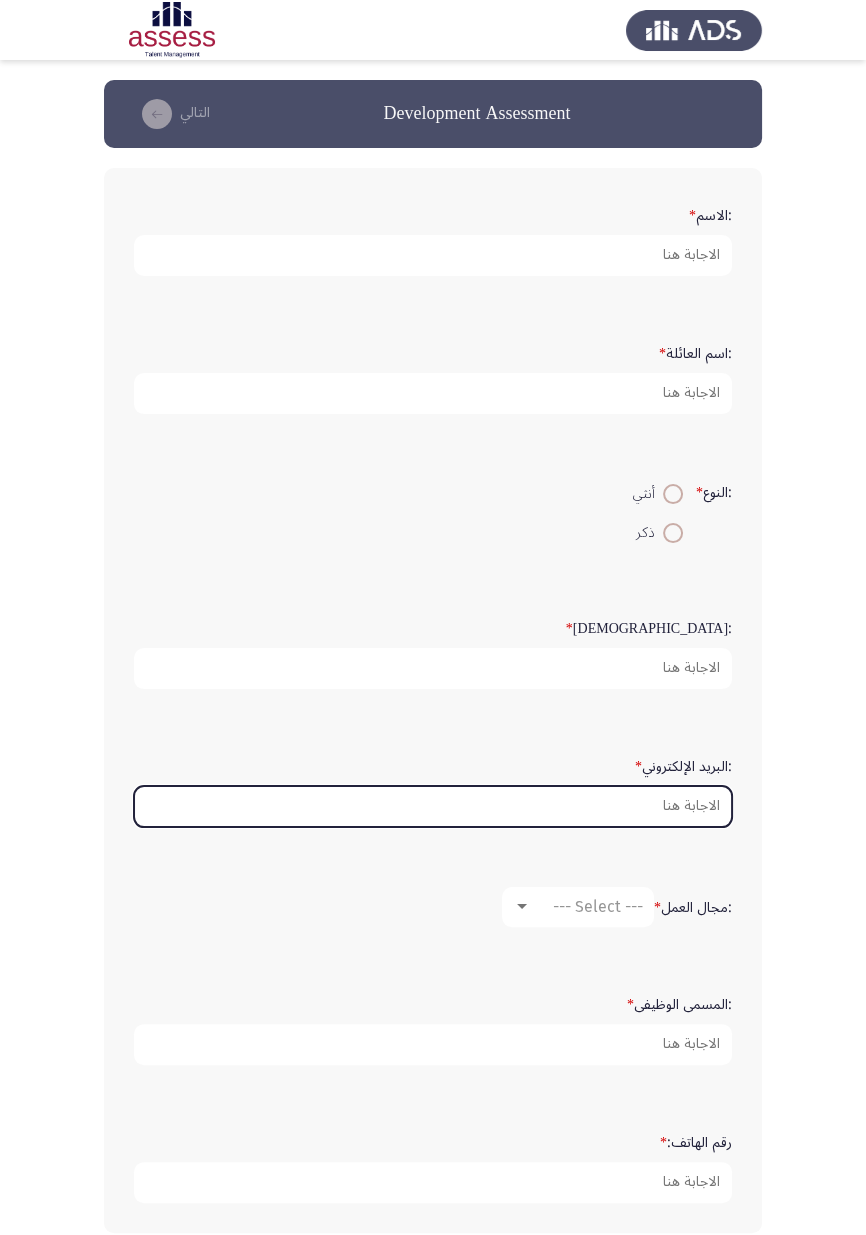 click on ":البريد الإلكتروني   *" at bounding box center [433, 806] 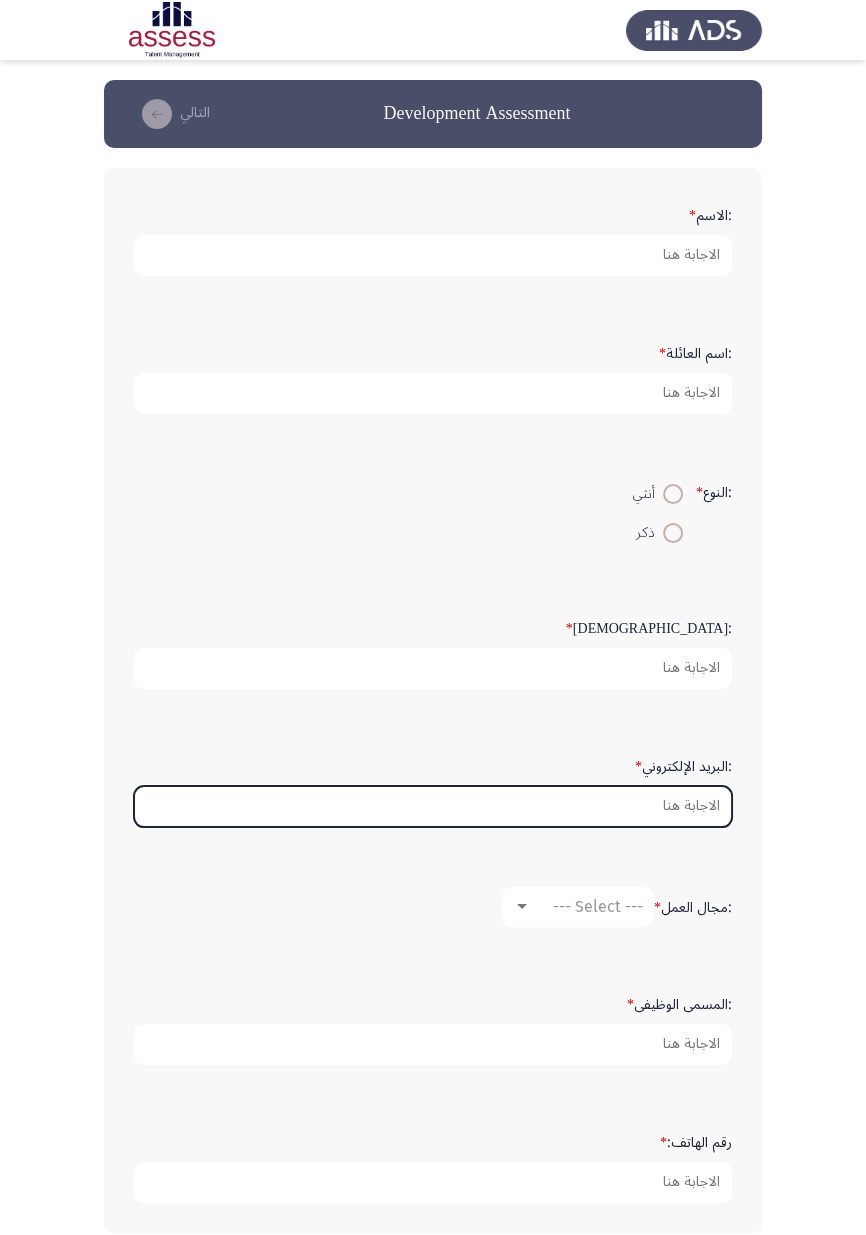 click on ":البريد الإلكتروني   *" at bounding box center (433, 806) 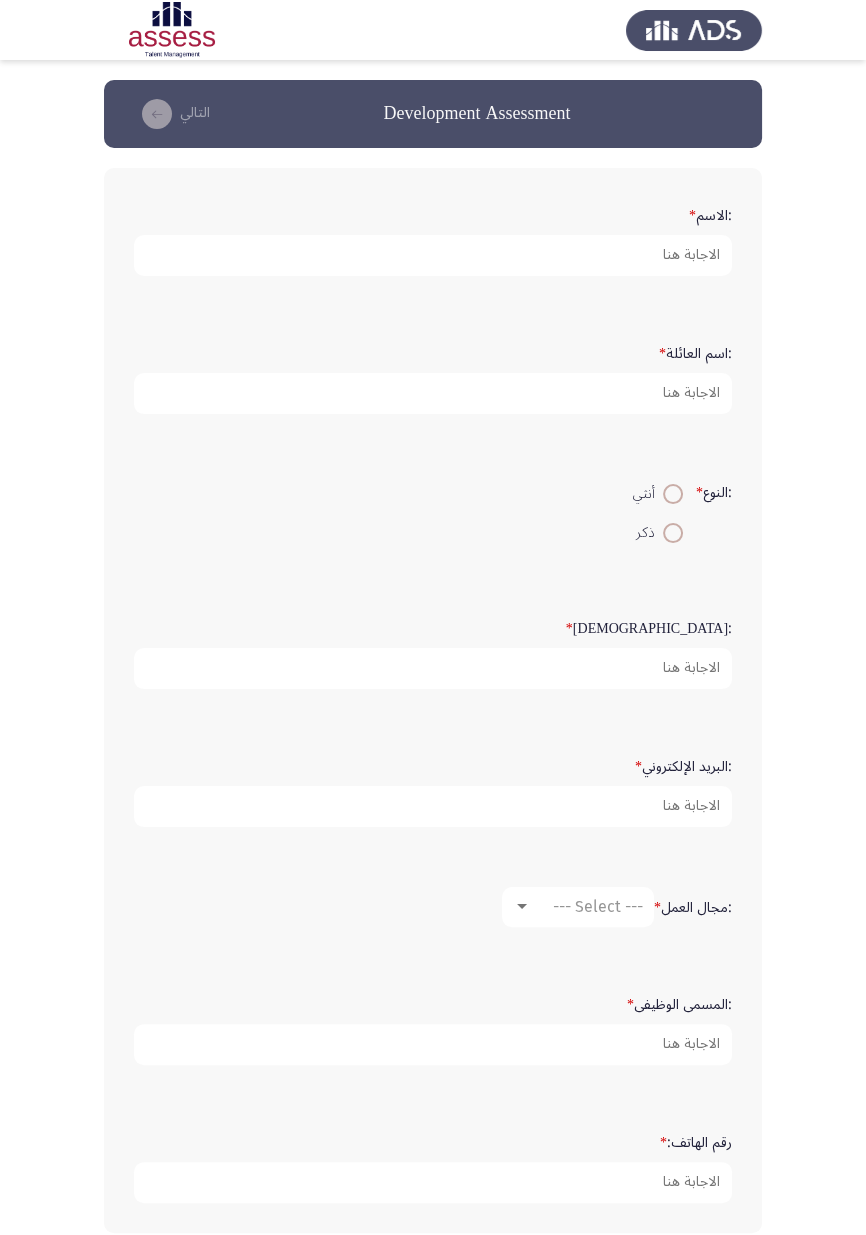 click on ":البريد الإلكتروني   *" 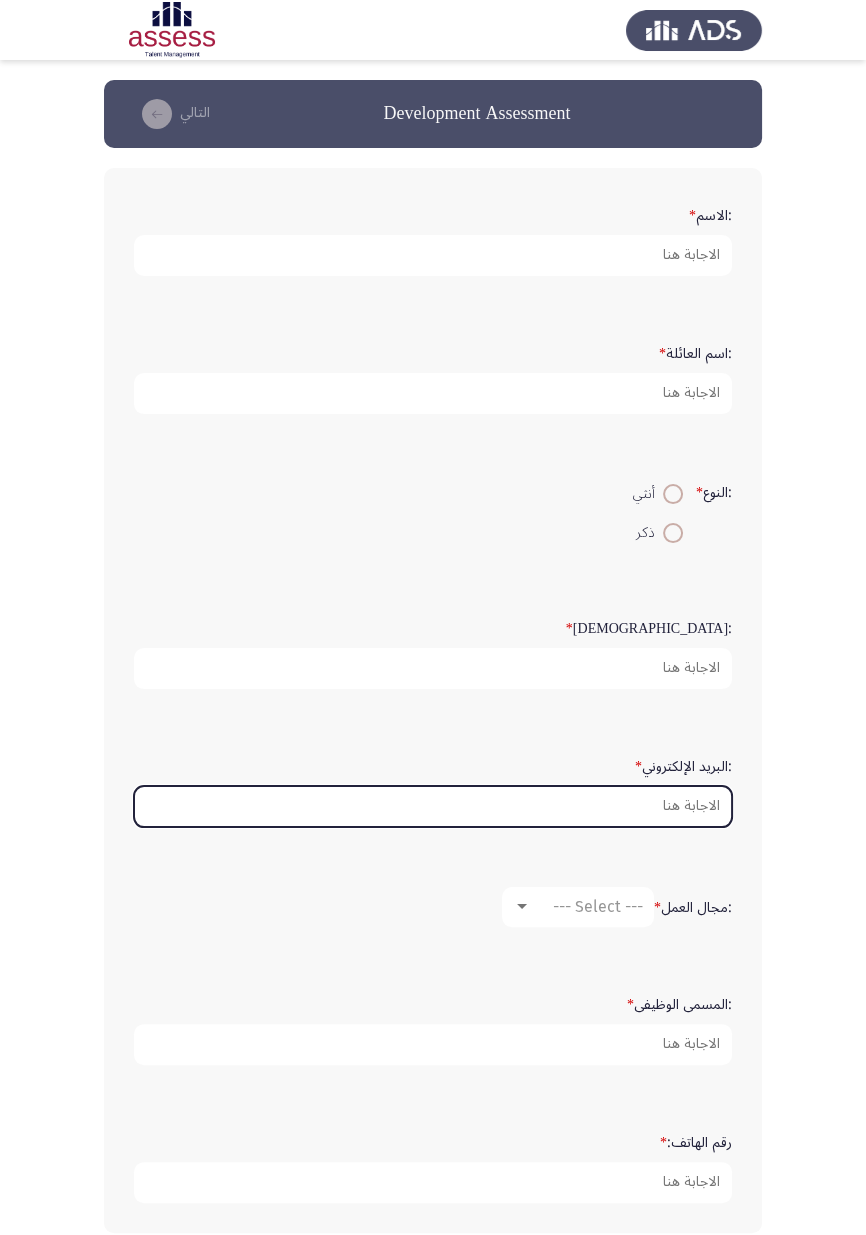 click on ":البريد الإلكتروني   *" at bounding box center [433, 806] 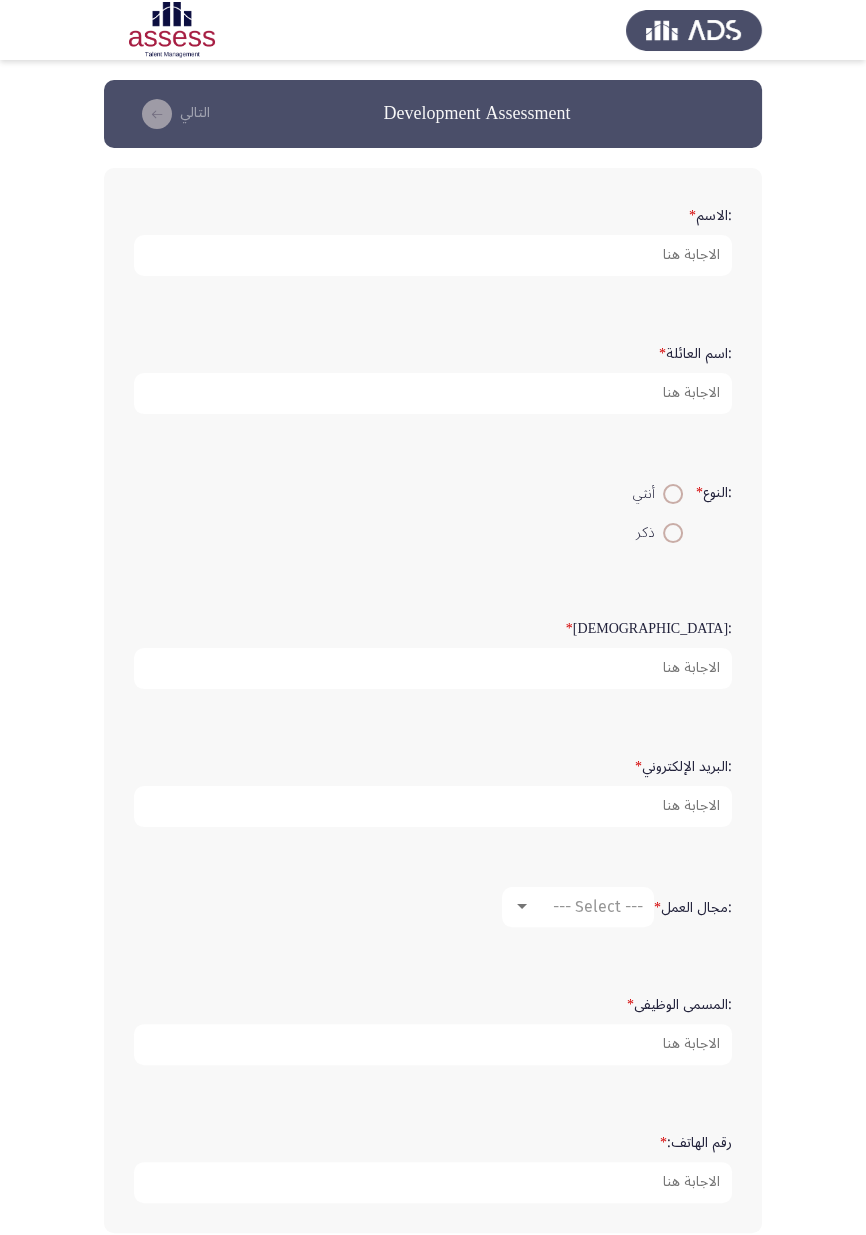 click on ":البريد الإلكتروني   *" 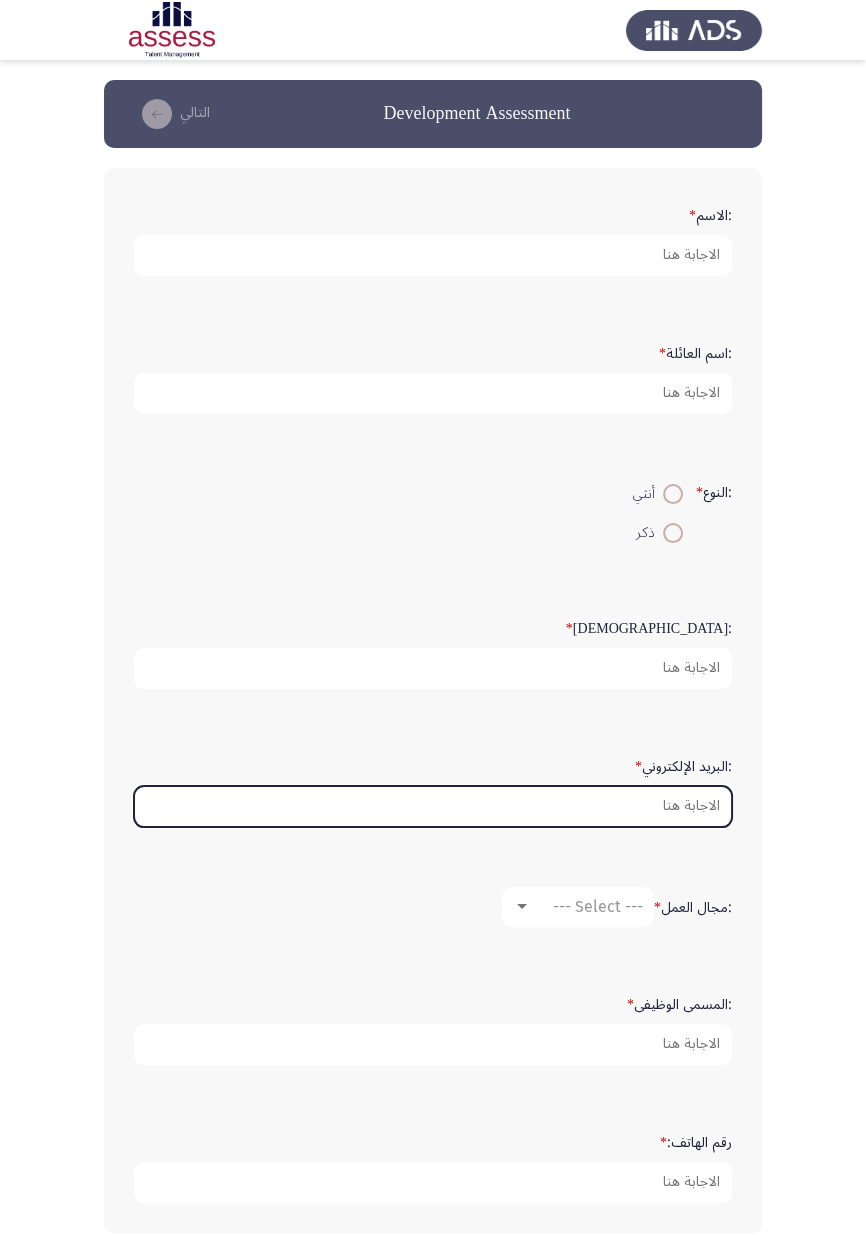 click on ":البريد الإلكتروني   *" at bounding box center (433, 806) 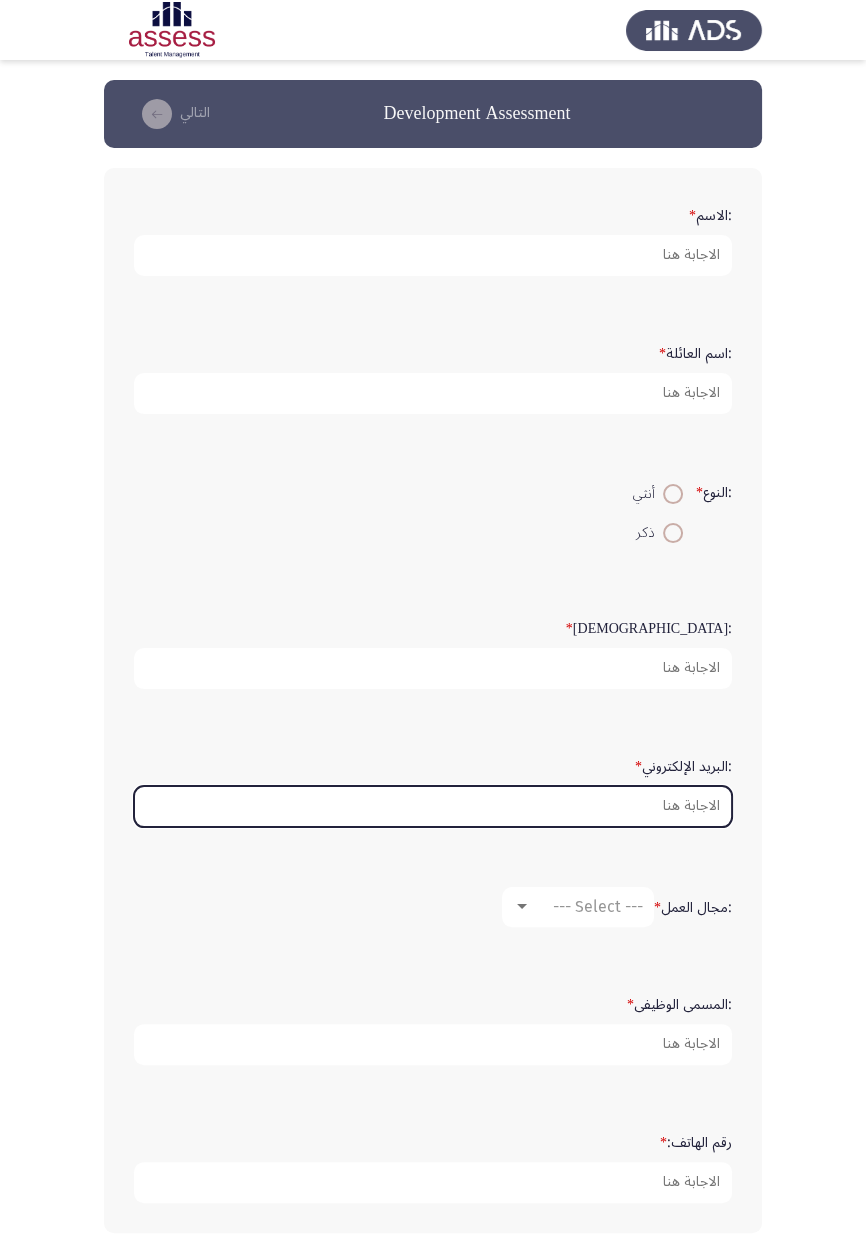 click on ":البريد الإلكتروني   *" at bounding box center (433, 806) 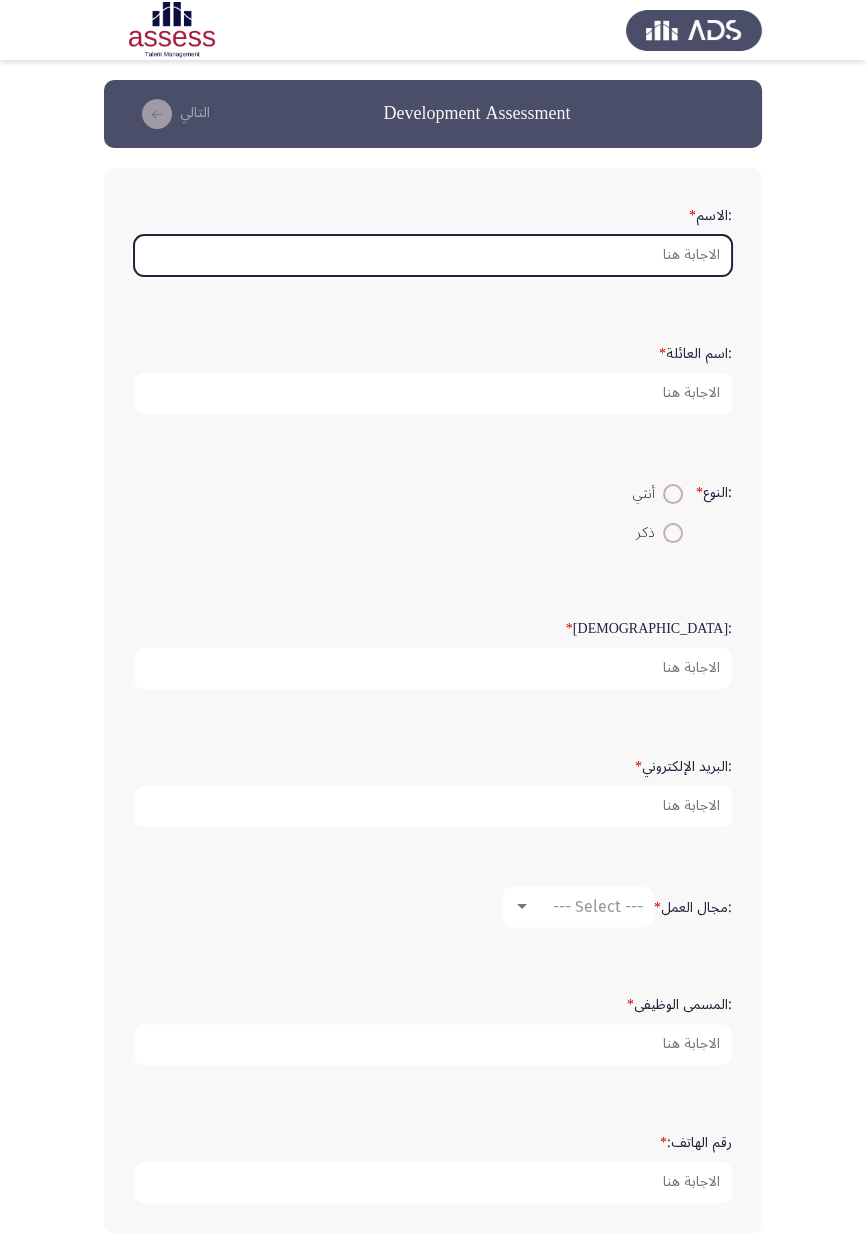 click on ":الاسم   *" at bounding box center [433, 255] 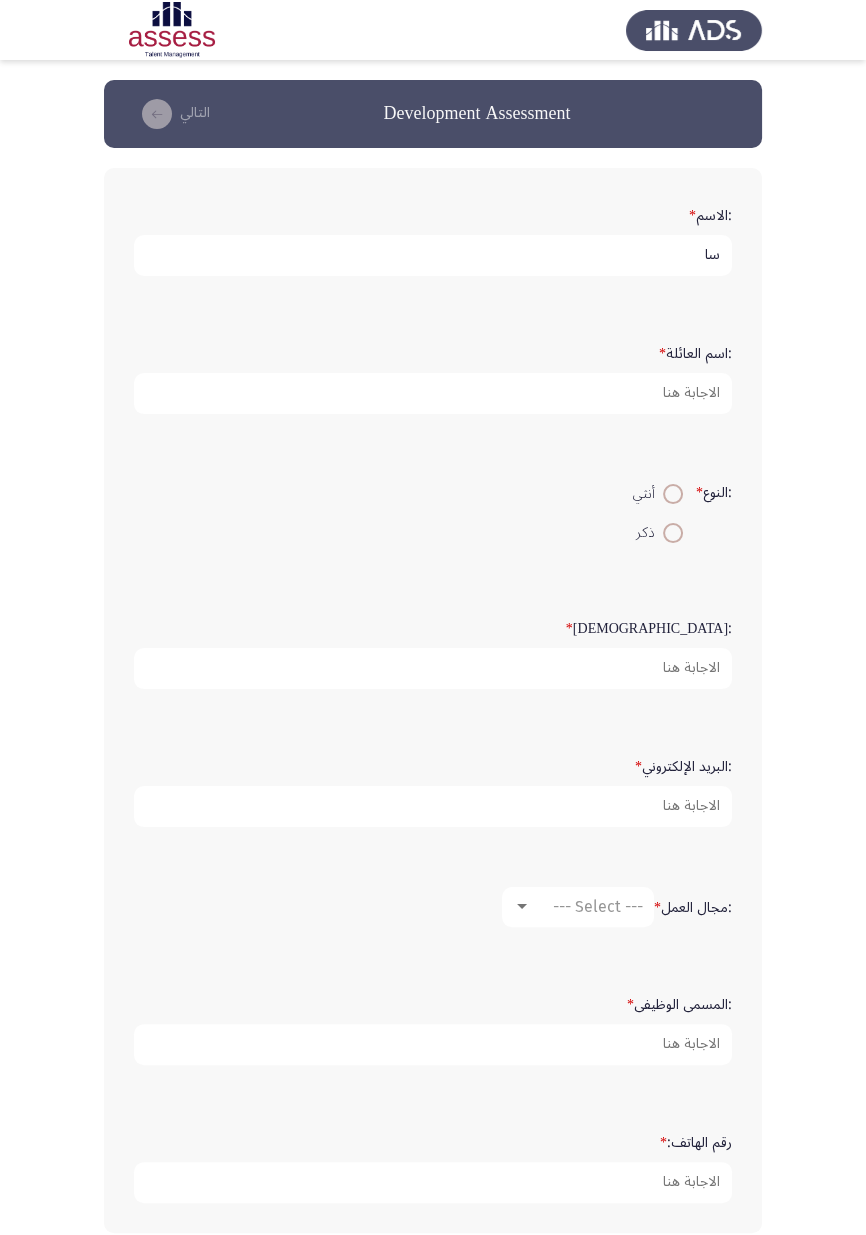 click on "Development Assessment   التالي  :الاسم   * سا  :اسم العائلة   * :النوع   *    أنثي     ذكر  :السن   * :البريد الإلكتروني   * :مجال العمل   * --- Select --- :المسمى الوظيفى   * رقم الهاتف:    *  ١ / ١ الصفحات   التالي" 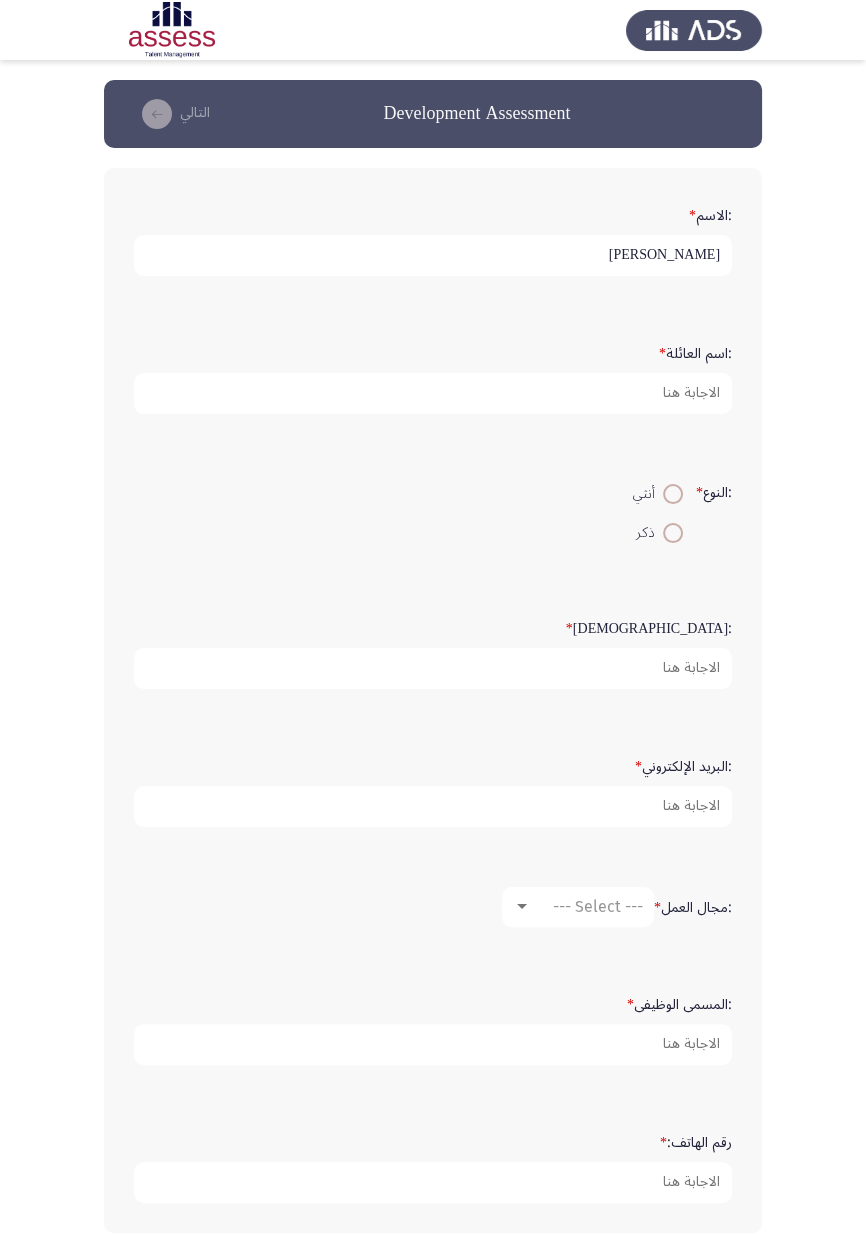 type on "[PERSON_NAME]" 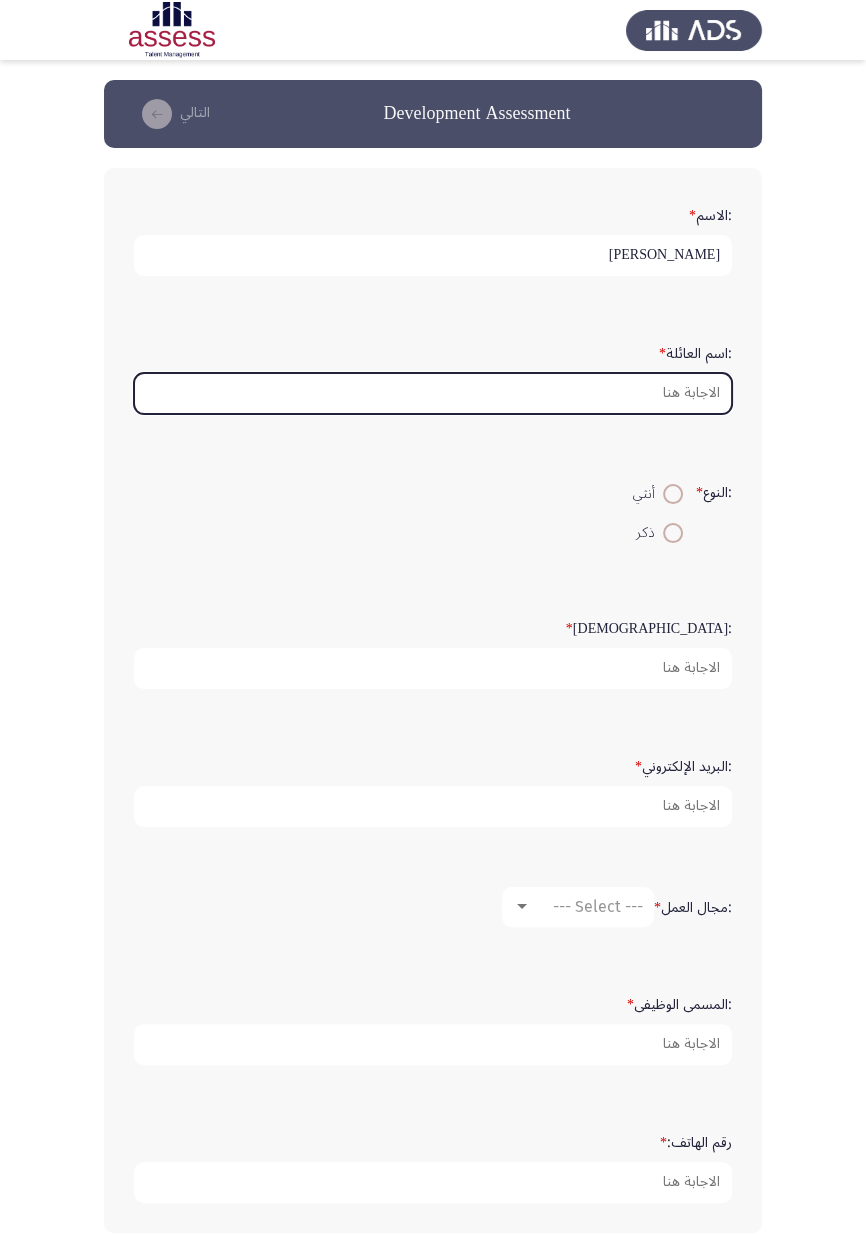 click on ":اسم العائلة   *" at bounding box center [433, 393] 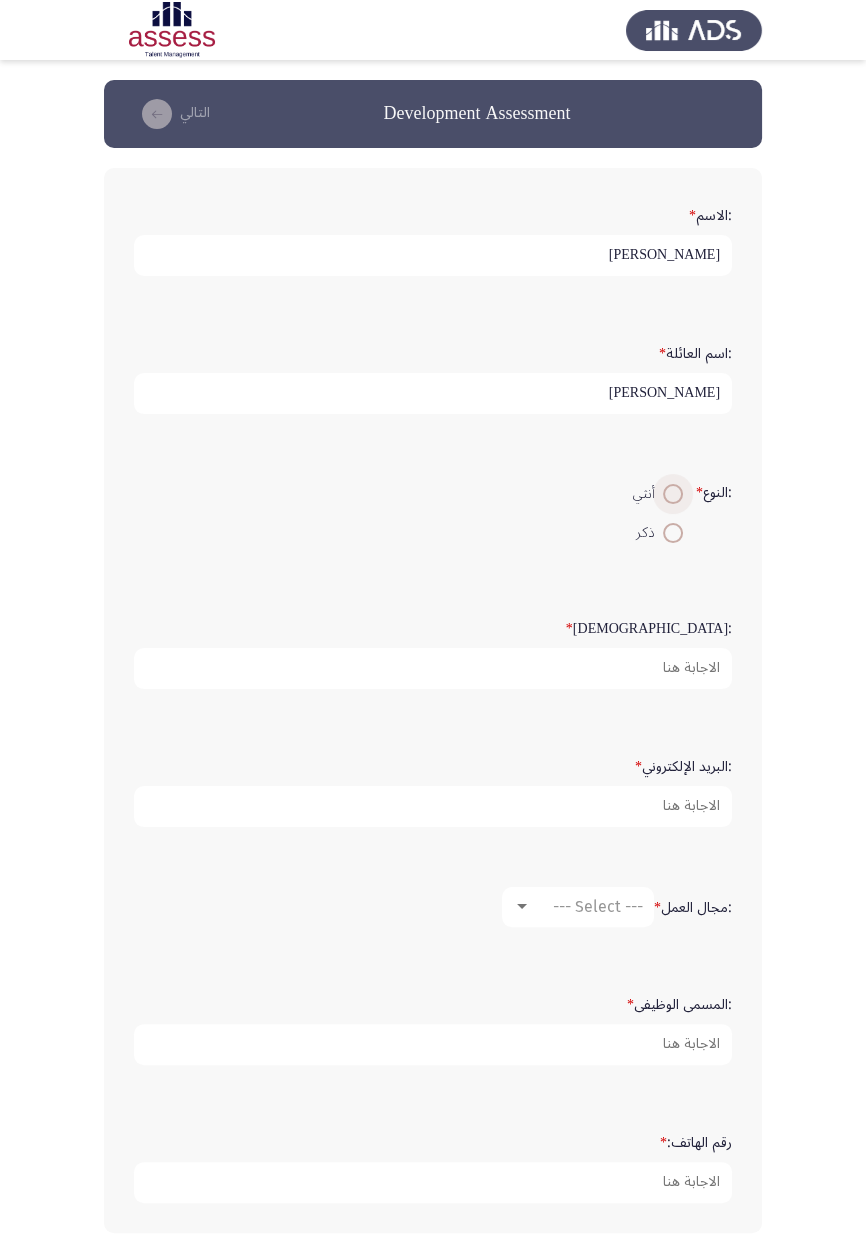 type on "عبد الحفيظ" 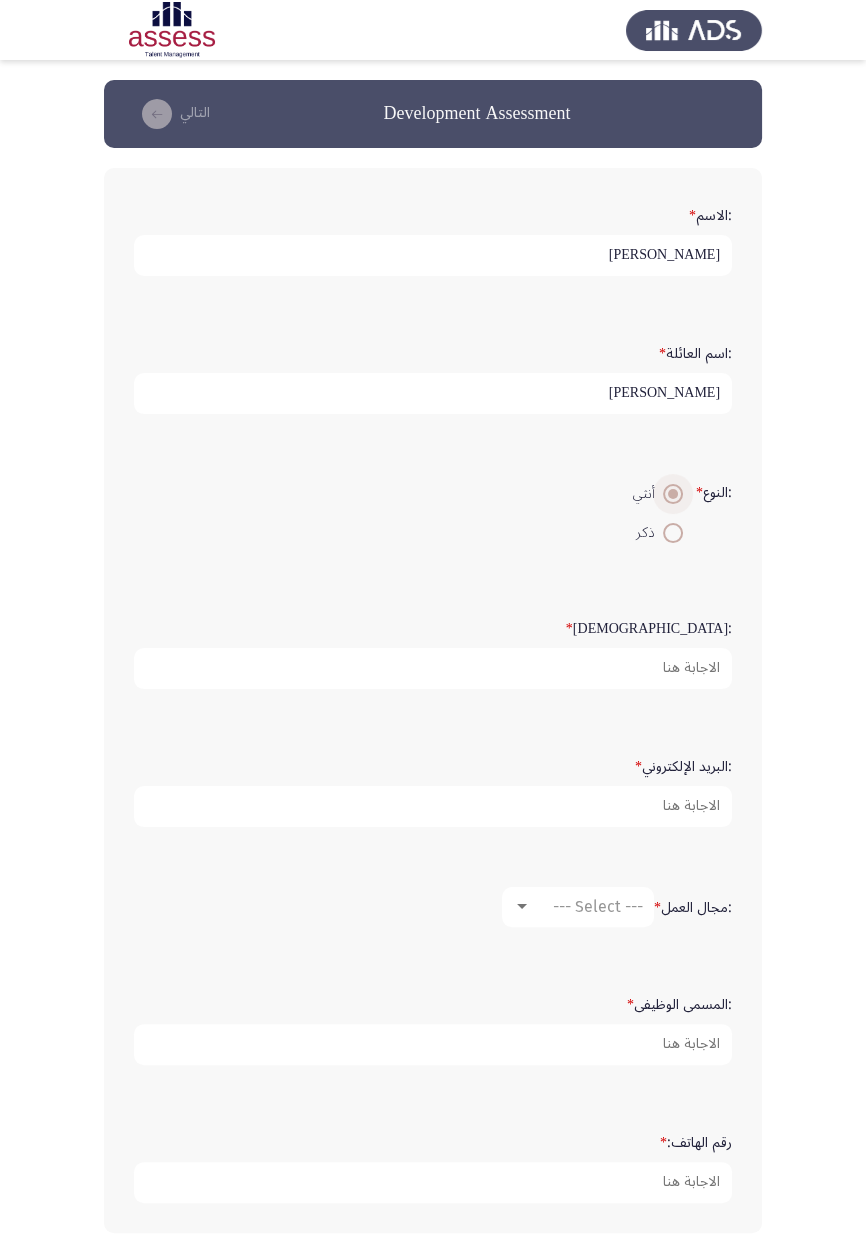 click at bounding box center (673, 533) 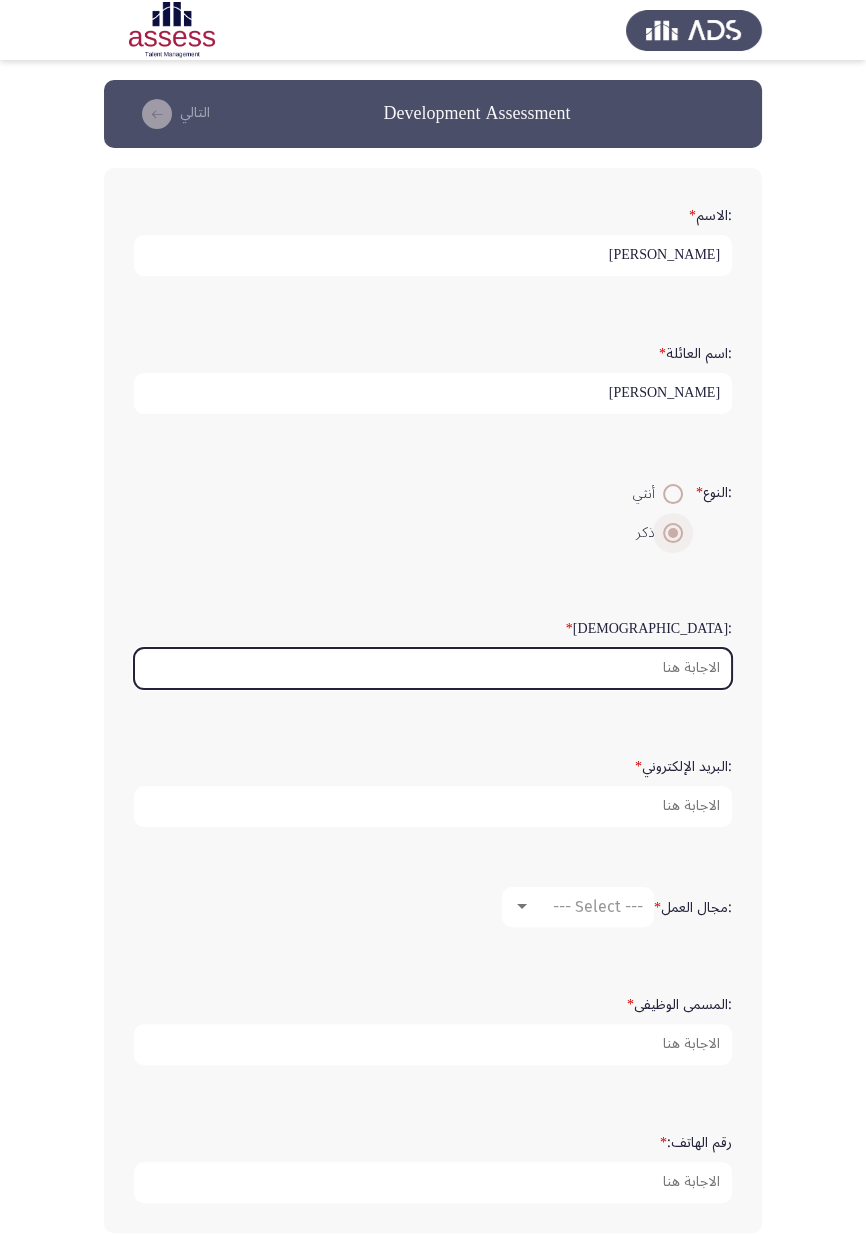 click on ":السن   *" at bounding box center [433, 668] 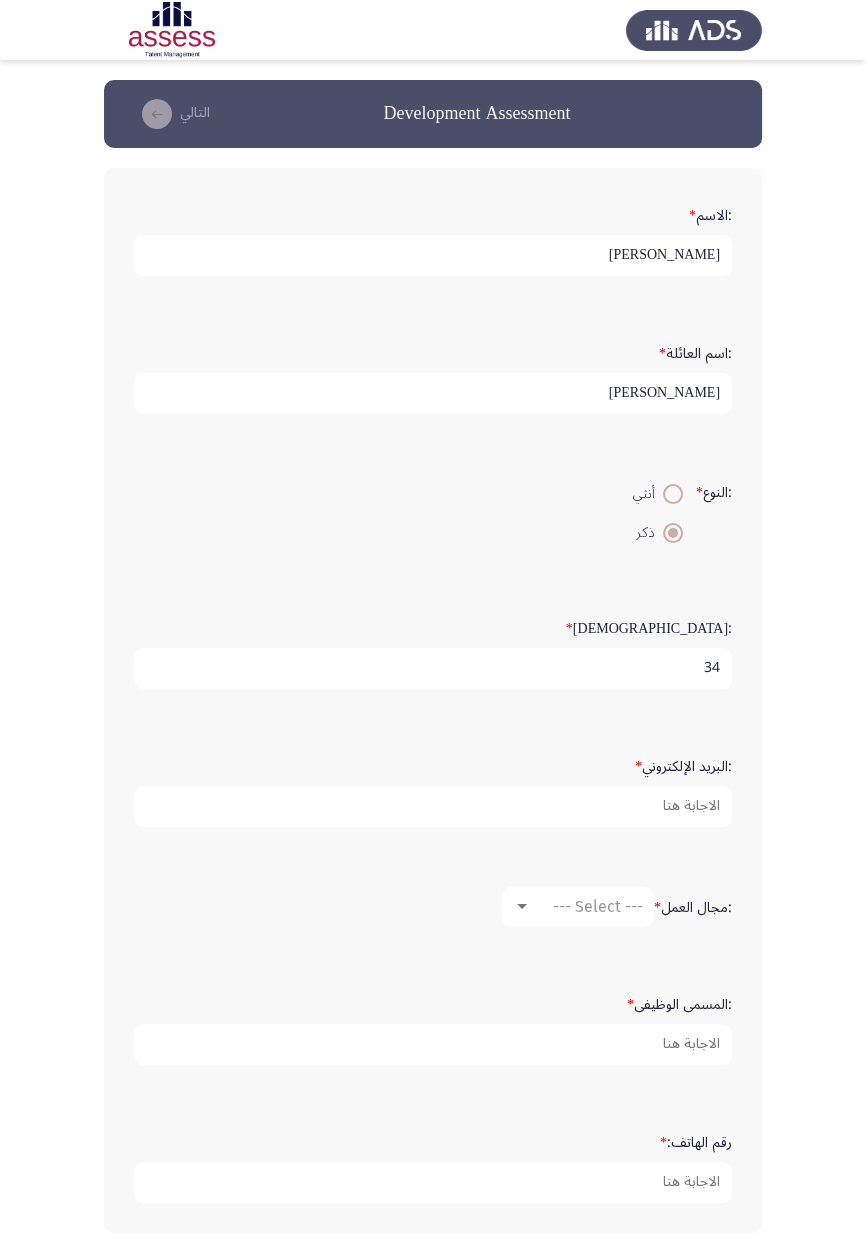 scroll, scrollTop: 6, scrollLeft: 0, axis: vertical 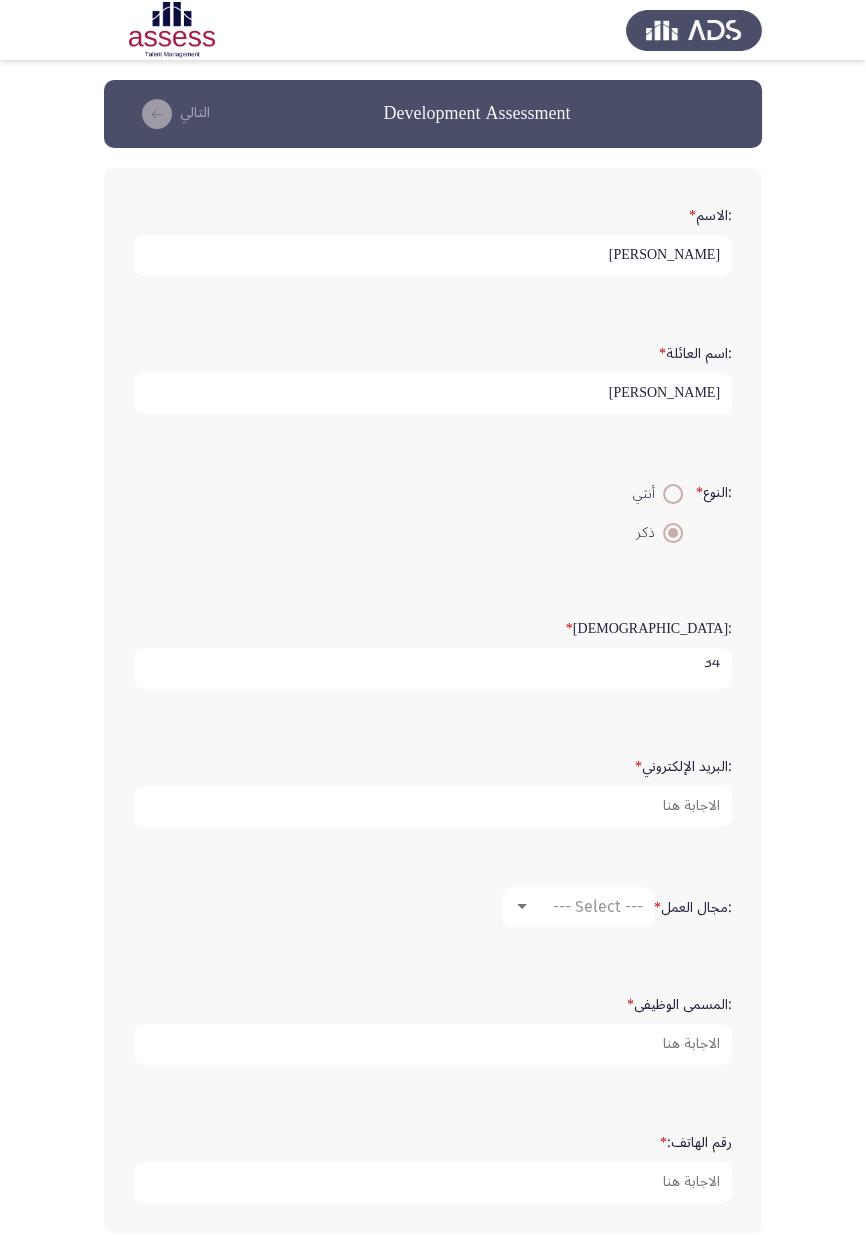 type on "34" 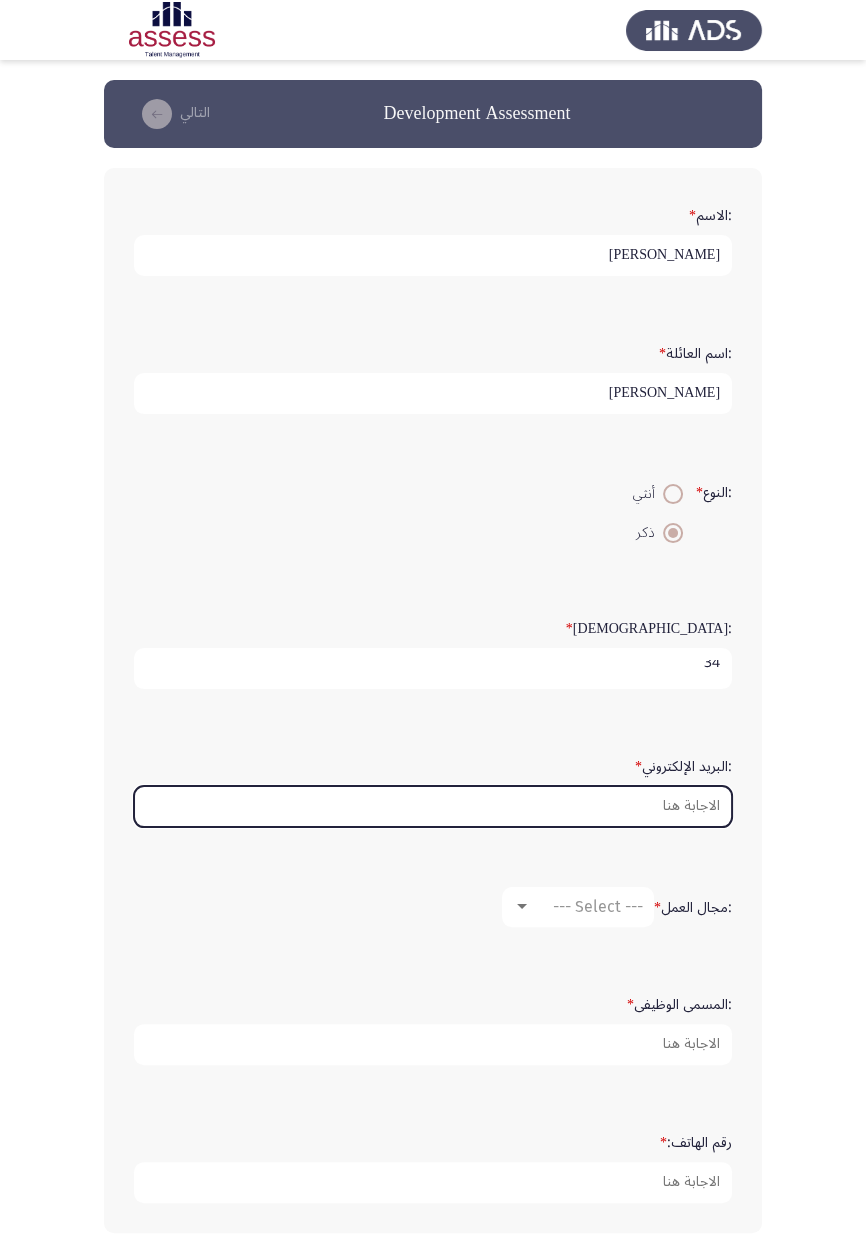 click on ":البريد الإلكتروني   *" at bounding box center [433, 806] 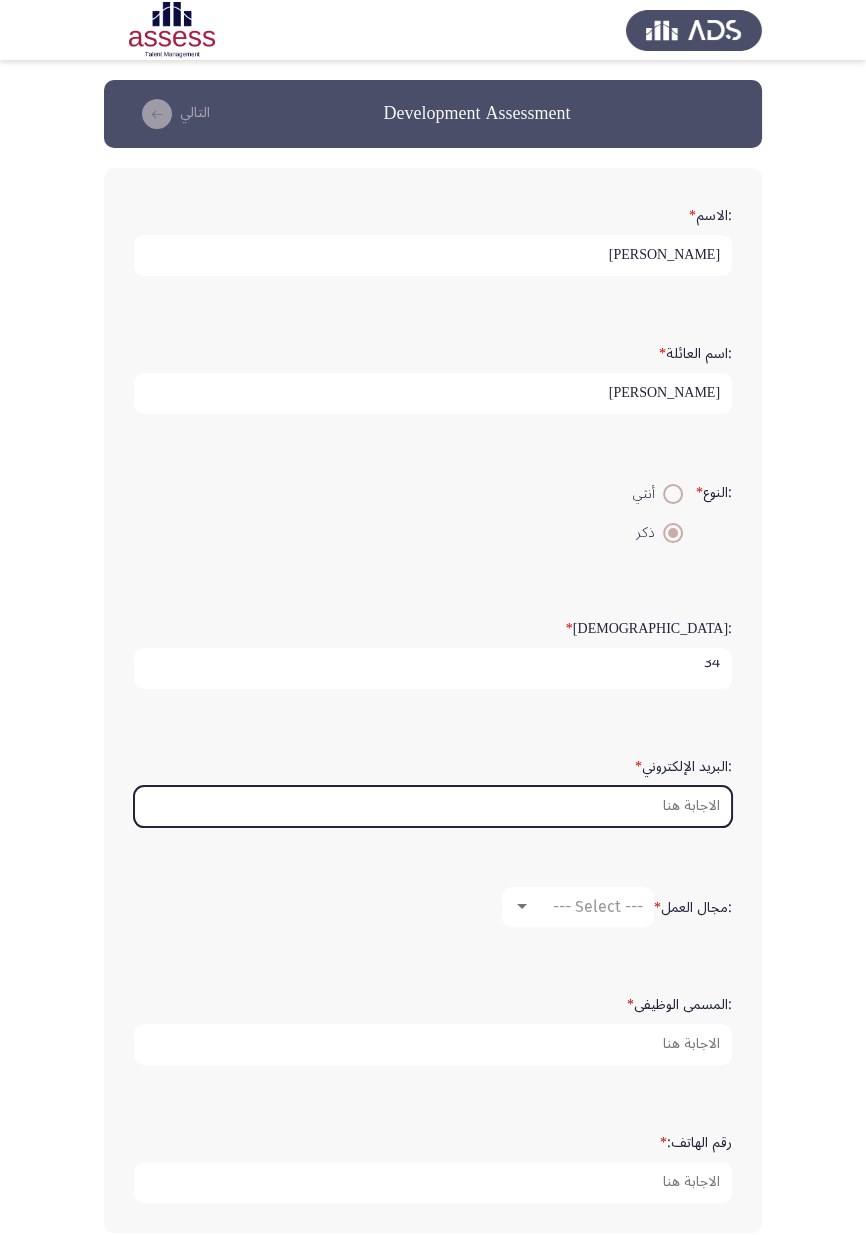scroll, scrollTop: 0, scrollLeft: 0, axis: both 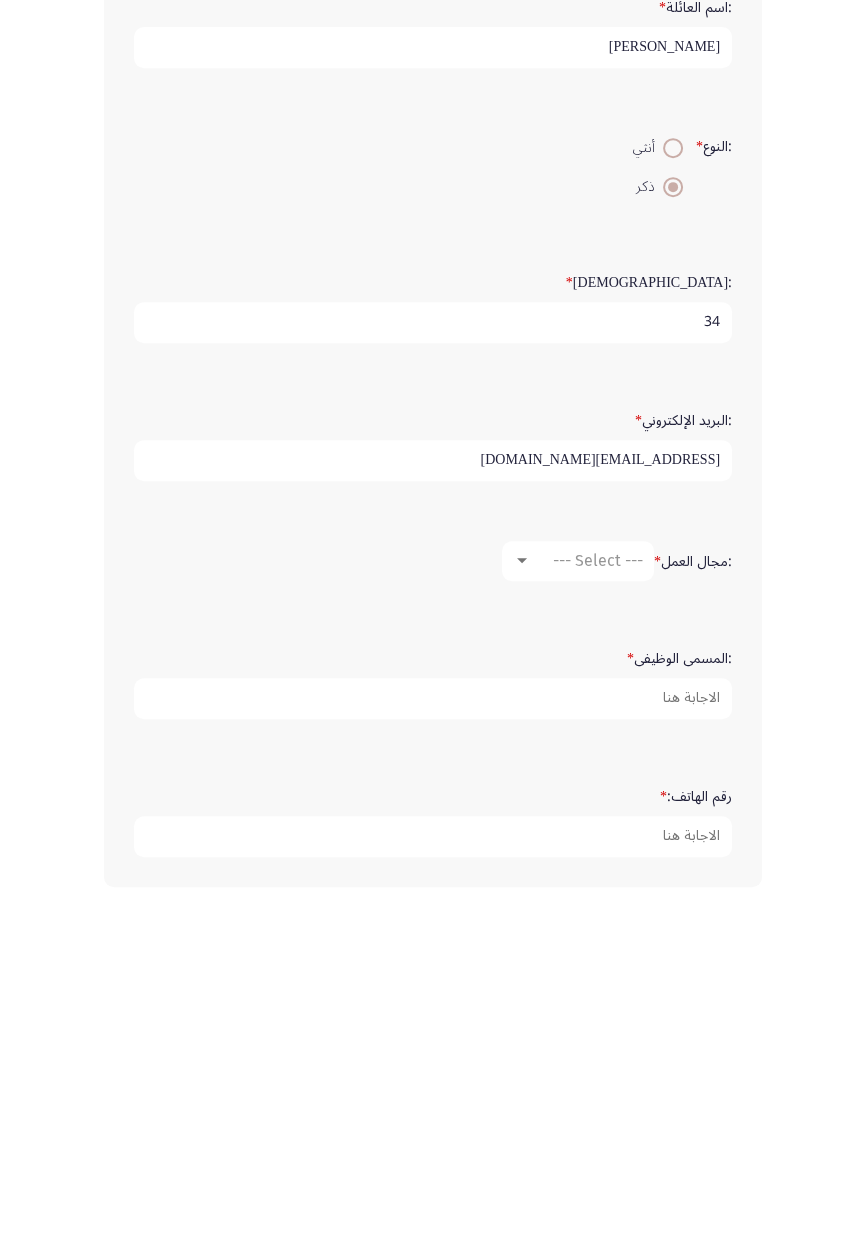 type on "[EMAIL_ADDRESS][DOMAIN_NAME]" 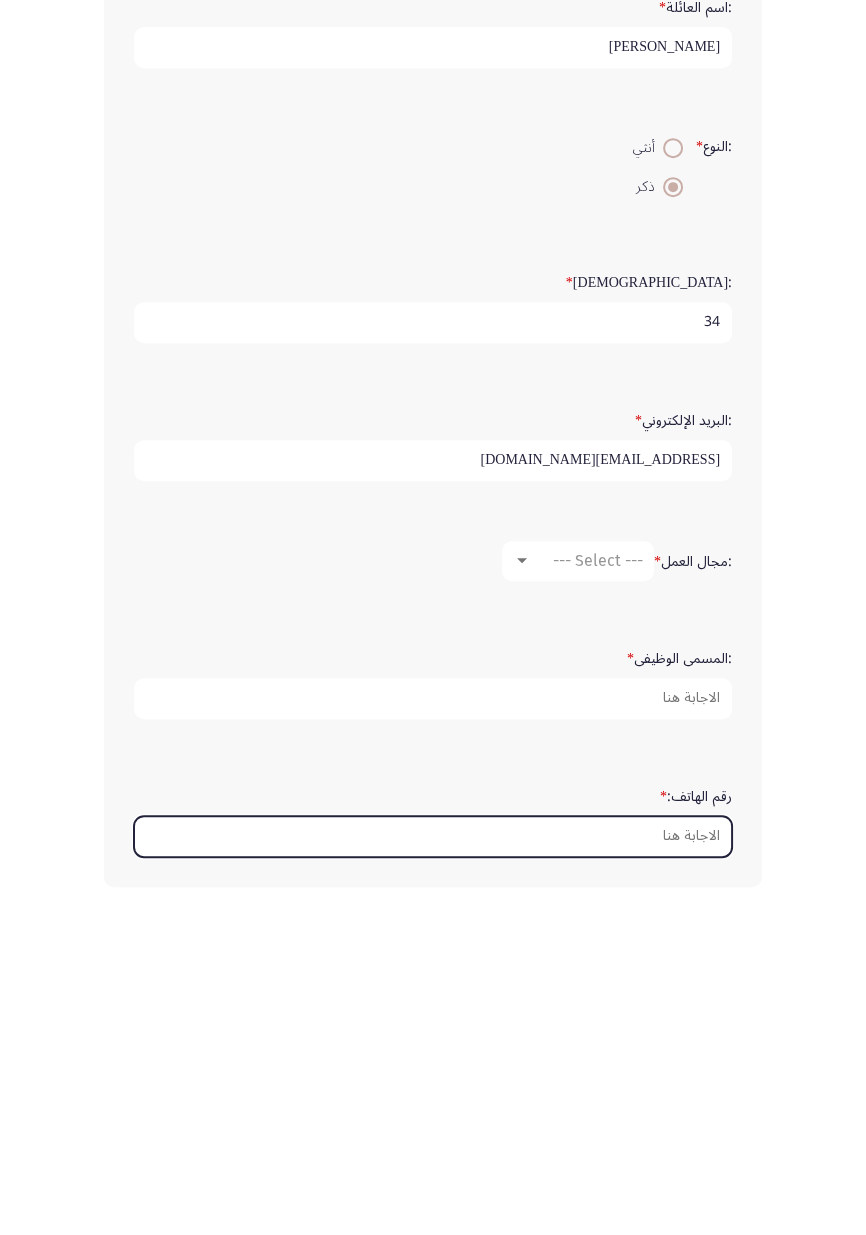 click on "رقم الهاتف:    *" at bounding box center (433, 1182) 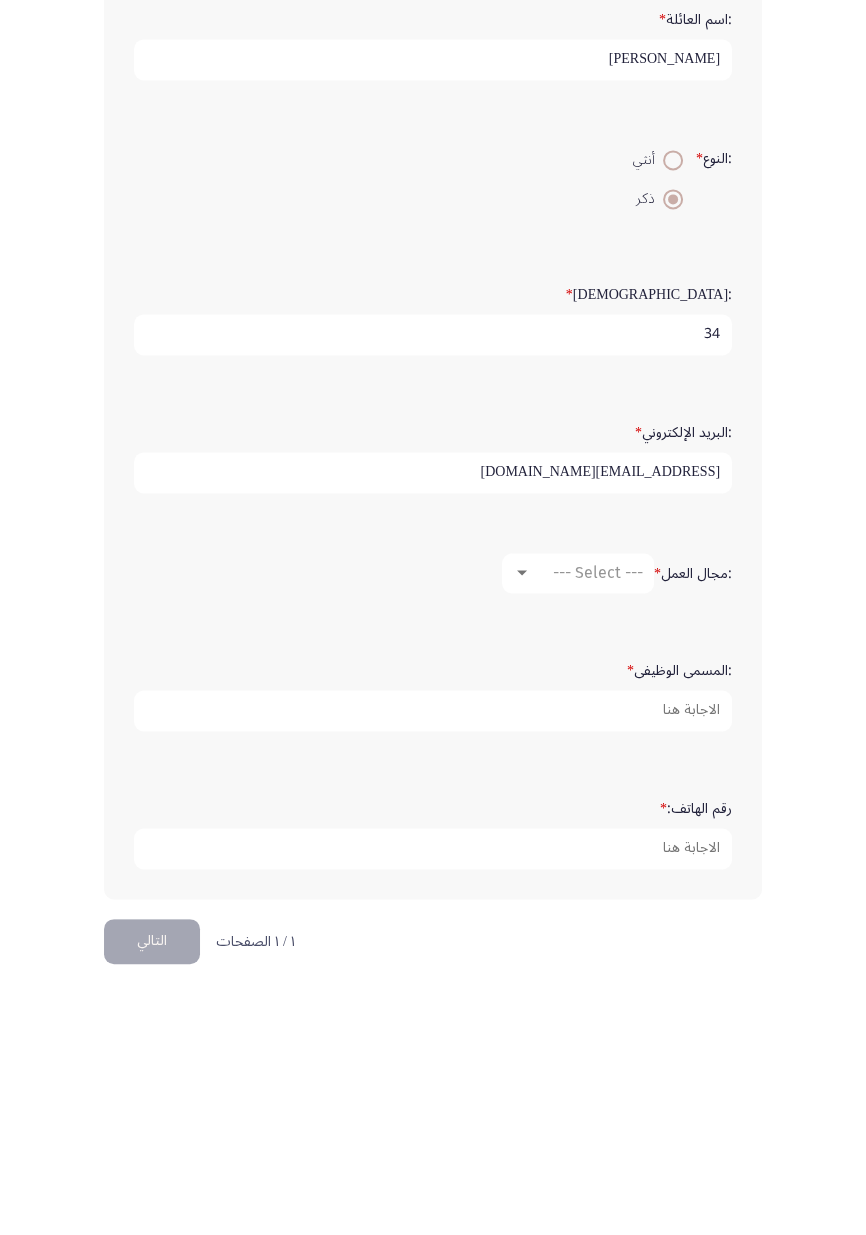click on "Development Assessment   التالي  :الاسم   * سامي  :اسم العائلة   * عبد الحفيظ :النوع   *    أنثي     ذكر  :السن   * 34 :البريد الإلكتروني   * Samyhafiz1@gmail.com :مجال العمل   * --- Select --- :المسمى الوظيفى   * رقم الهاتف:    *  ١ / ١ الصفحات   التالي" at bounding box center [433, 603] 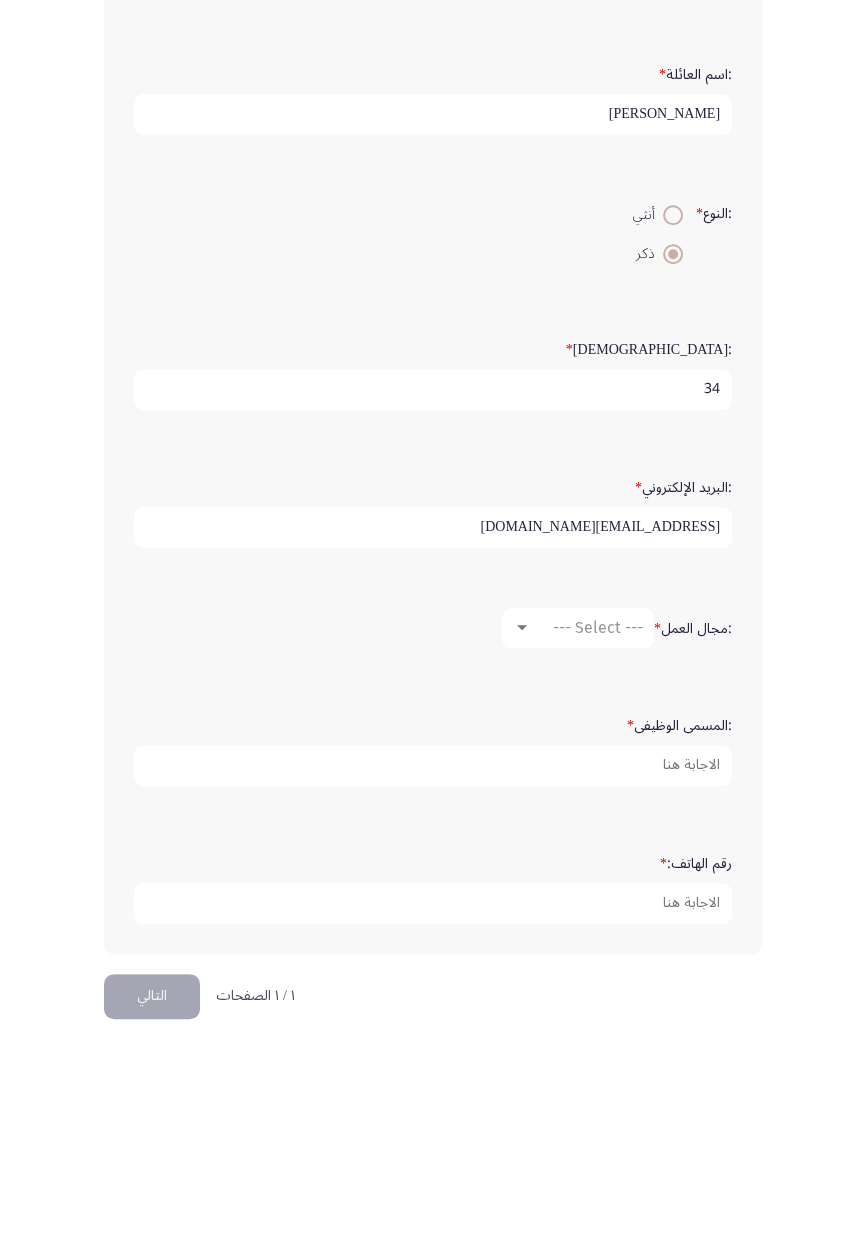 click on ":الاسم   * سامي  :اسم العائلة   * عبد الحفيظ :النوع   *    أنثي     ذكر  :السن   * 34 :البريد الإلكتروني   * Samyhafiz1@gmail.com :مجال العمل   * --- Select --- :المسمى الوظيفى   * رقم الهاتف:    *" 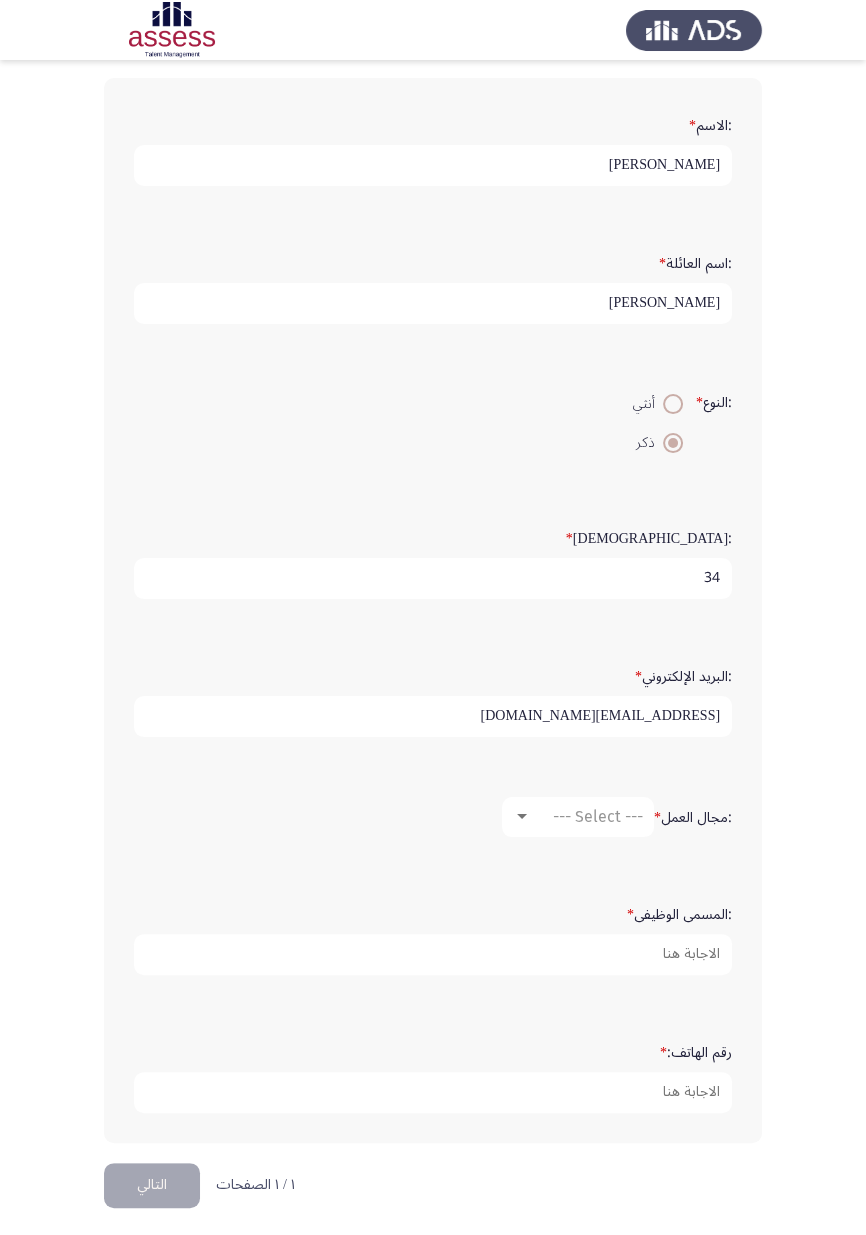 click on ":مجال العمل   * --- Select ---" 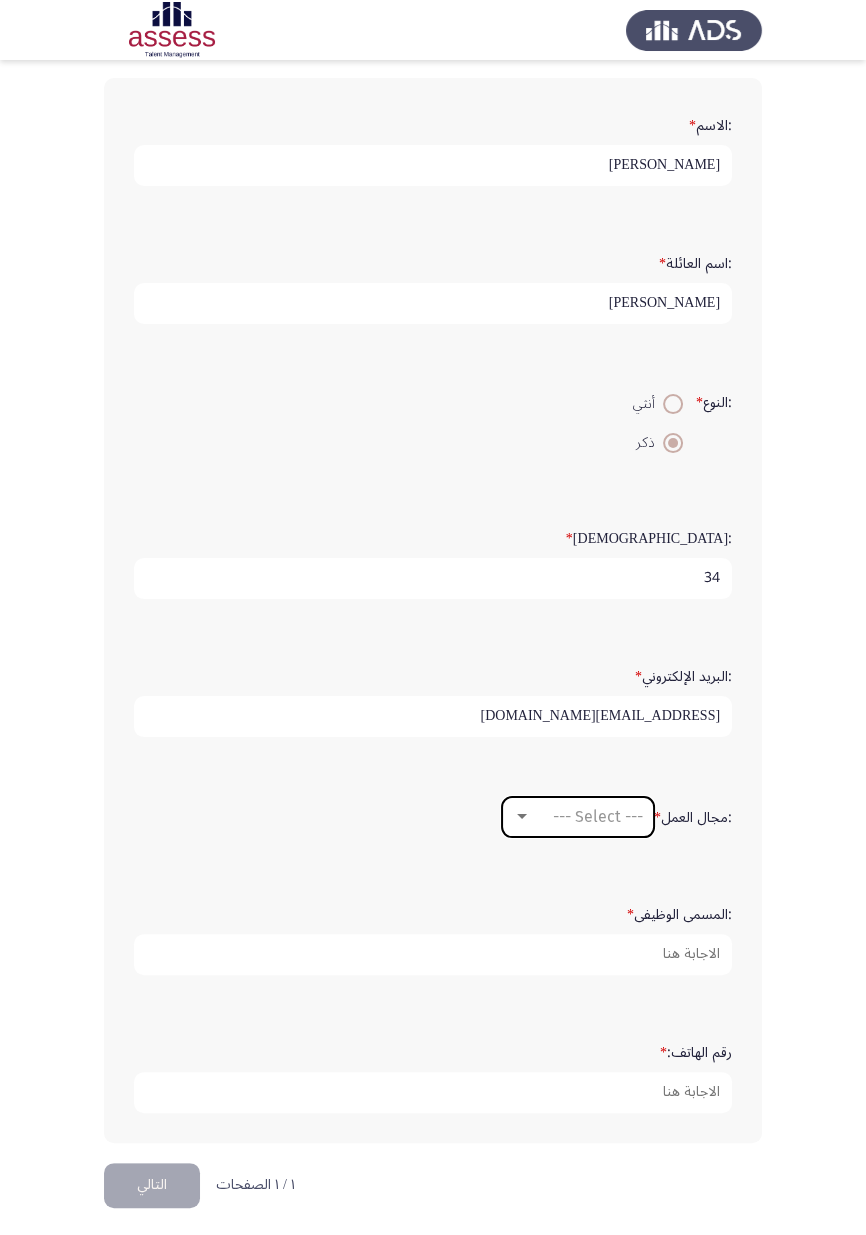 click on "--- Select ---" at bounding box center (587, 816) 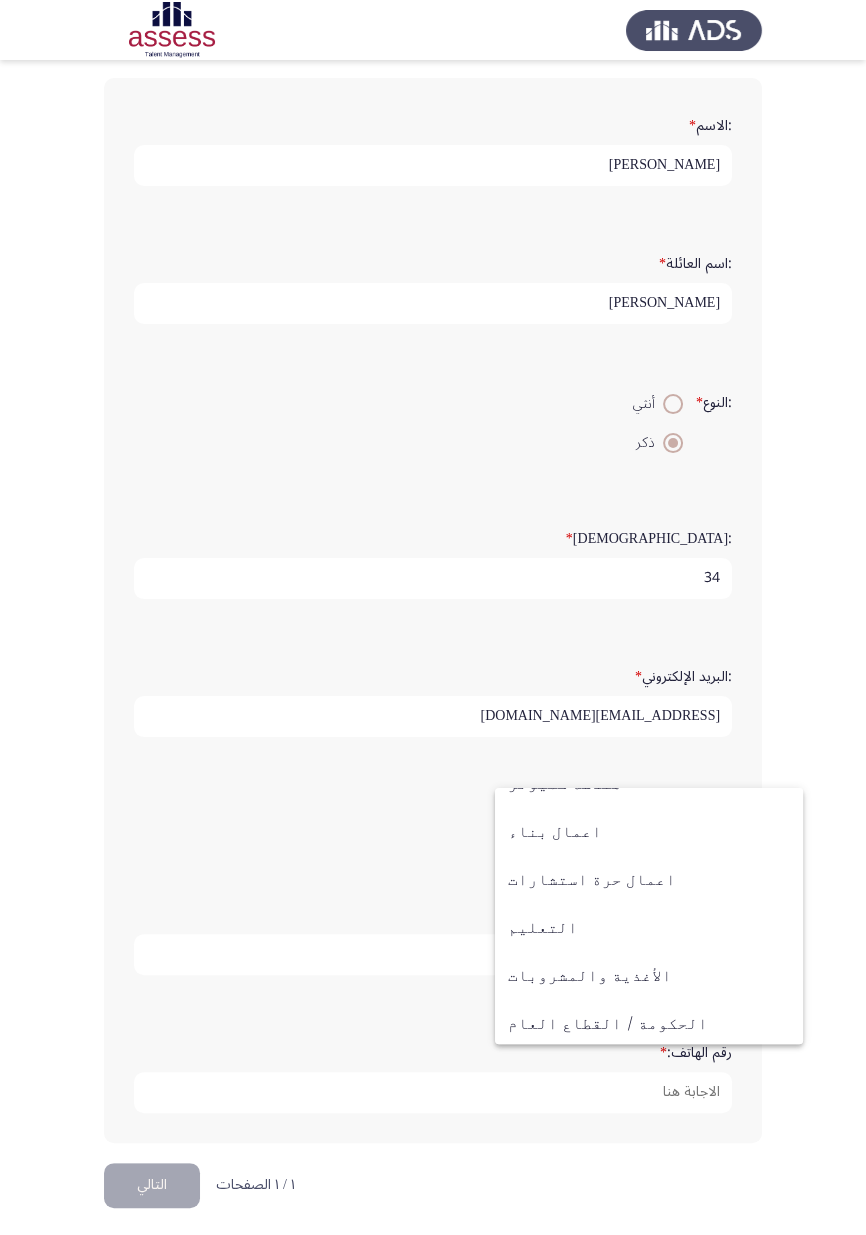 scroll, scrollTop: 656, scrollLeft: 0, axis: vertical 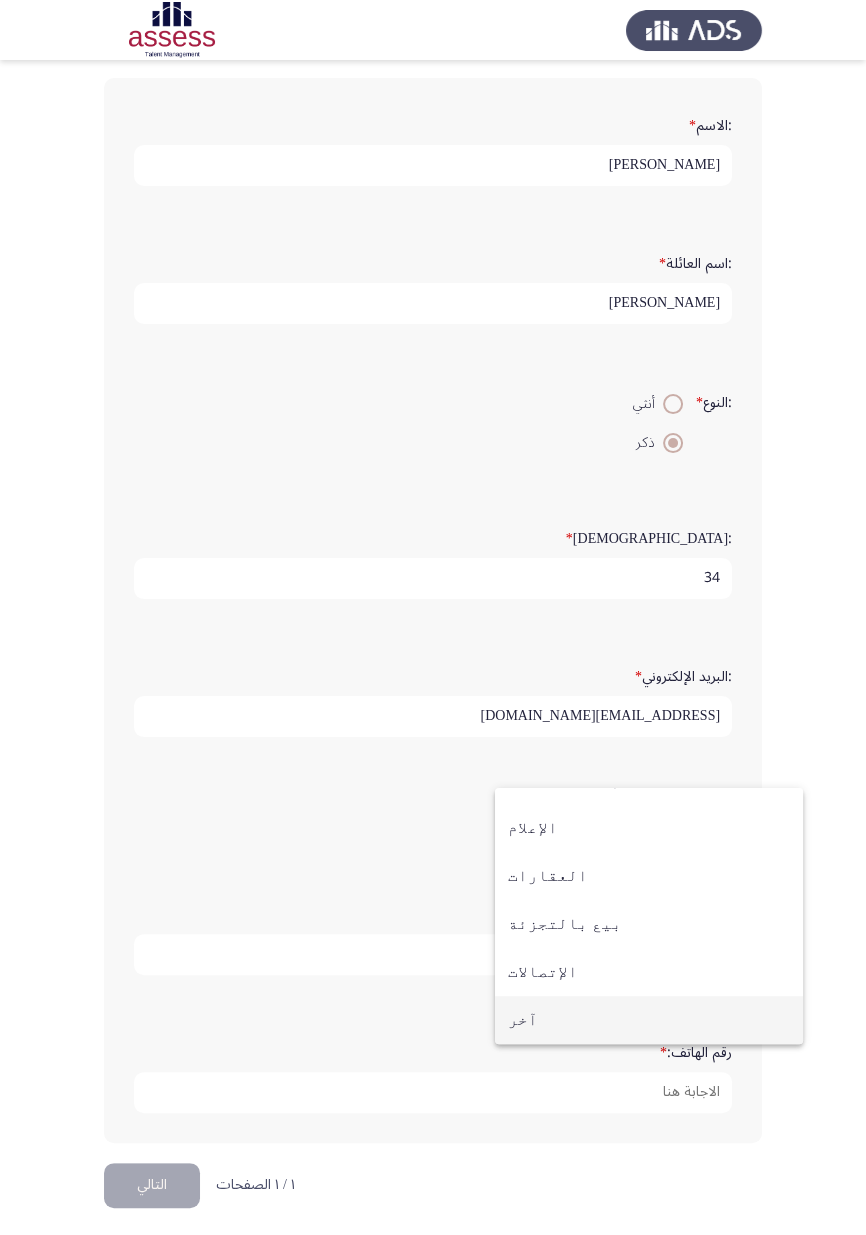 click on "آخر" at bounding box center (649, 1020) 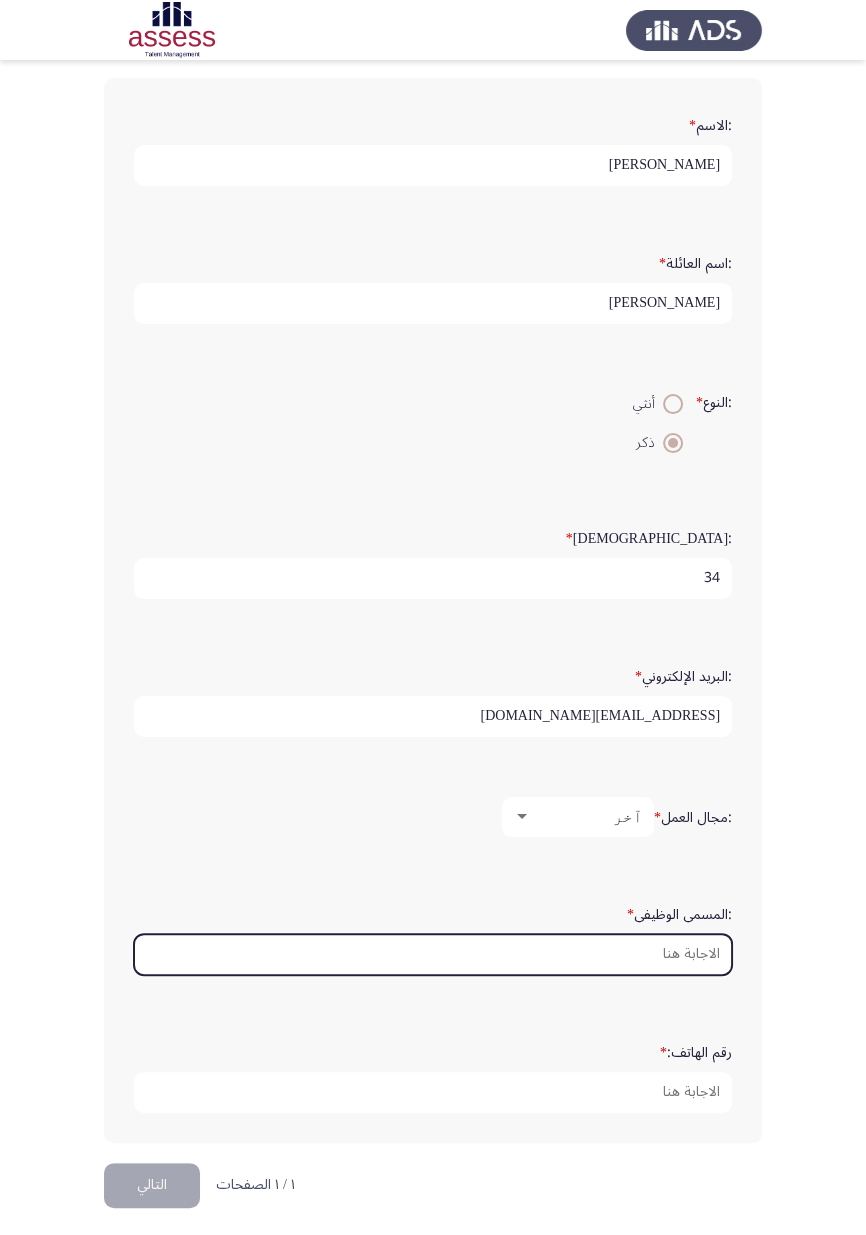 click on ":المسمى الوظيفى   *" at bounding box center (433, 954) 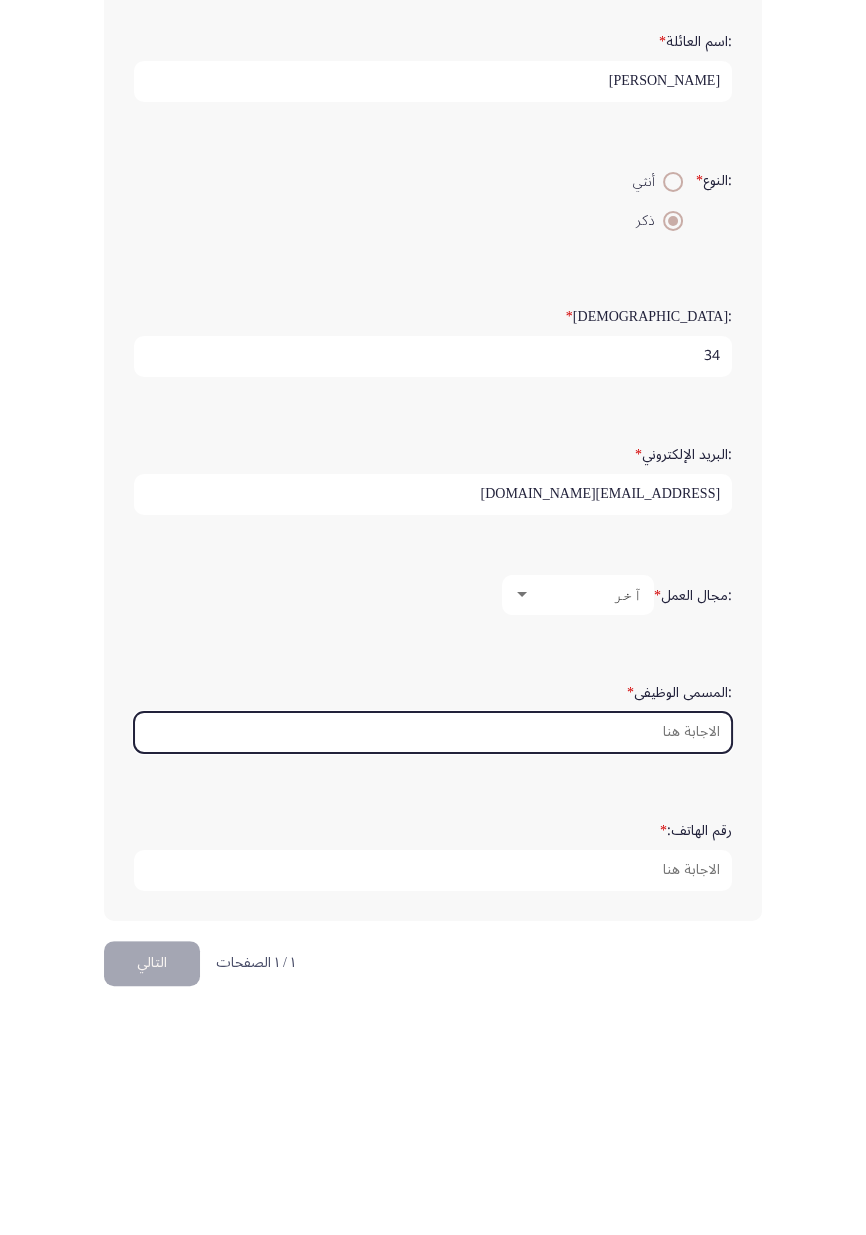 scroll, scrollTop: 90, scrollLeft: 0, axis: vertical 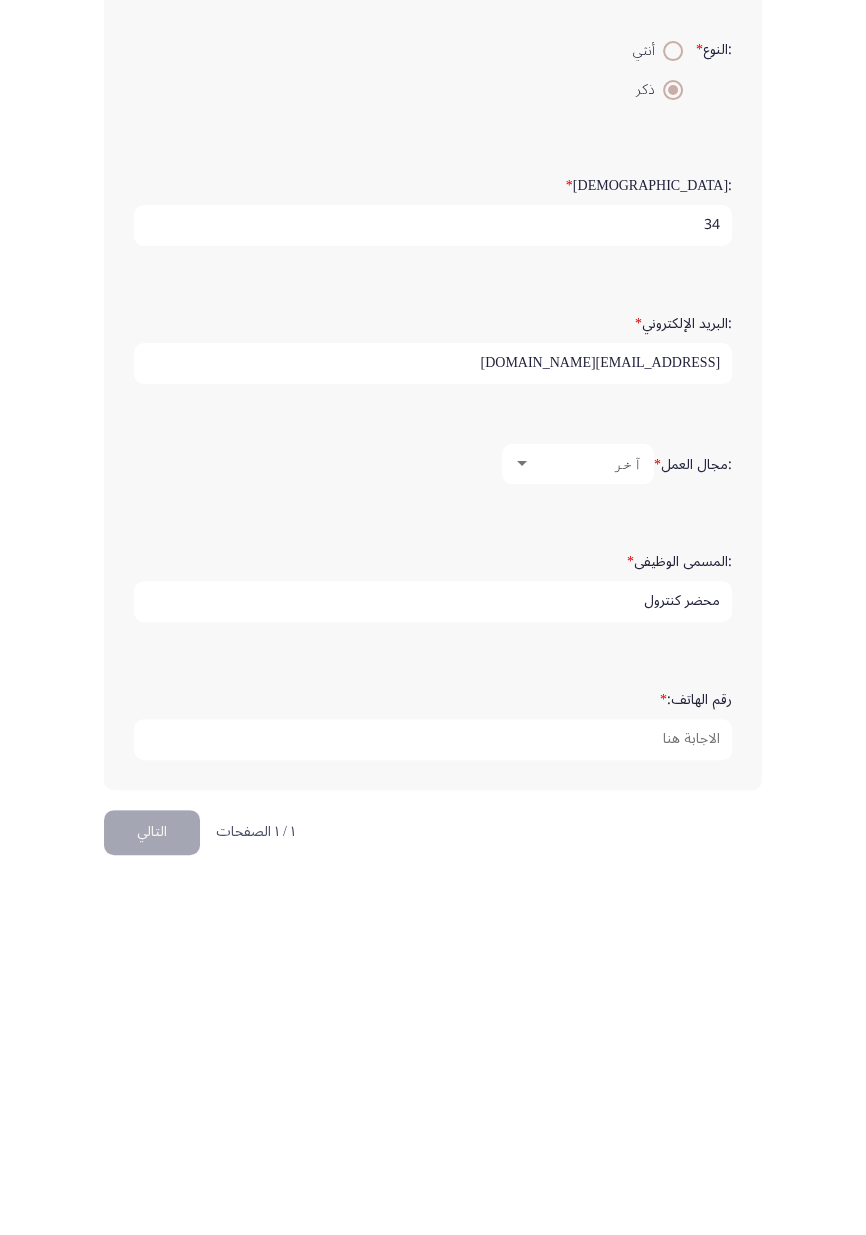 type on "محضر كنترول" 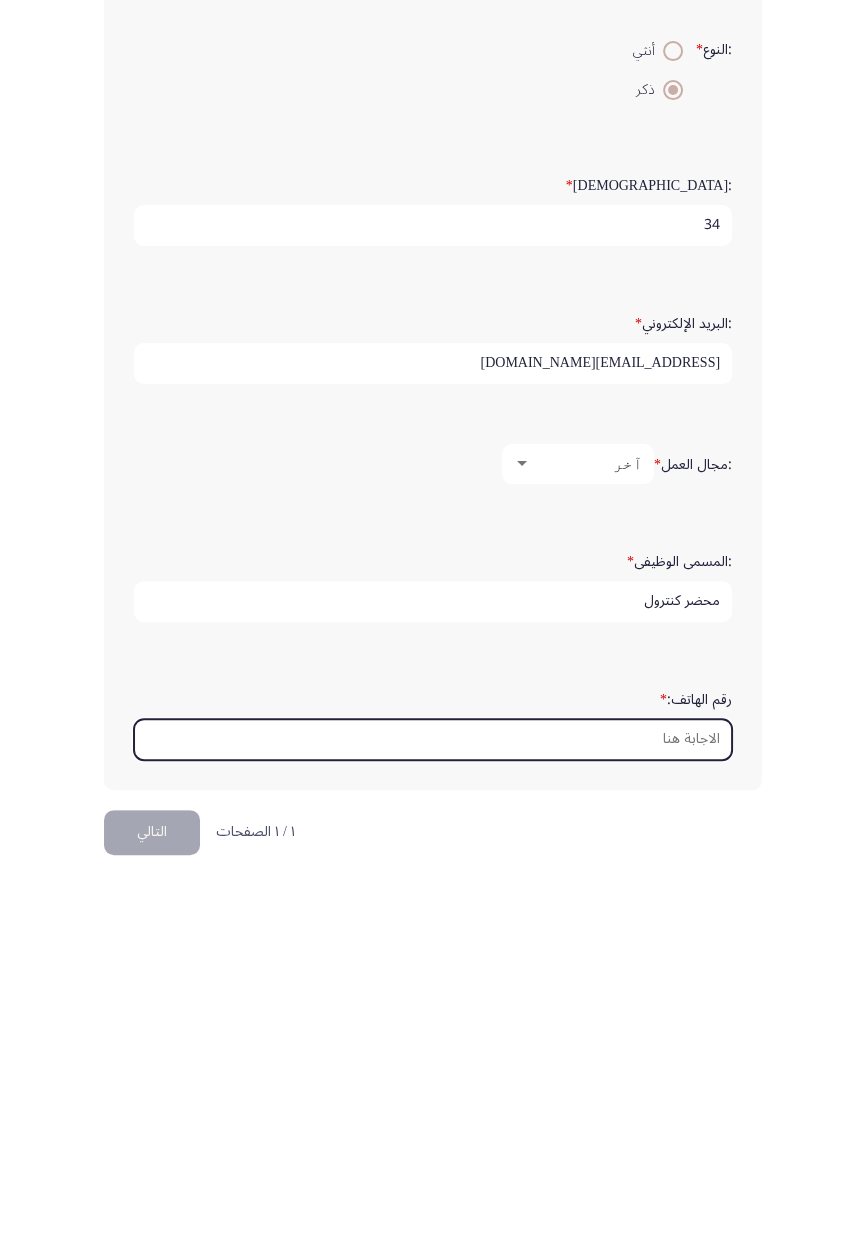 click on "رقم الهاتف:    *" at bounding box center (433, 1092) 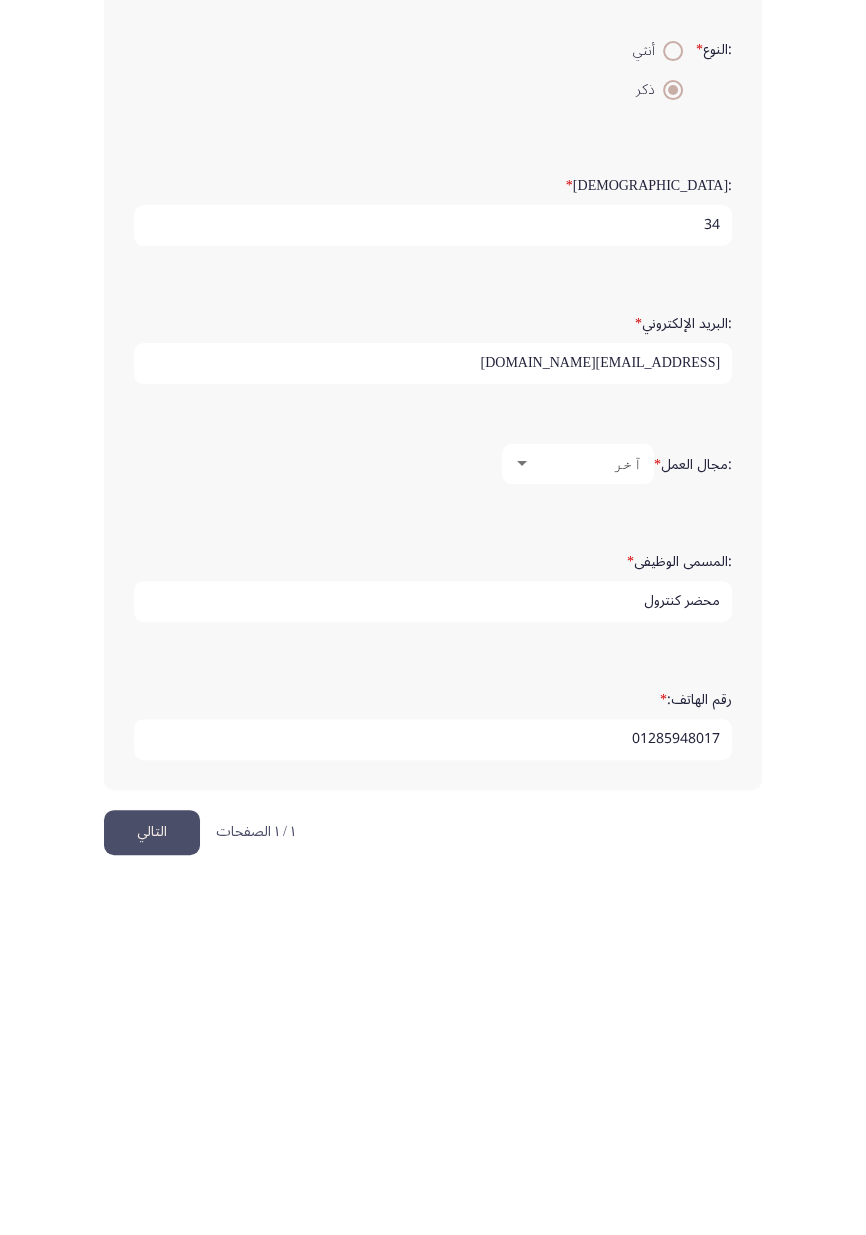 type on "01285948017" 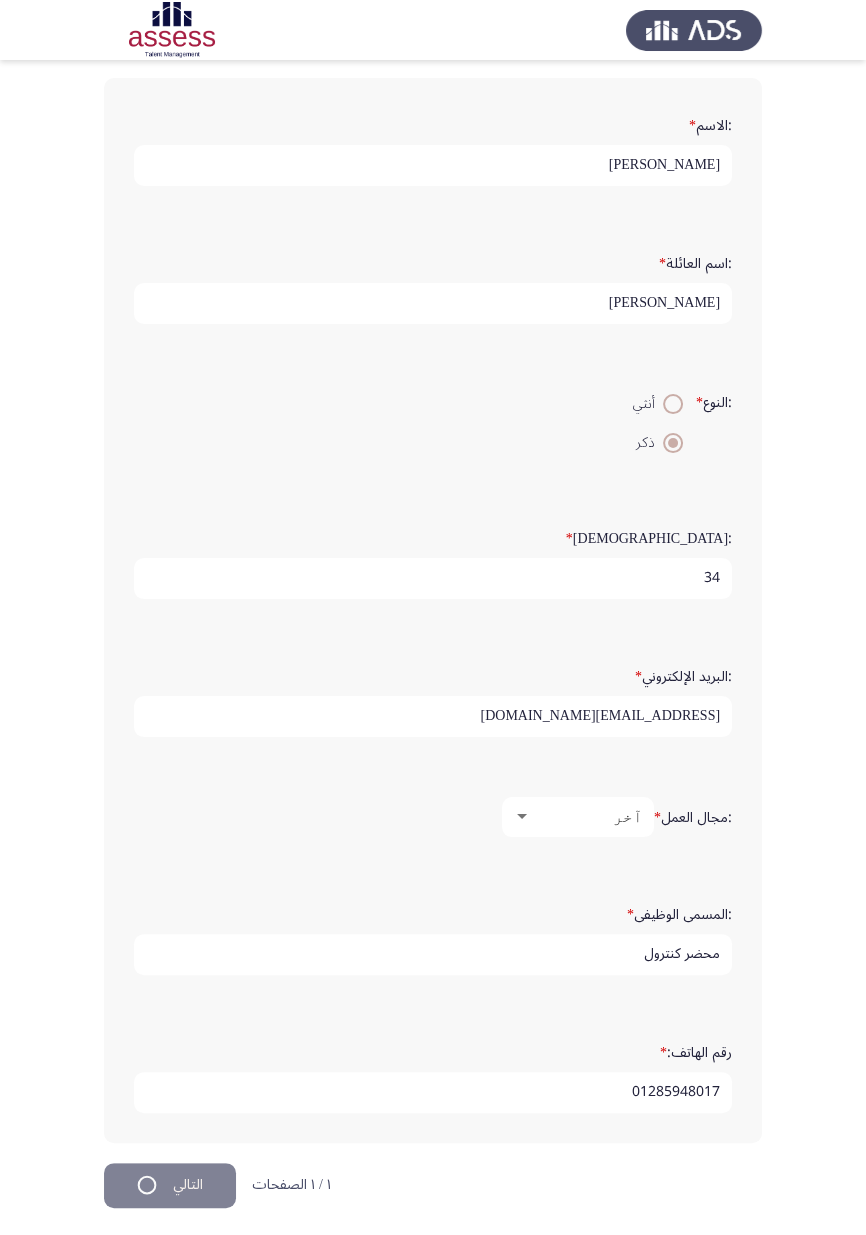 scroll, scrollTop: 0, scrollLeft: 0, axis: both 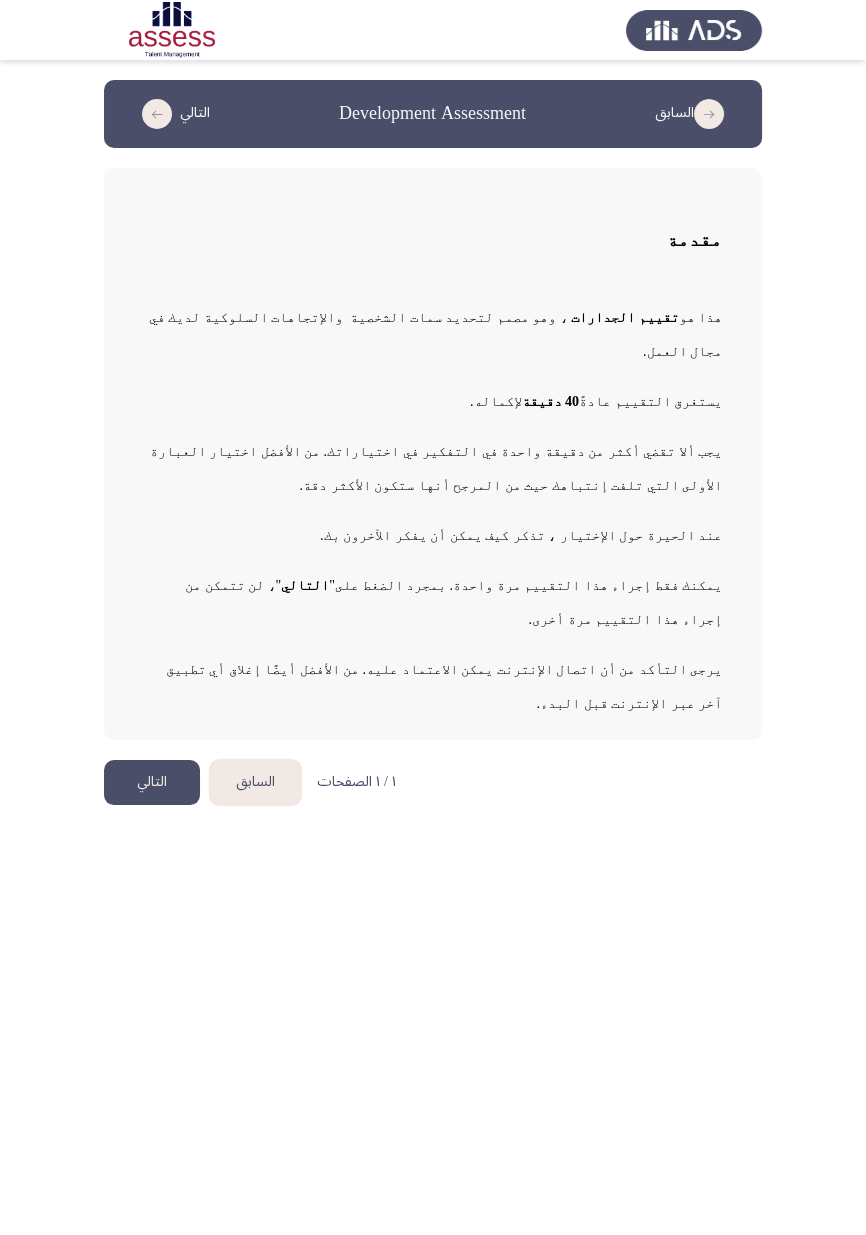 click on "التالي" 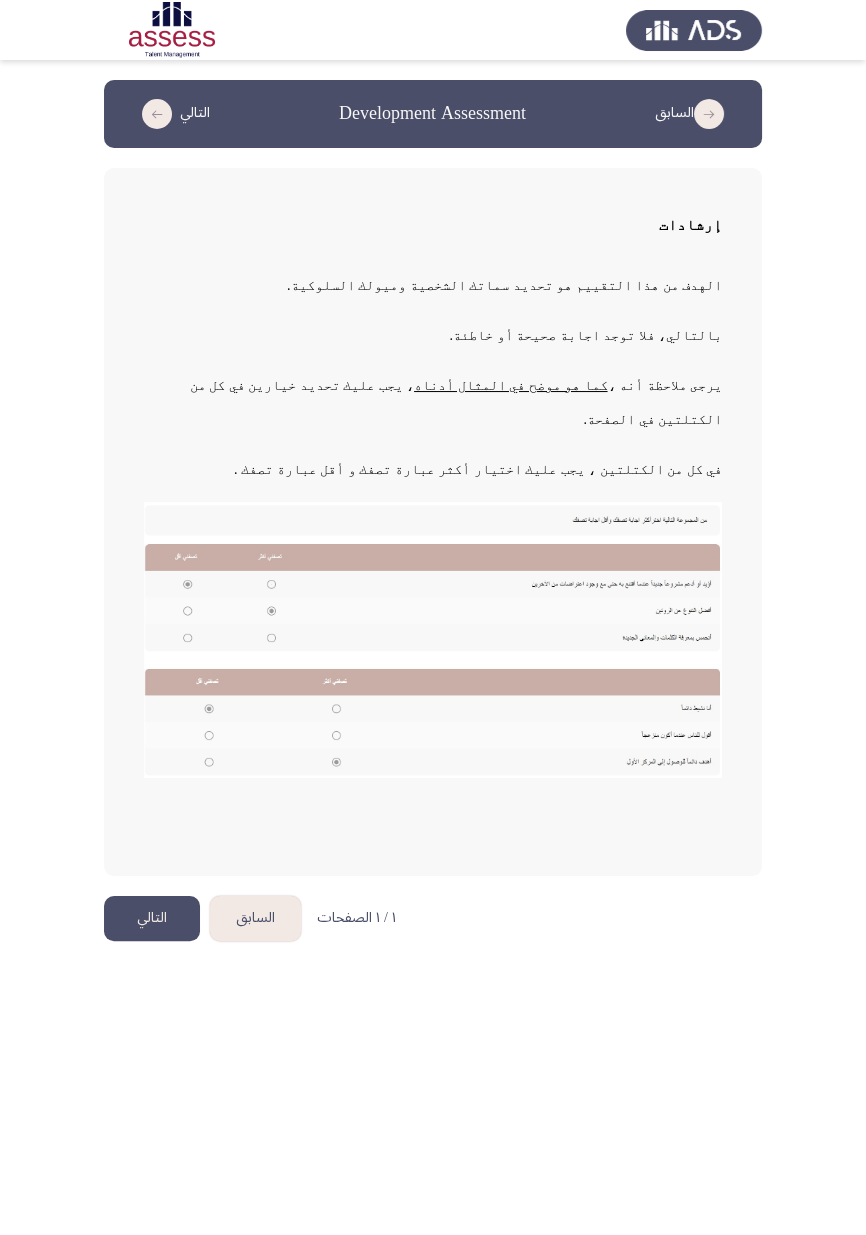 click on "التالي" 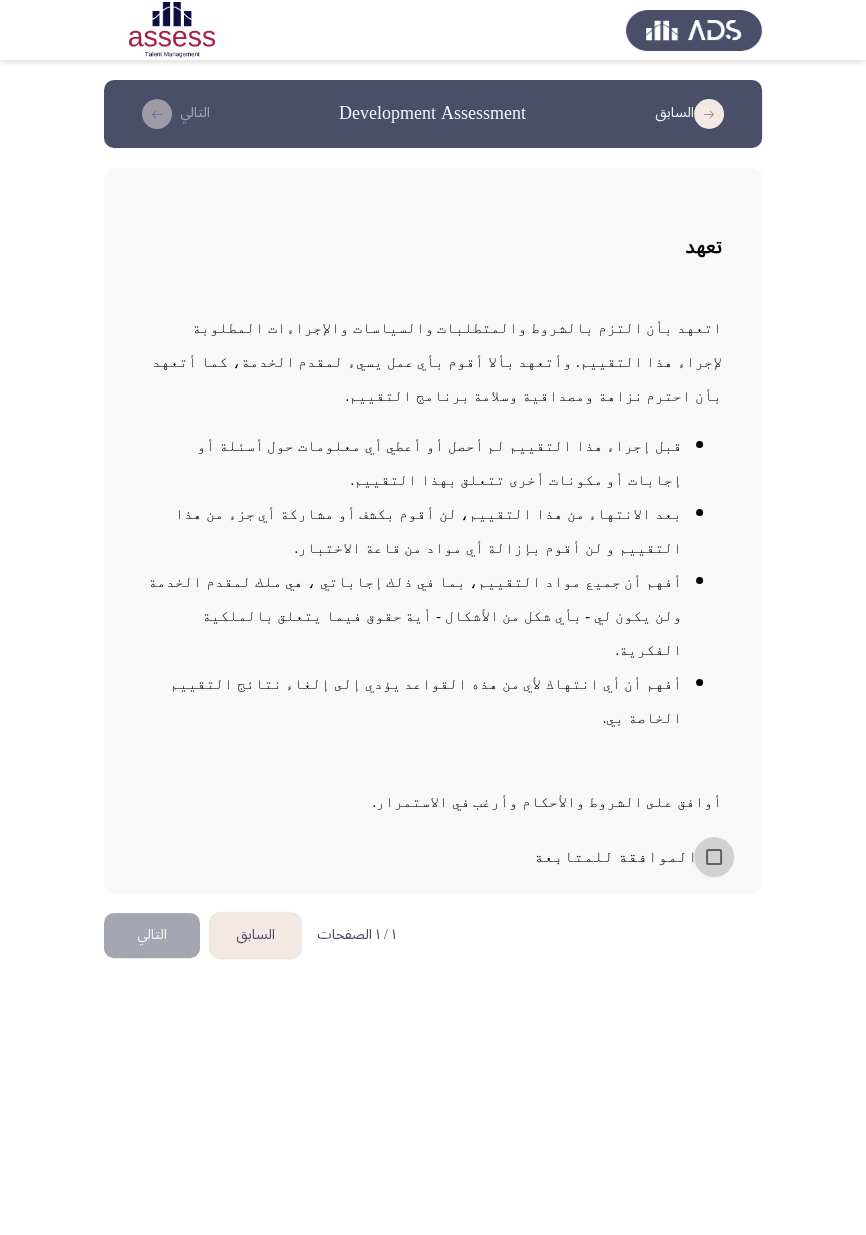 click at bounding box center [714, 857] 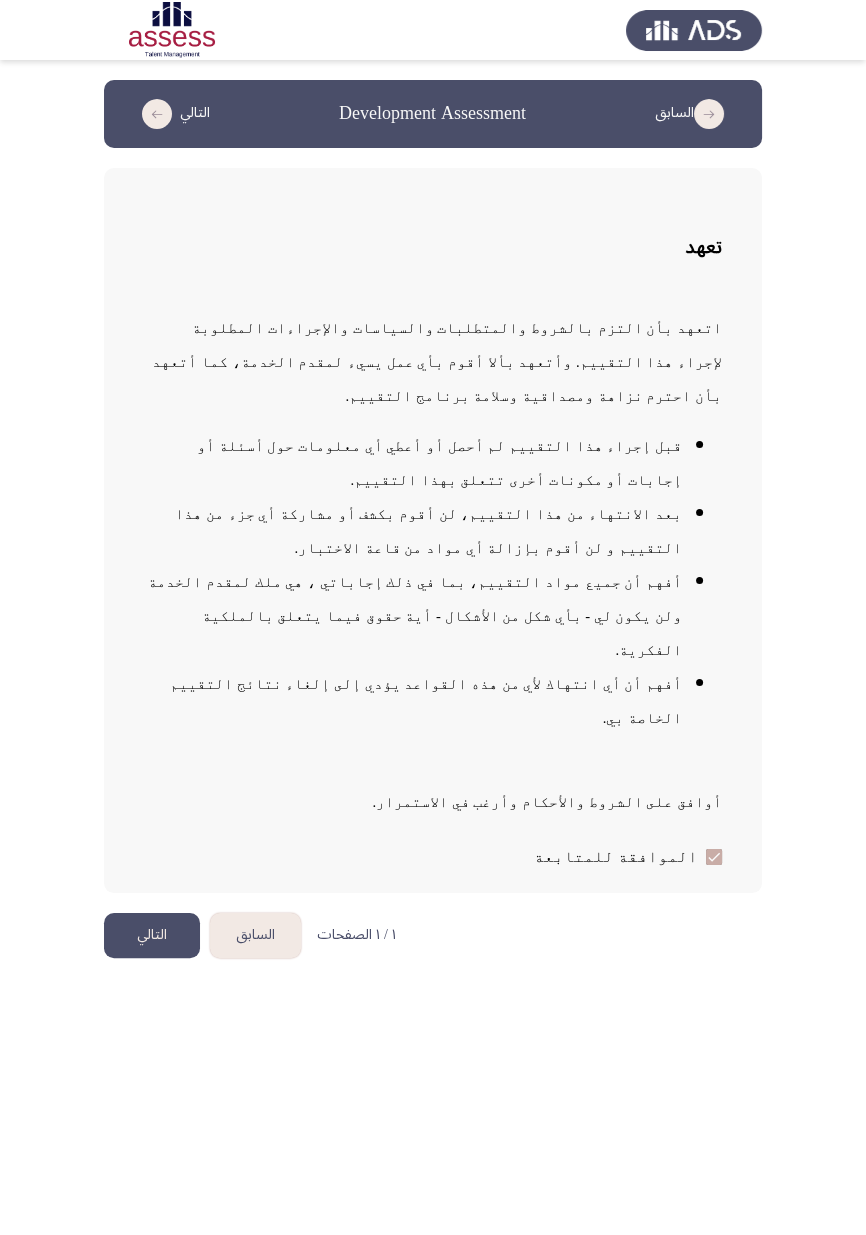 click on "التالي" 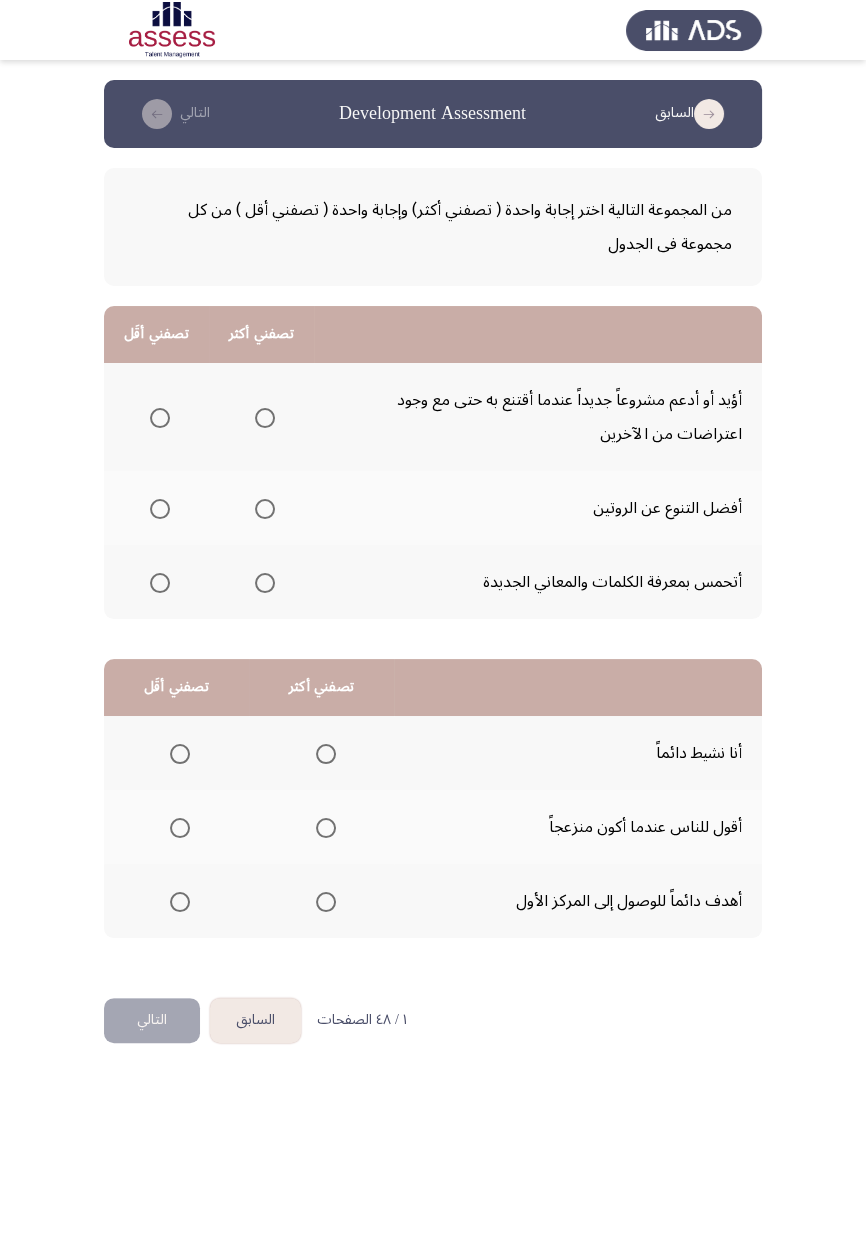 click at bounding box center (265, 509) 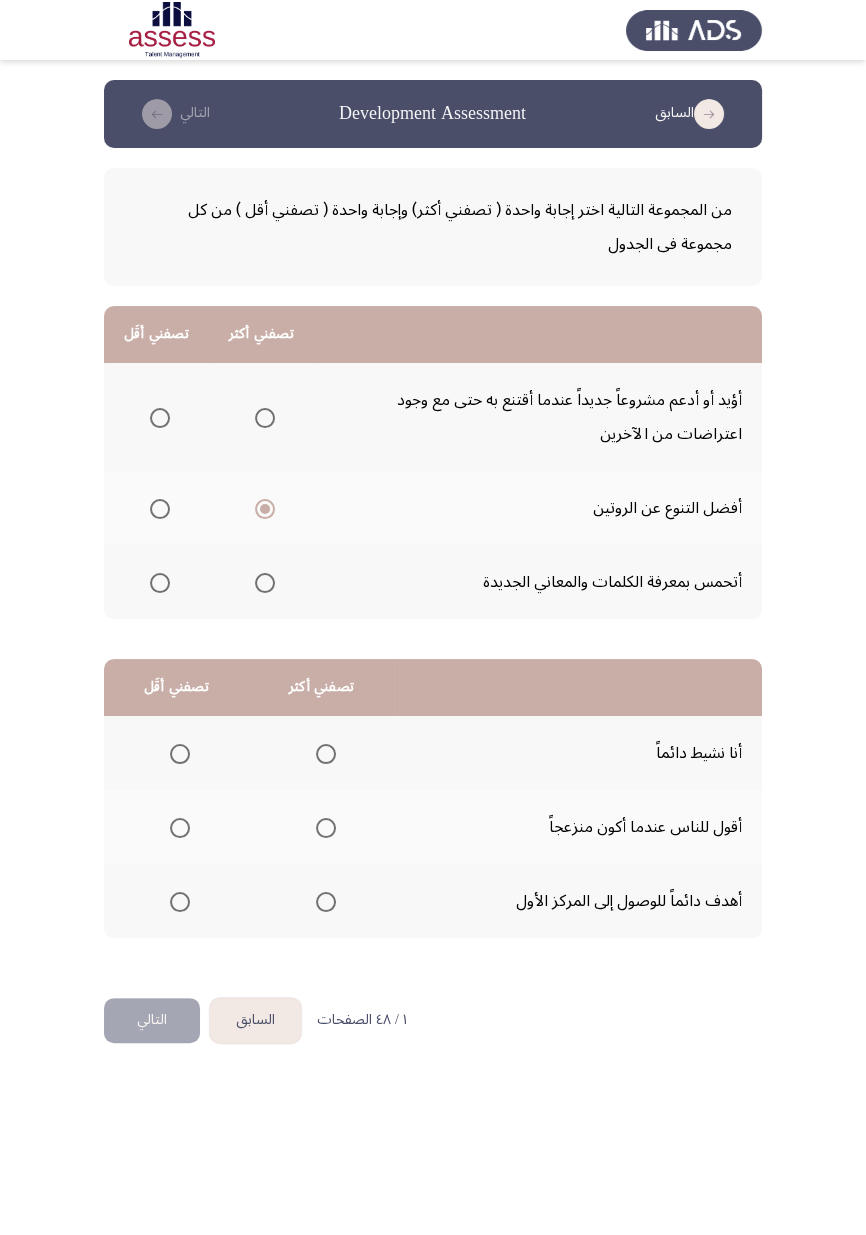 click at bounding box center (326, 902) 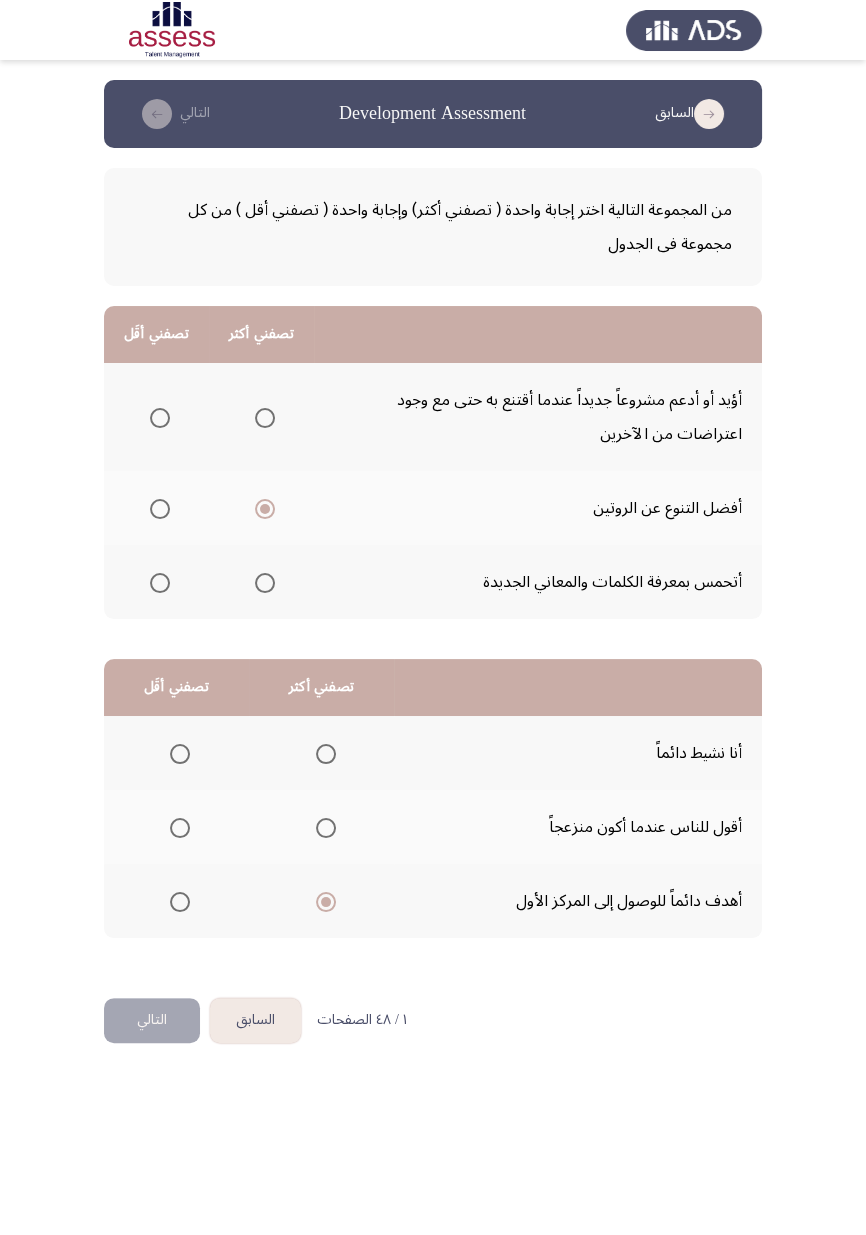 click on "التالي" 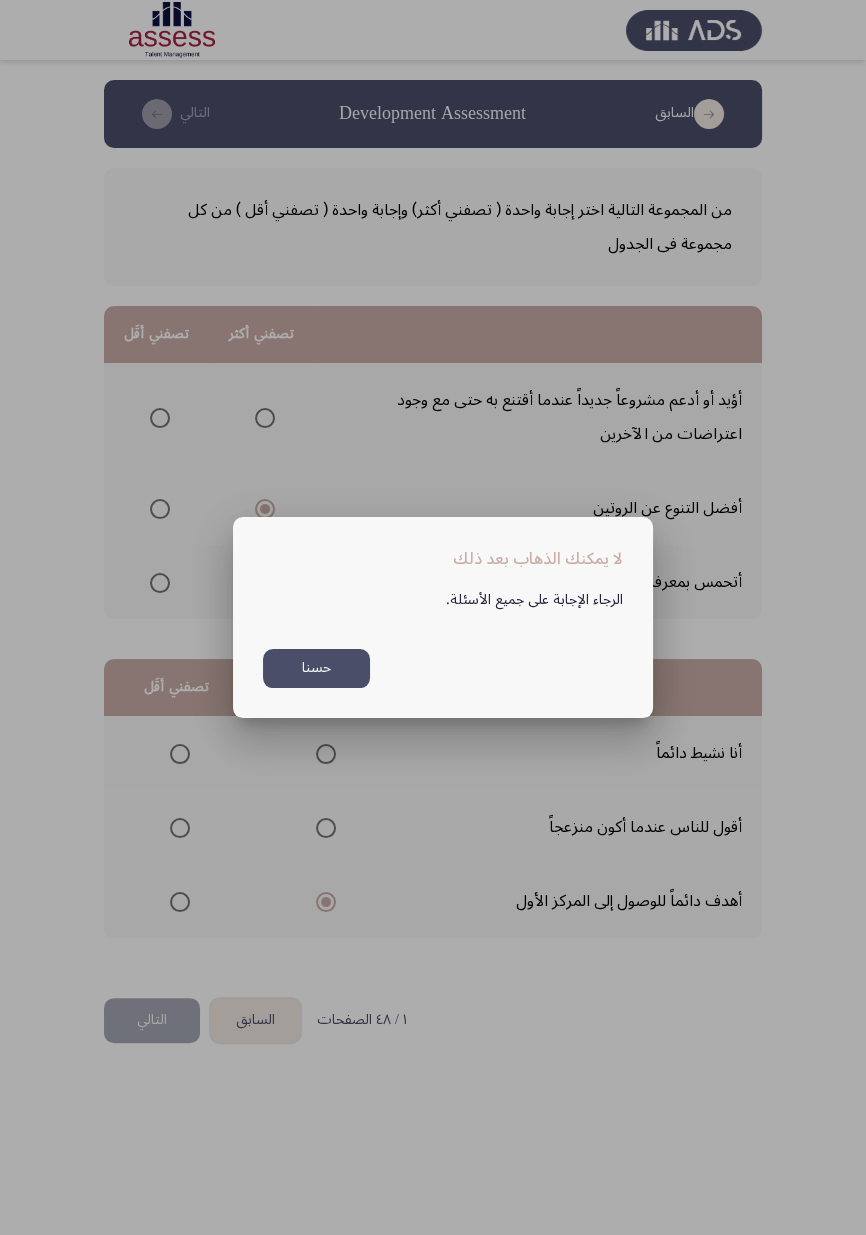 click on "حسنا" at bounding box center [316, 668] 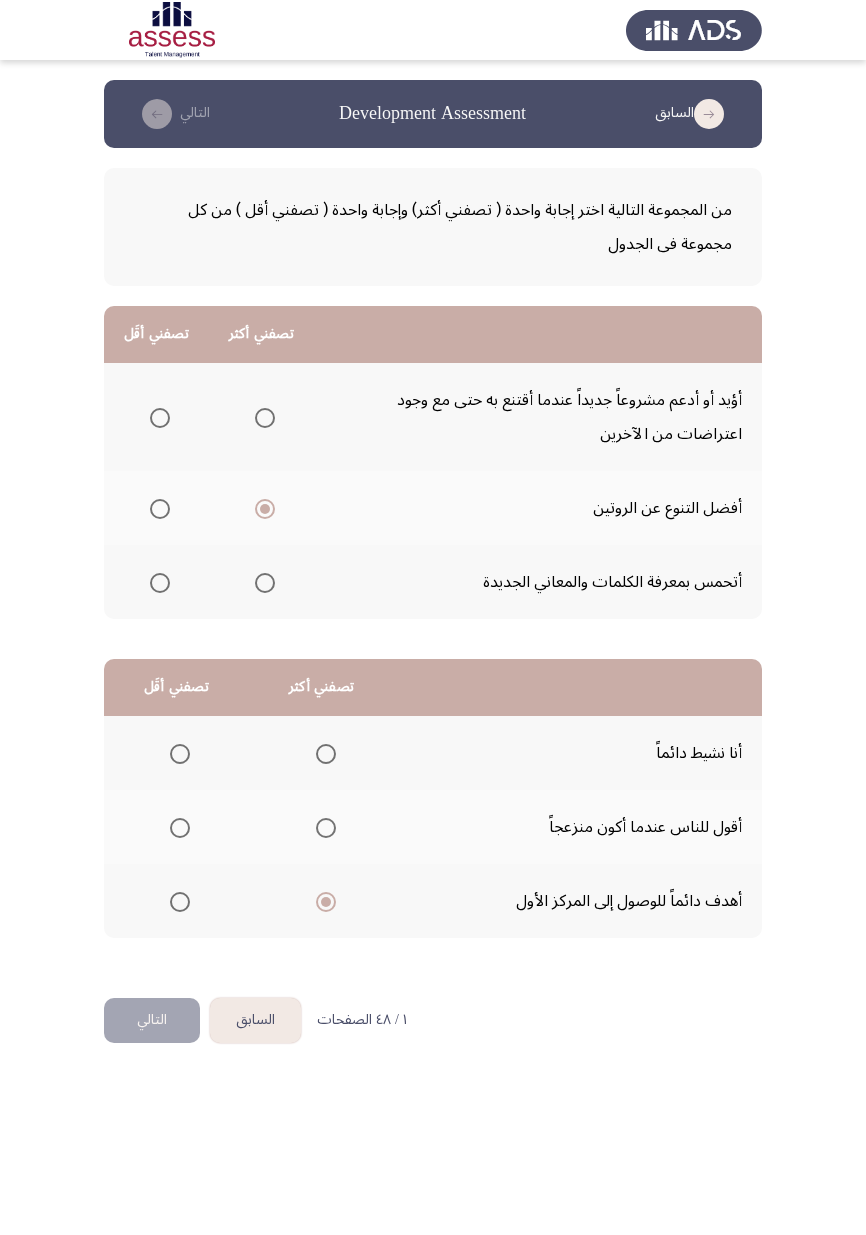 scroll, scrollTop: 0, scrollLeft: 0, axis: both 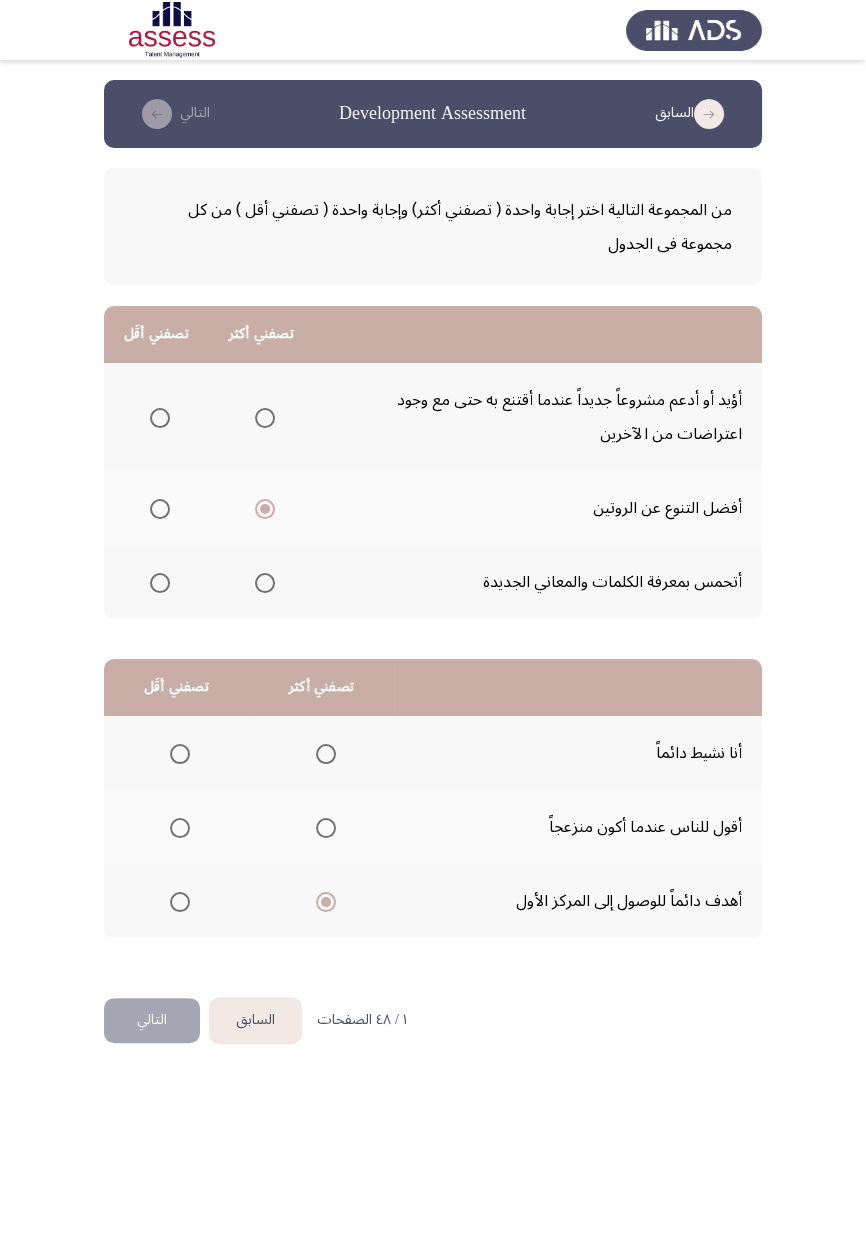 click at bounding box center (265, 509) 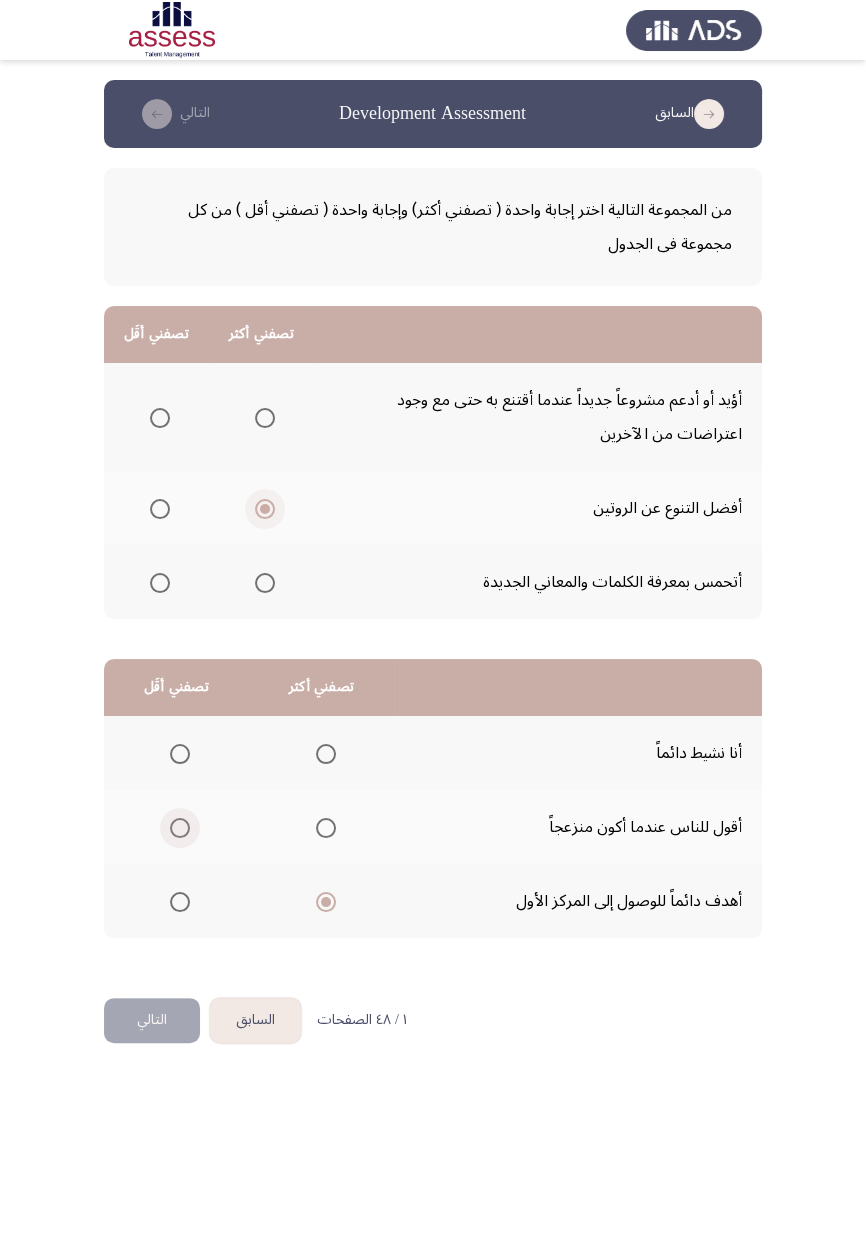 click at bounding box center [176, 828] 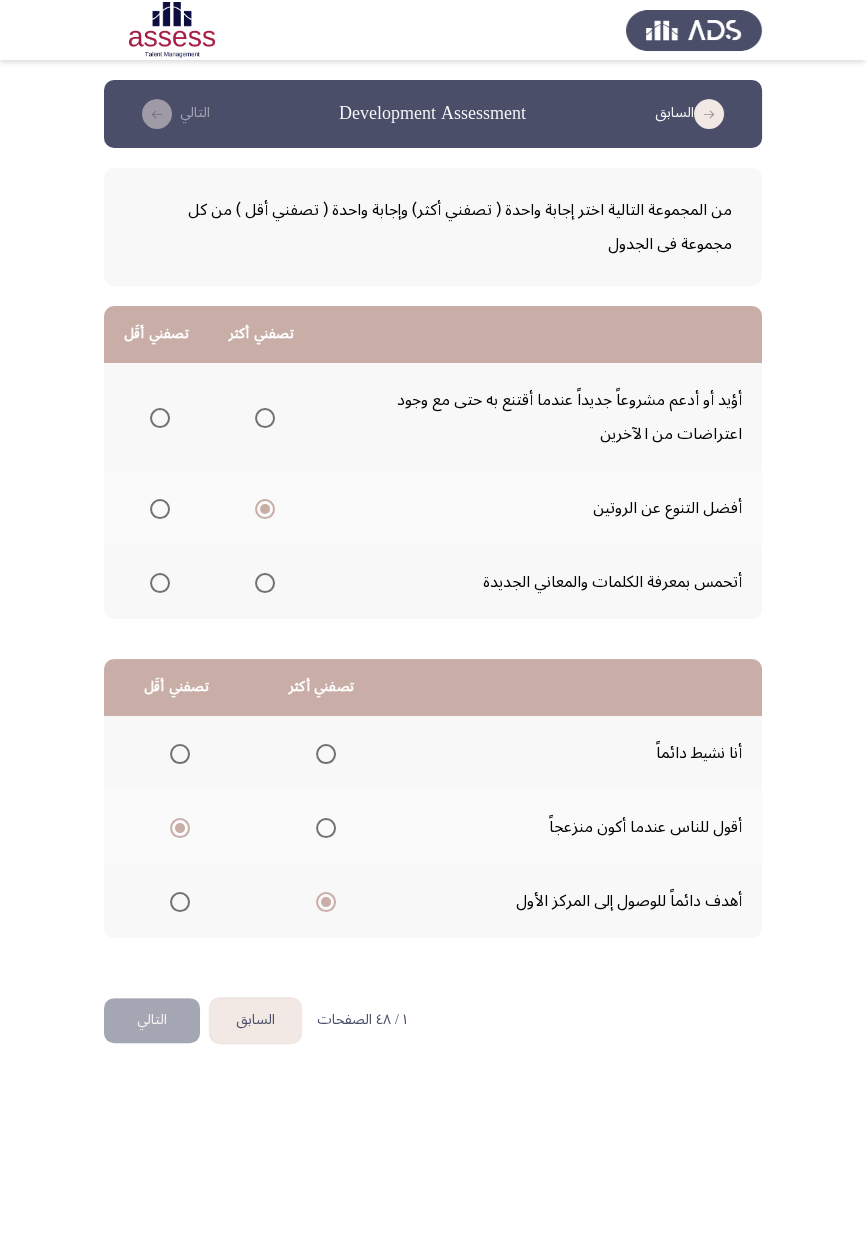 click at bounding box center (160, 418) 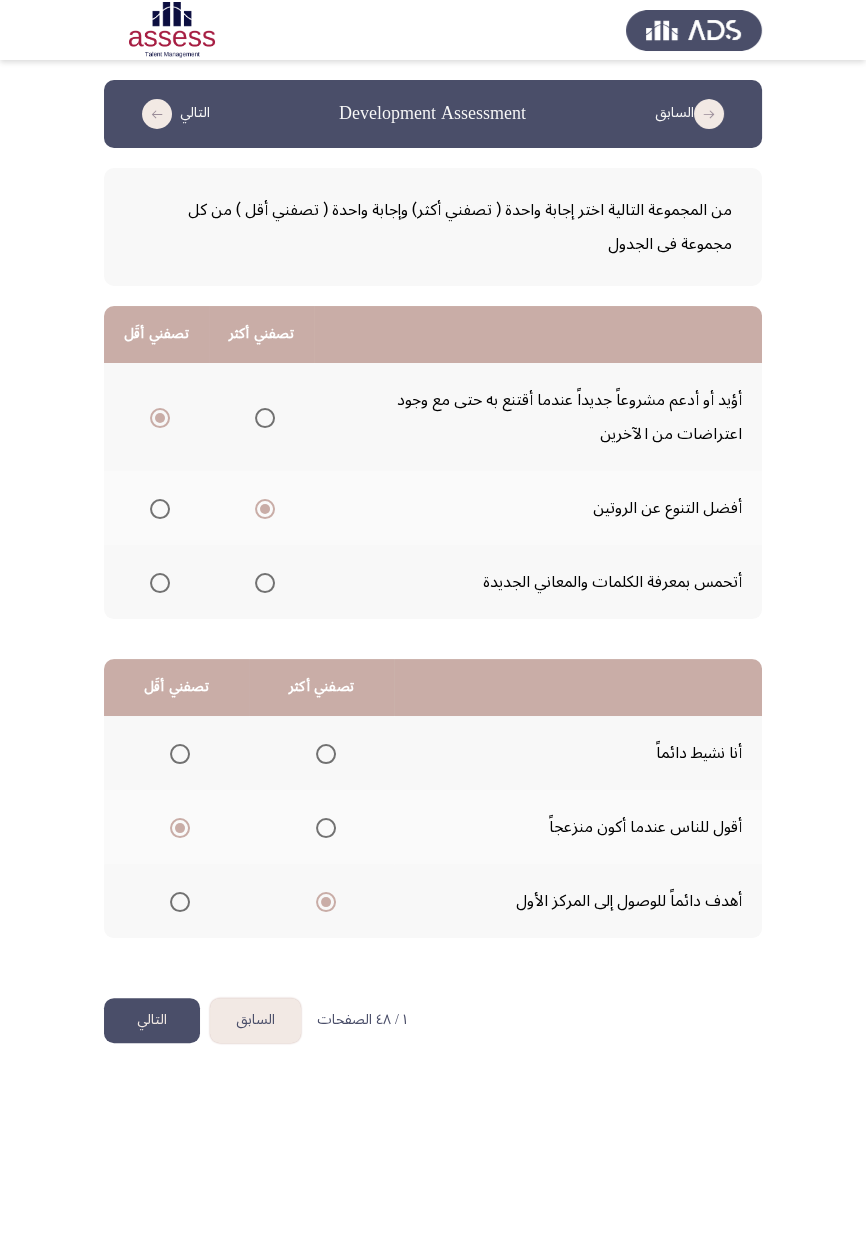 click at bounding box center [265, 583] 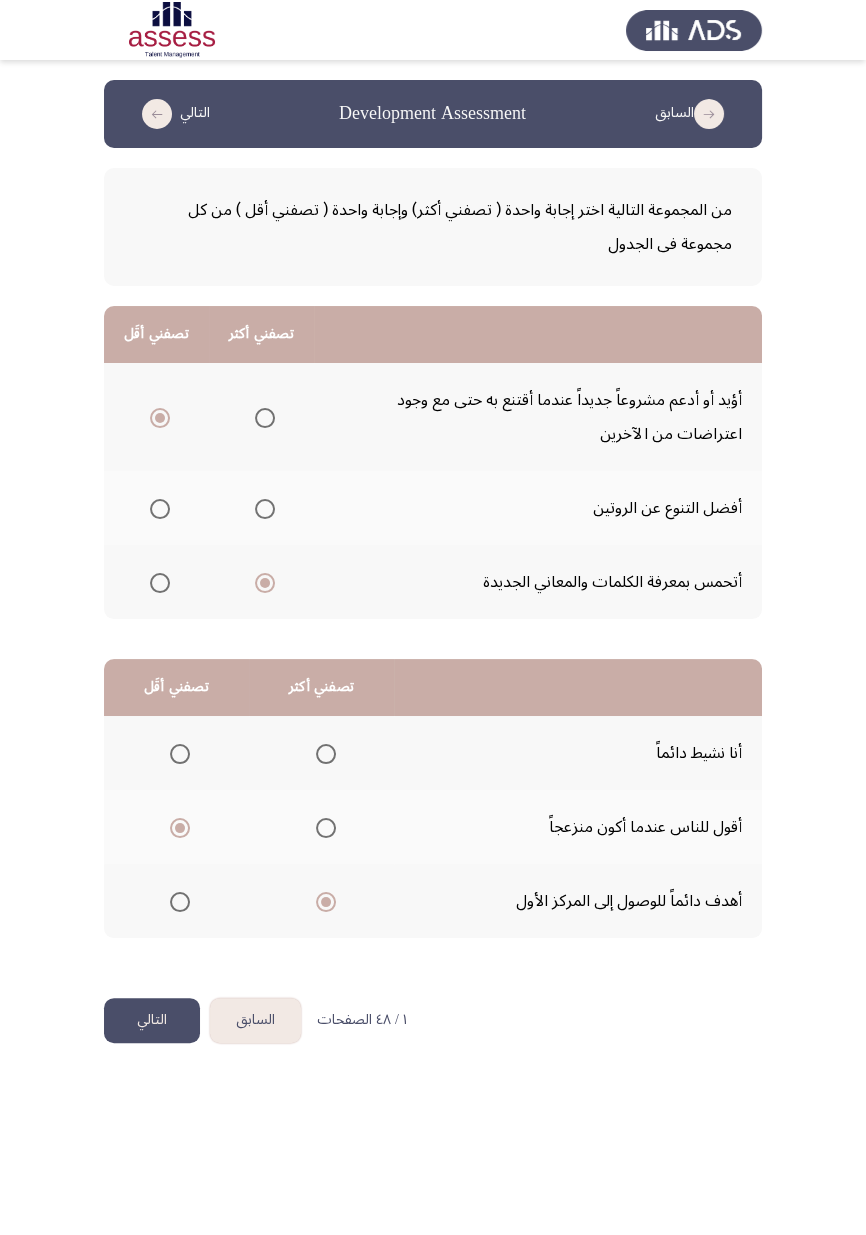 click 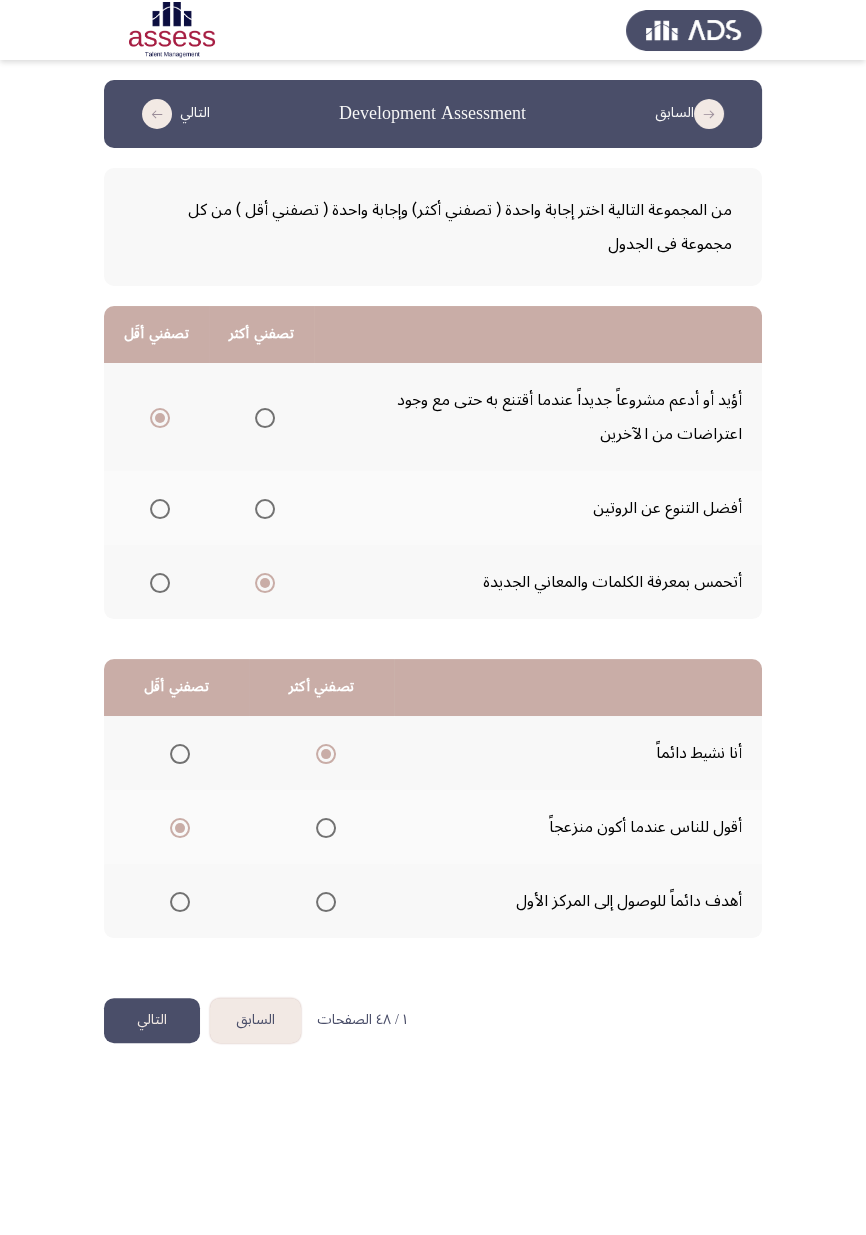 click at bounding box center (326, 902) 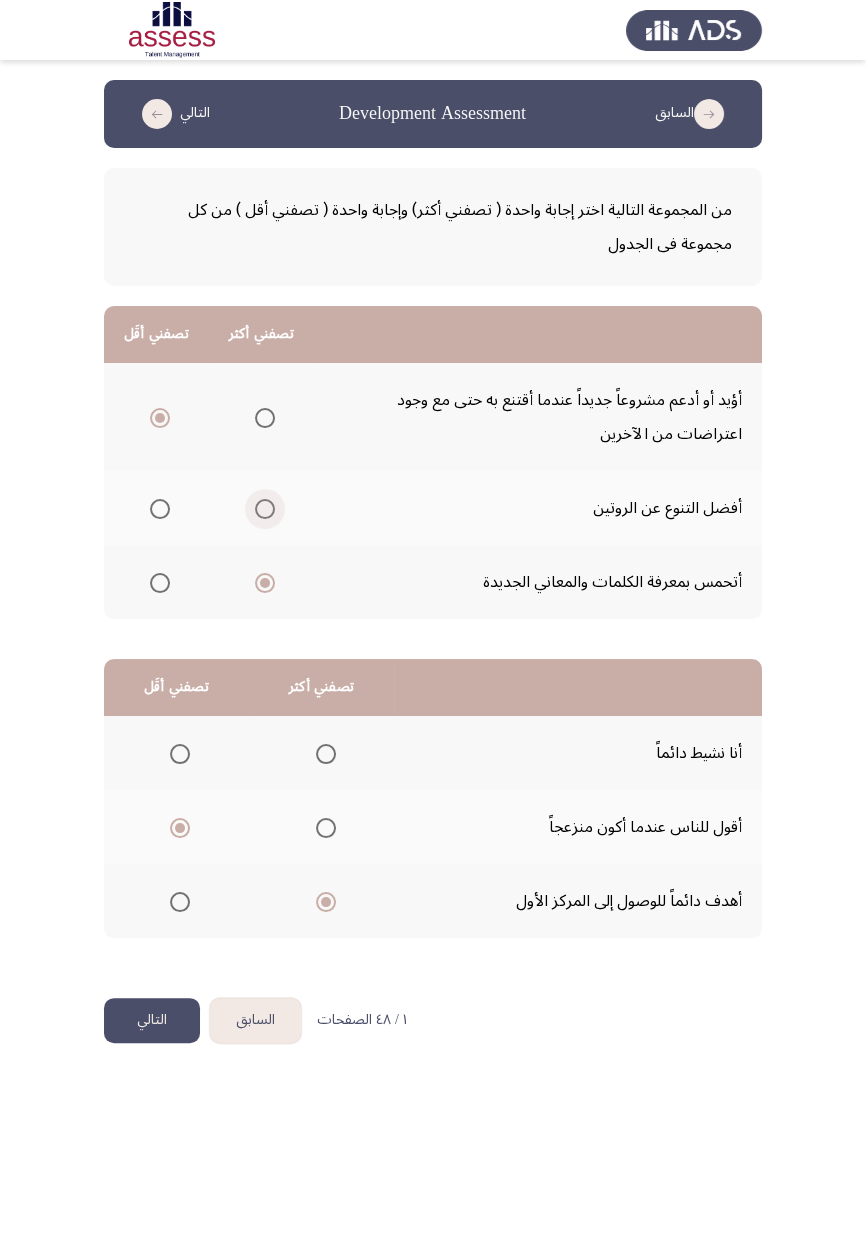 click at bounding box center [265, 509] 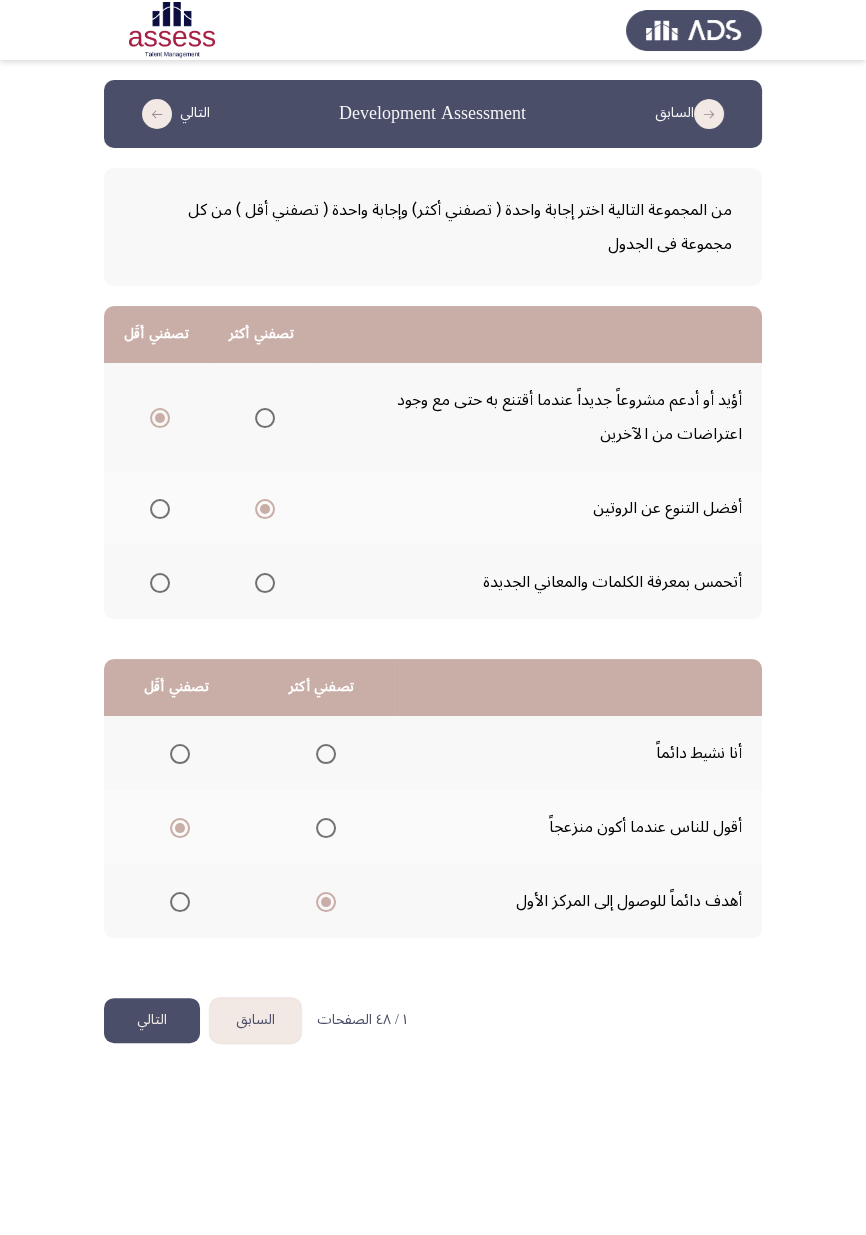 click on "التالي" 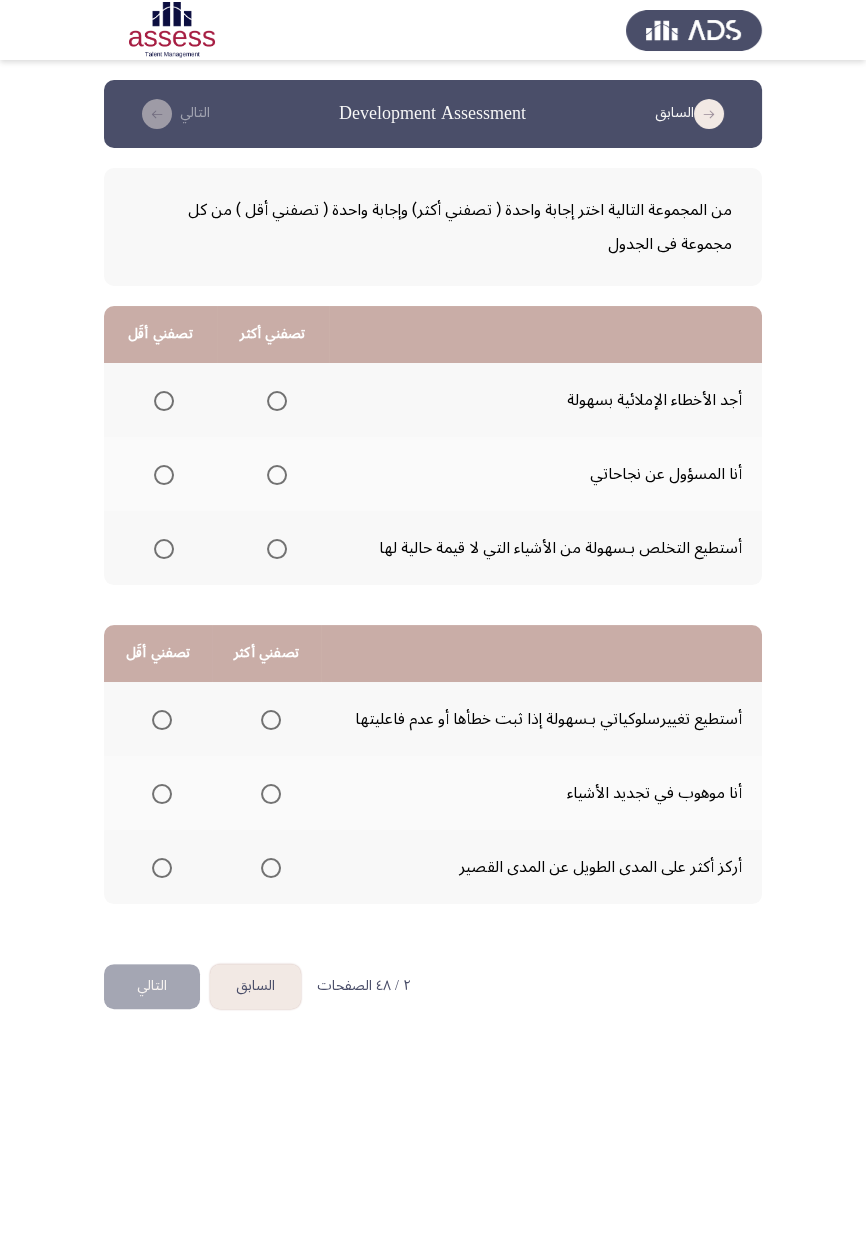 click on "السابق
Development Assessment   التالي  من المجموعة التالية اختر إجابة واحدة ( تصفني أكثر) وإجابة واحدة ( تصفني أقل ) من كل مجموعة فى الجدول  تصفني أكثر   تصفني أقَل  أجد الأخطاء الإملائية بسهولة     أنا المسؤول عن نجاحاتي     أستطيع التخلص بـسهولة من الأشياء التي لا قيمة حالية لها      تصفني أكثر   تصفني أقَل  أستطيع تغييرسلوكياتي بـسهولة إذا ثبت خطأها أو عدم فاعليتها     أنا موهوب في تجديد الأشياء     أركز أكثر على المدى الطويل عن المدى القصير      ٢ / ٤٨ الصفحات   السابق
التالي" 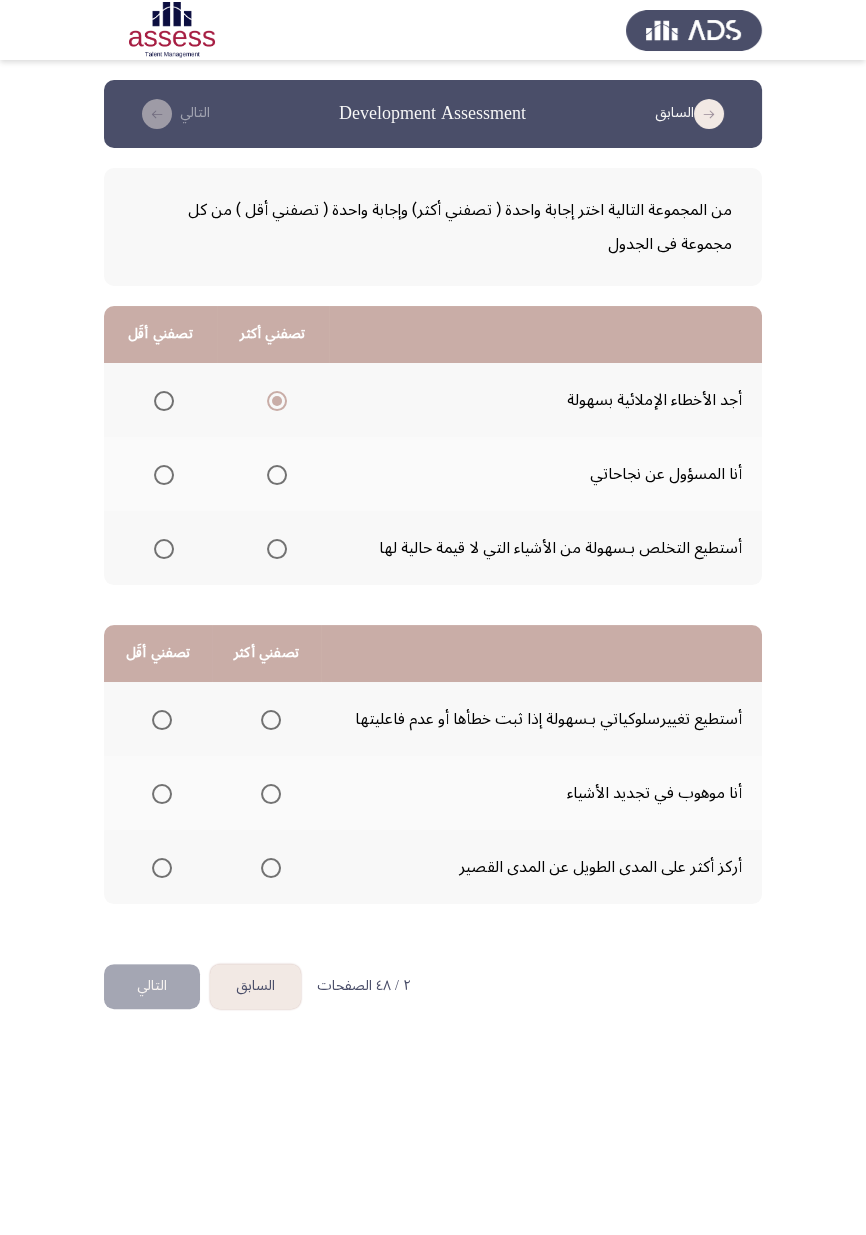 click at bounding box center (164, 549) 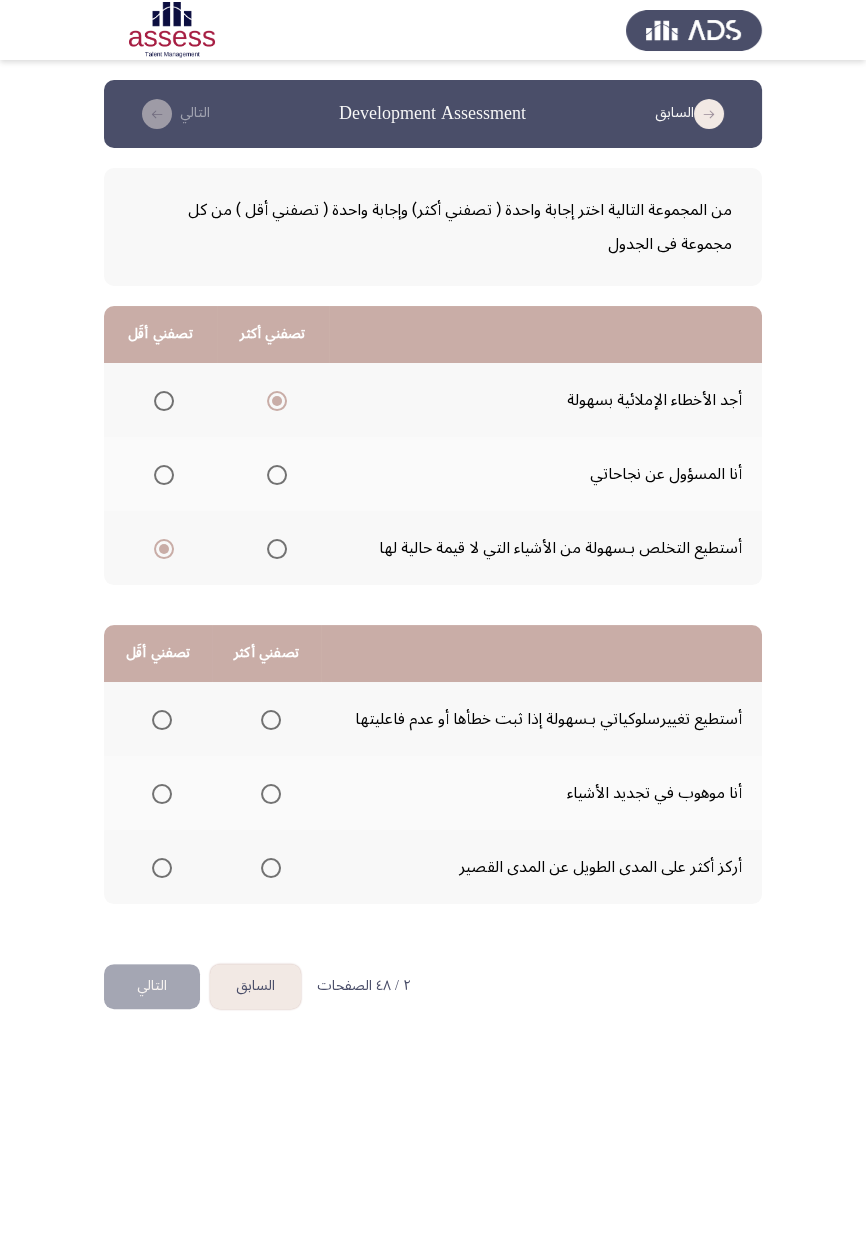click at bounding box center [271, 720] 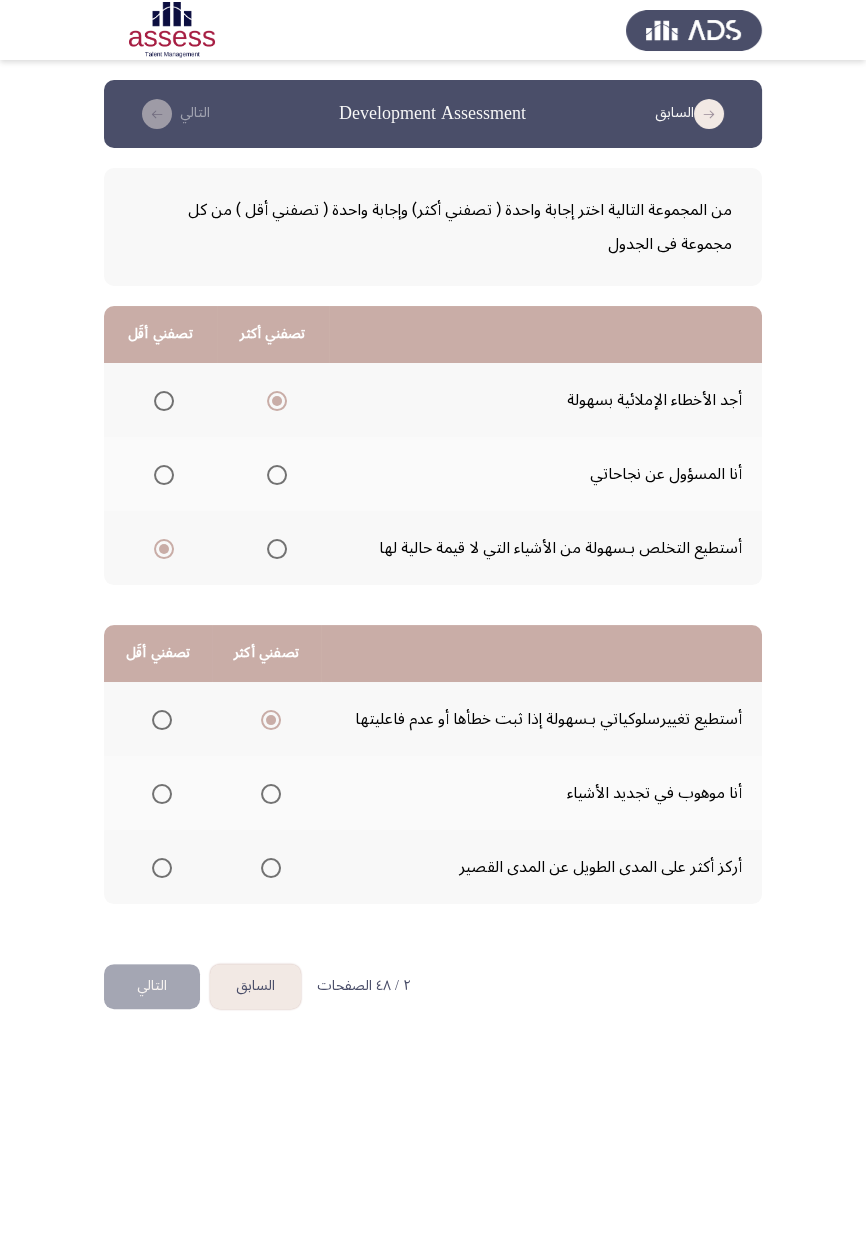 click at bounding box center (162, 794) 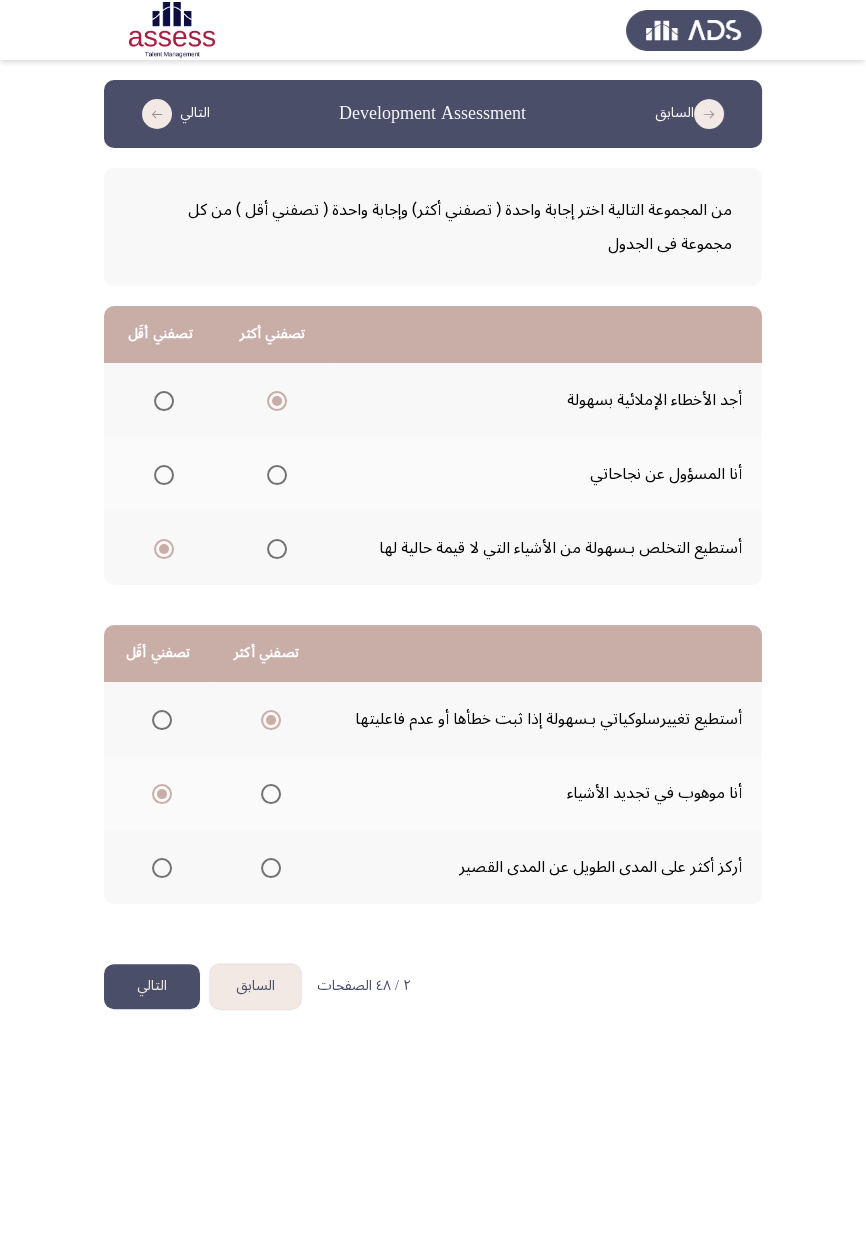 click on "التالي" 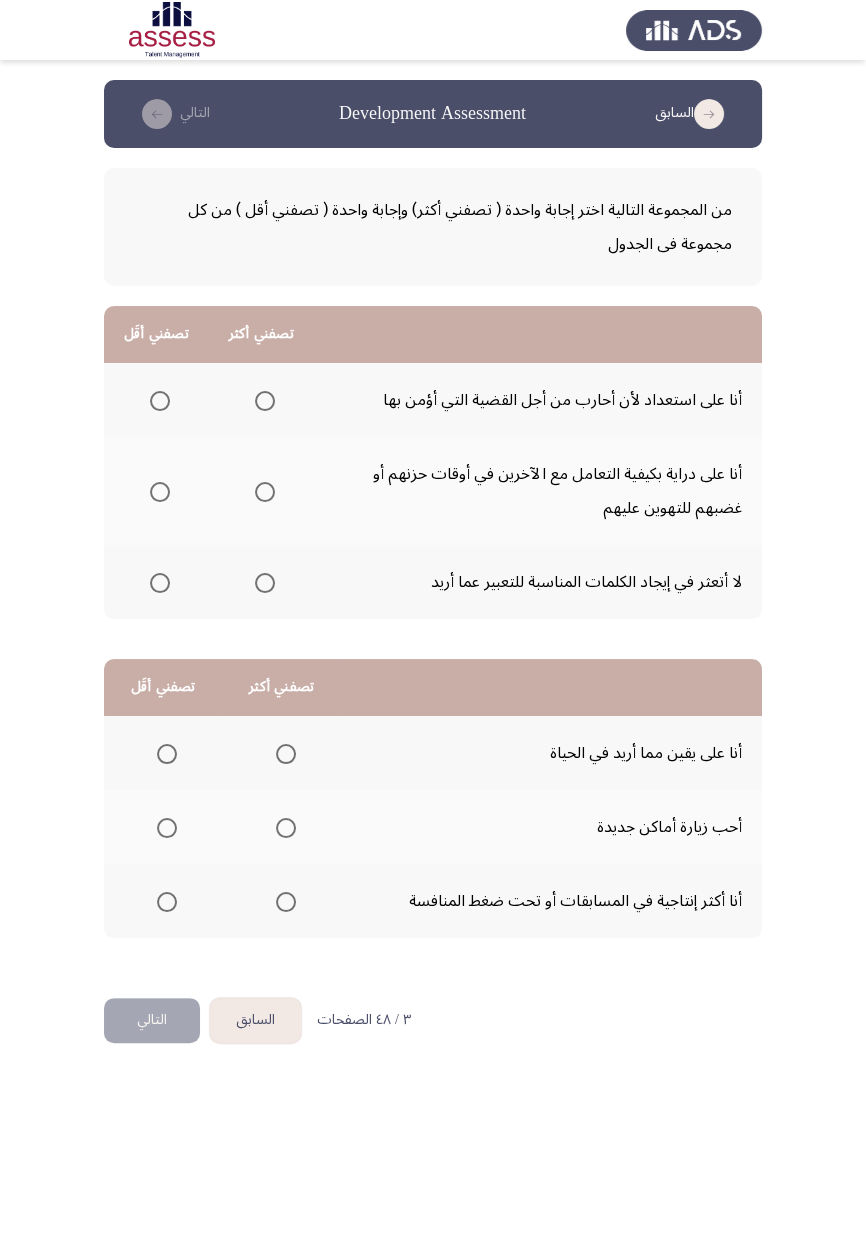 click at bounding box center (265, 401) 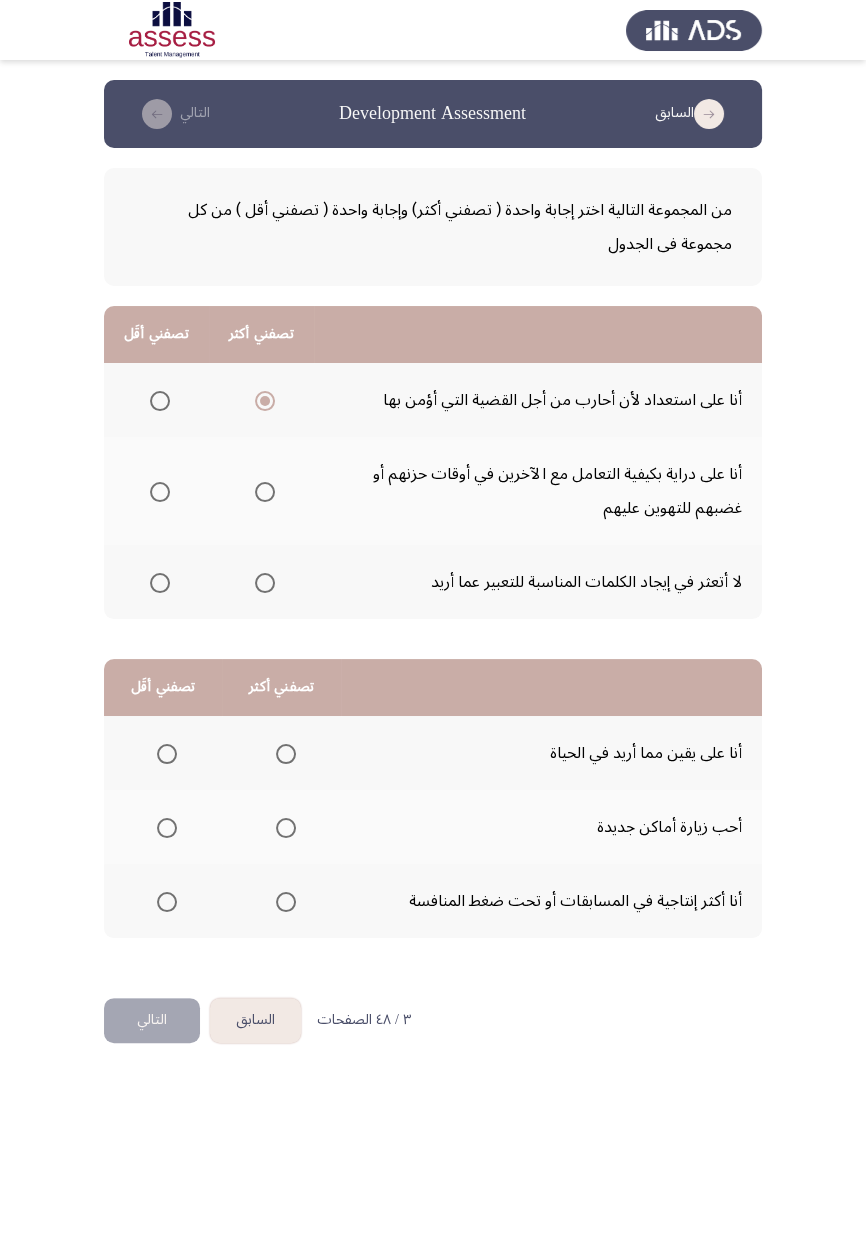 click at bounding box center (160, 583) 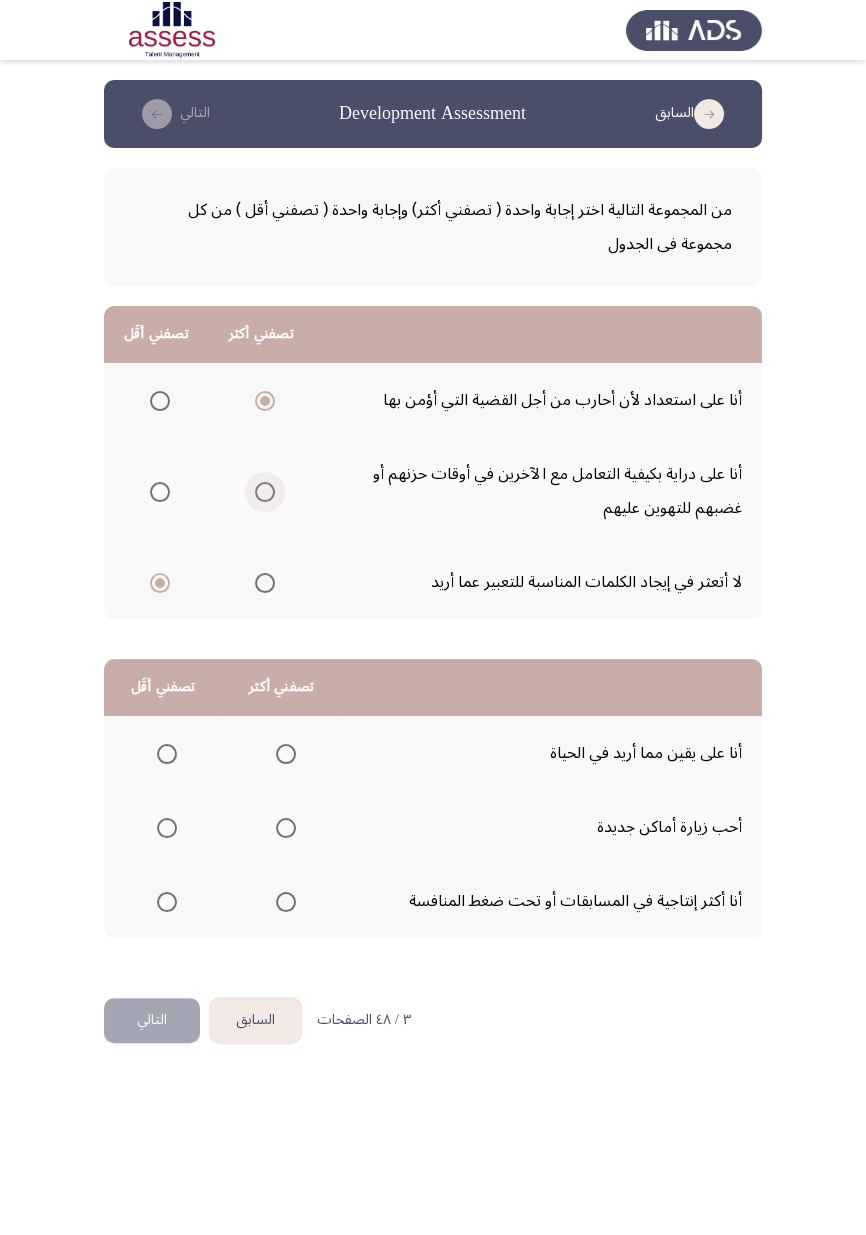 click at bounding box center (265, 492) 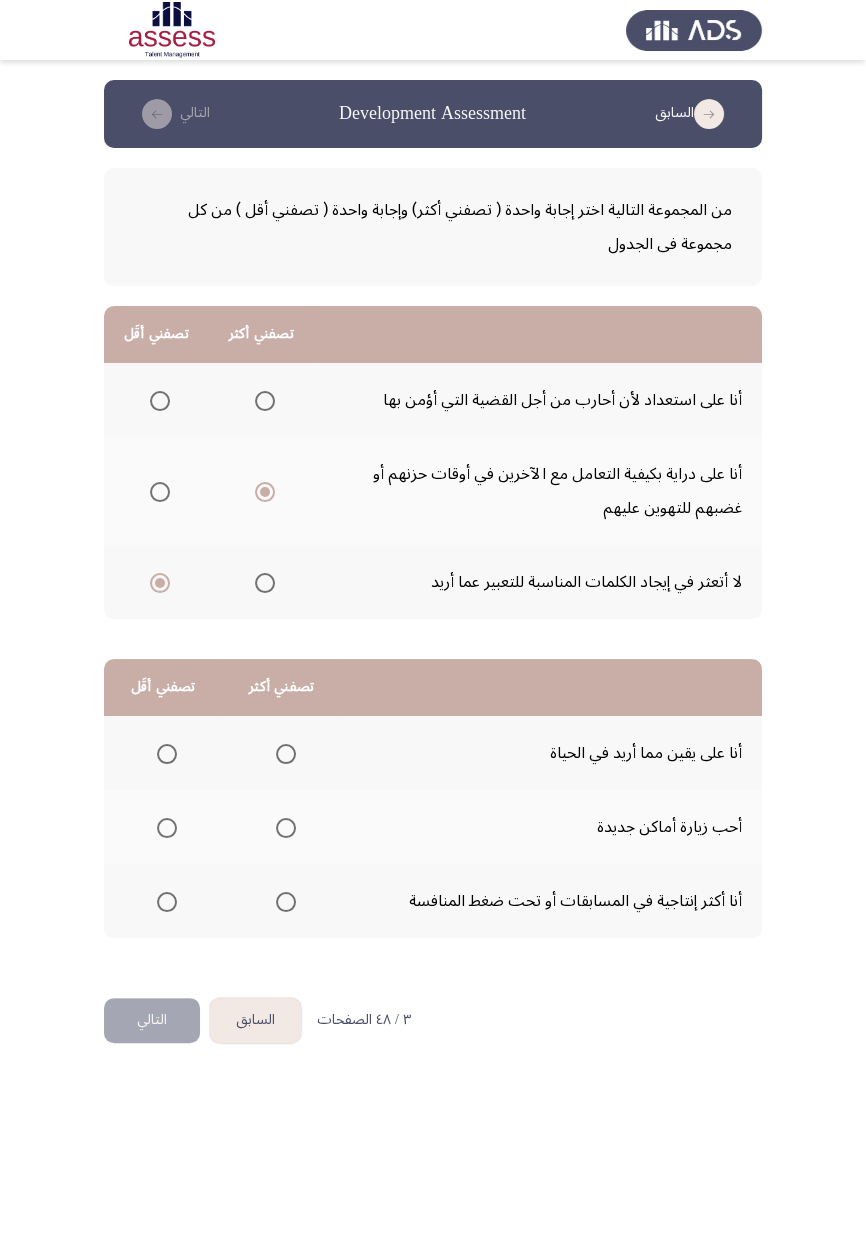 click at bounding box center [265, 401] 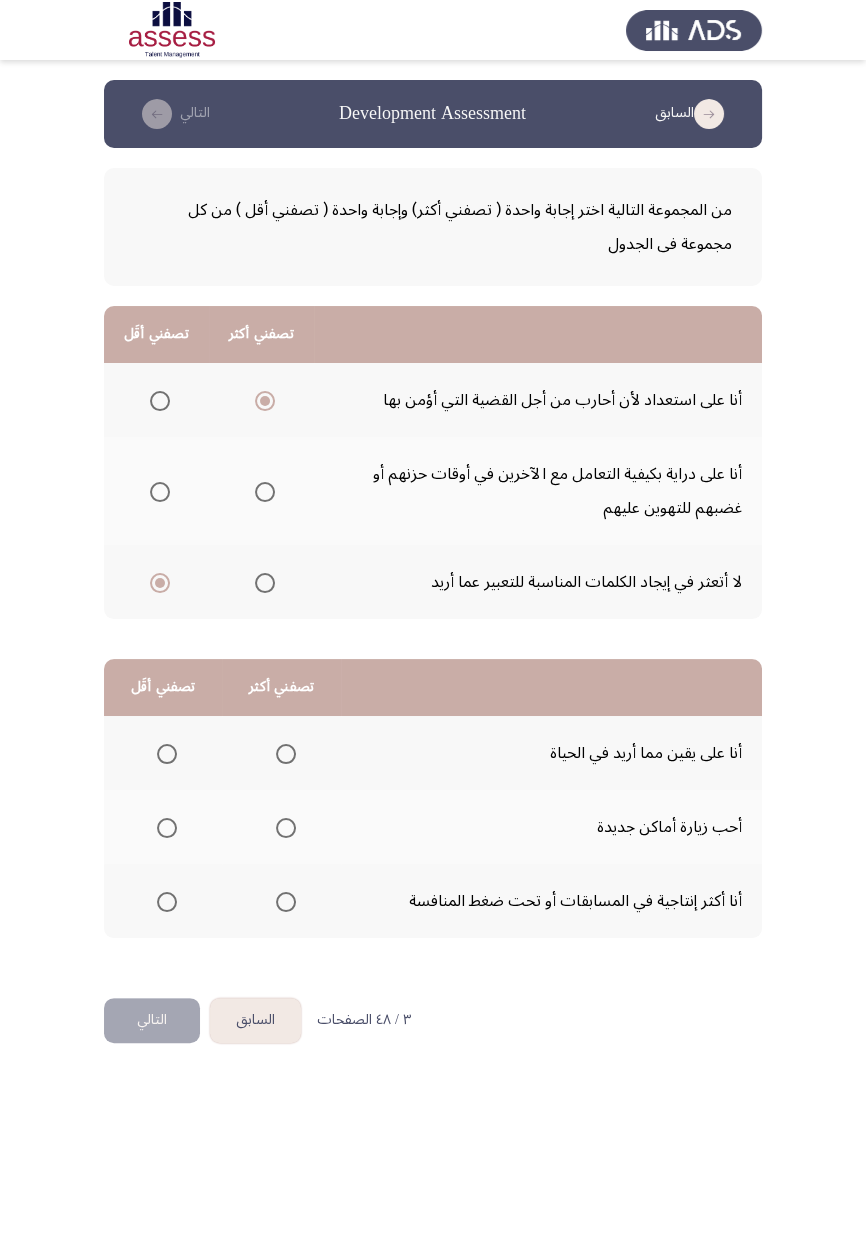 click at bounding box center (265, 492) 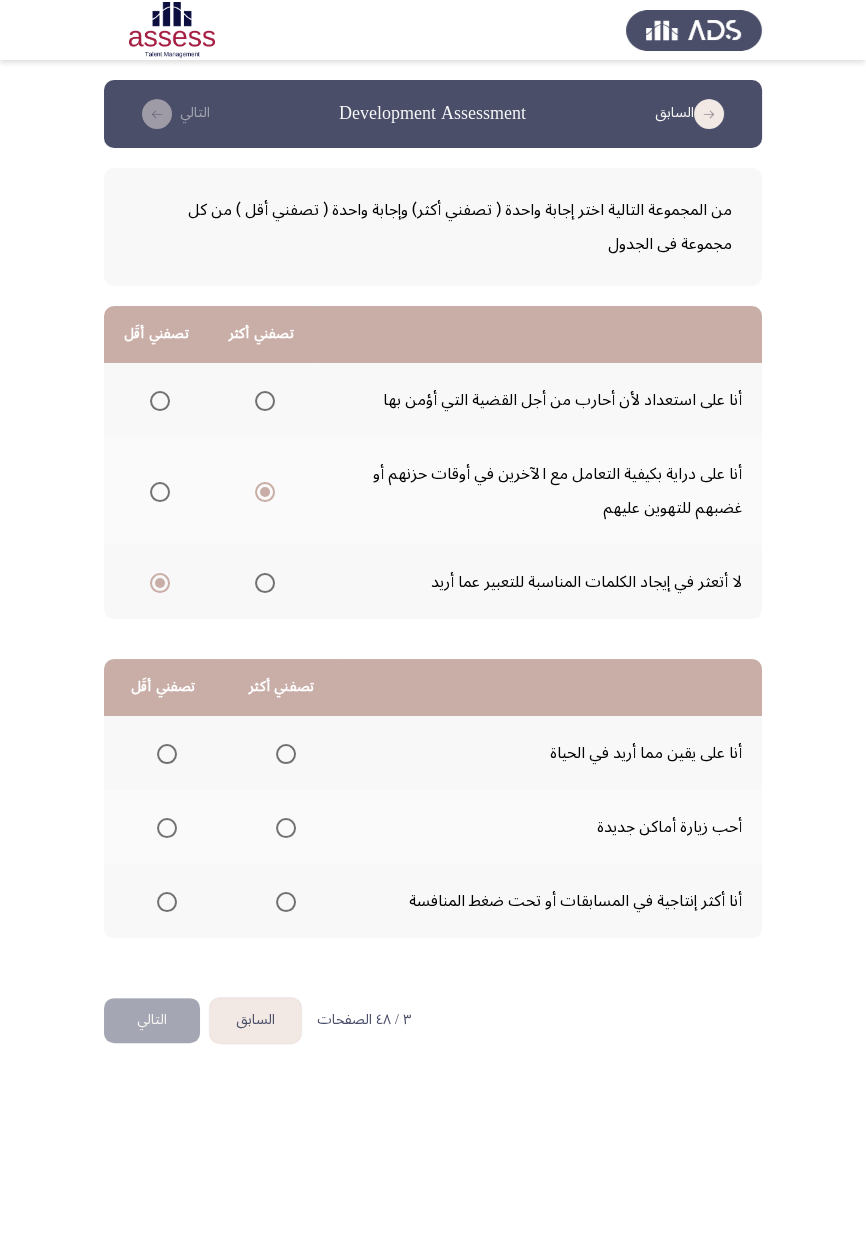 click at bounding box center (286, 754) 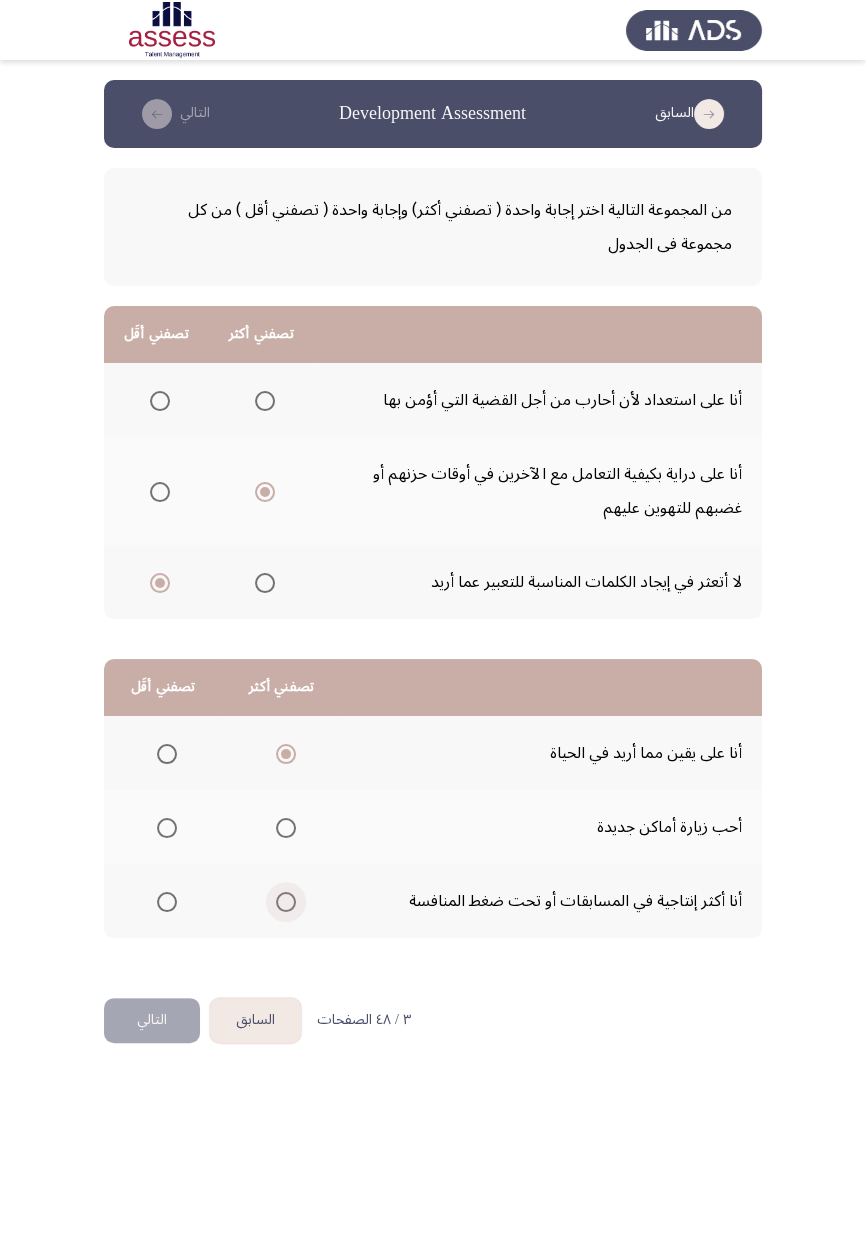 click at bounding box center [286, 902] 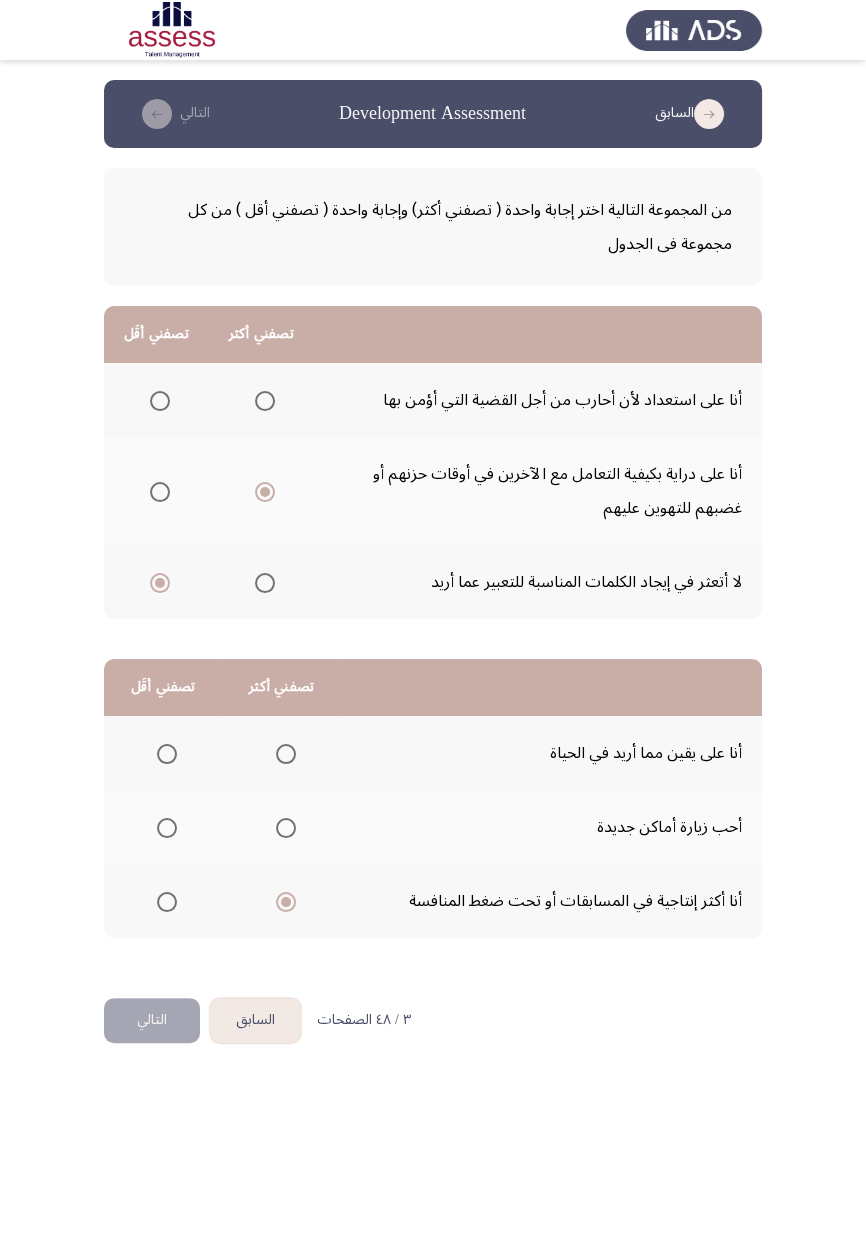 click at bounding box center (167, 828) 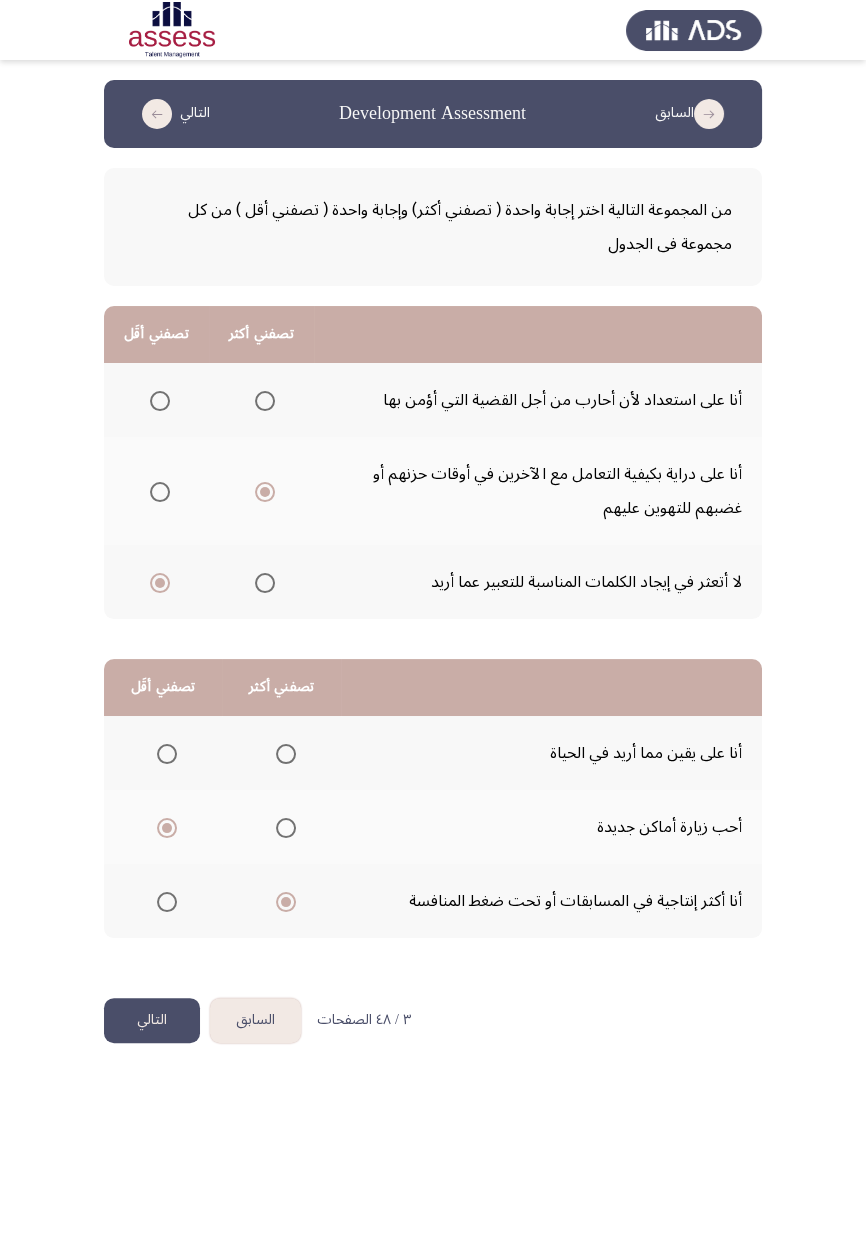 click on "التالي" 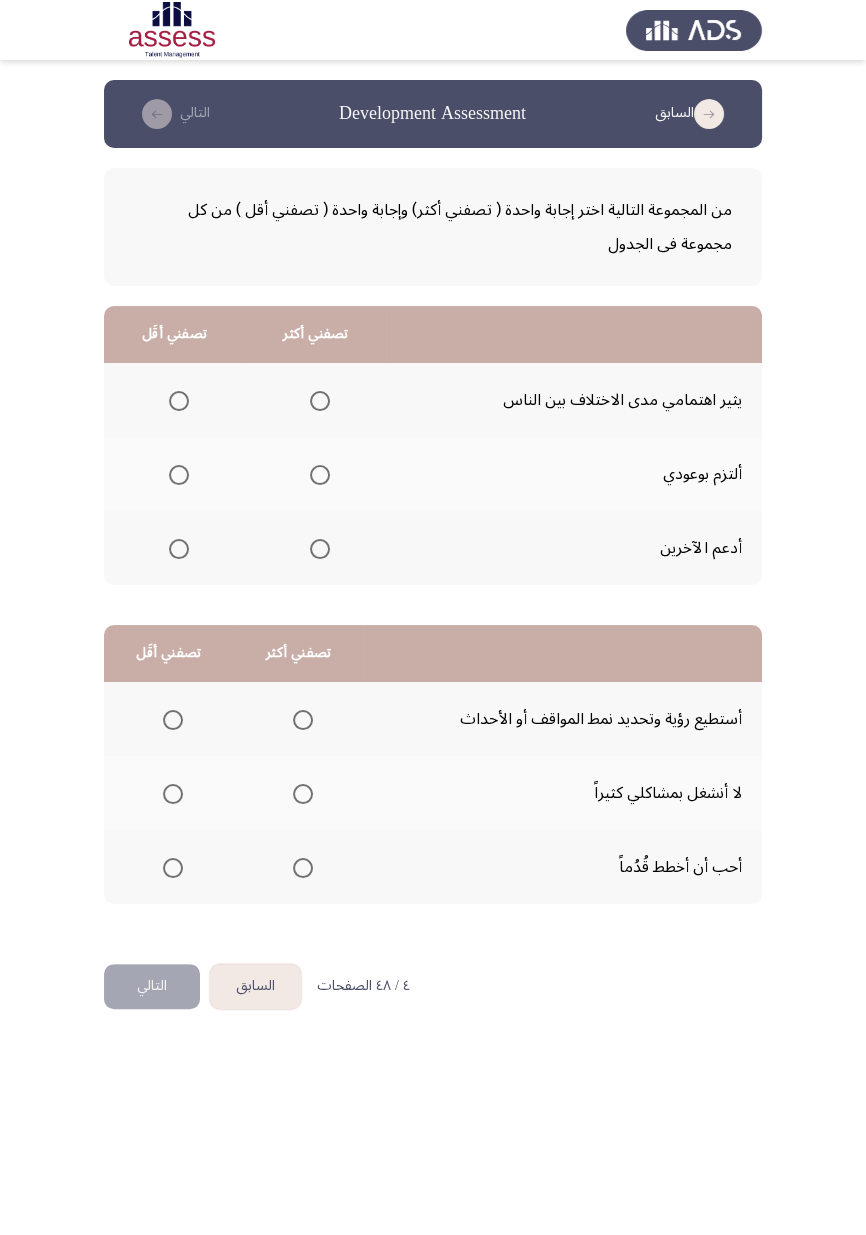 click at bounding box center [320, 475] 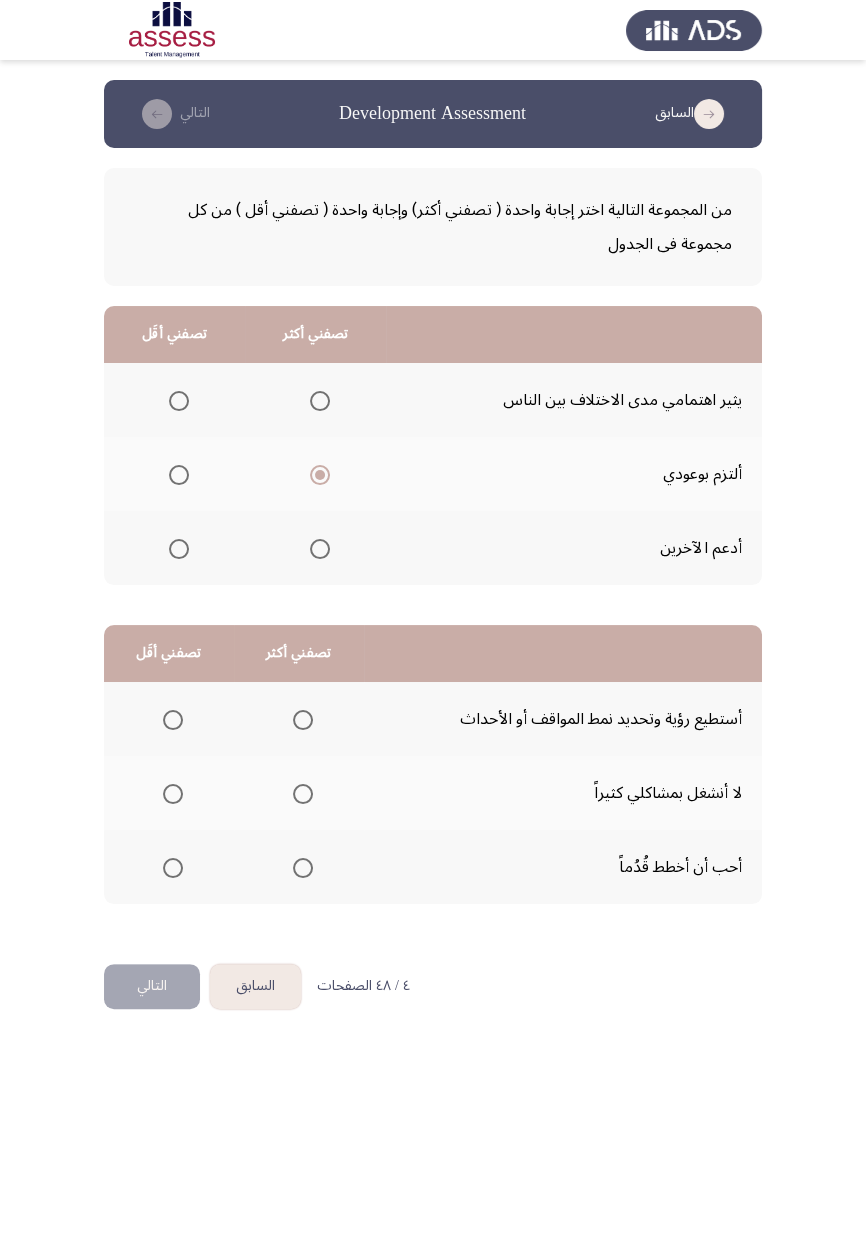 click at bounding box center (179, 401) 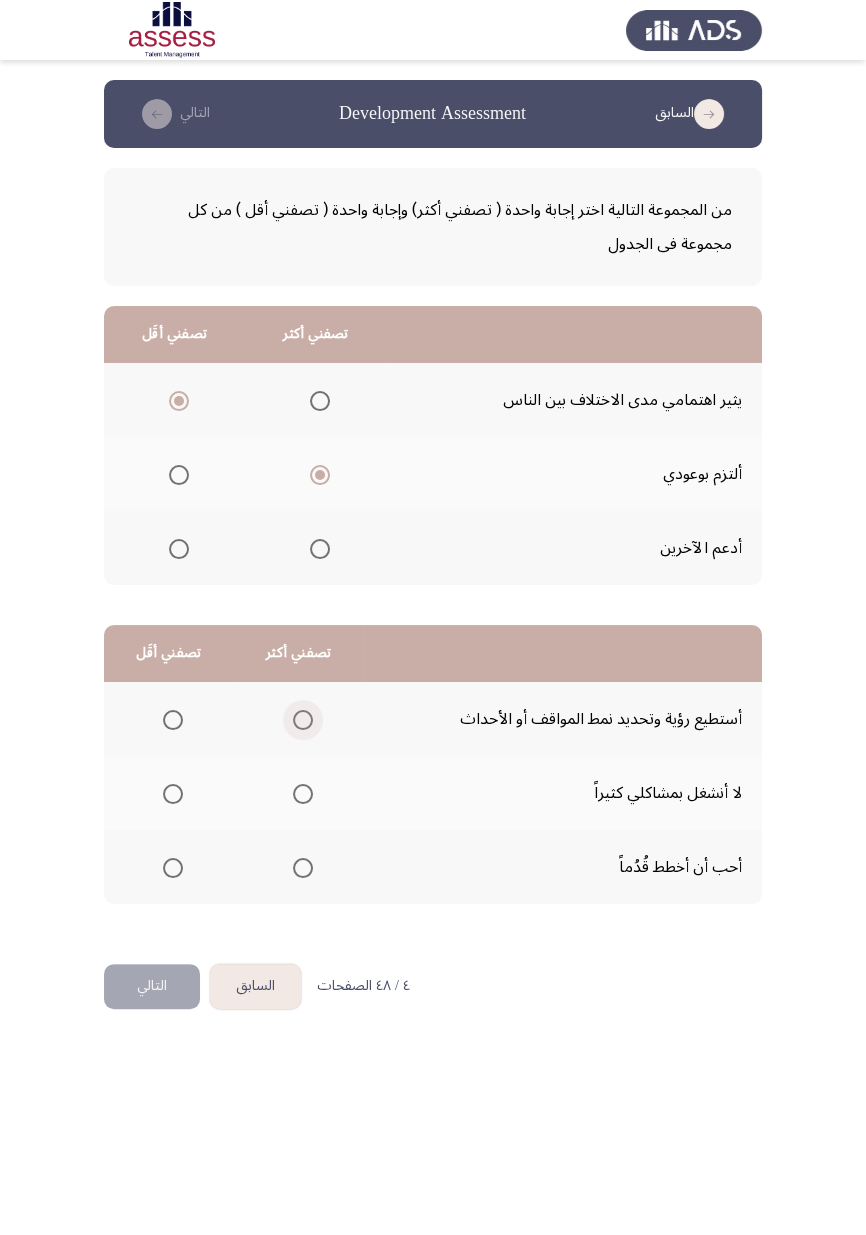 click at bounding box center [303, 720] 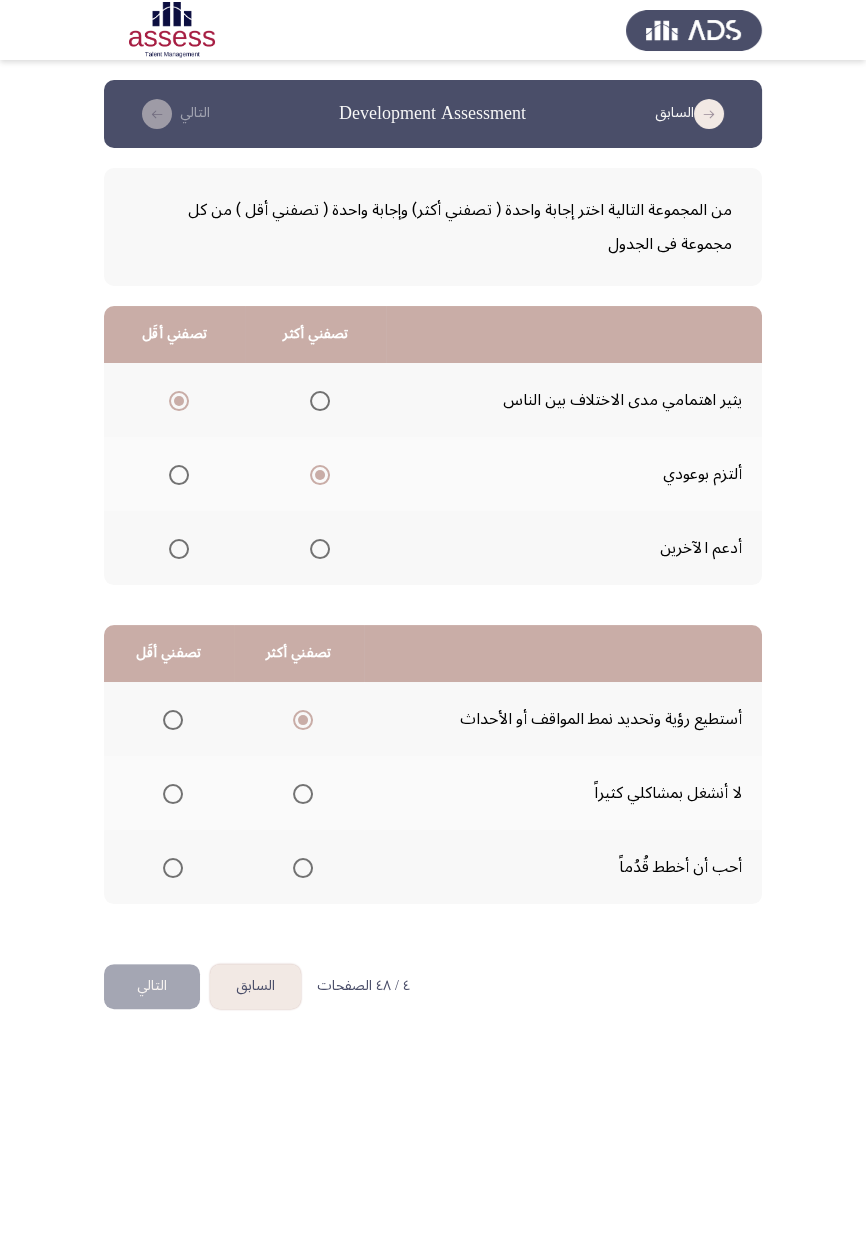 click at bounding box center [173, 868] 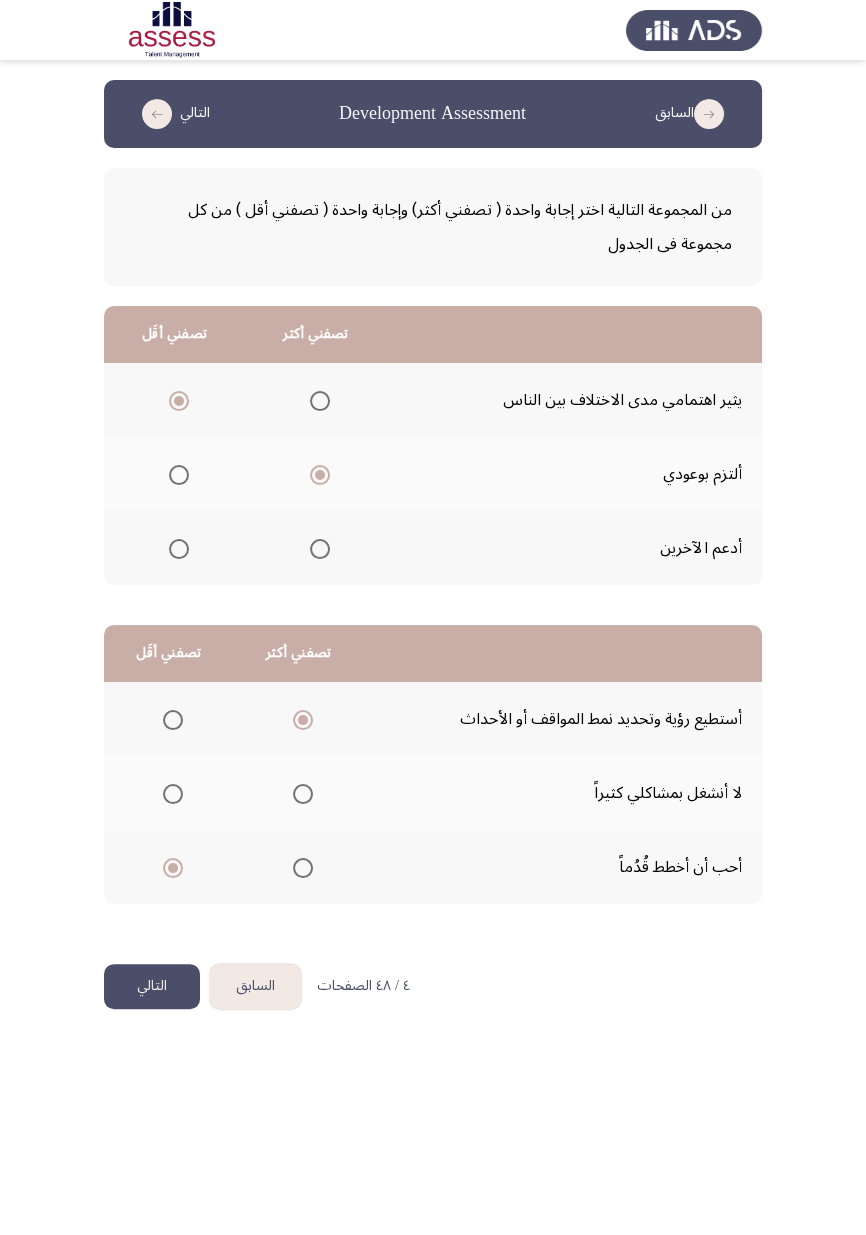 click on "التالي" 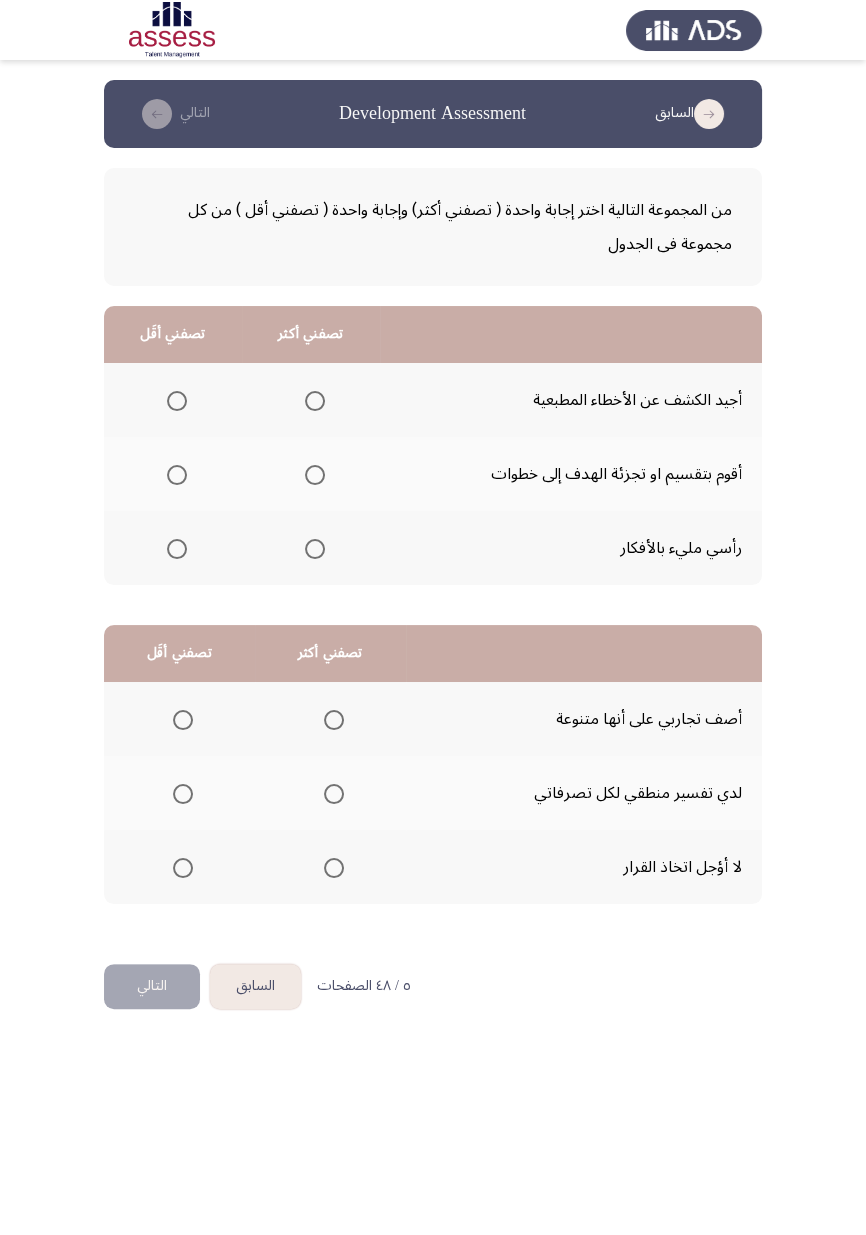 click at bounding box center [177, 549] 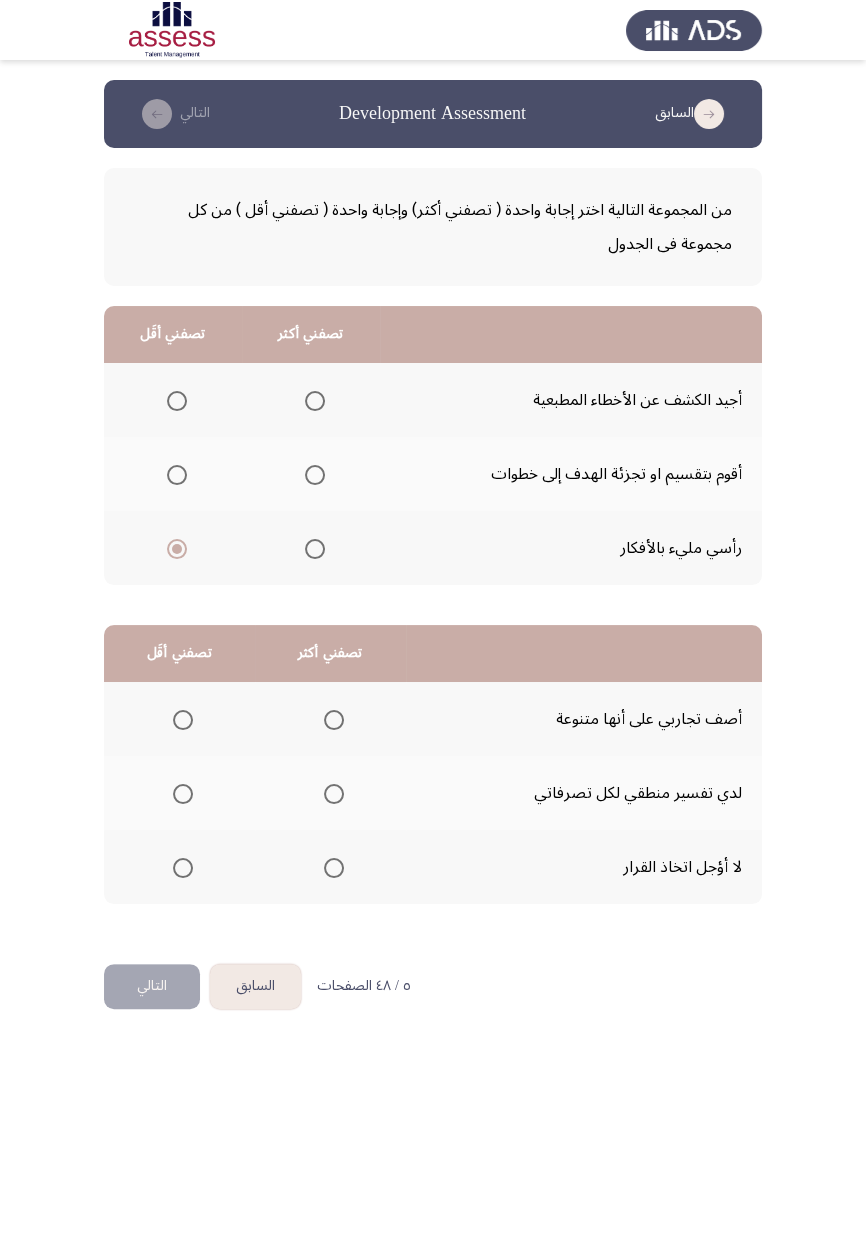 click at bounding box center [315, 475] 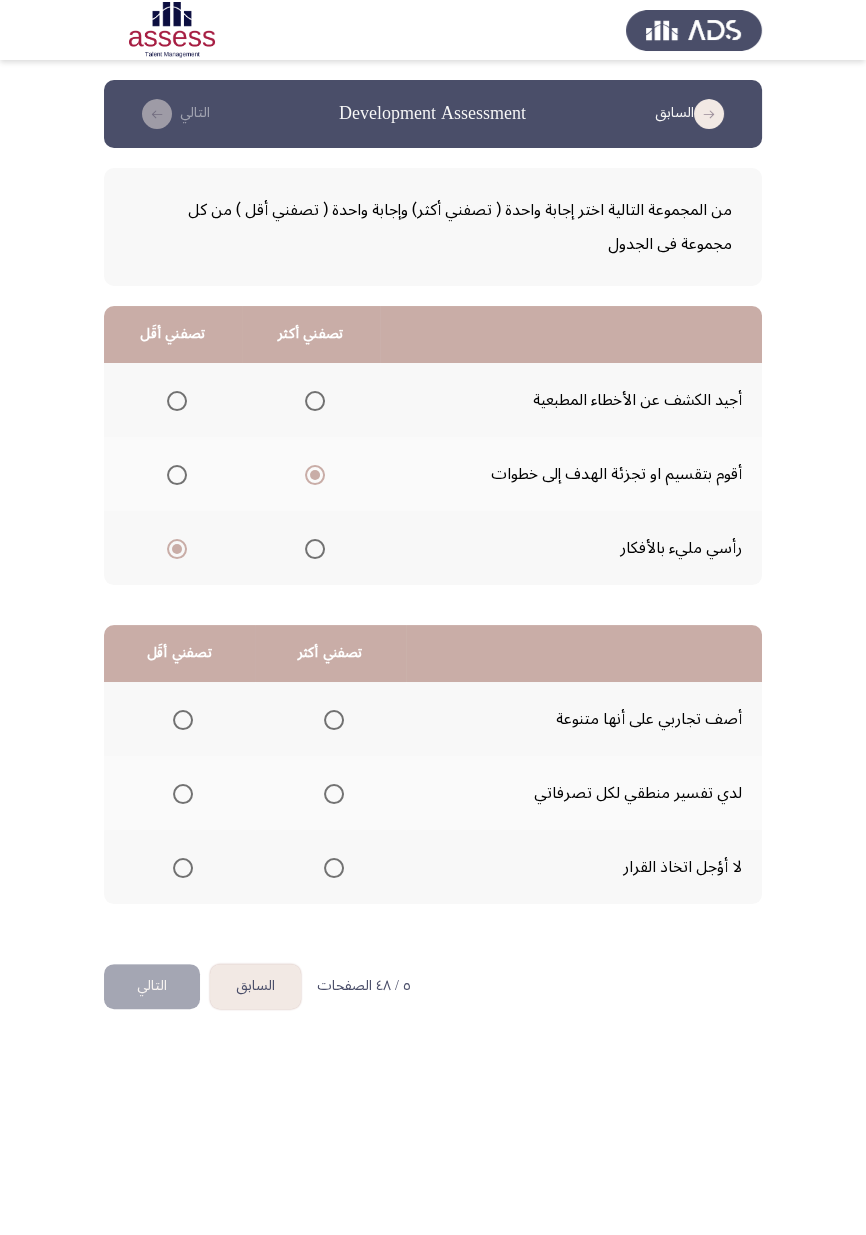 click at bounding box center (183, 794) 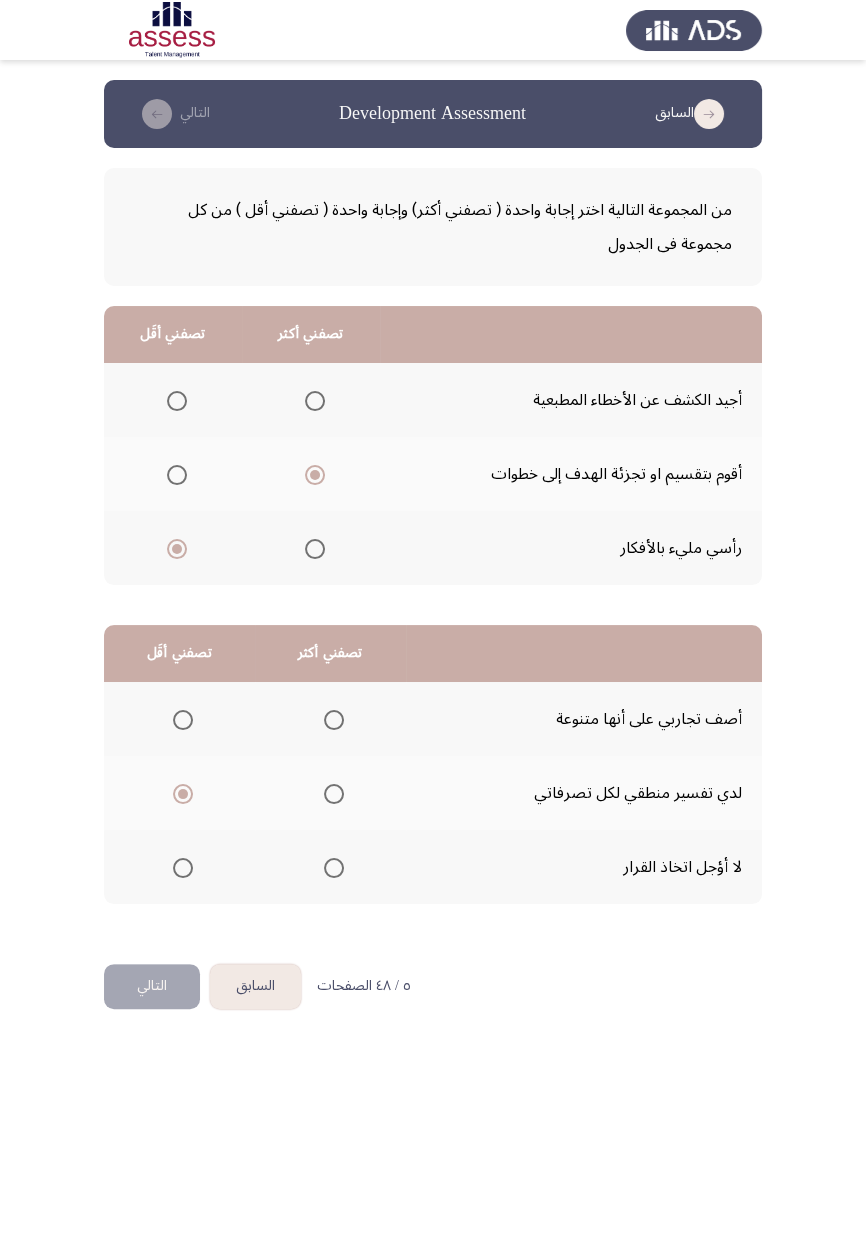 click at bounding box center [334, 868] 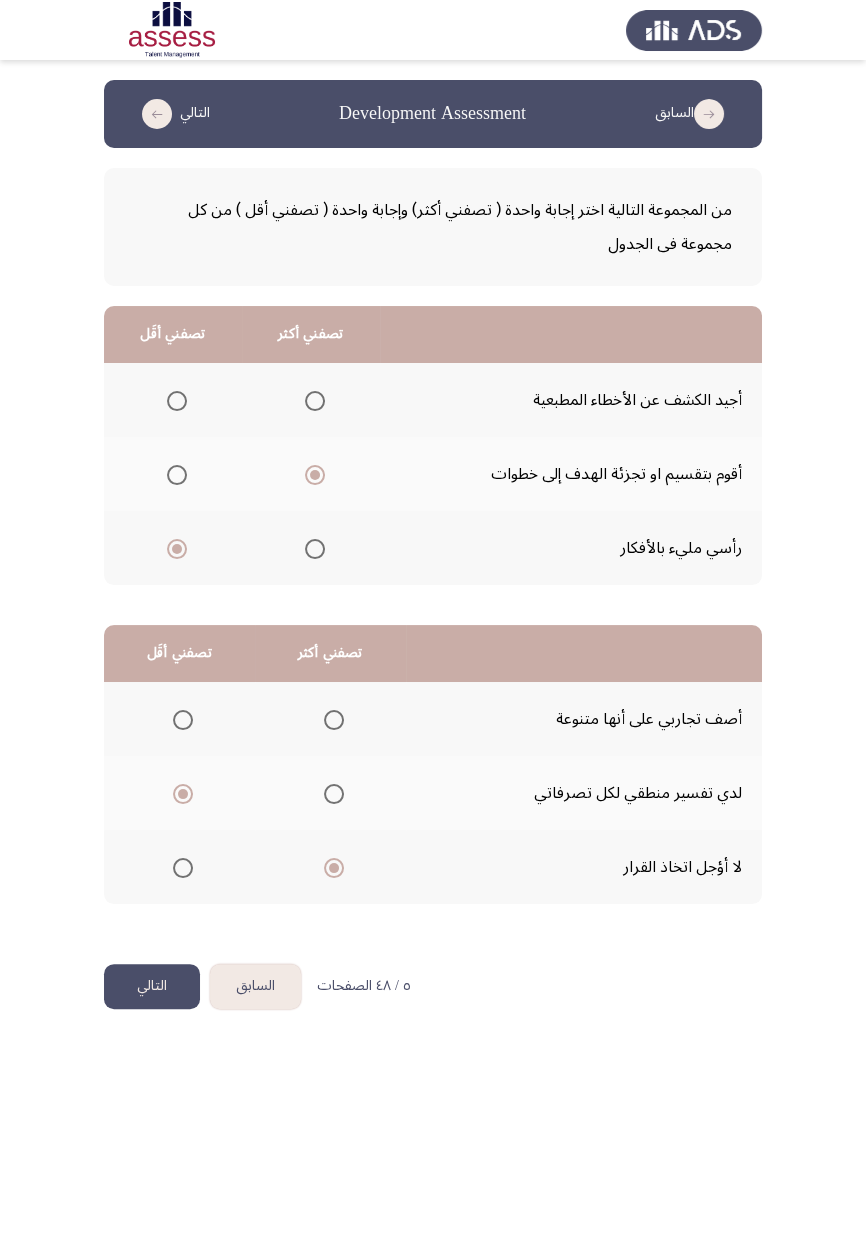 click on "التالي" 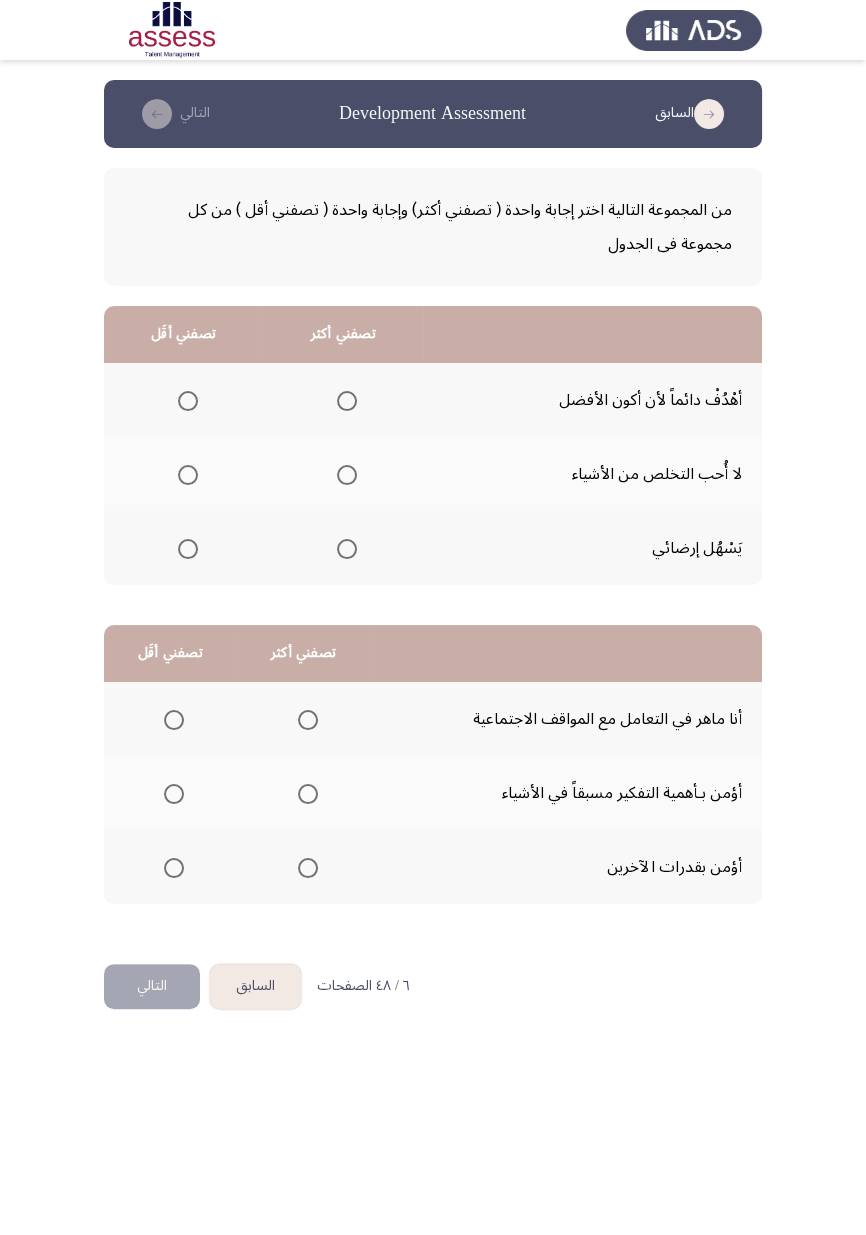 click at bounding box center [347, 401] 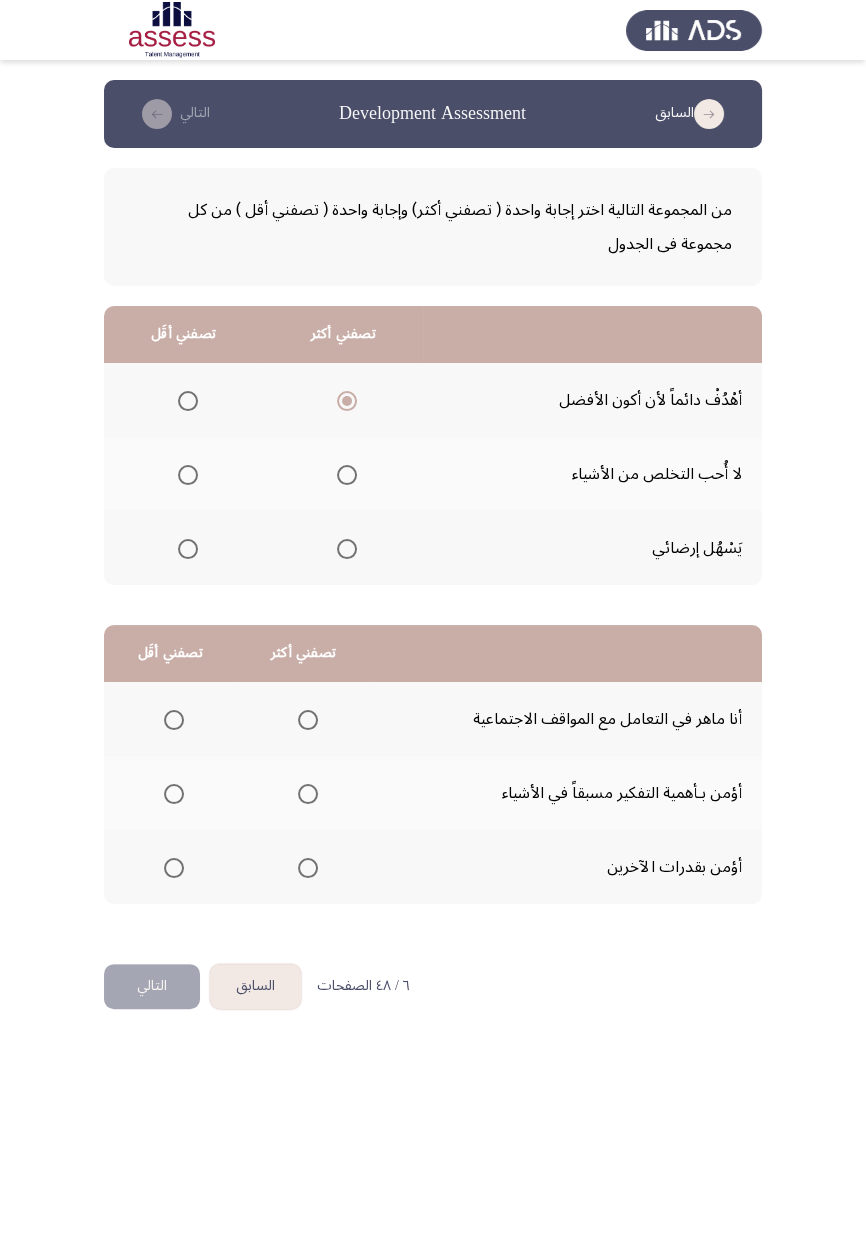 click at bounding box center [188, 475] 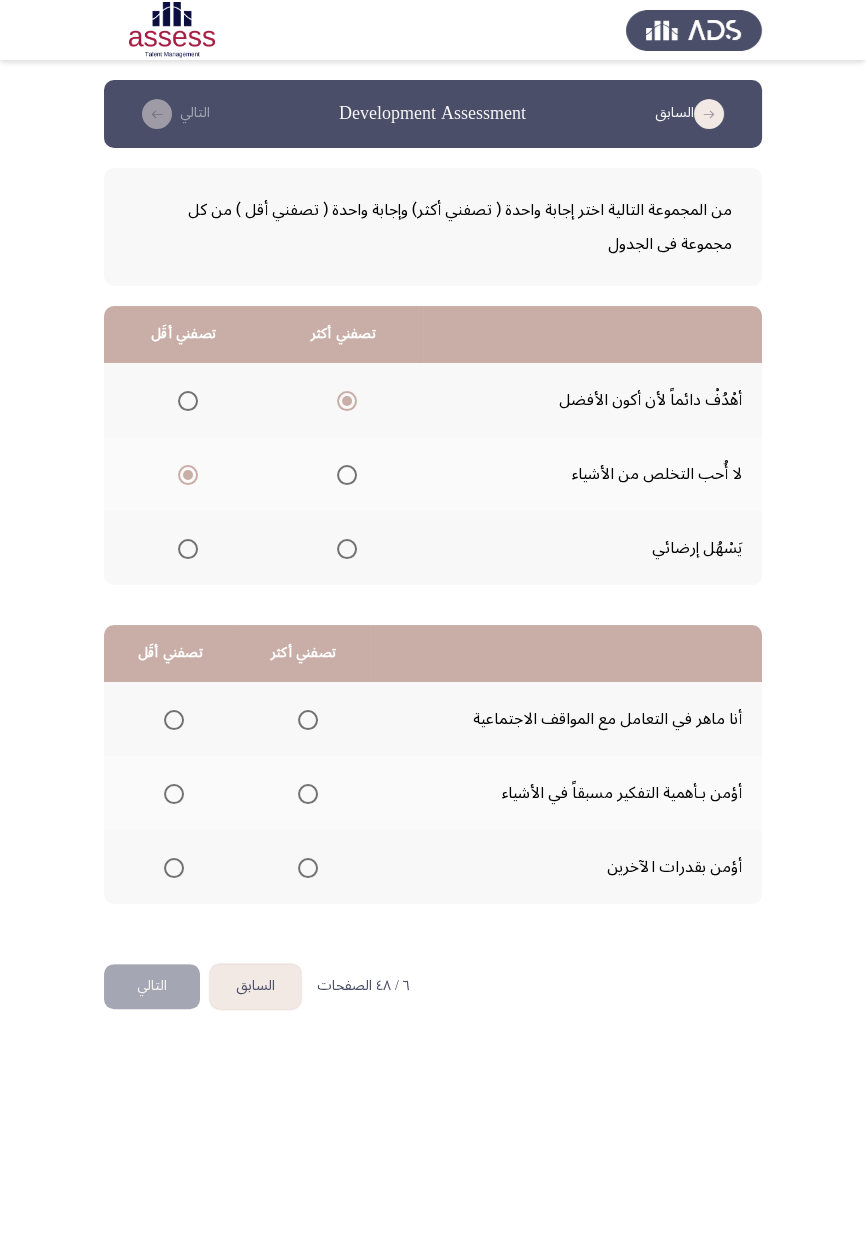click at bounding box center [174, 720] 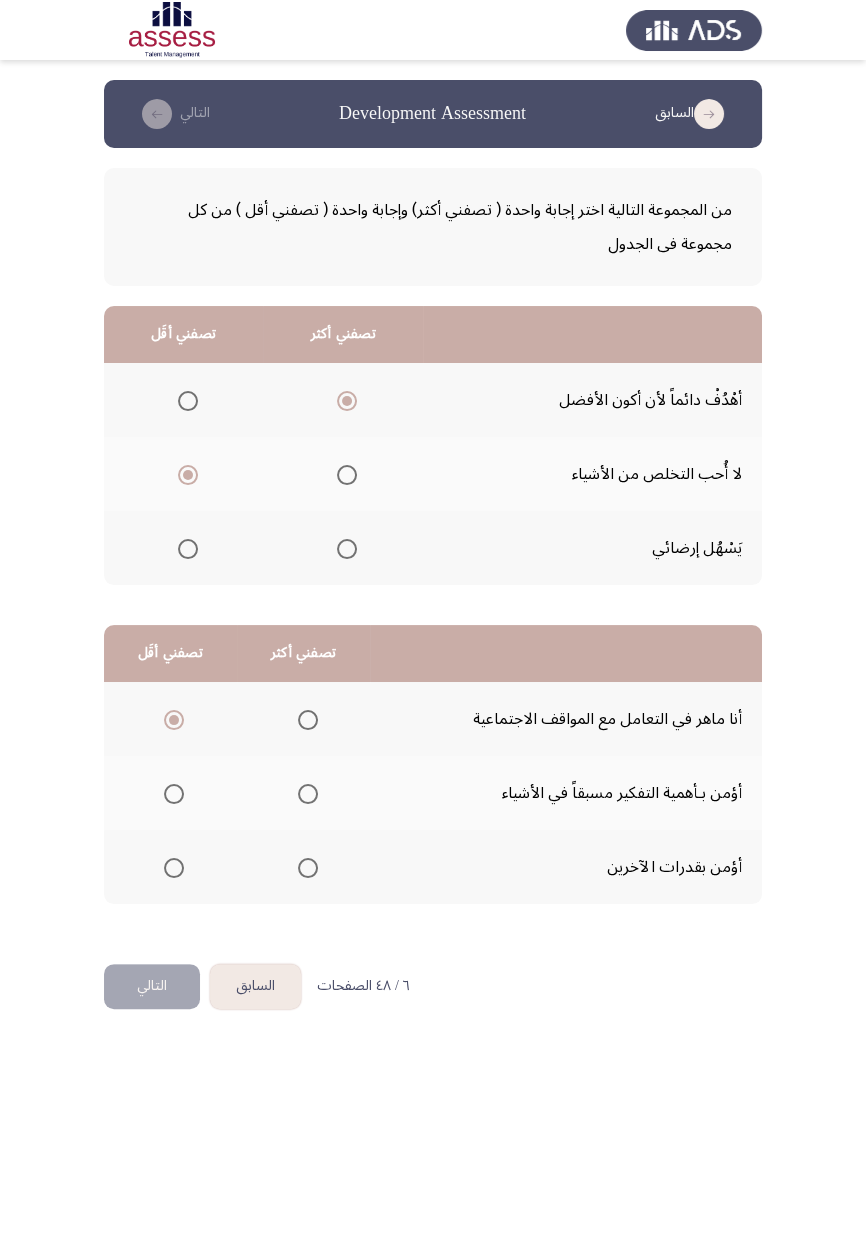 click at bounding box center (308, 868) 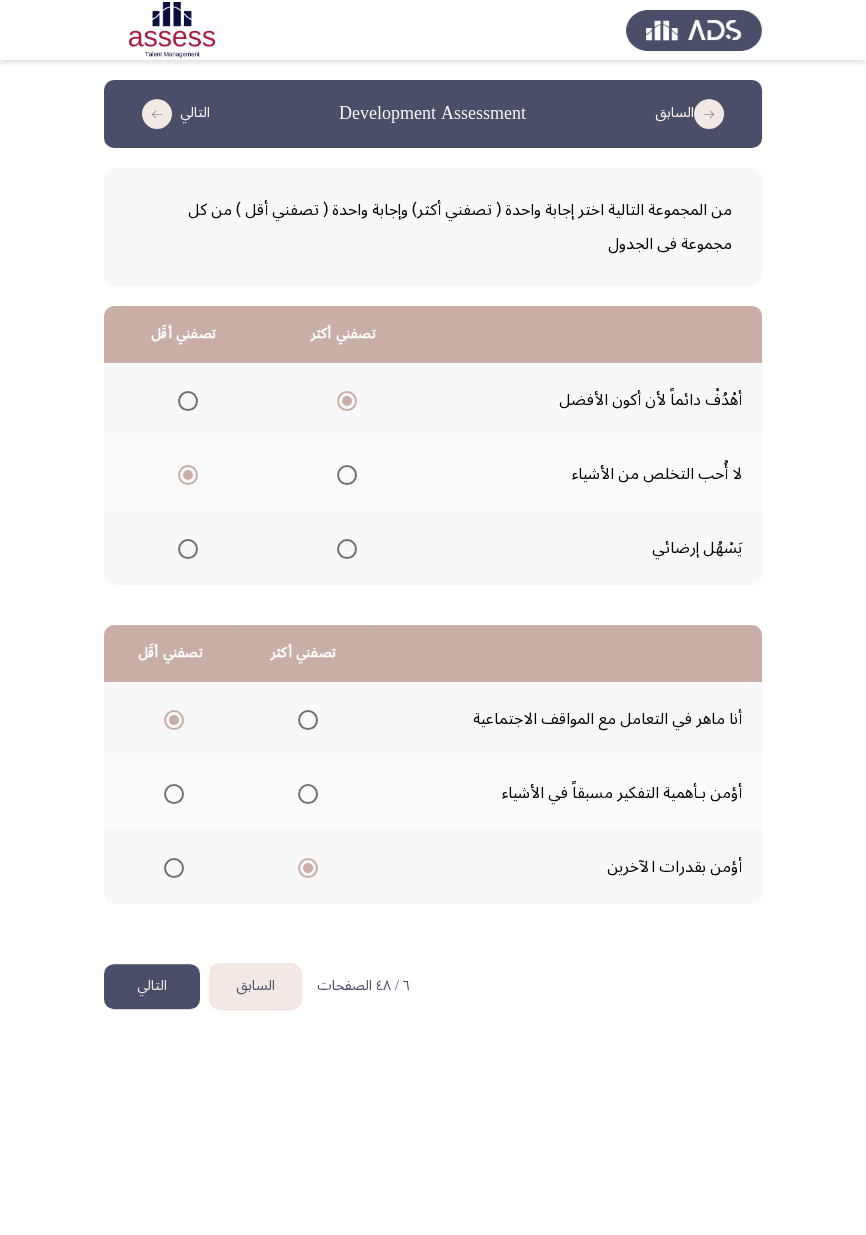 click on "التالي" 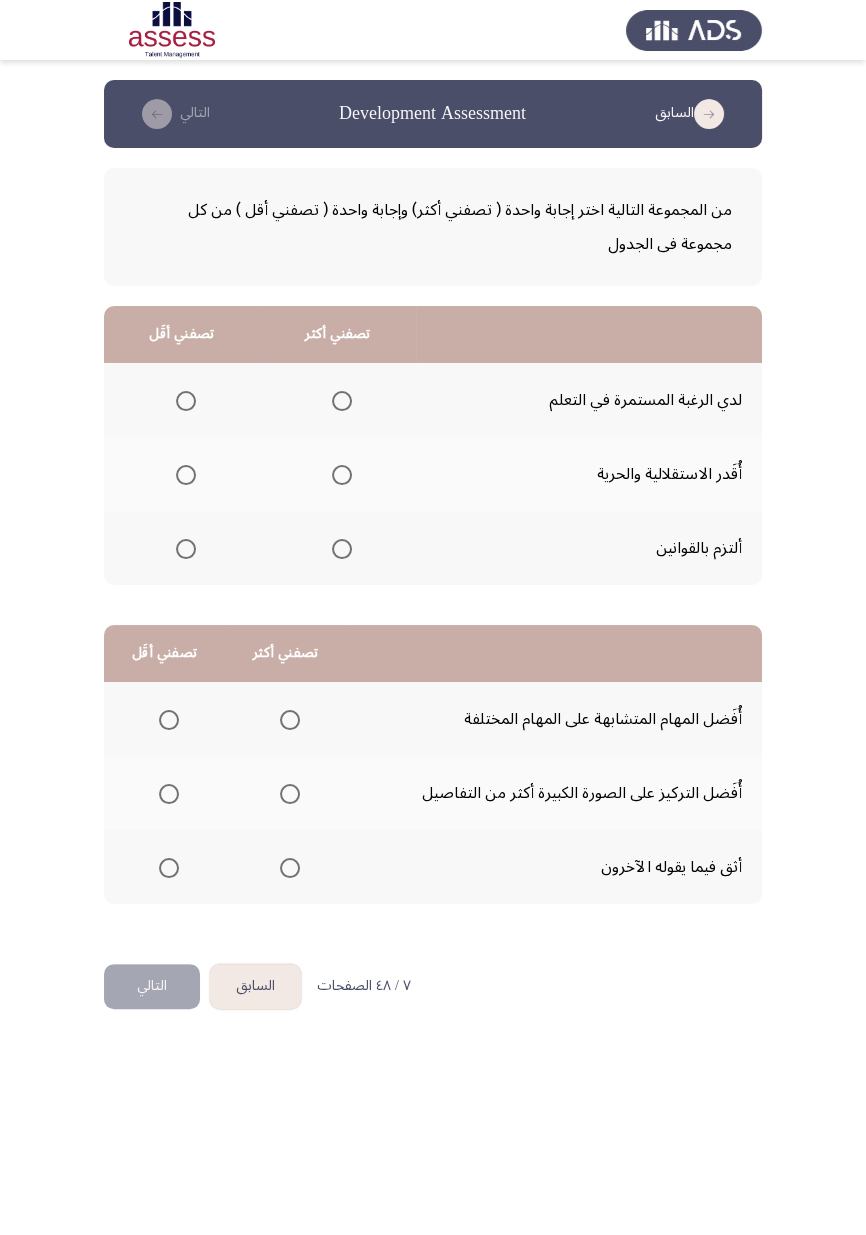 click at bounding box center [342, 401] 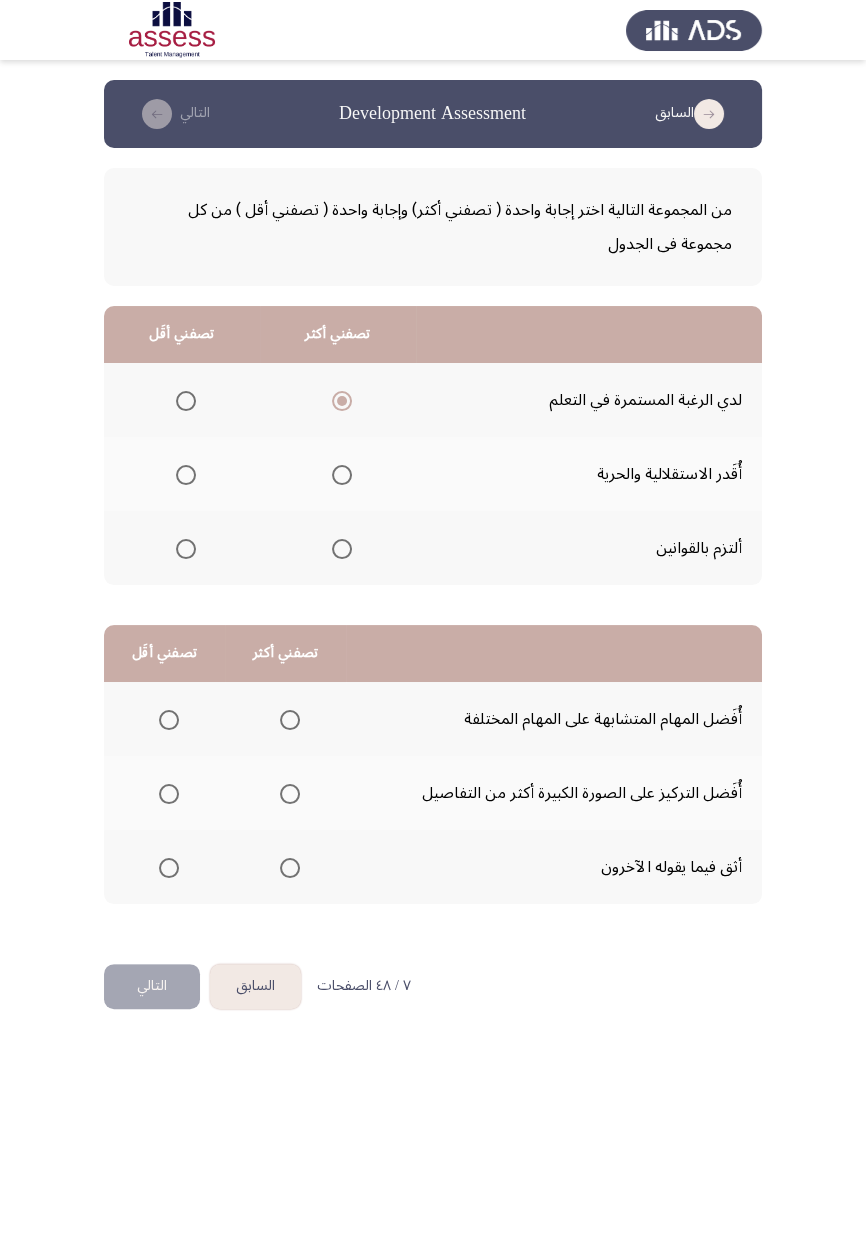 click at bounding box center (182, 475) 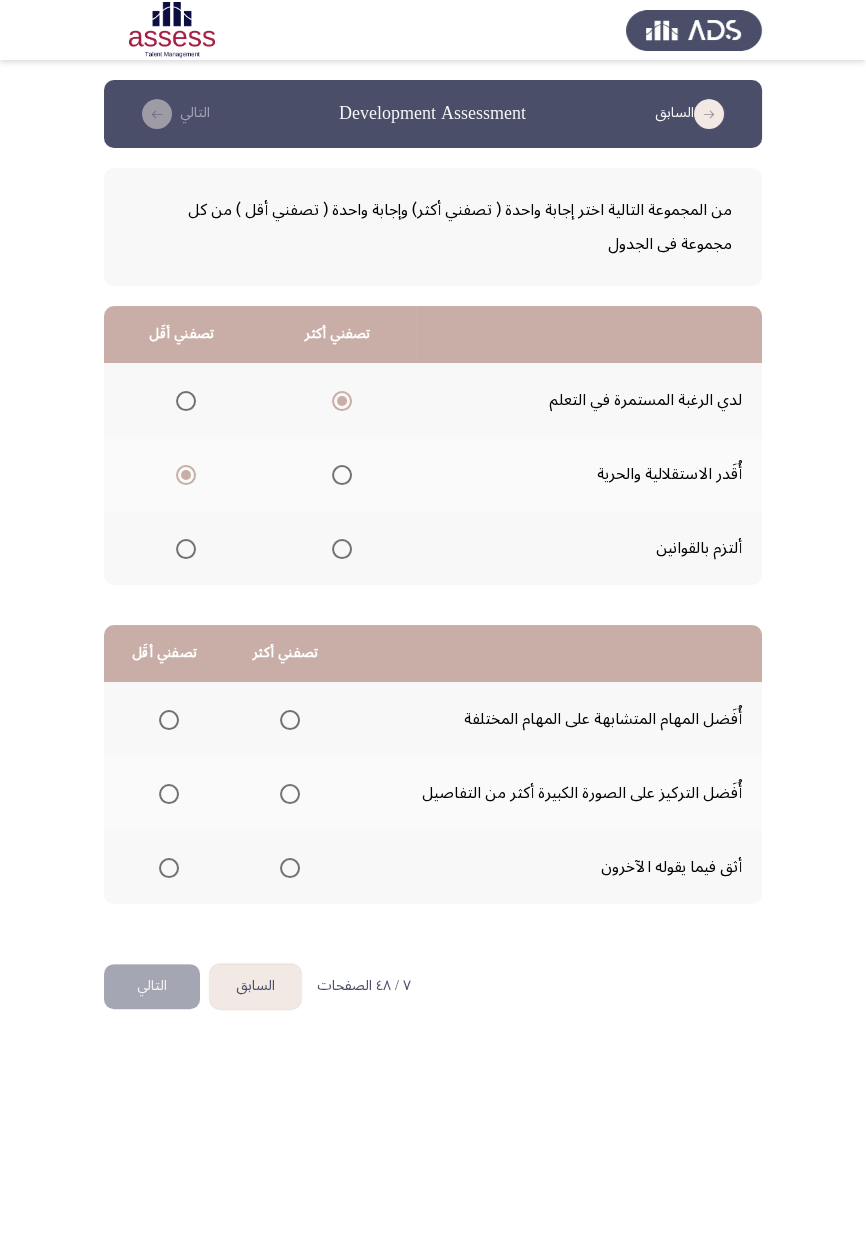 click at bounding box center [169, 720] 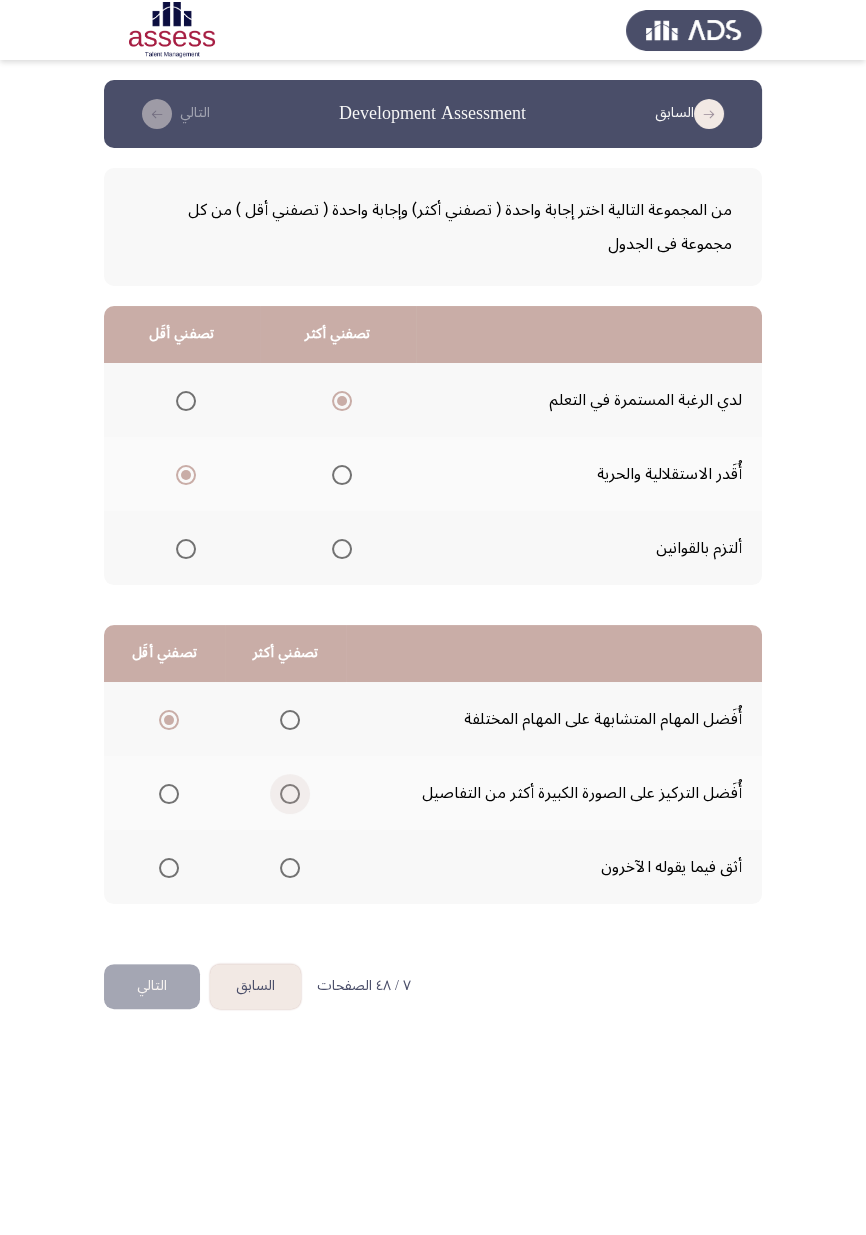 click at bounding box center [290, 794] 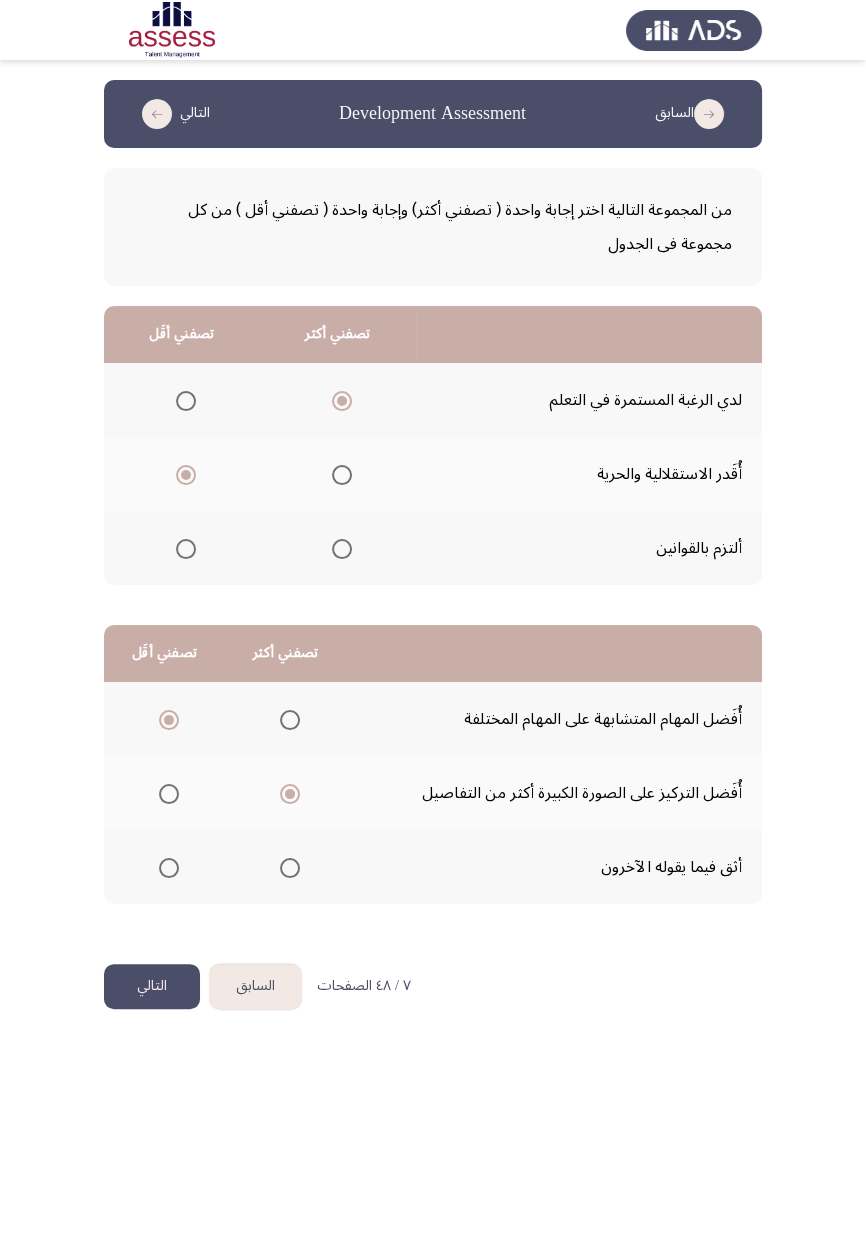click on "التالي" 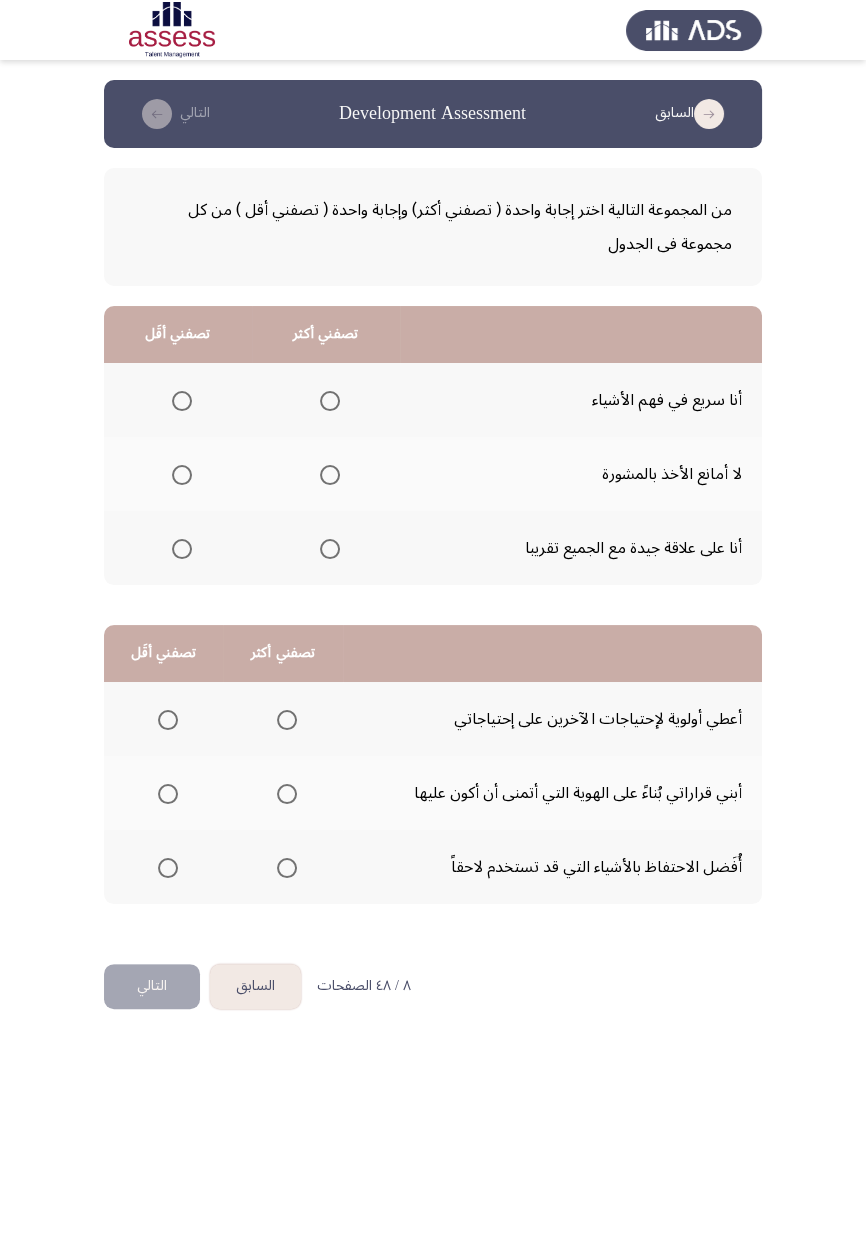 click 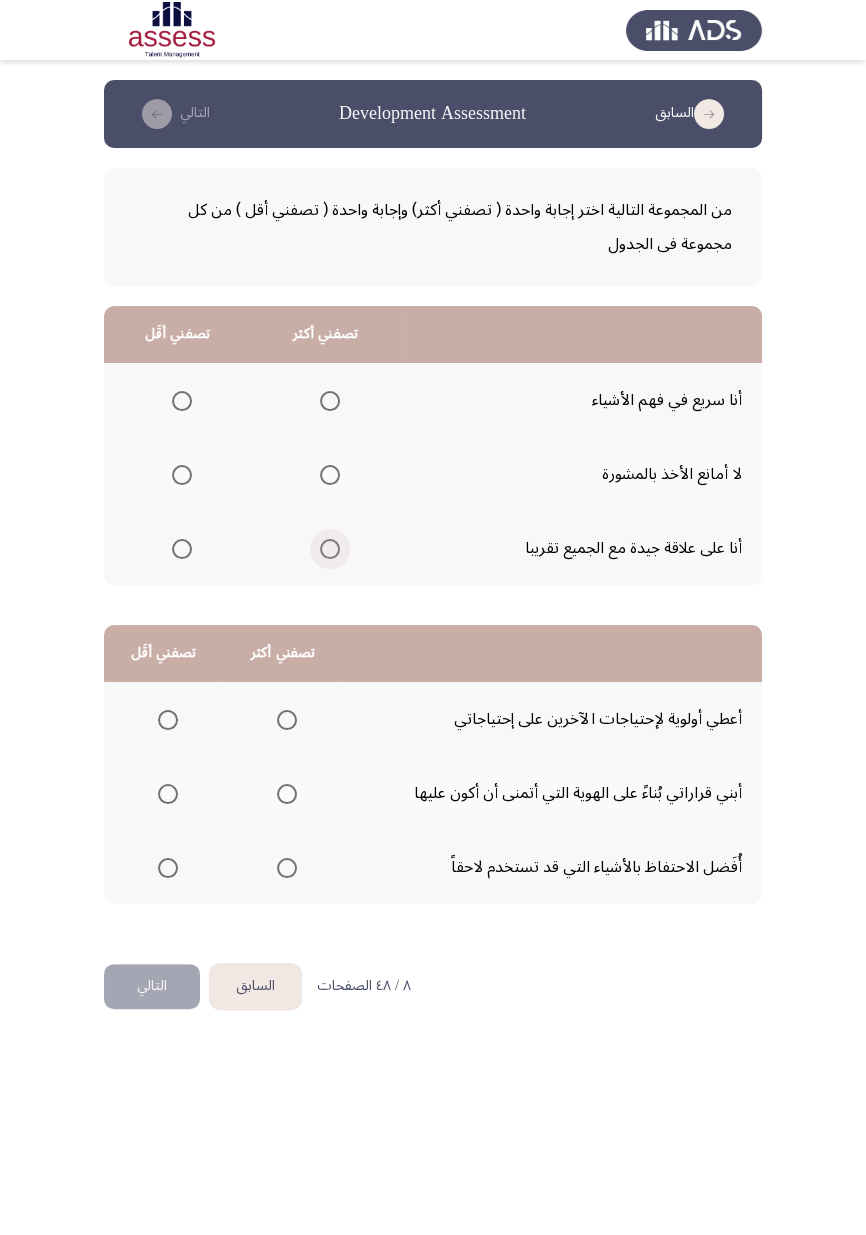 click at bounding box center (330, 549) 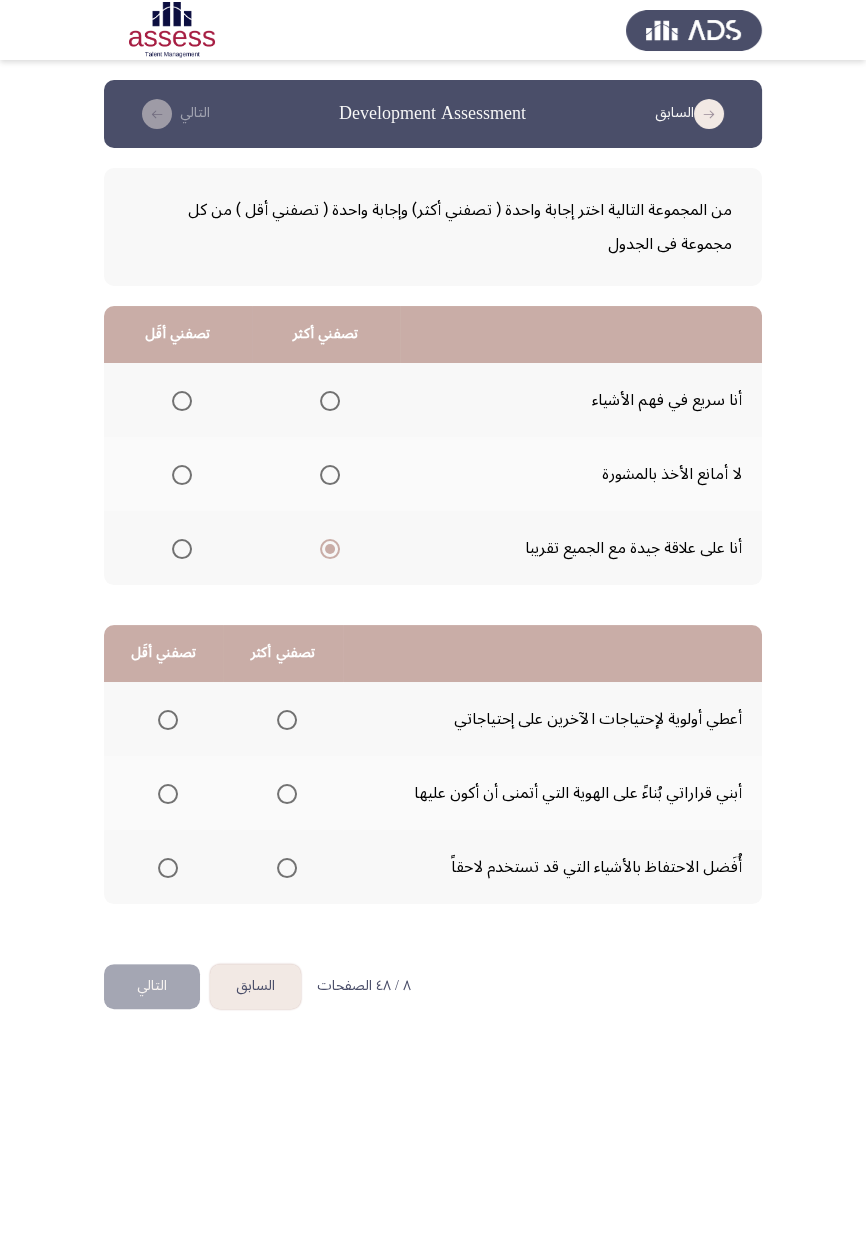 click at bounding box center (178, 401) 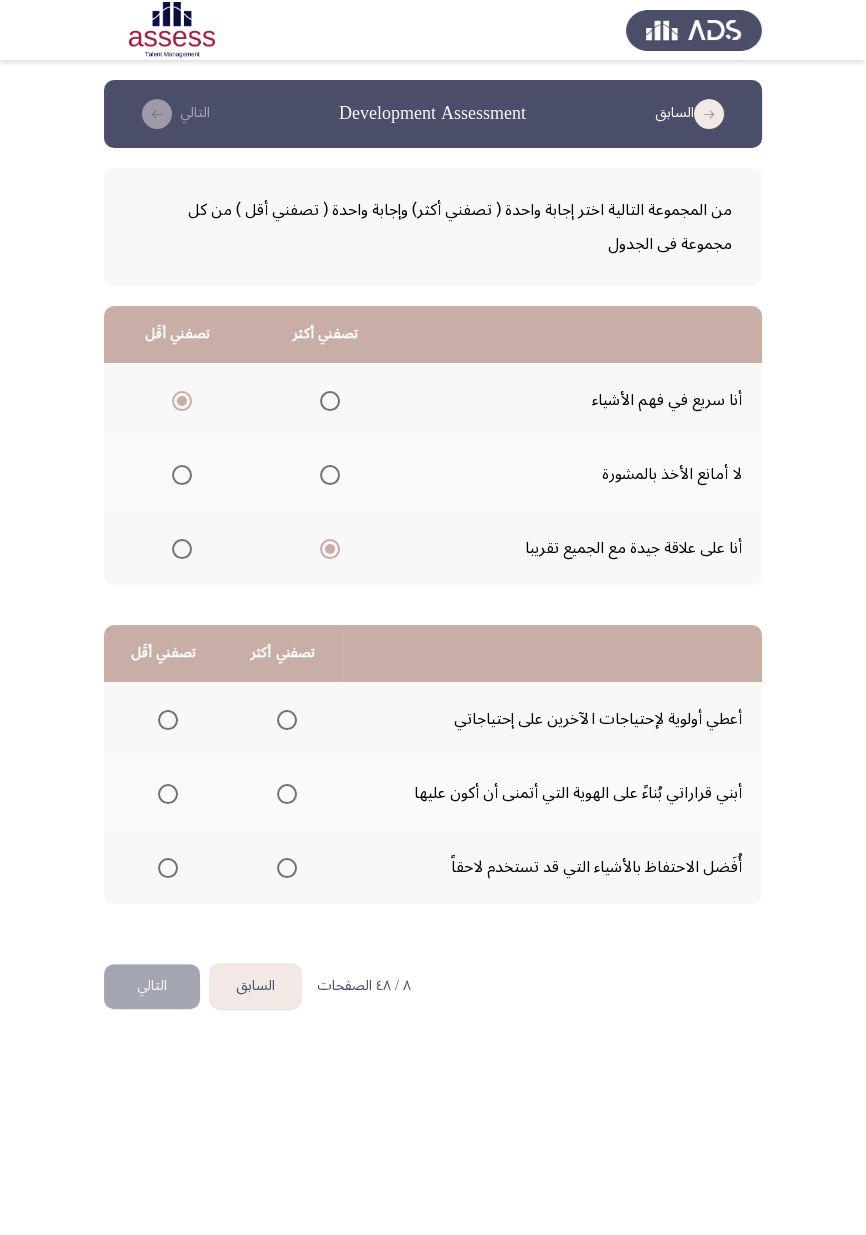 click at bounding box center [287, 720] 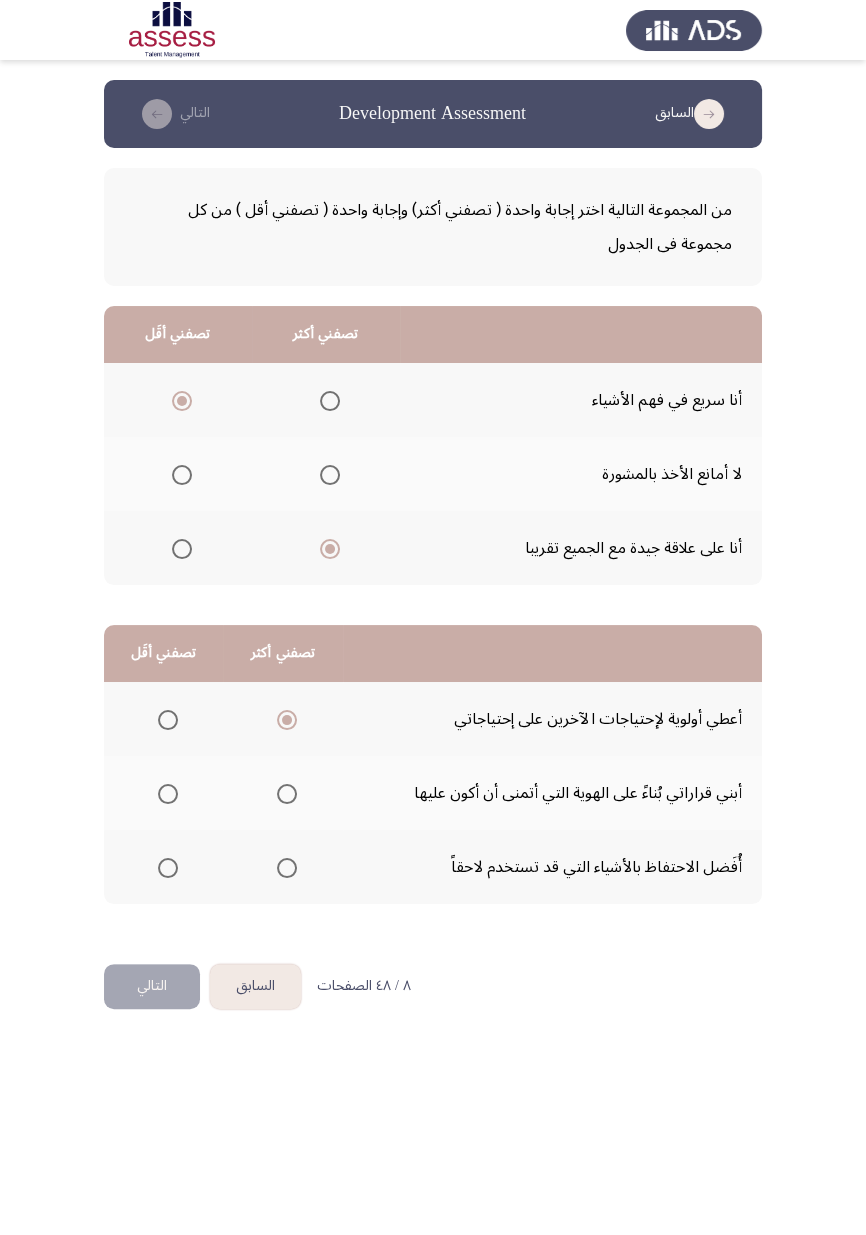 click 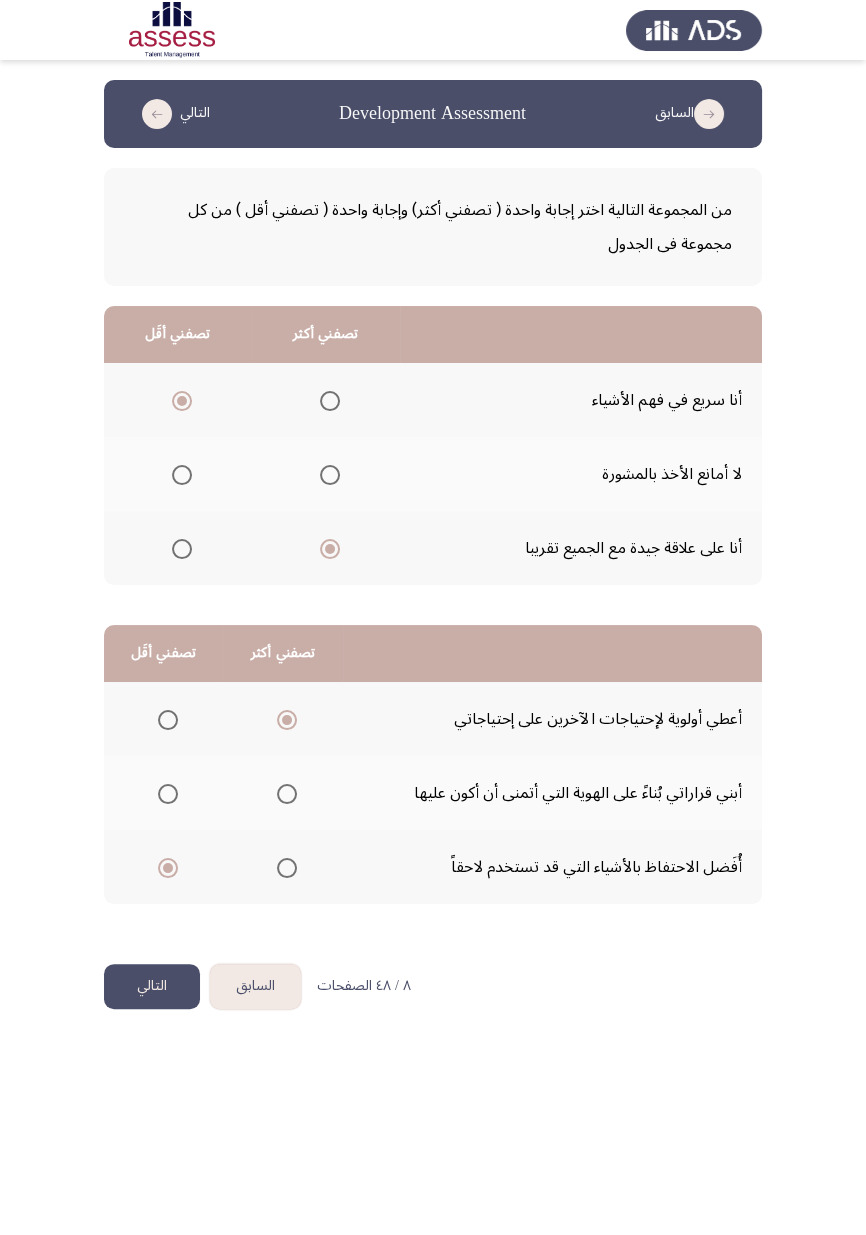 click on "التالي" 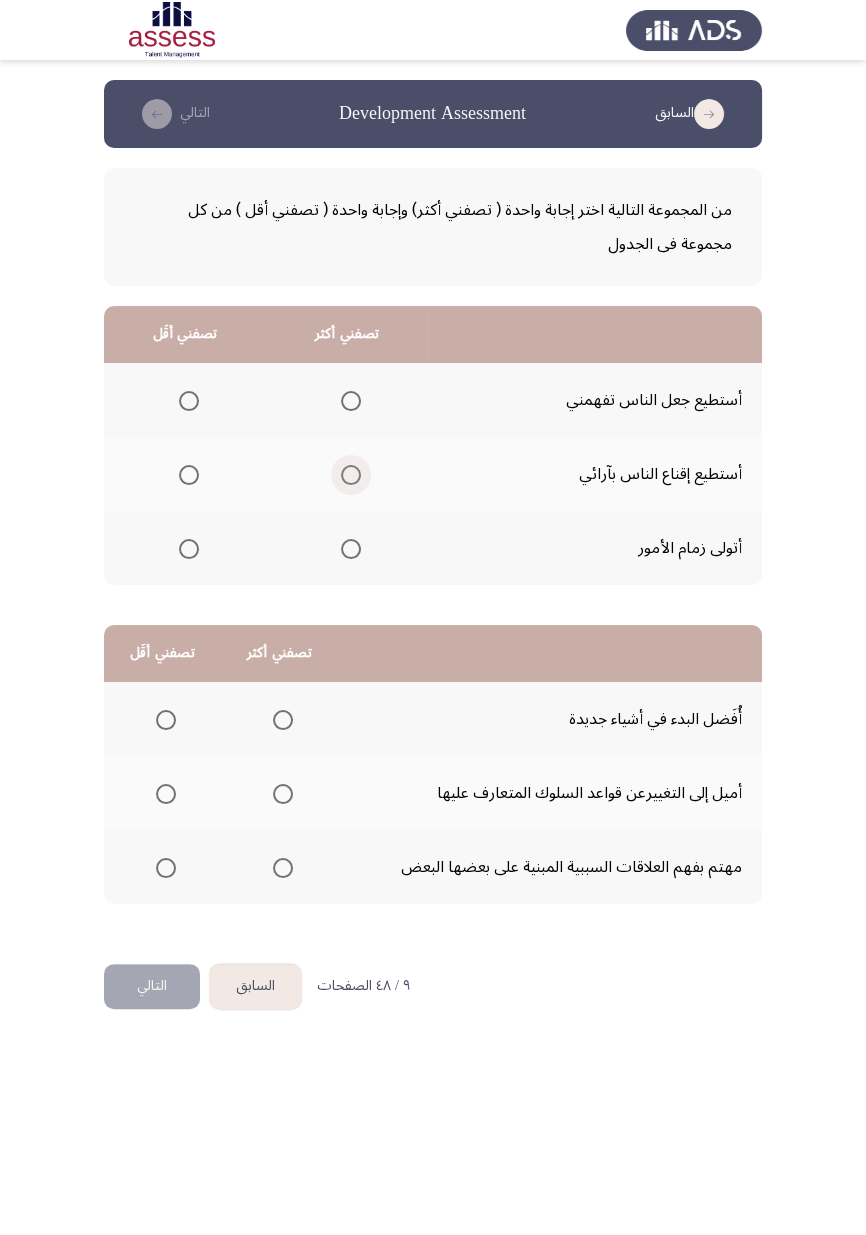 click at bounding box center [351, 475] 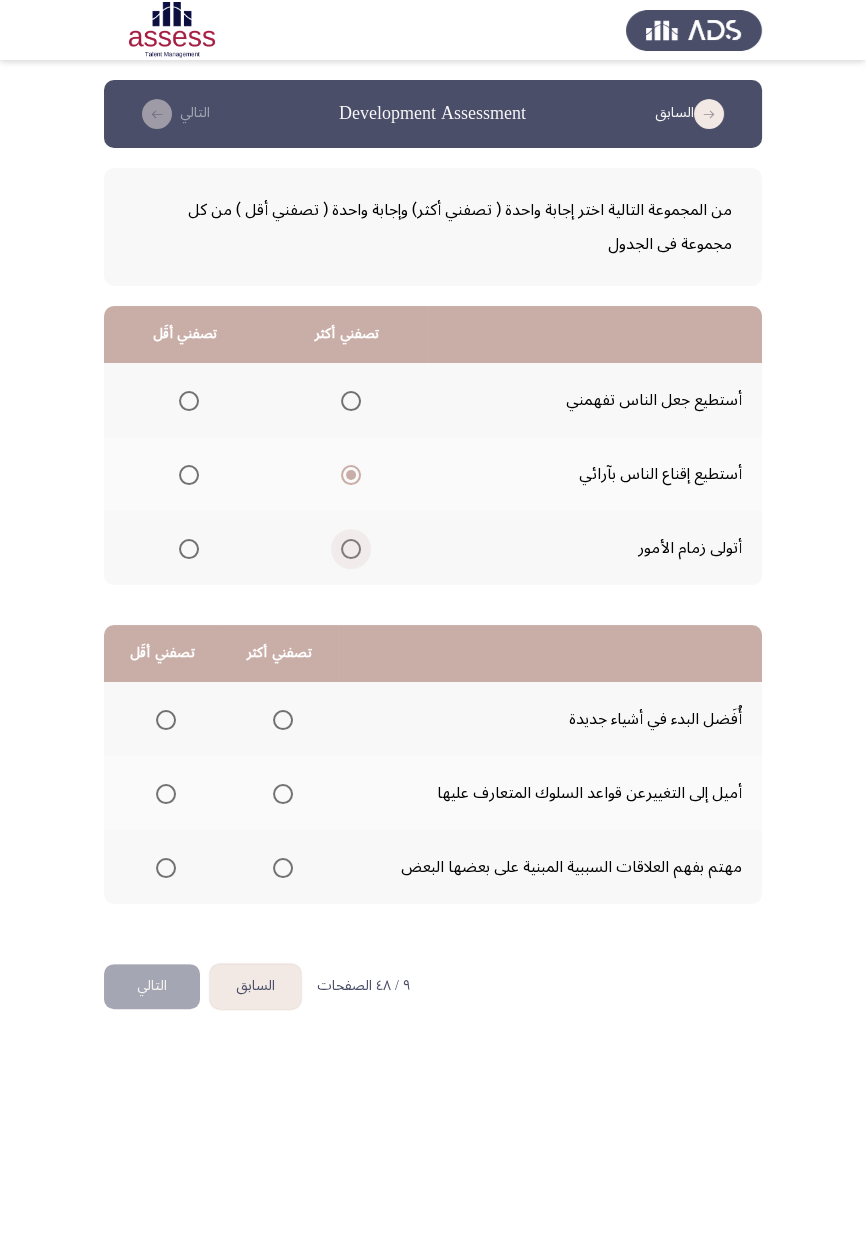 click at bounding box center [351, 549] 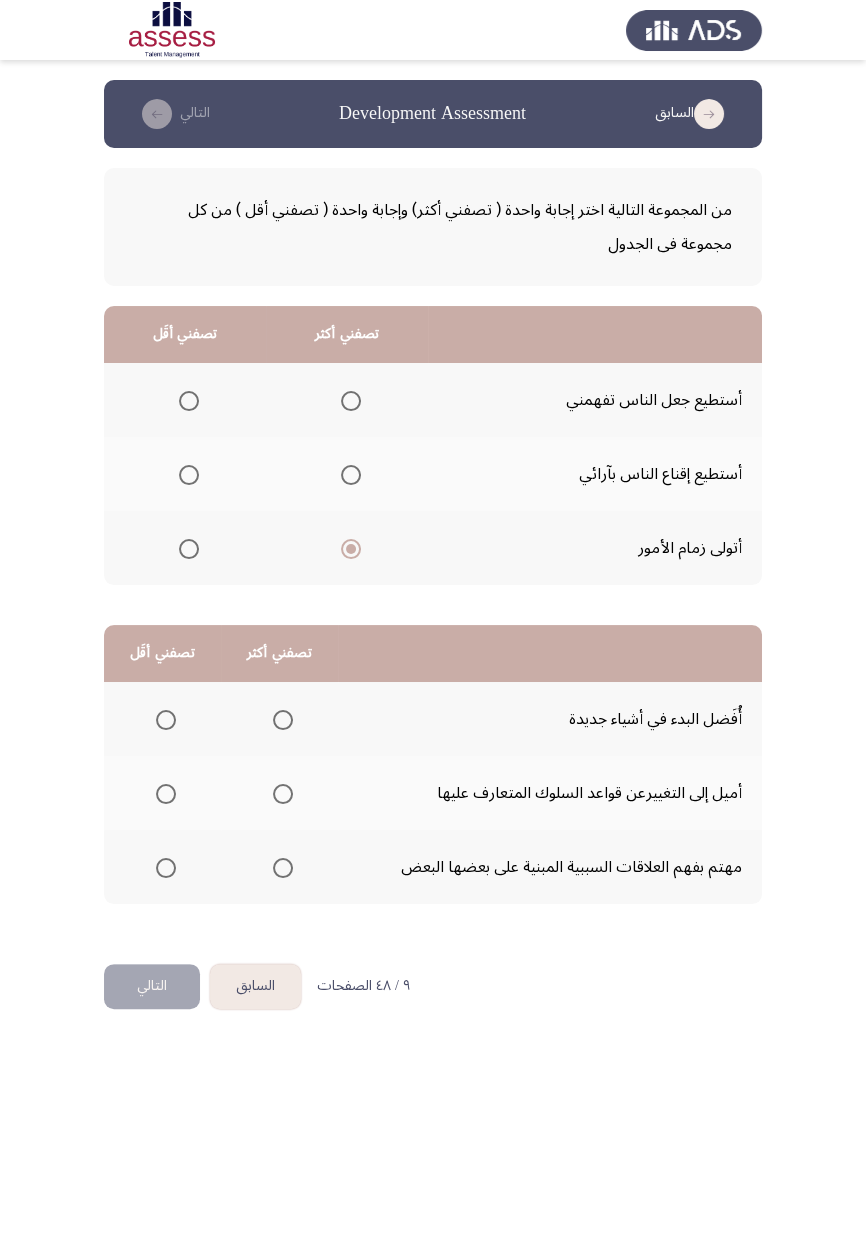 click at bounding box center (185, 475) 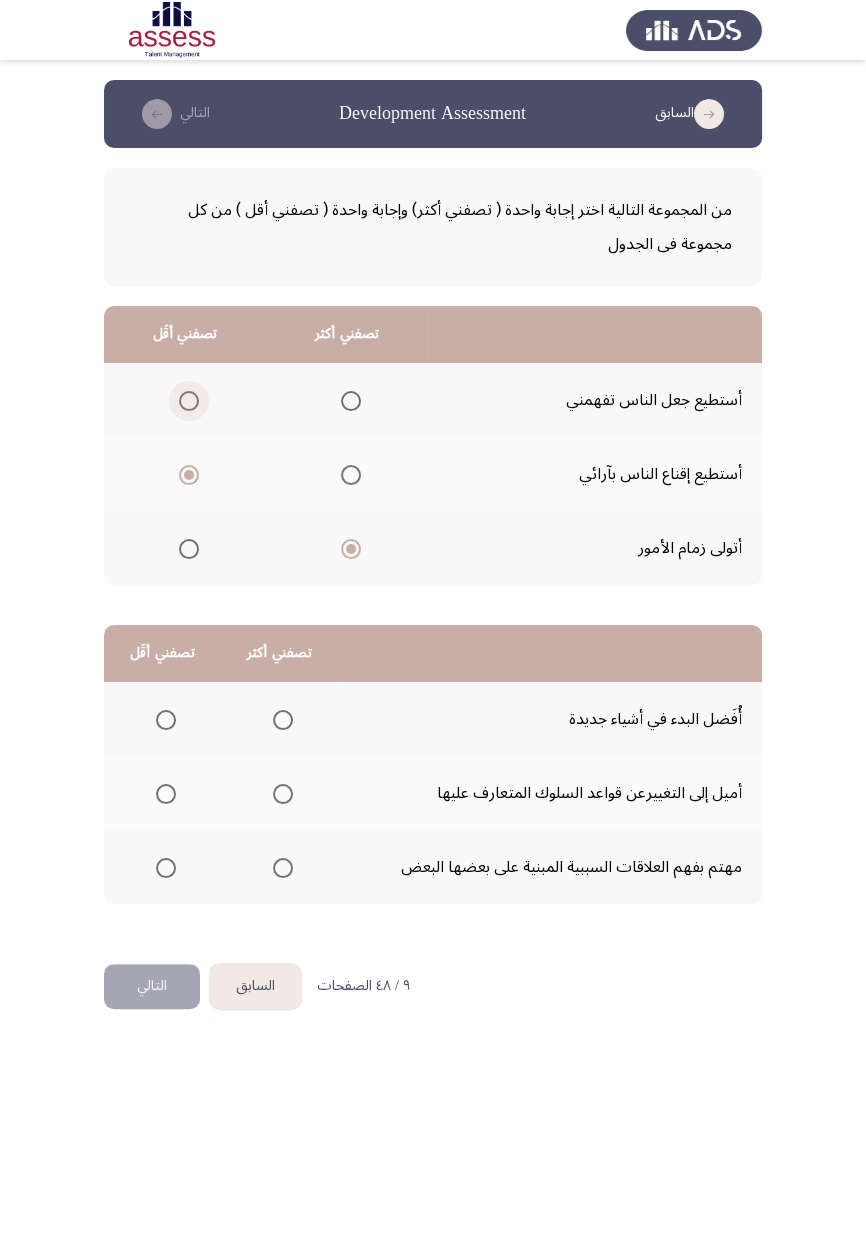 click at bounding box center (189, 401) 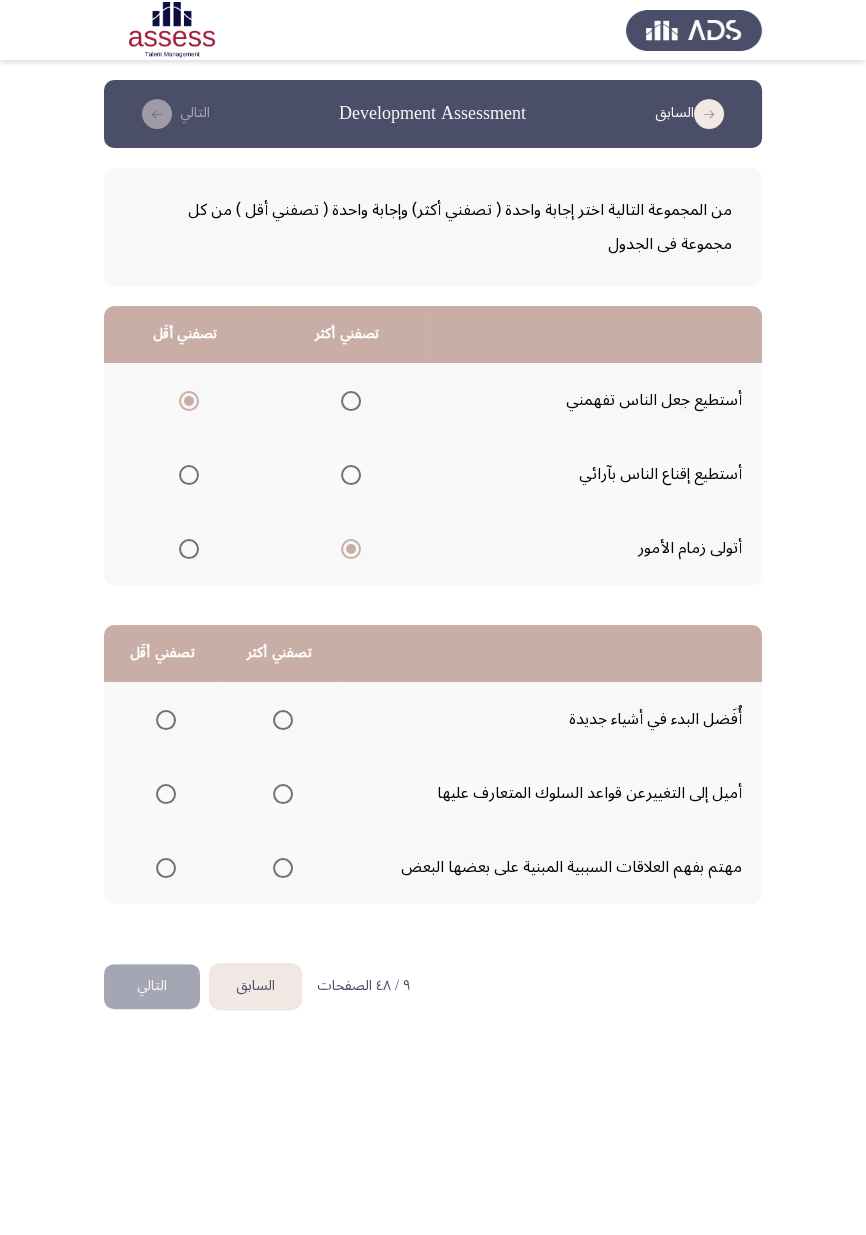click at bounding box center (166, 868) 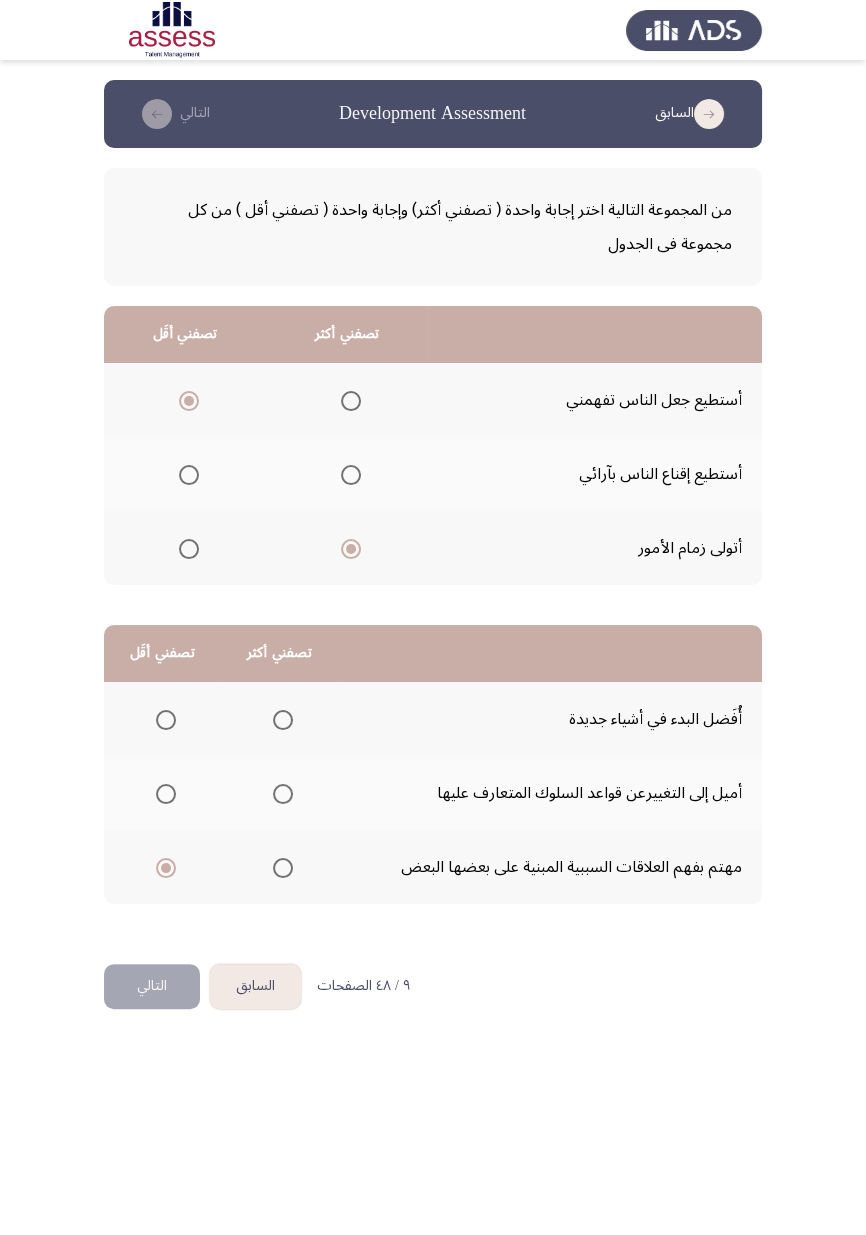 click at bounding box center [283, 720] 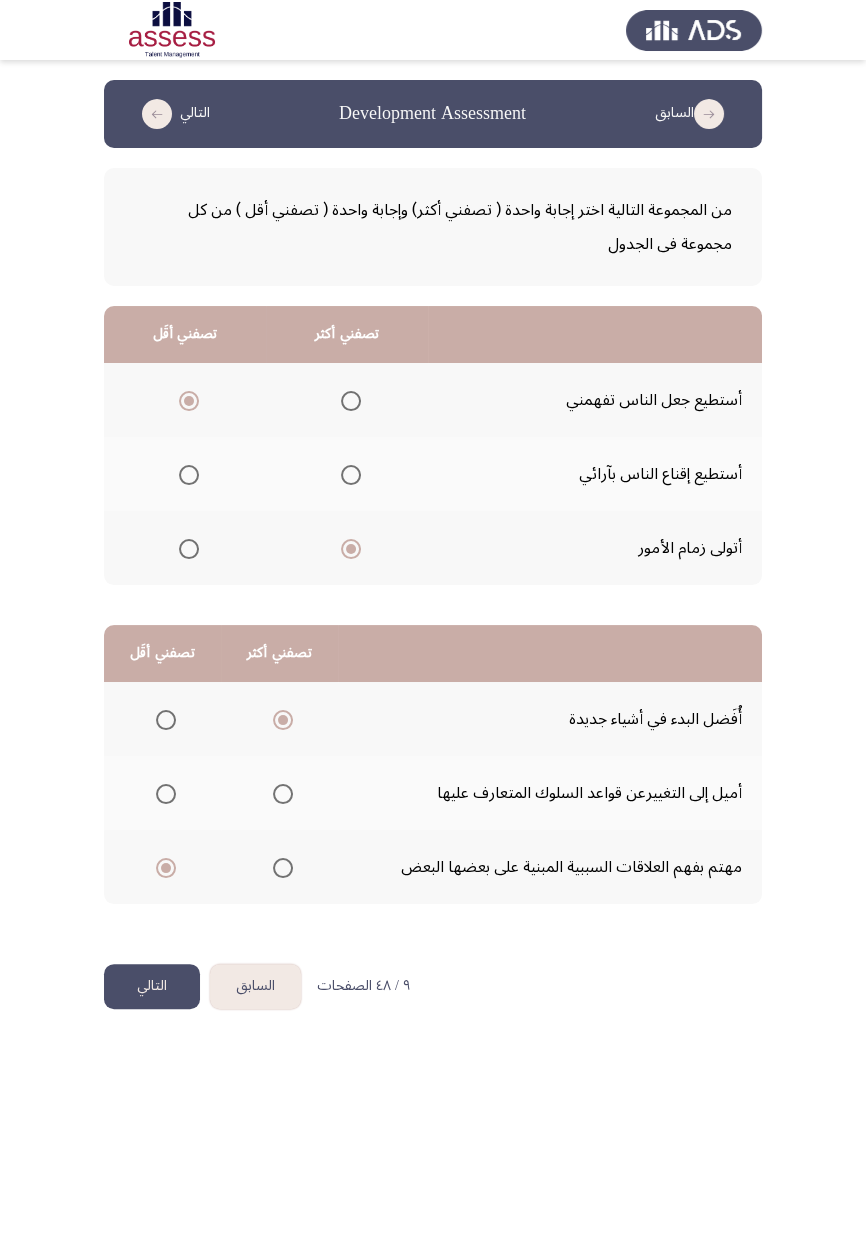 click on "التالي" 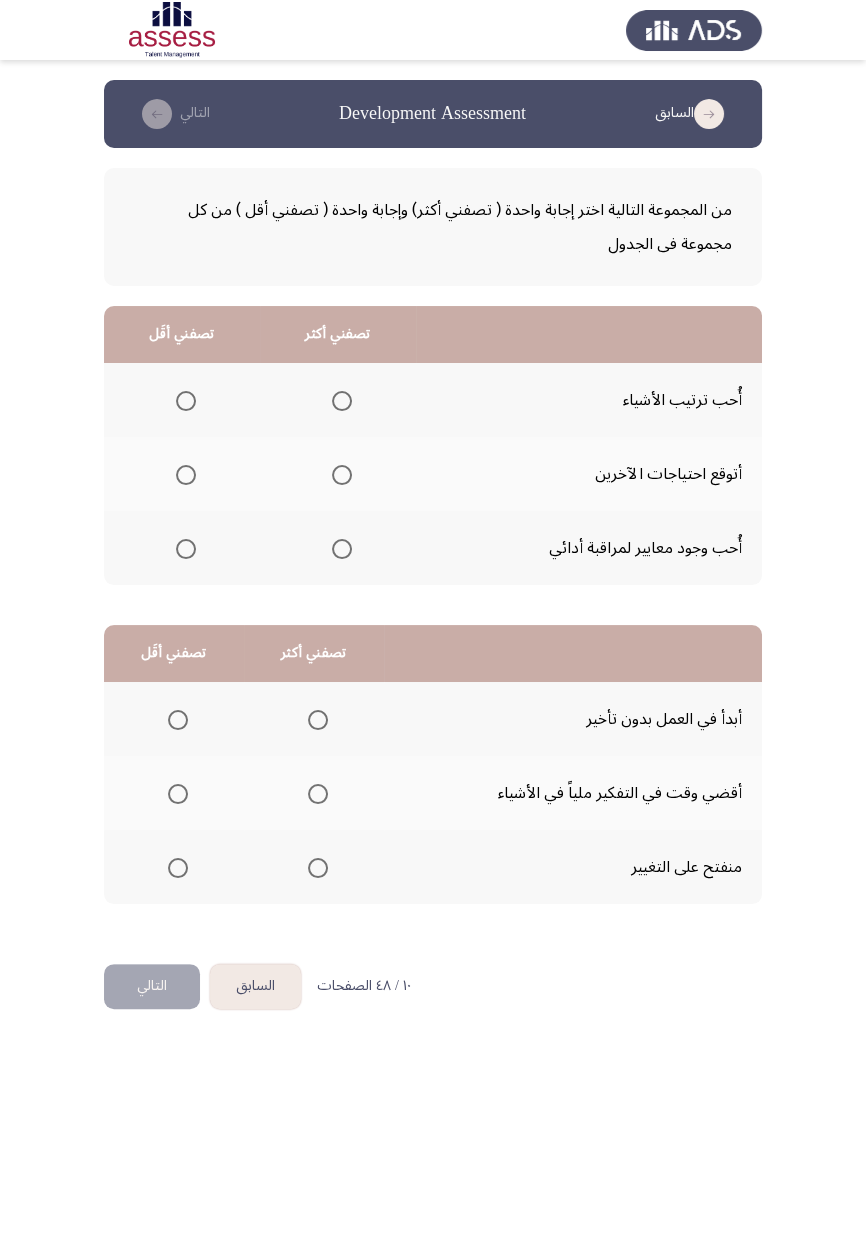 click at bounding box center (342, 401) 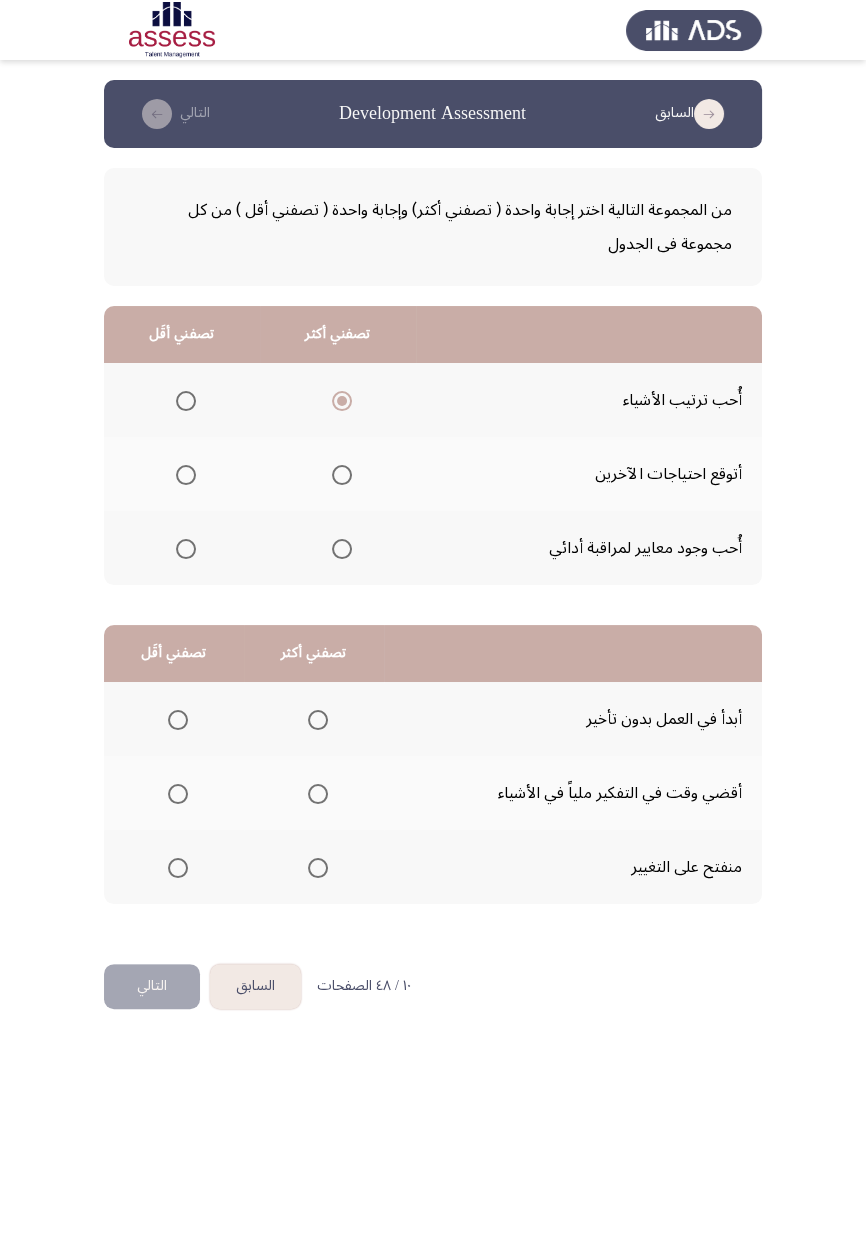 click at bounding box center (342, 475) 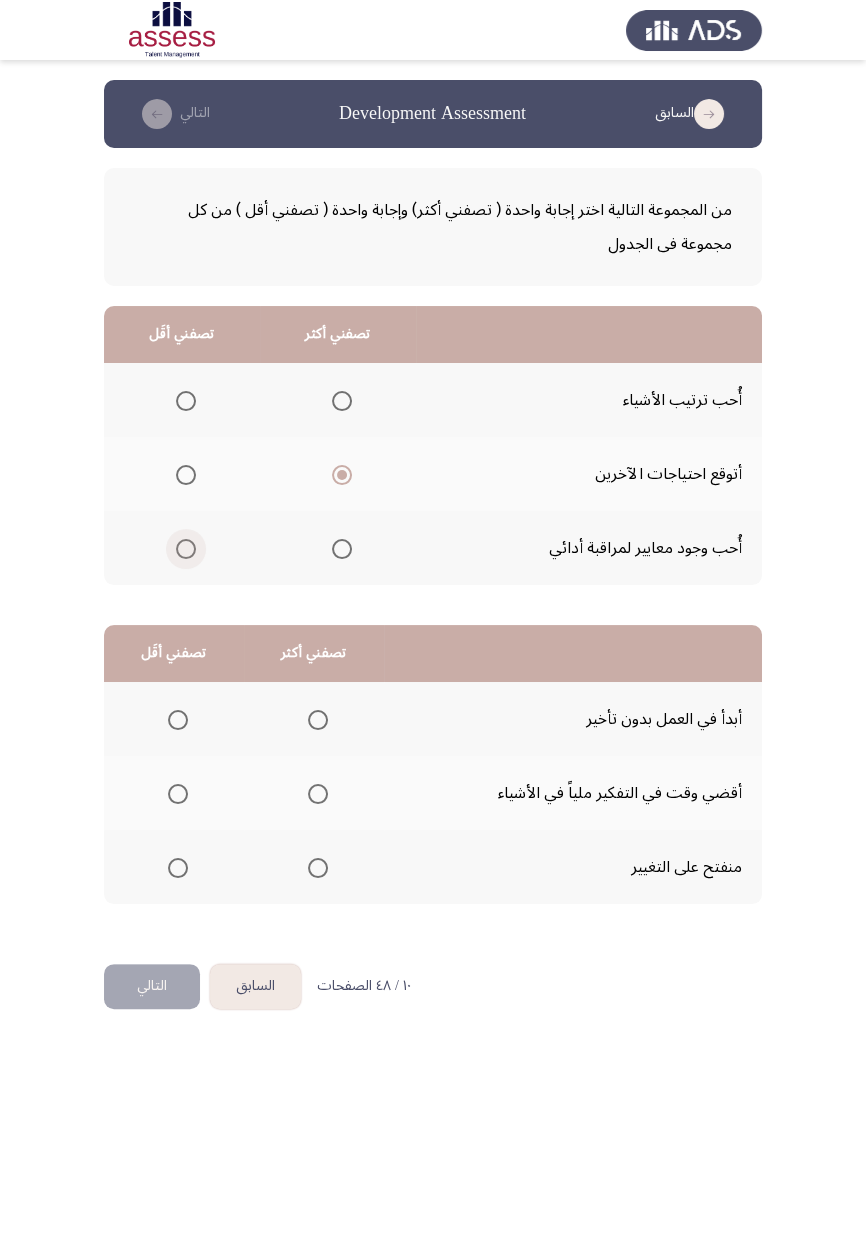 click at bounding box center [186, 549] 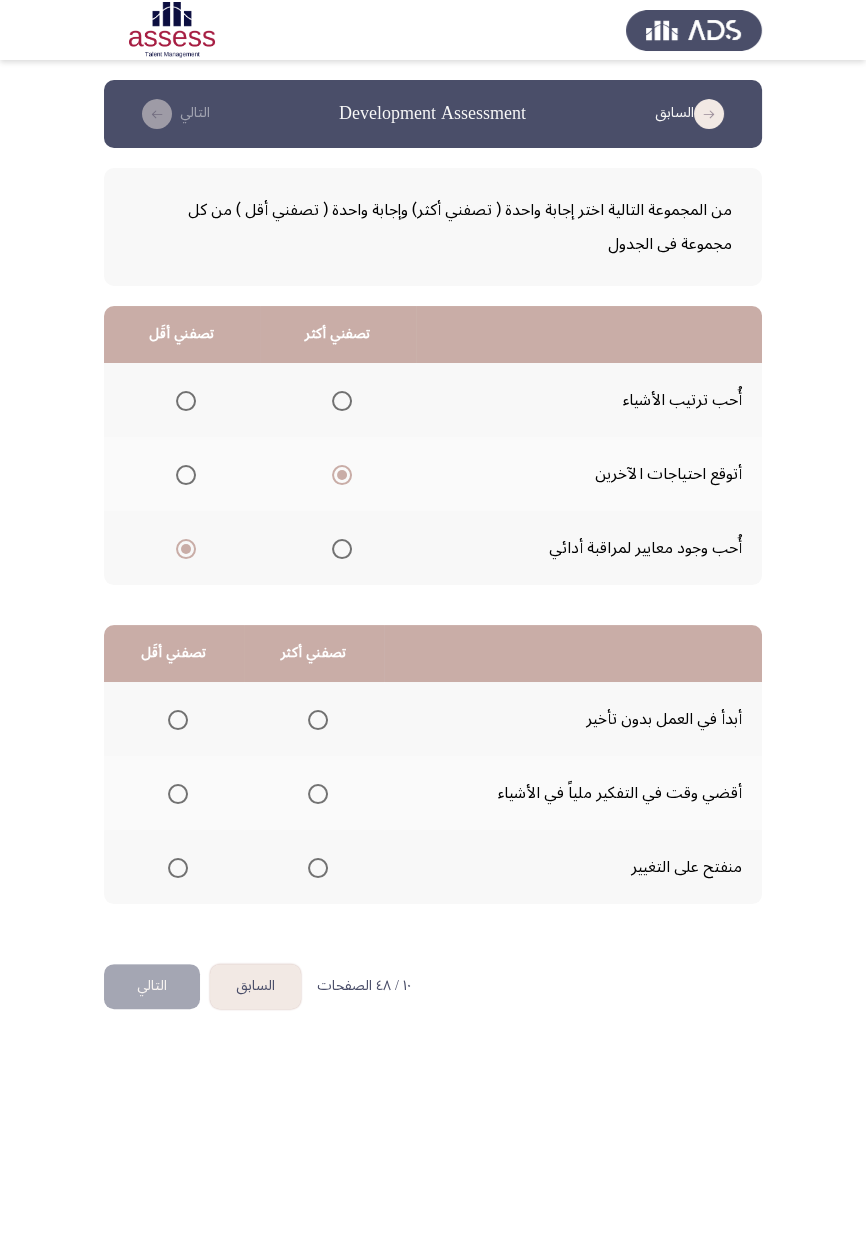 click at bounding box center (318, 720) 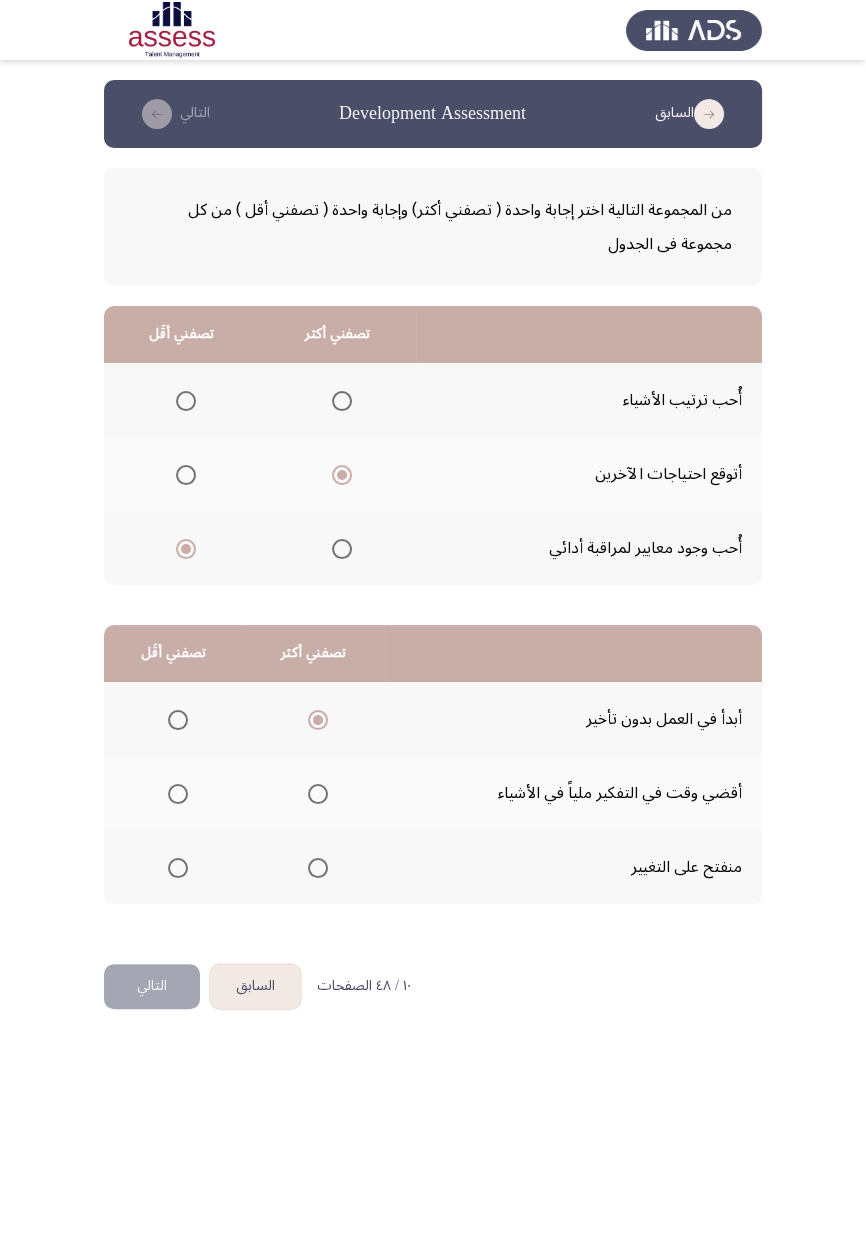 click at bounding box center [178, 794] 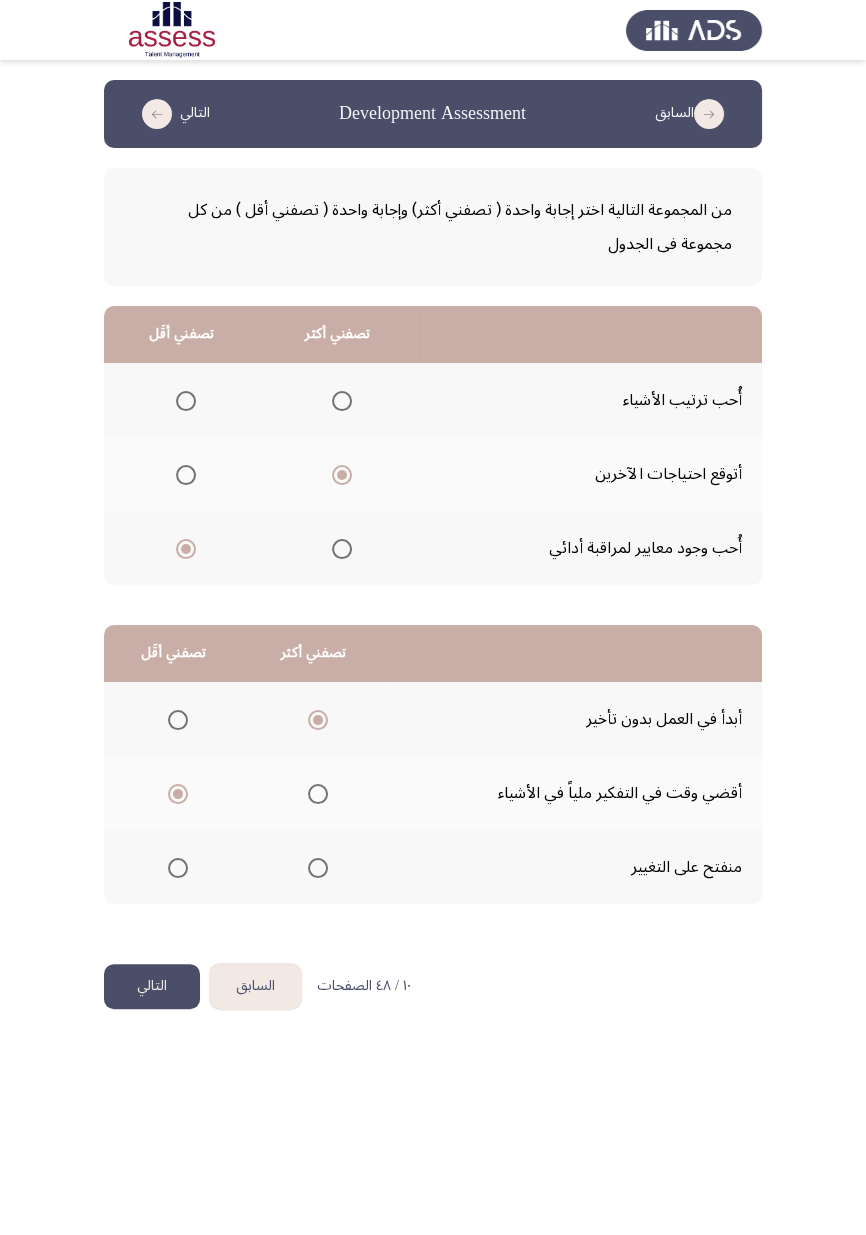 click on "التالي" 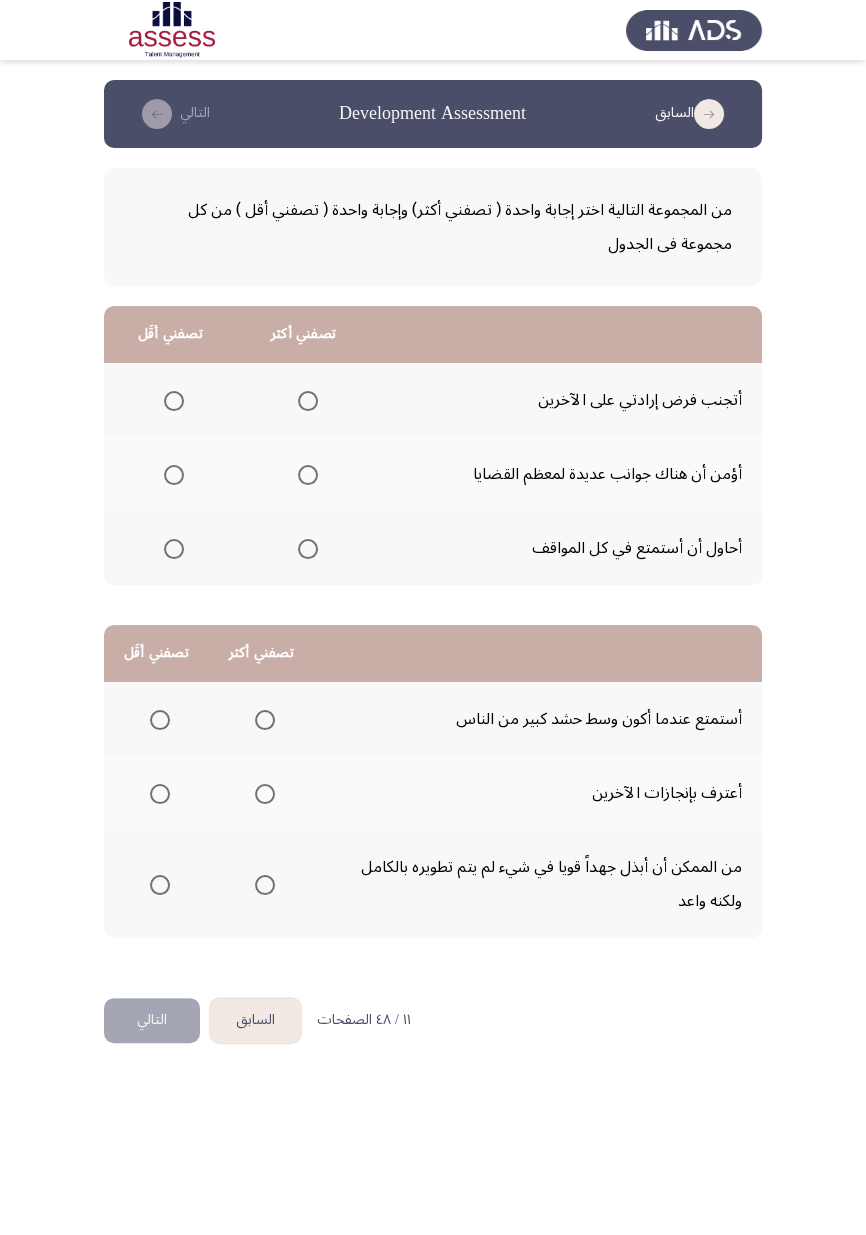 click at bounding box center [308, 475] 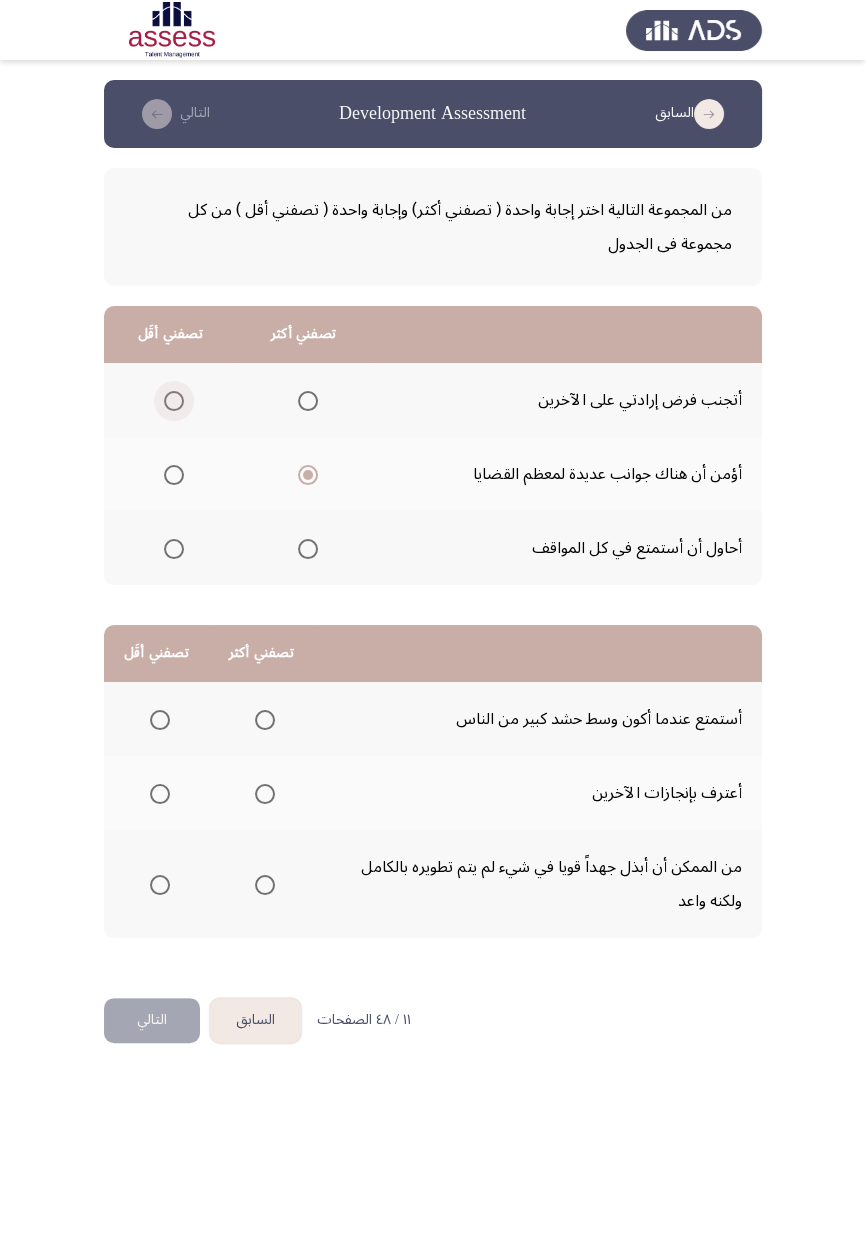click at bounding box center [170, 401] 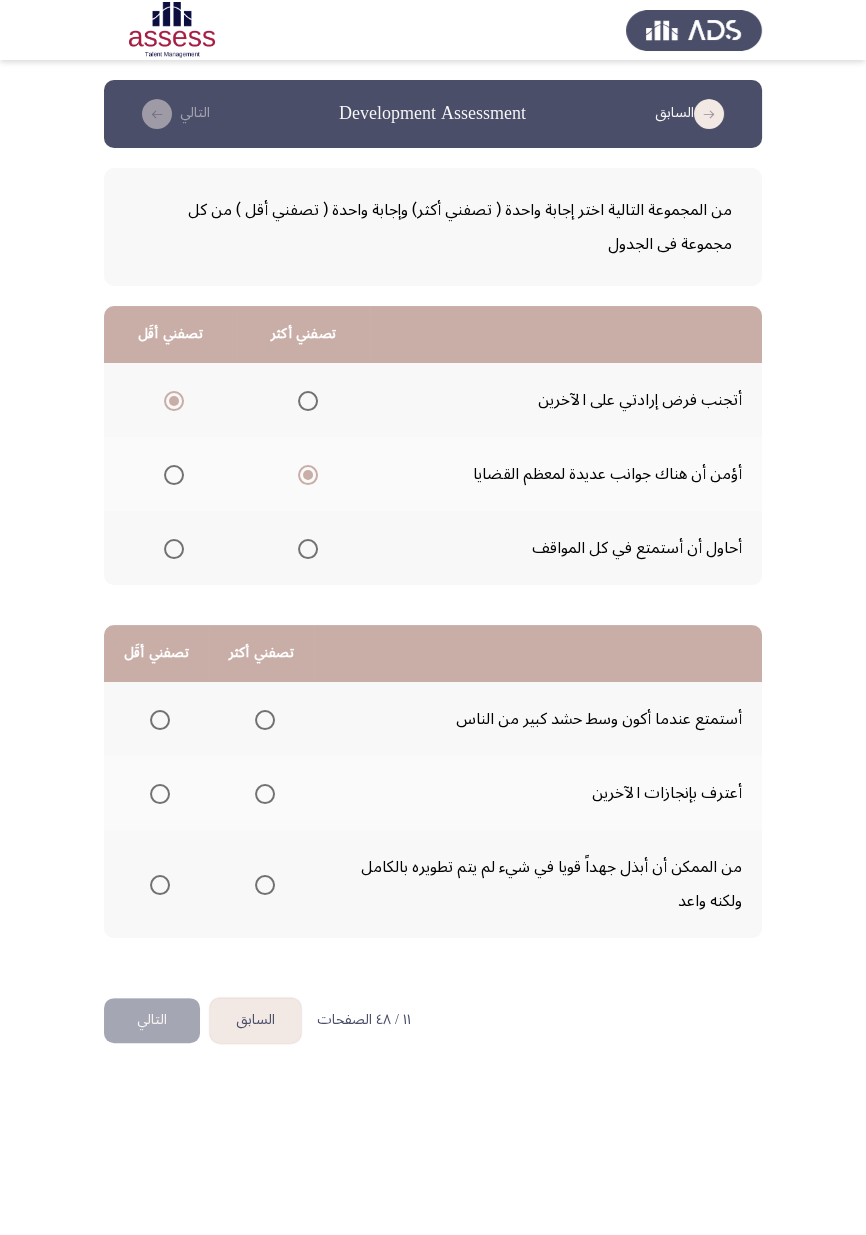 click at bounding box center (265, 794) 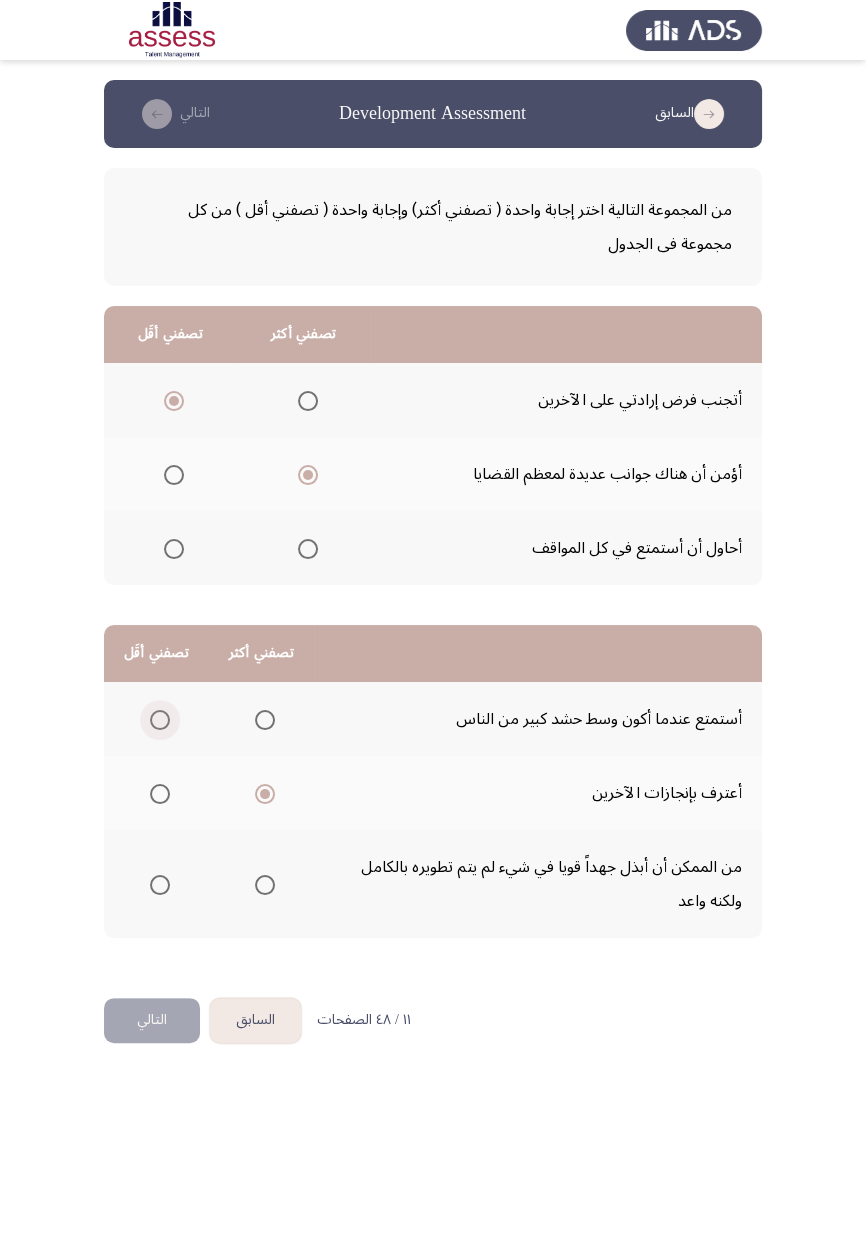 click at bounding box center [160, 720] 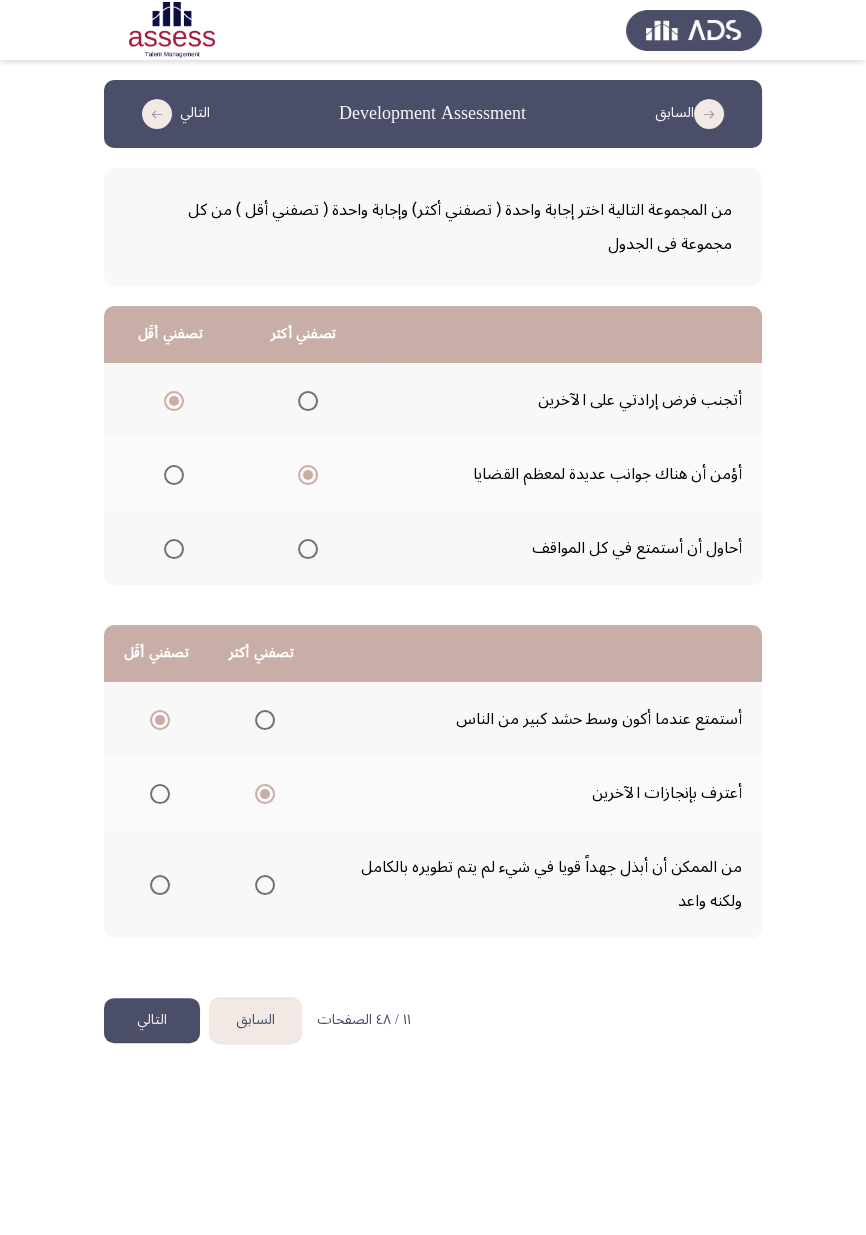 click on "التالي" 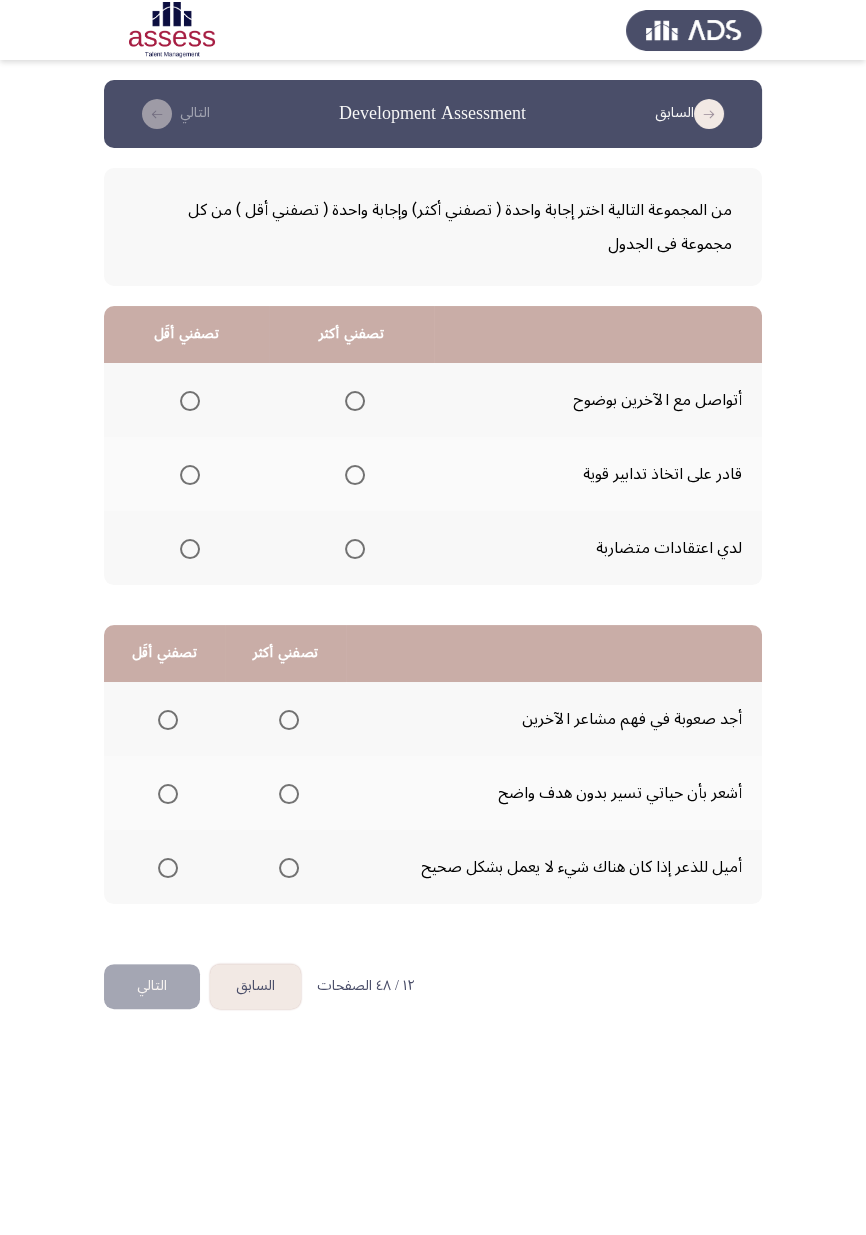 click at bounding box center (355, 401) 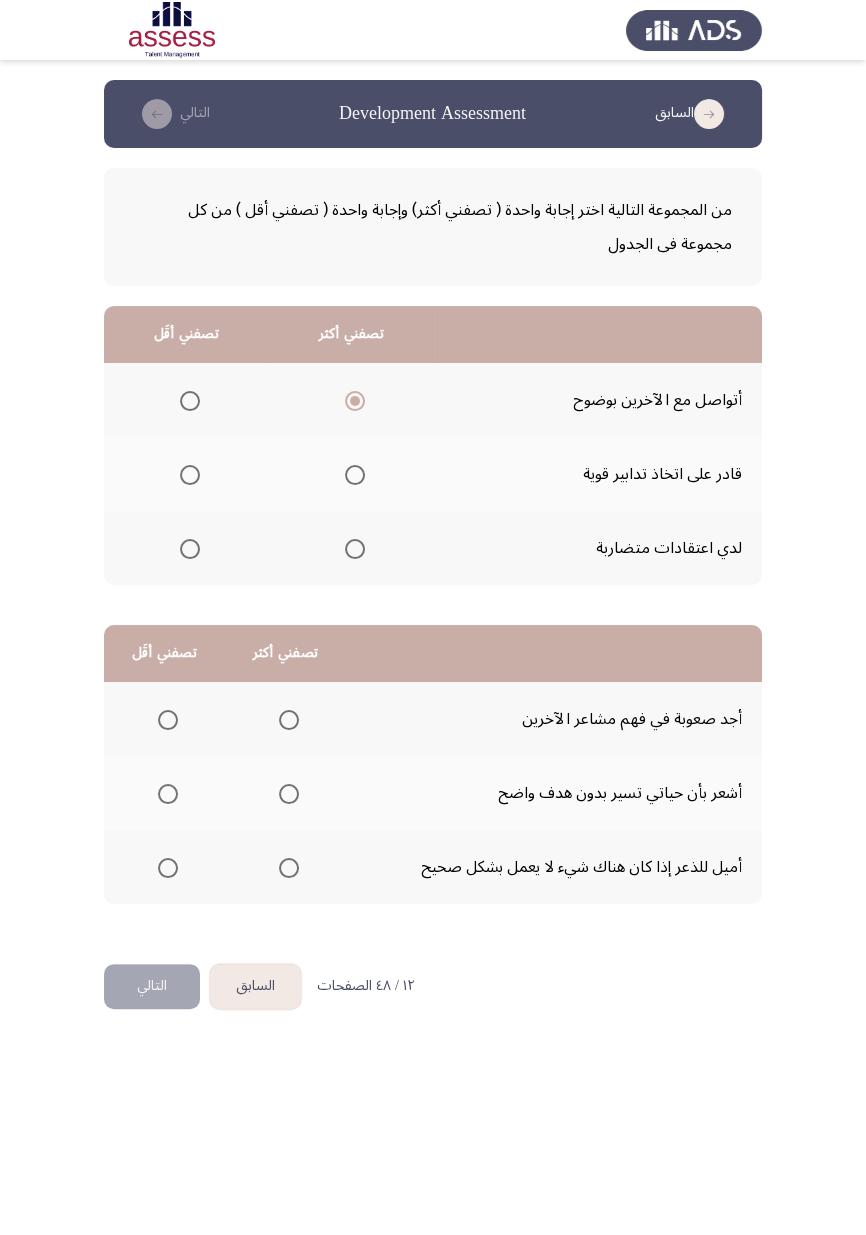 click at bounding box center (186, 549) 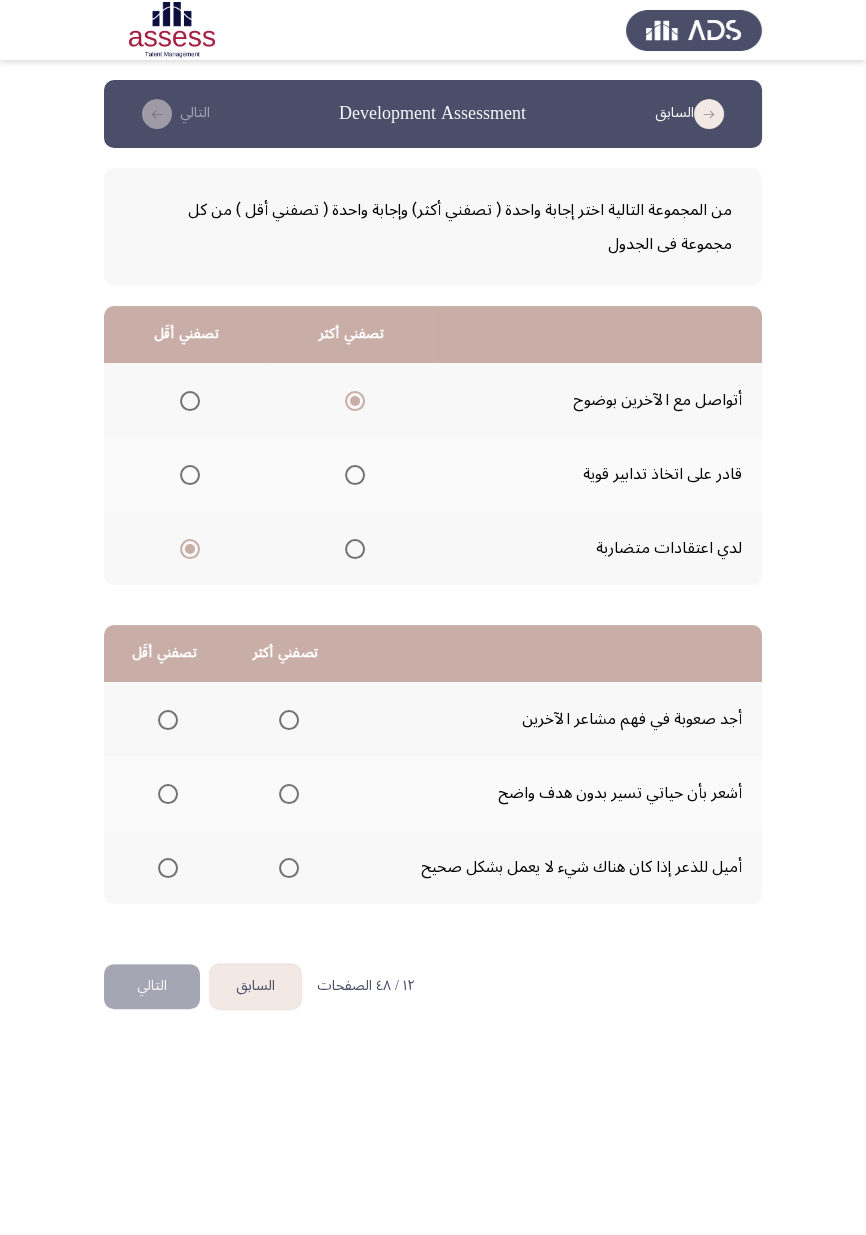 click at bounding box center [168, 720] 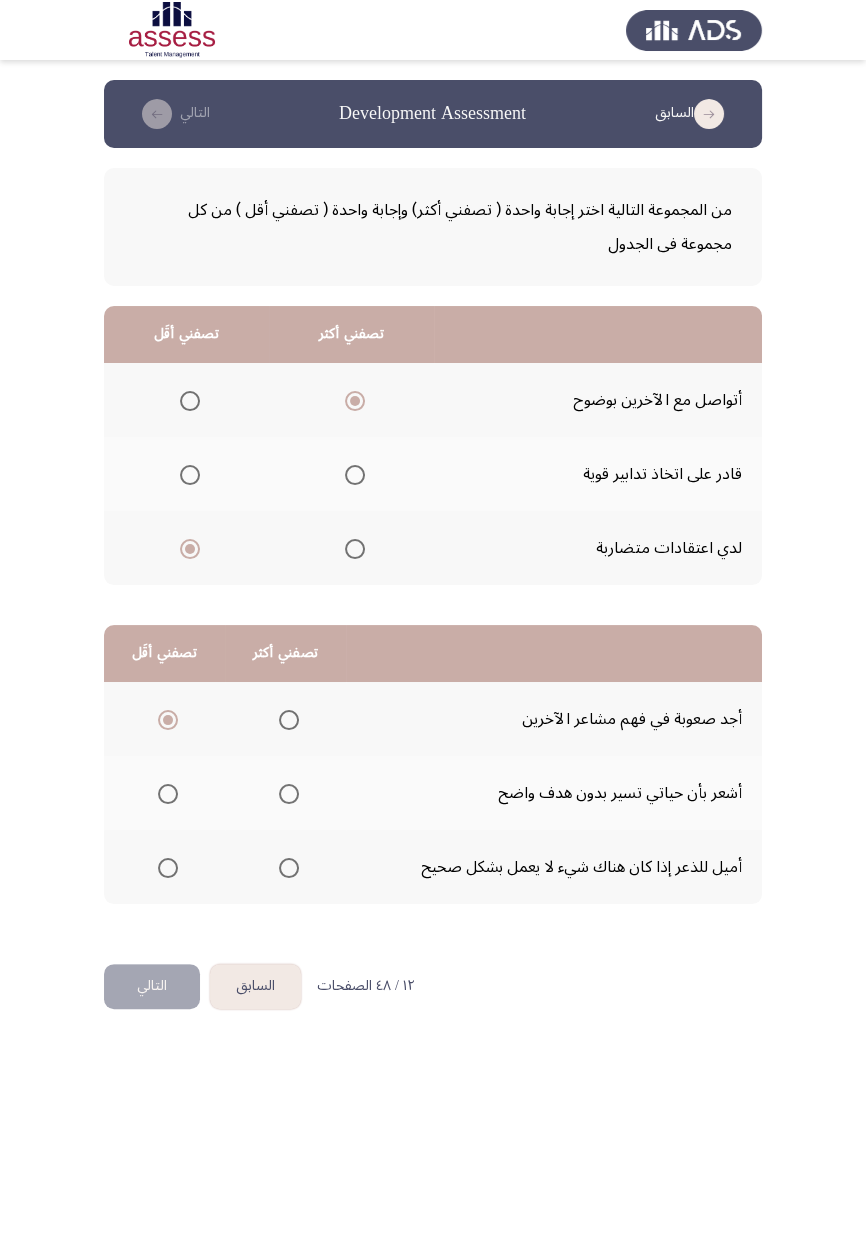 click 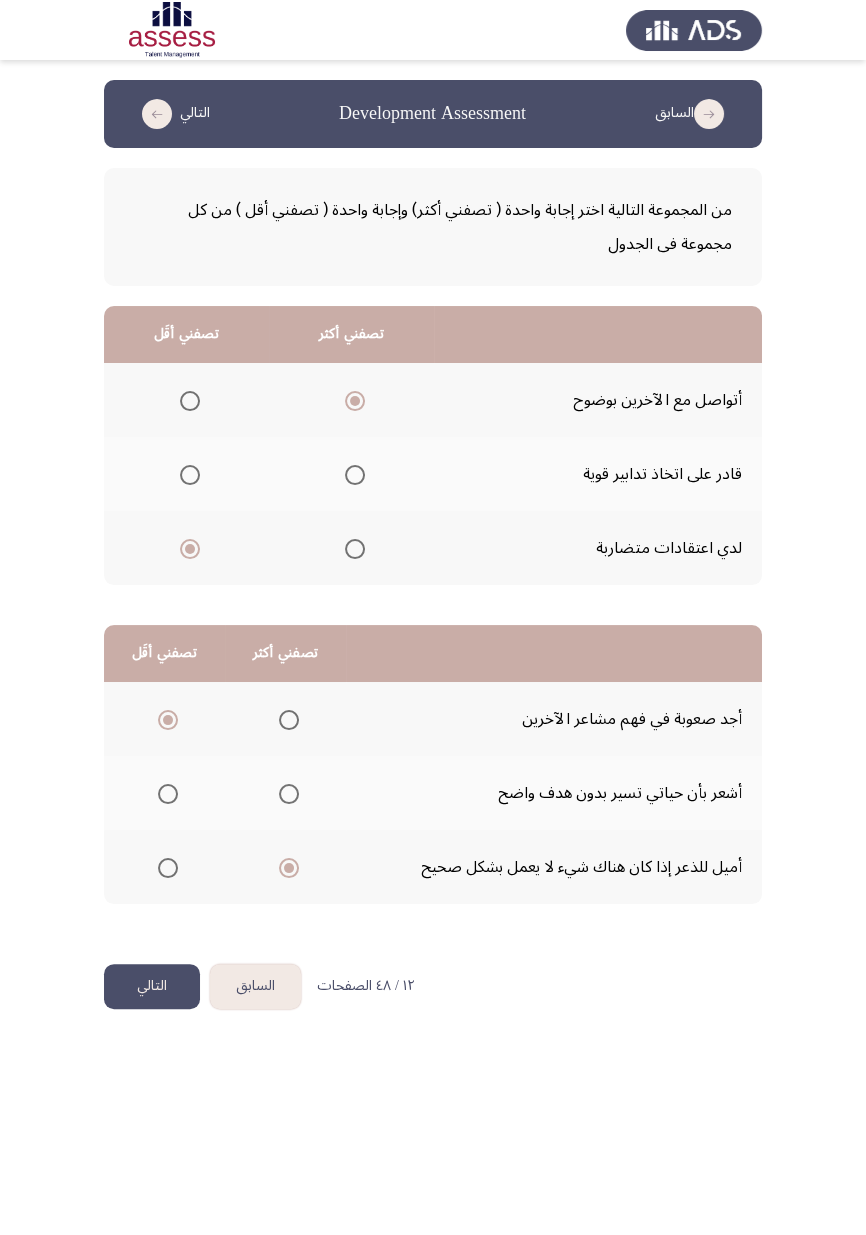 click on "التالي" 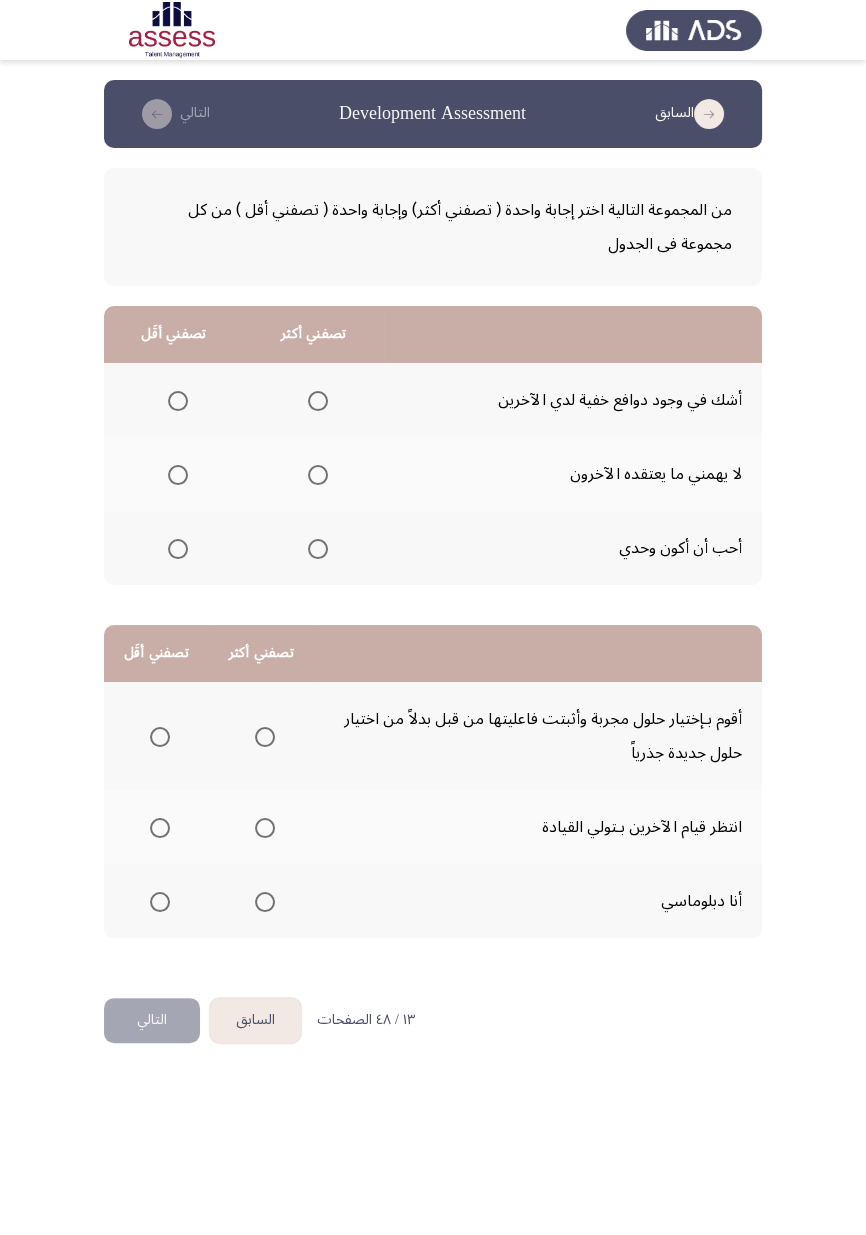 click at bounding box center (318, 475) 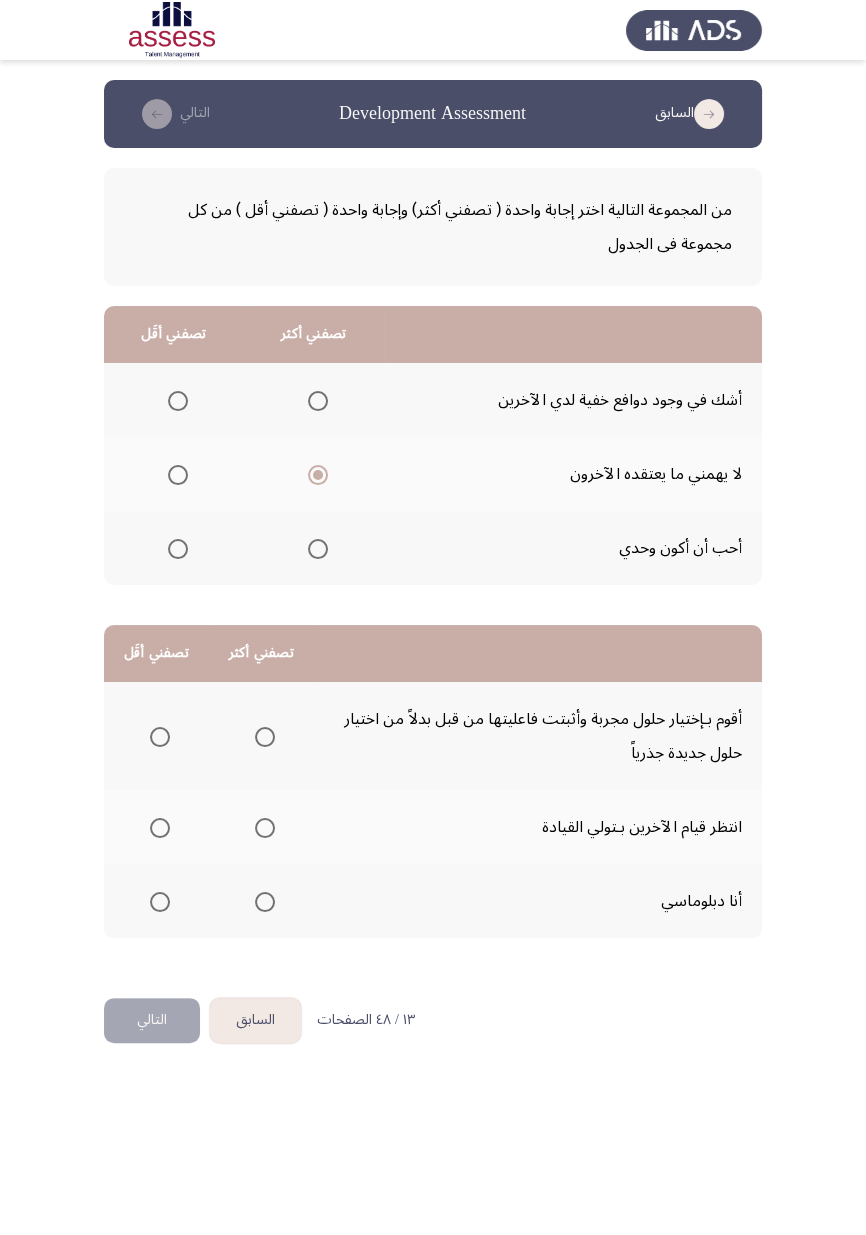click at bounding box center (178, 549) 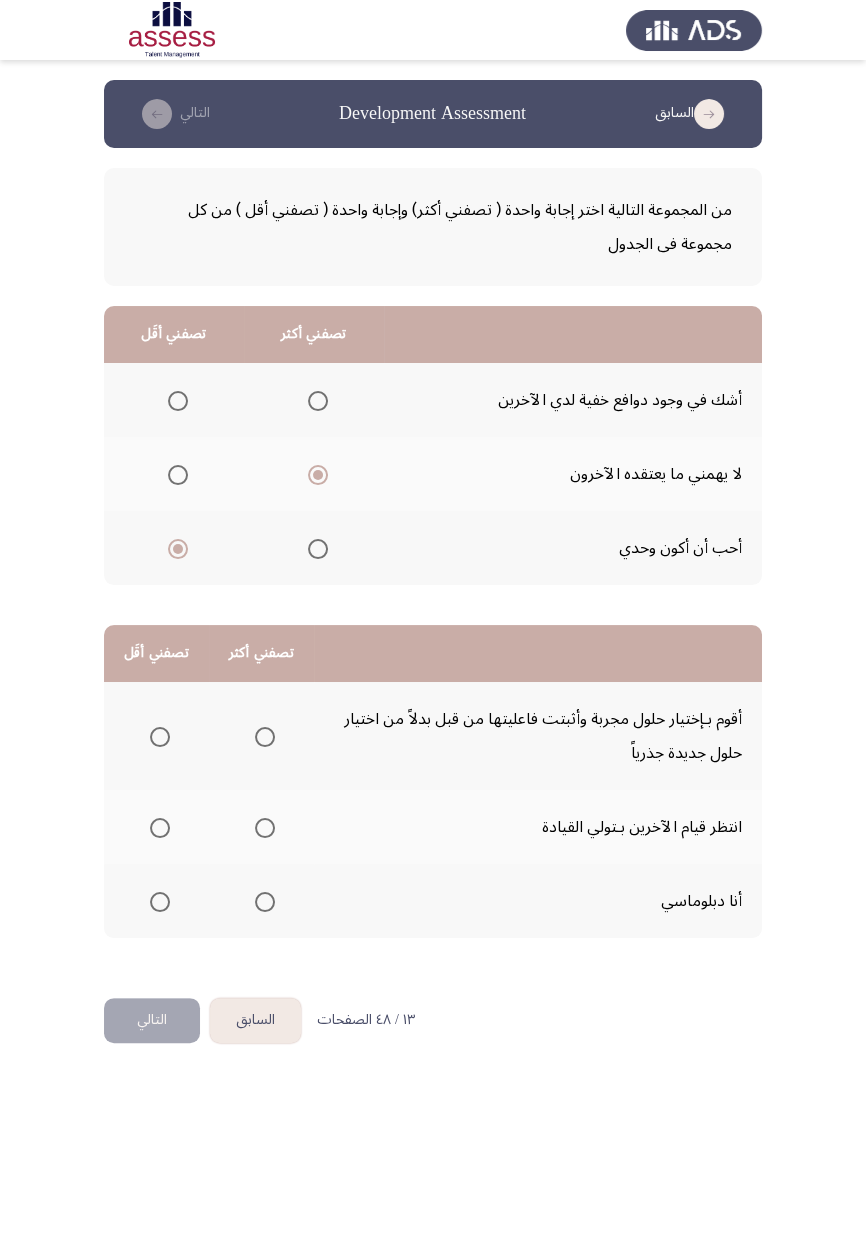 click at bounding box center (160, 737) 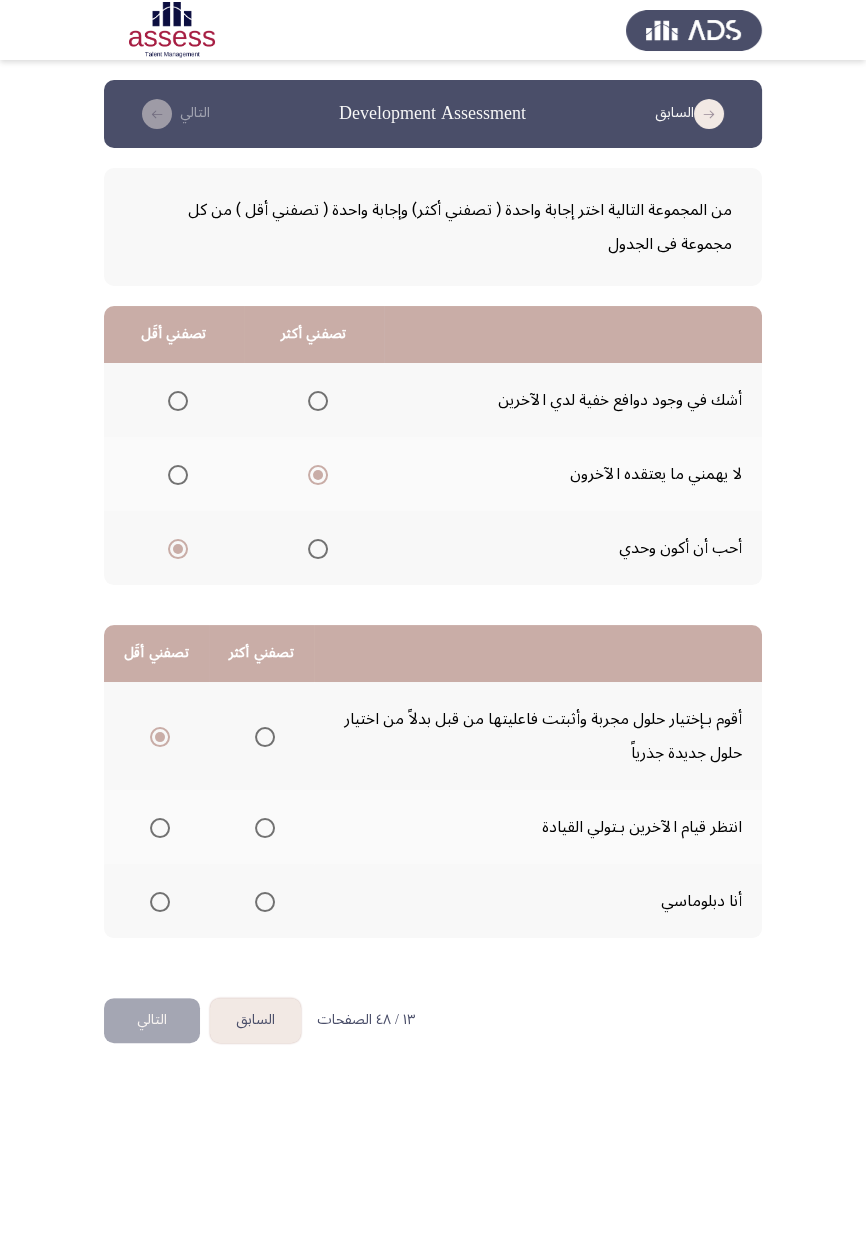 click at bounding box center [265, 902] 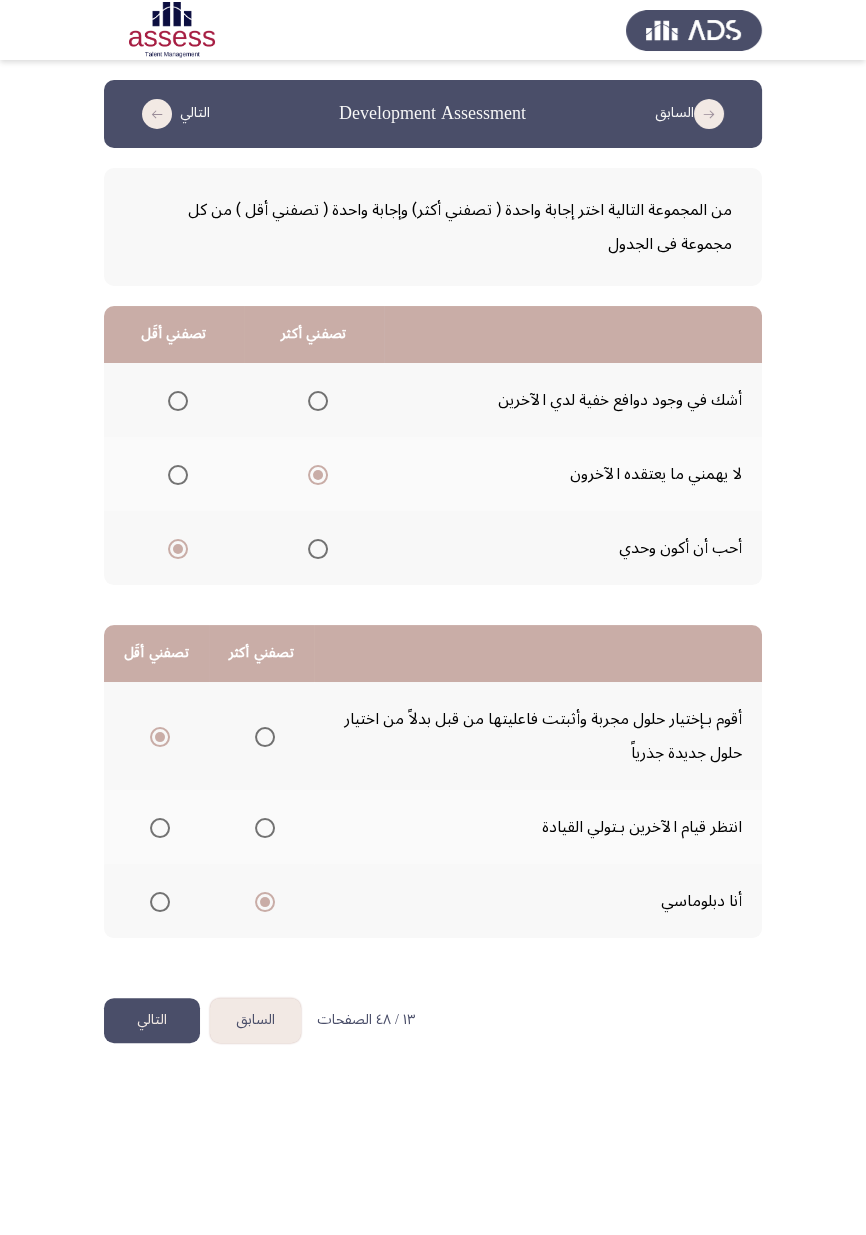click on "التالي" 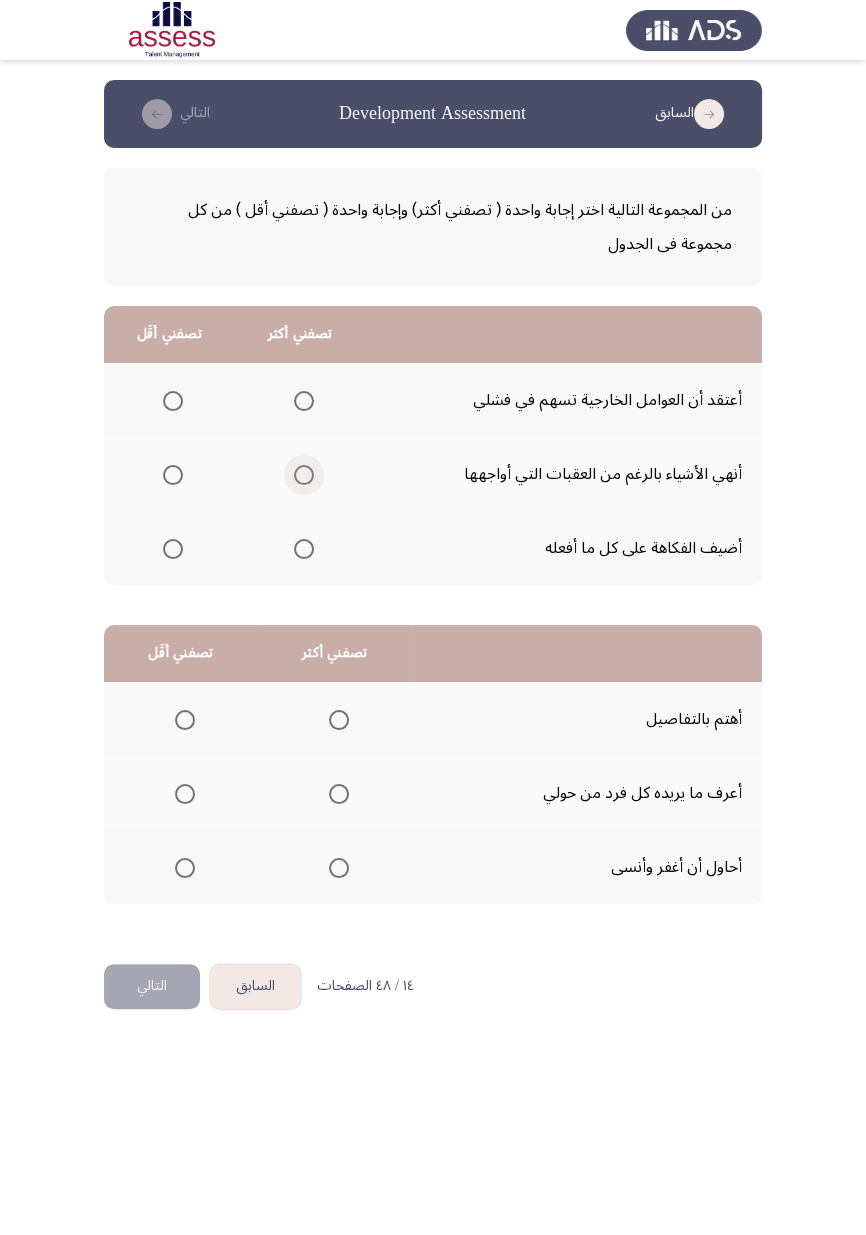 click at bounding box center [304, 475] 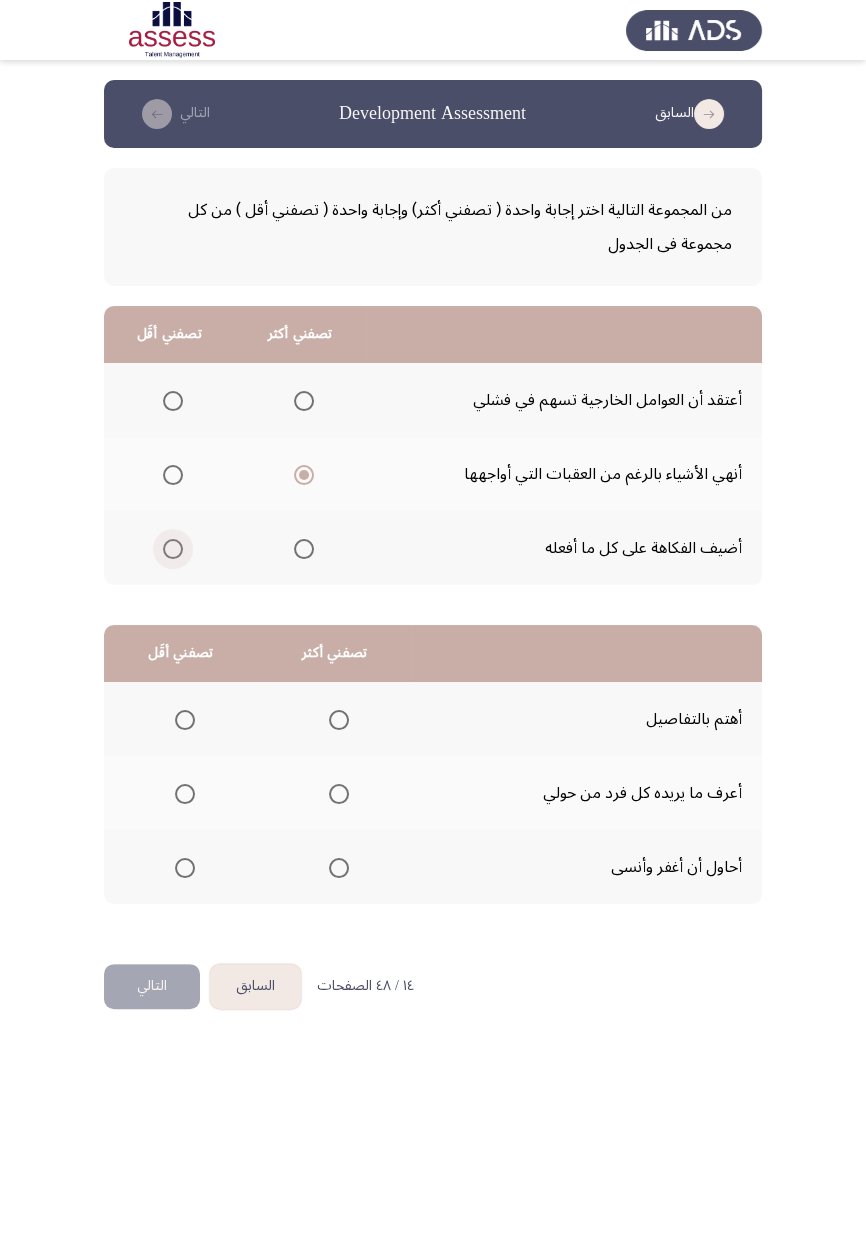 click at bounding box center (173, 549) 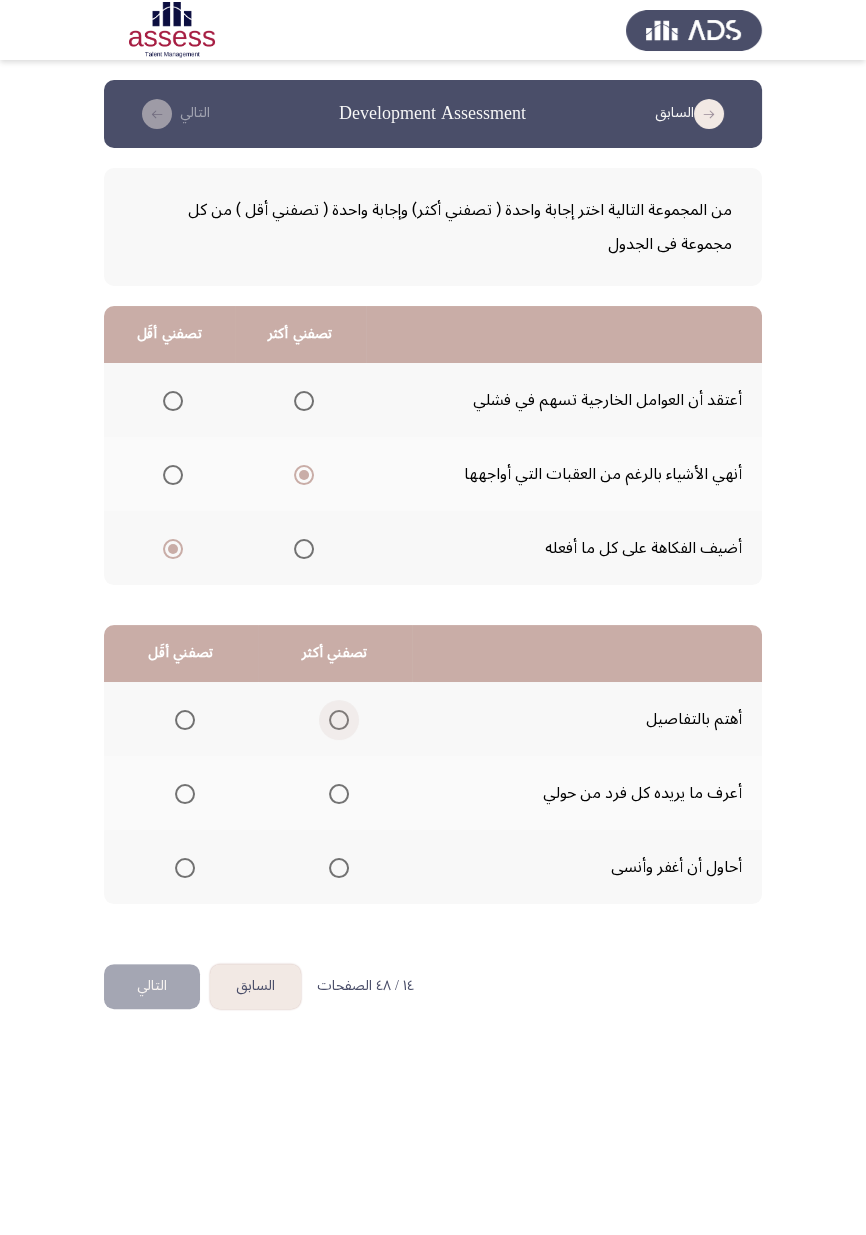 click at bounding box center (339, 720) 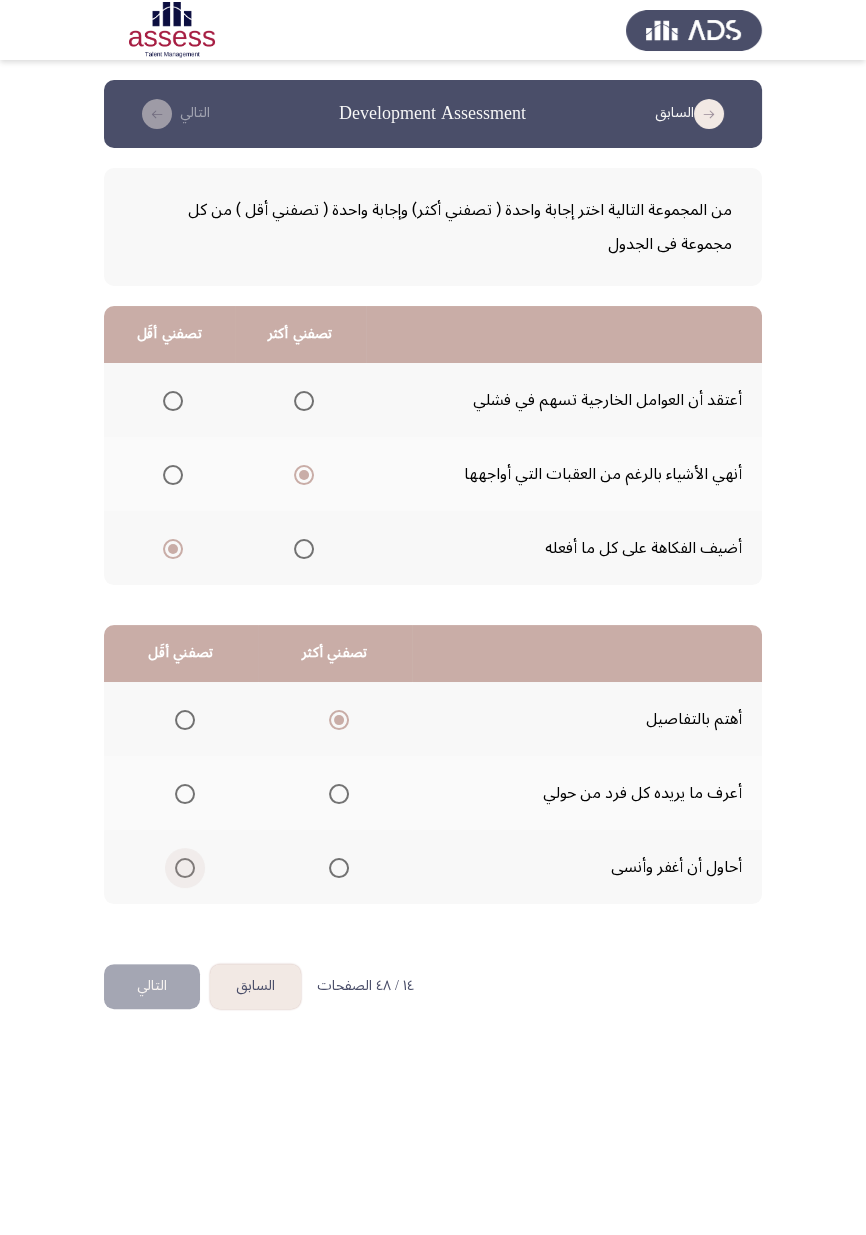 click at bounding box center (185, 868) 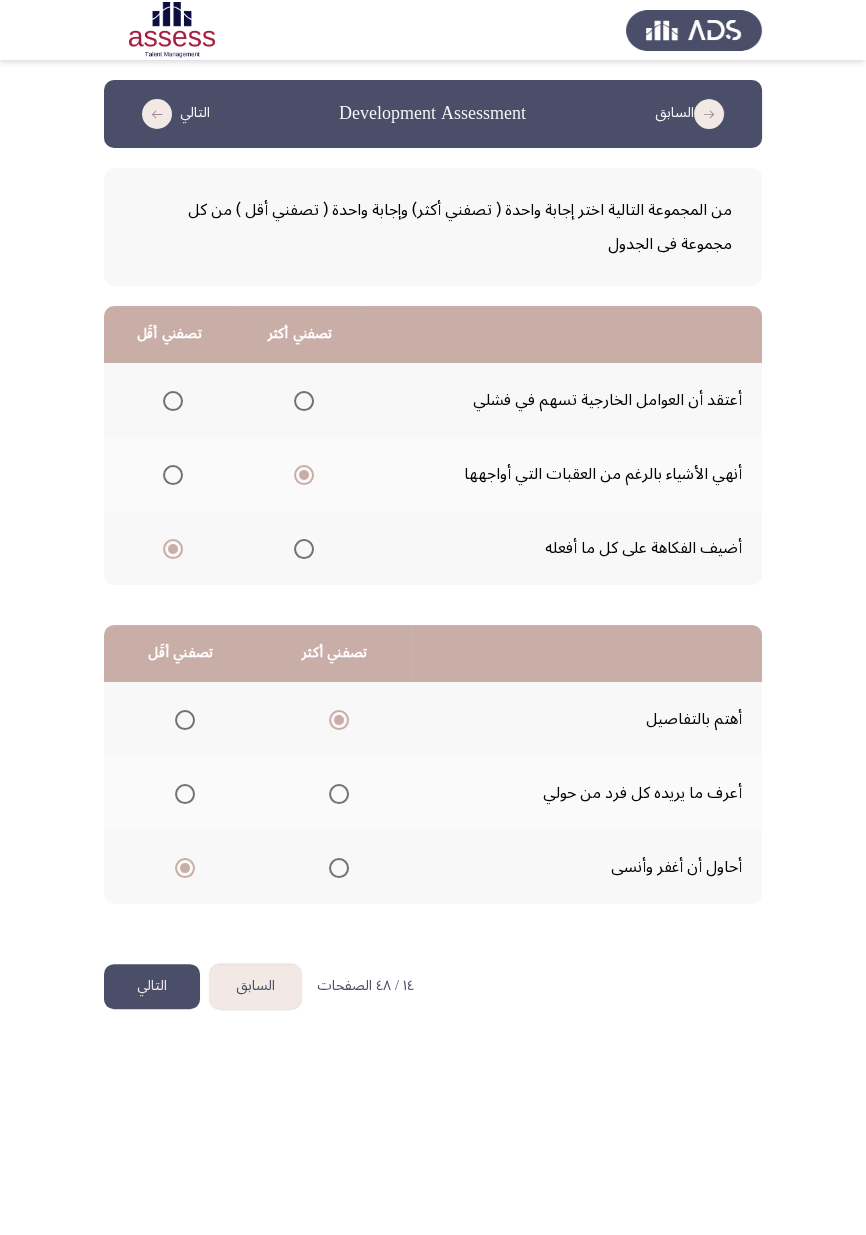 click on "التالي" 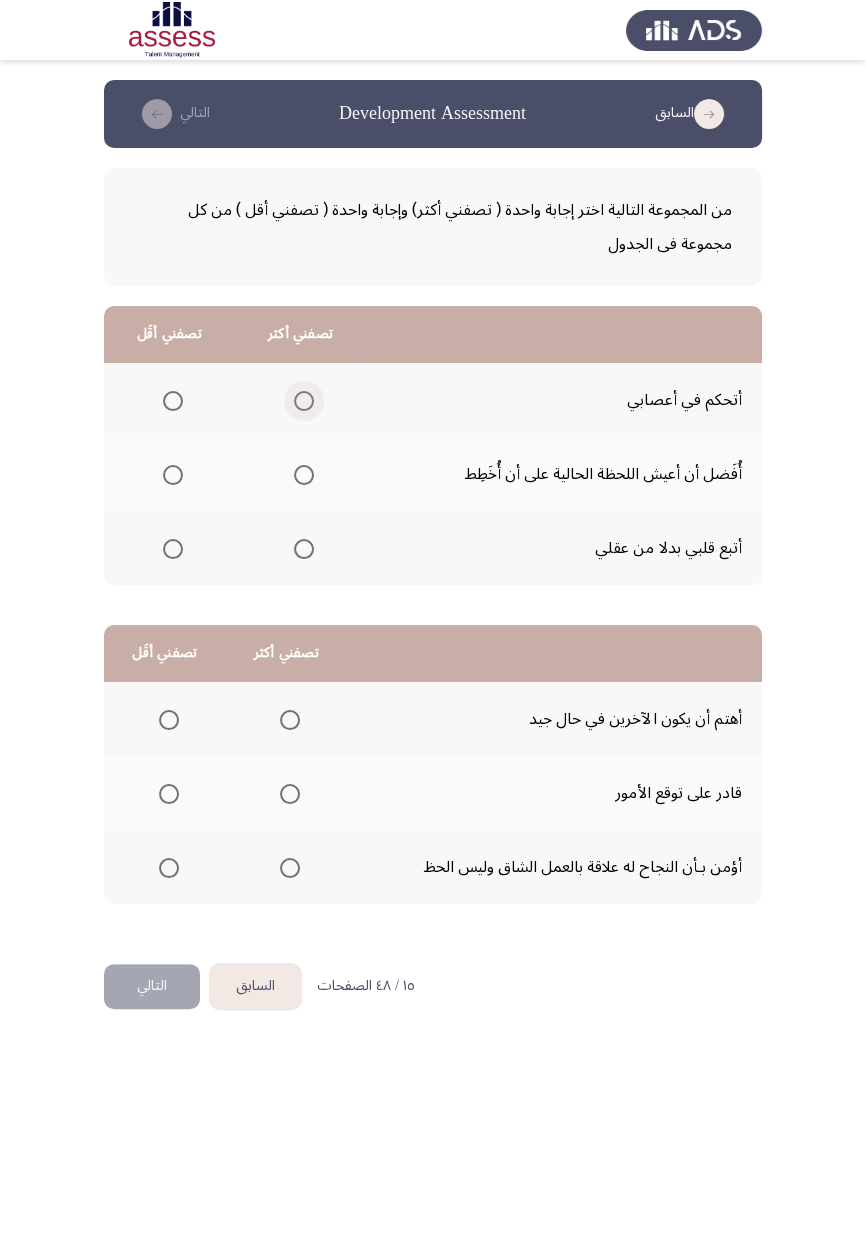 click at bounding box center [304, 401] 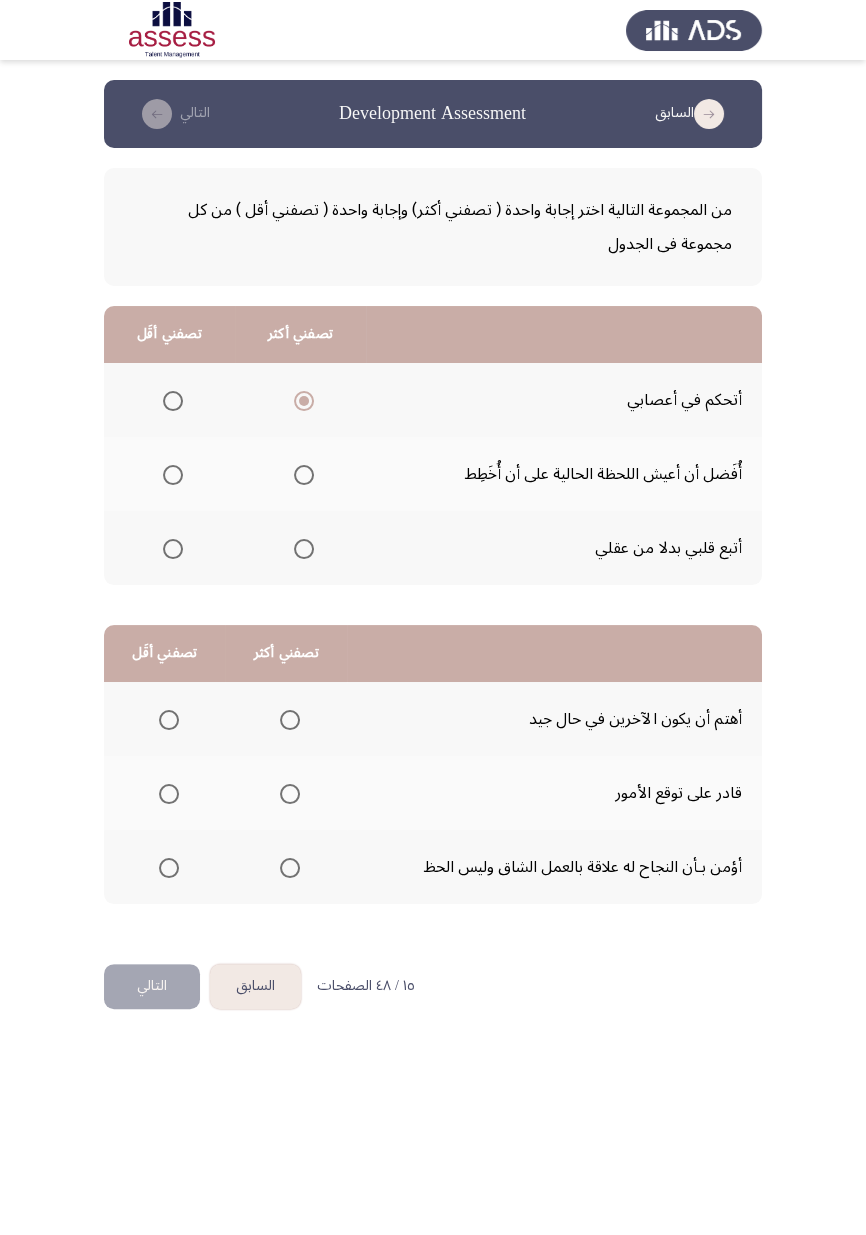 click at bounding box center [173, 549] 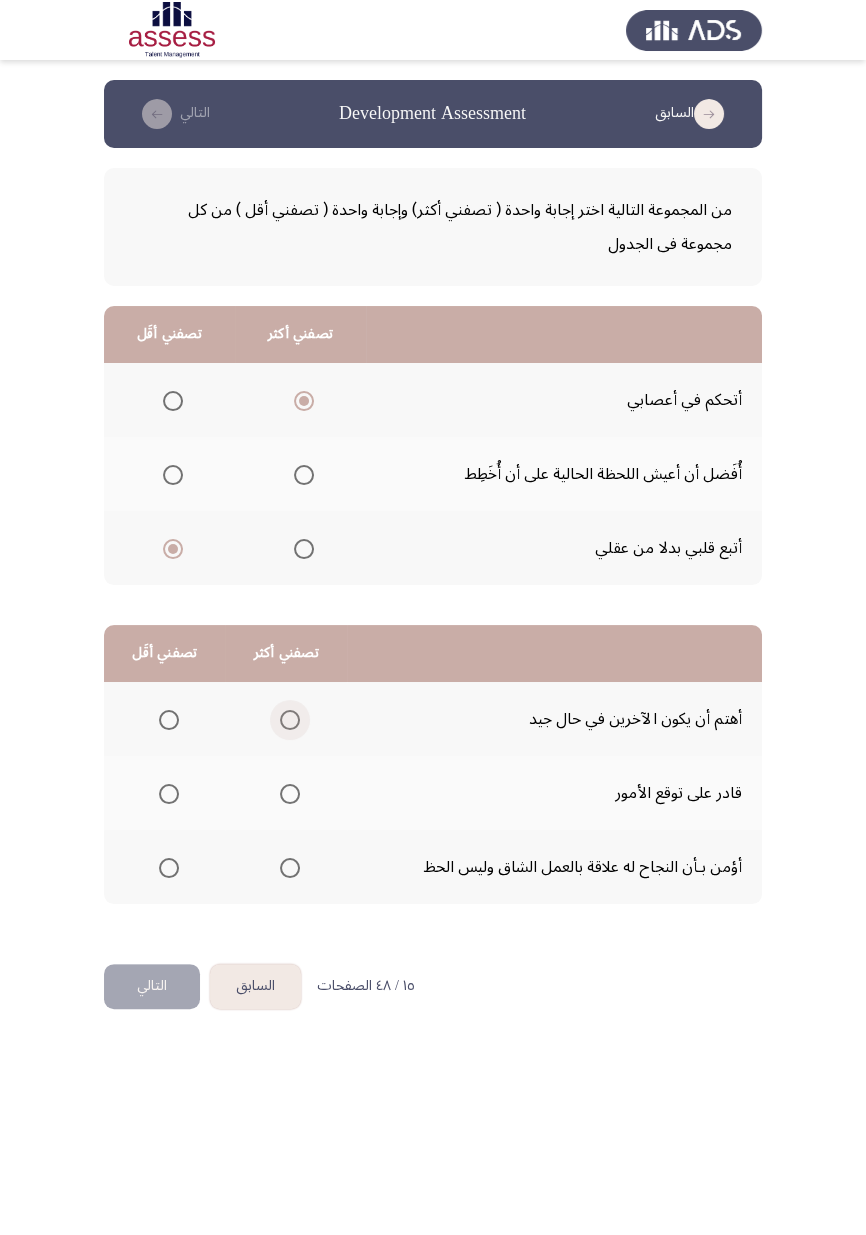 click at bounding box center [290, 720] 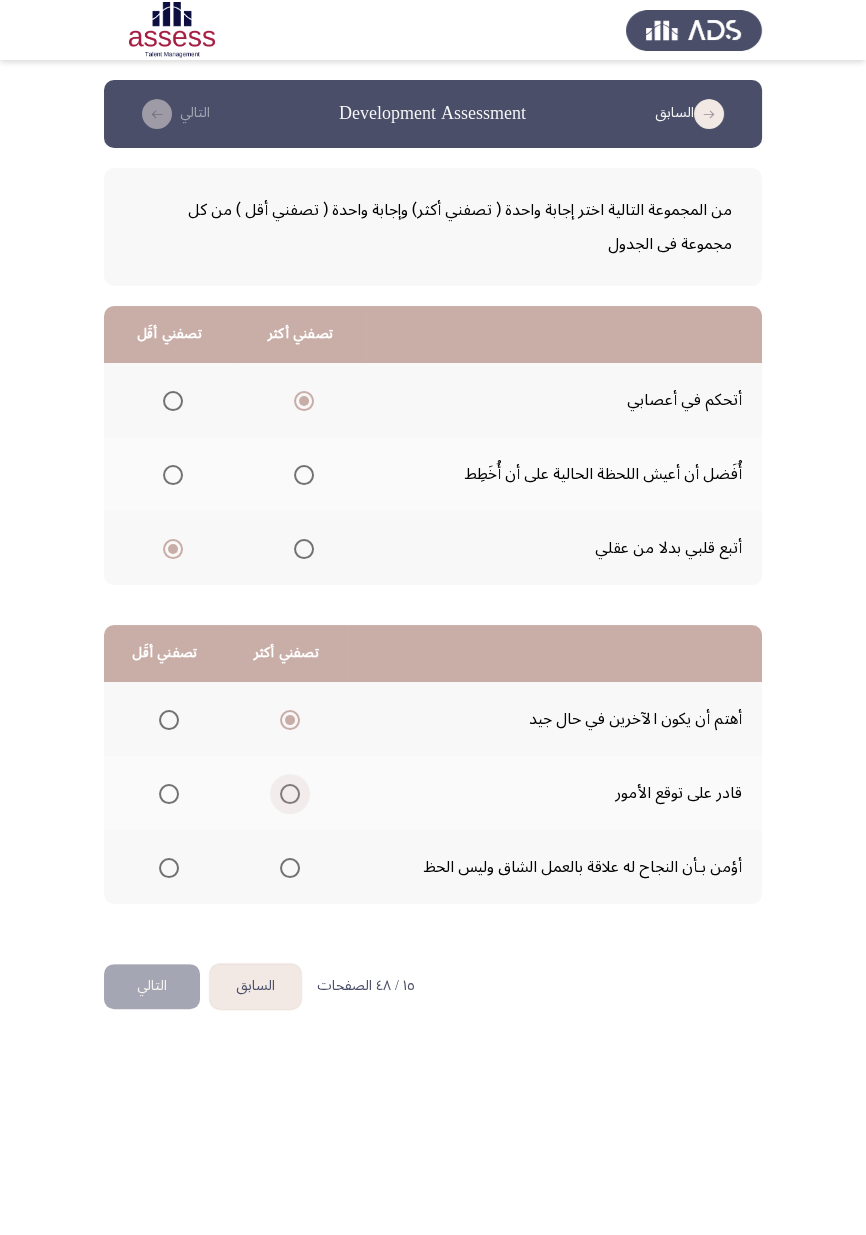 click at bounding box center [290, 794] 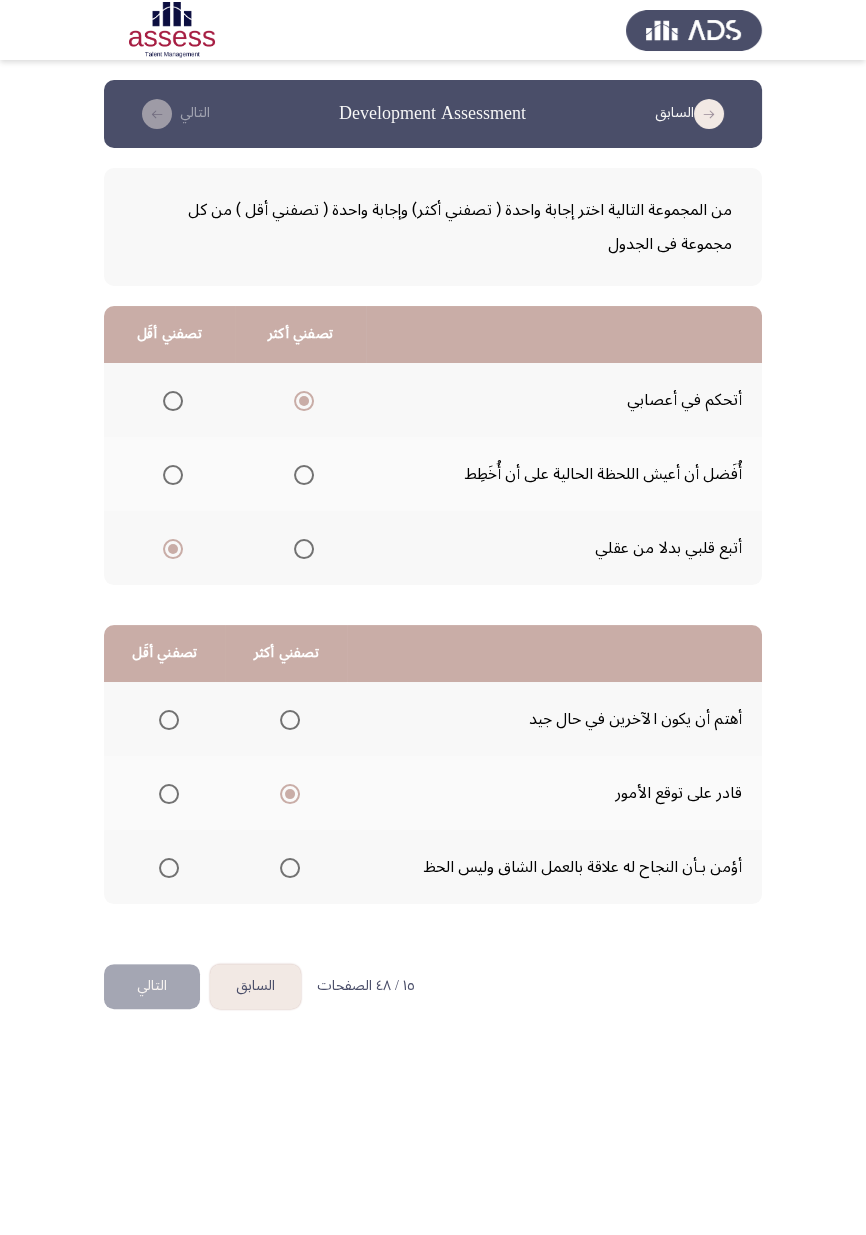 click at bounding box center [169, 720] 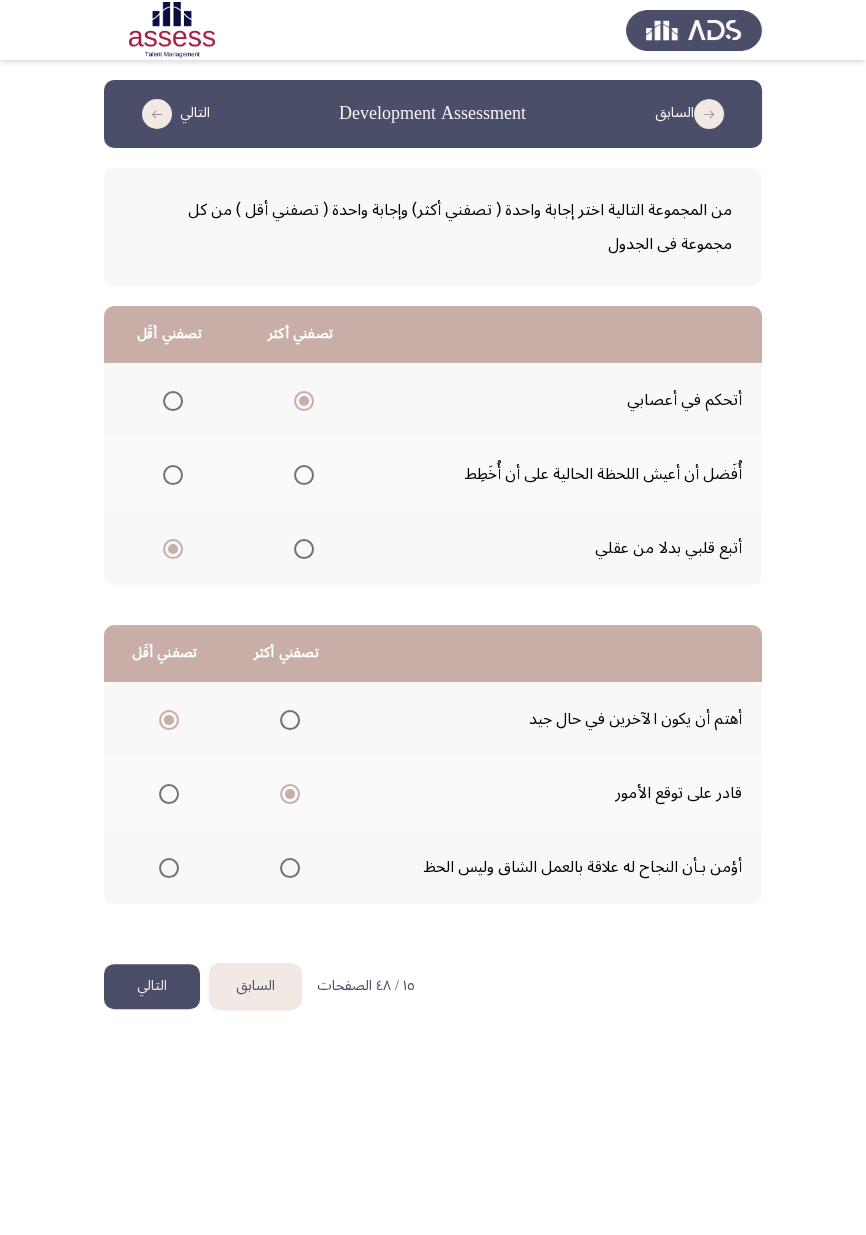 click on "التالي" 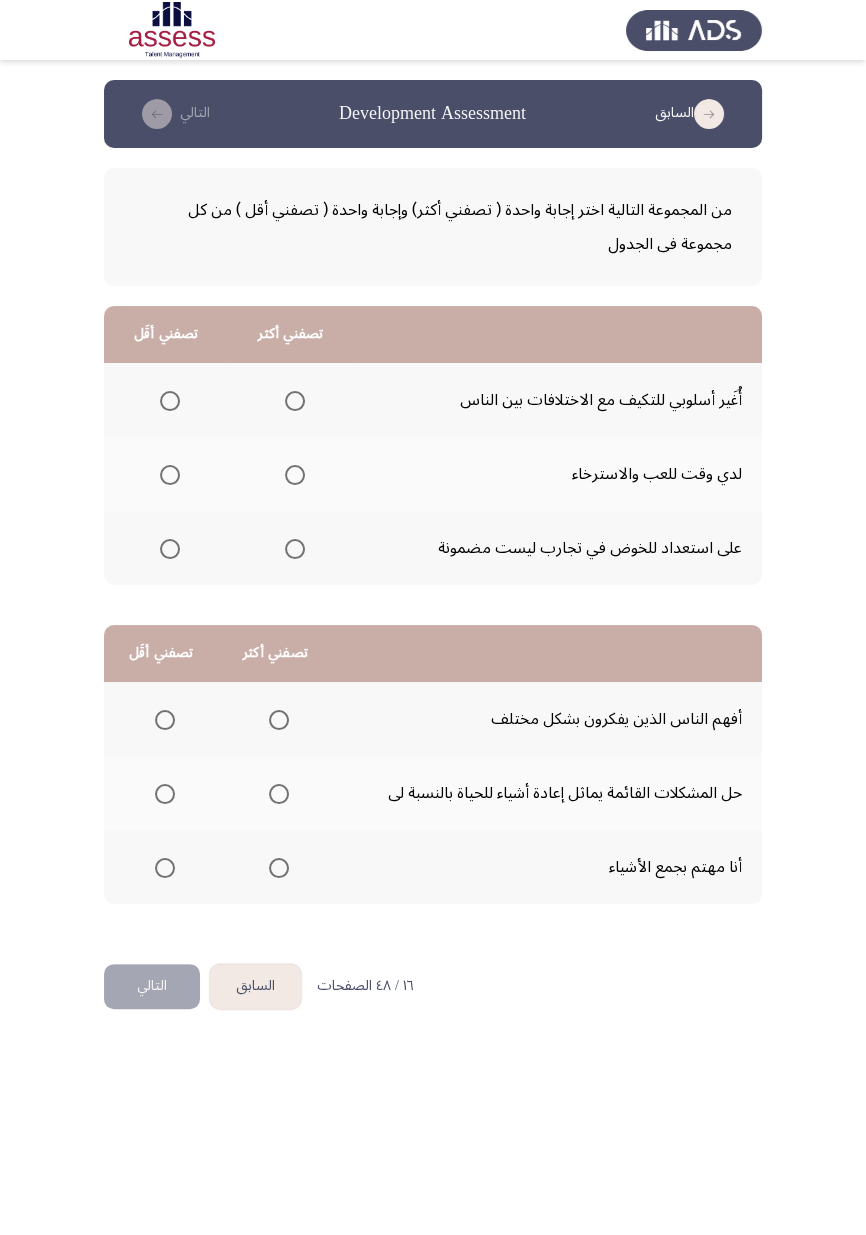 click at bounding box center (295, 401) 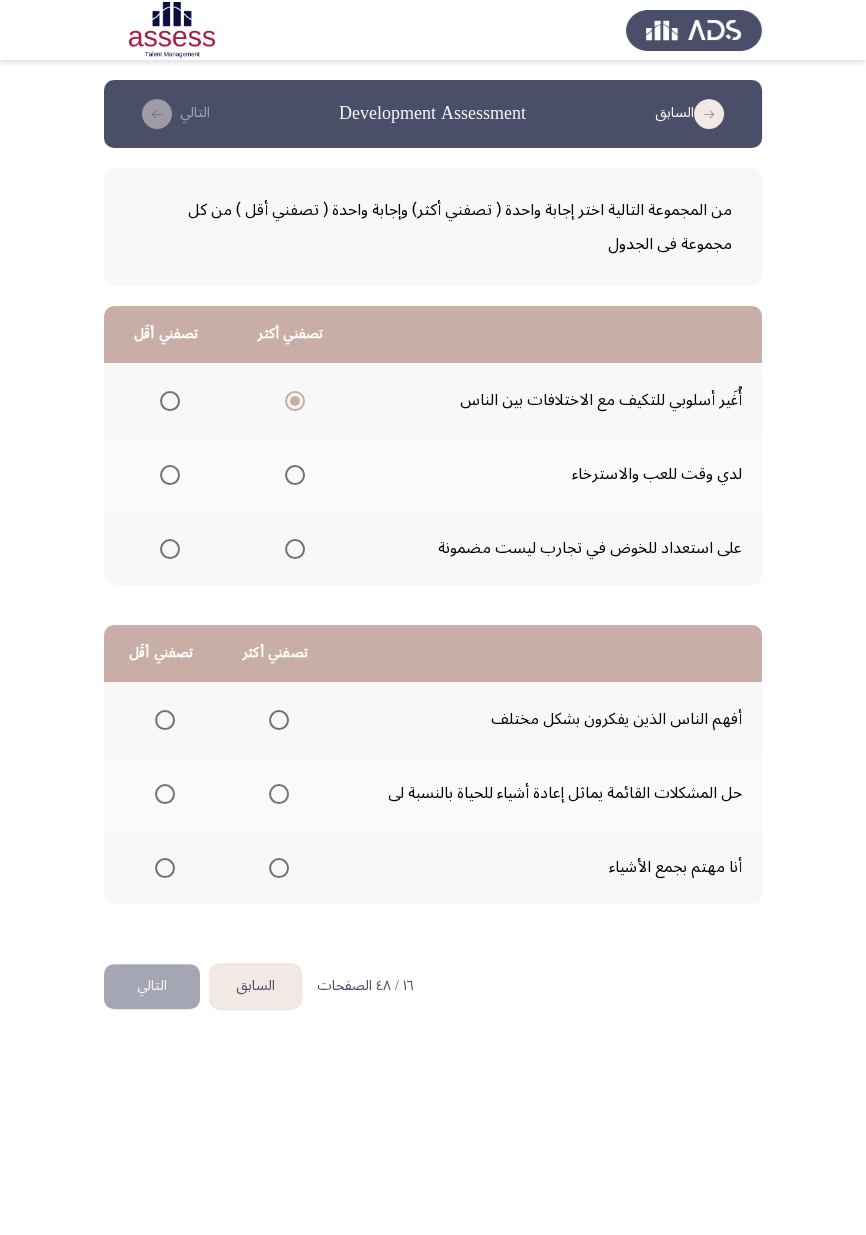 click at bounding box center (170, 475) 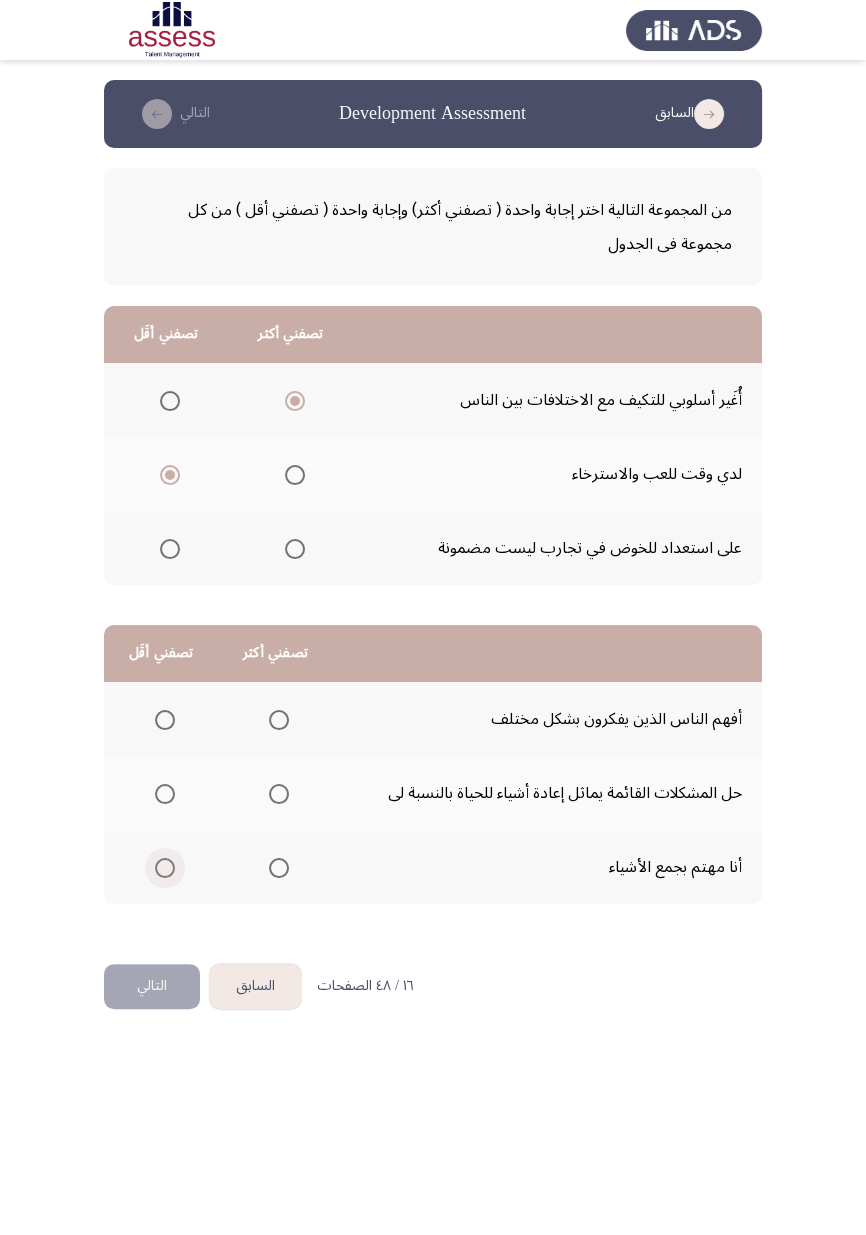 click at bounding box center [165, 868] 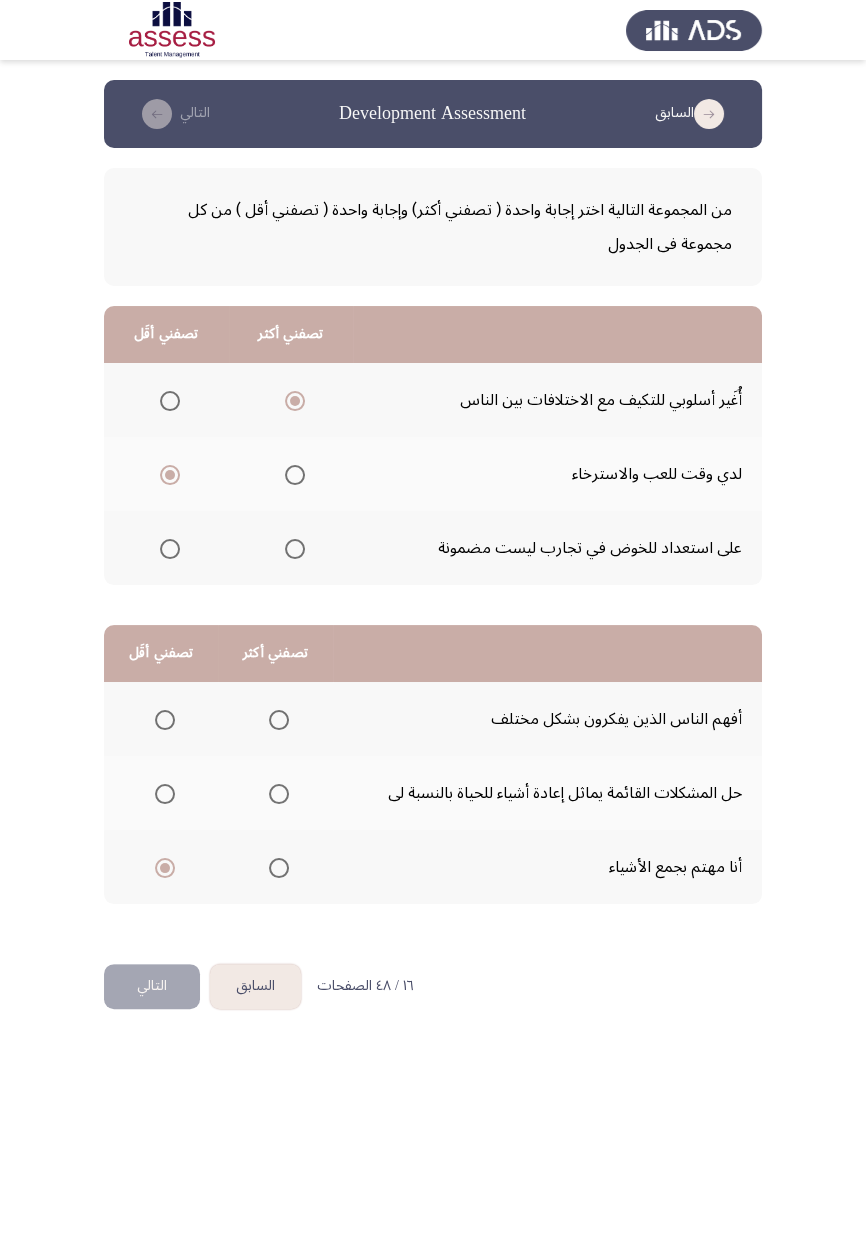 click at bounding box center (279, 720) 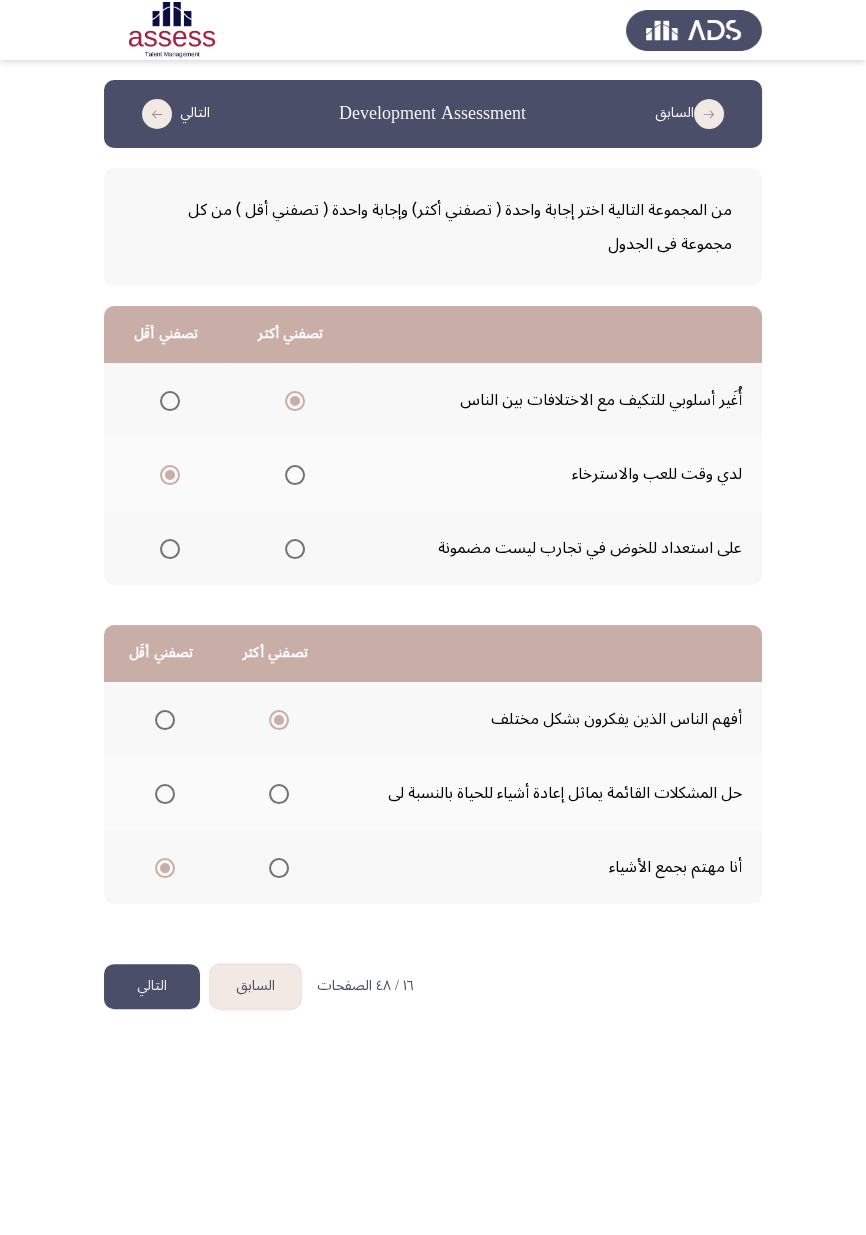 click on "التالي" 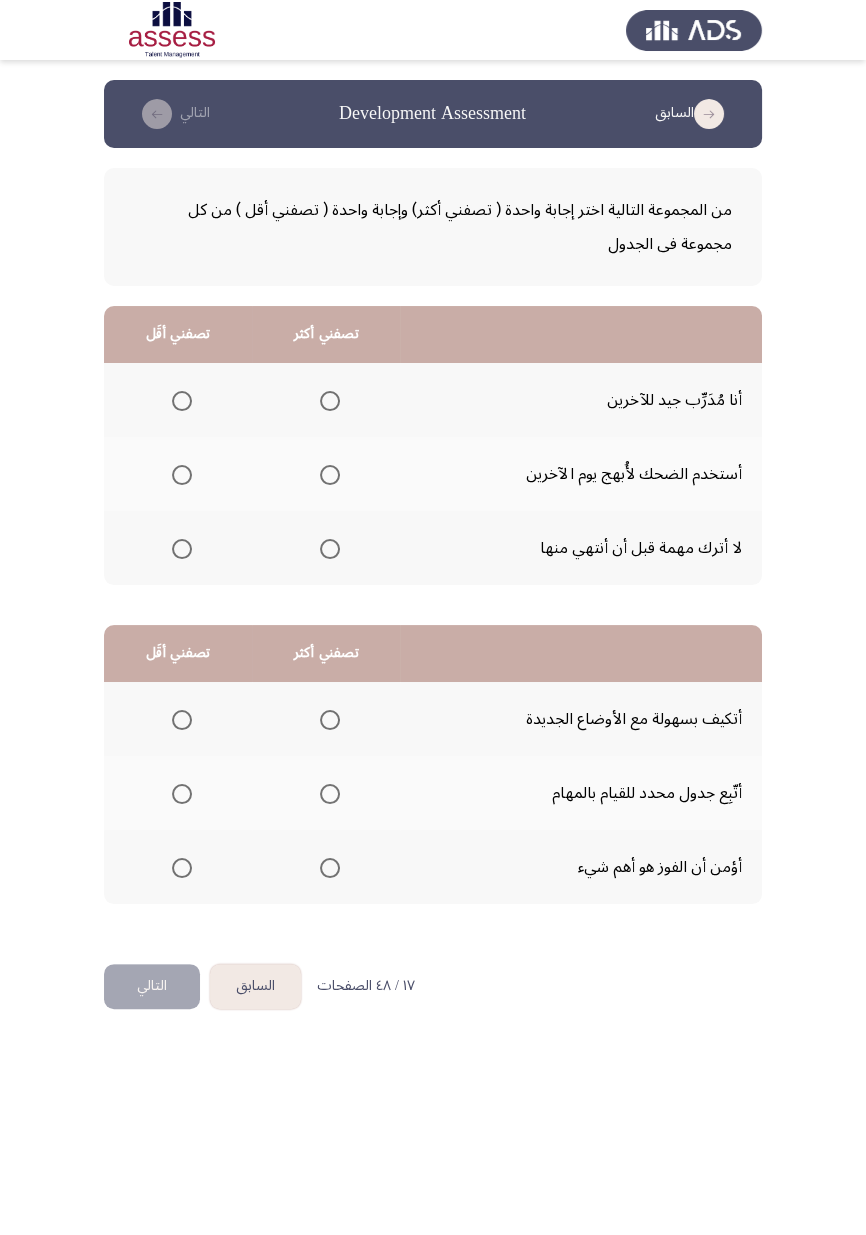 click at bounding box center [330, 549] 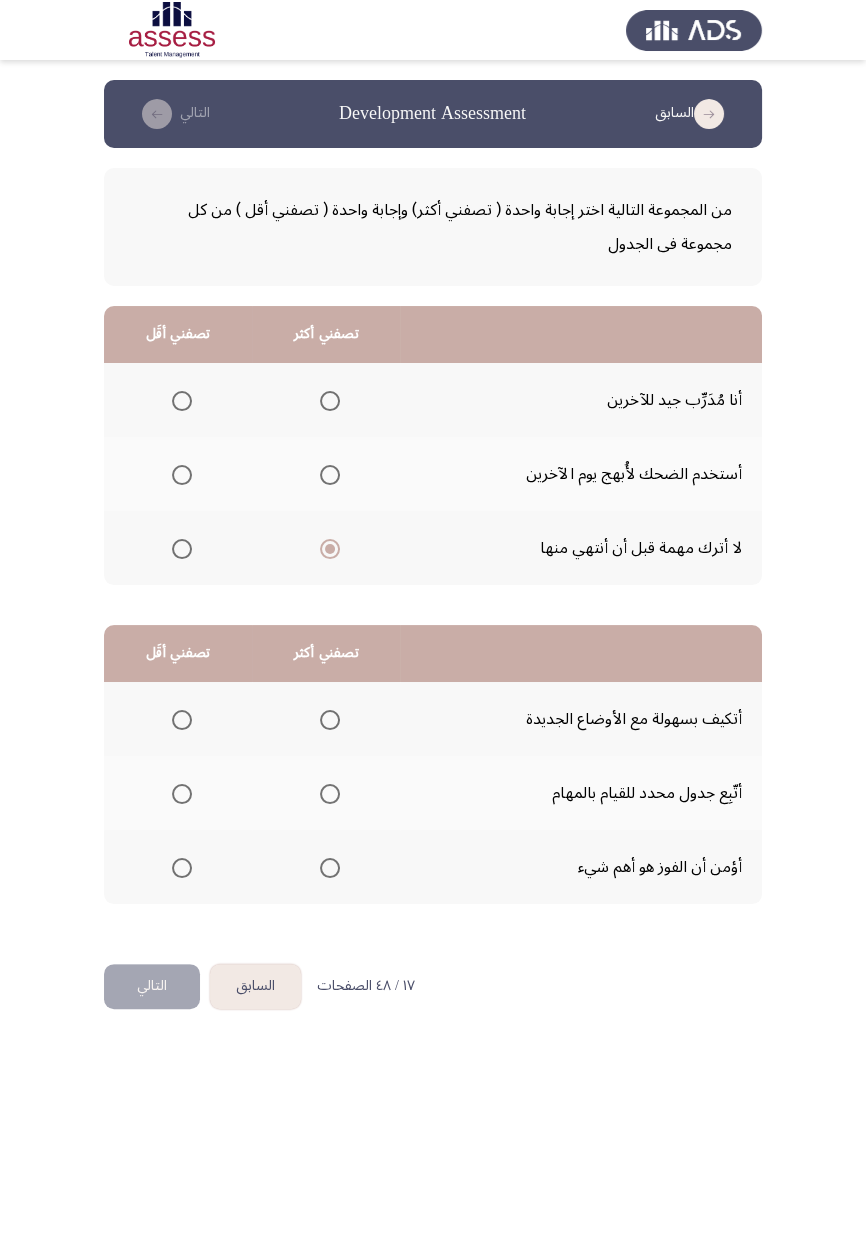 click at bounding box center (330, 401) 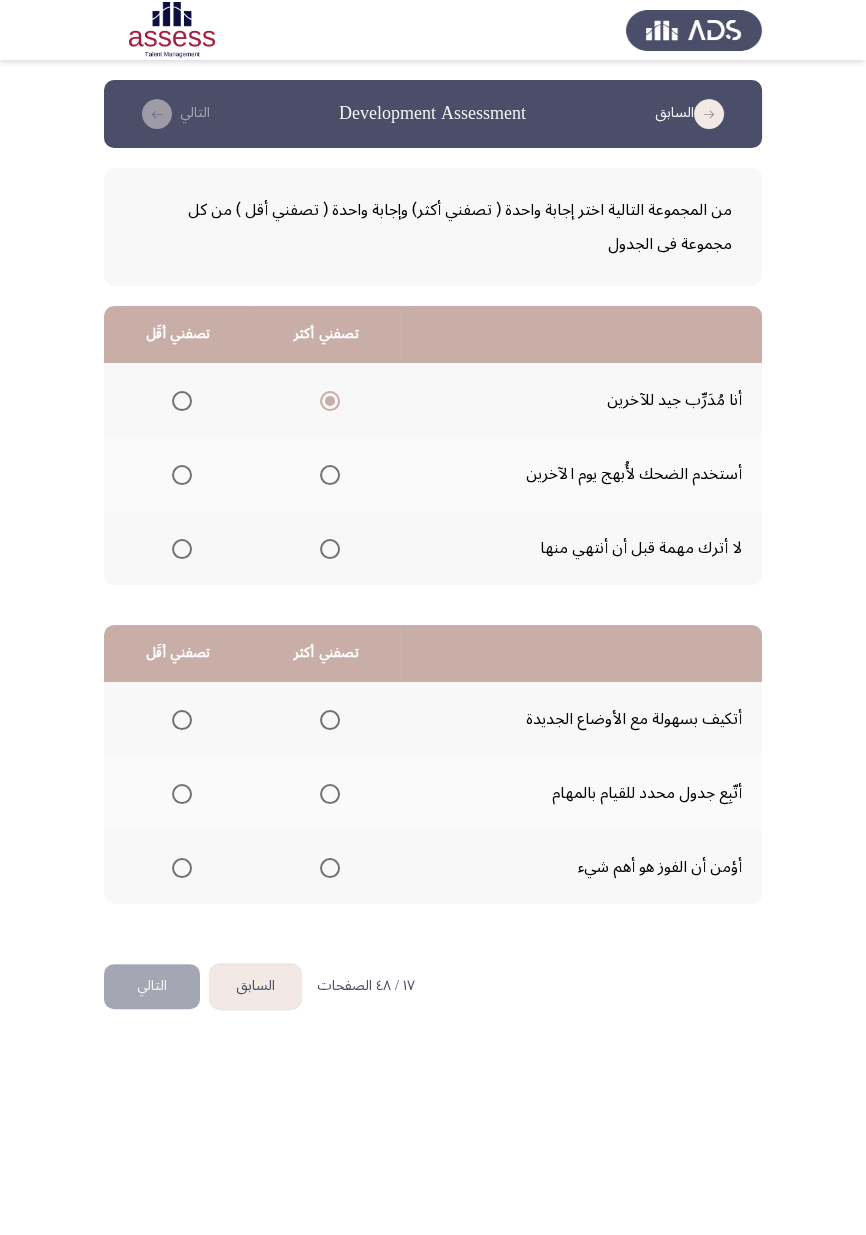 click at bounding box center [182, 475] 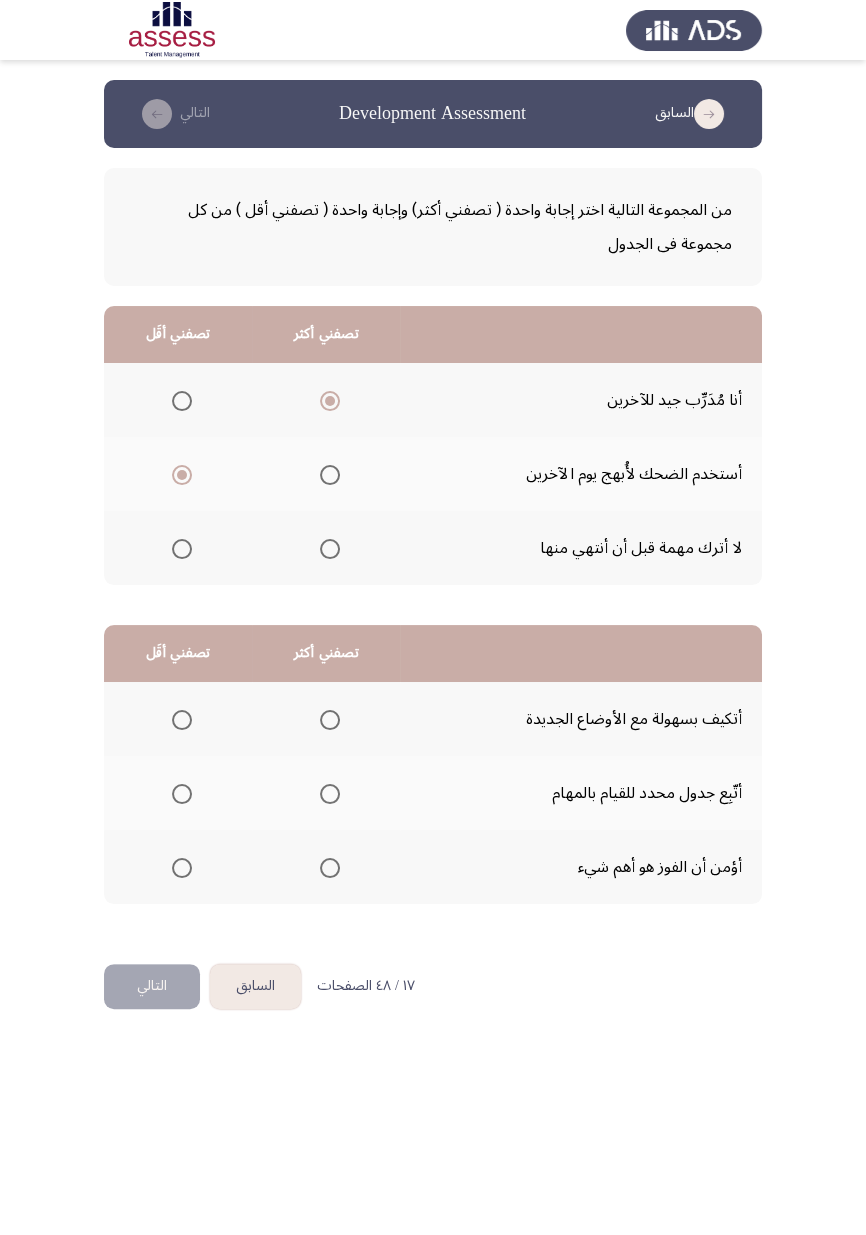 click at bounding box center (330, 720) 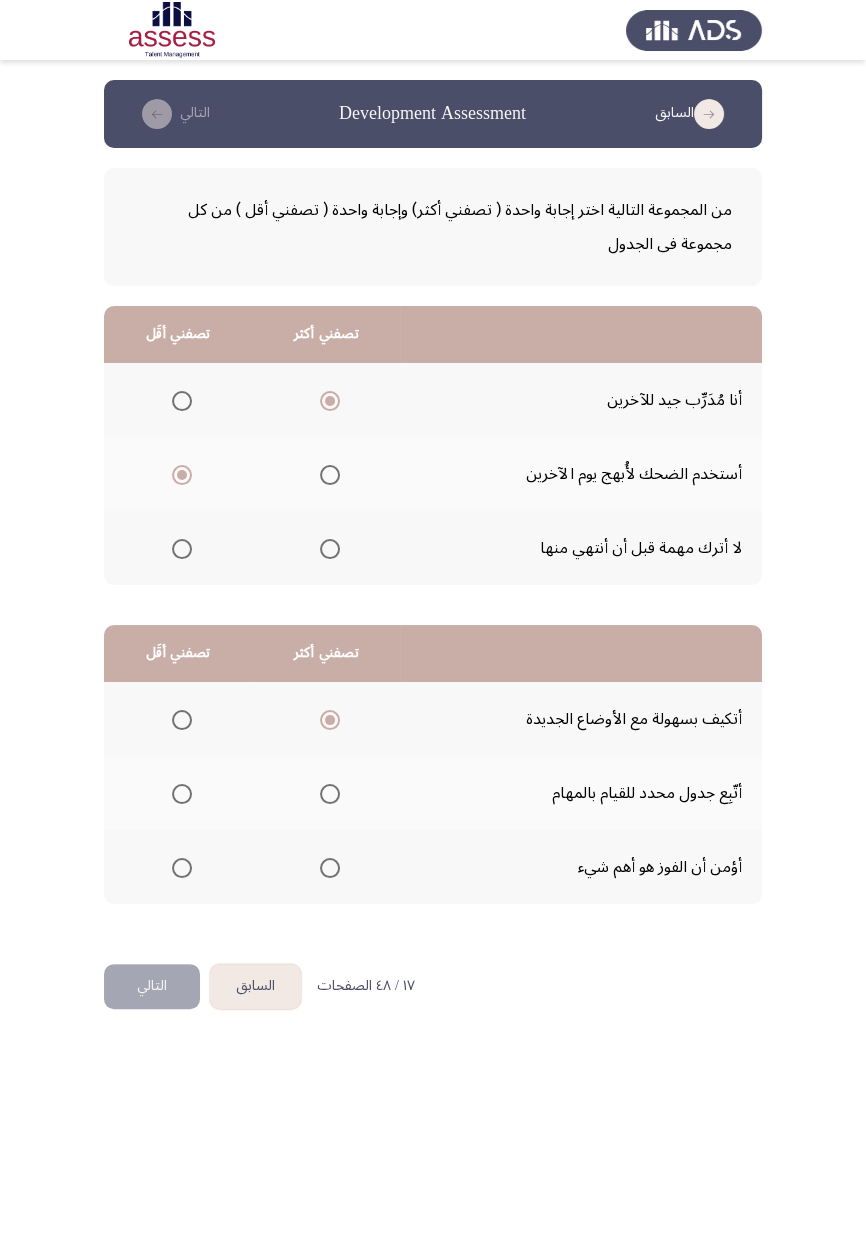 click at bounding box center [182, 794] 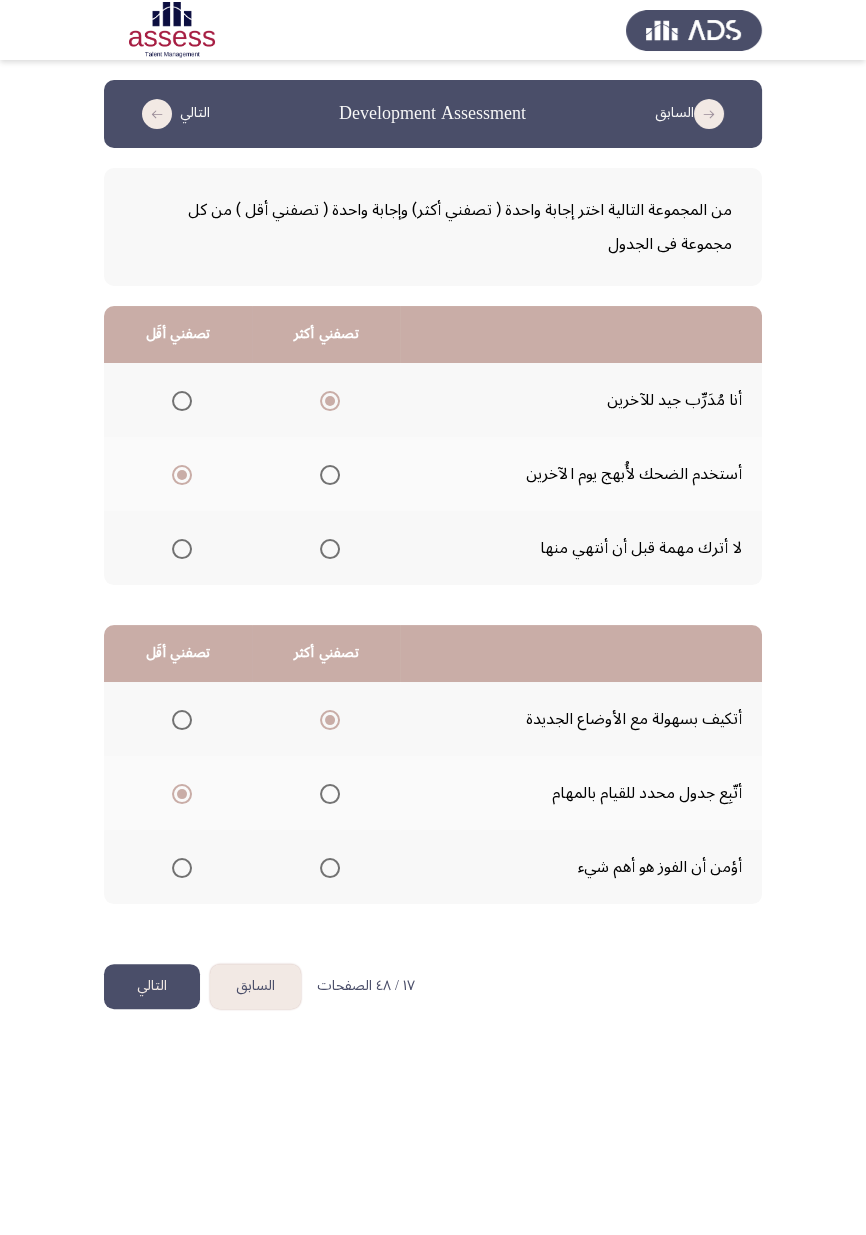 click on "التالي" 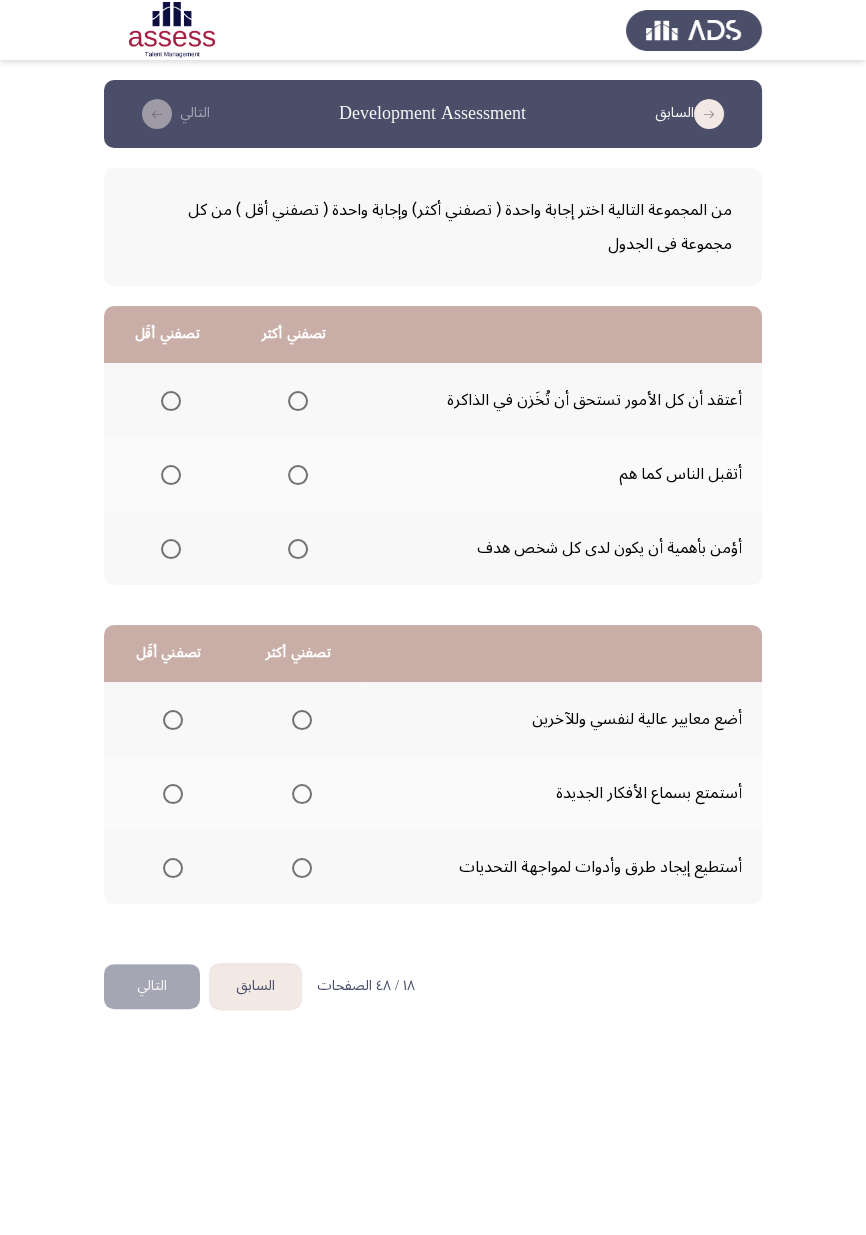 click at bounding box center (298, 475) 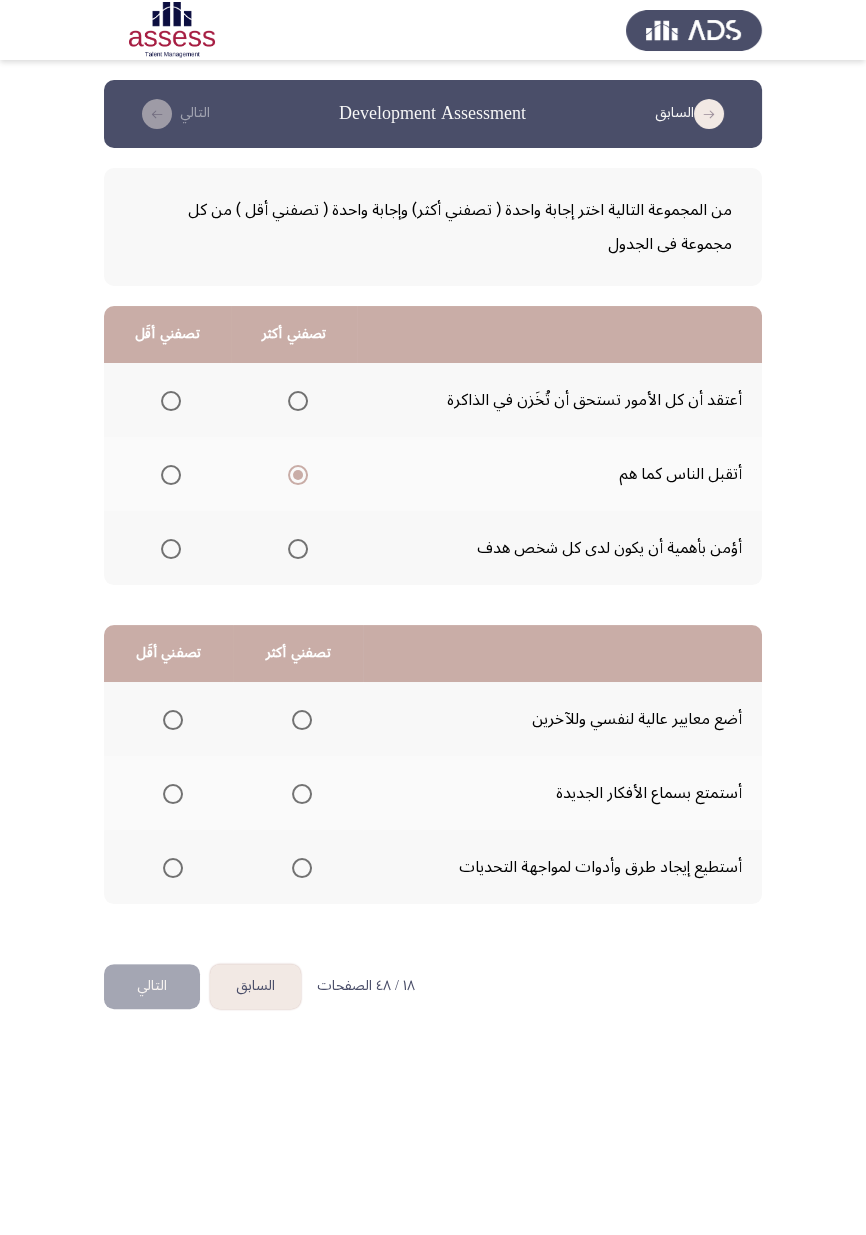 click at bounding box center (171, 401) 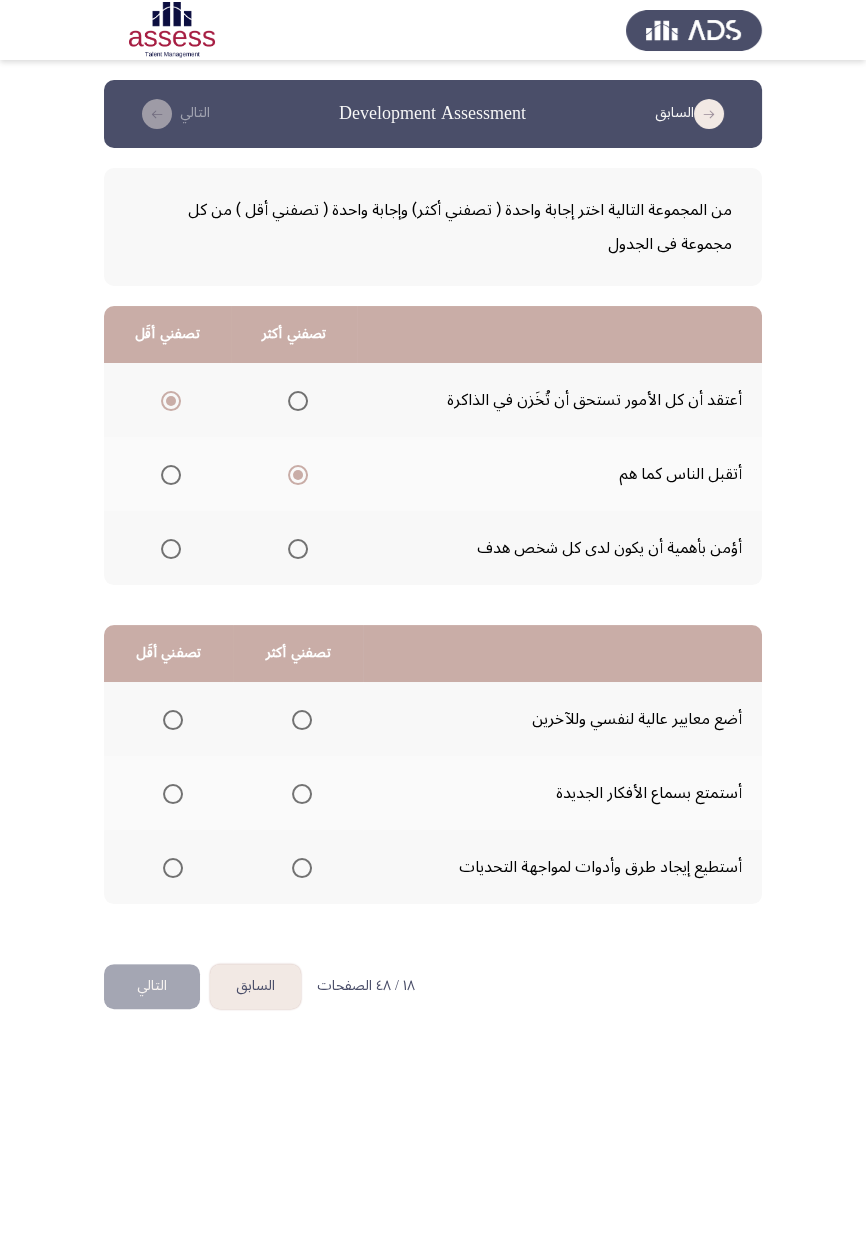 click at bounding box center [302, 720] 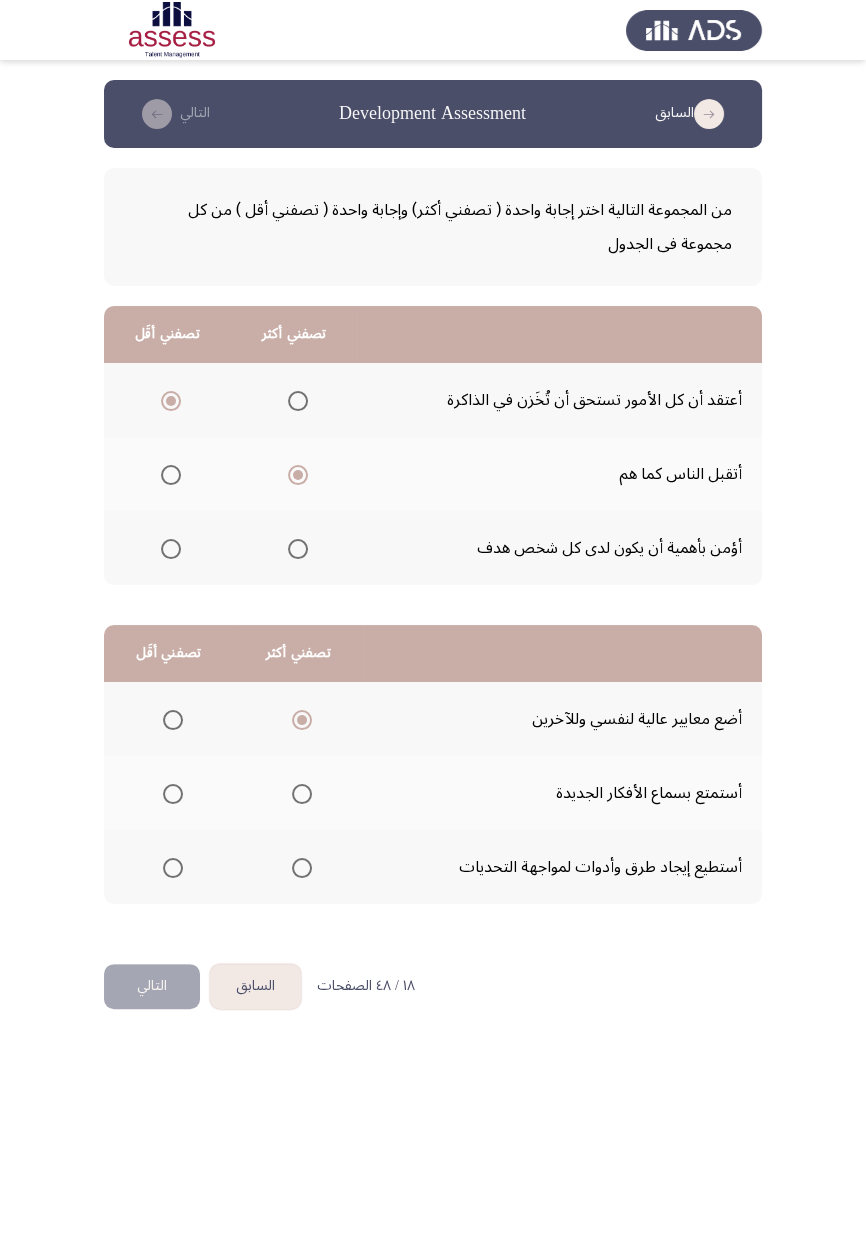 click at bounding box center [302, 794] 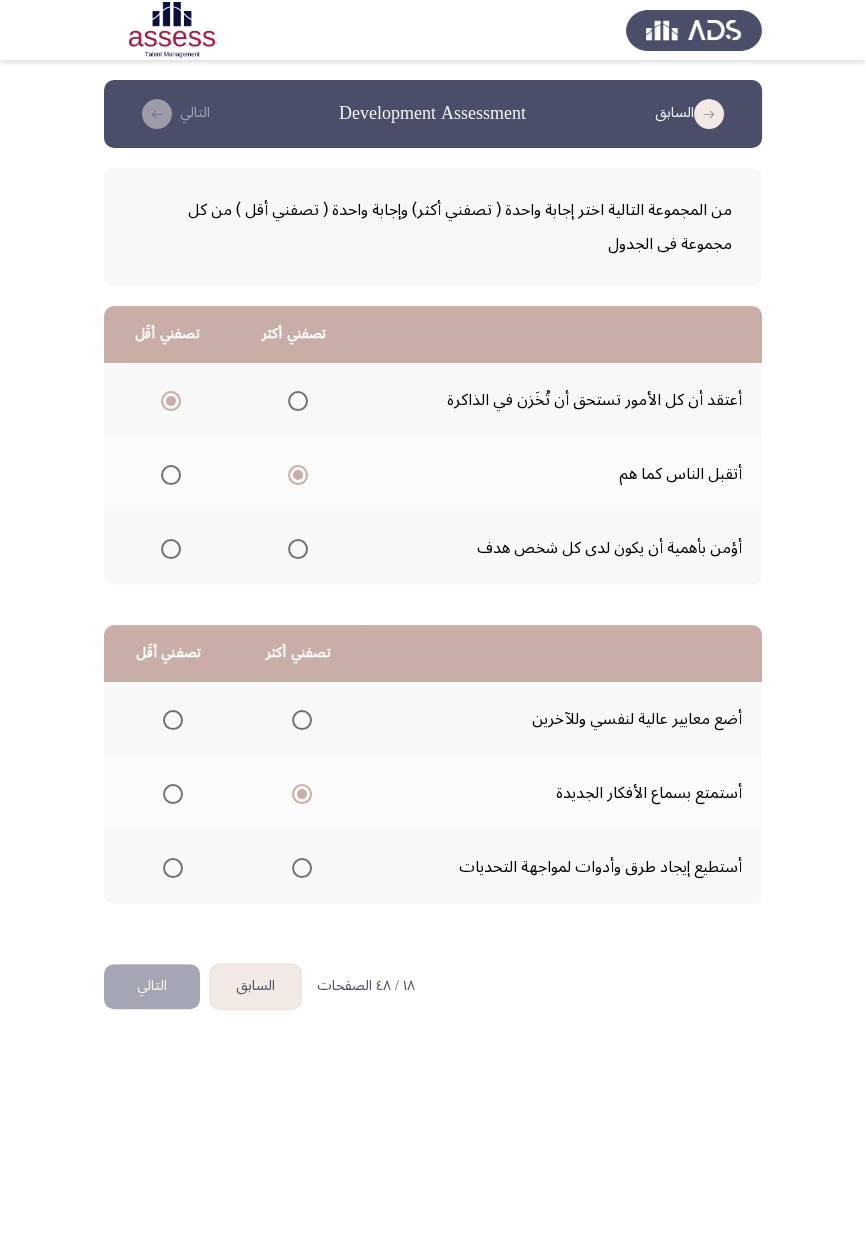 click at bounding box center (173, 720) 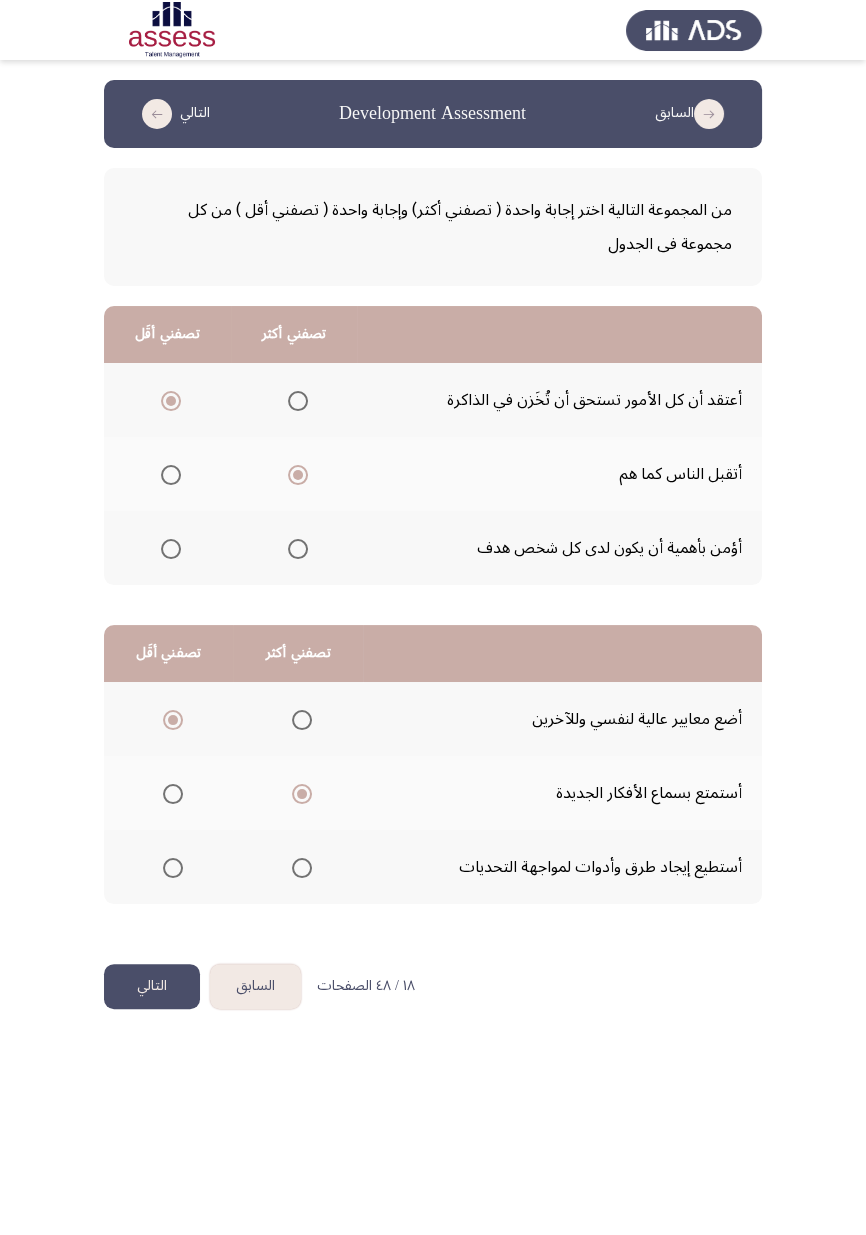 click on "التالي" 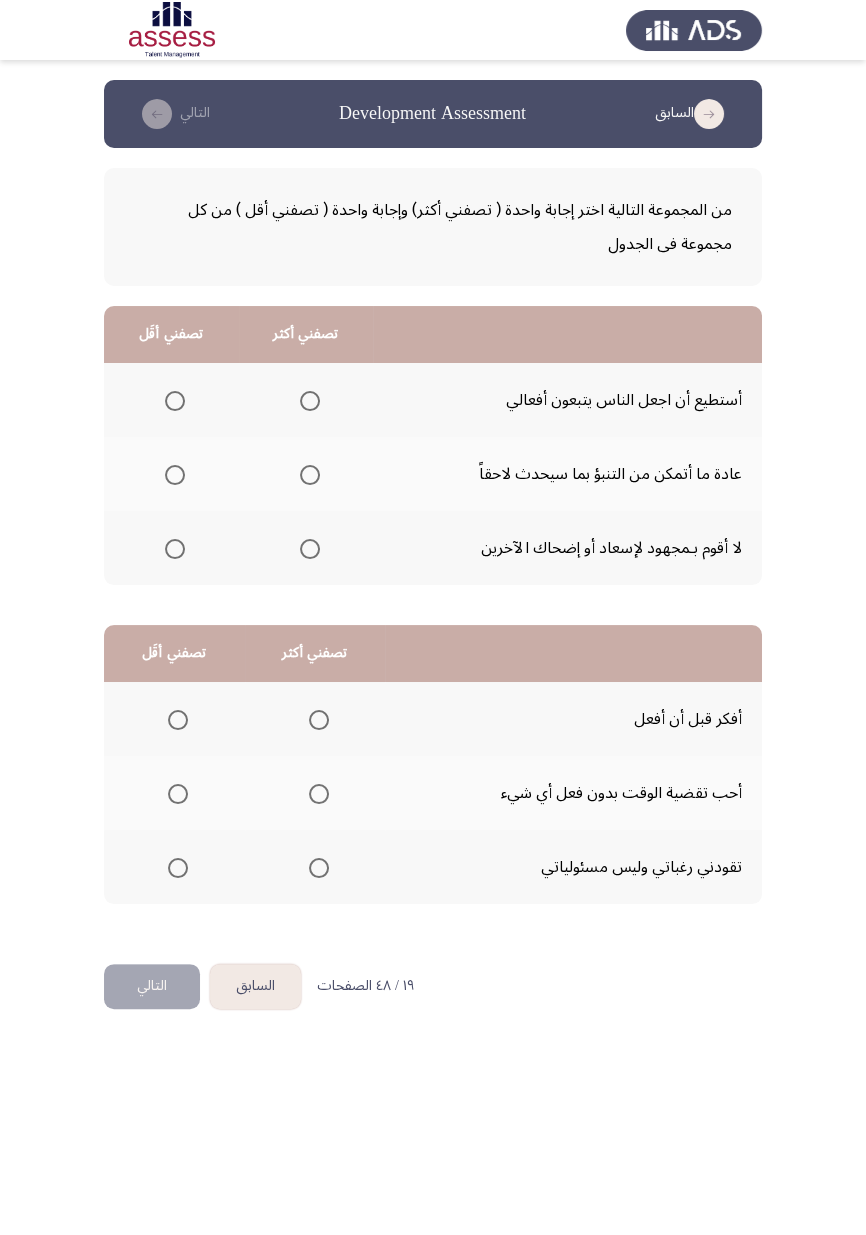 click at bounding box center [310, 475] 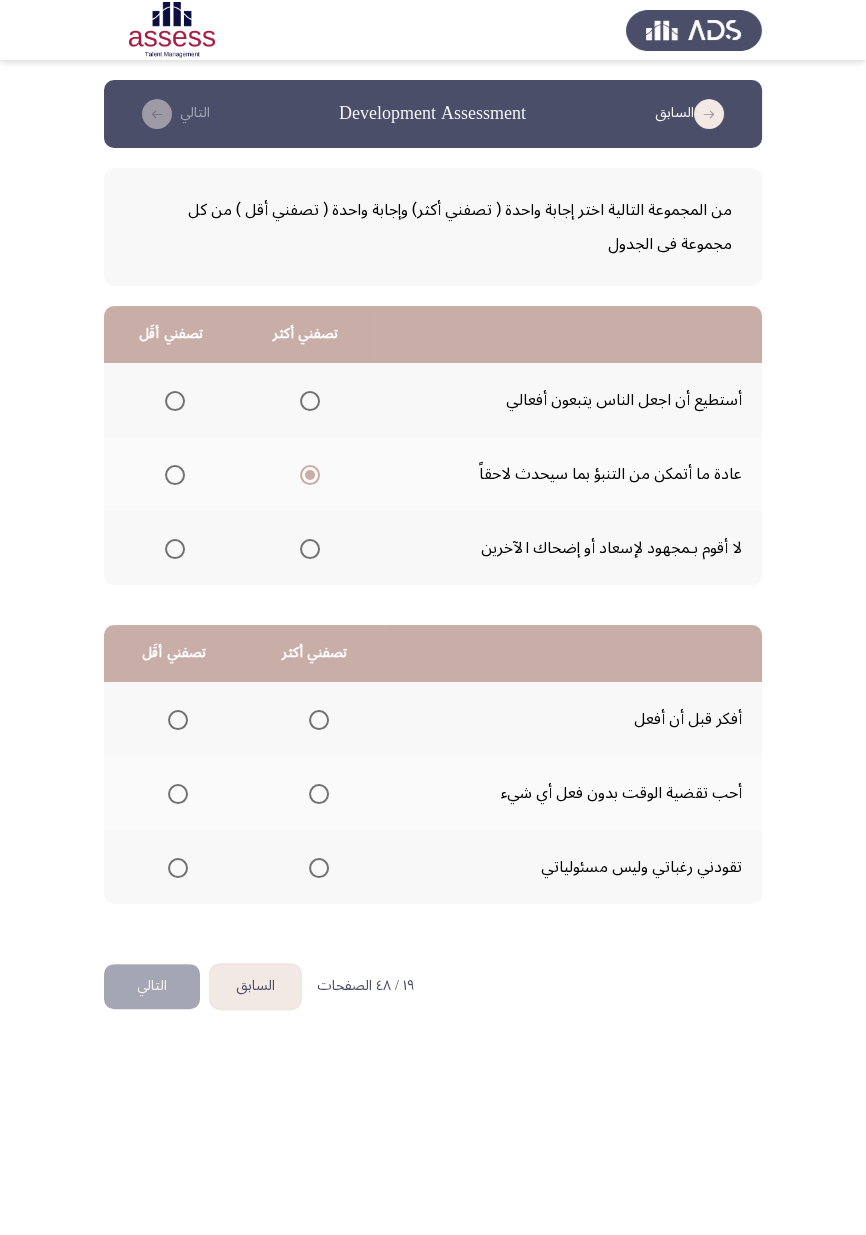 click at bounding box center (175, 549) 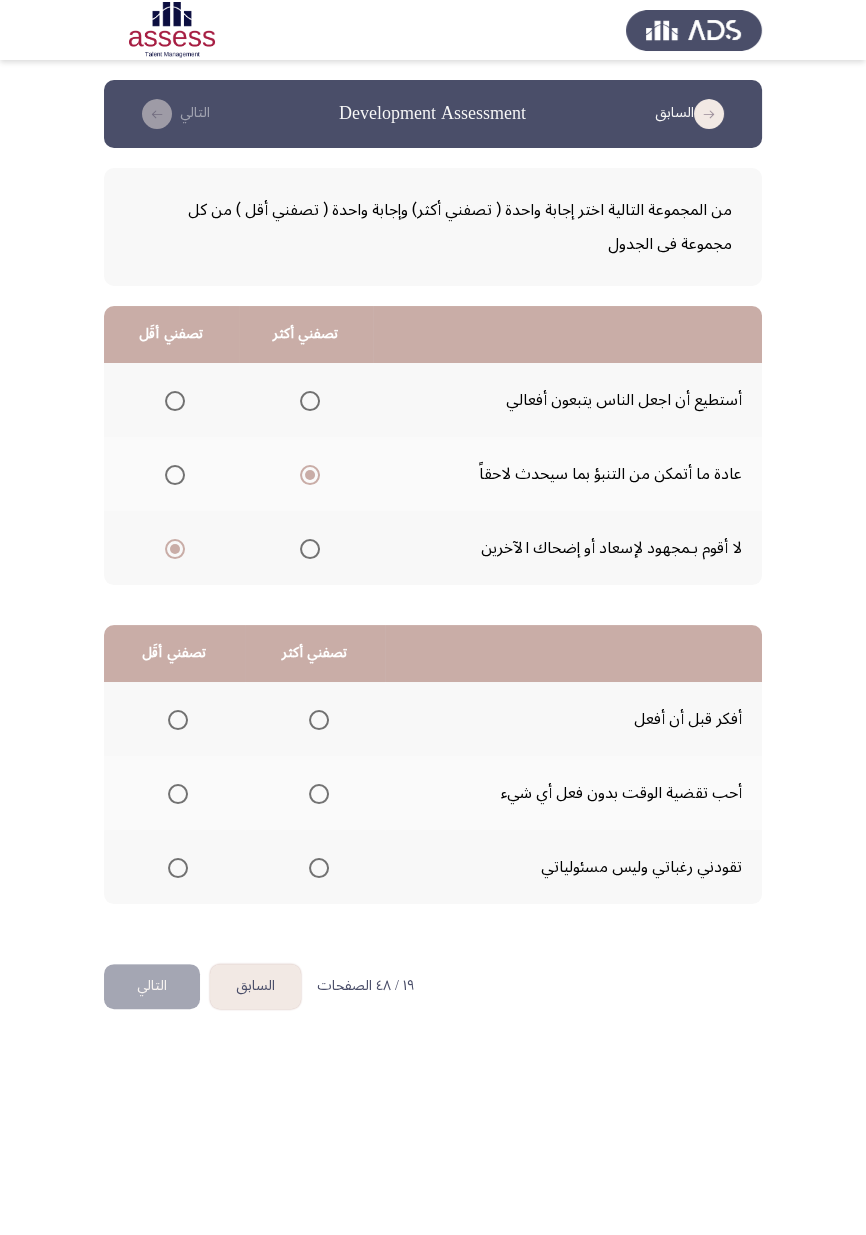 click at bounding box center (319, 720) 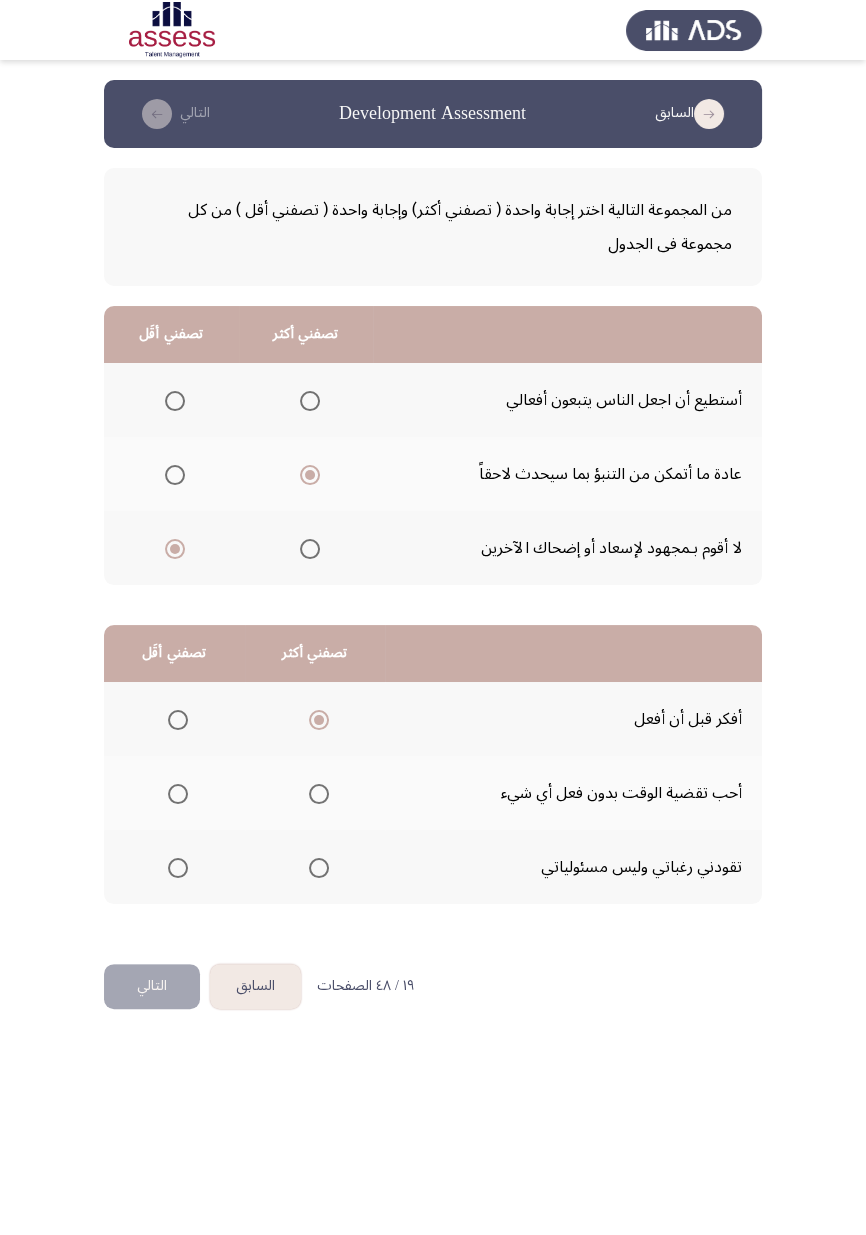 click at bounding box center (178, 794) 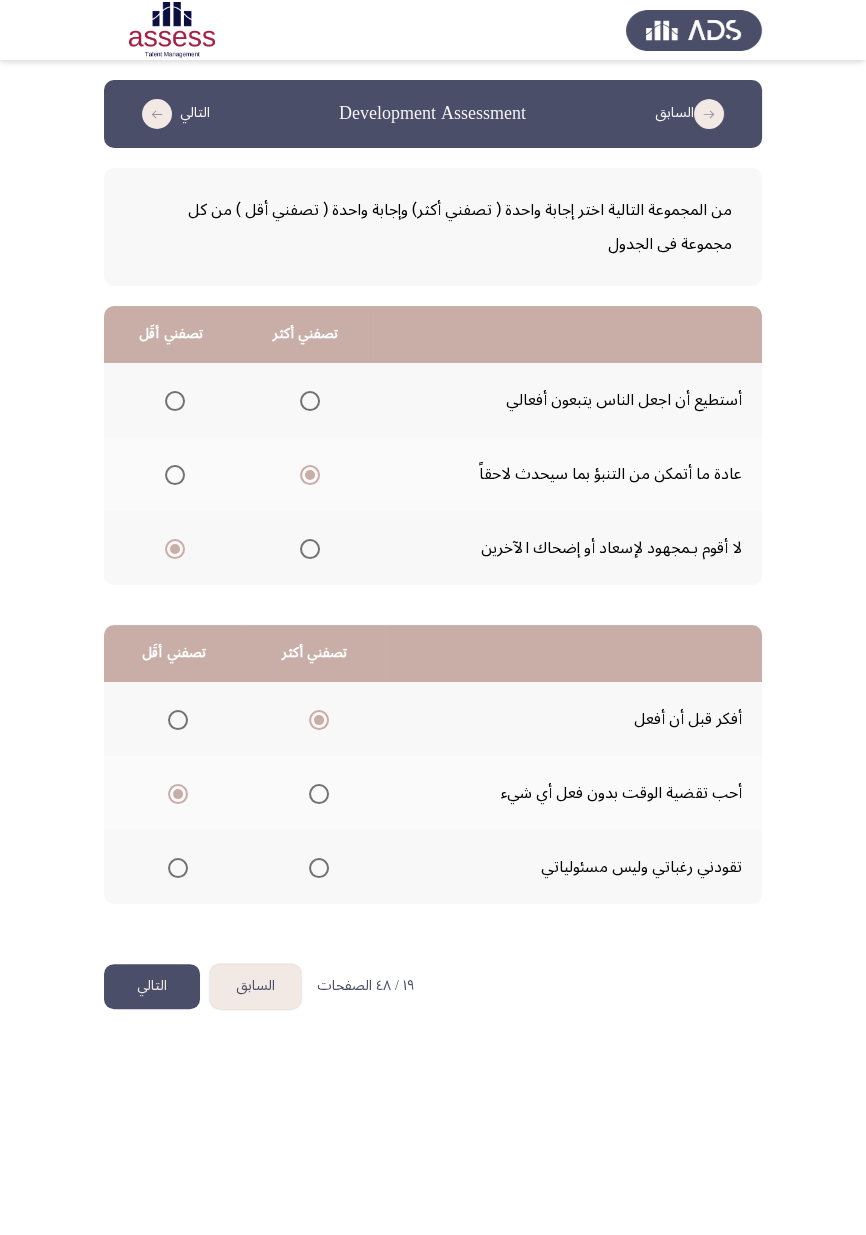 click on "التالي" 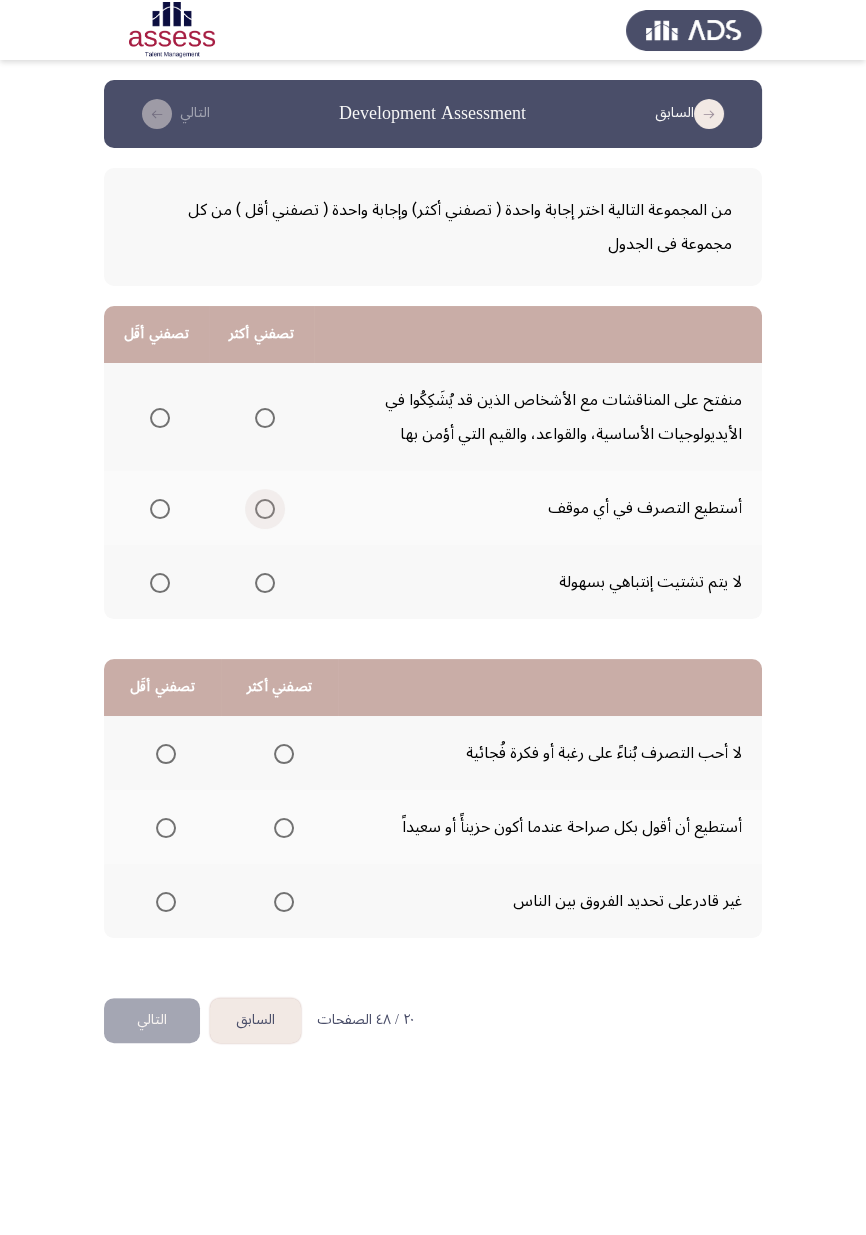 click at bounding box center (265, 509) 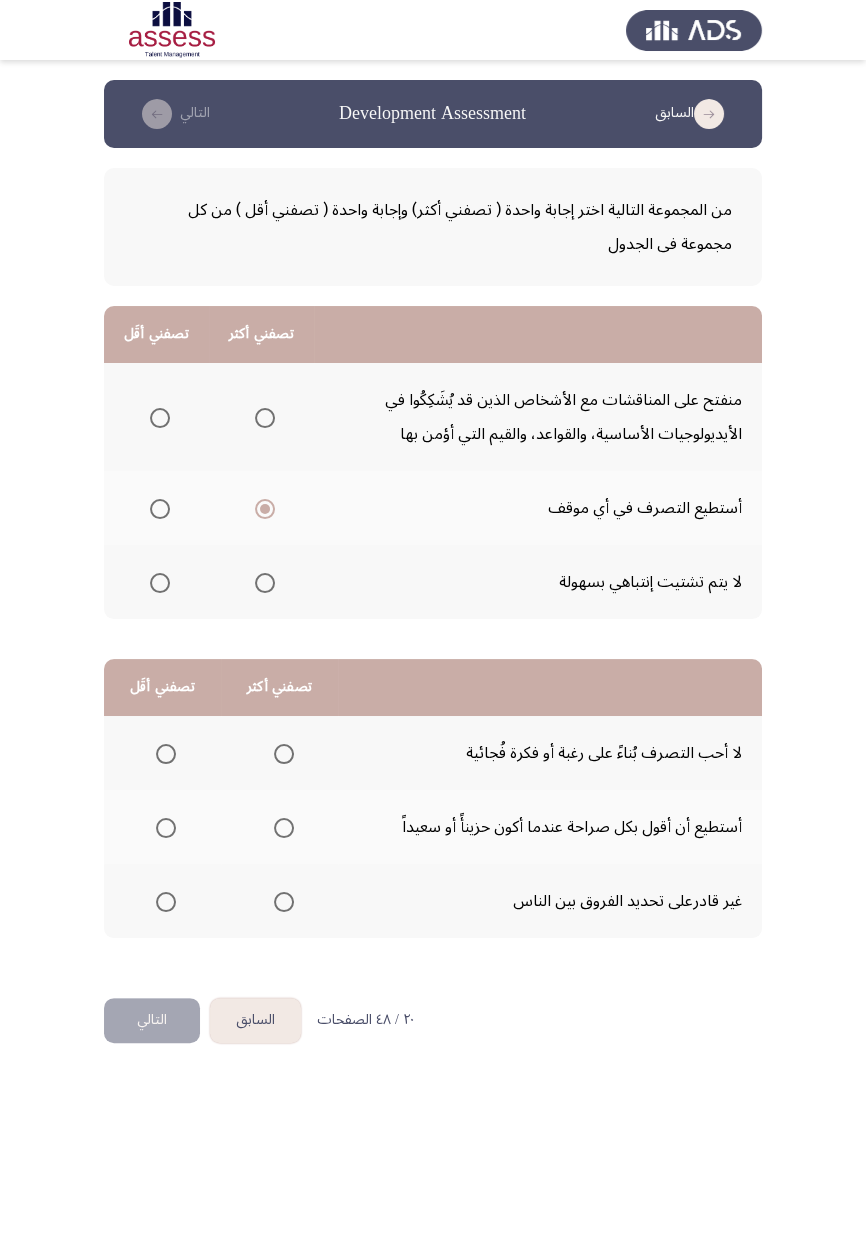 click at bounding box center (160, 583) 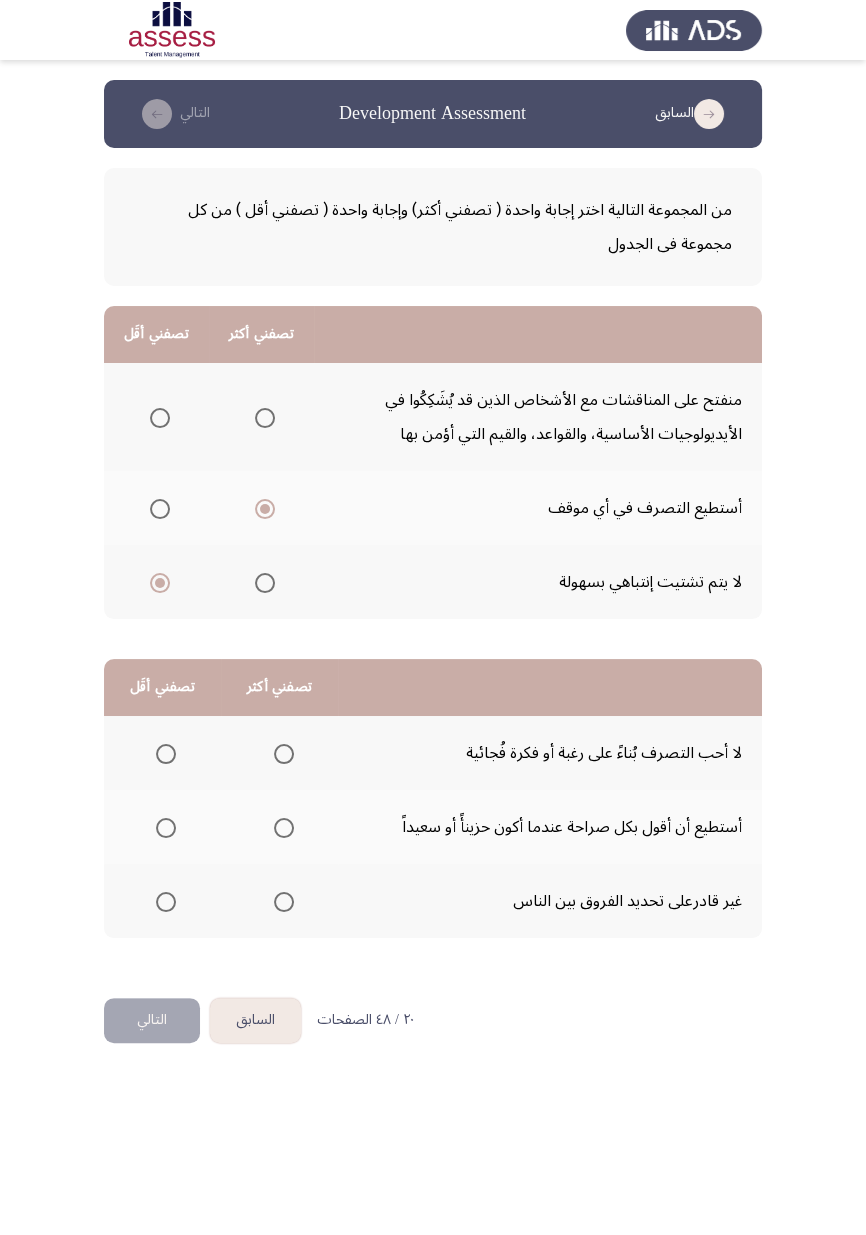 click at bounding box center [166, 902] 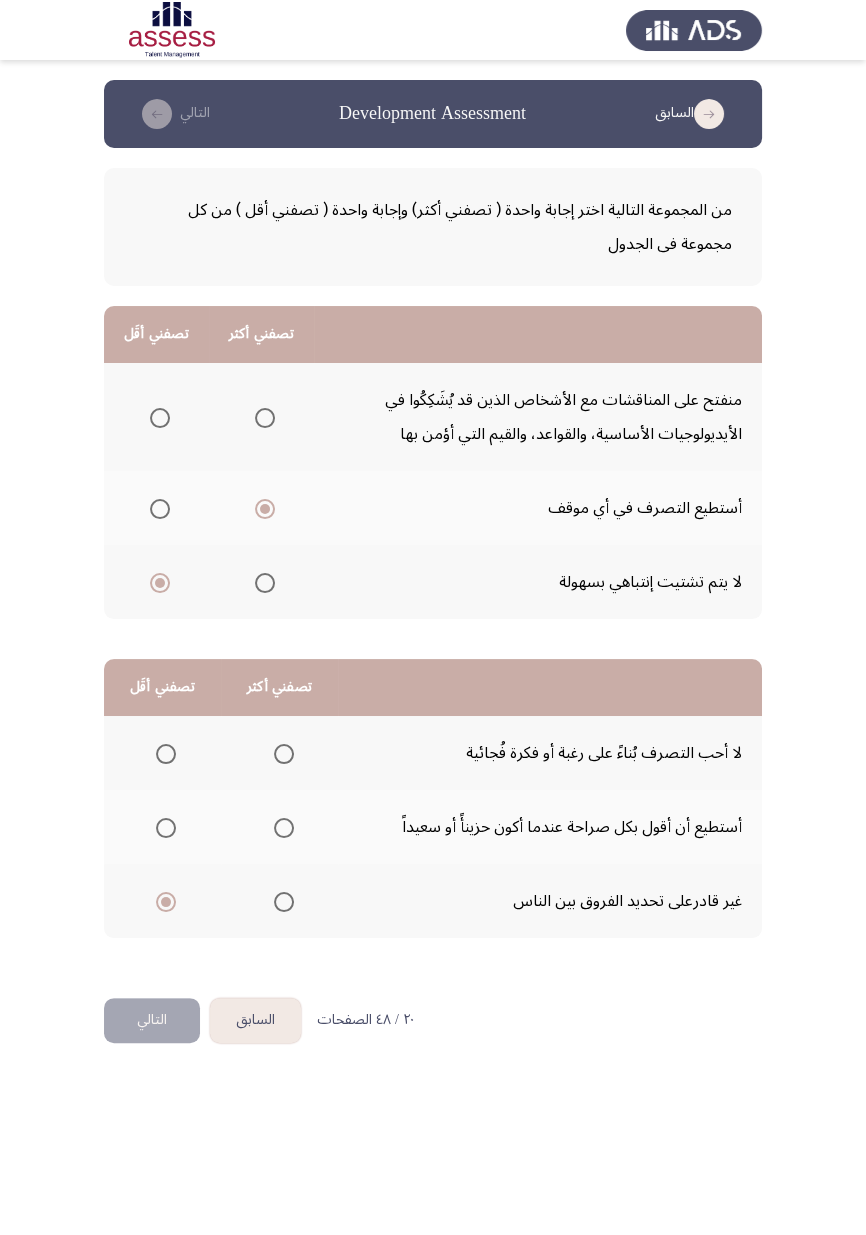 click at bounding box center [284, 754] 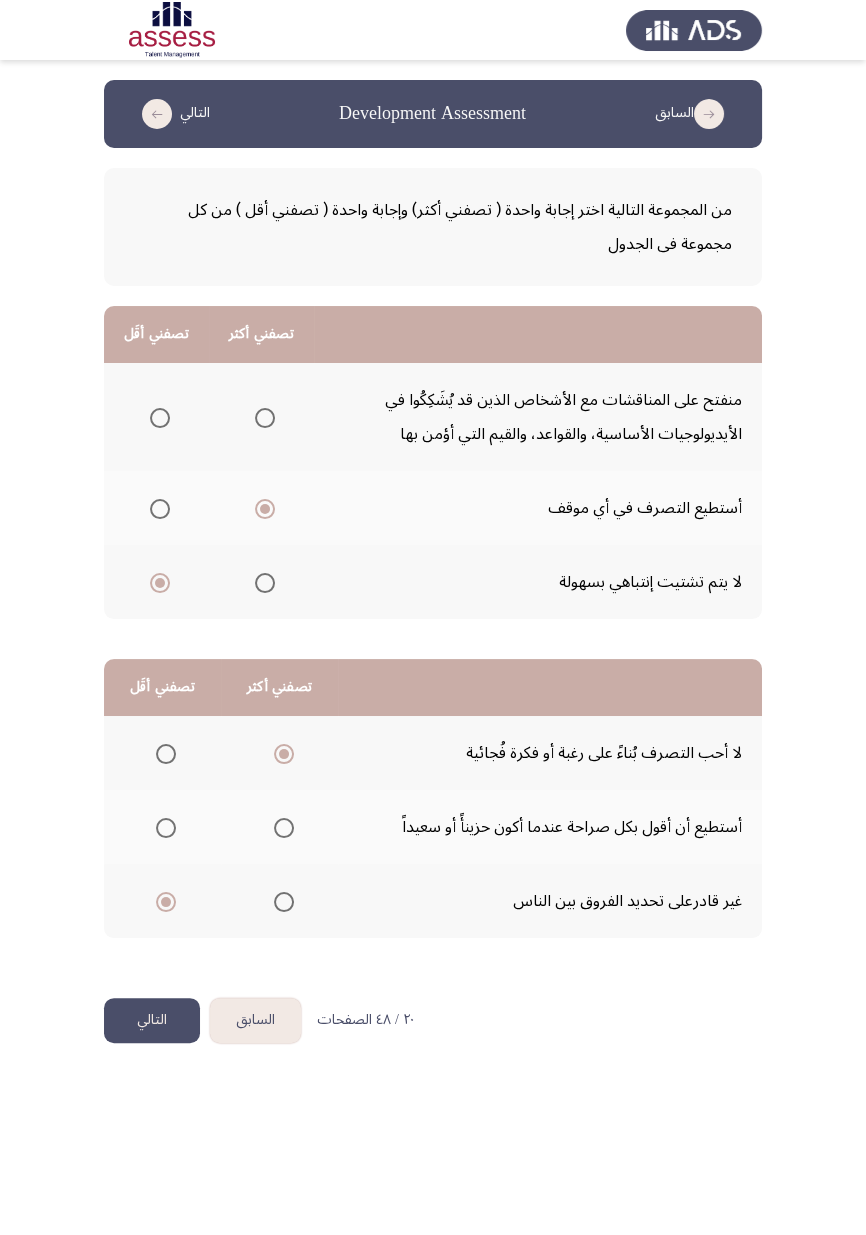 click on "التالي" 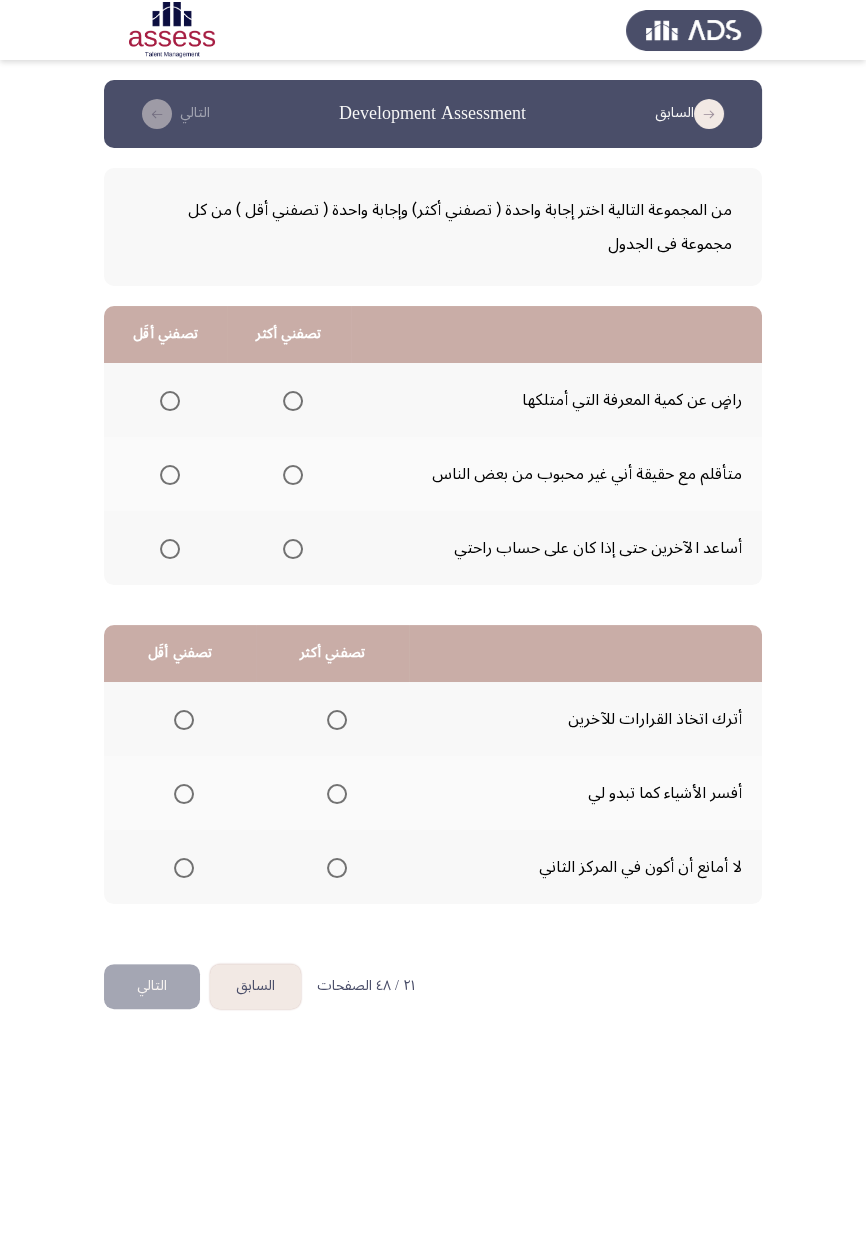 click at bounding box center (293, 549) 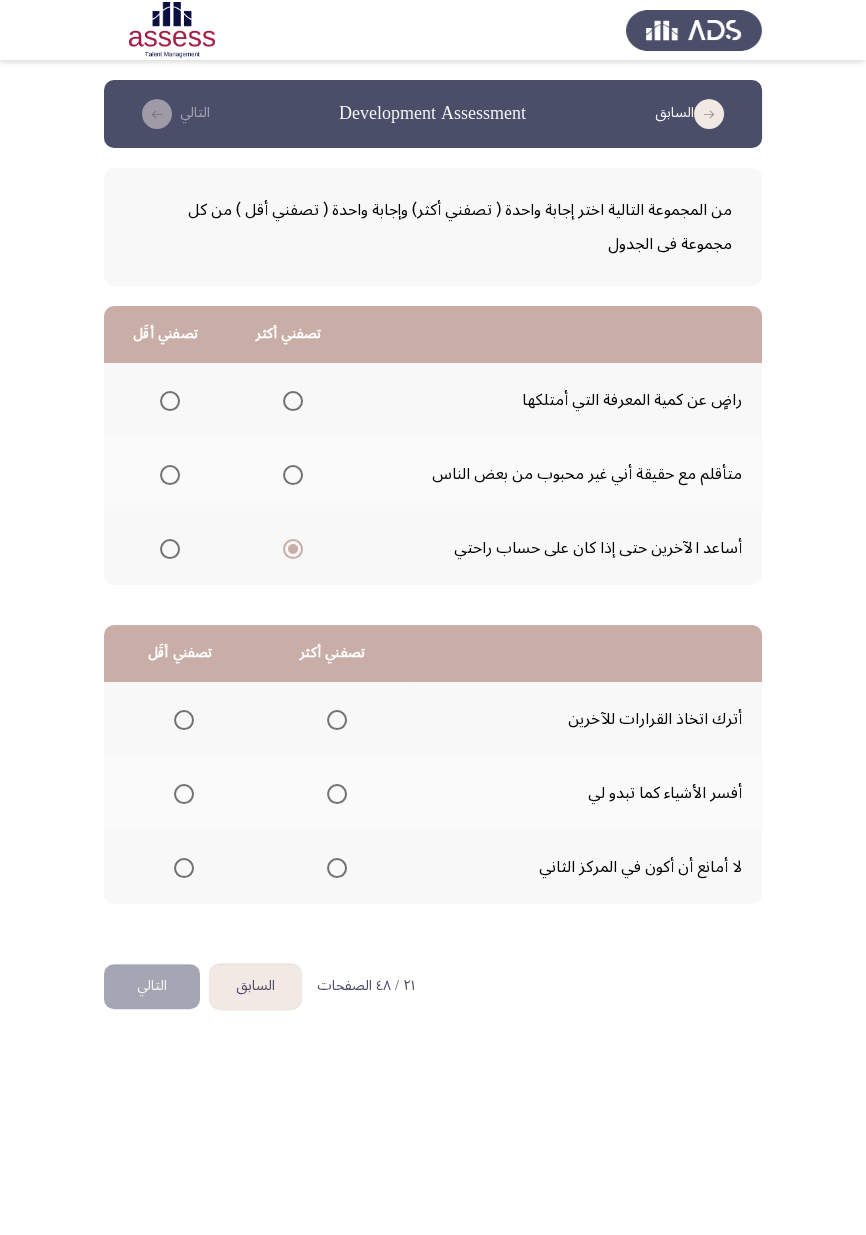 click at bounding box center (170, 401) 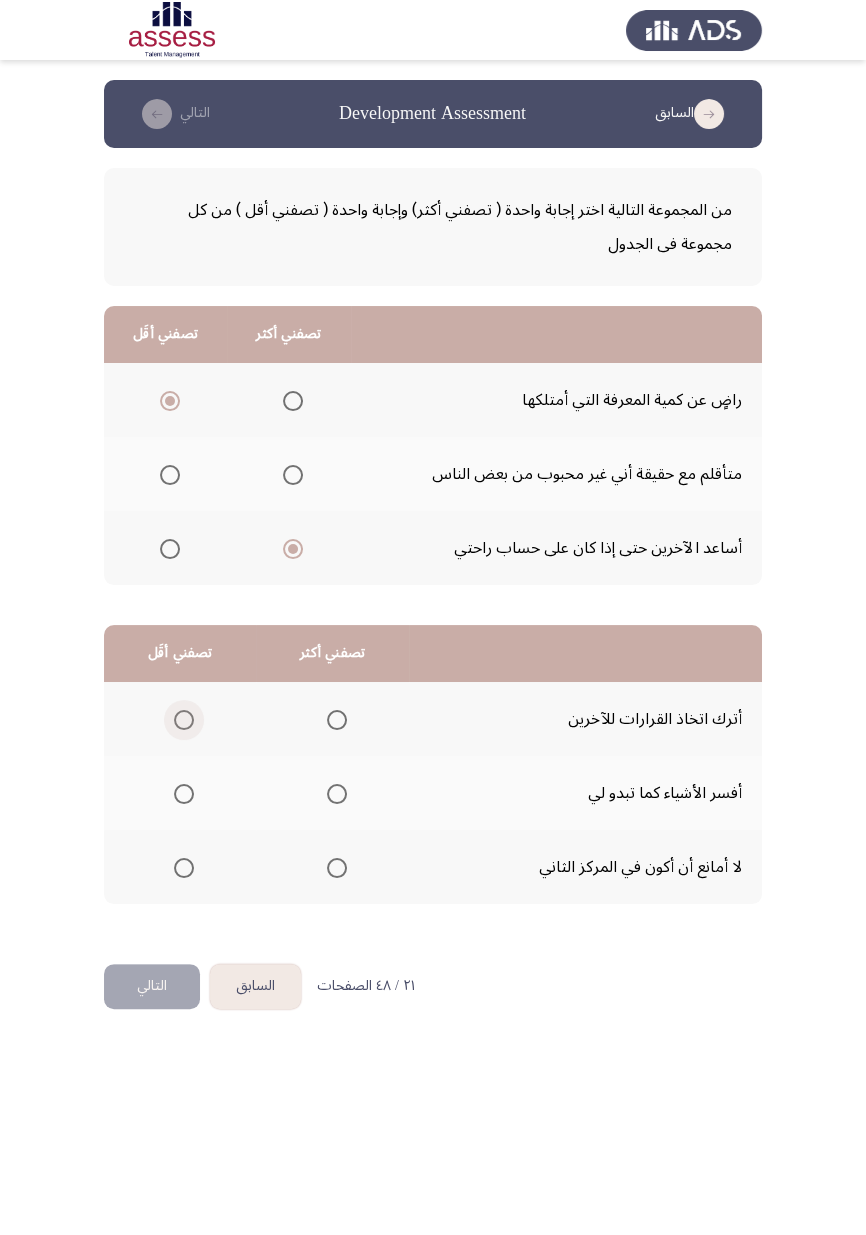 click at bounding box center [184, 720] 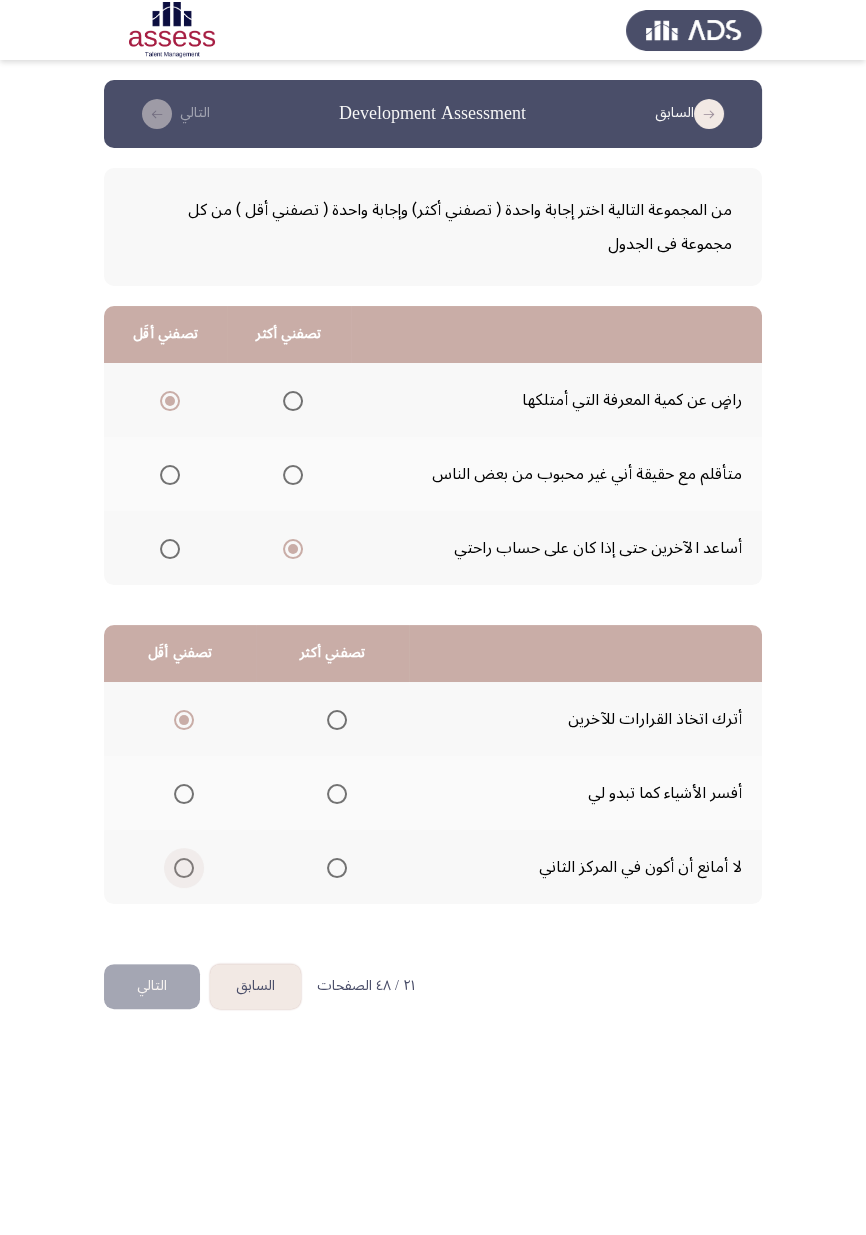 click at bounding box center [184, 868] 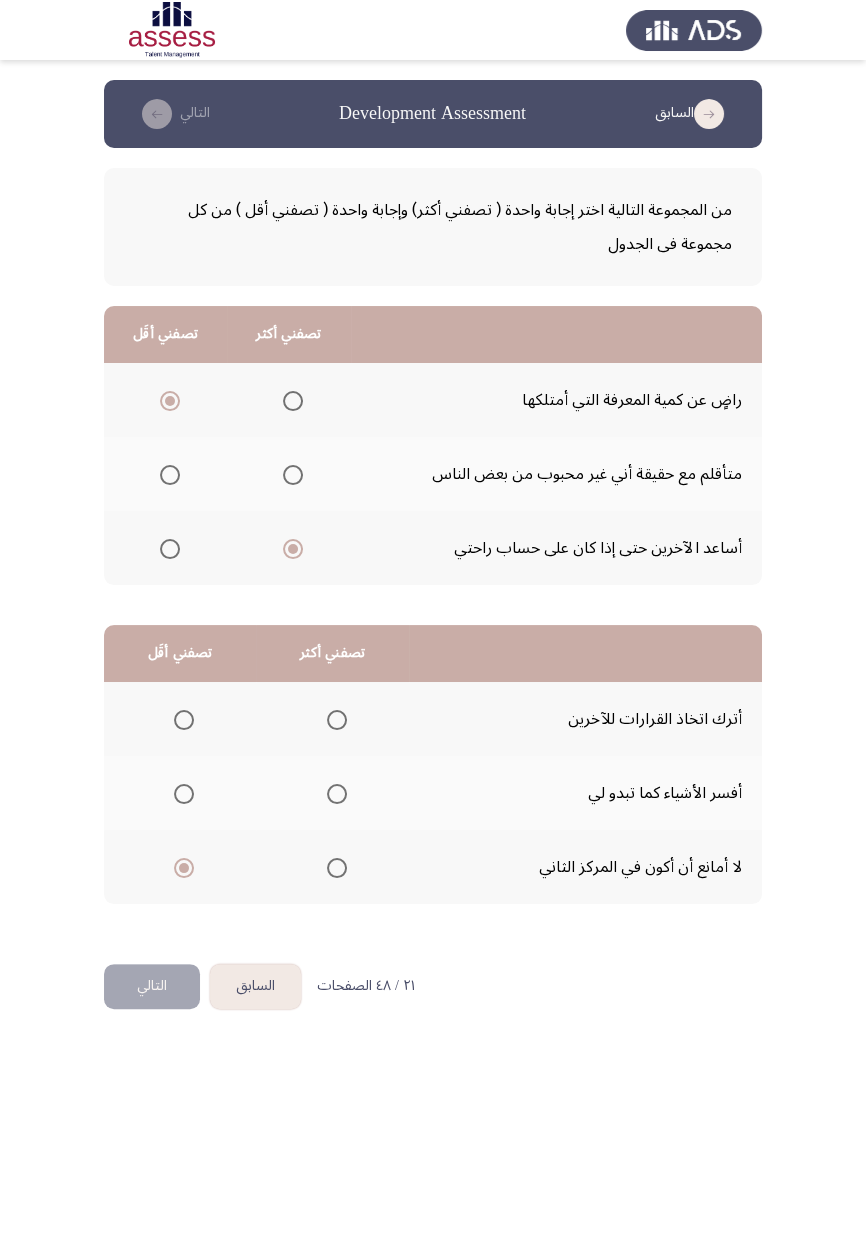 click at bounding box center (337, 794) 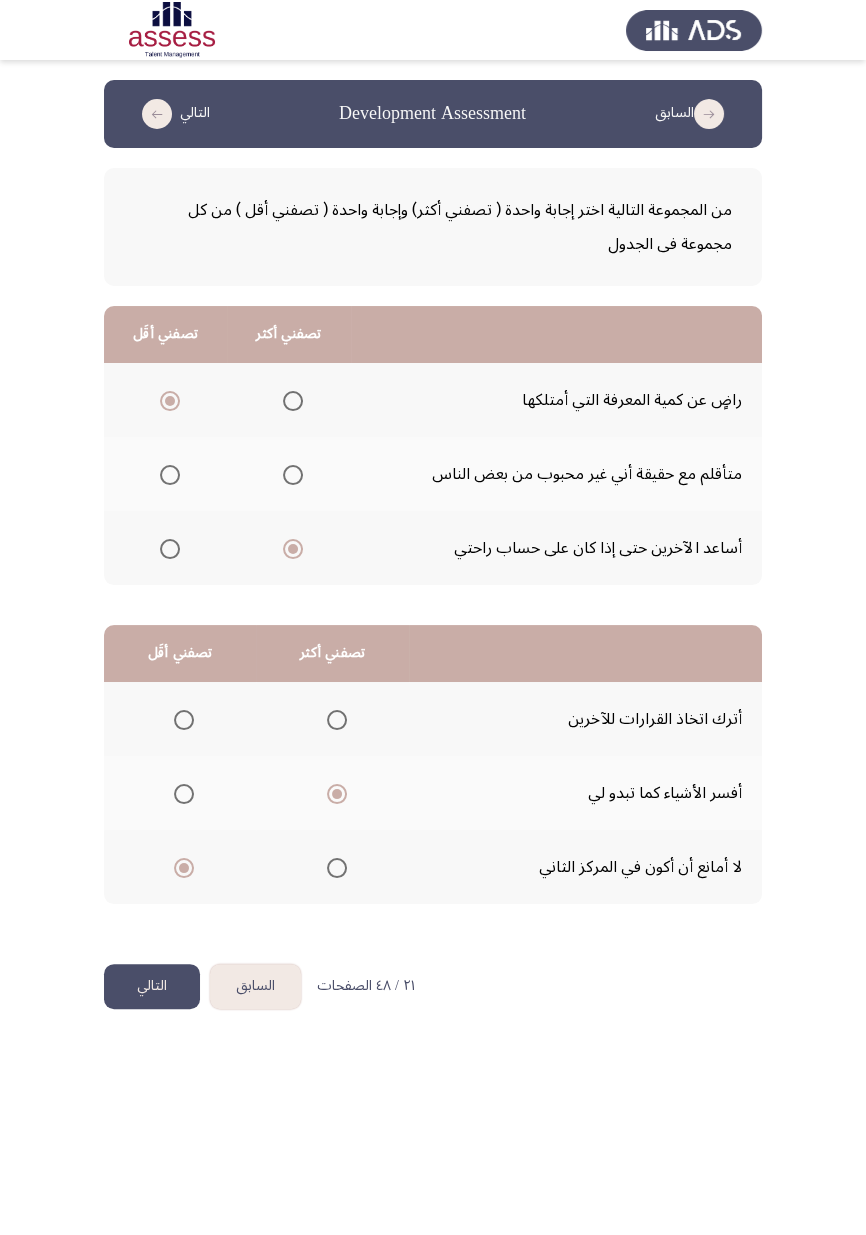 click on "التالي" 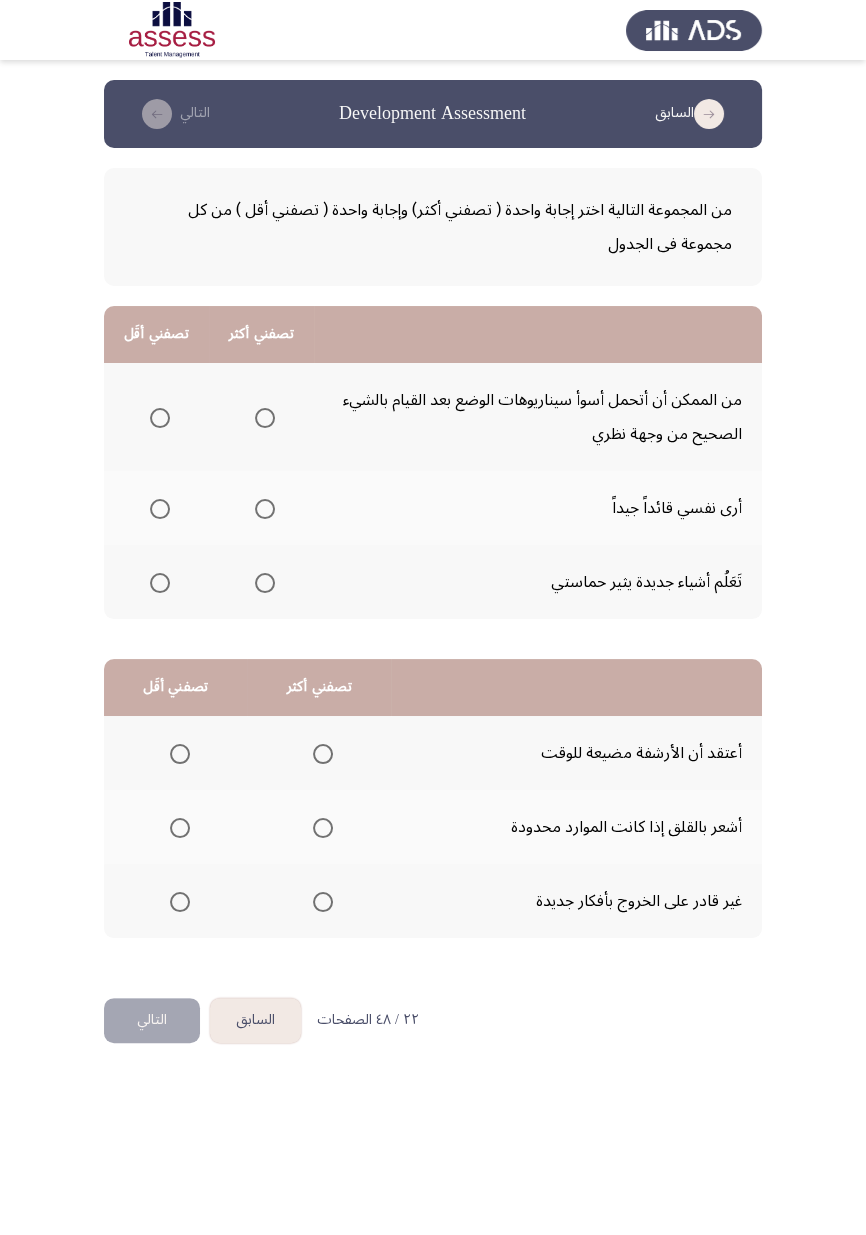 click at bounding box center (265, 509) 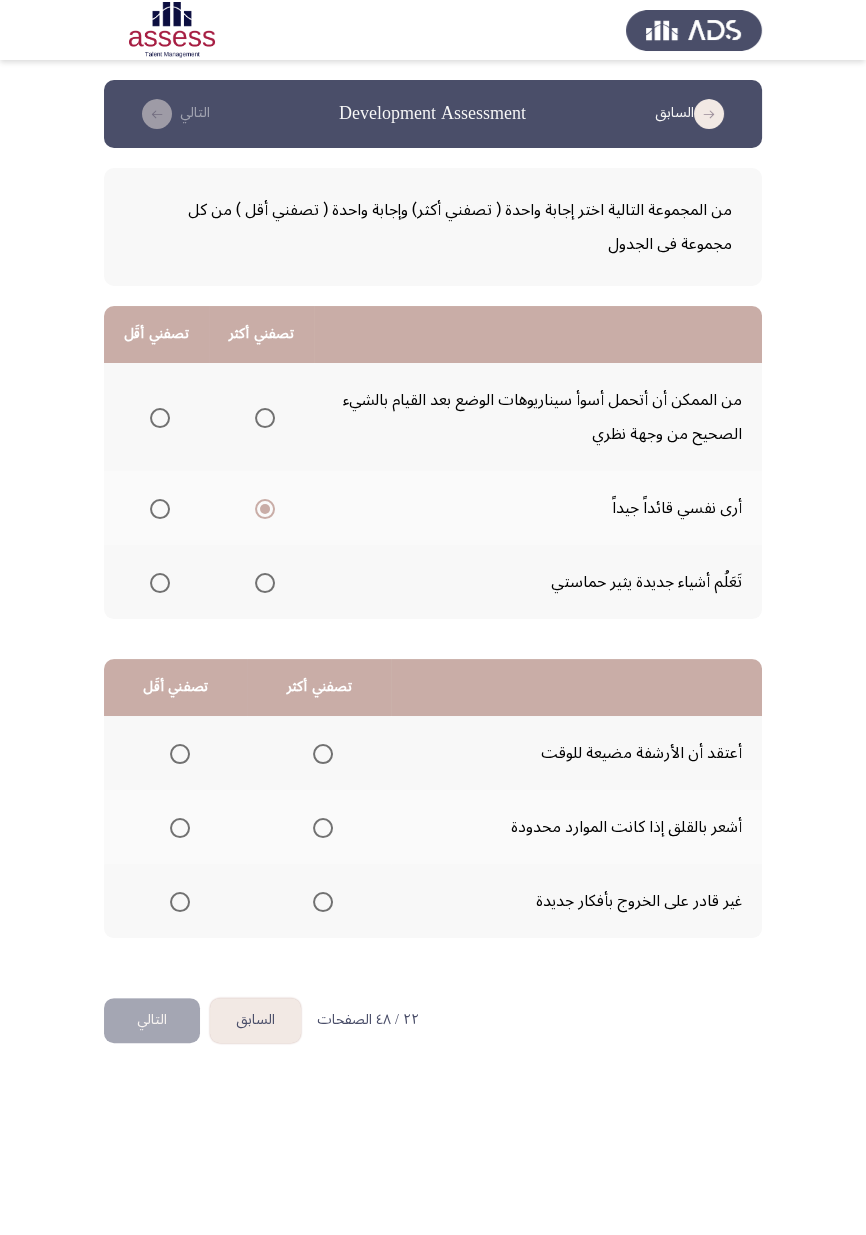 click at bounding box center (160, 418) 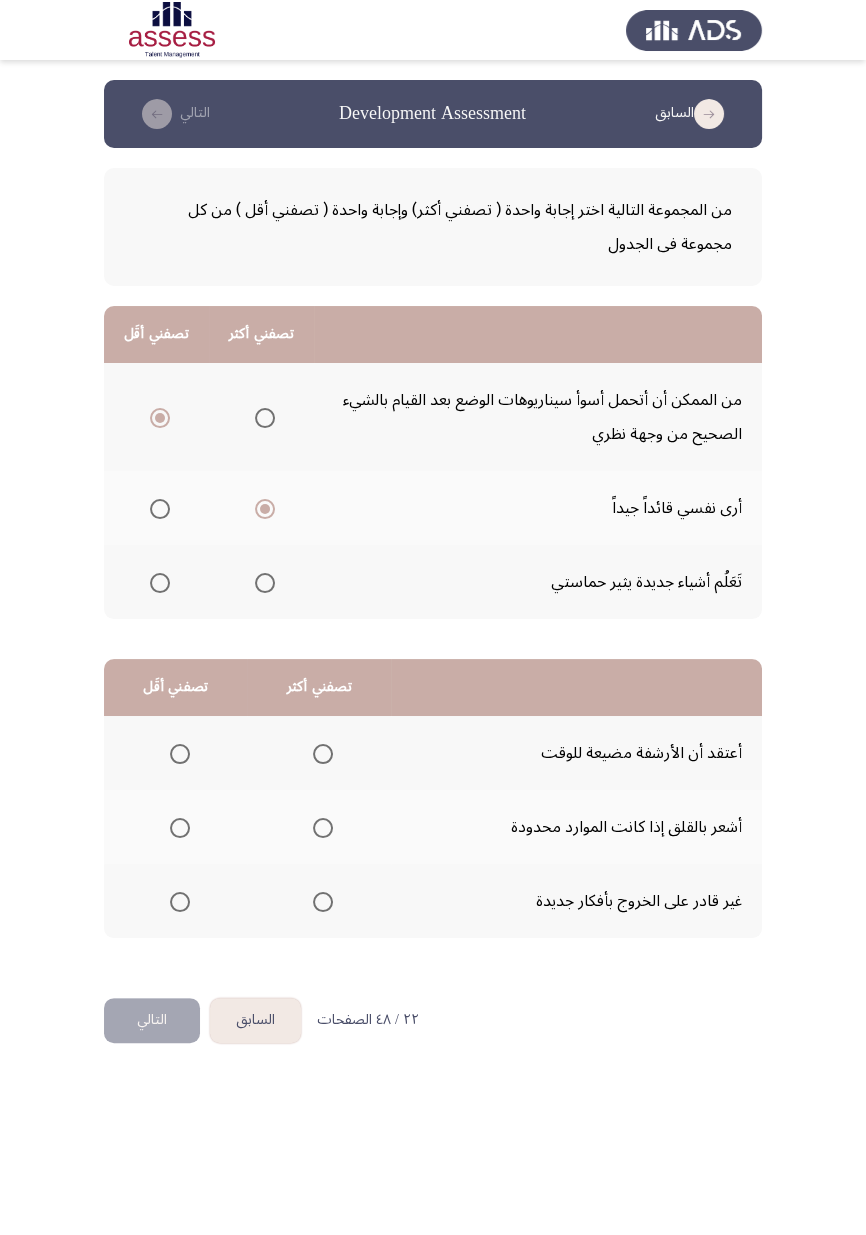 click at bounding box center (180, 902) 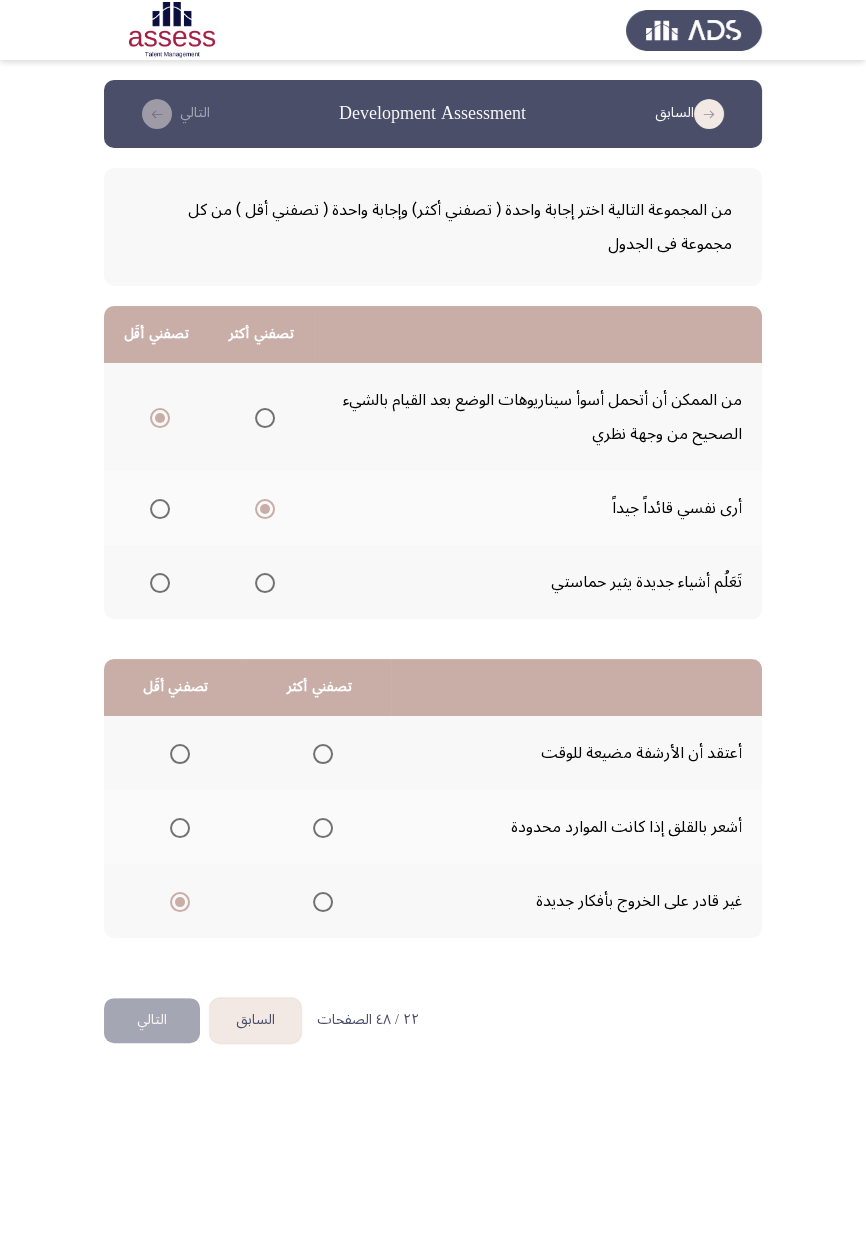 click at bounding box center (323, 828) 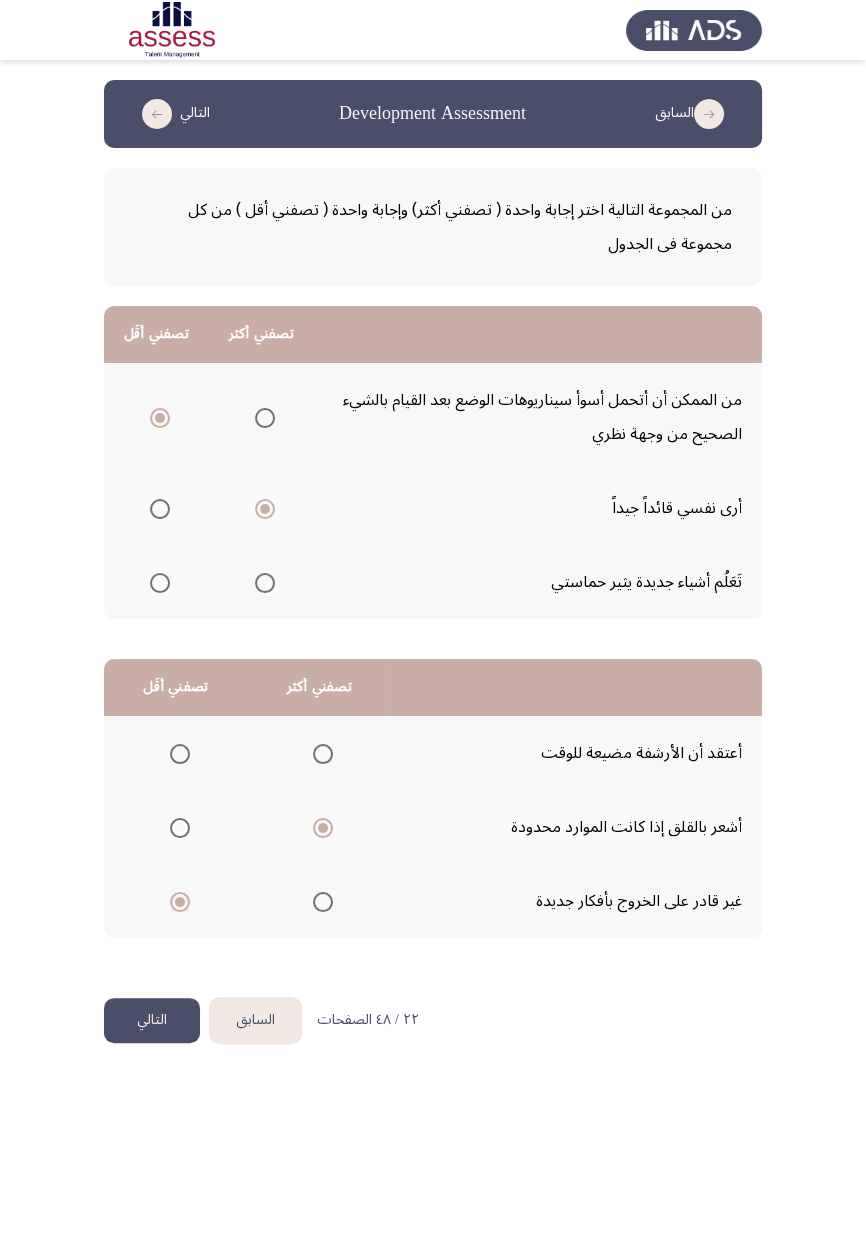 click 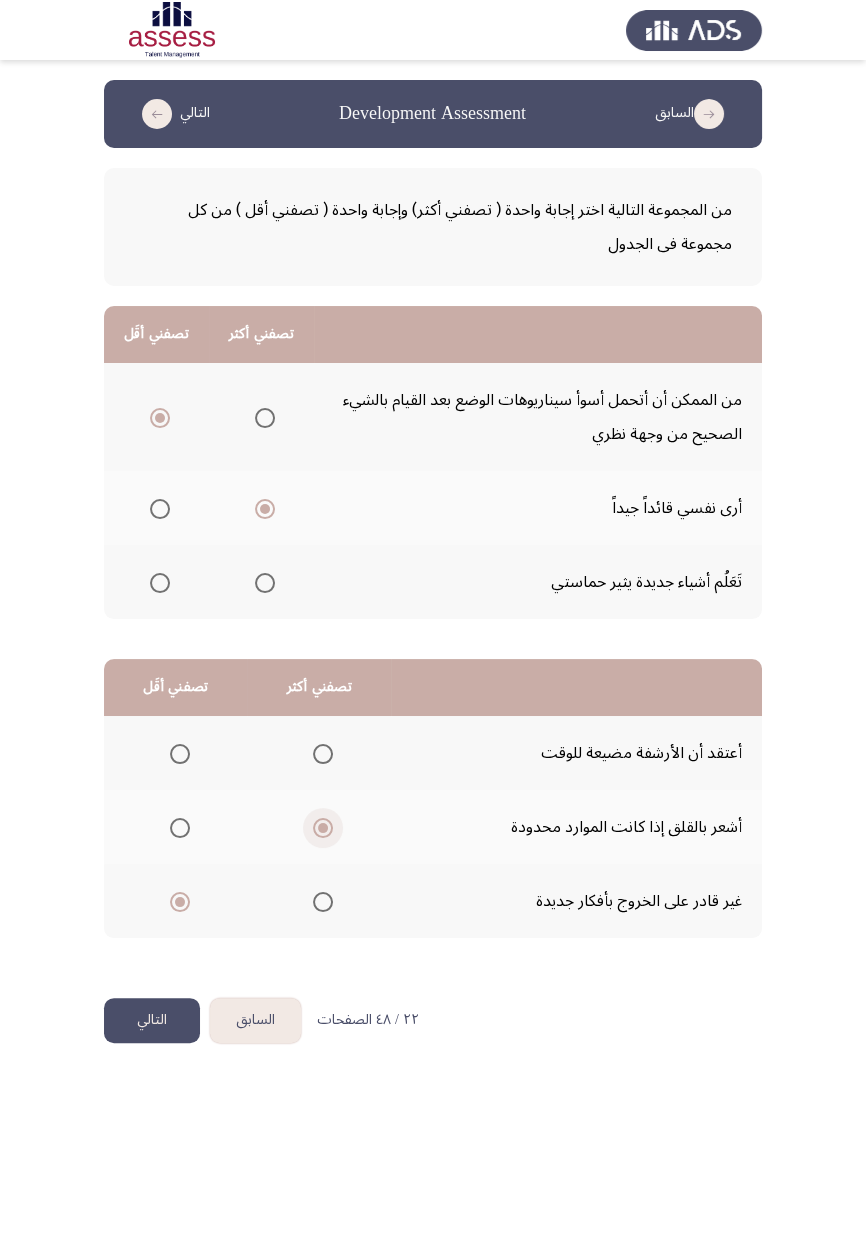 click at bounding box center (323, 828) 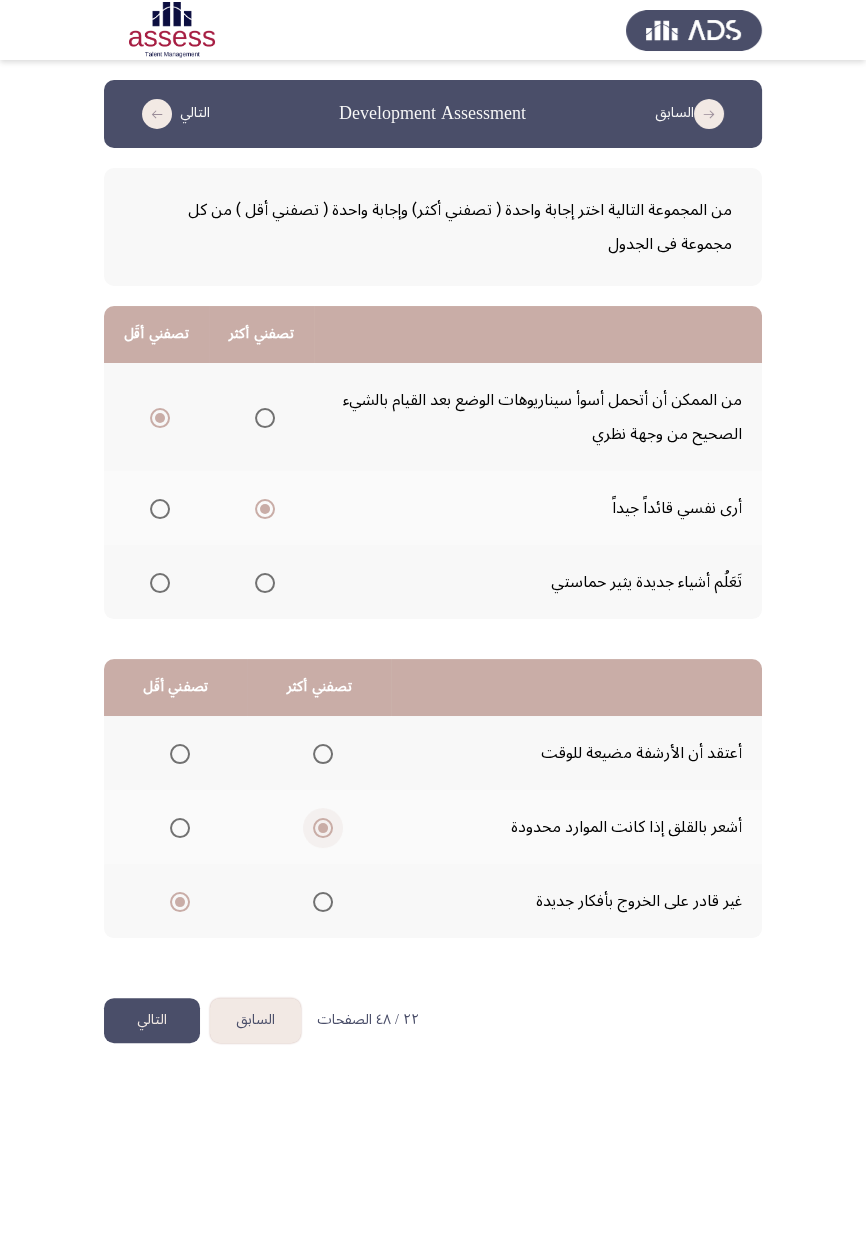 click at bounding box center (180, 828) 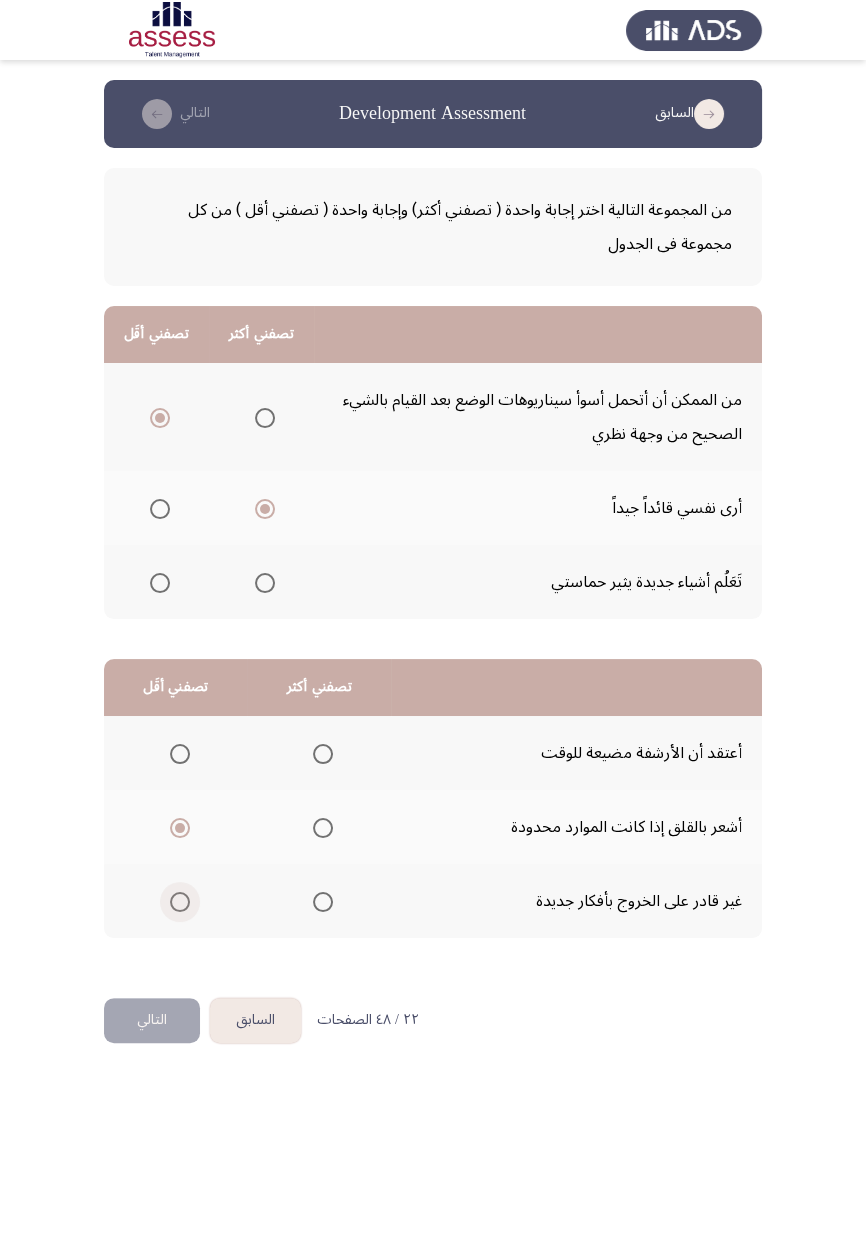 click at bounding box center [180, 902] 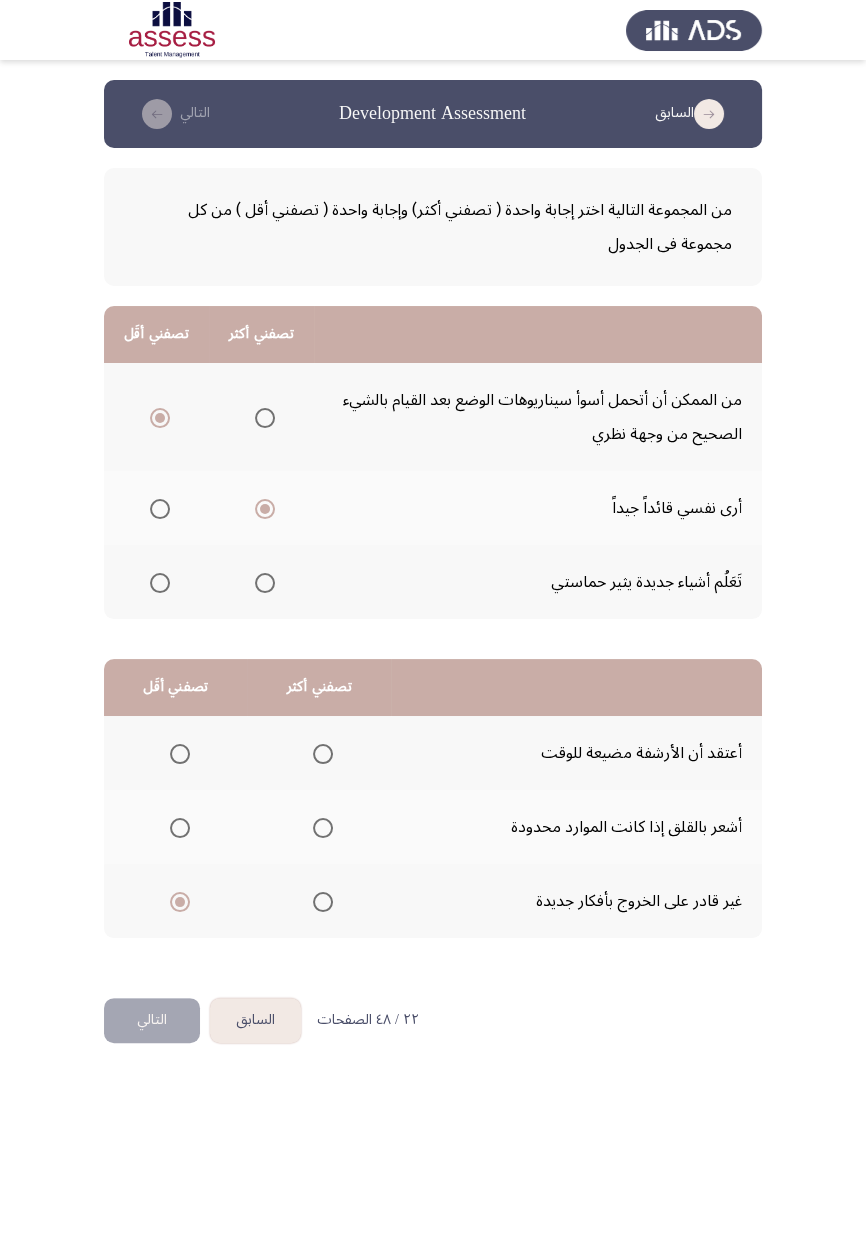 click on "التالي" 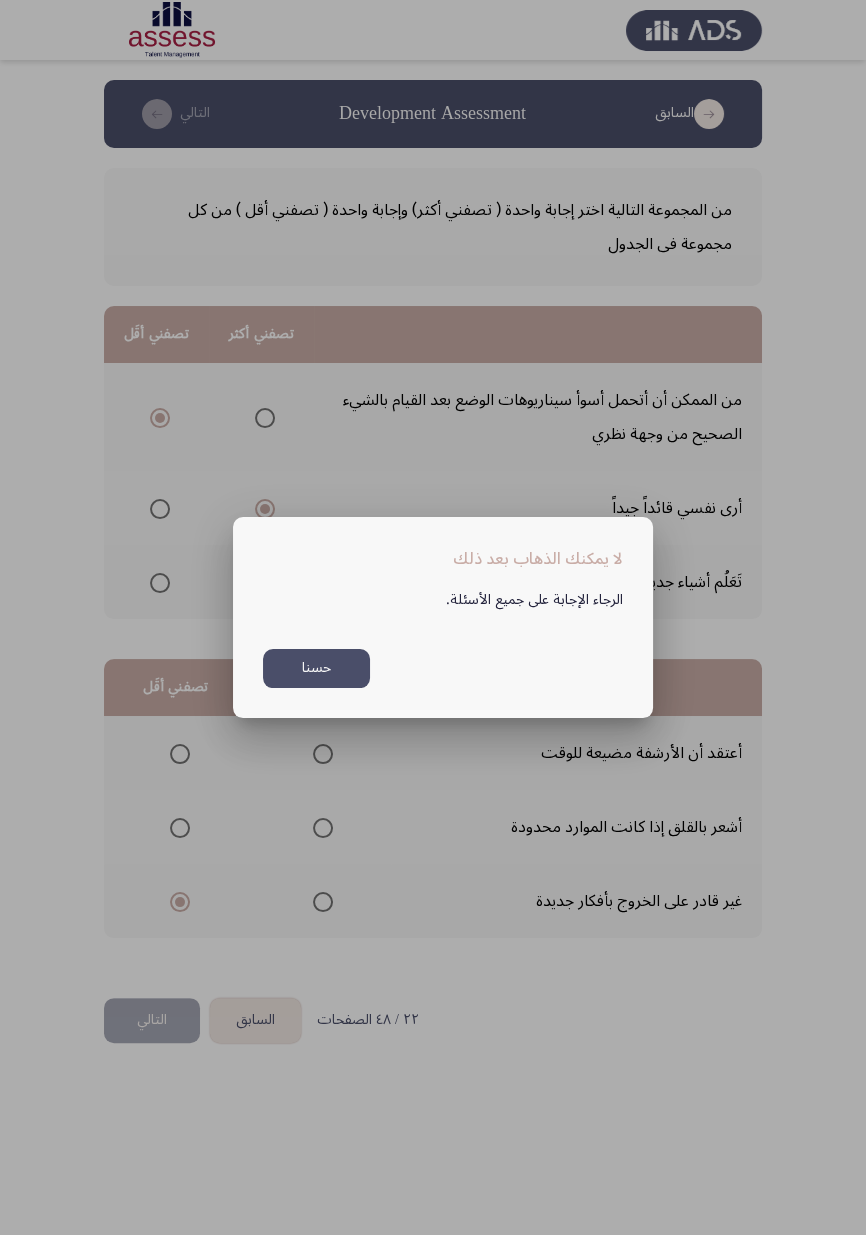 click on "حسنا" at bounding box center [316, 668] 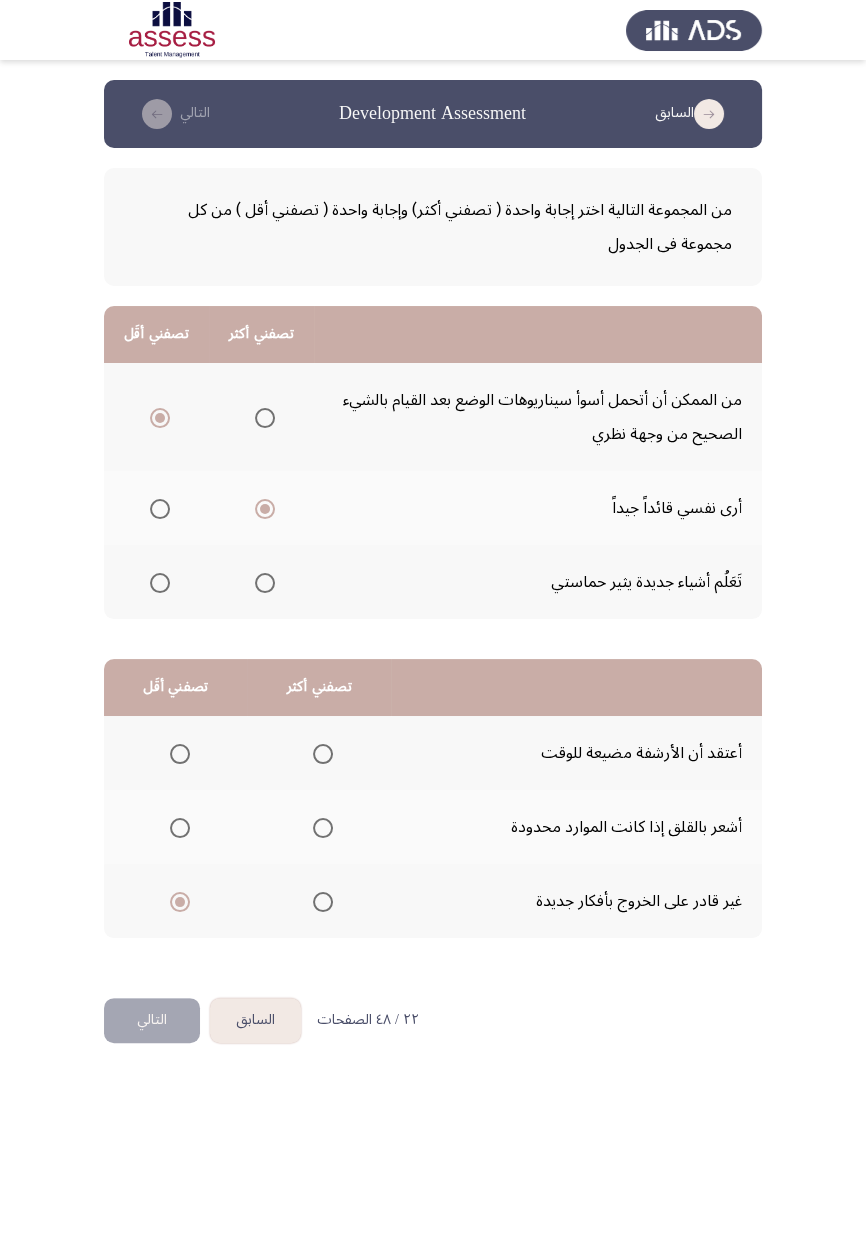 click at bounding box center (323, 754) 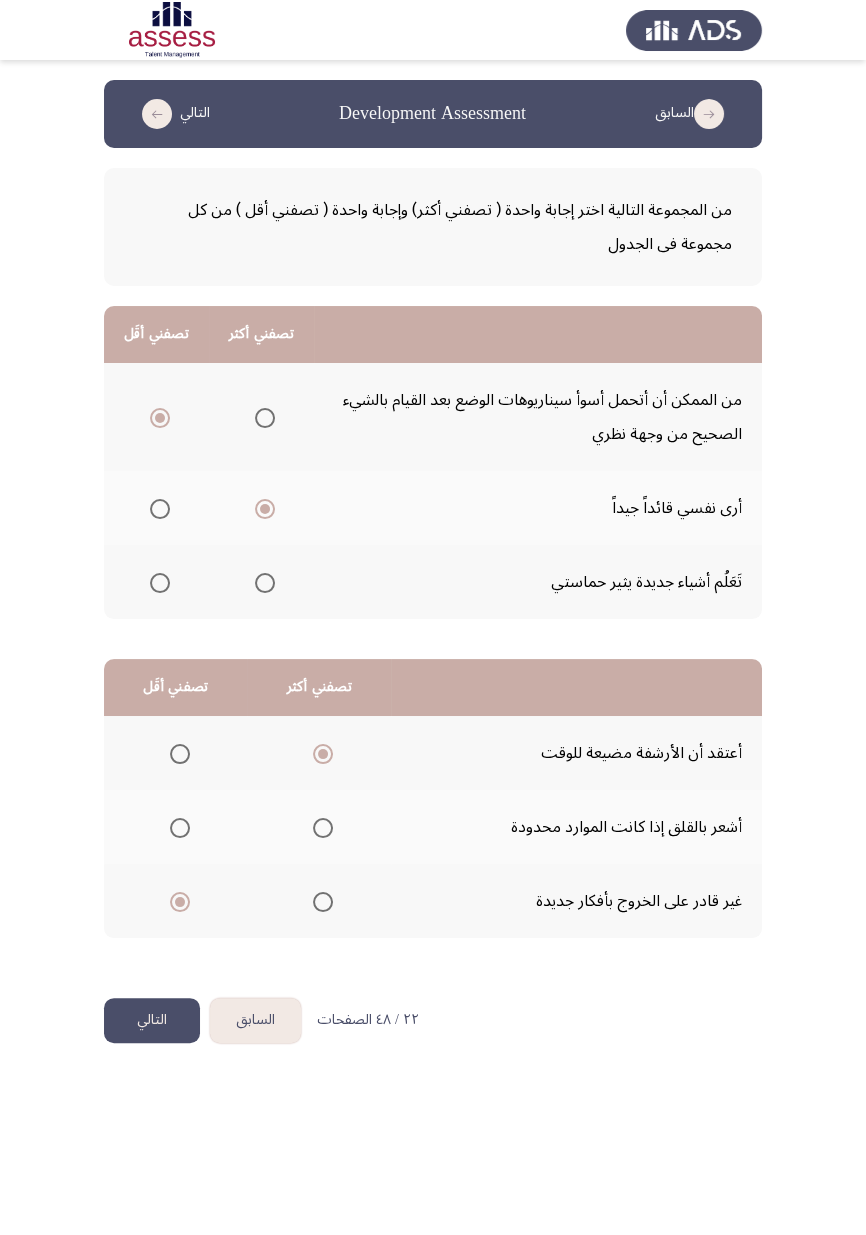 click on "التالي" 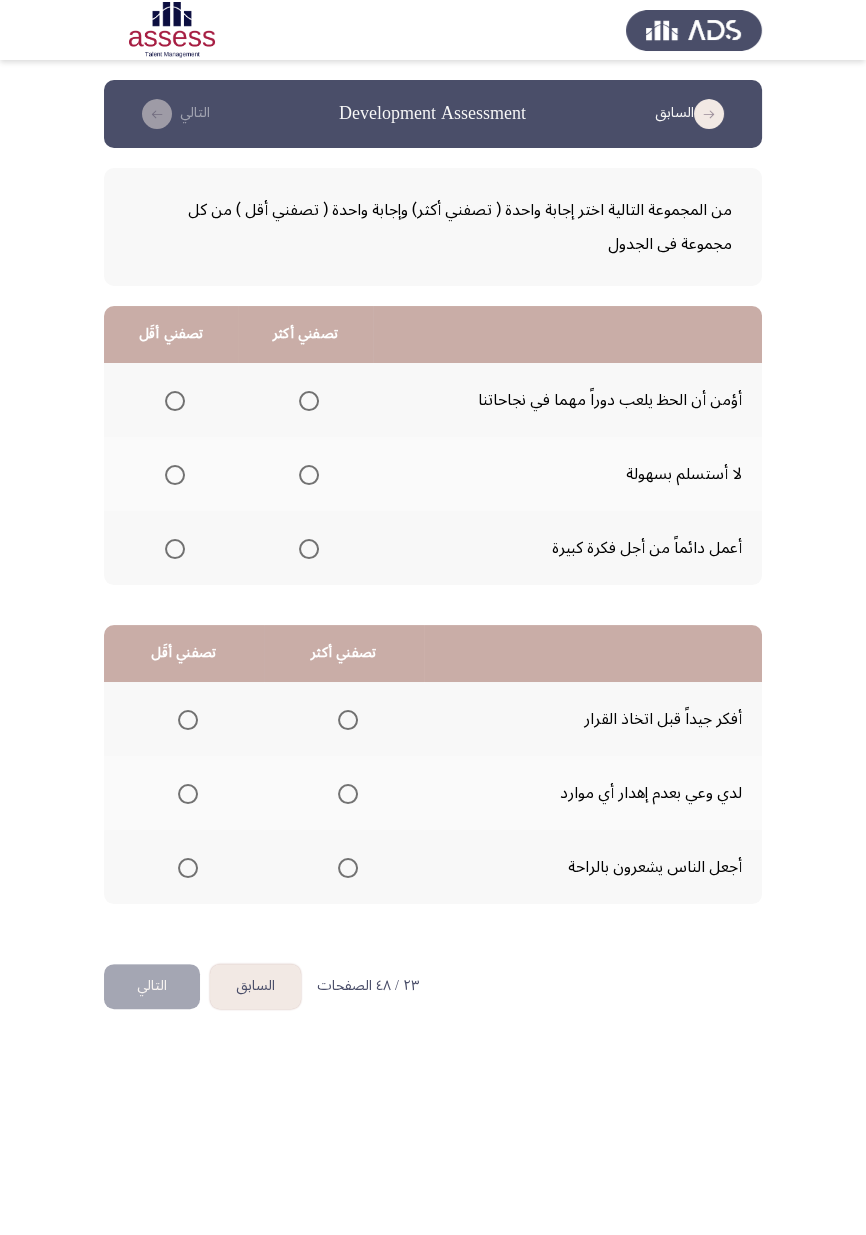 click at bounding box center [309, 475] 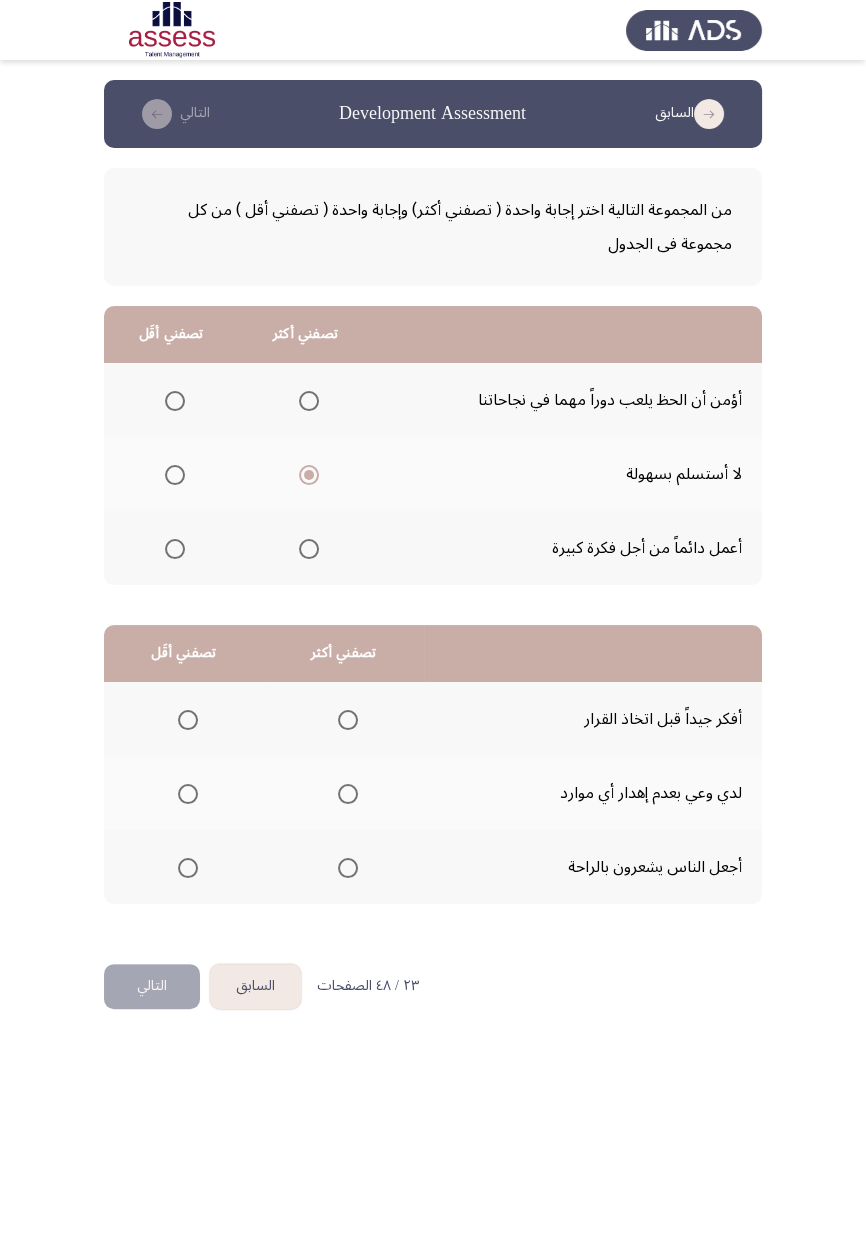 click at bounding box center [309, 549] 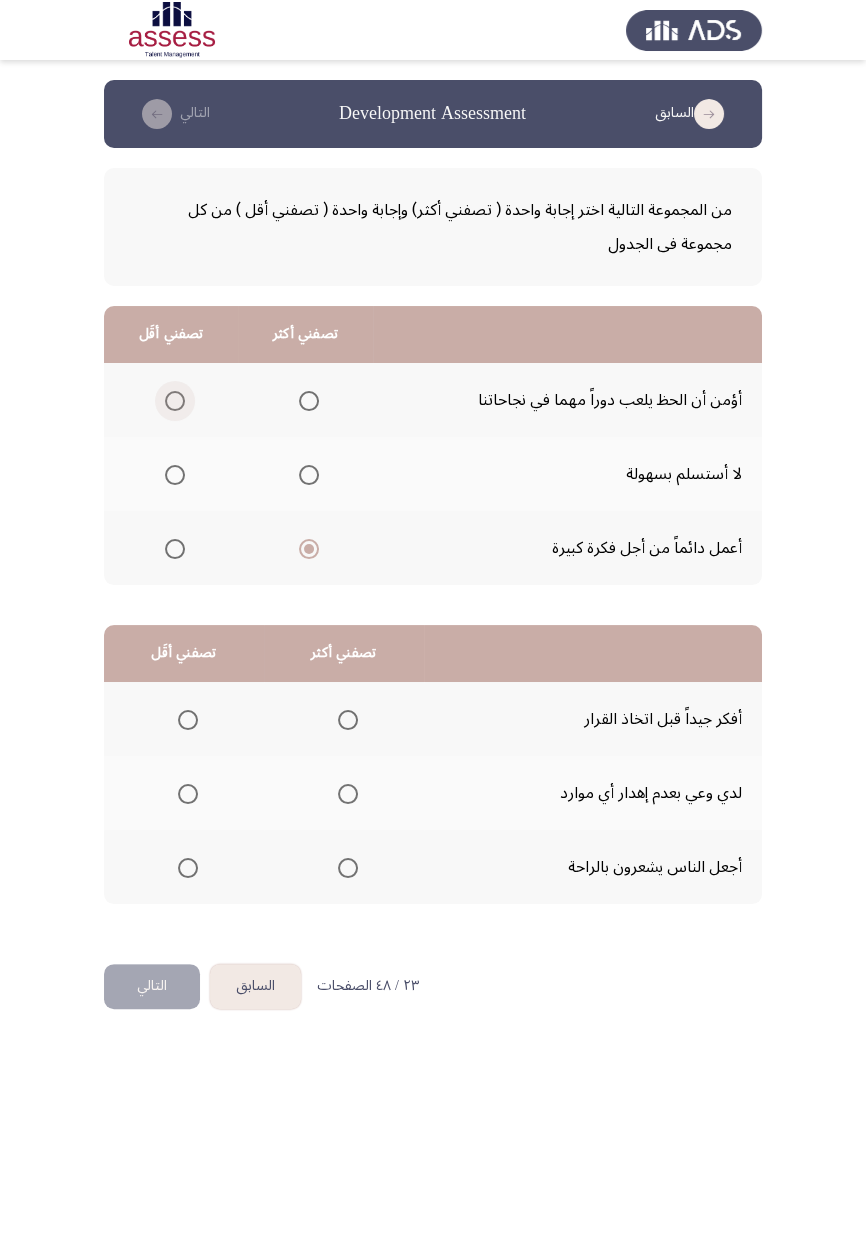 click at bounding box center [175, 401] 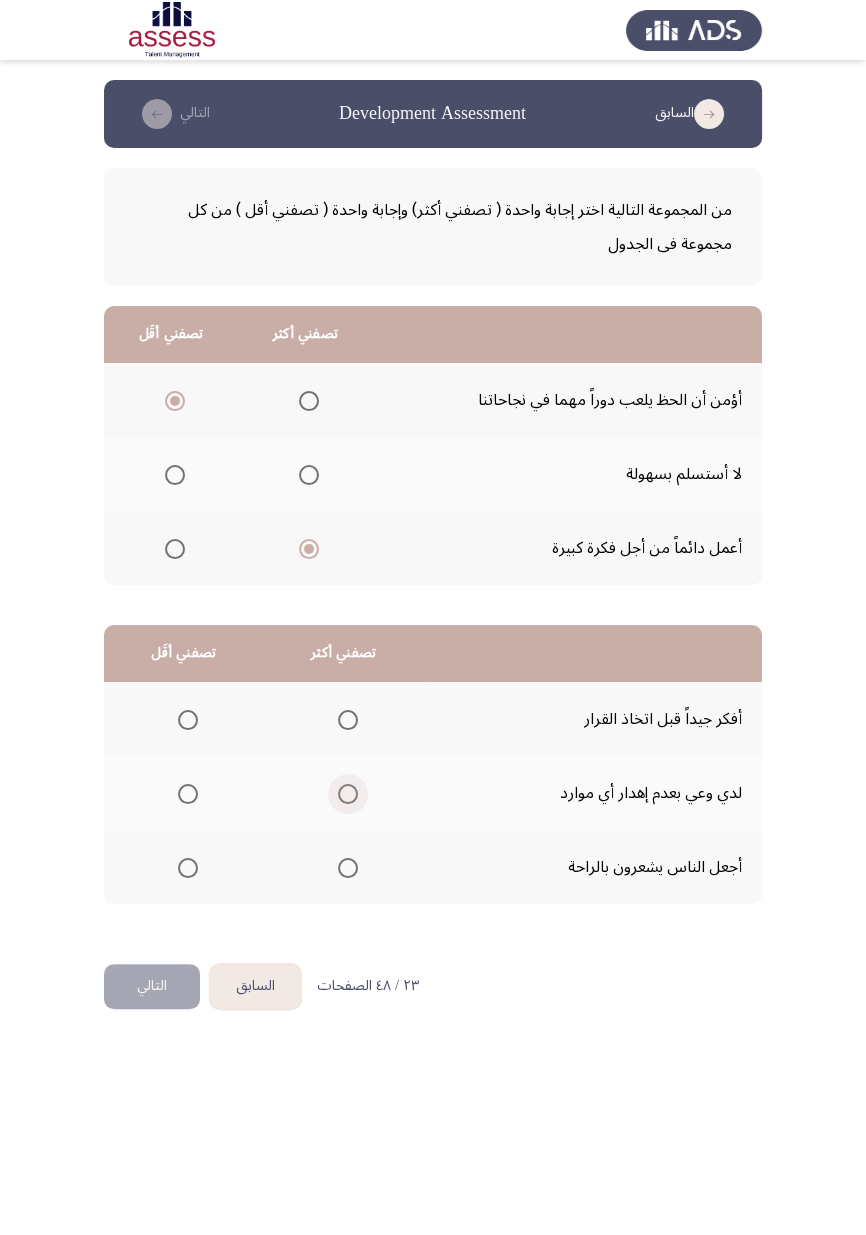 click at bounding box center [348, 794] 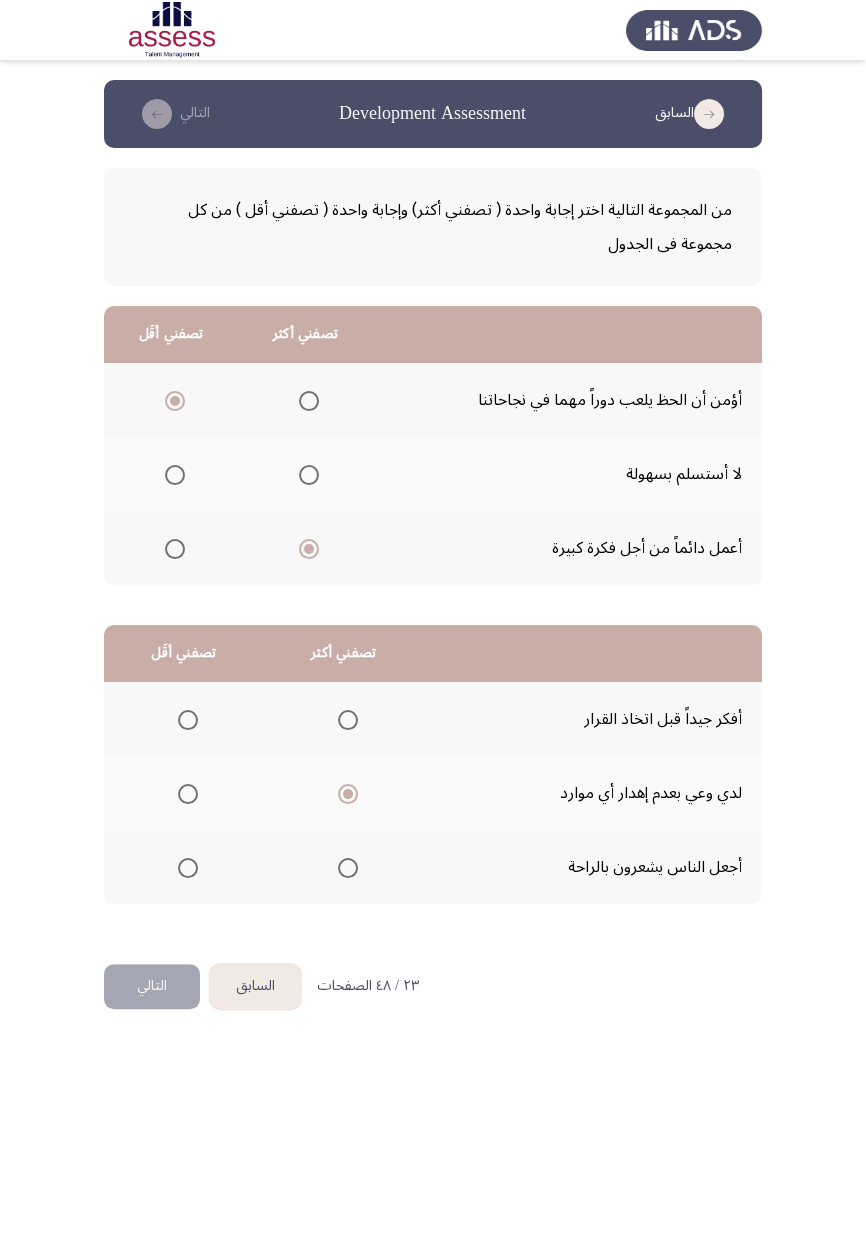 click at bounding box center (188, 868) 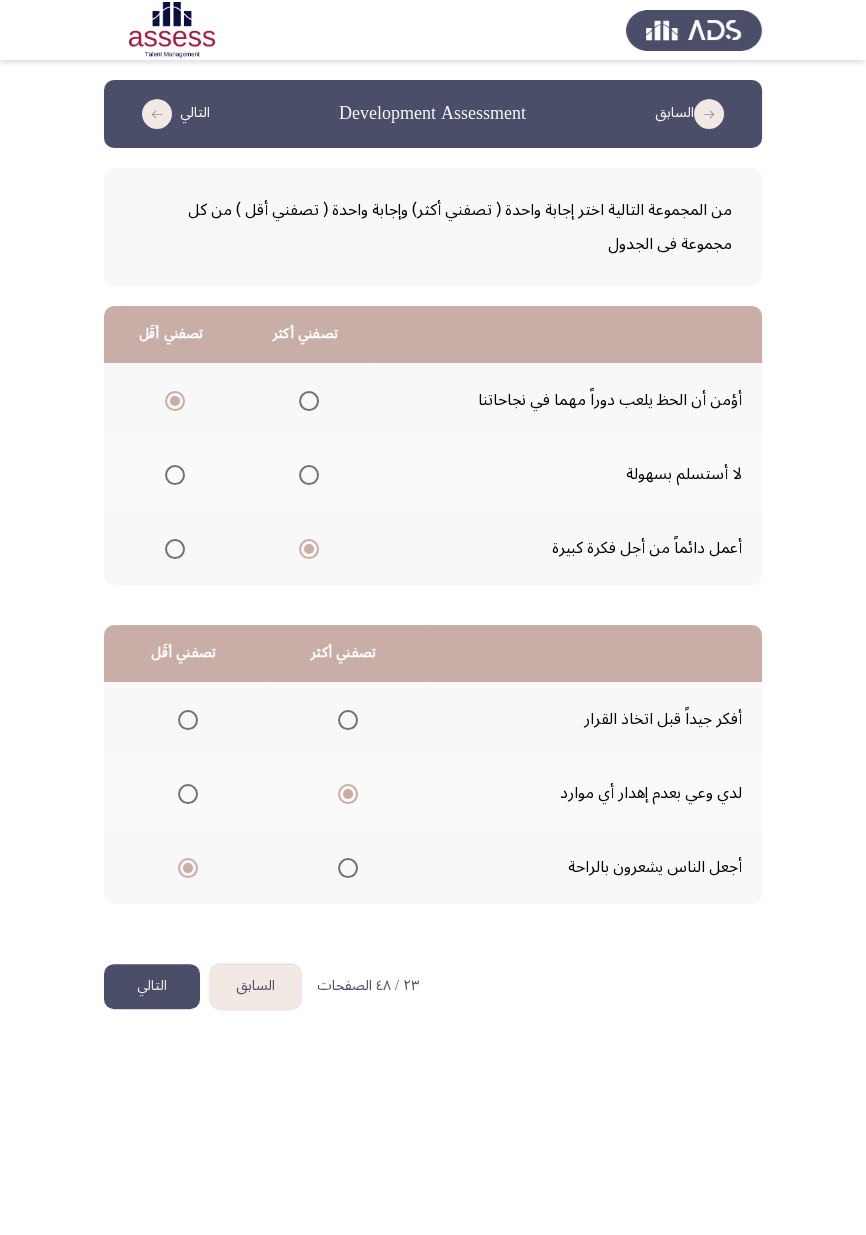 click on "التالي" 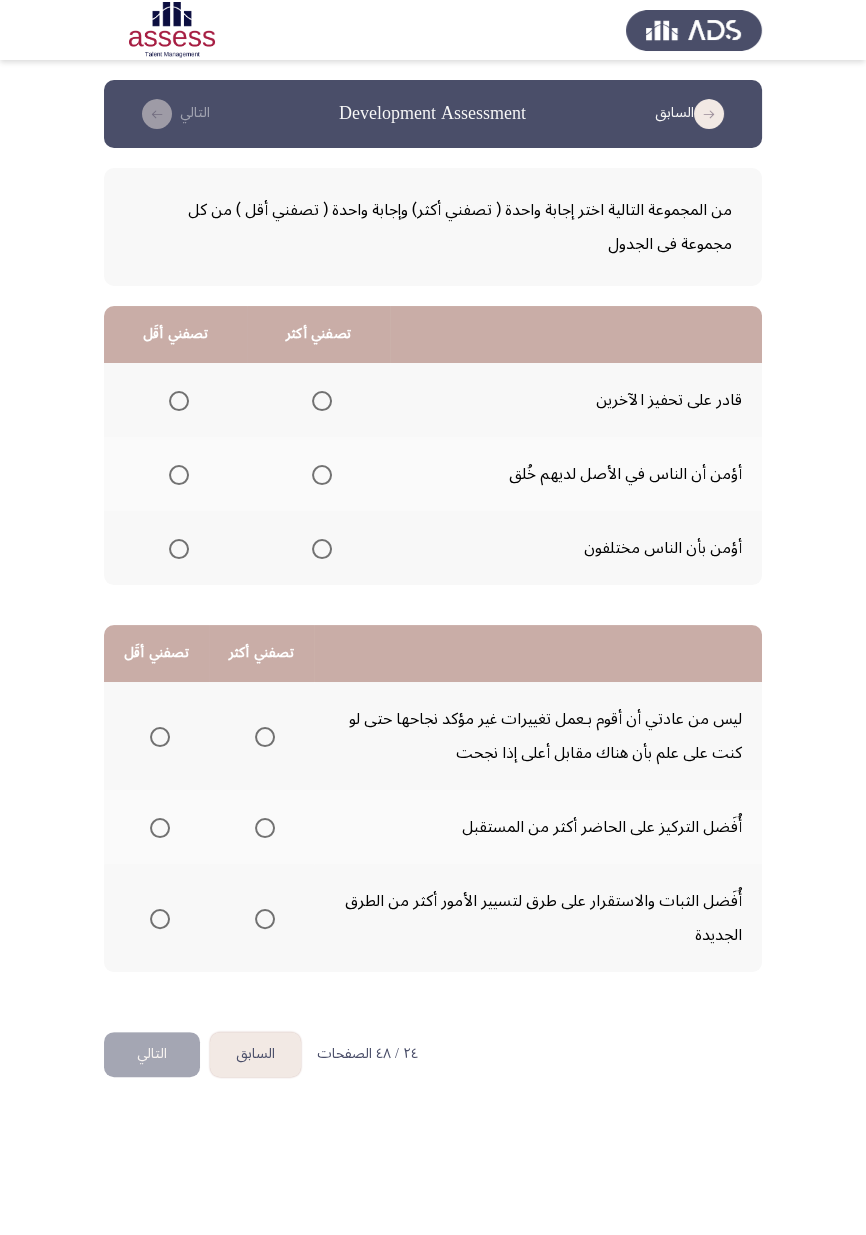 click at bounding box center [322, 401] 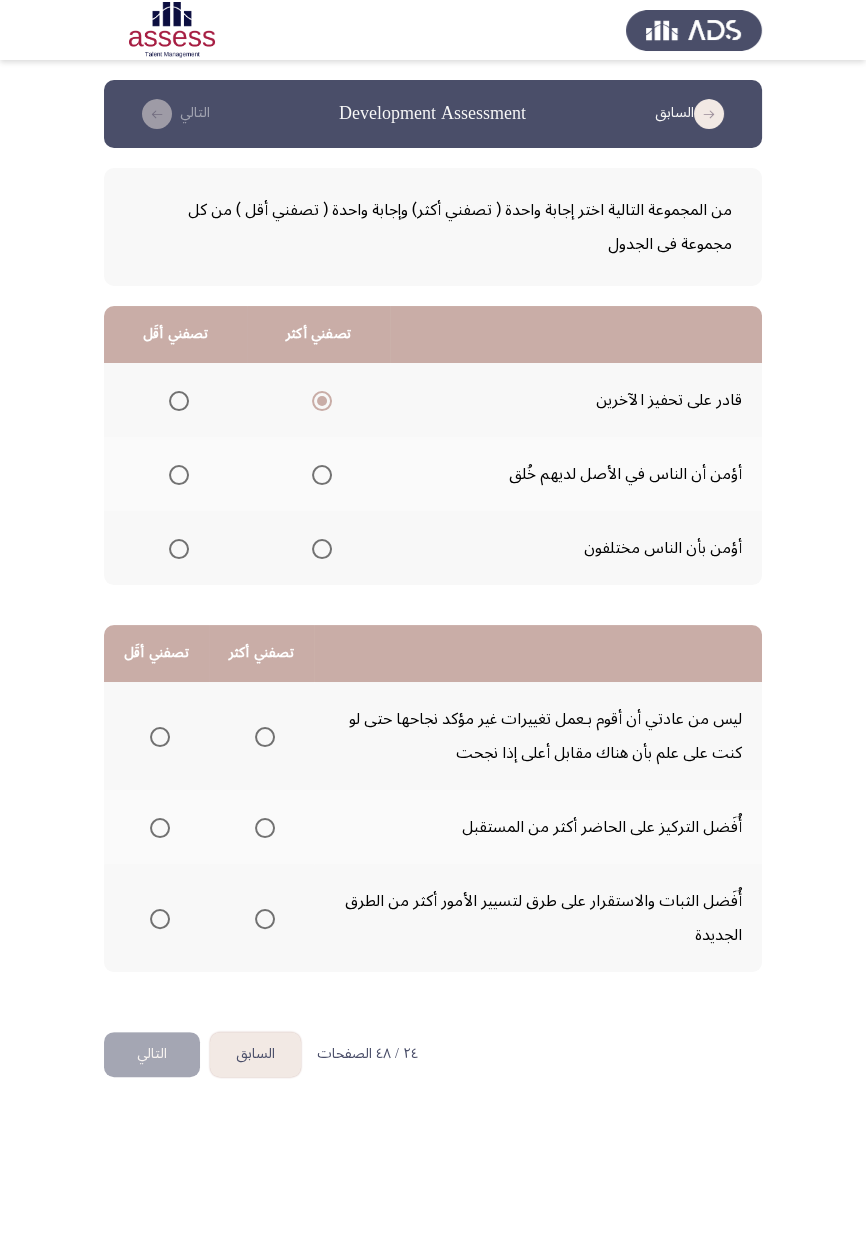 click at bounding box center [179, 549] 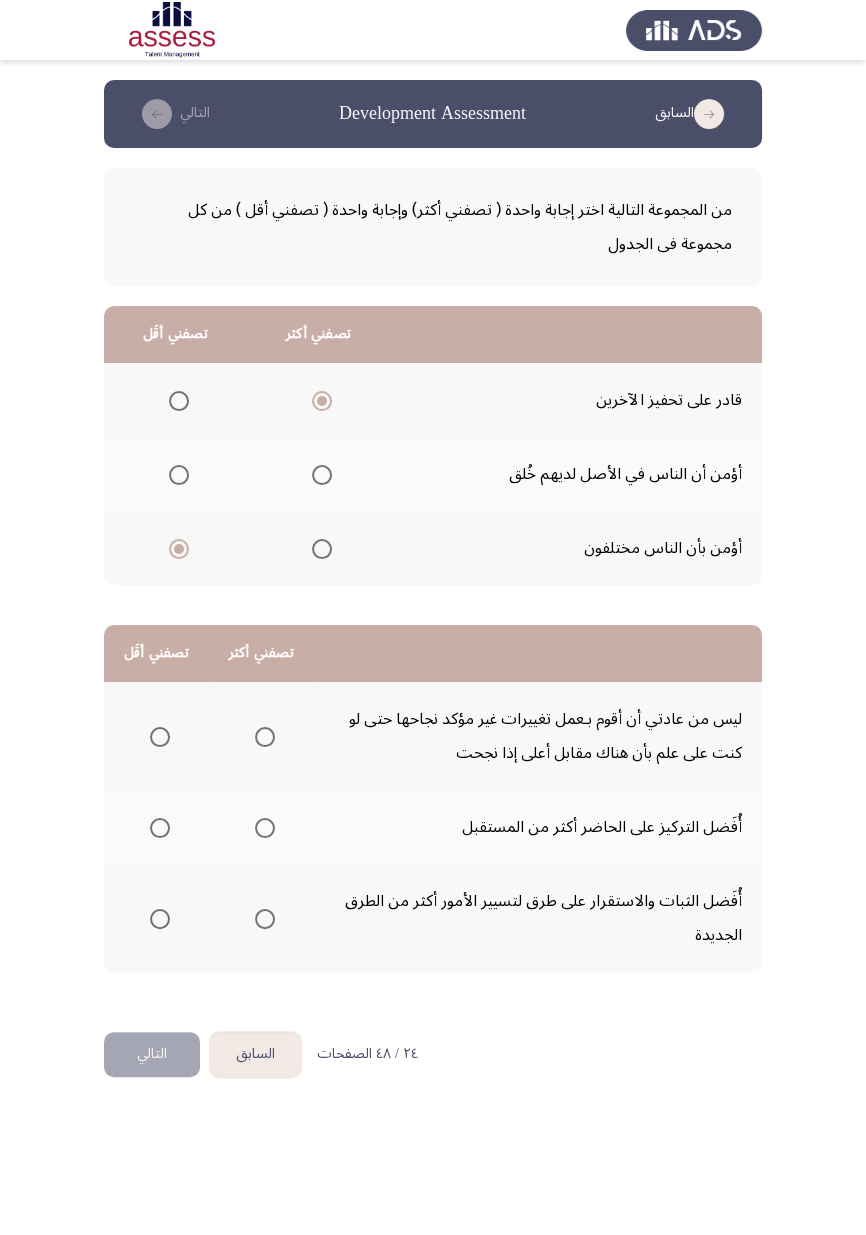 click at bounding box center (160, 919) 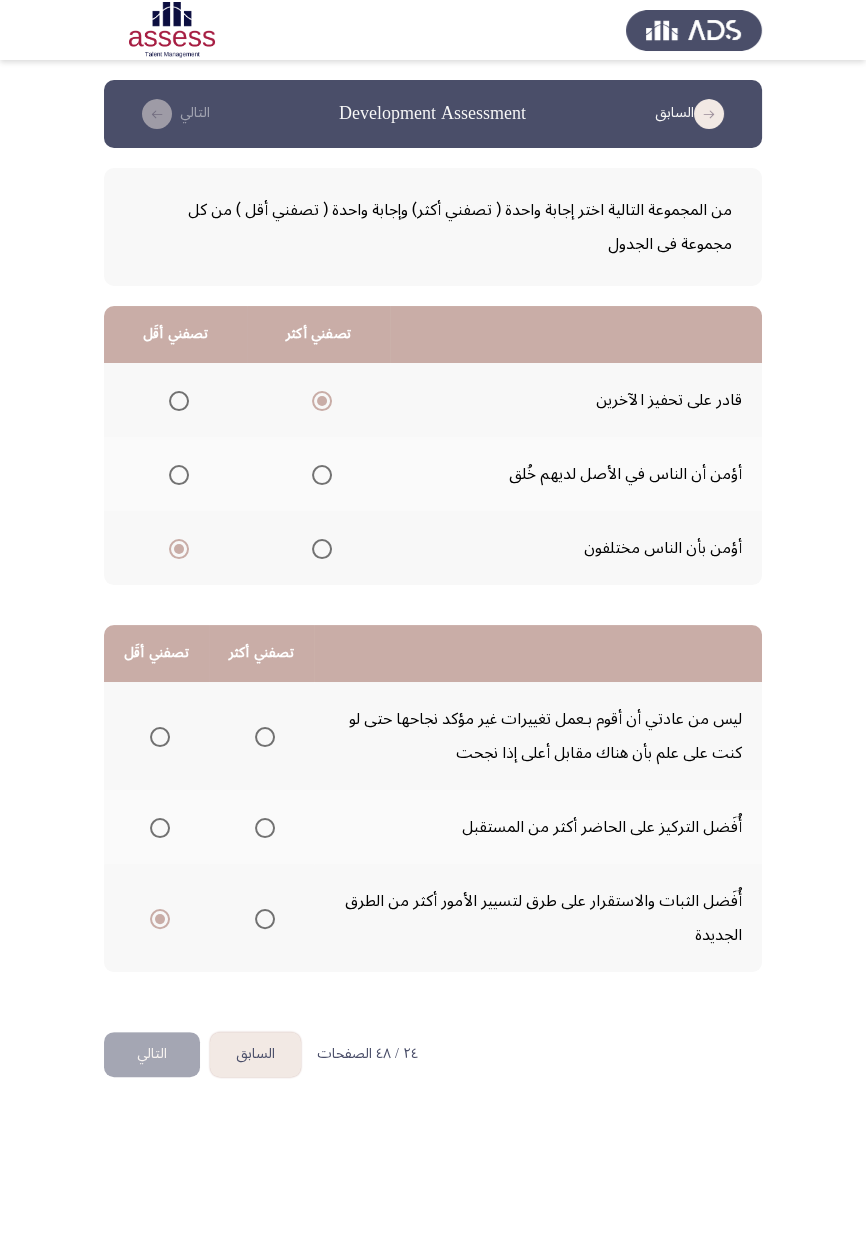 click at bounding box center (265, 828) 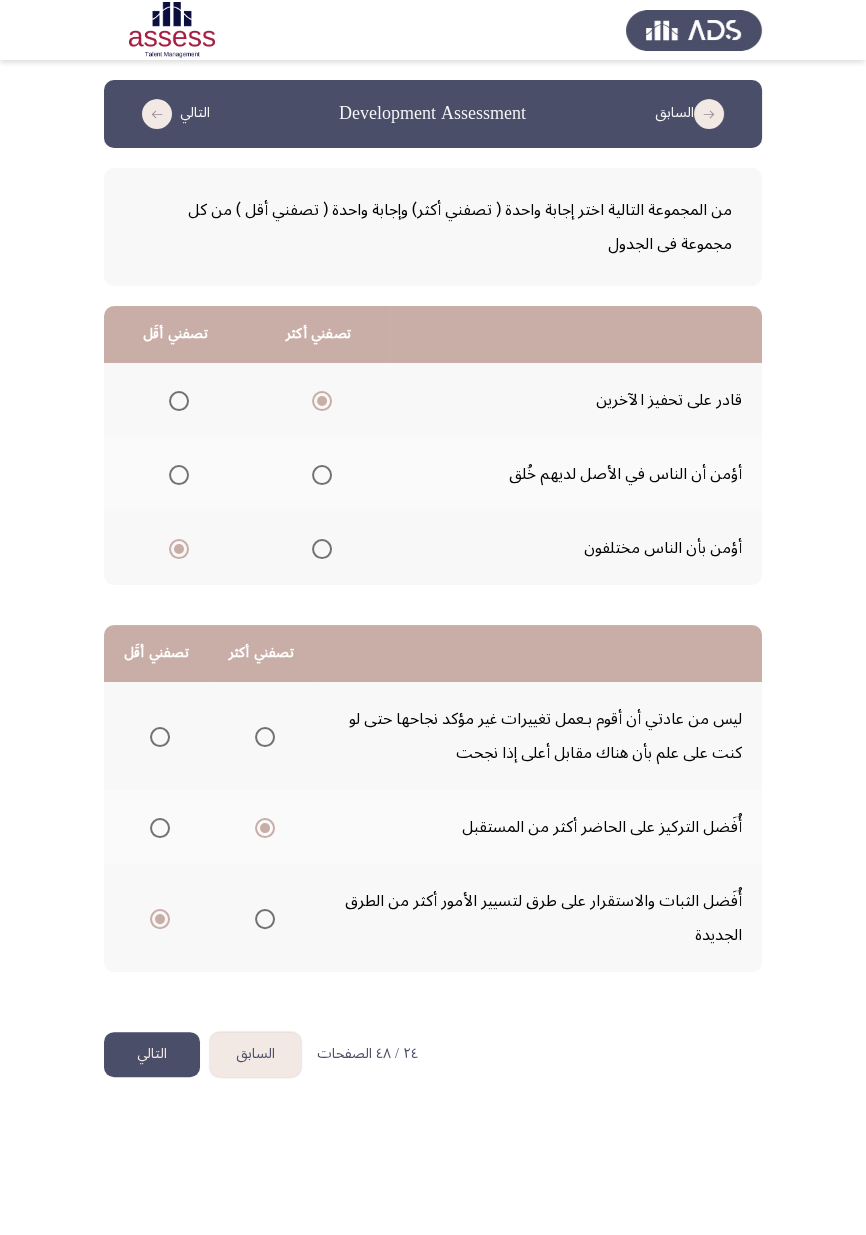 click on "التالي" 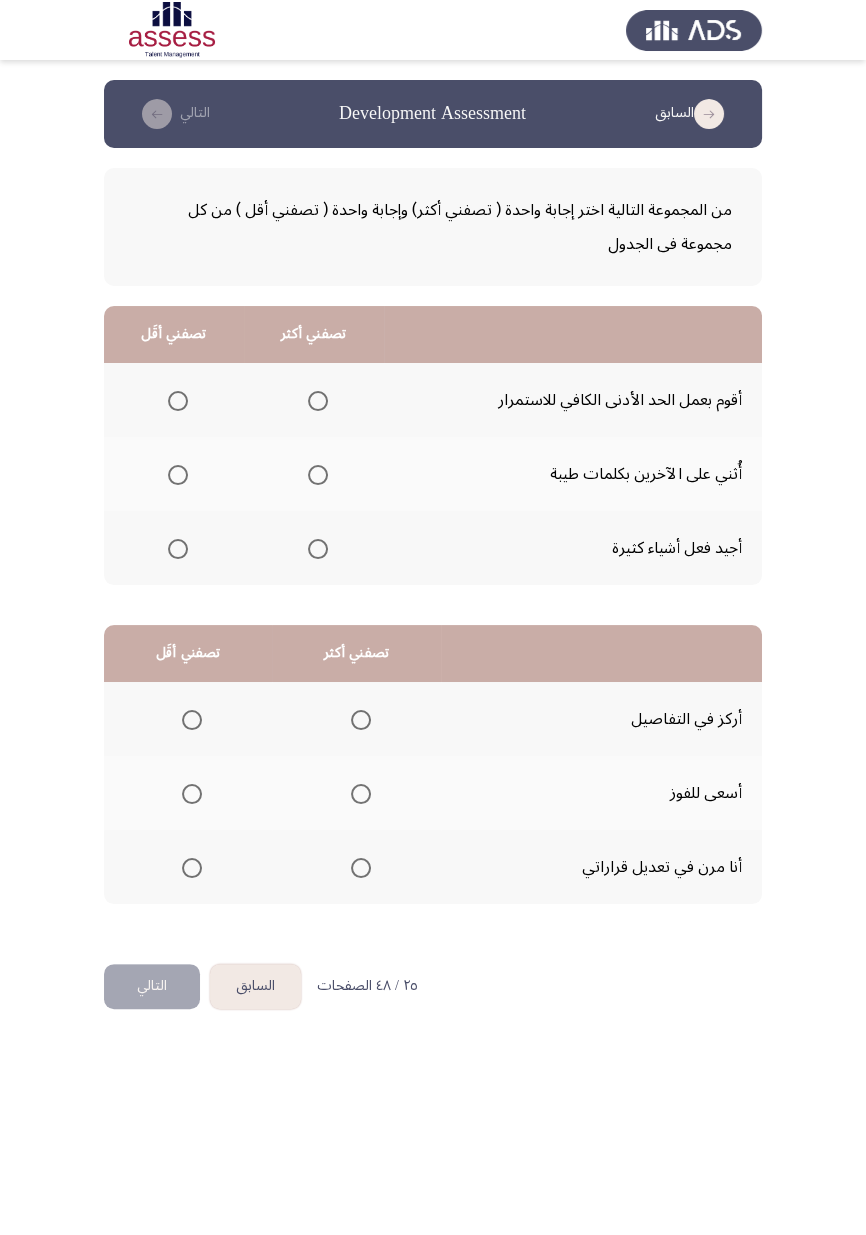 click at bounding box center [318, 475] 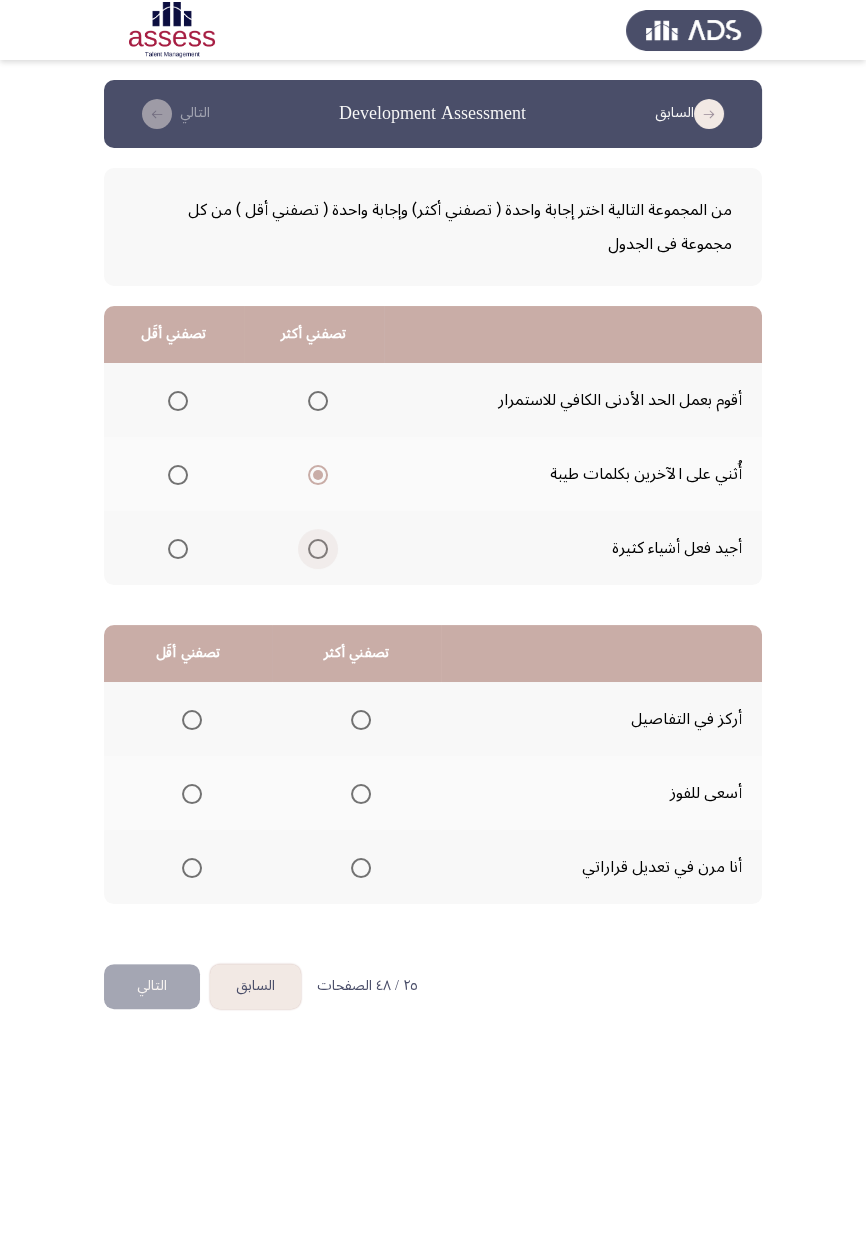 click at bounding box center [318, 549] 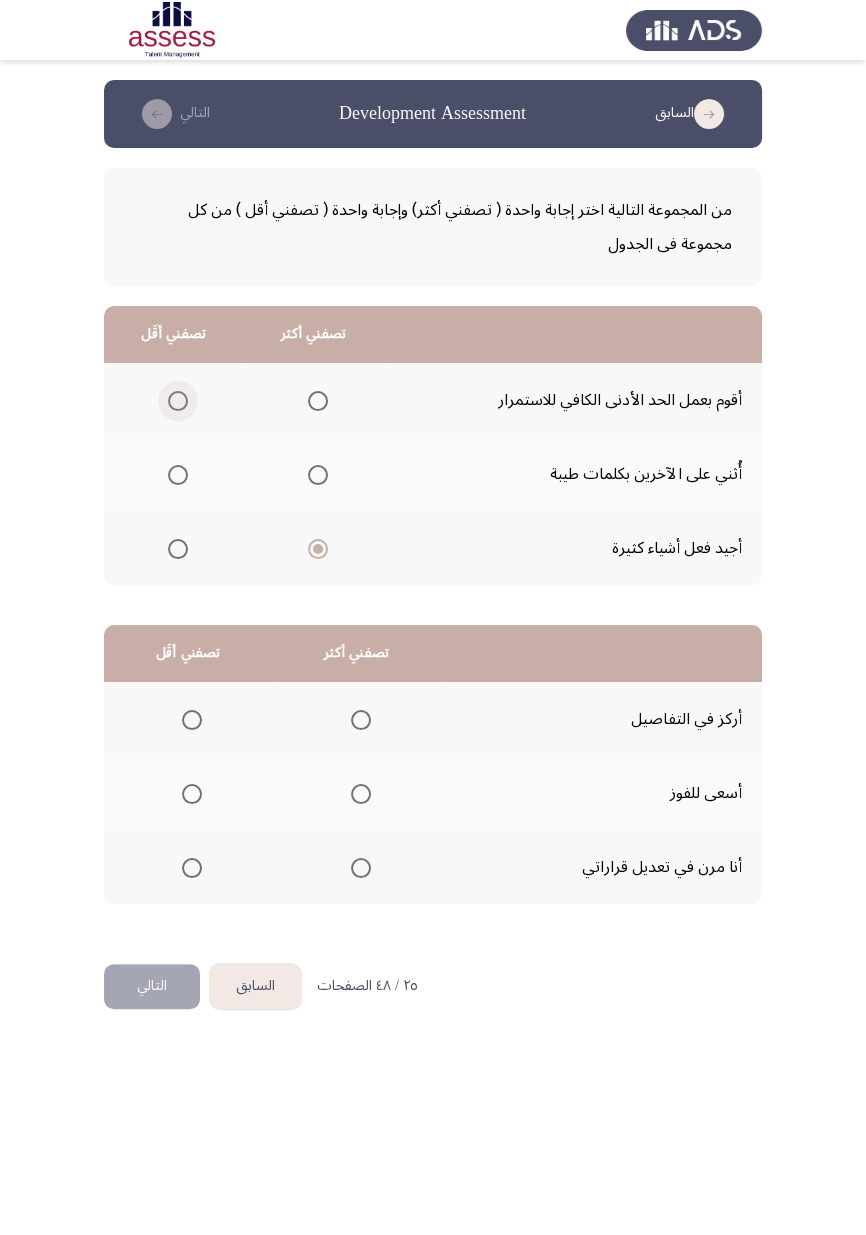 click at bounding box center (178, 401) 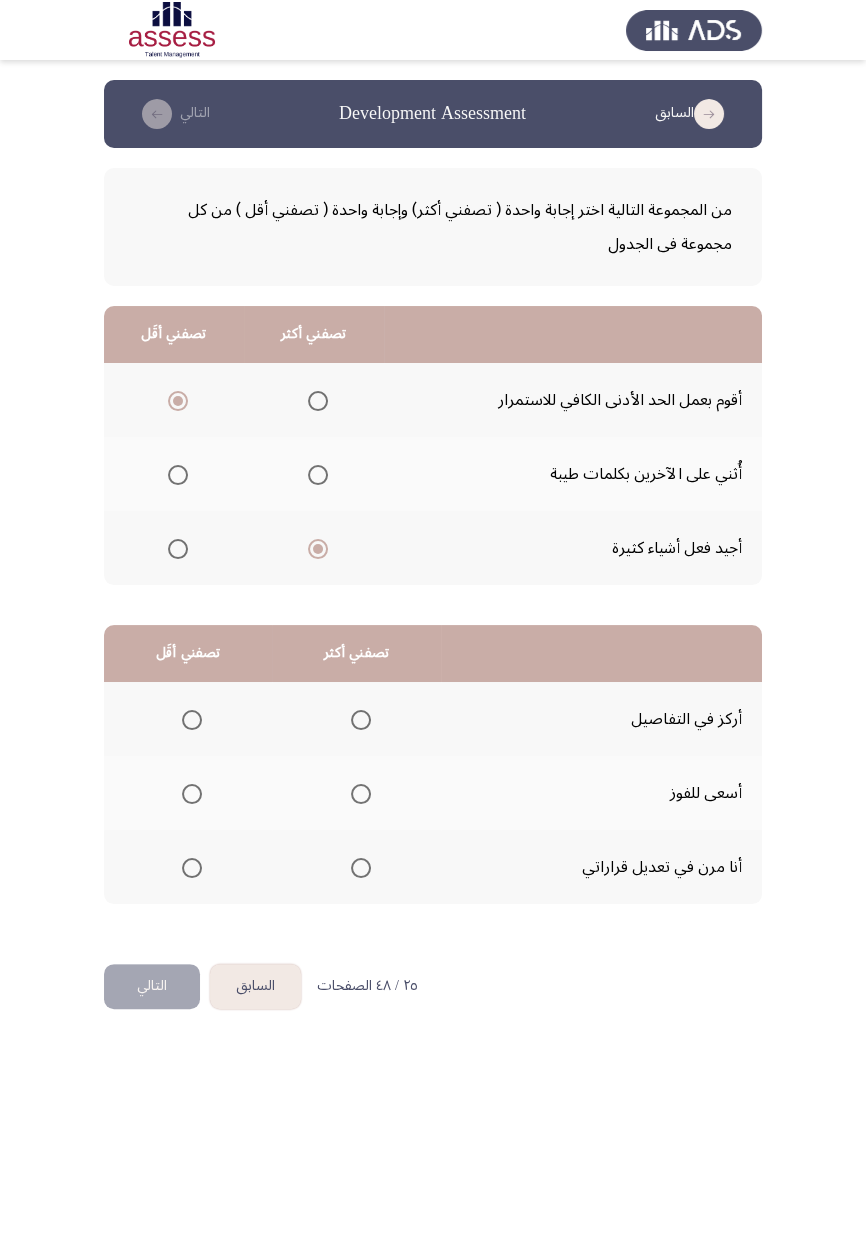 click at bounding box center (361, 720) 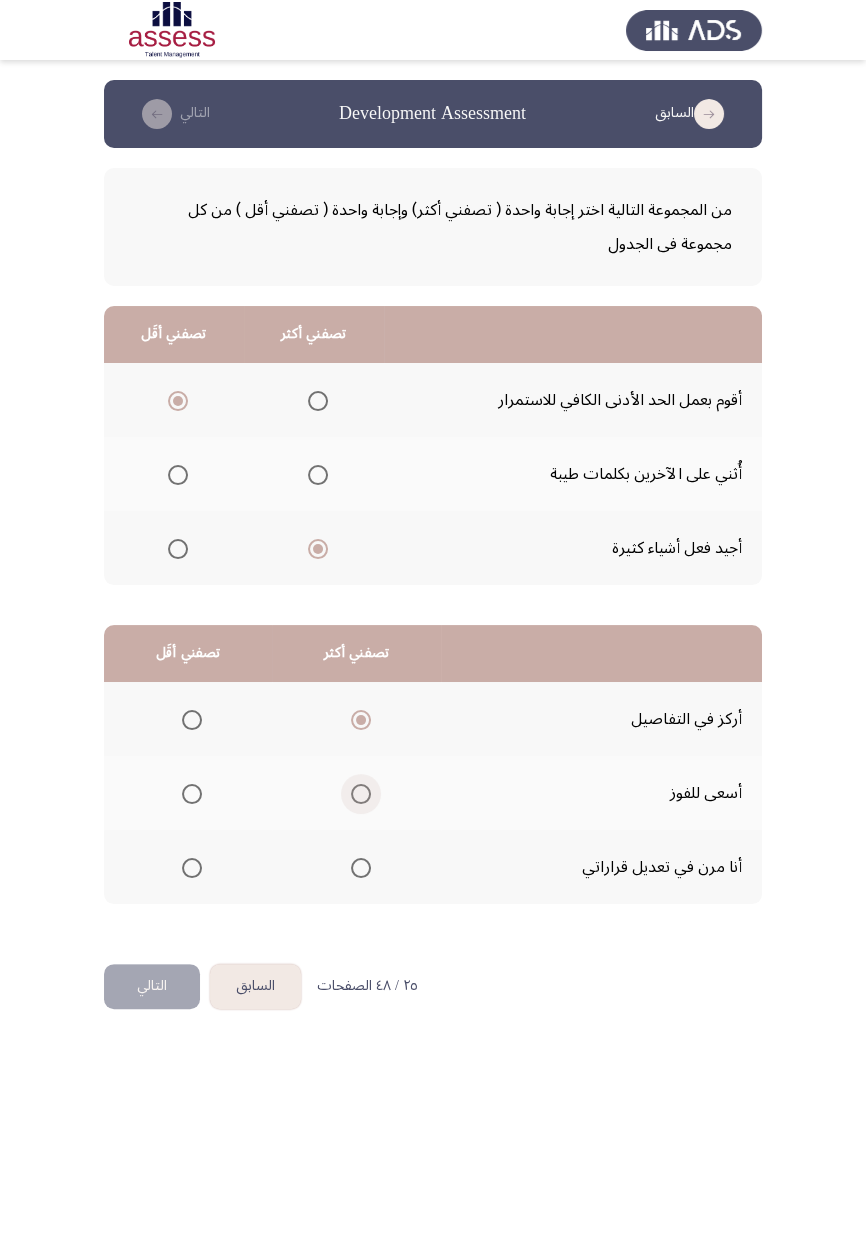click at bounding box center [361, 794] 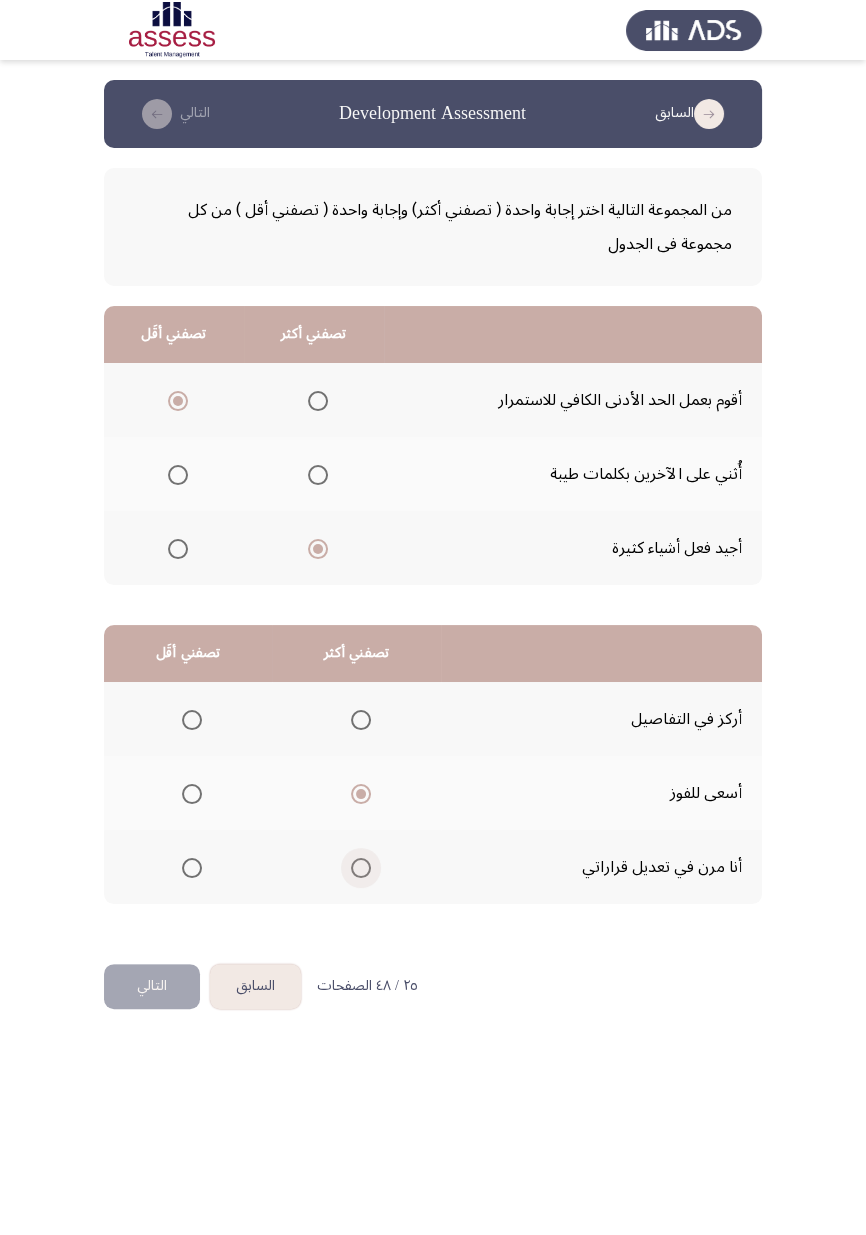 click at bounding box center (361, 868) 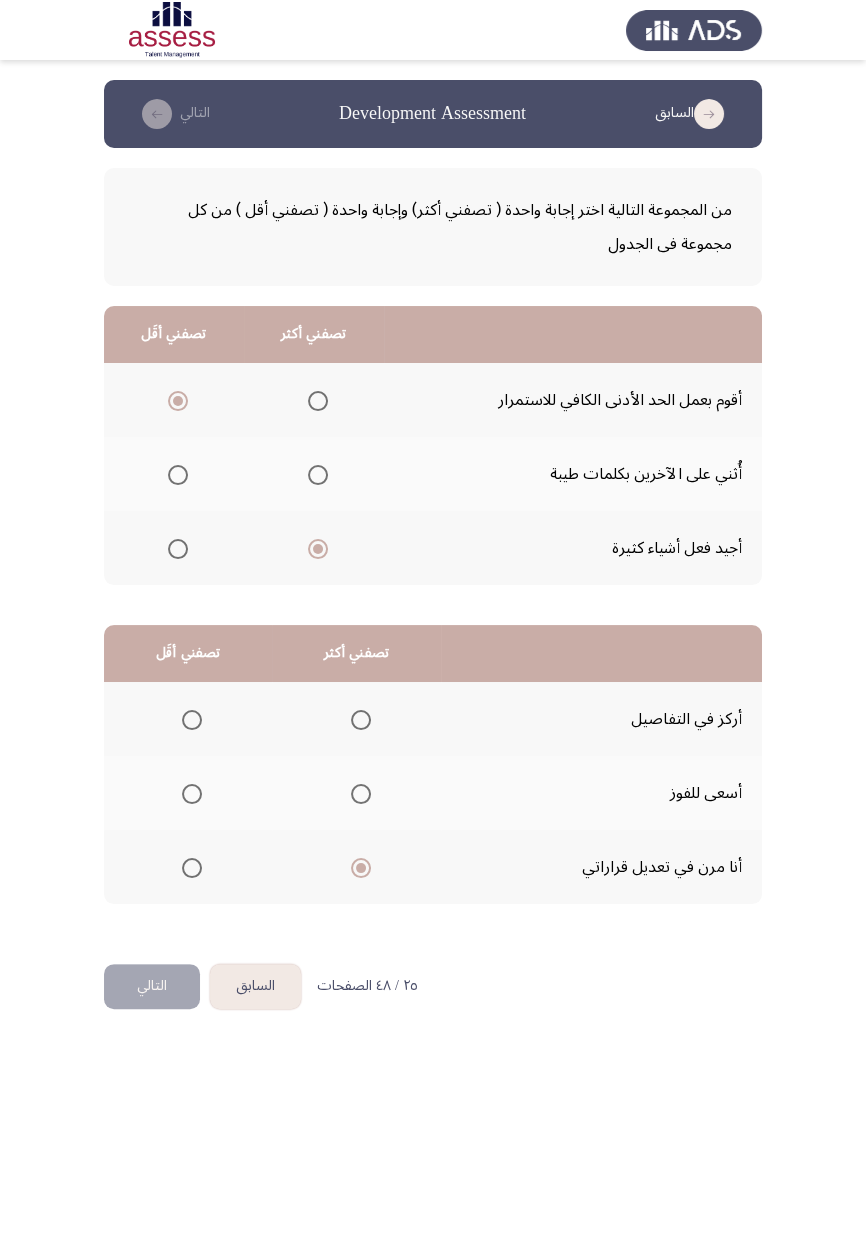 click at bounding box center (192, 720) 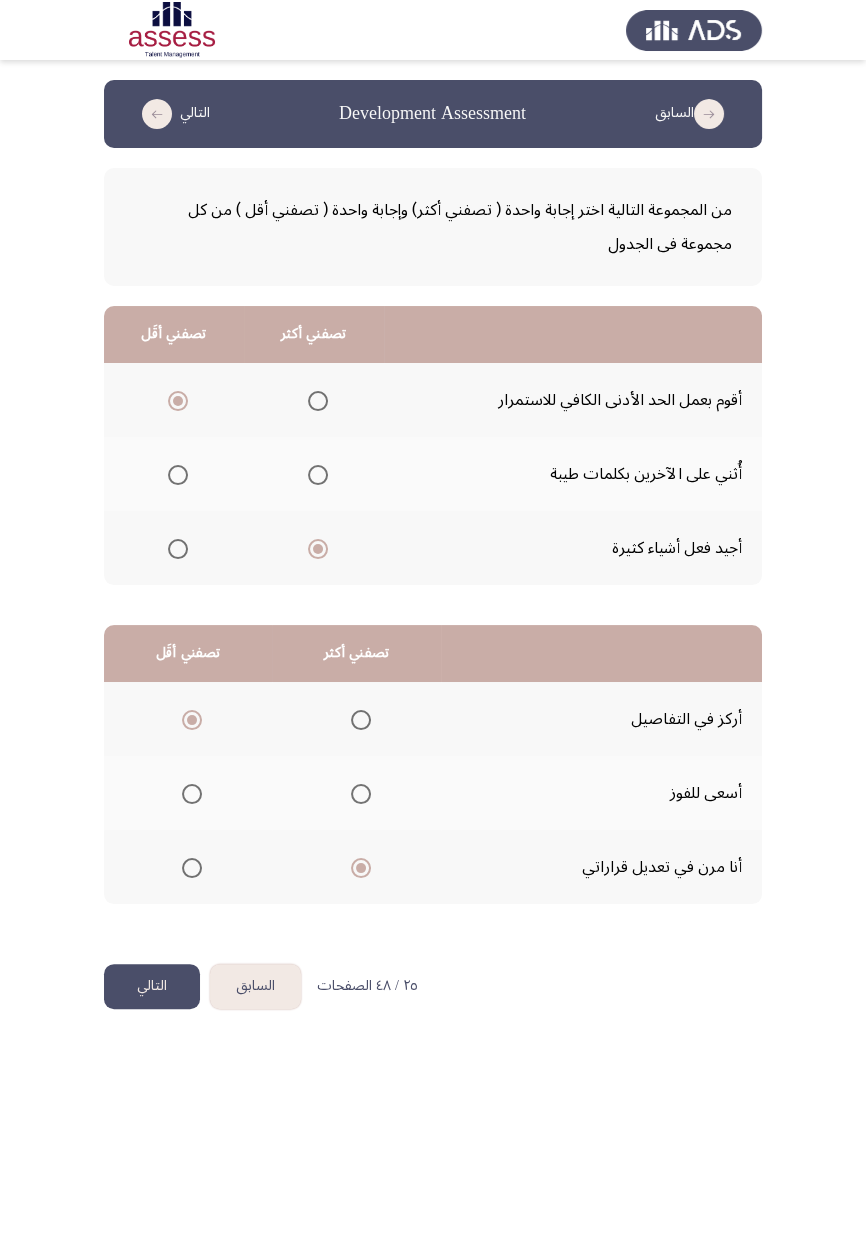 click on "التالي" 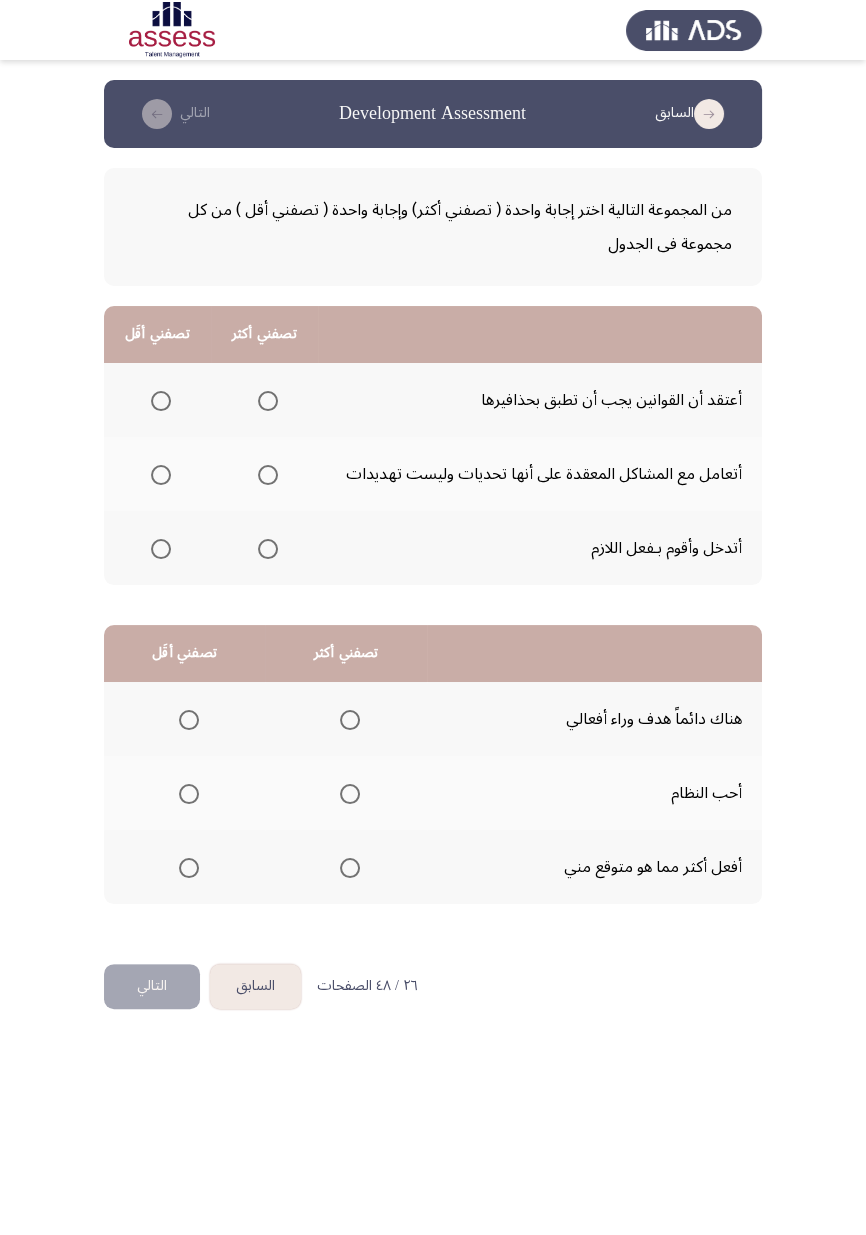 click 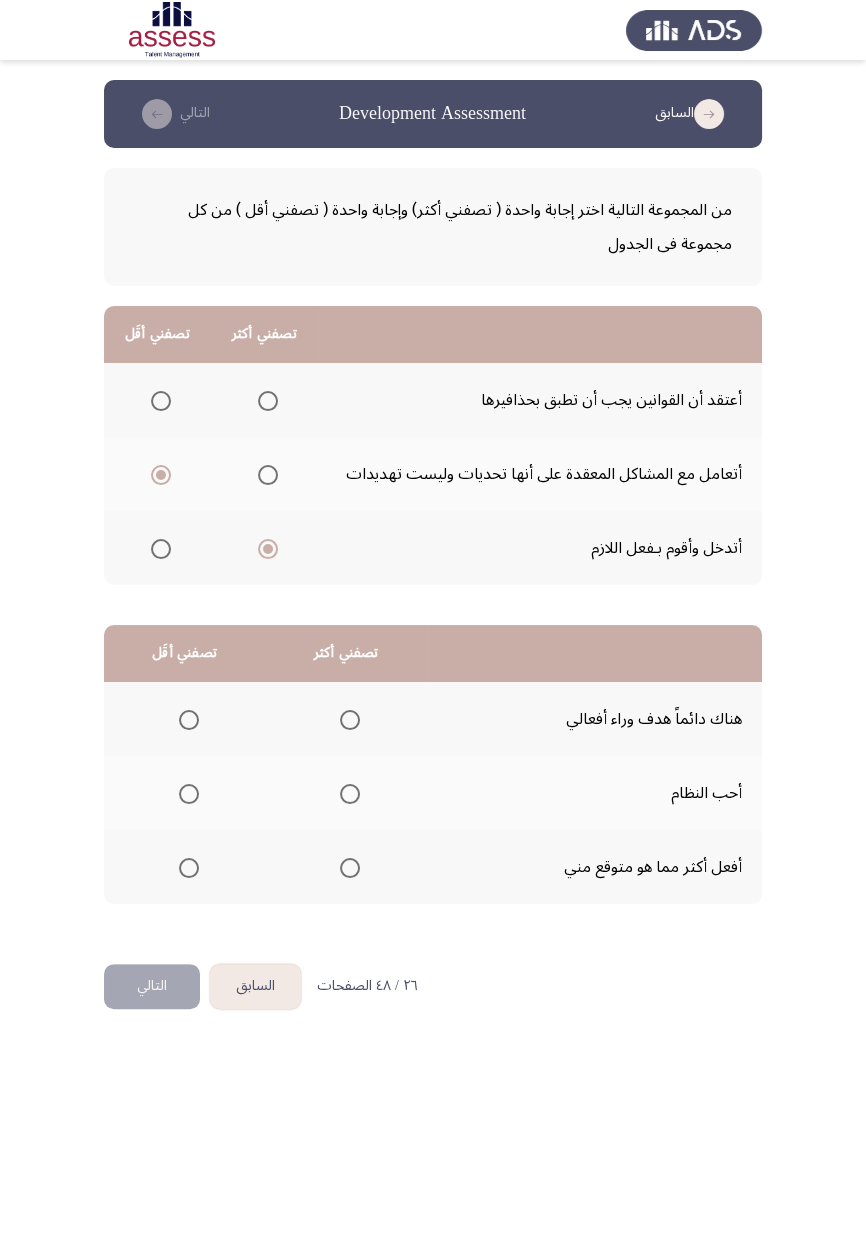 click at bounding box center [350, 794] 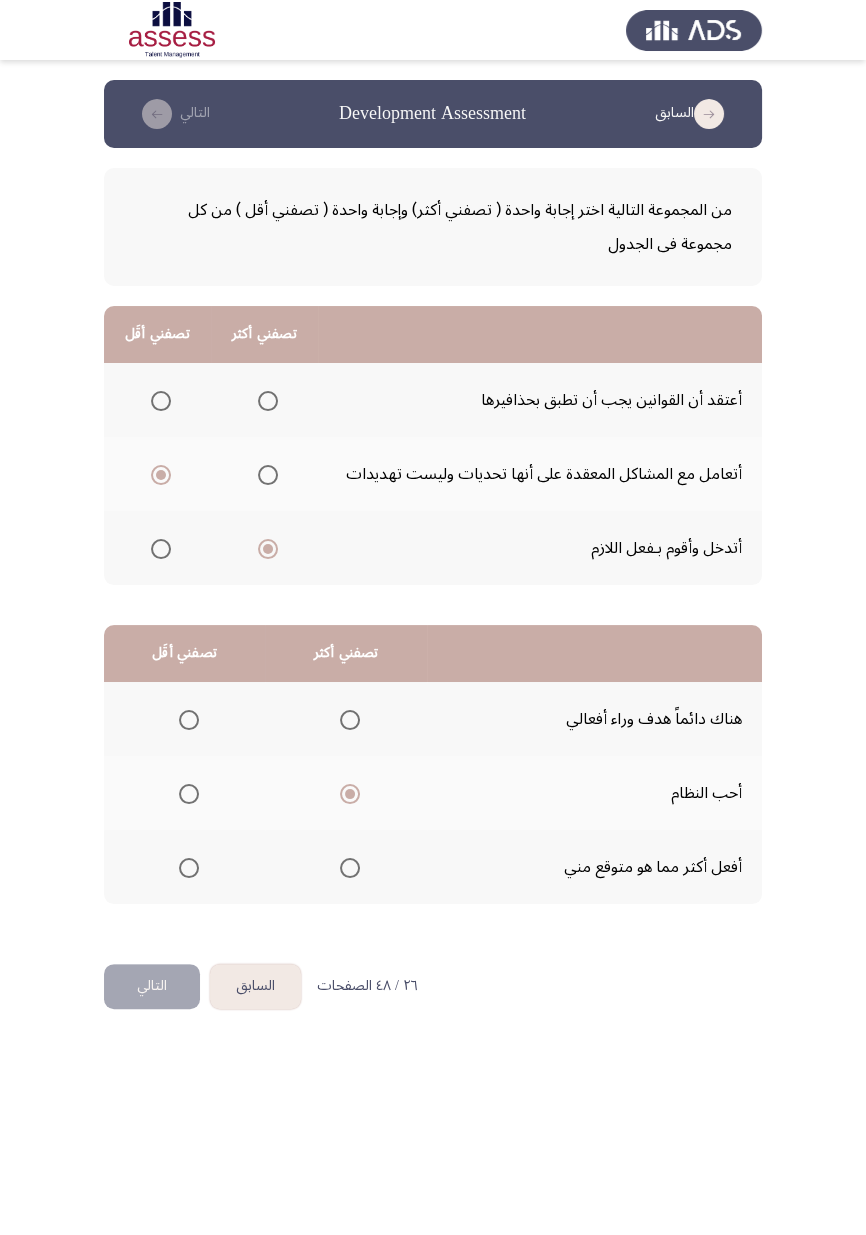 click at bounding box center (189, 720) 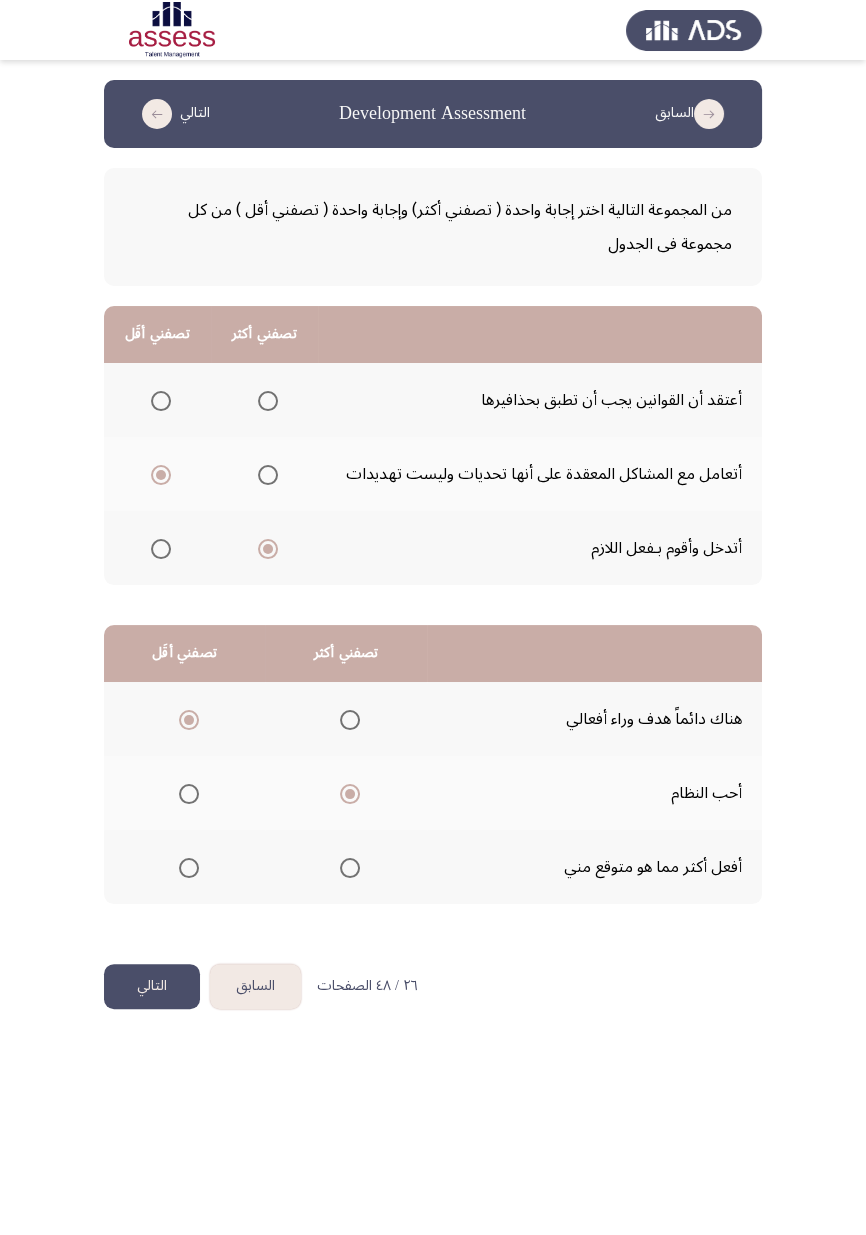 click on "التالي" 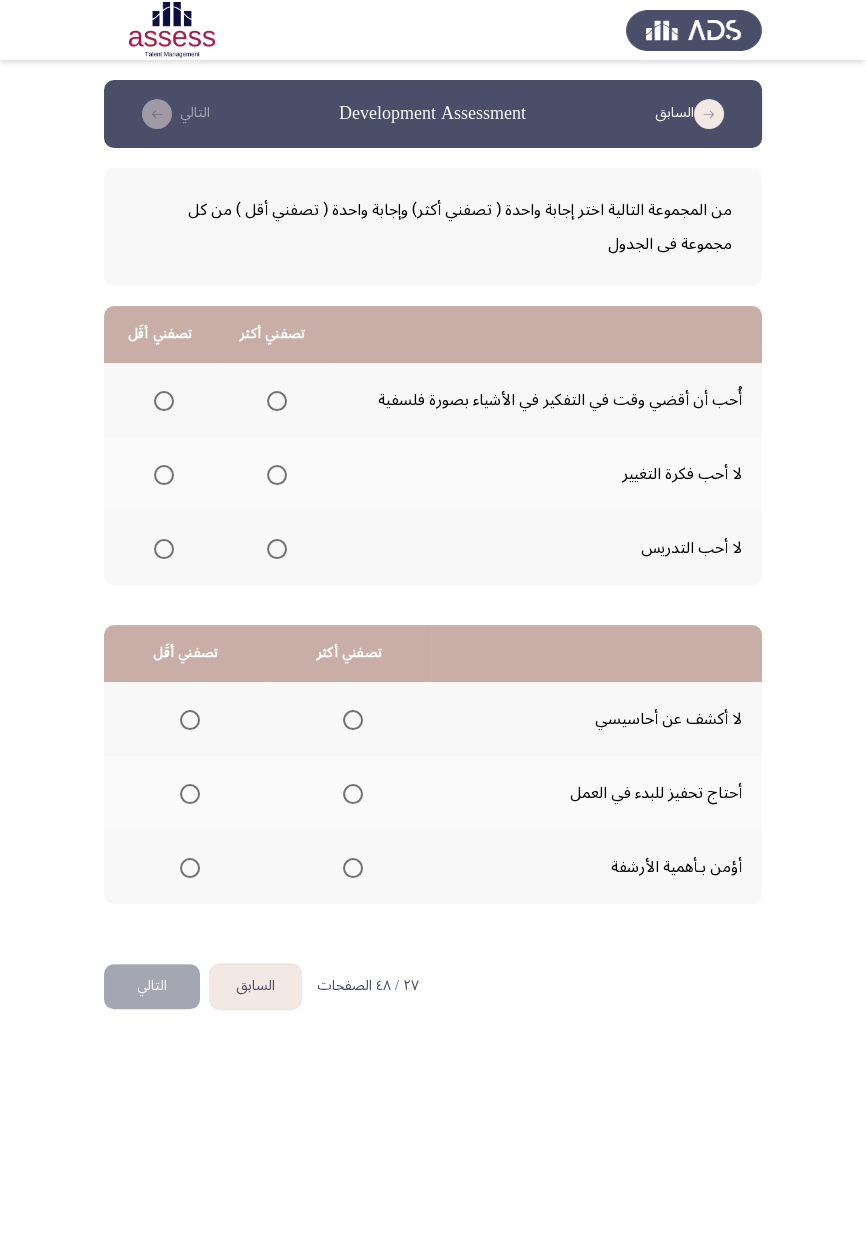 click at bounding box center (164, 475) 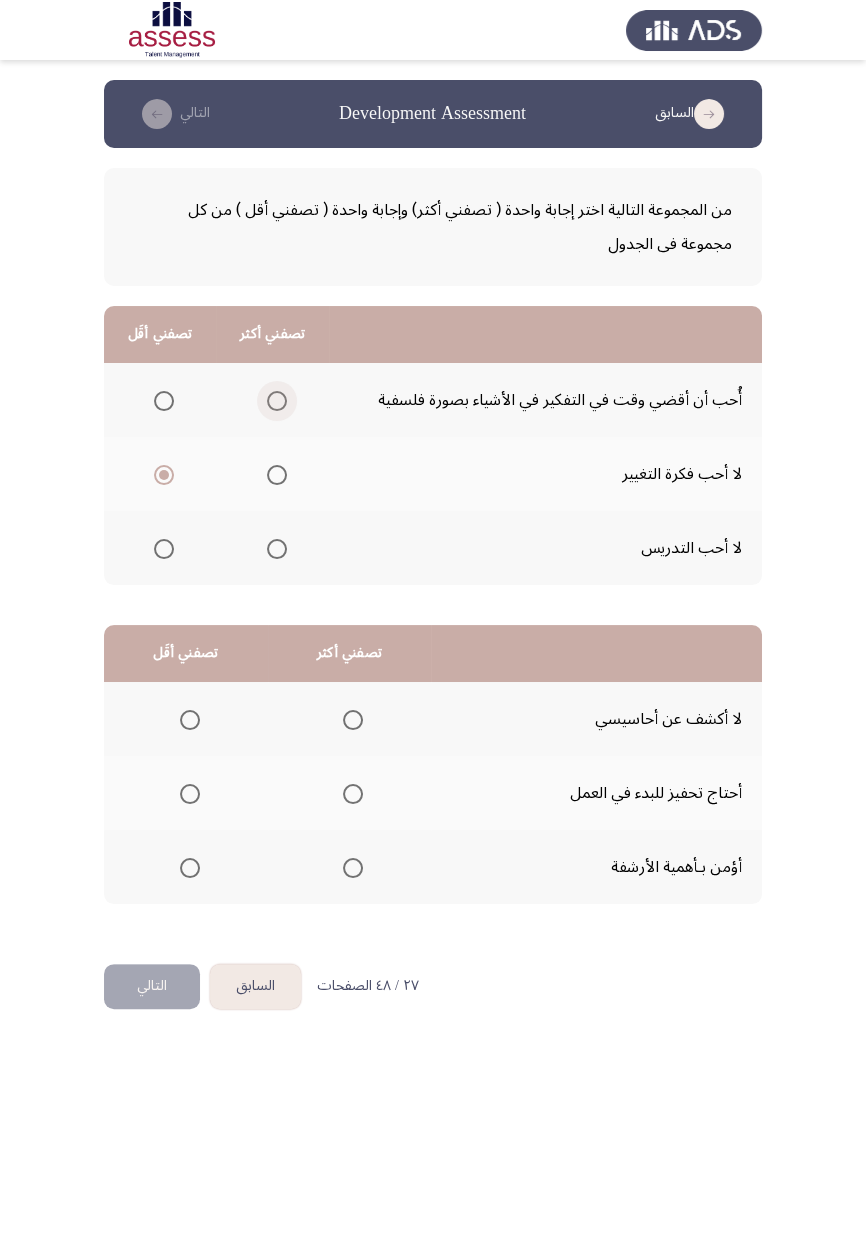 click at bounding box center [277, 401] 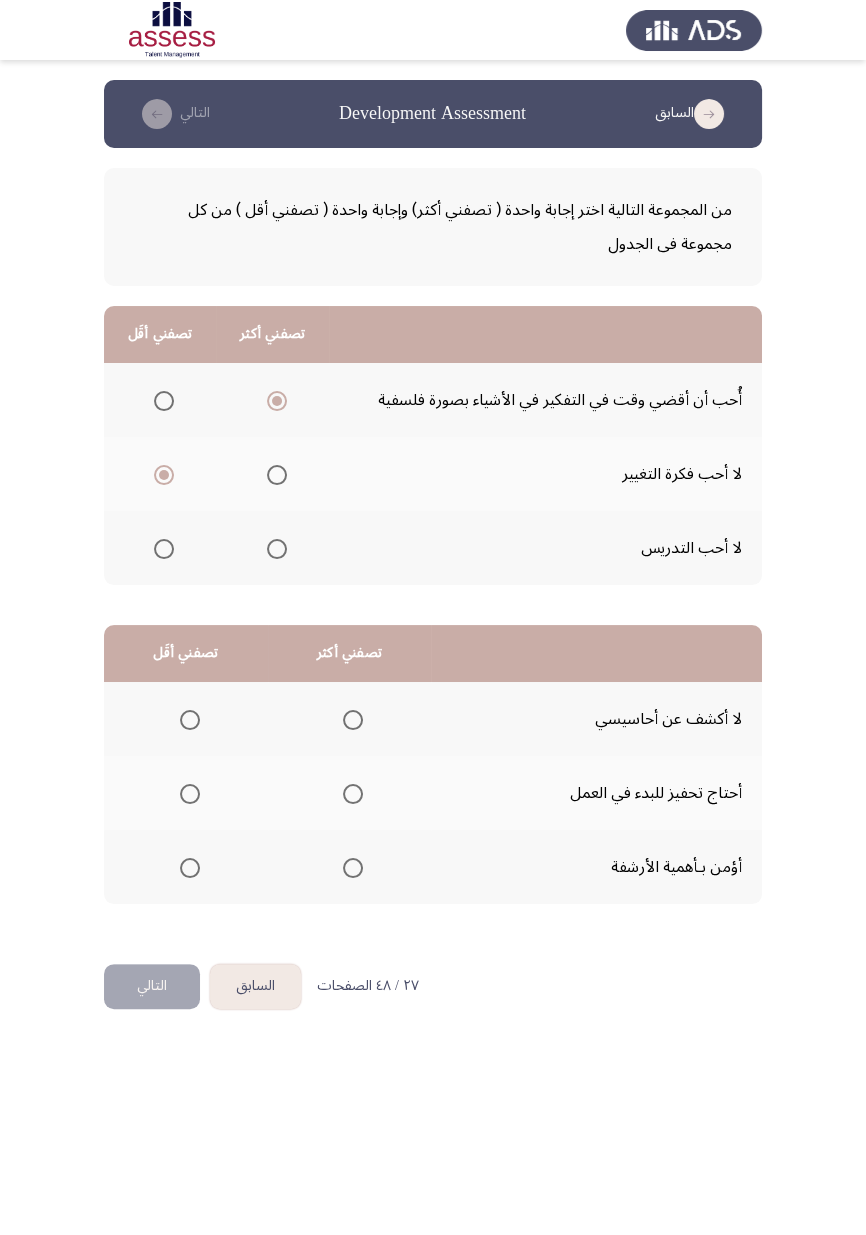 click at bounding box center (190, 794) 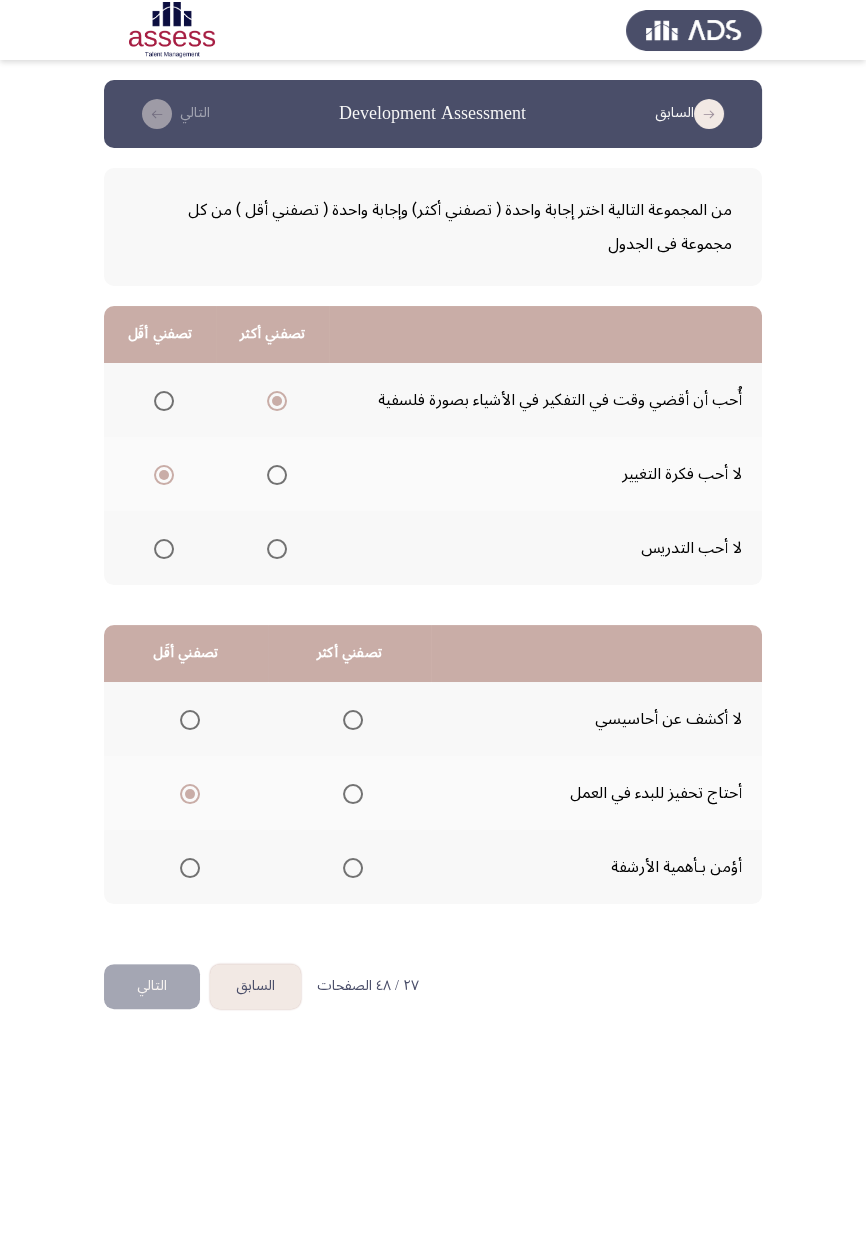 click at bounding box center [353, 720] 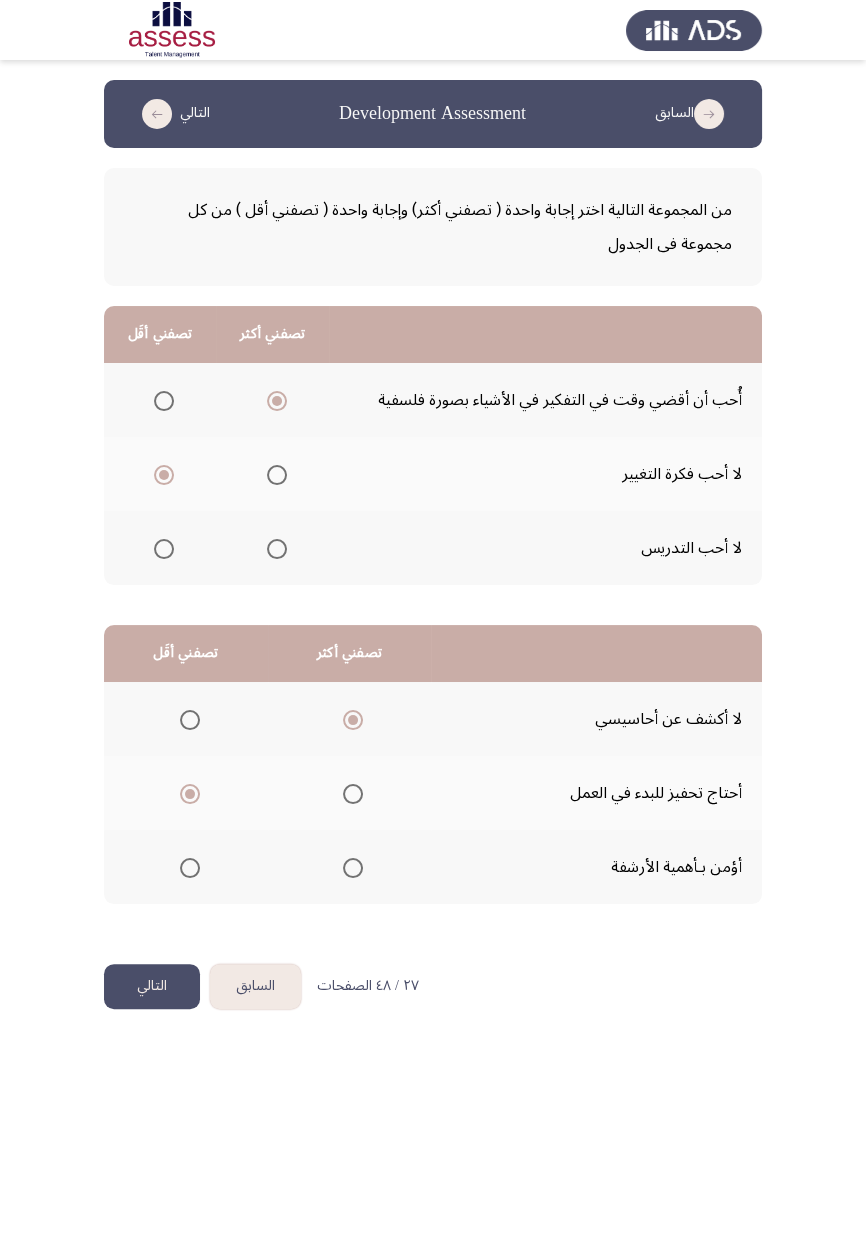 click on "التالي" 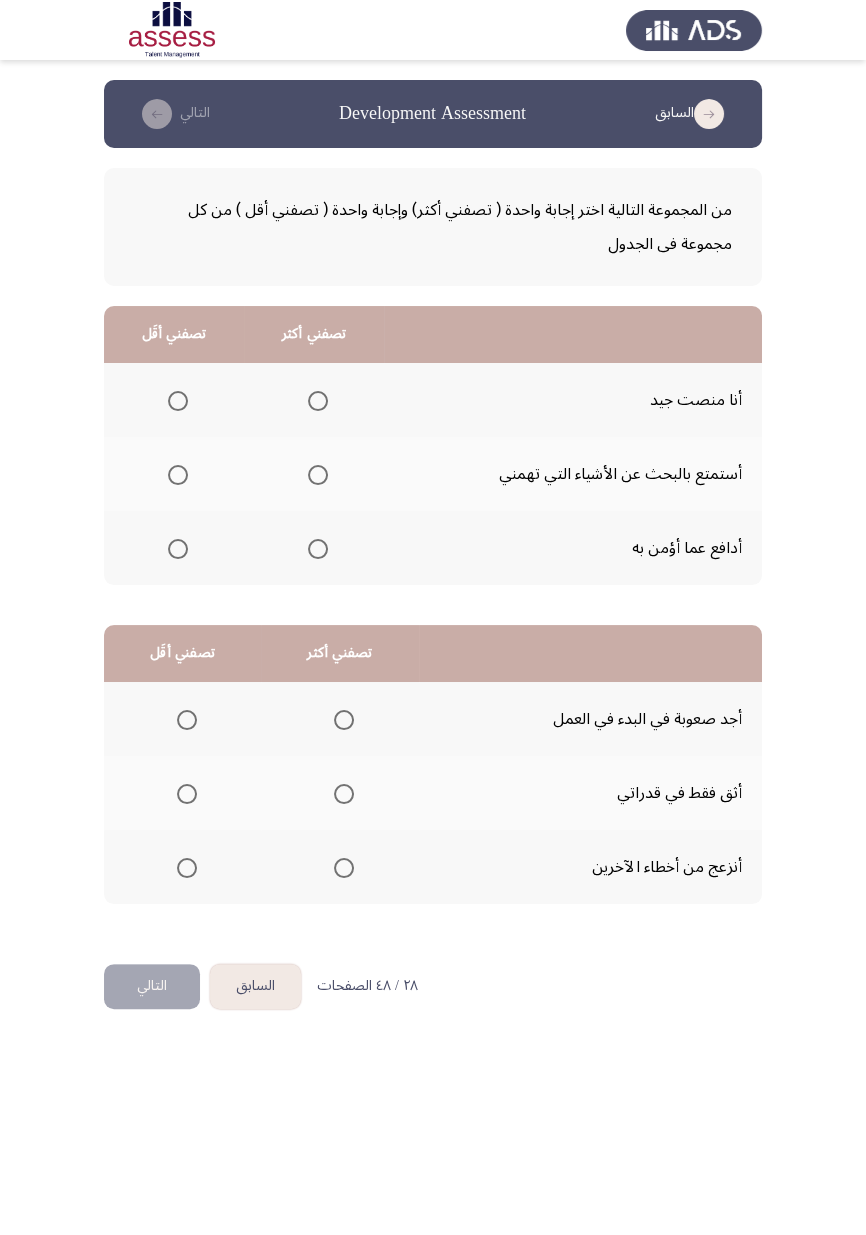 click 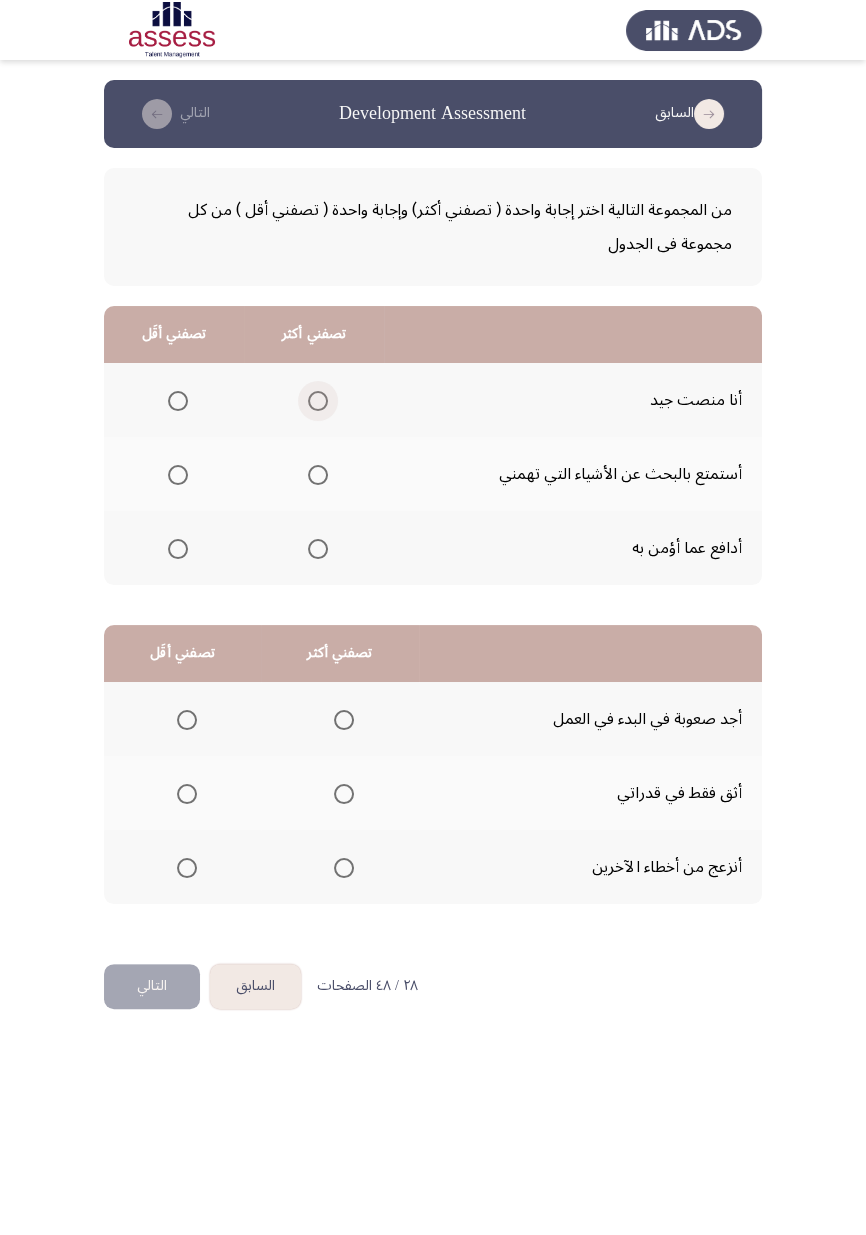 click at bounding box center [318, 401] 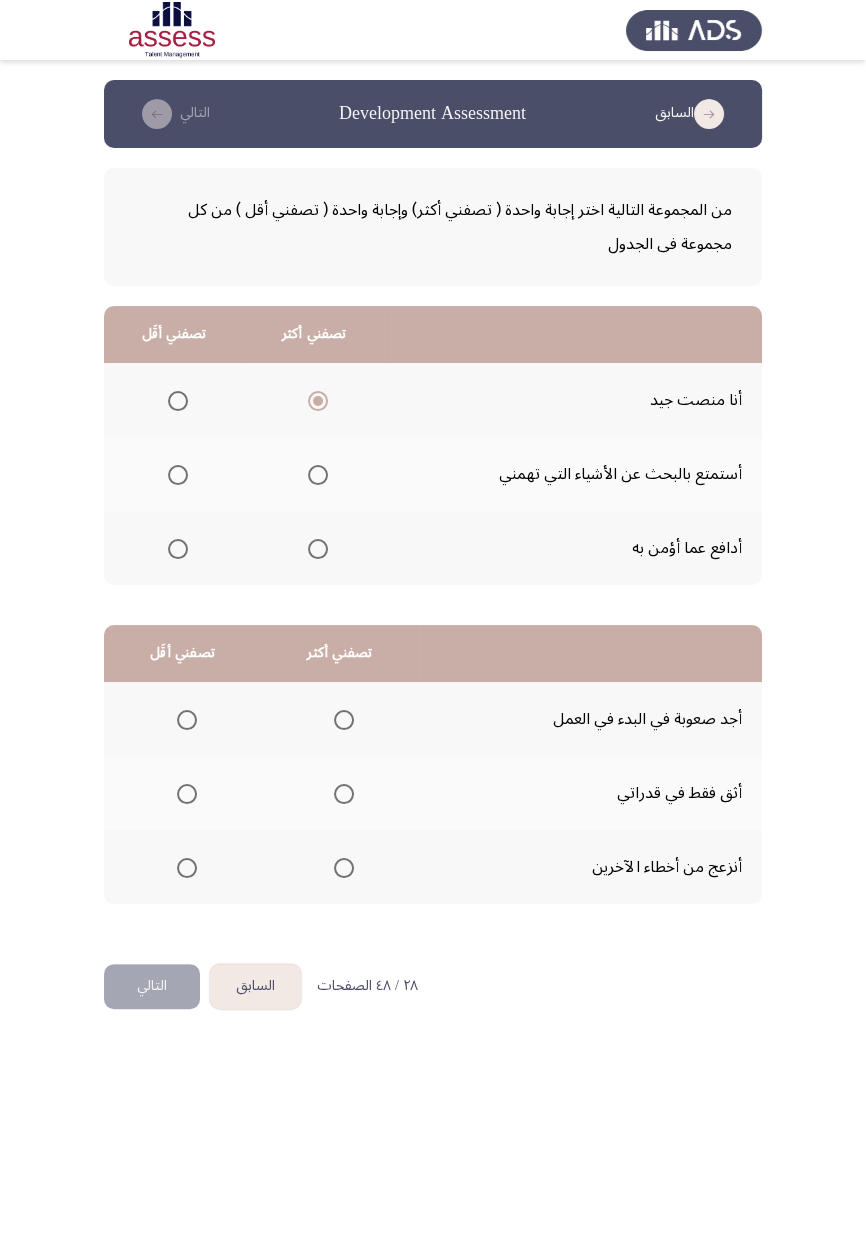 click at bounding box center [178, 549] 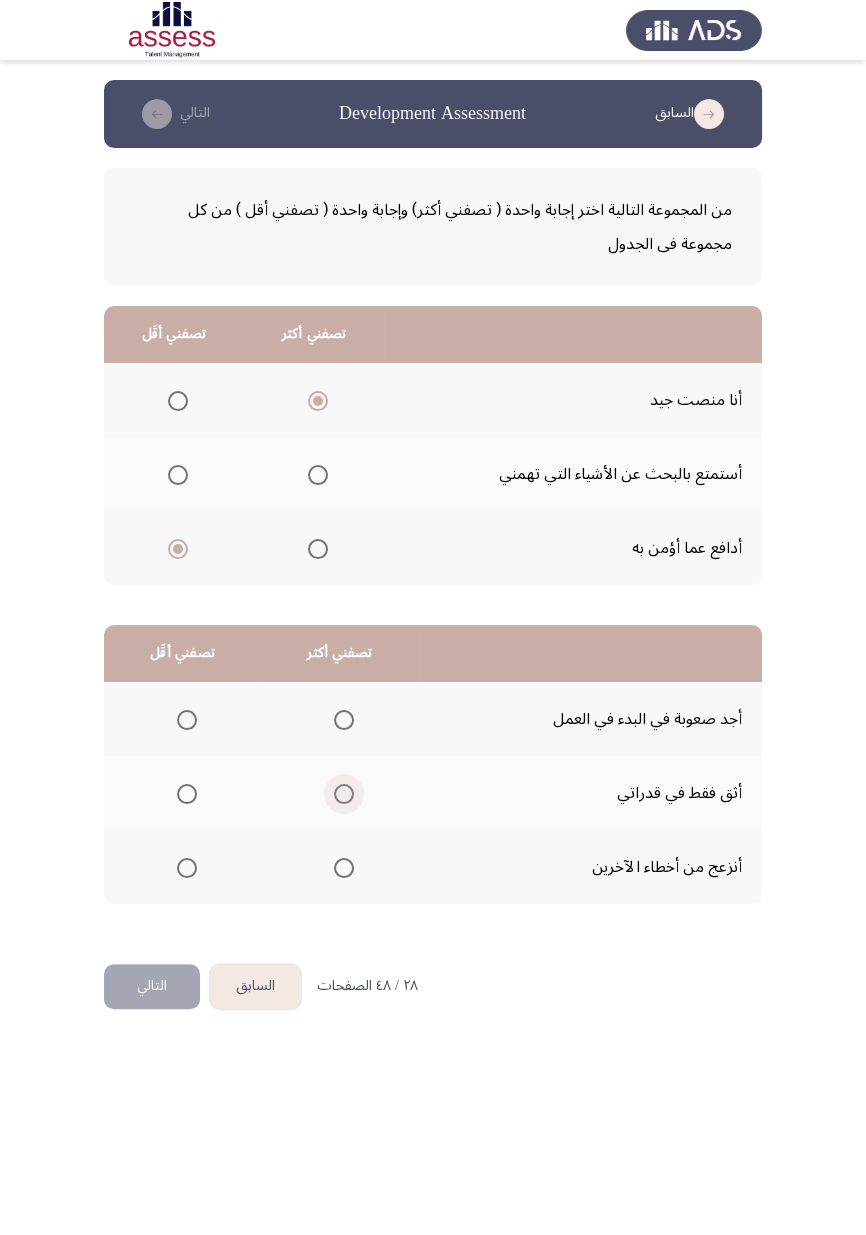 click at bounding box center (344, 794) 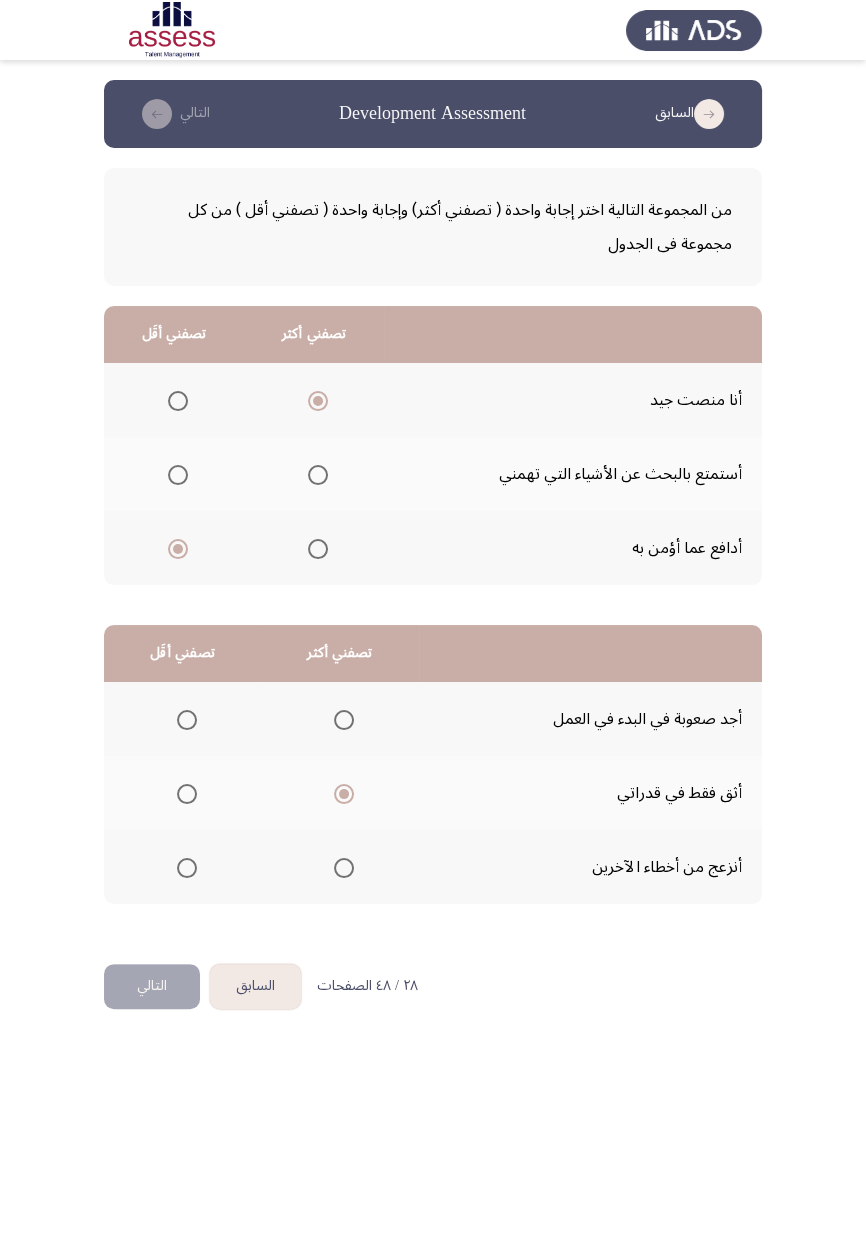 click 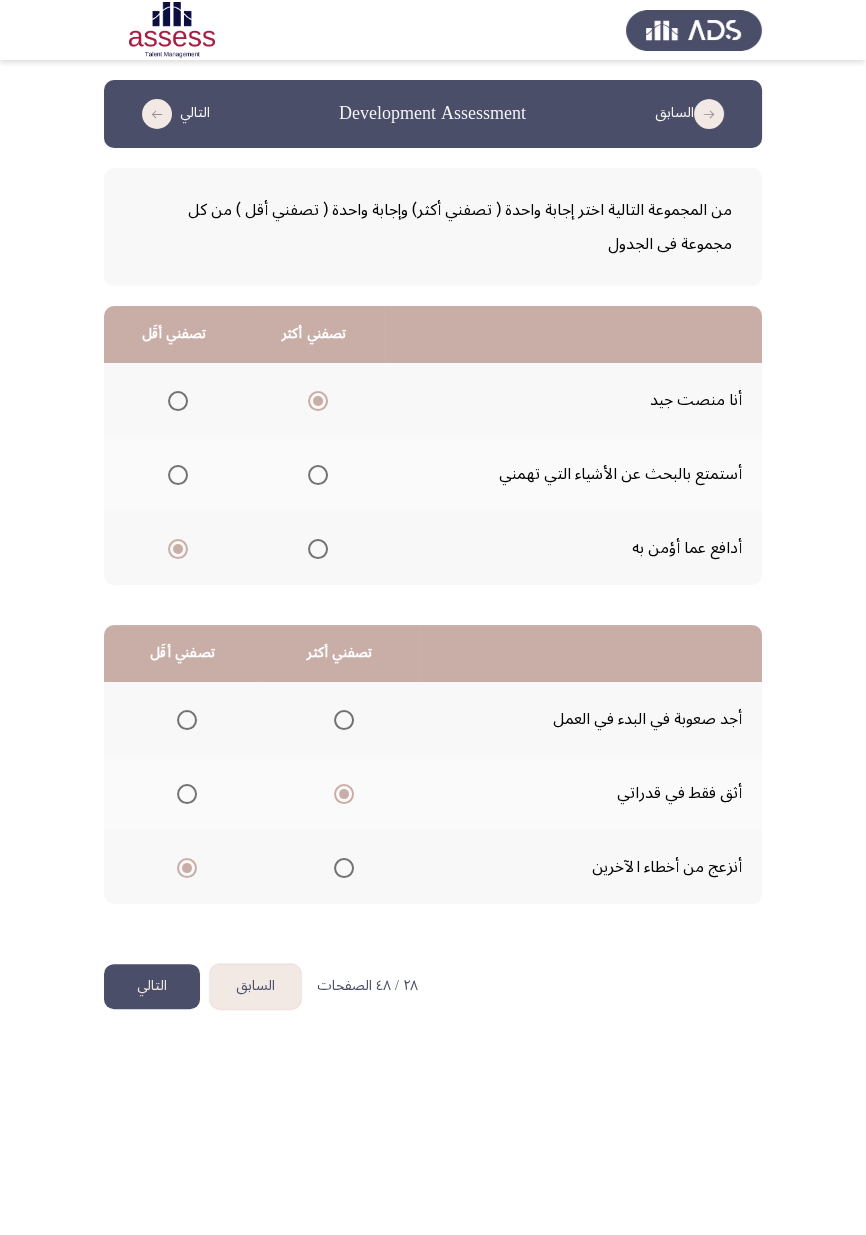 click on "التالي" 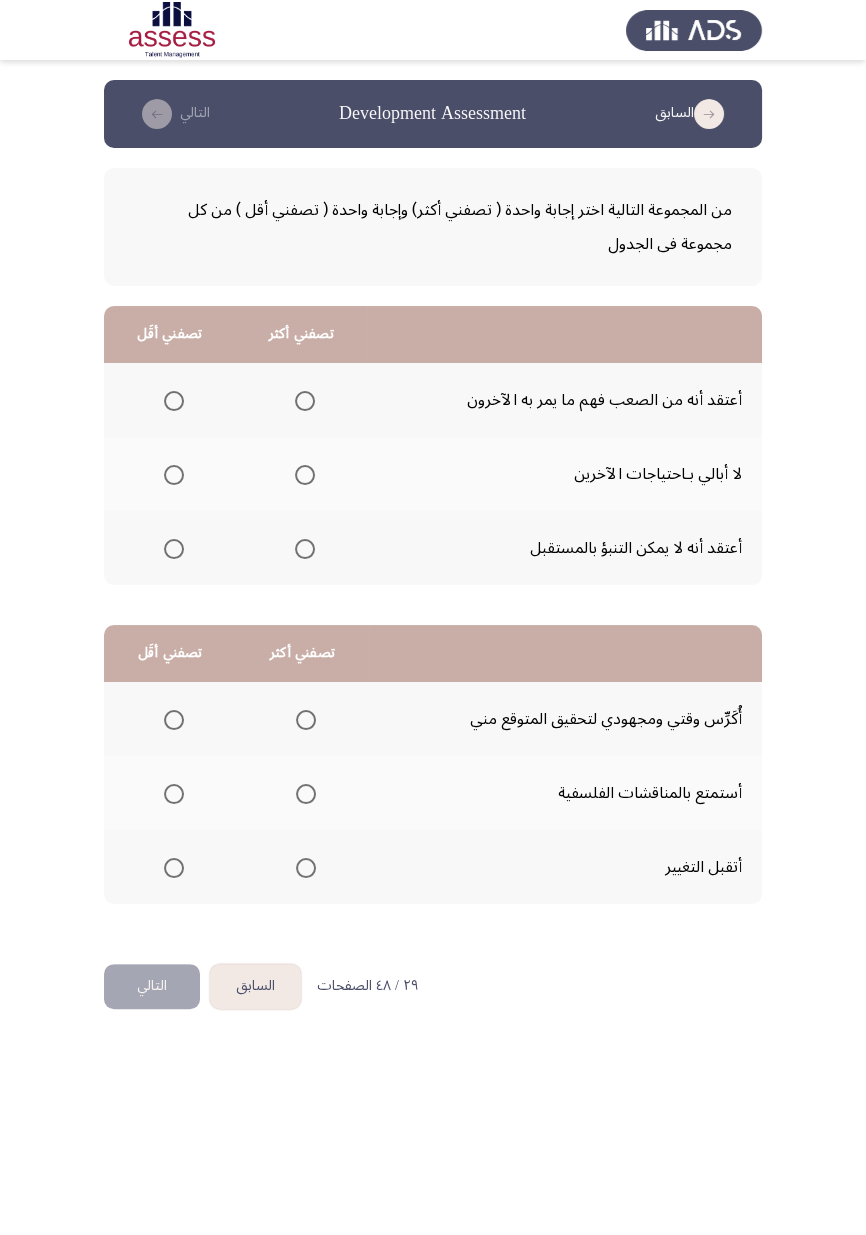 click at bounding box center [174, 549] 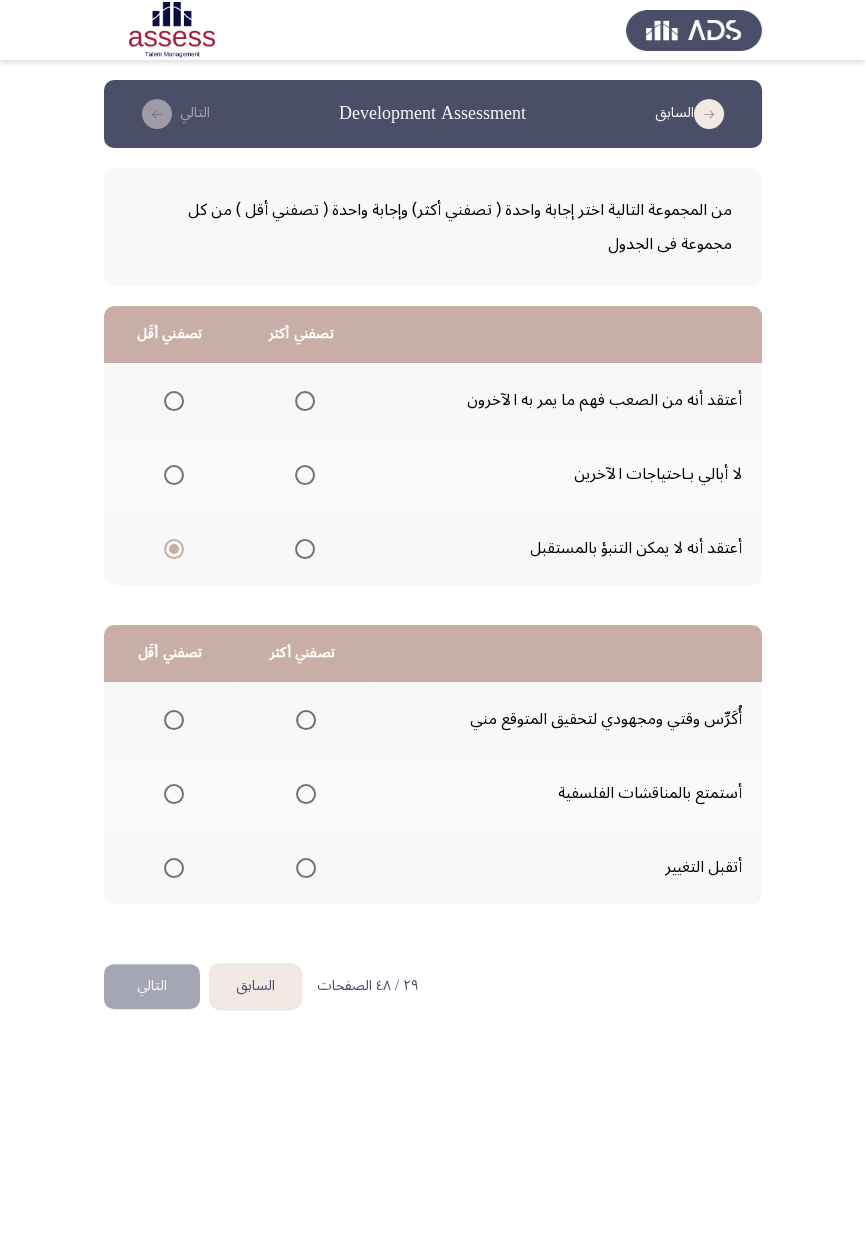 click at bounding box center [174, 401] 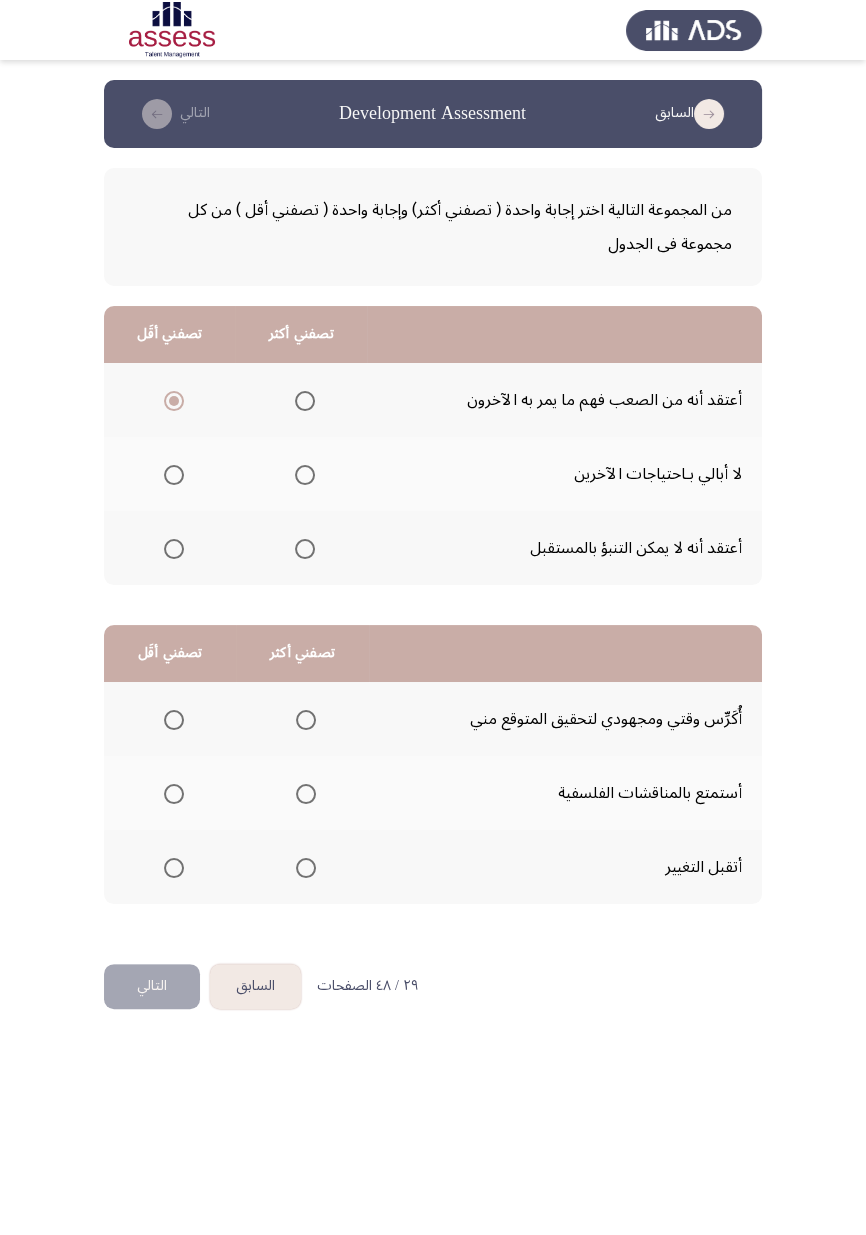 click at bounding box center [305, 549] 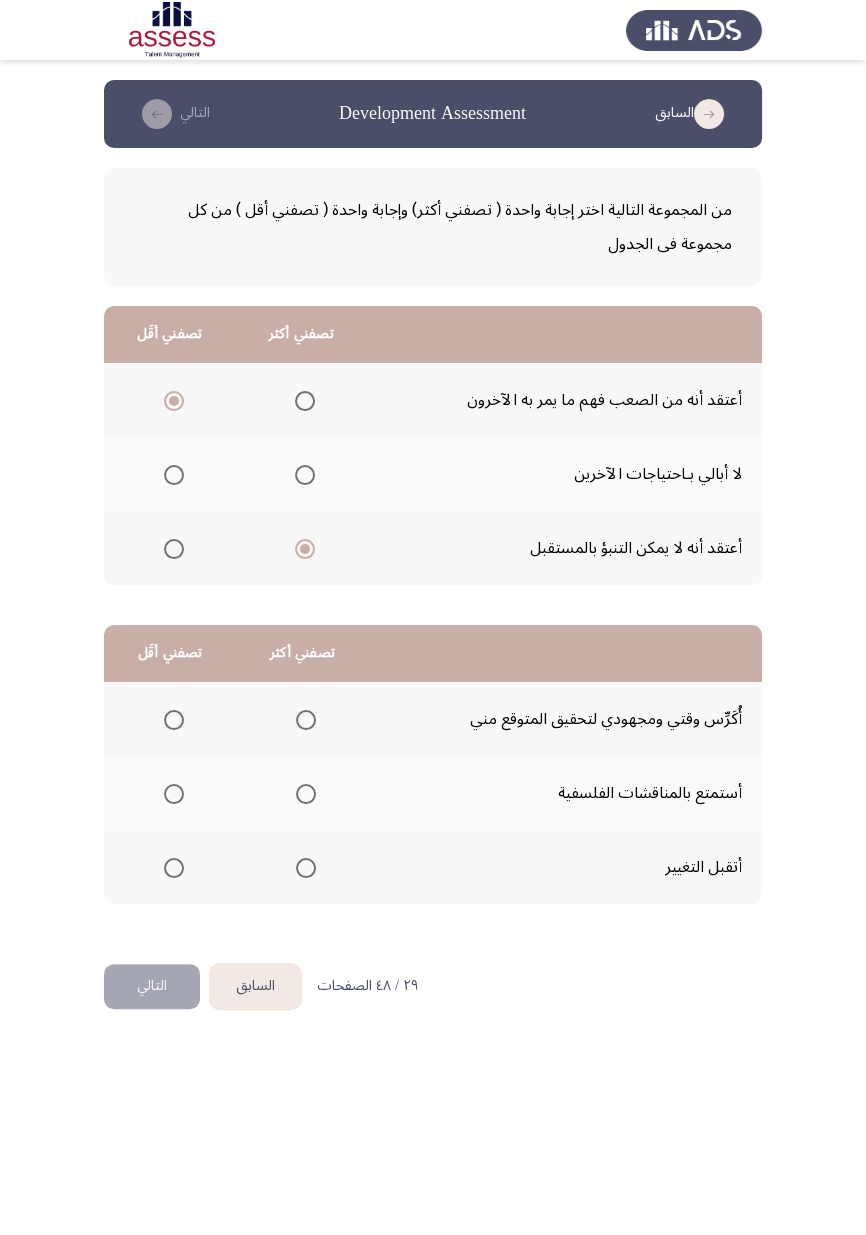click at bounding box center (306, 720) 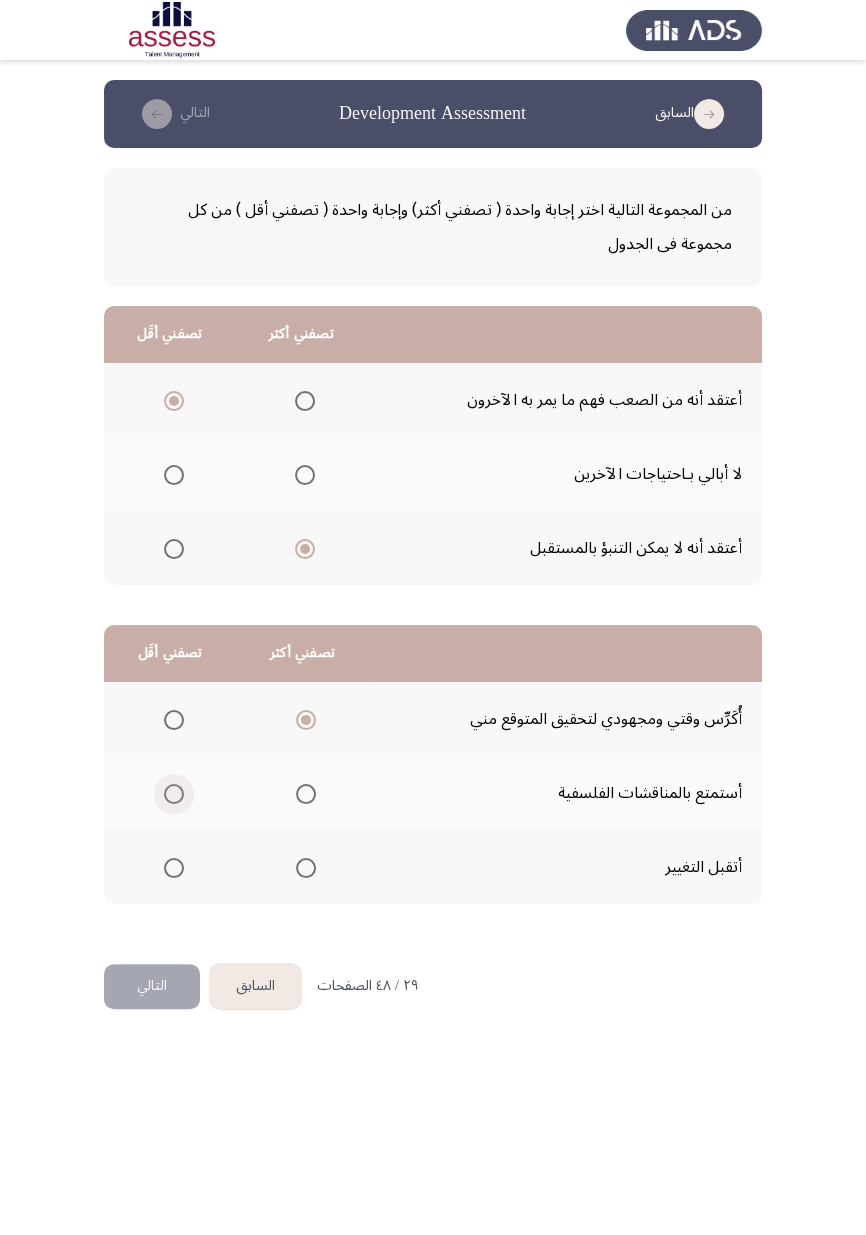 click at bounding box center (174, 794) 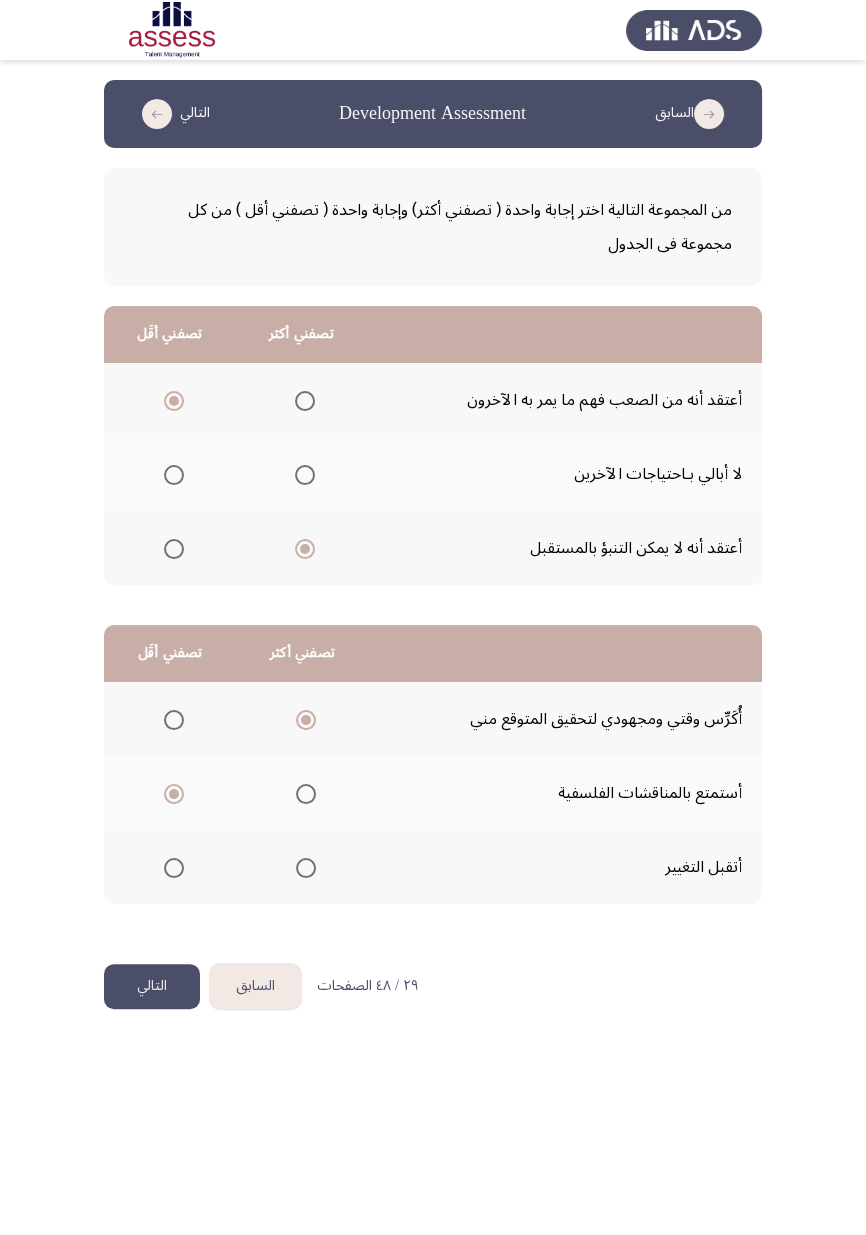 click on "التالي" 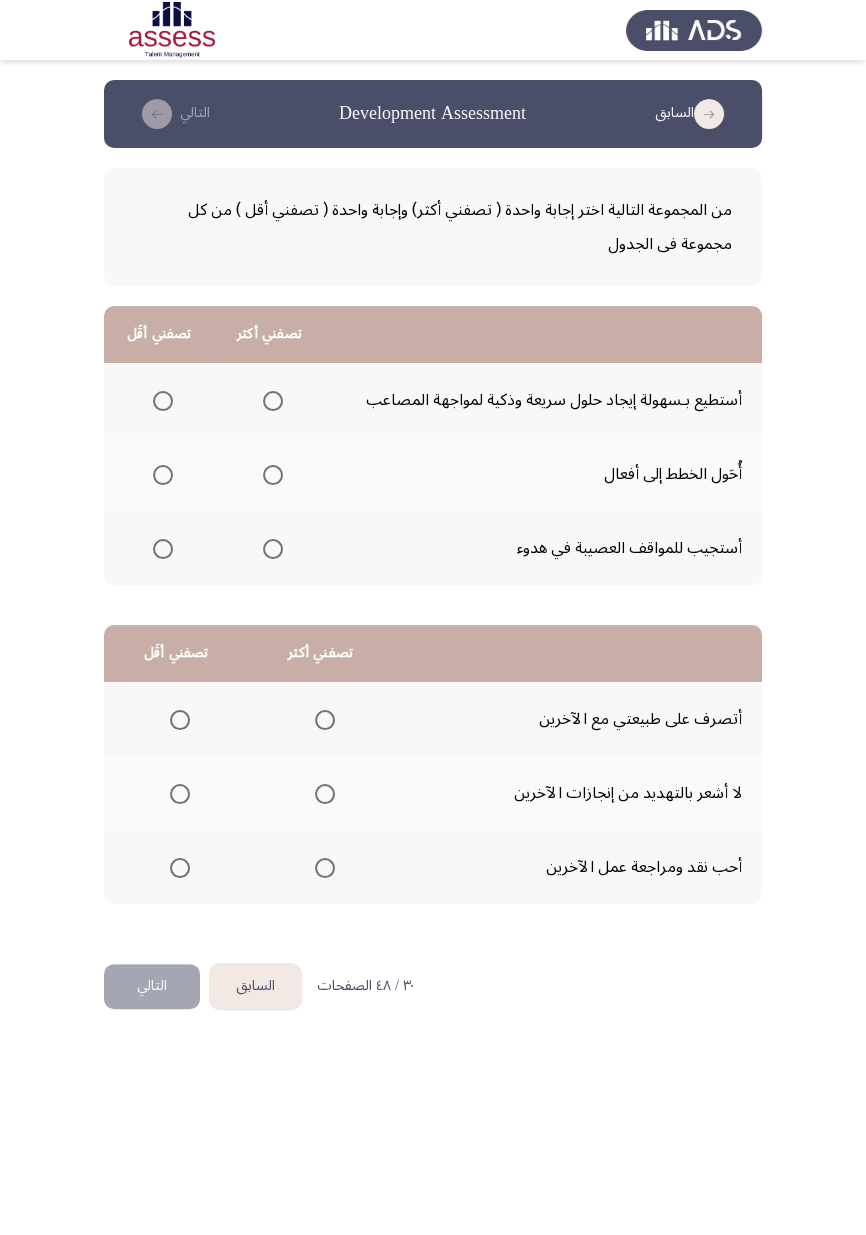 click at bounding box center [273, 401] 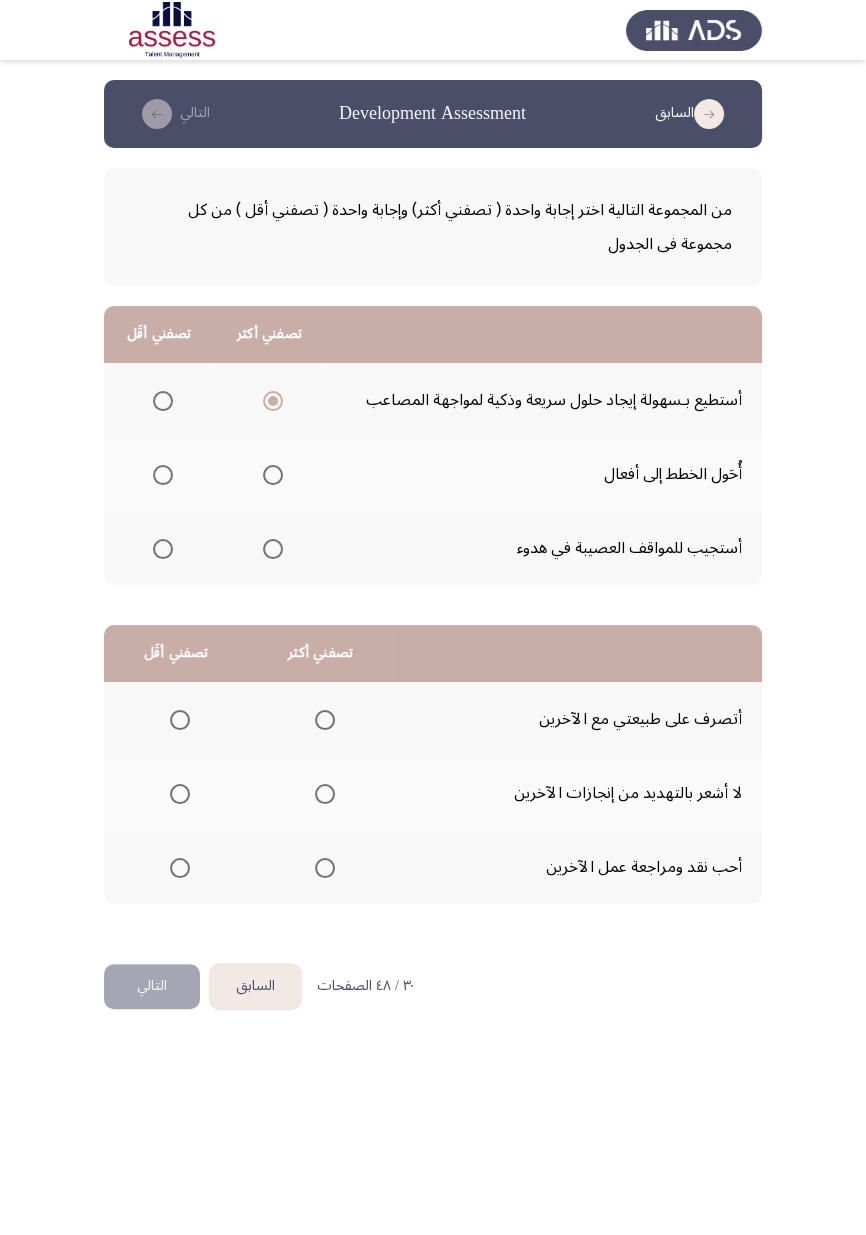 click at bounding box center (163, 549) 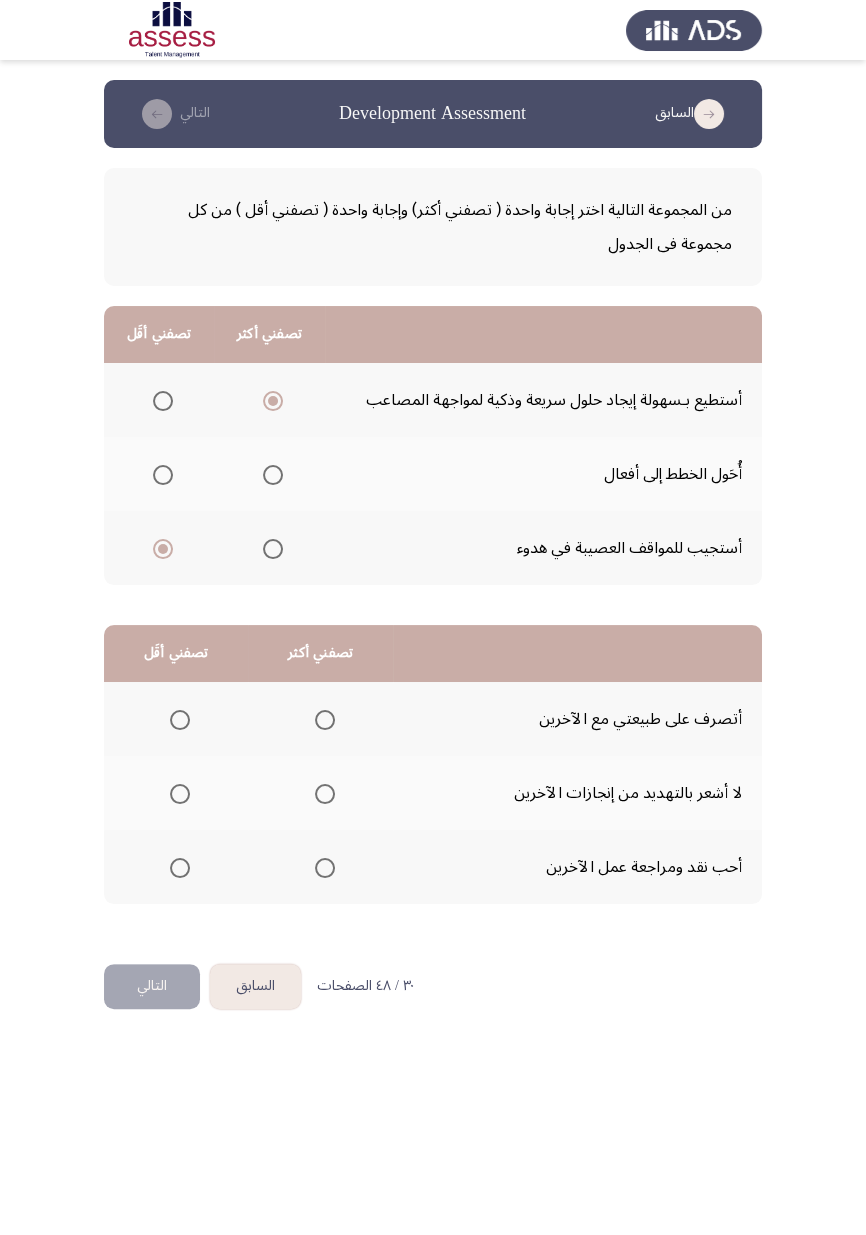 click at bounding box center (180, 794) 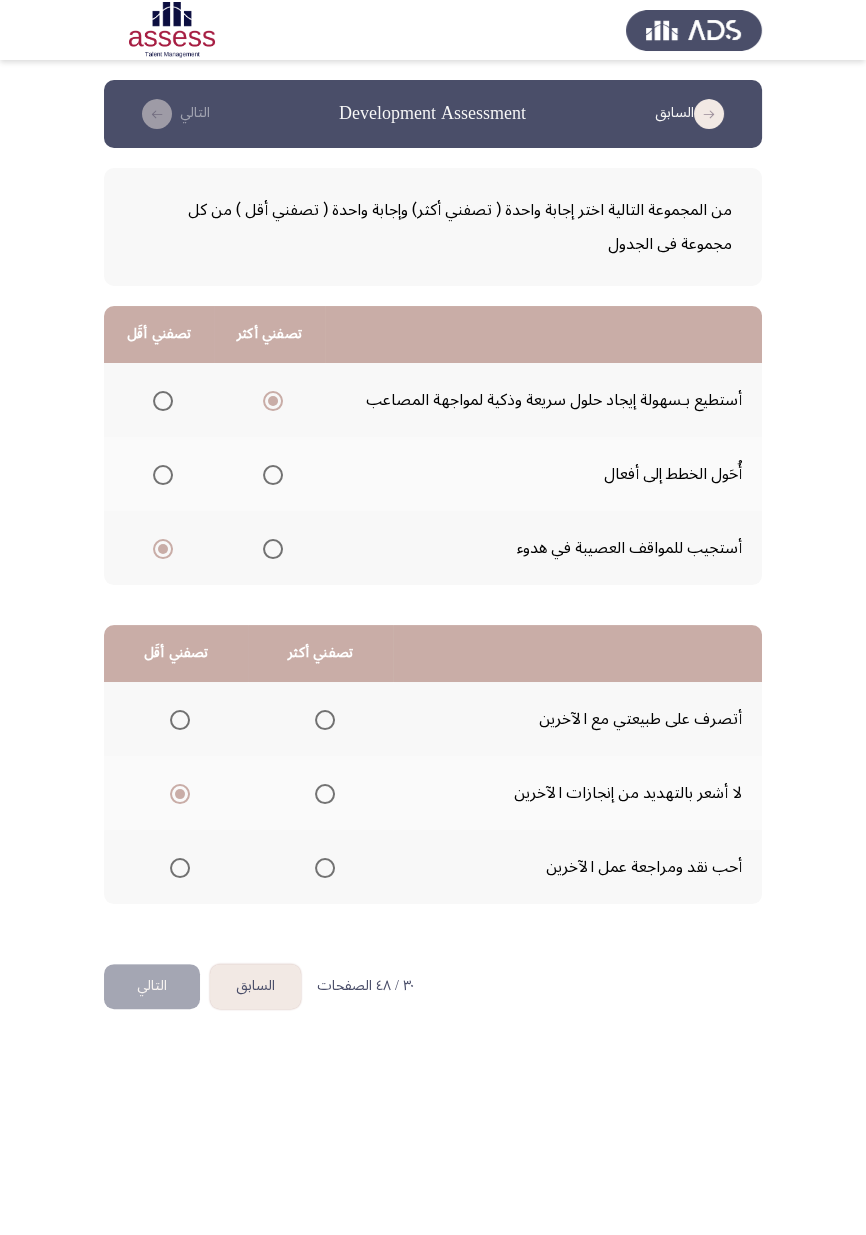click 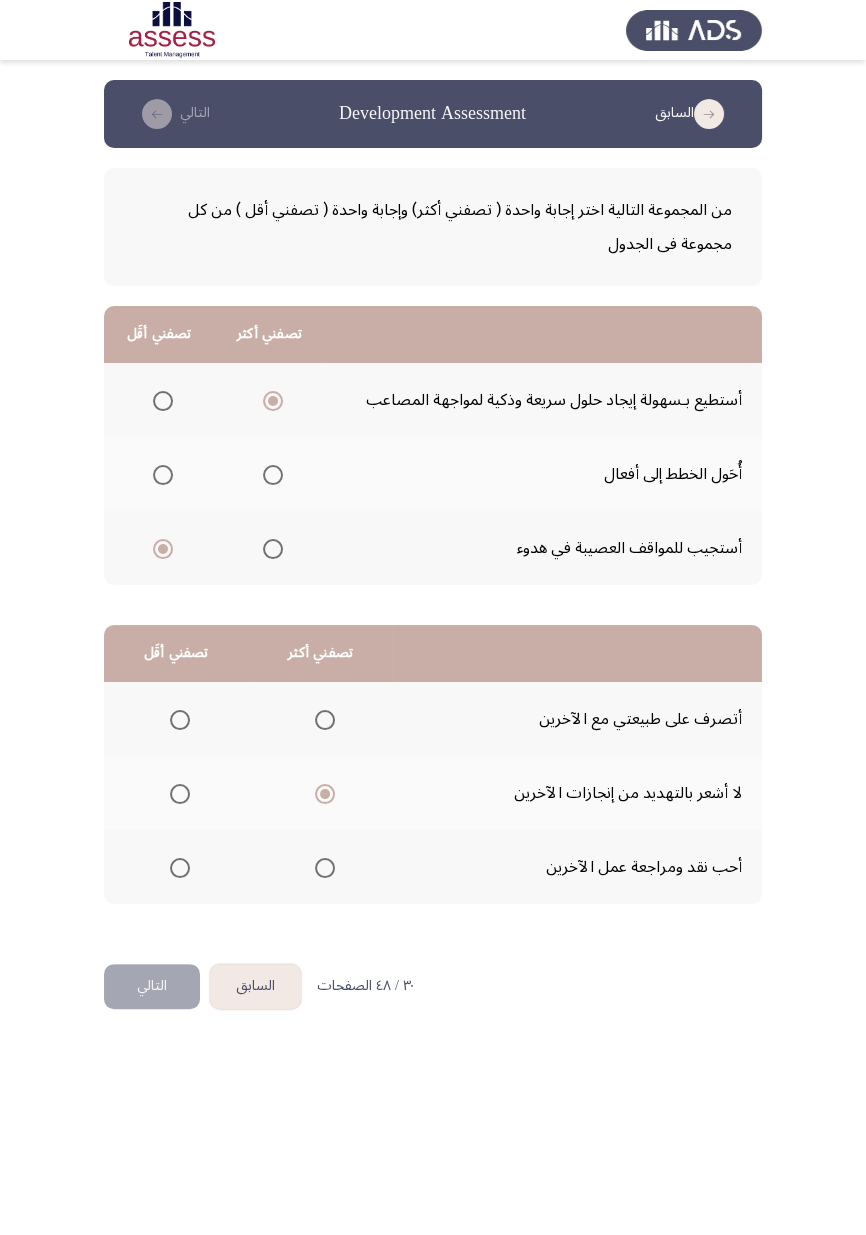 click at bounding box center (180, 868) 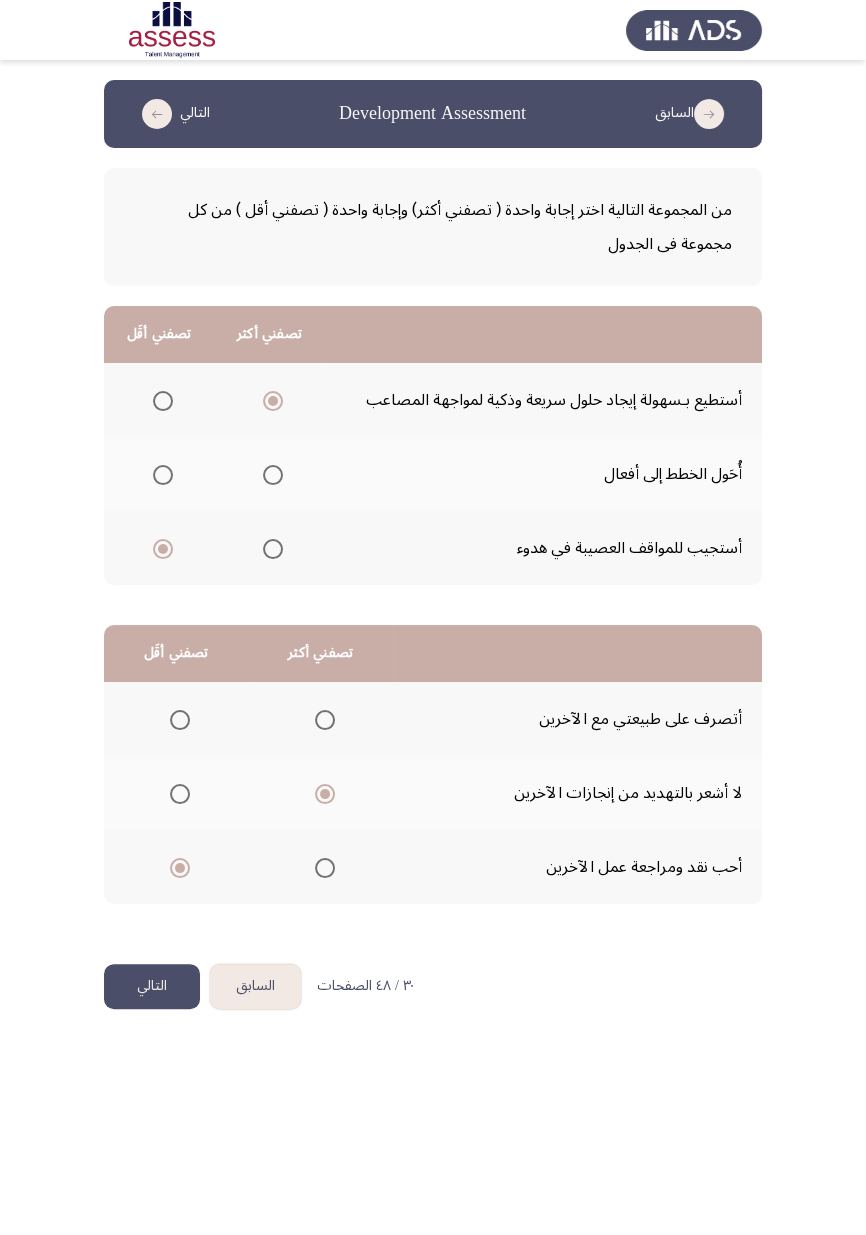click on "التالي" 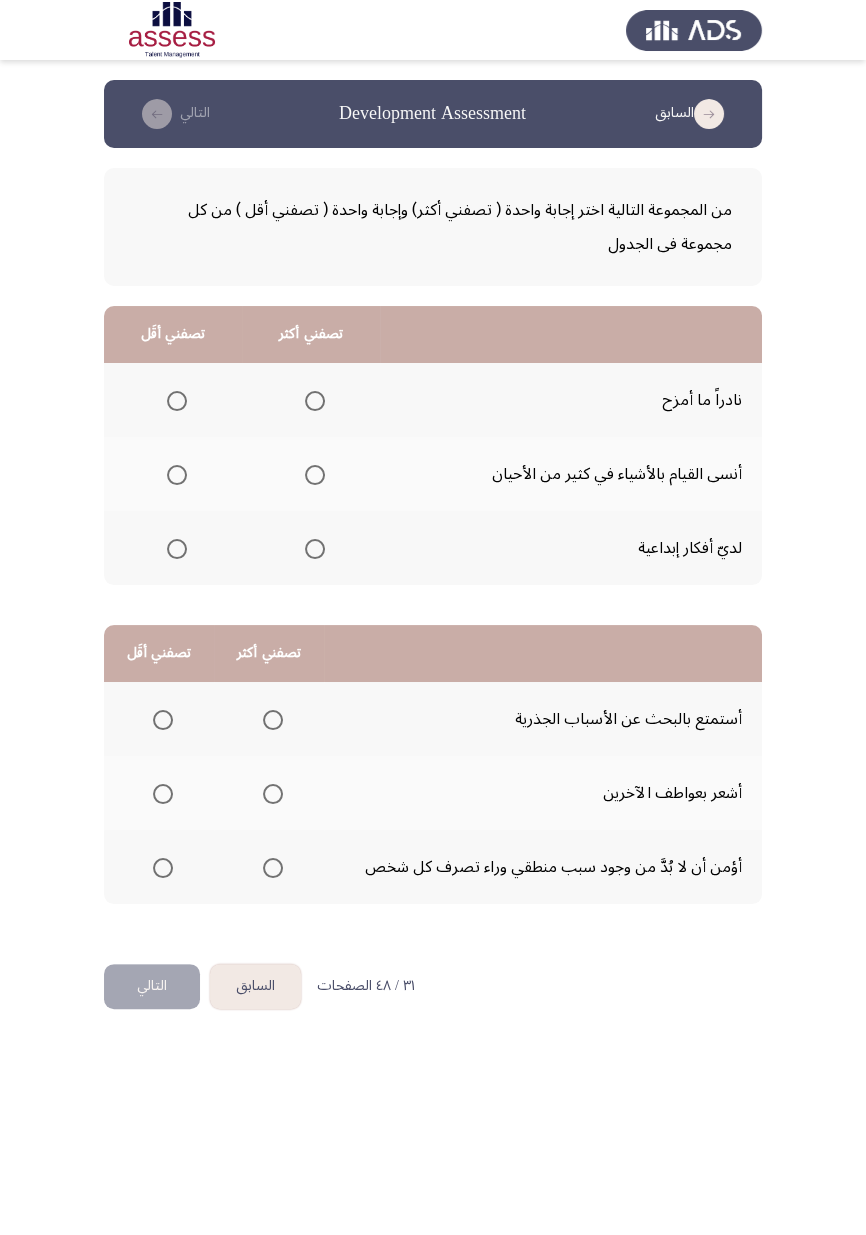 click at bounding box center [315, 549] 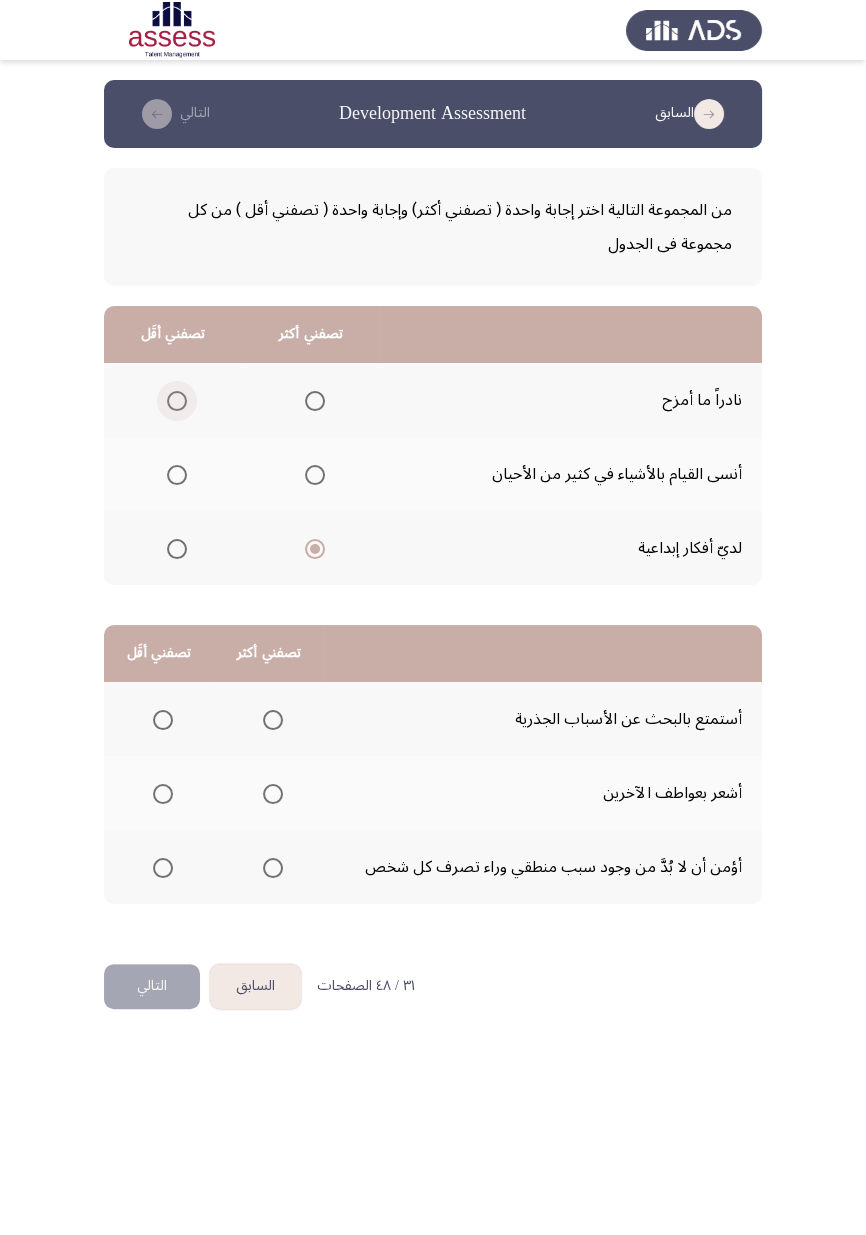 click at bounding box center [177, 401] 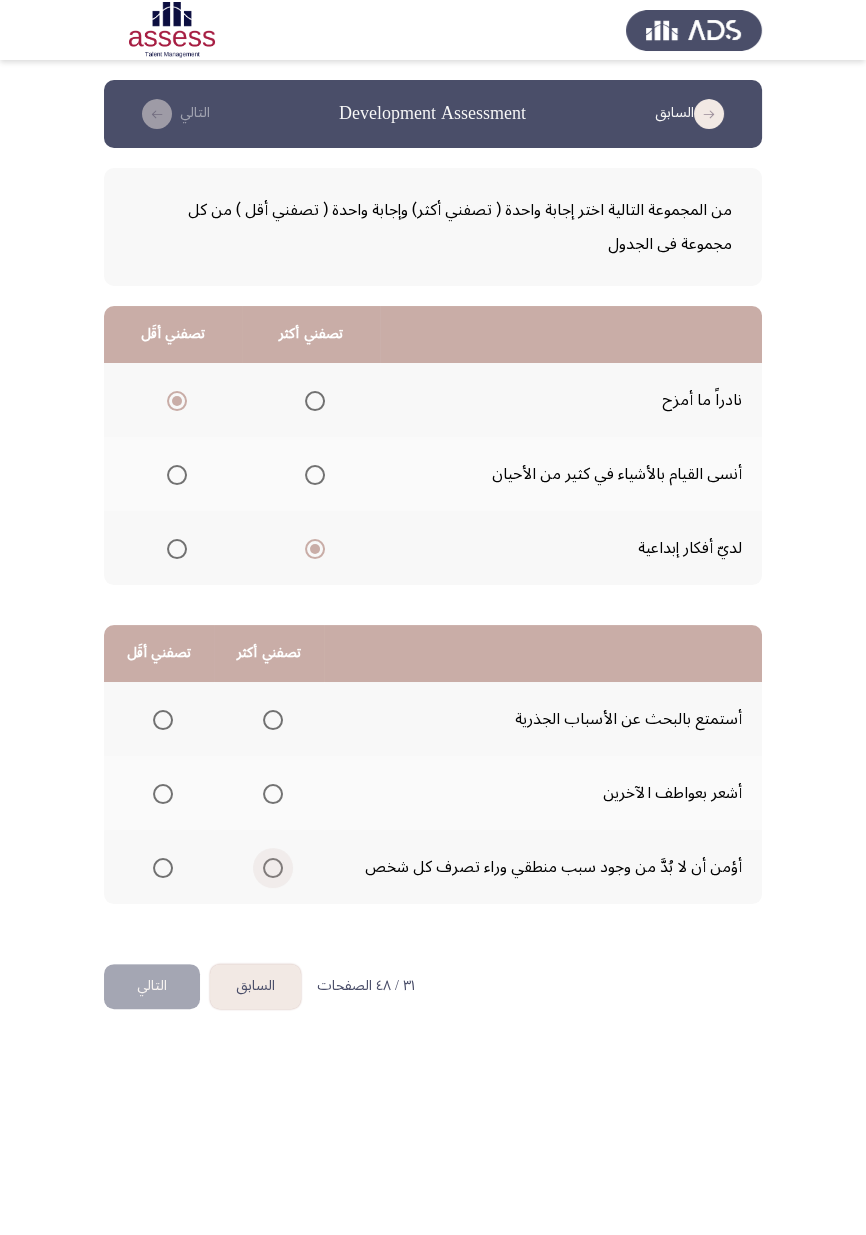 click at bounding box center [273, 868] 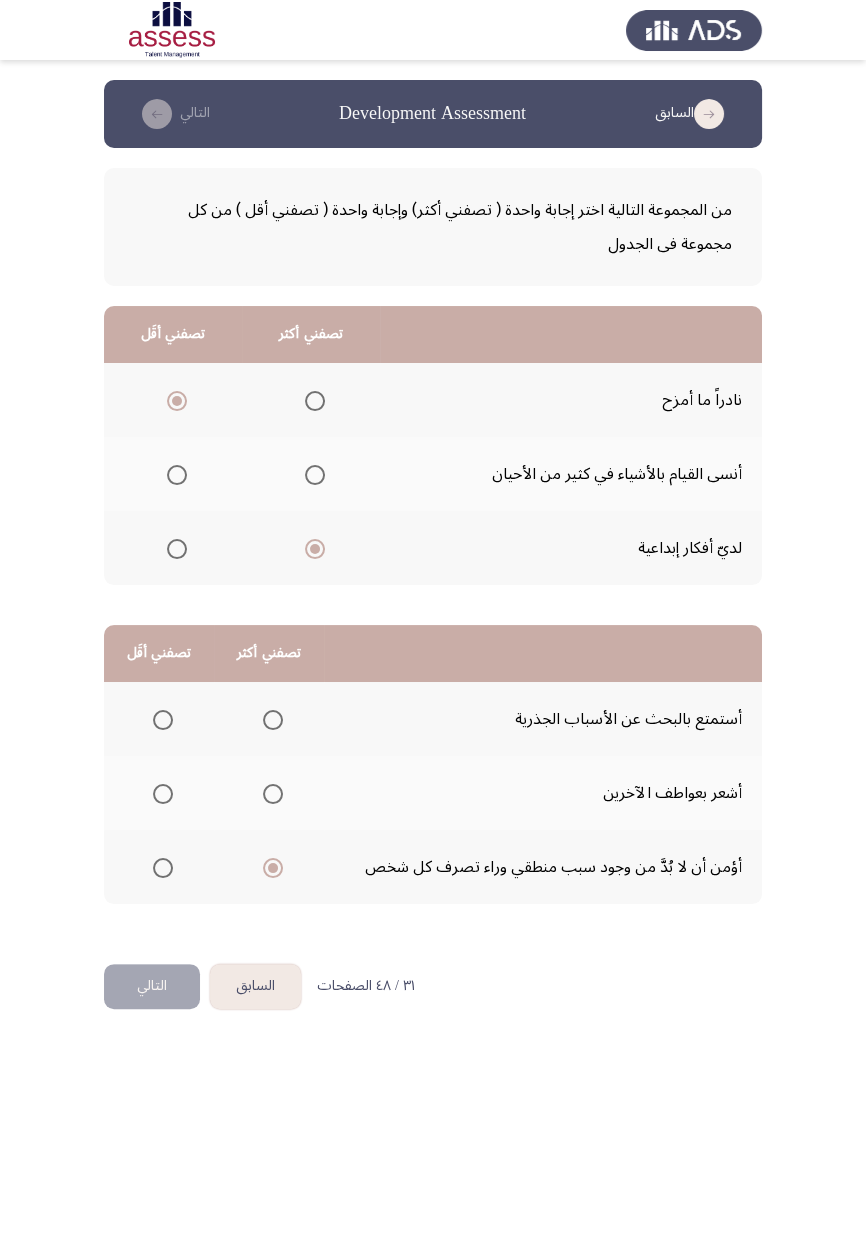 click at bounding box center [163, 794] 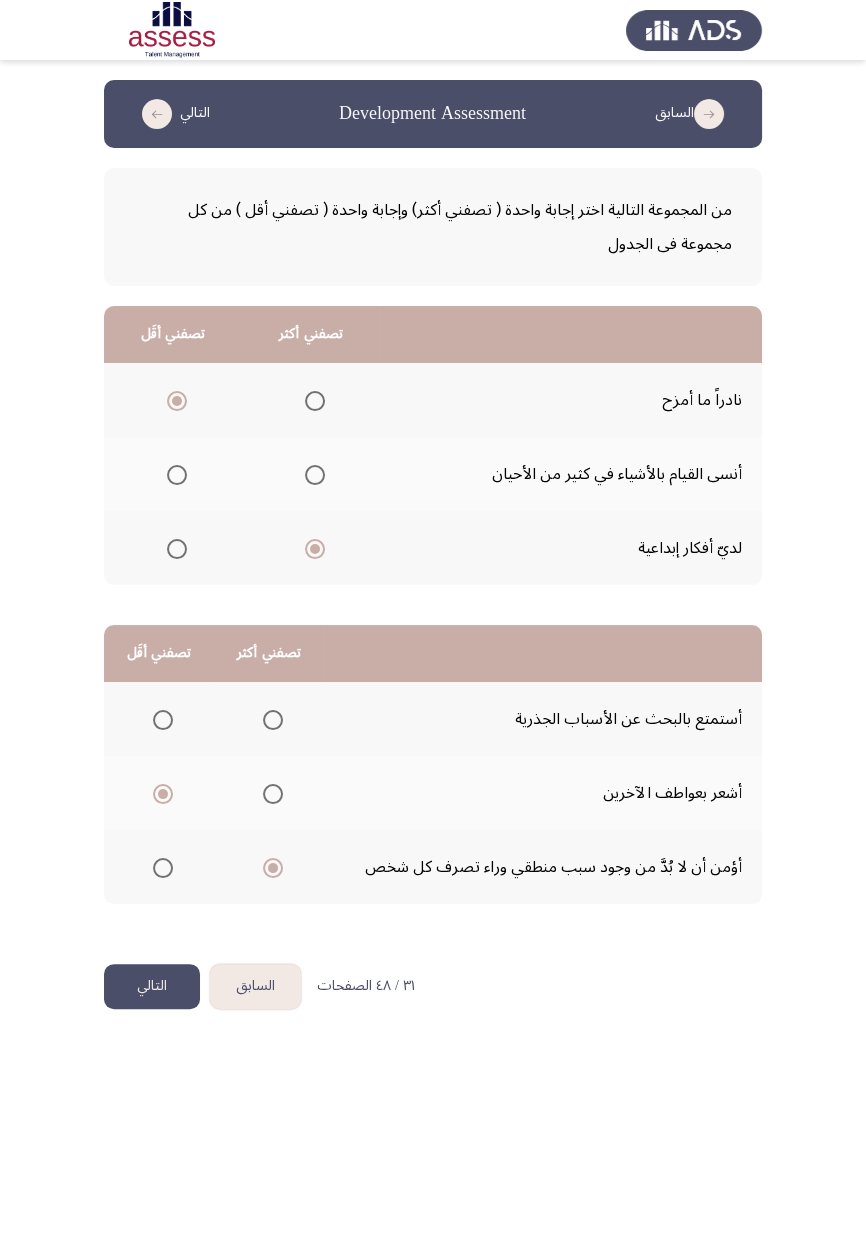 click on "التالي" 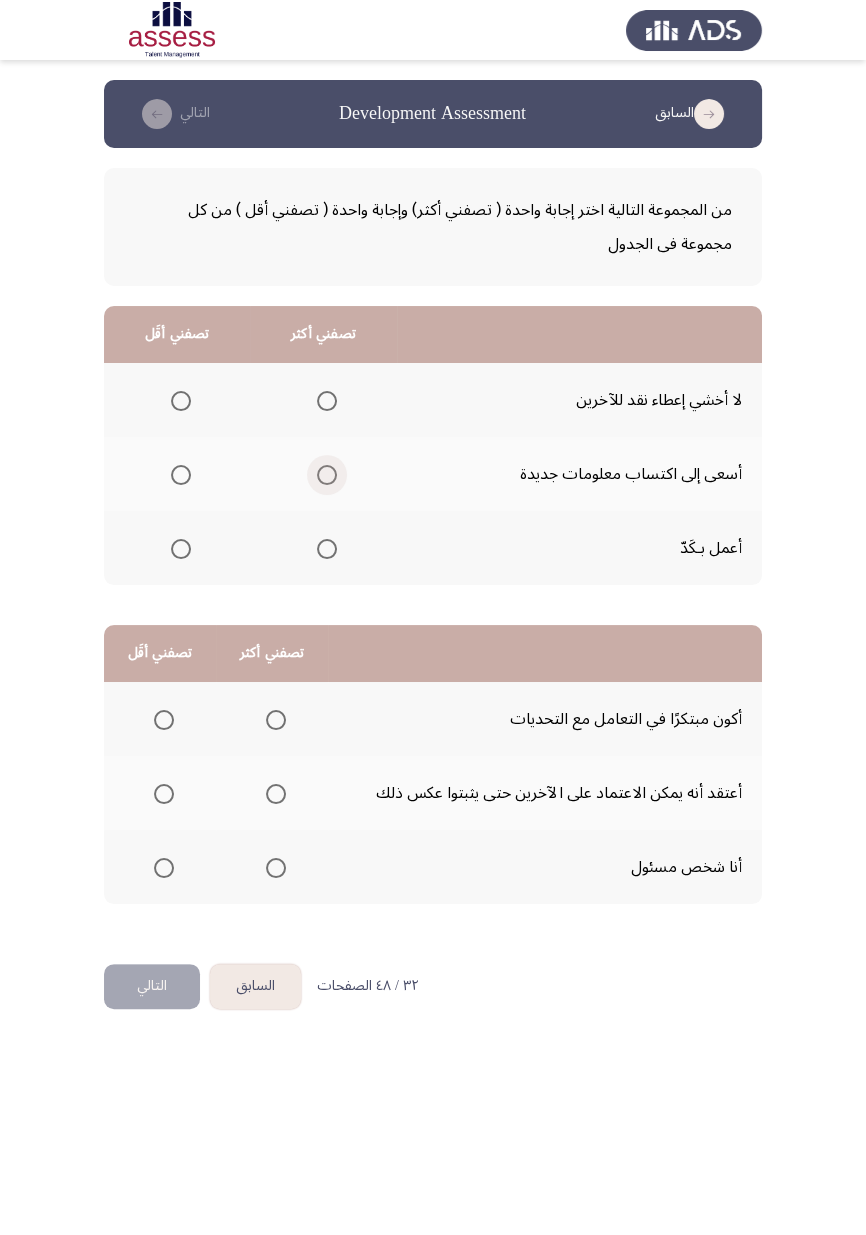 click at bounding box center [327, 475] 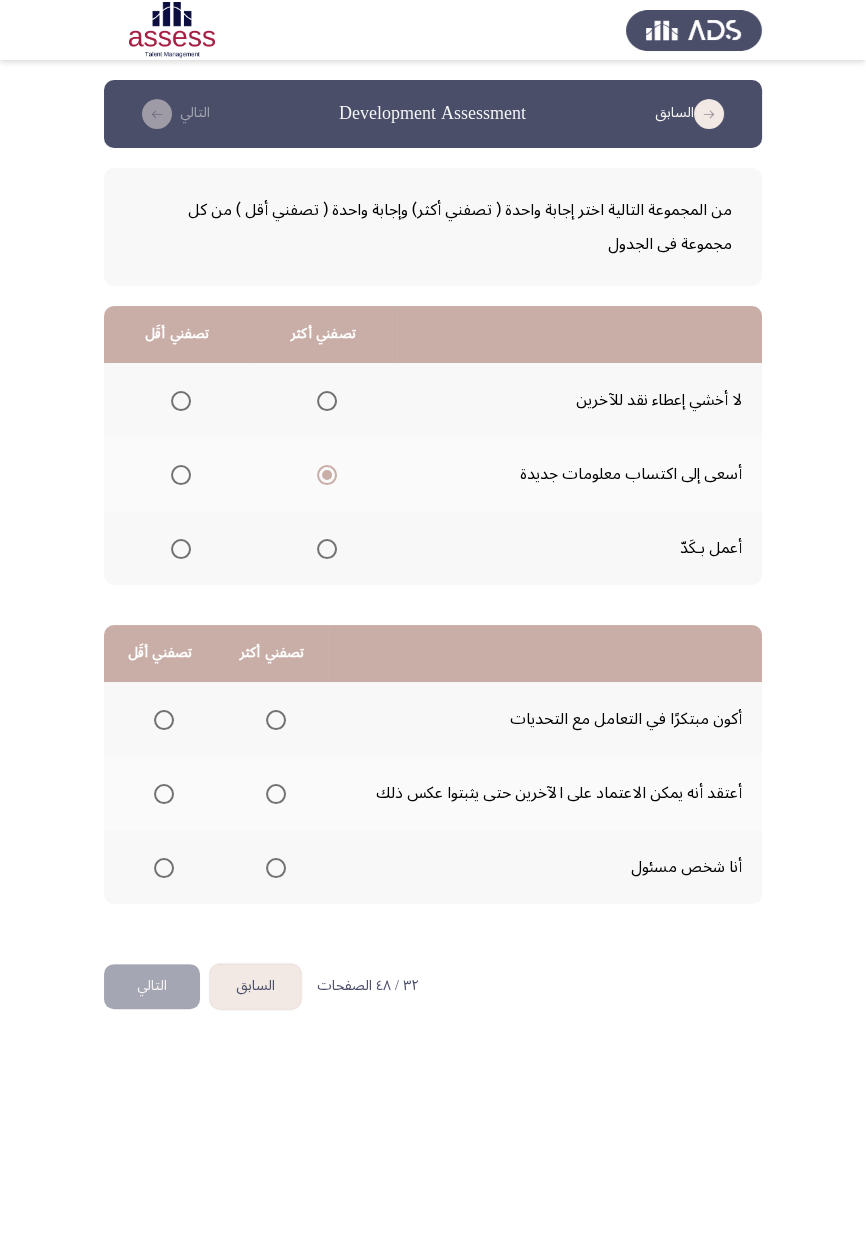 click at bounding box center (181, 401) 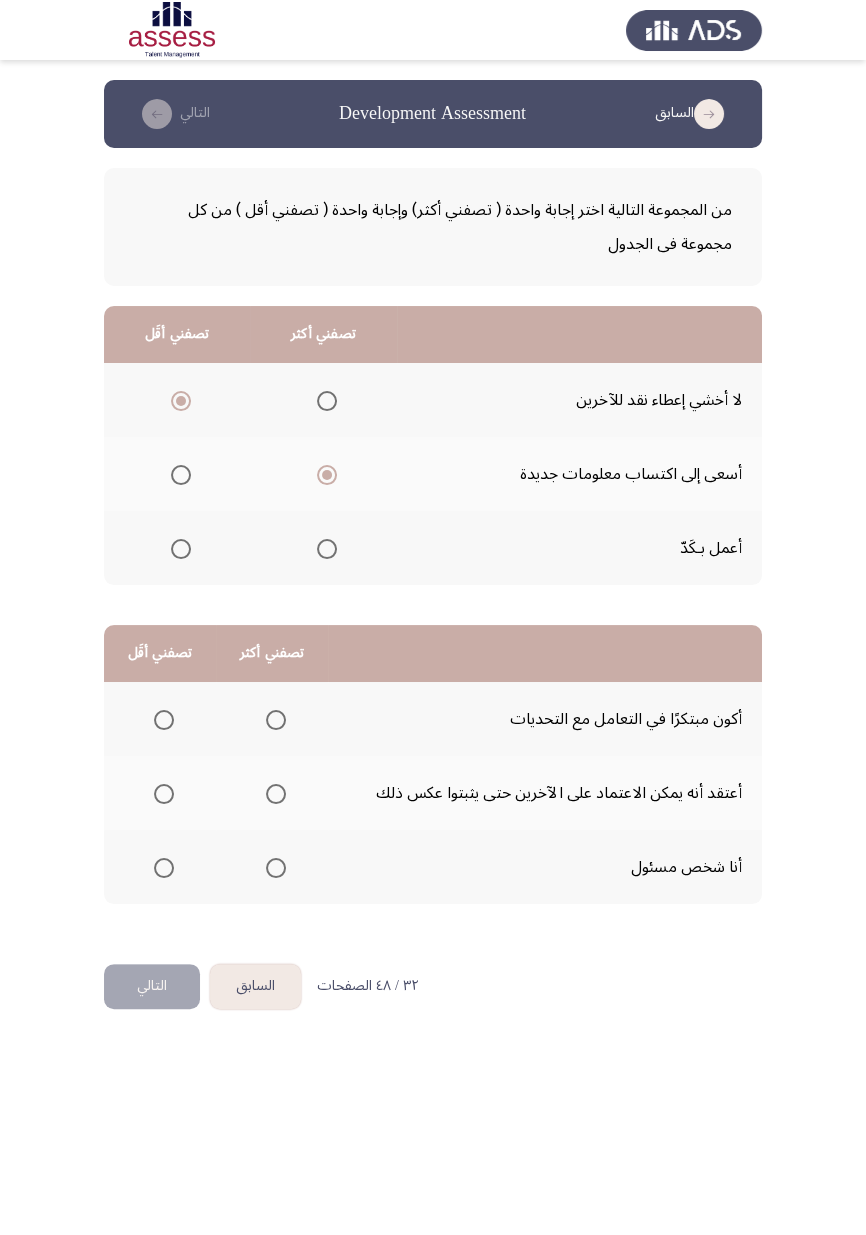 click at bounding box center [276, 720] 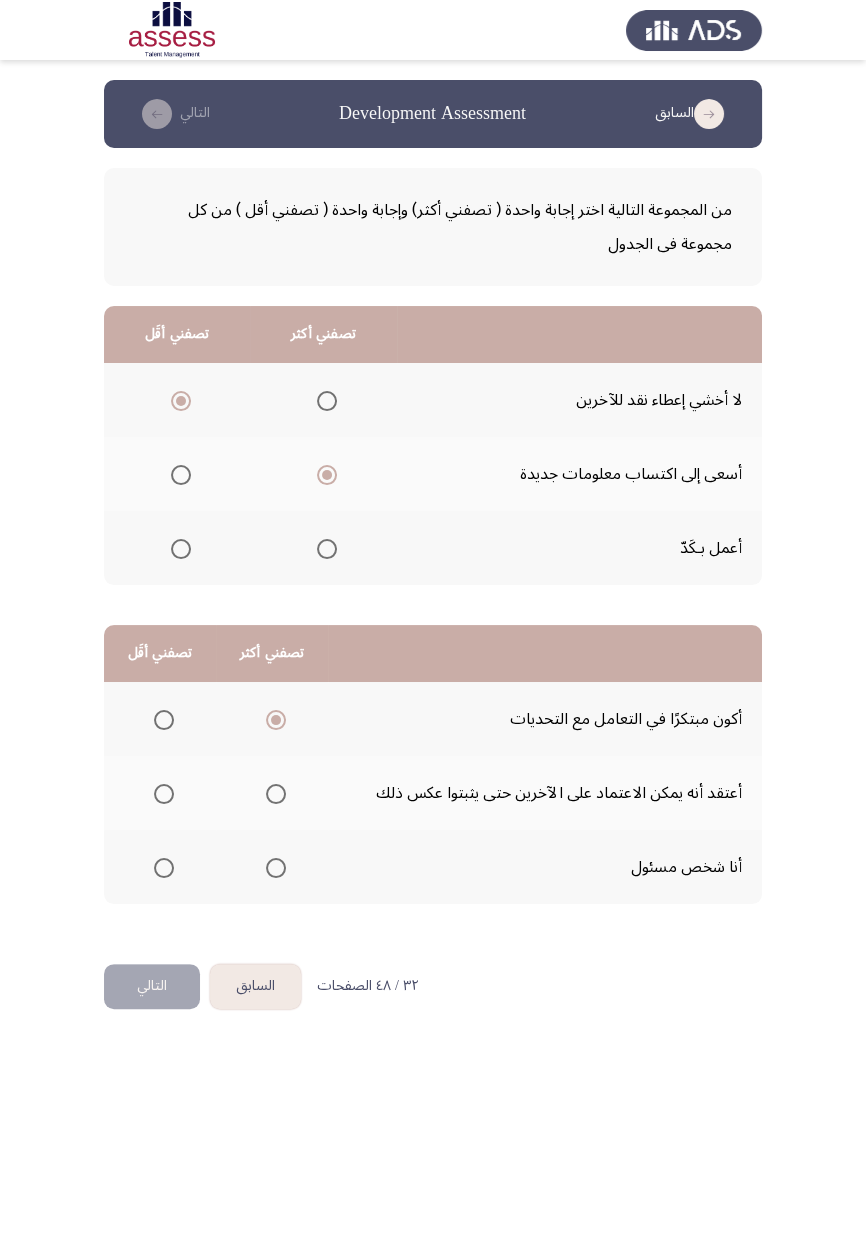 click at bounding box center (276, 868) 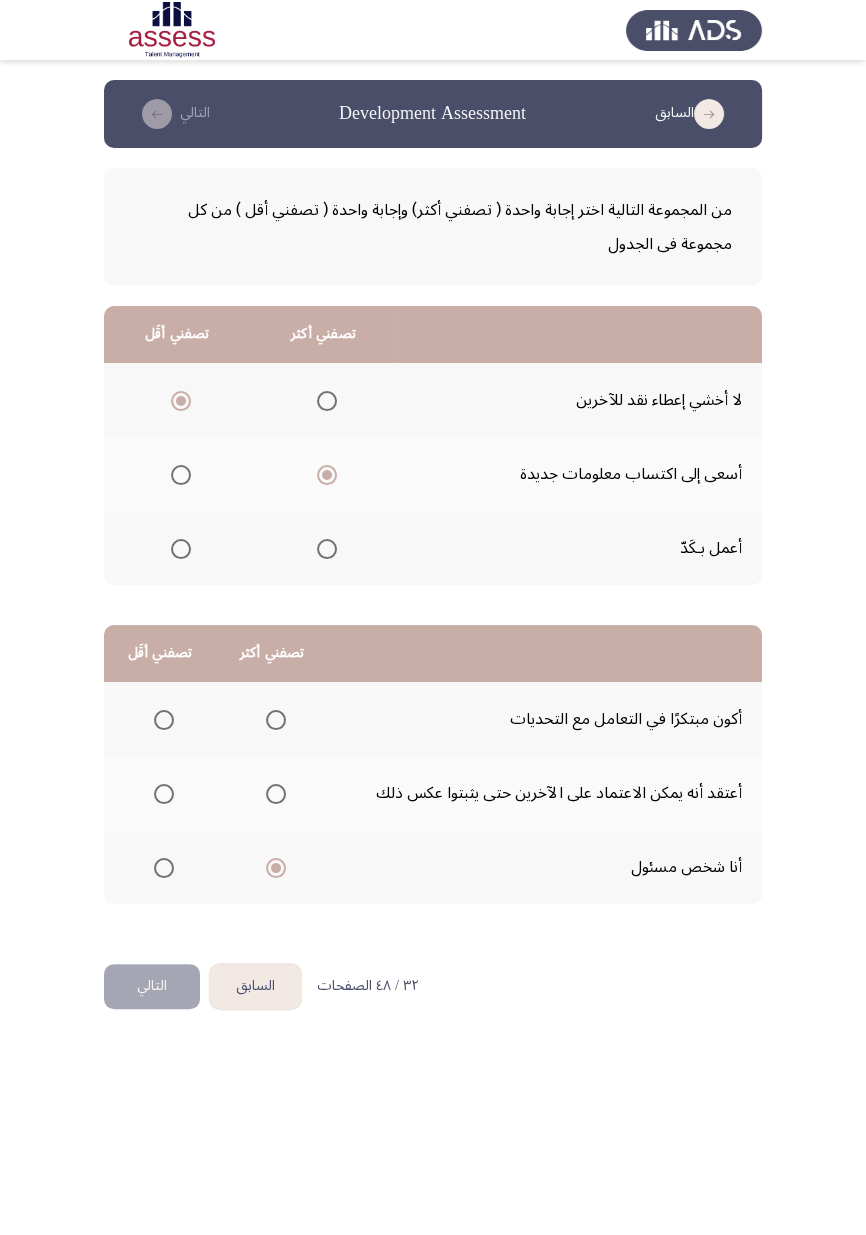 click at bounding box center [164, 794] 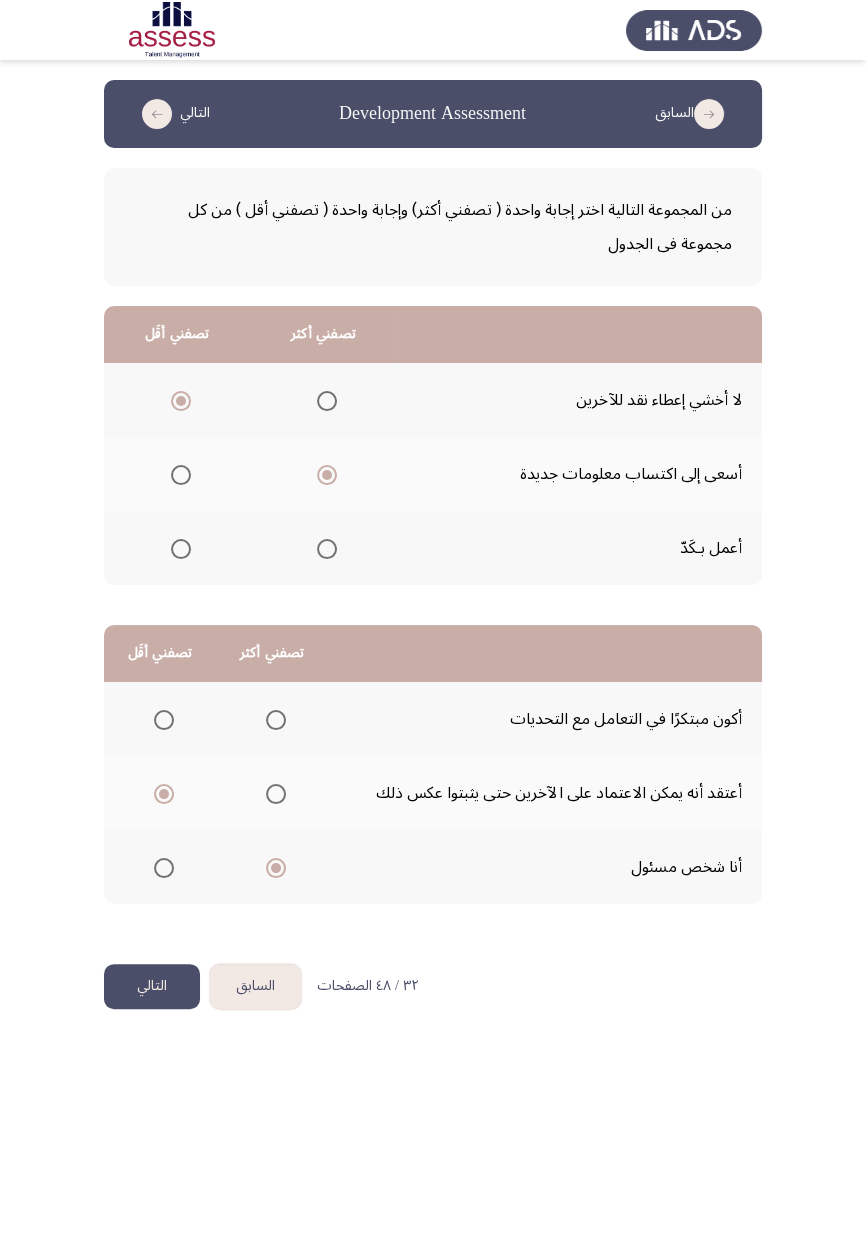 click on "التالي" 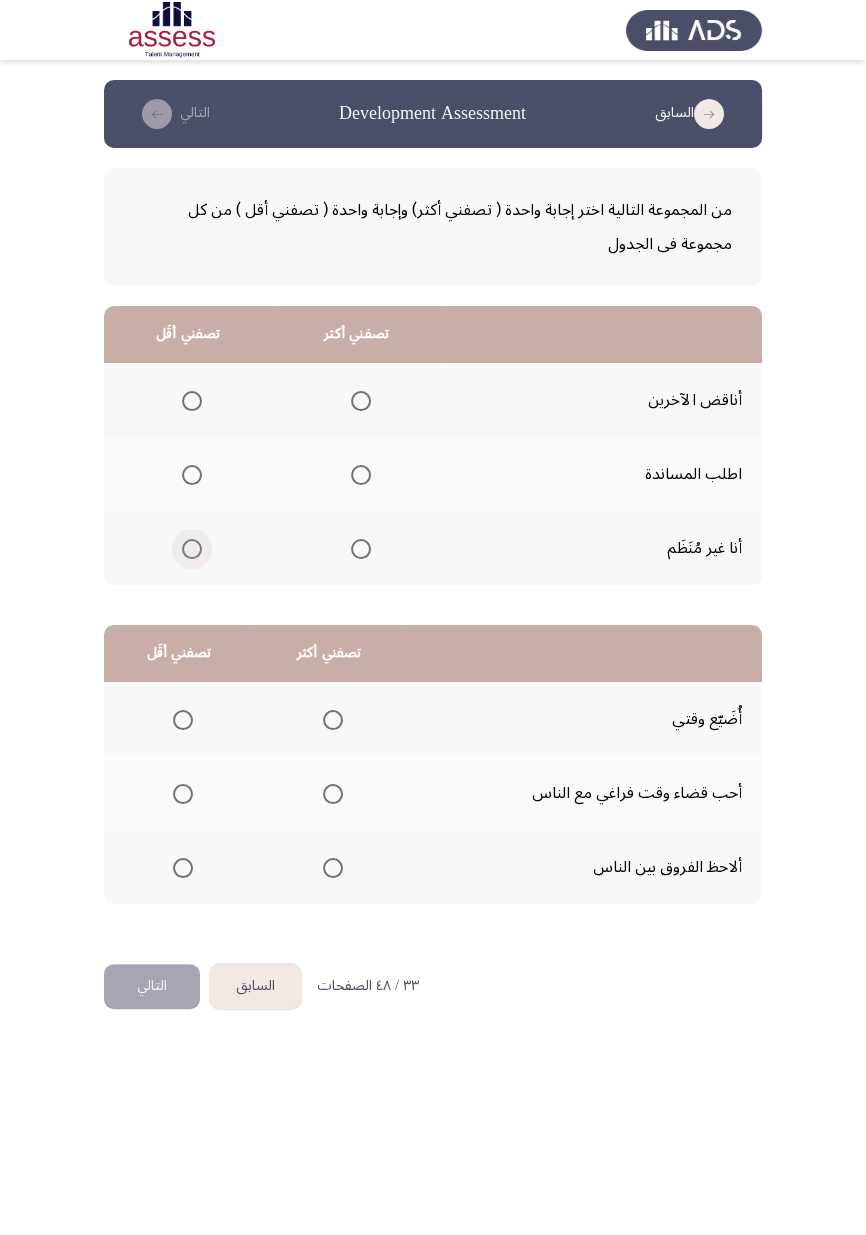 click at bounding box center [192, 549] 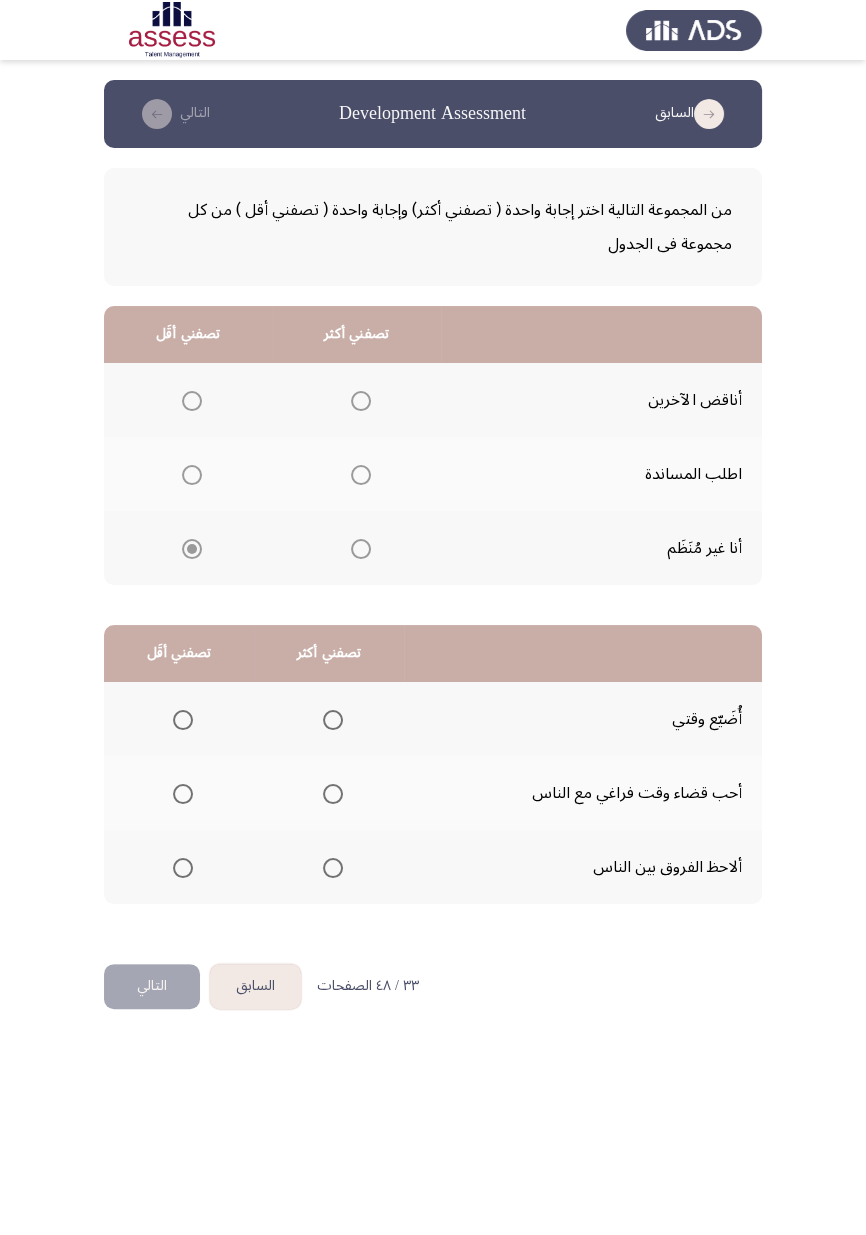 click at bounding box center (361, 475) 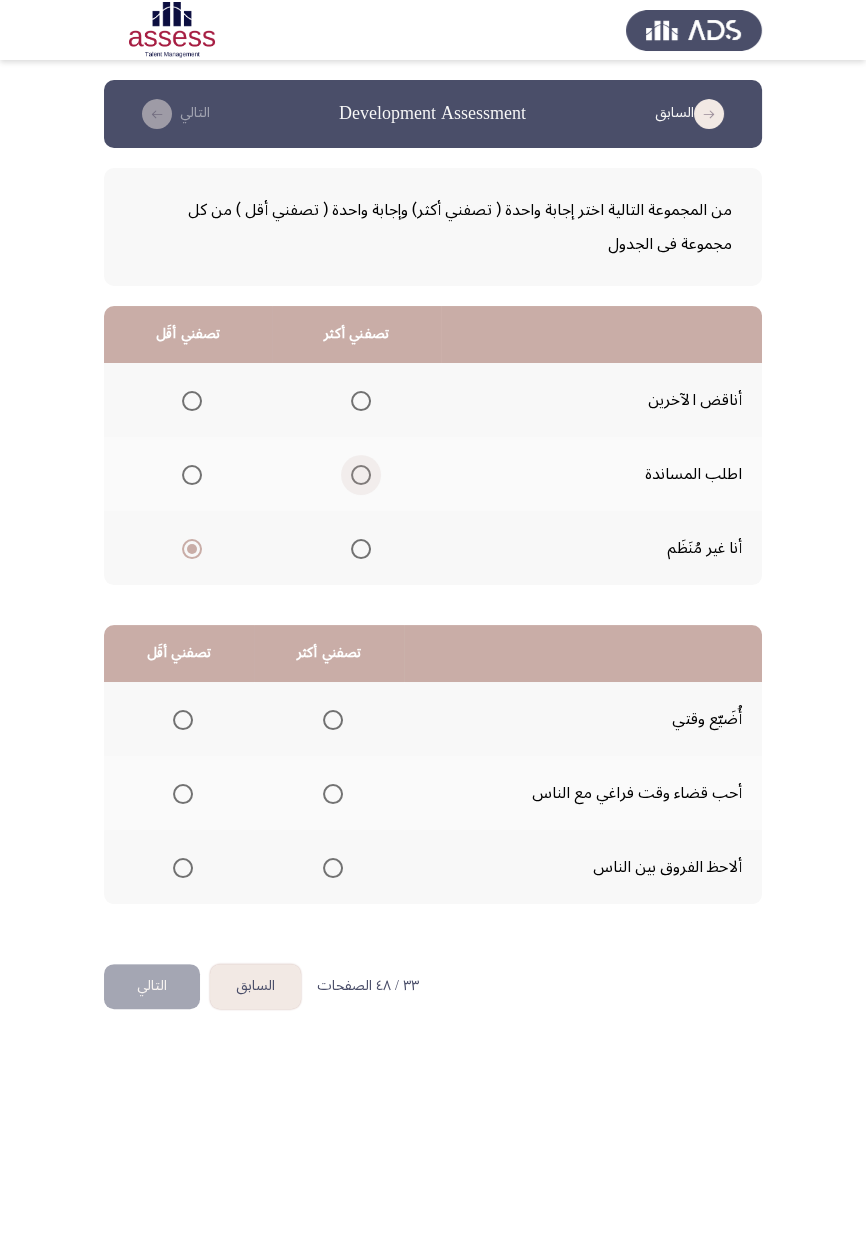 click at bounding box center (361, 475) 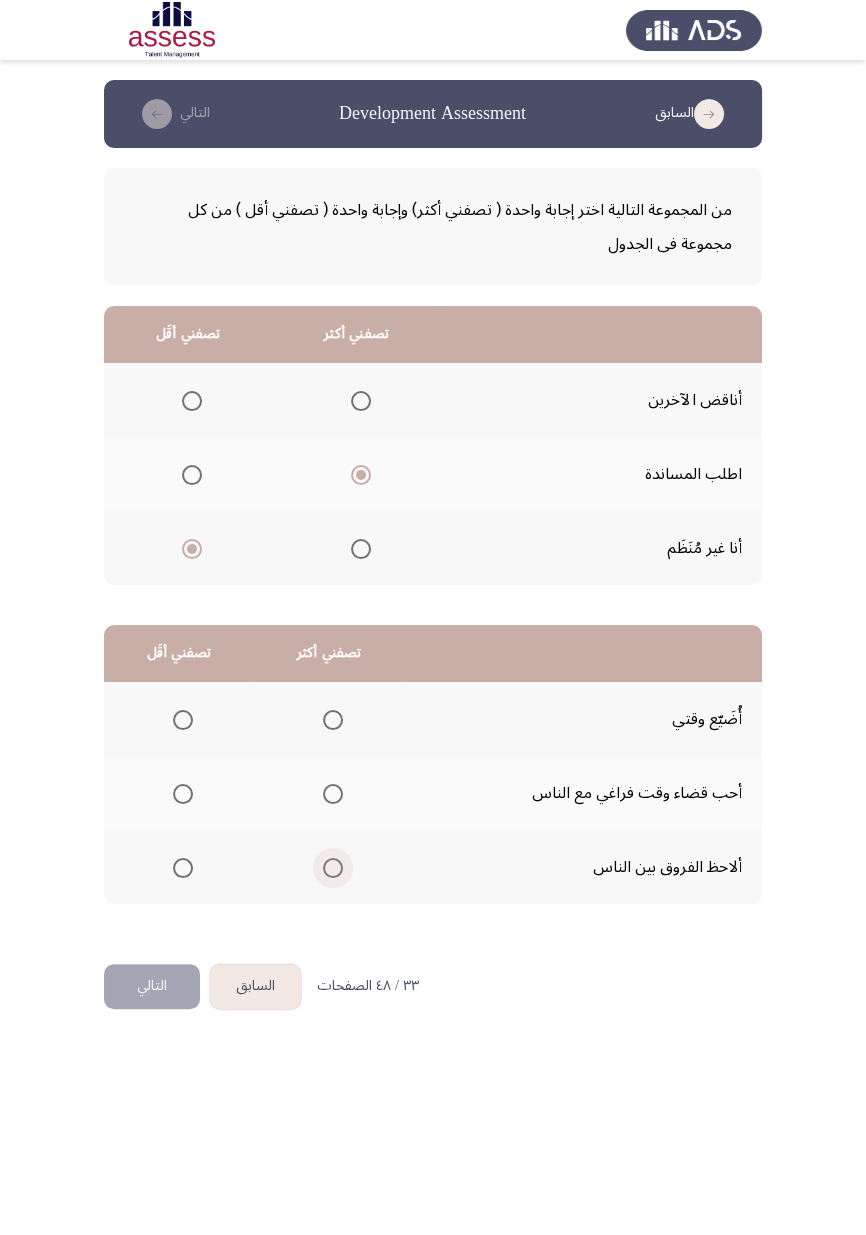 click at bounding box center [333, 868] 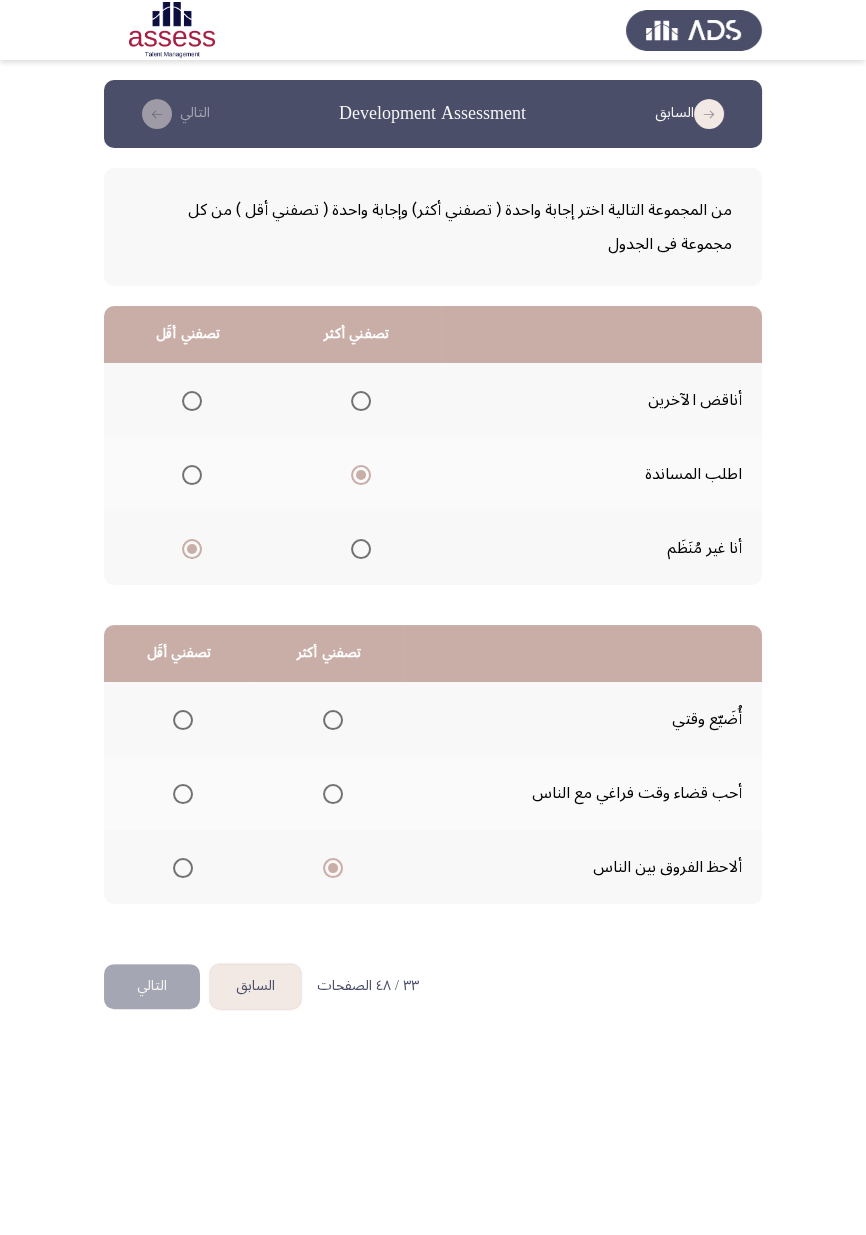 click at bounding box center (183, 720) 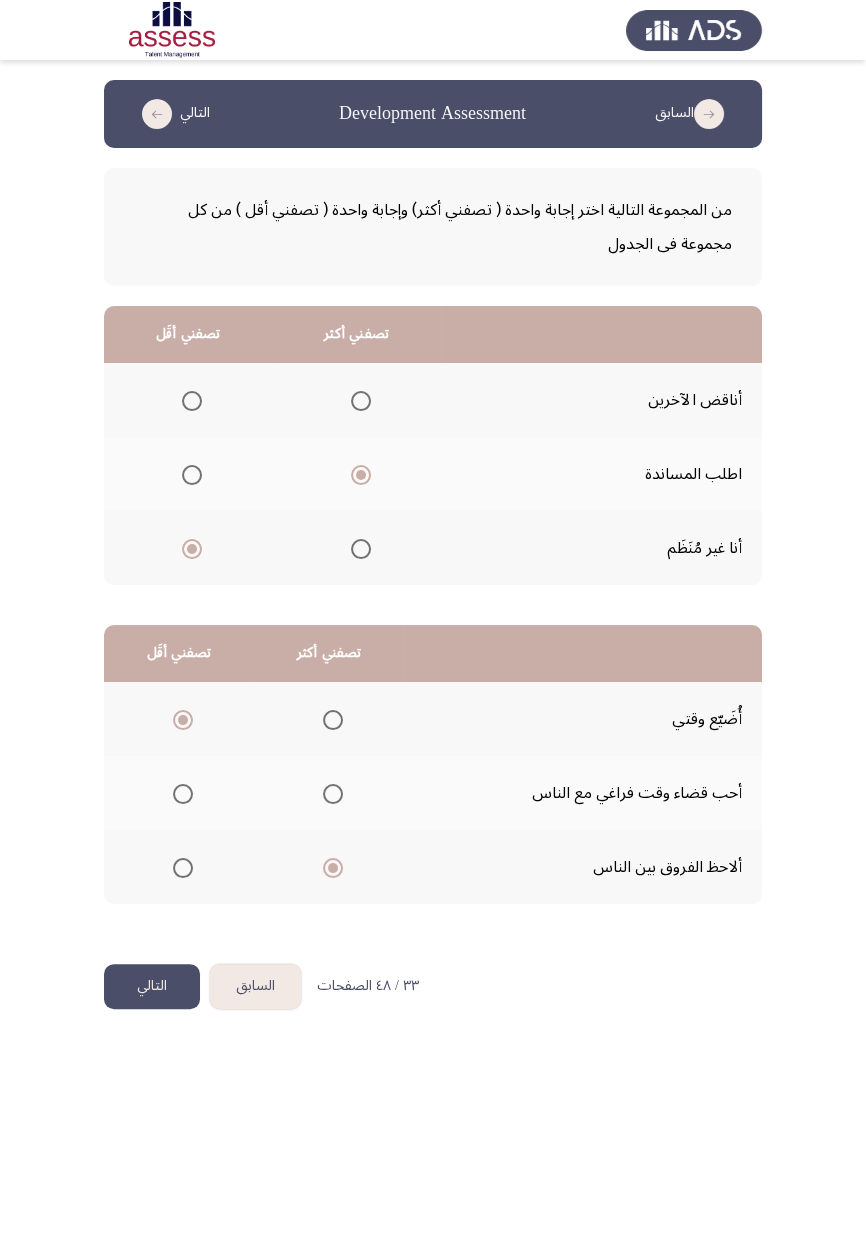 click on "التالي" 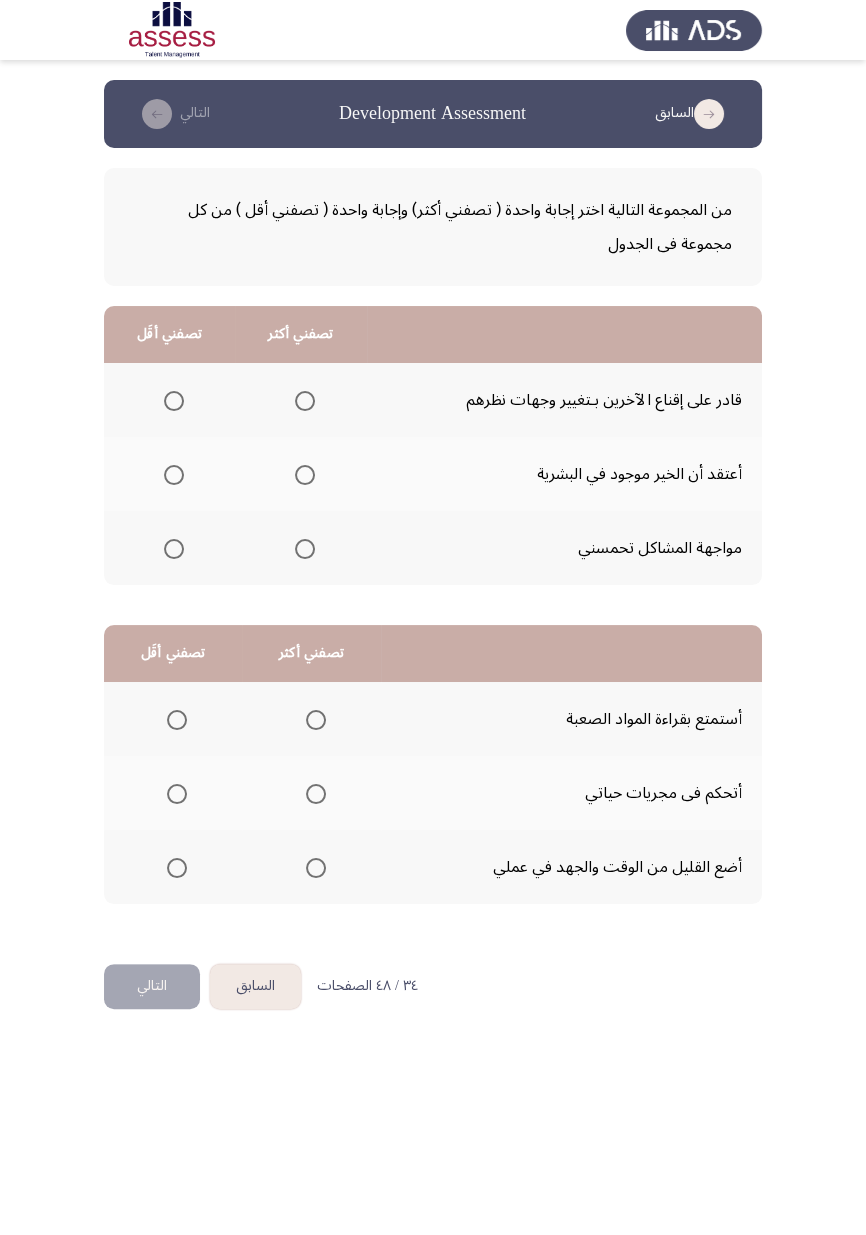 click at bounding box center [305, 401] 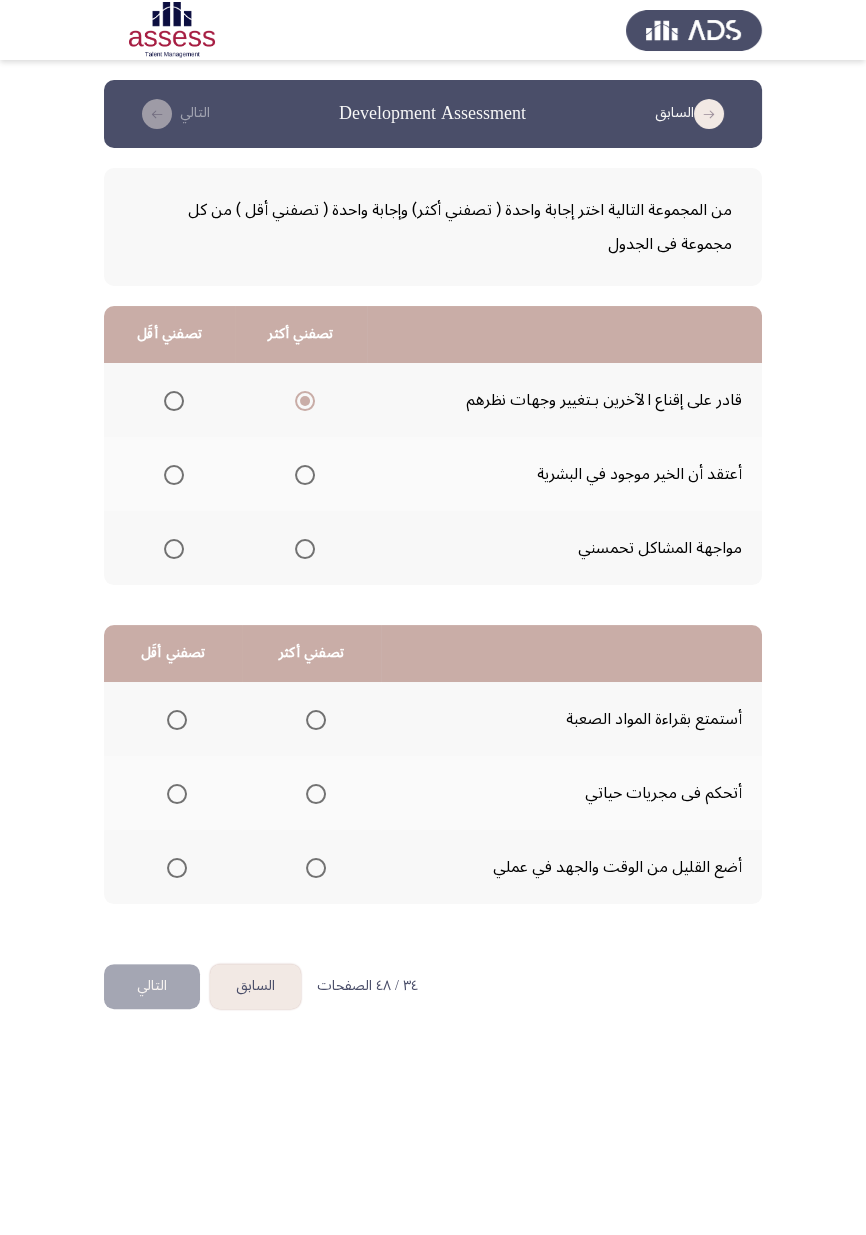 click at bounding box center [174, 475] 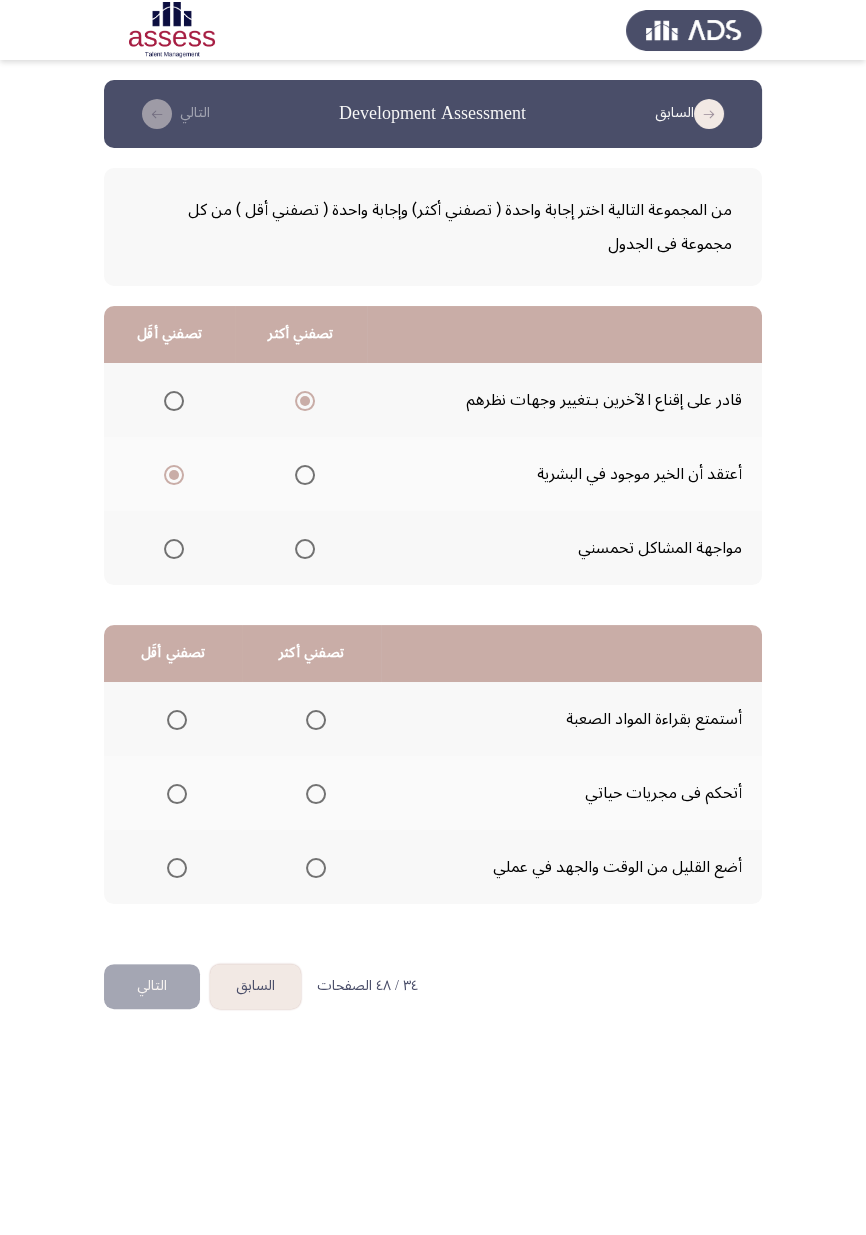 click at bounding box center (177, 794) 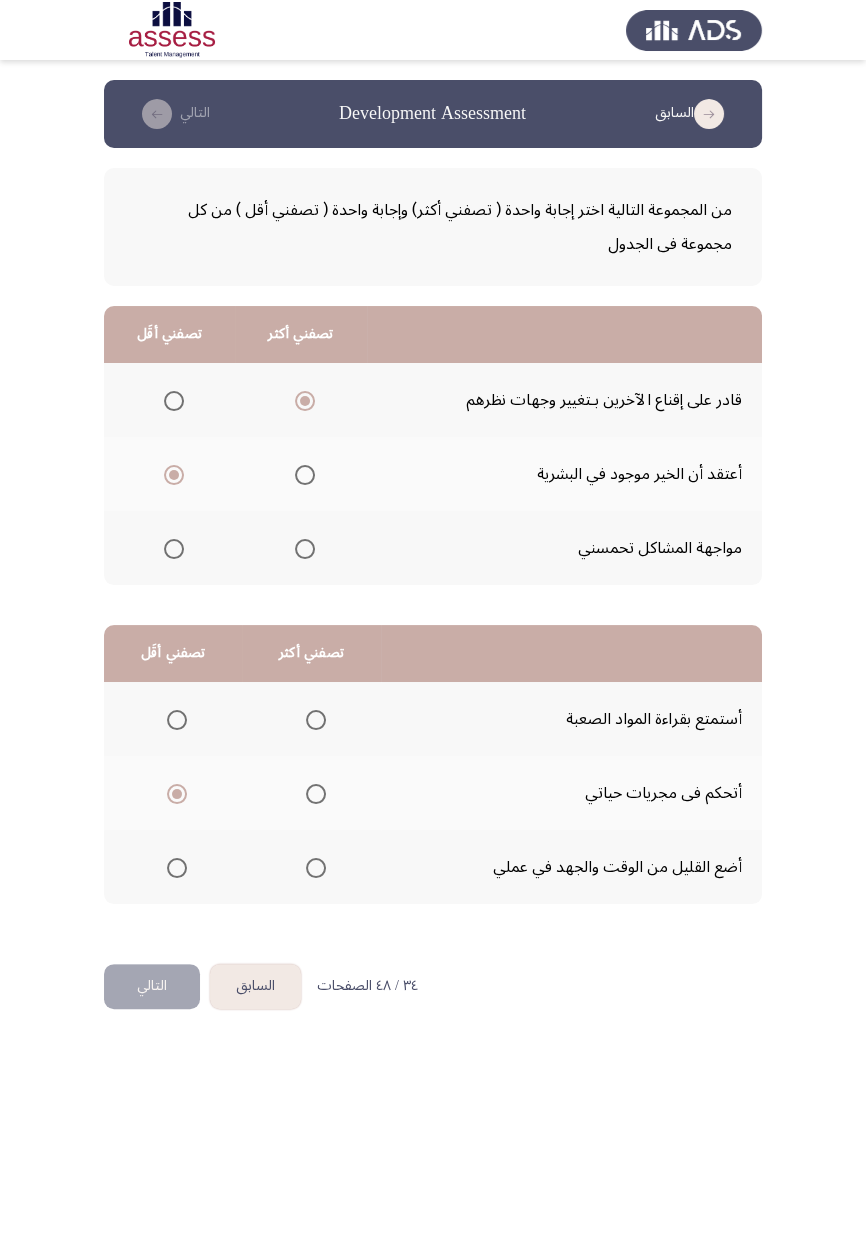 click 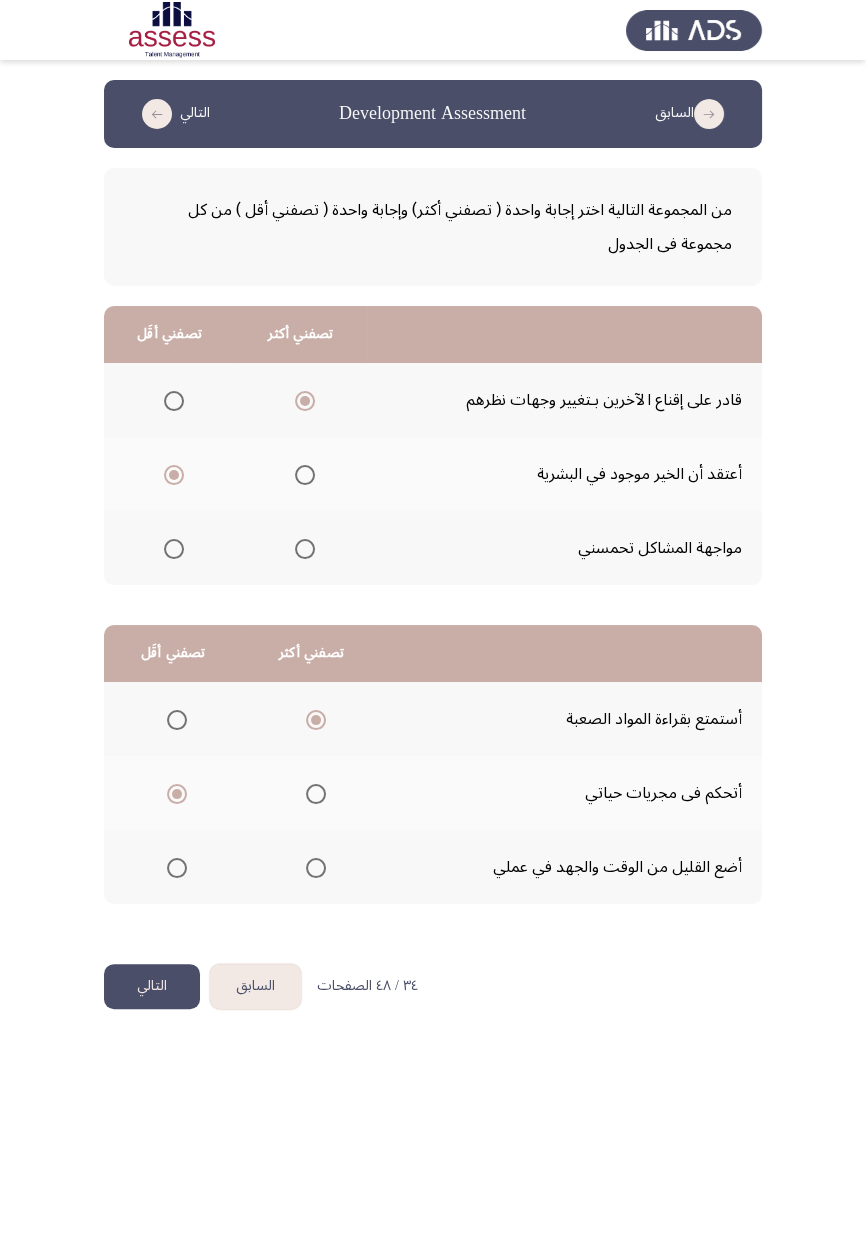 click on "التالي" 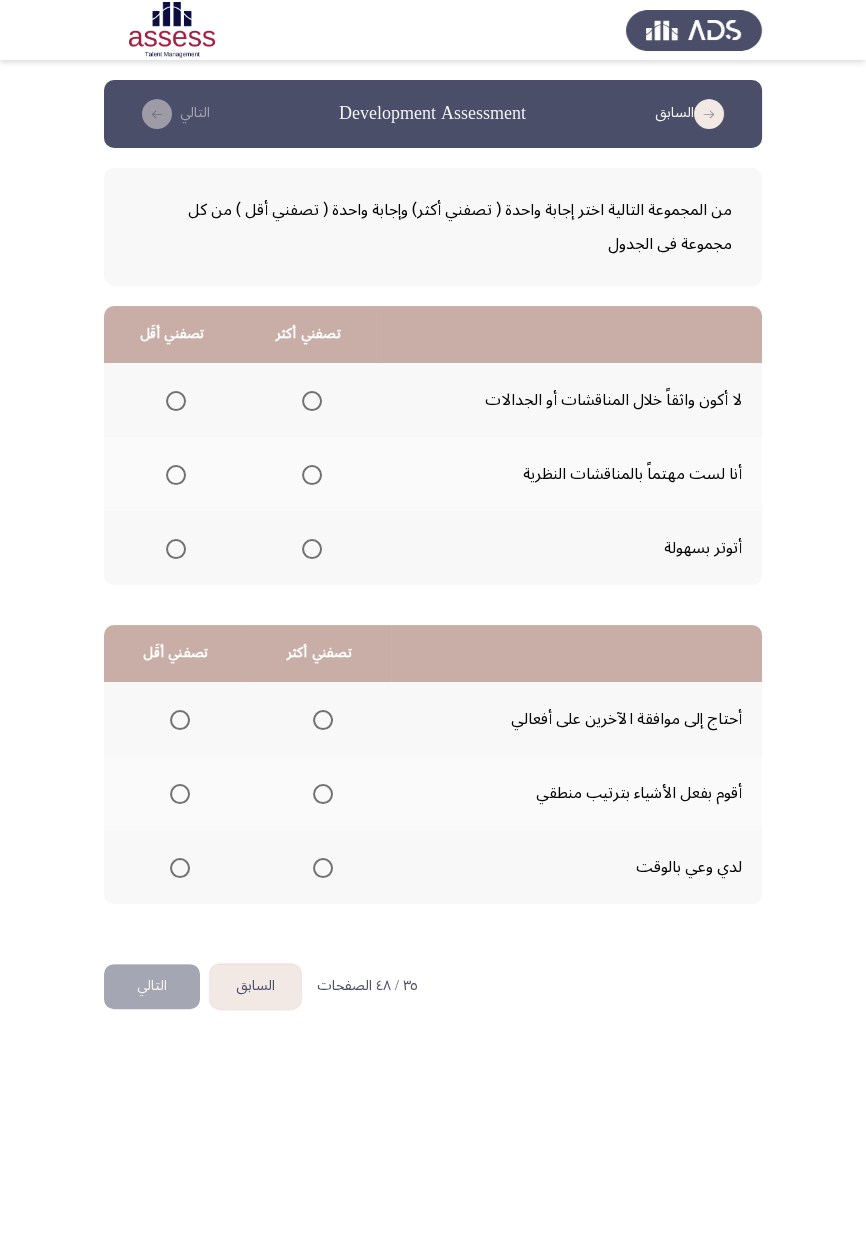 click at bounding box center [176, 401] 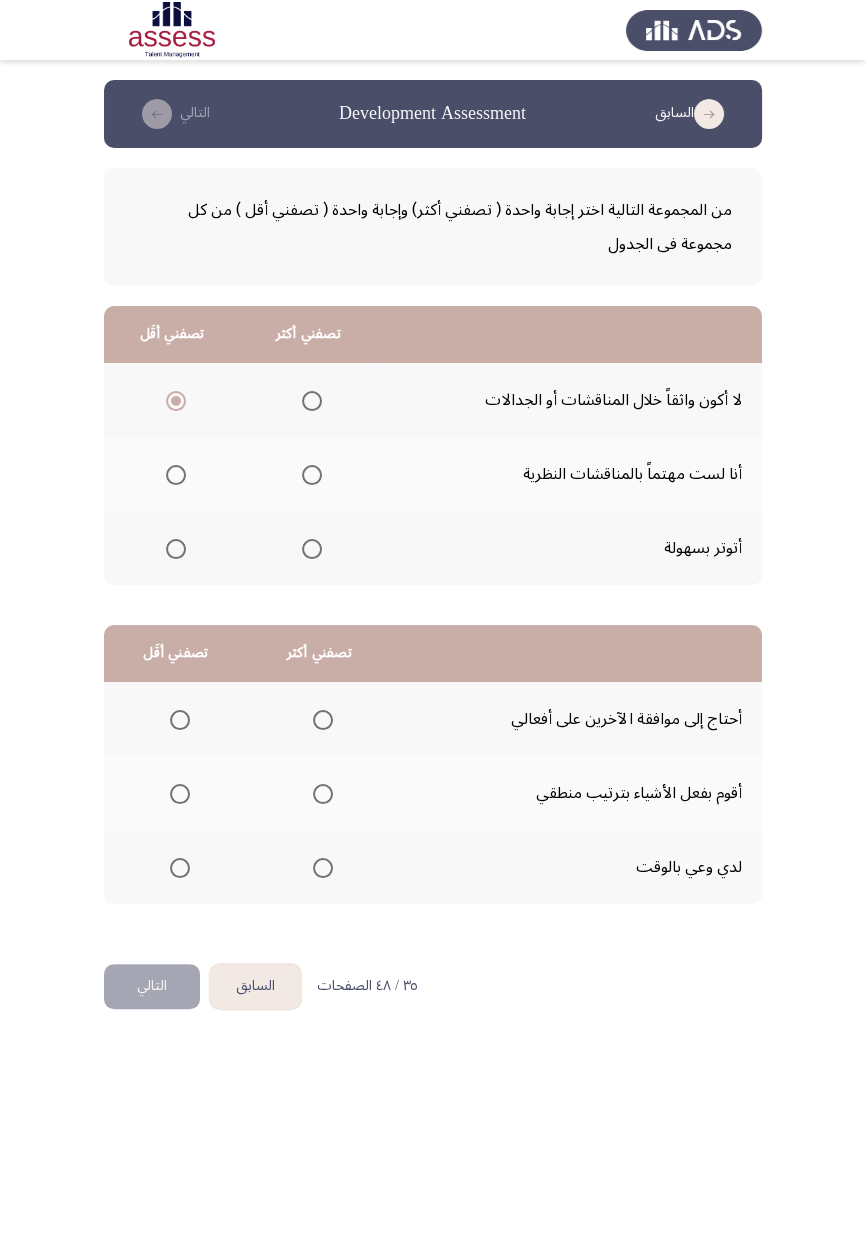 click 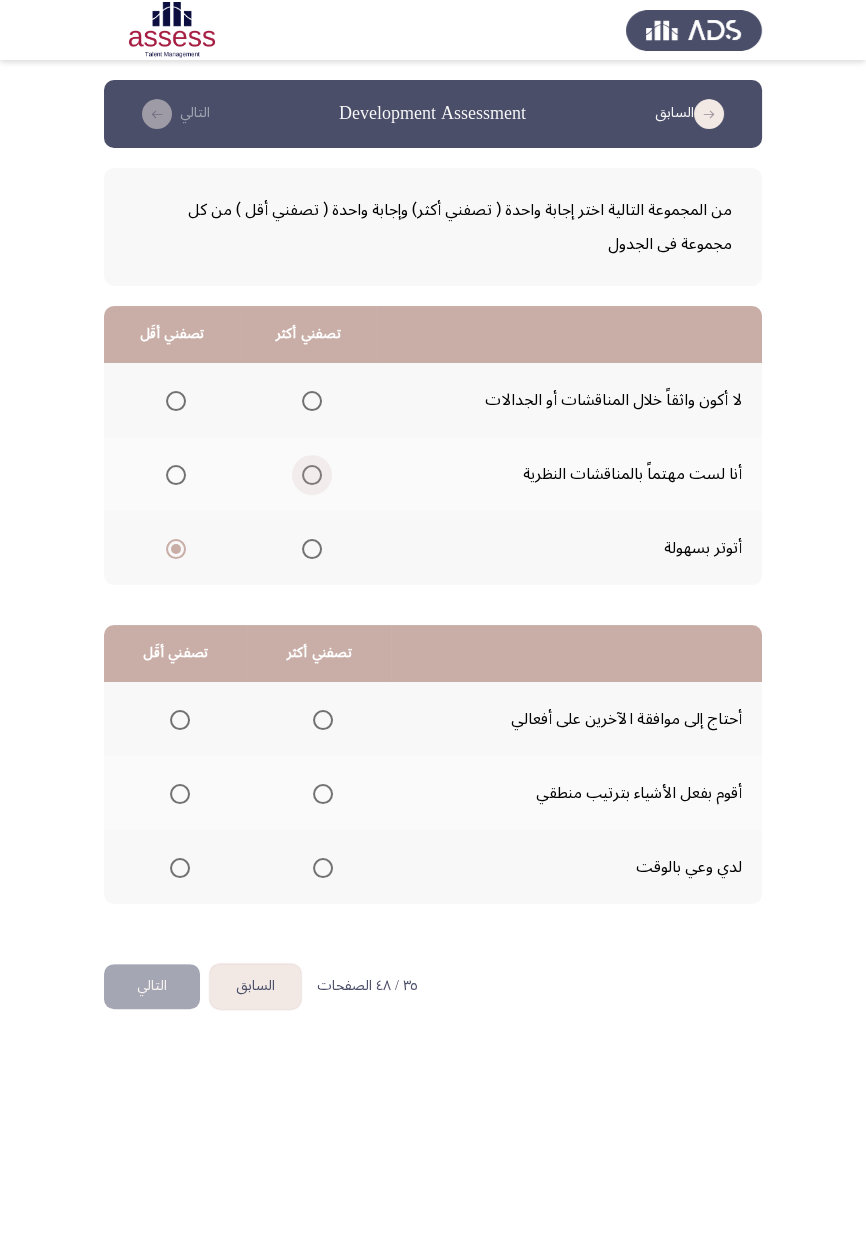 click at bounding box center [312, 475] 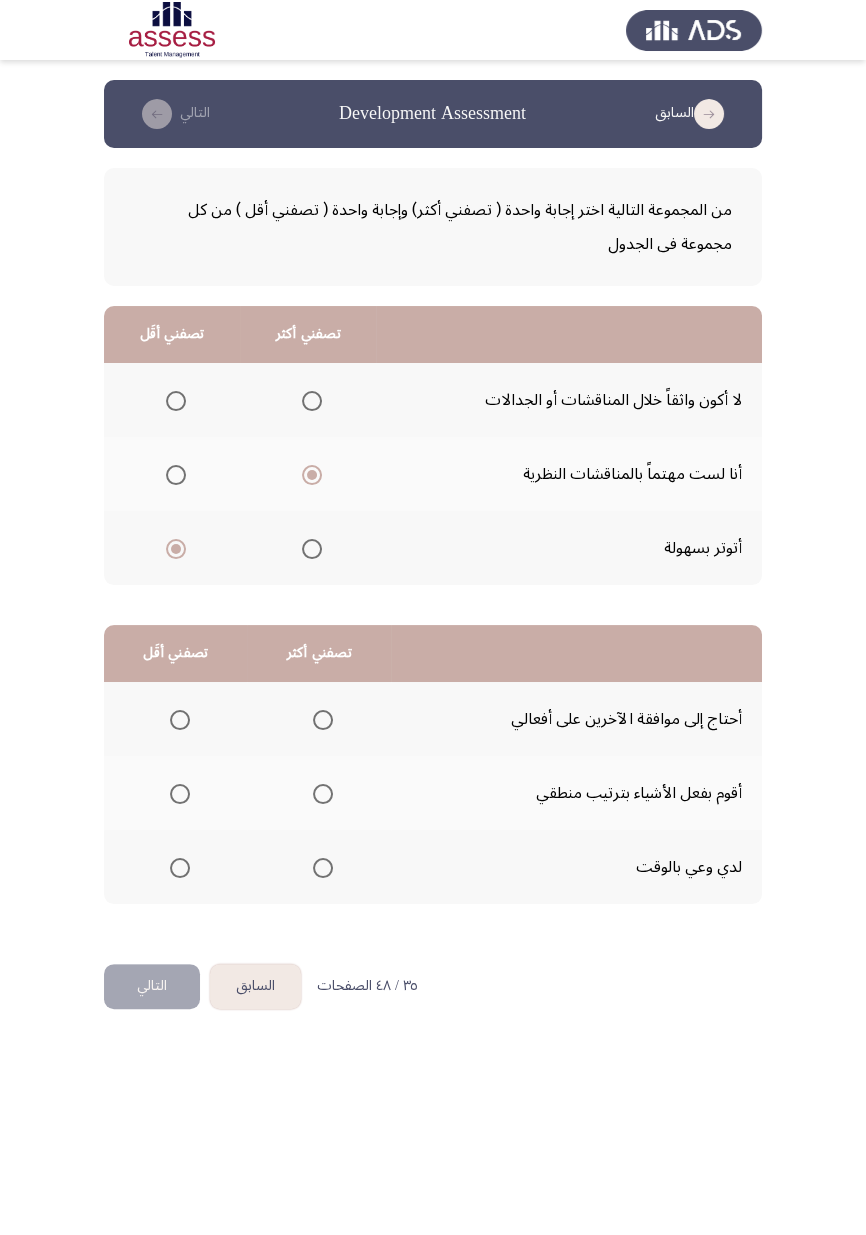 click at bounding box center [323, 868] 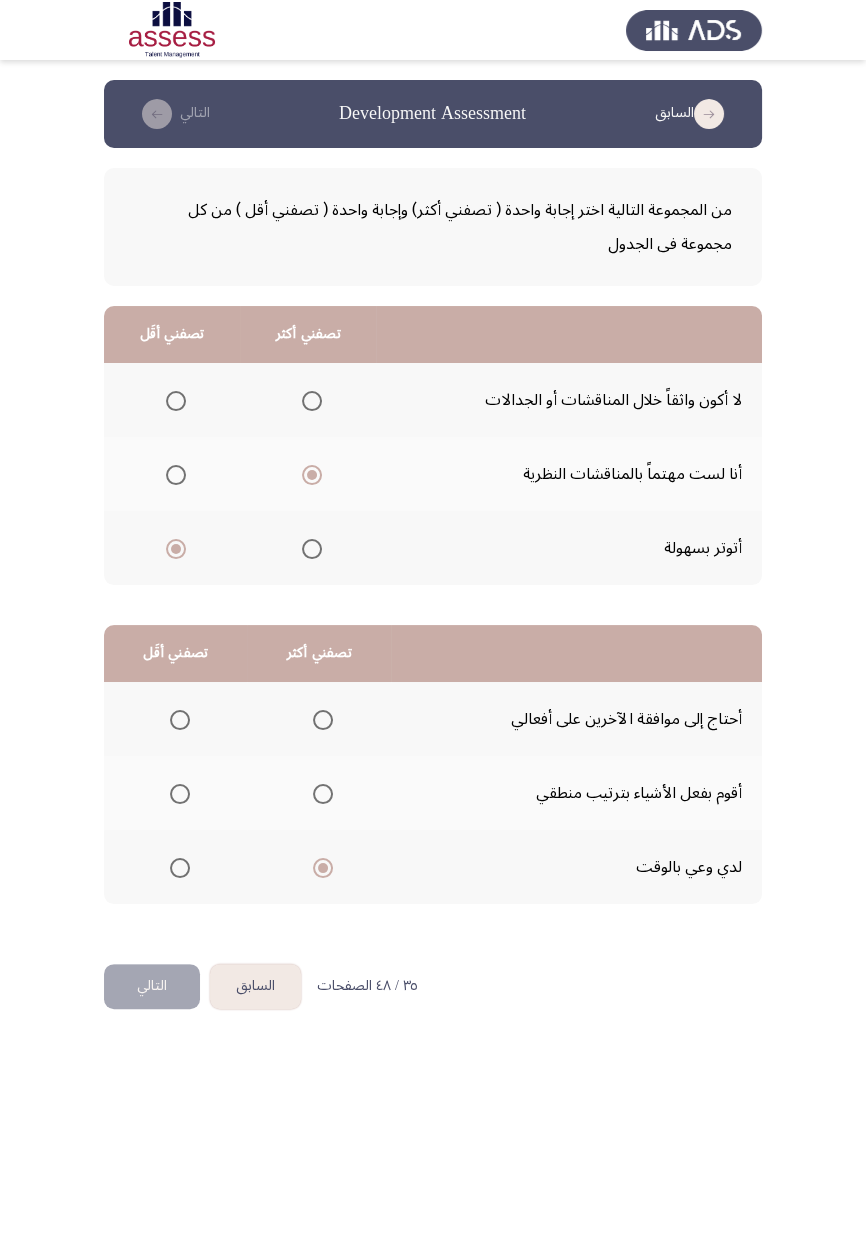click at bounding box center (180, 794) 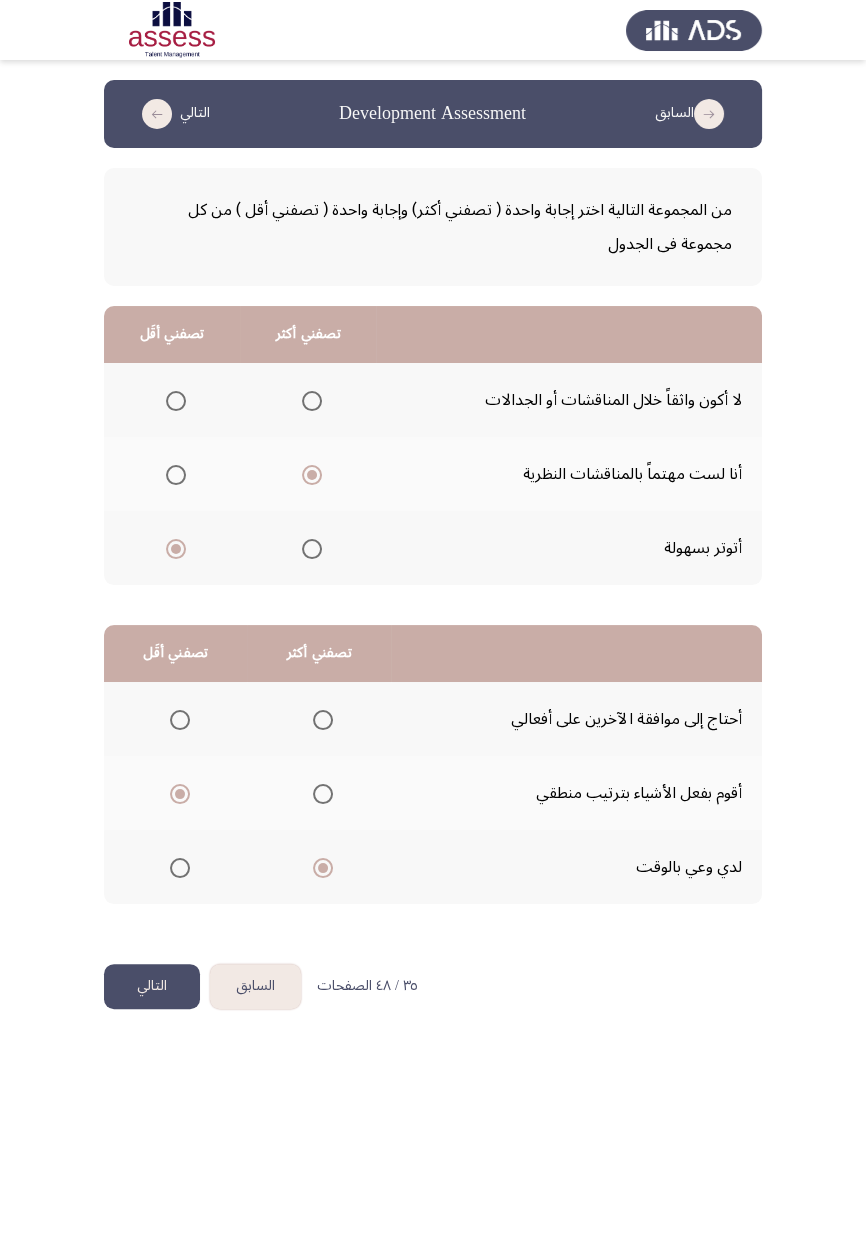 click on "التالي" 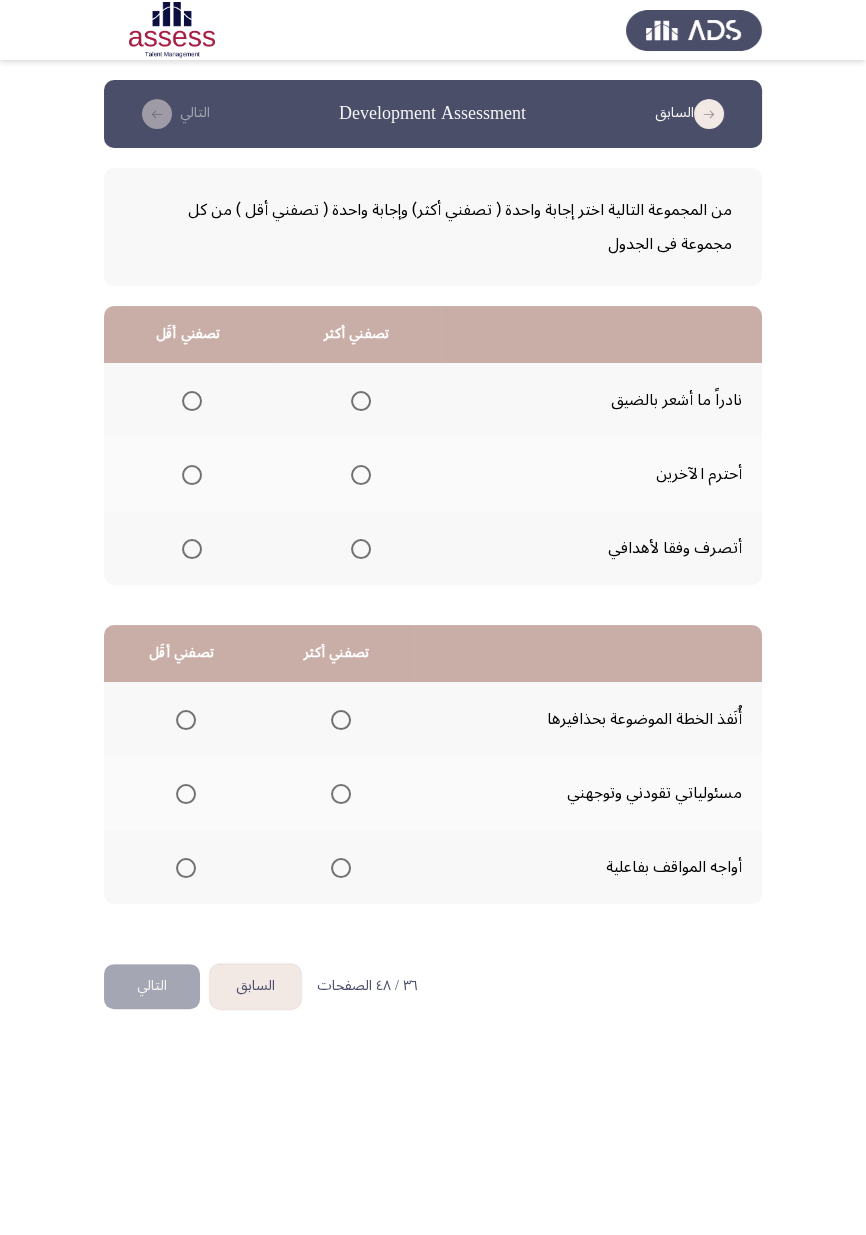 click at bounding box center (361, 549) 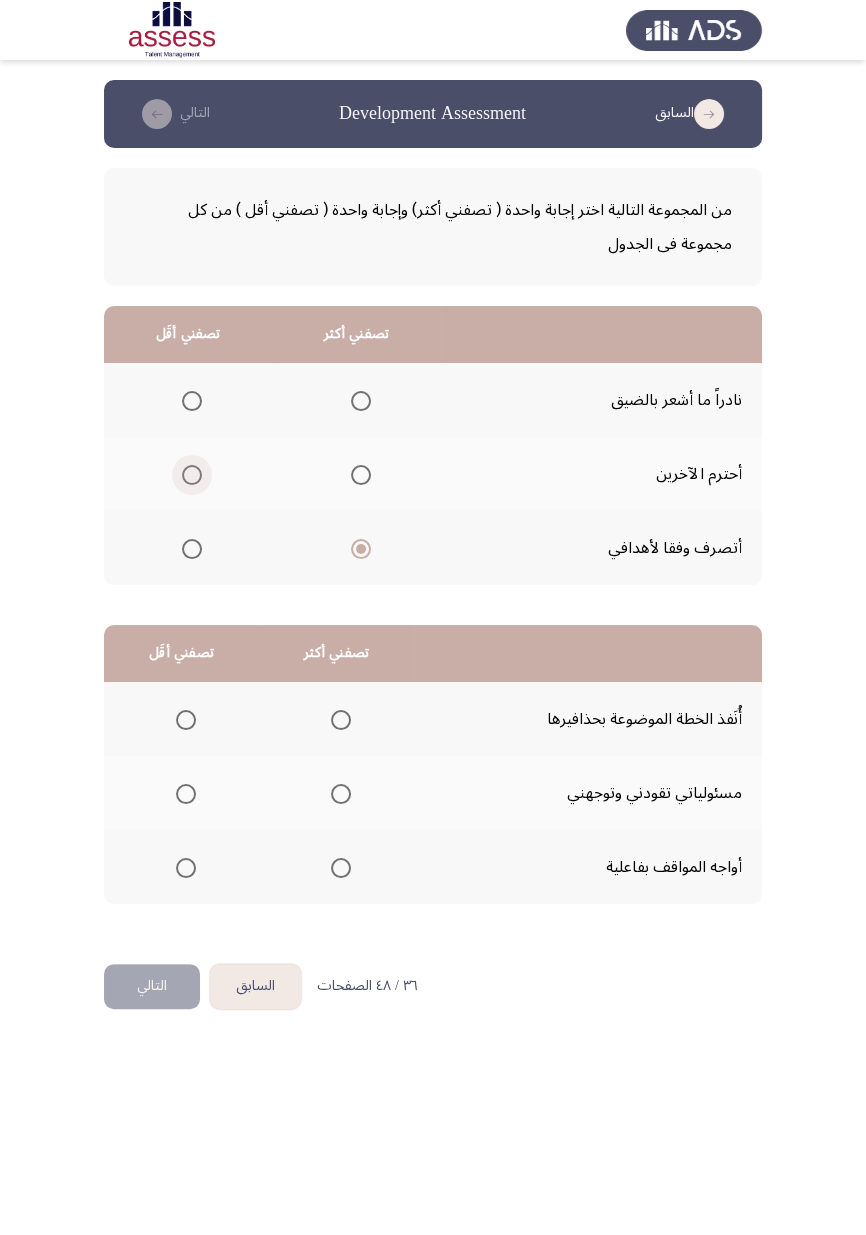 click at bounding box center (192, 475) 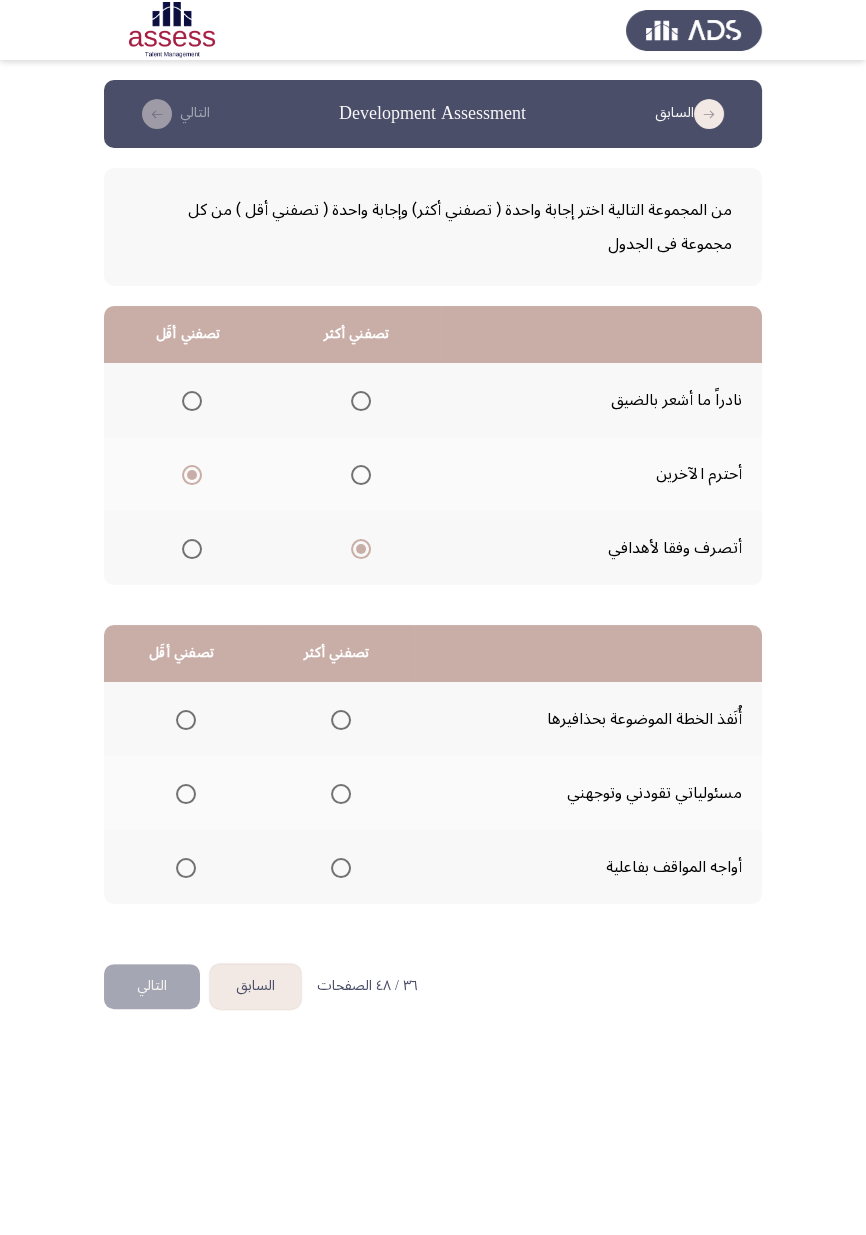click at bounding box center (341, 794) 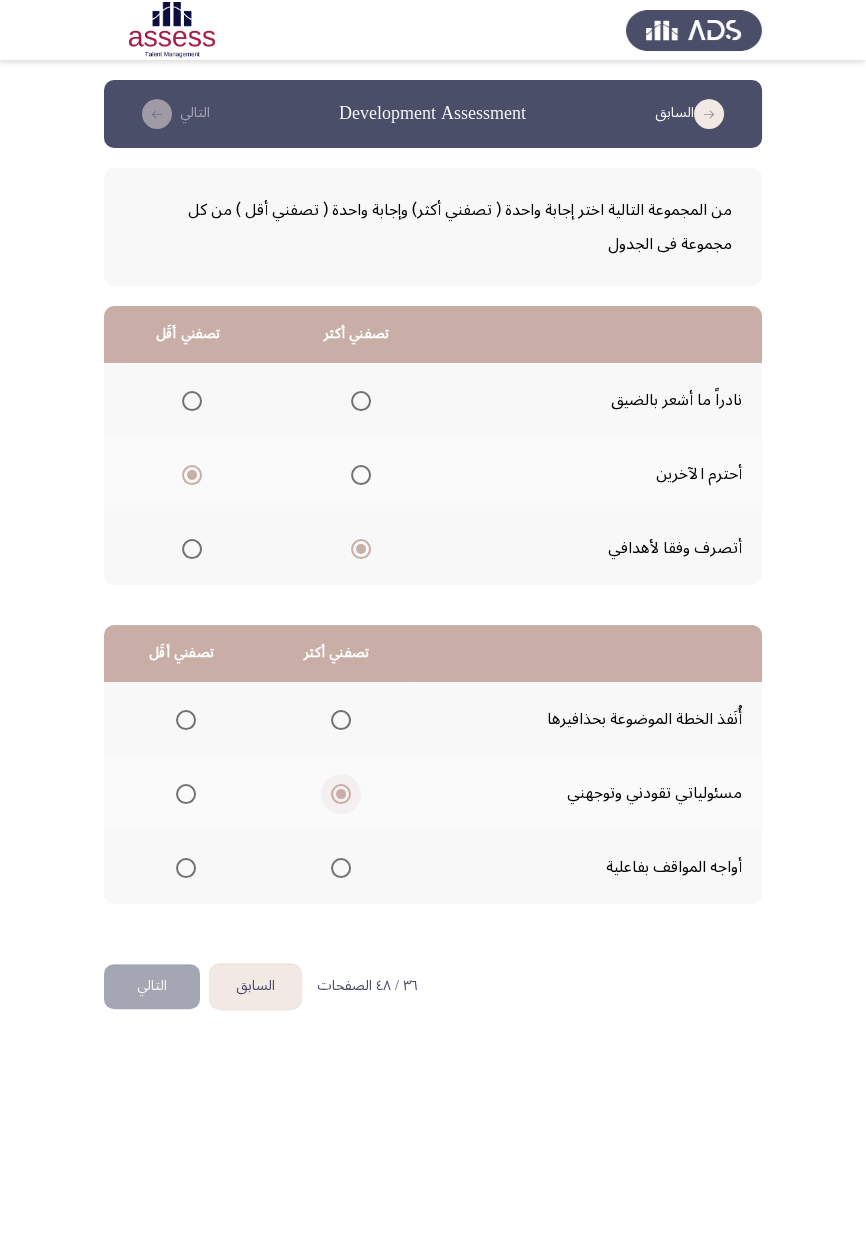 click at bounding box center (186, 868) 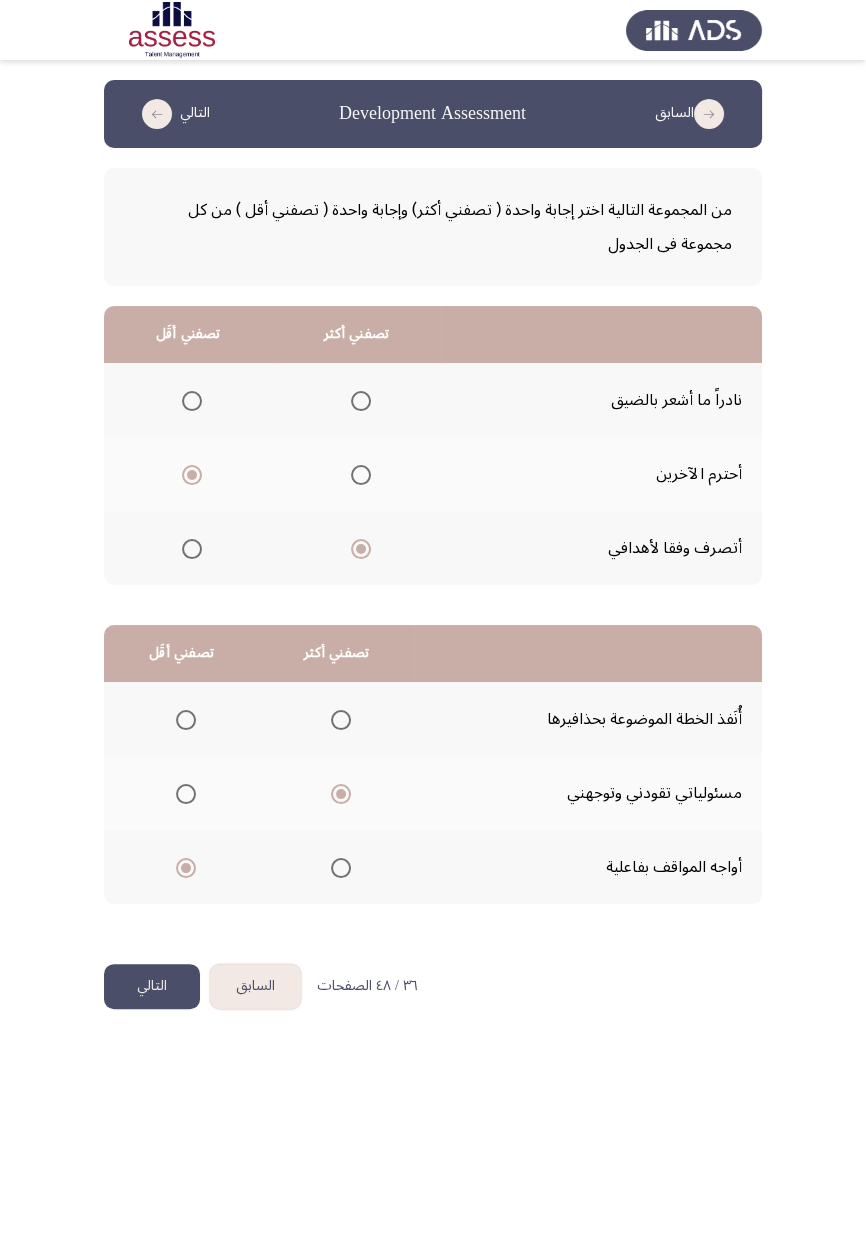 click on "التالي" 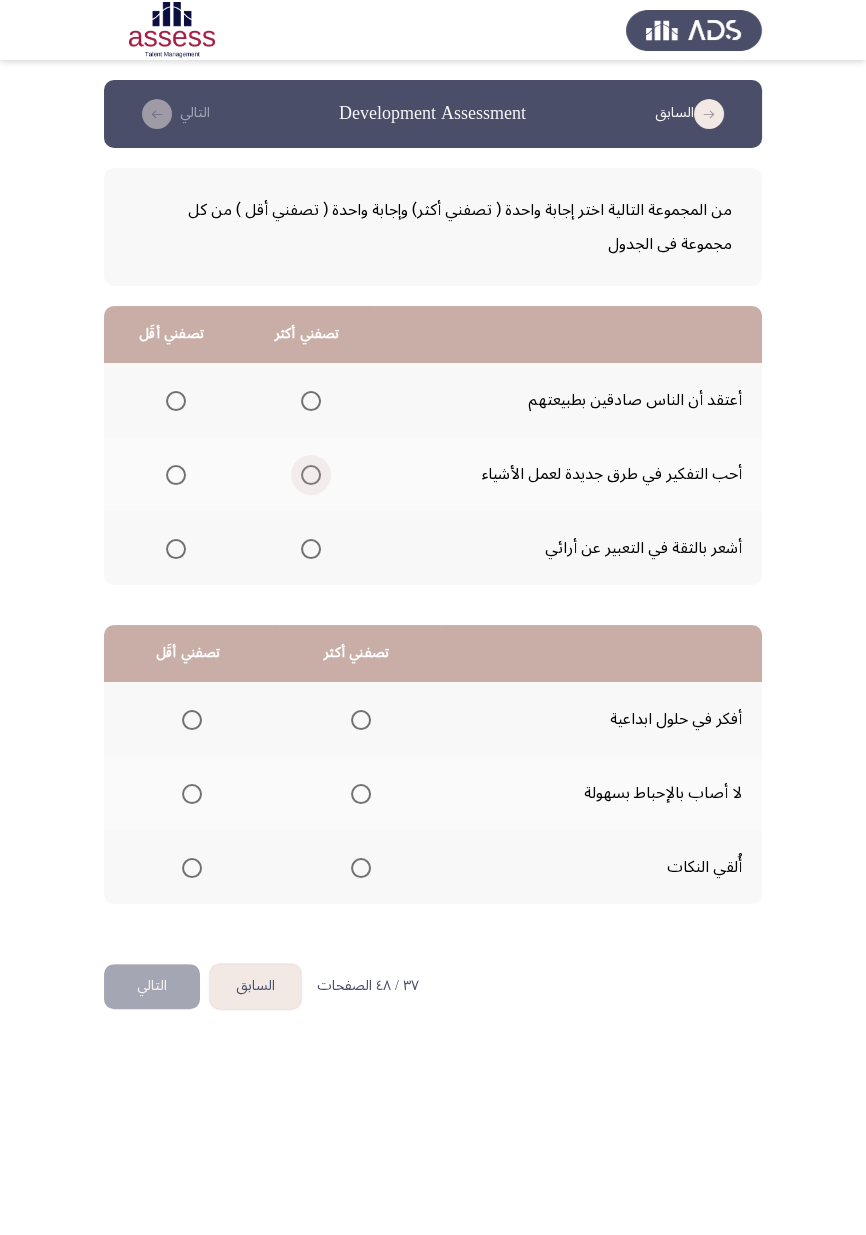 click at bounding box center (311, 475) 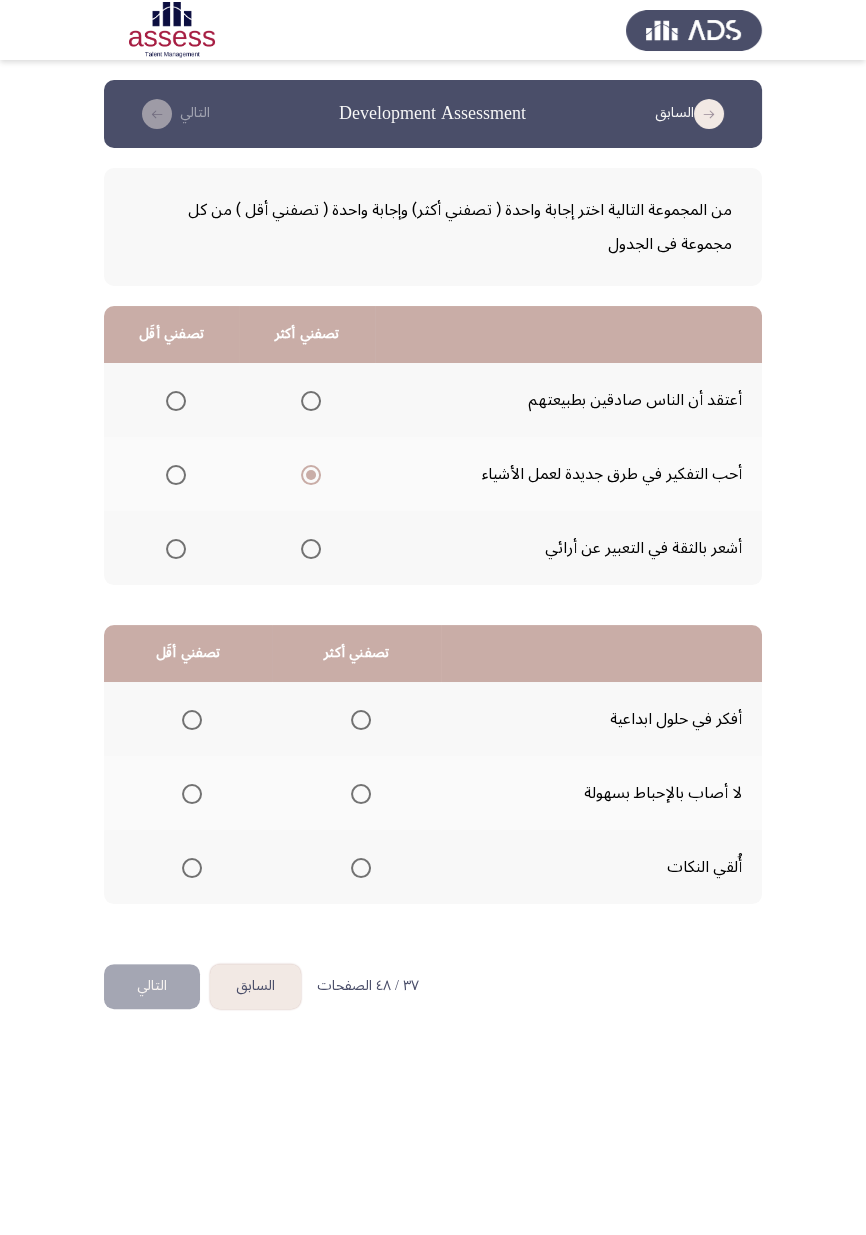 click at bounding box center [176, 549] 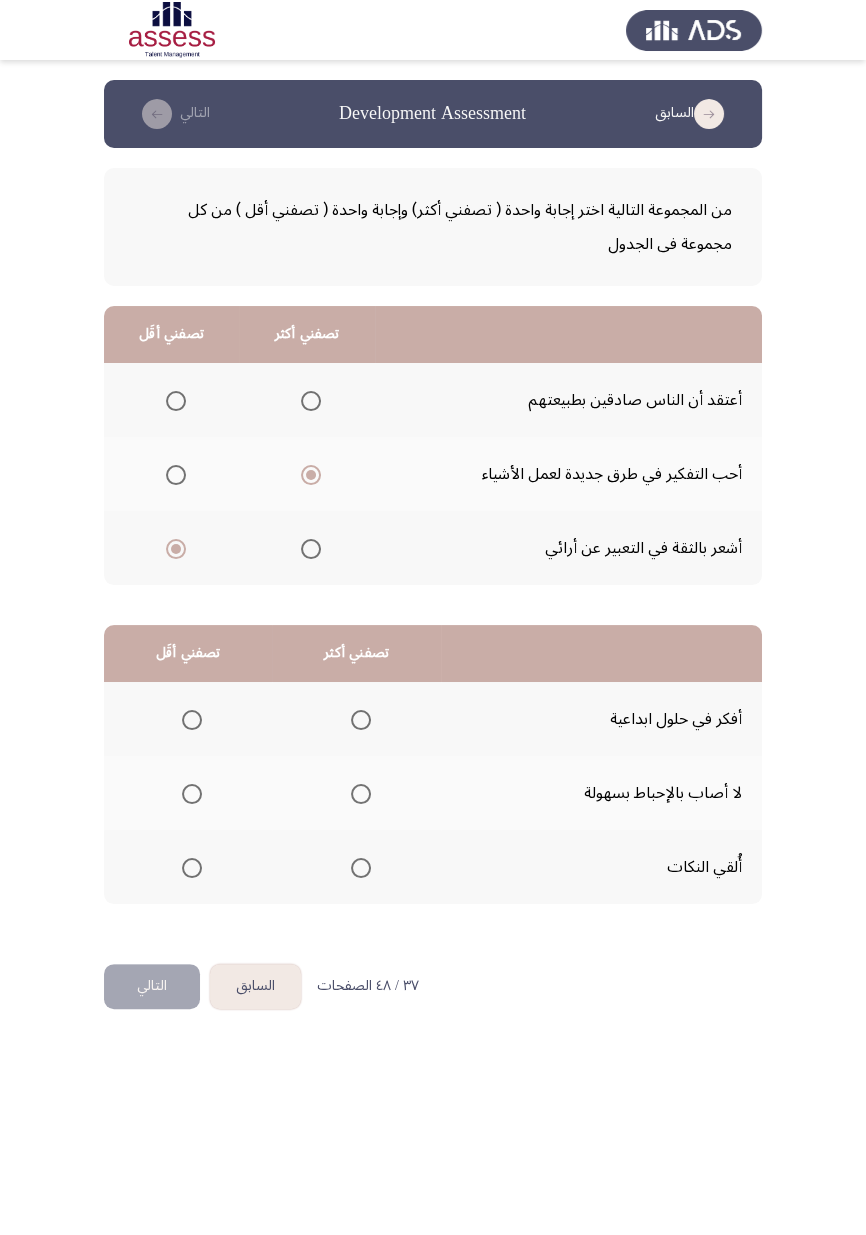 click at bounding box center [361, 720] 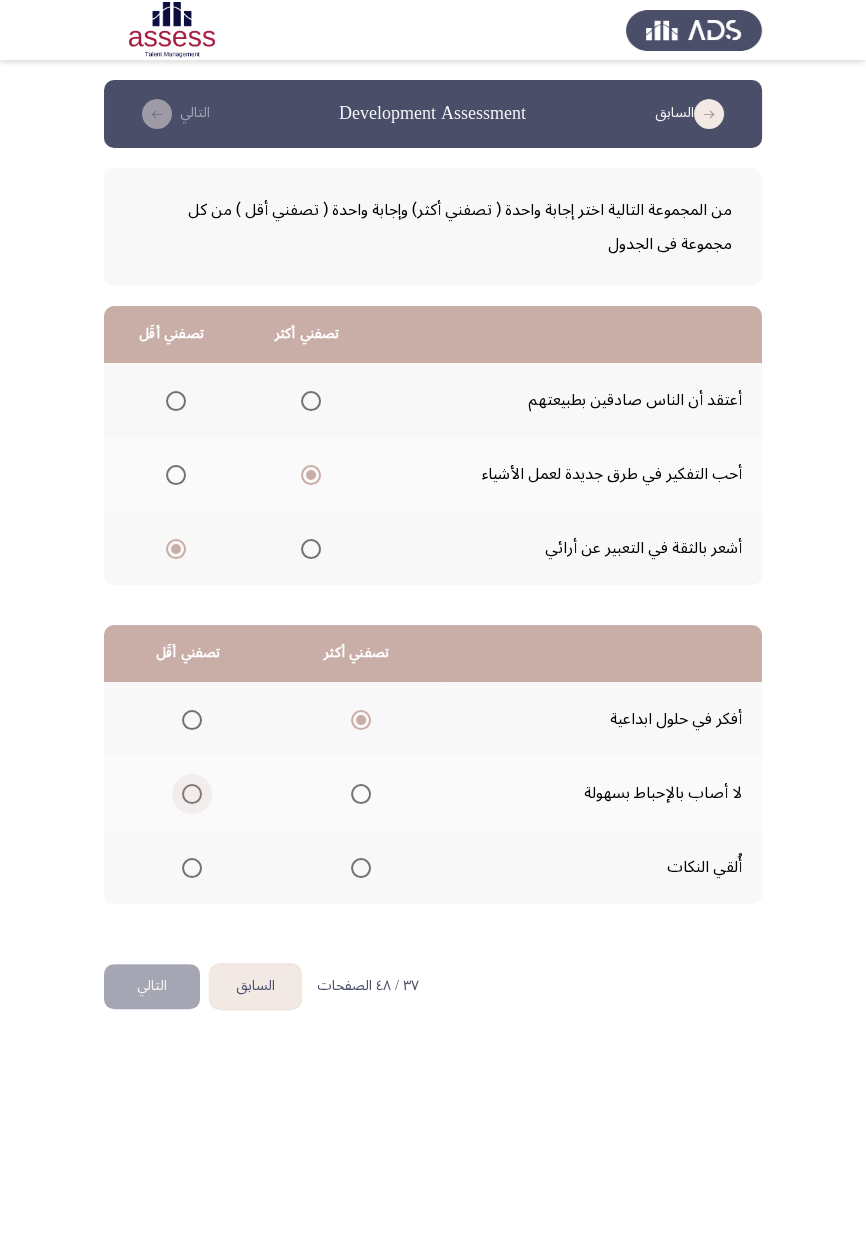 click at bounding box center [192, 794] 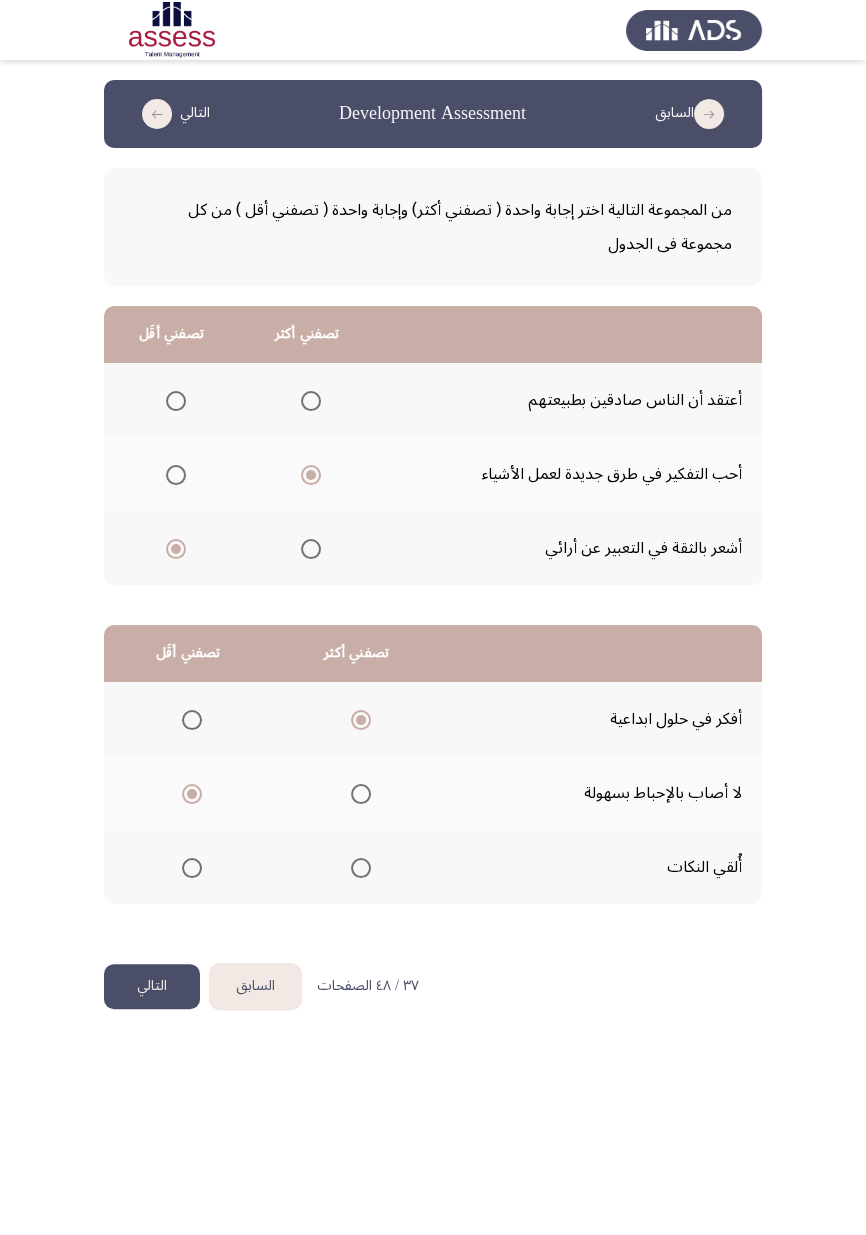 click on "التالي" 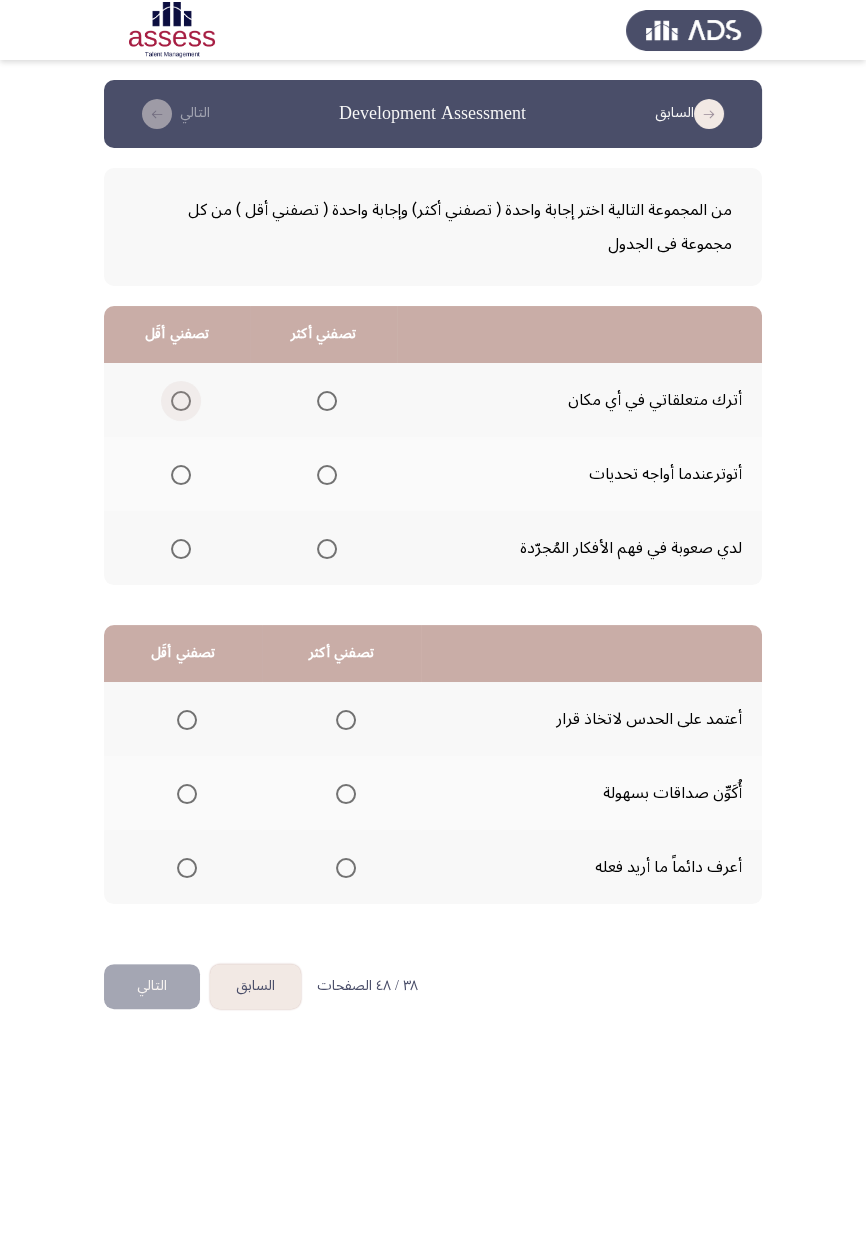 click at bounding box center (181, 401) 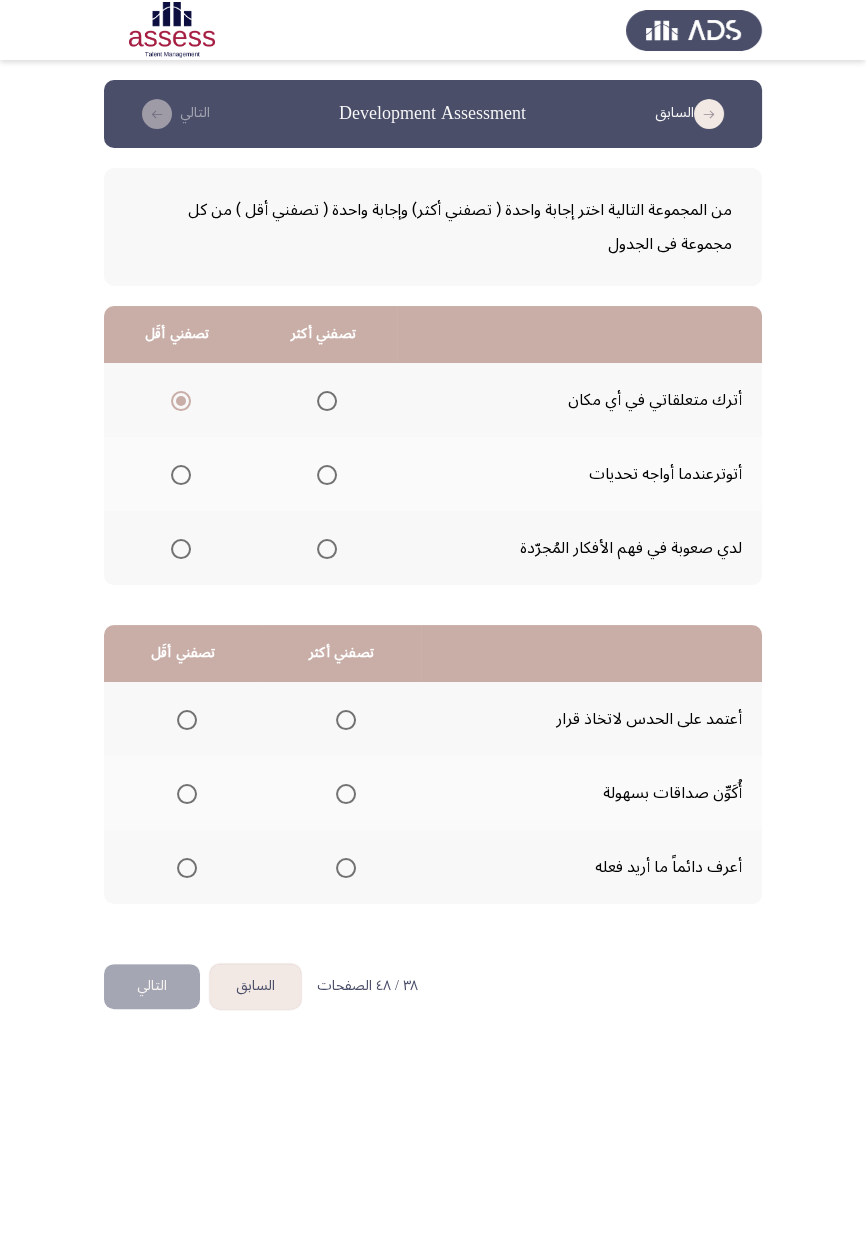 click at bounding box center [327, 401] 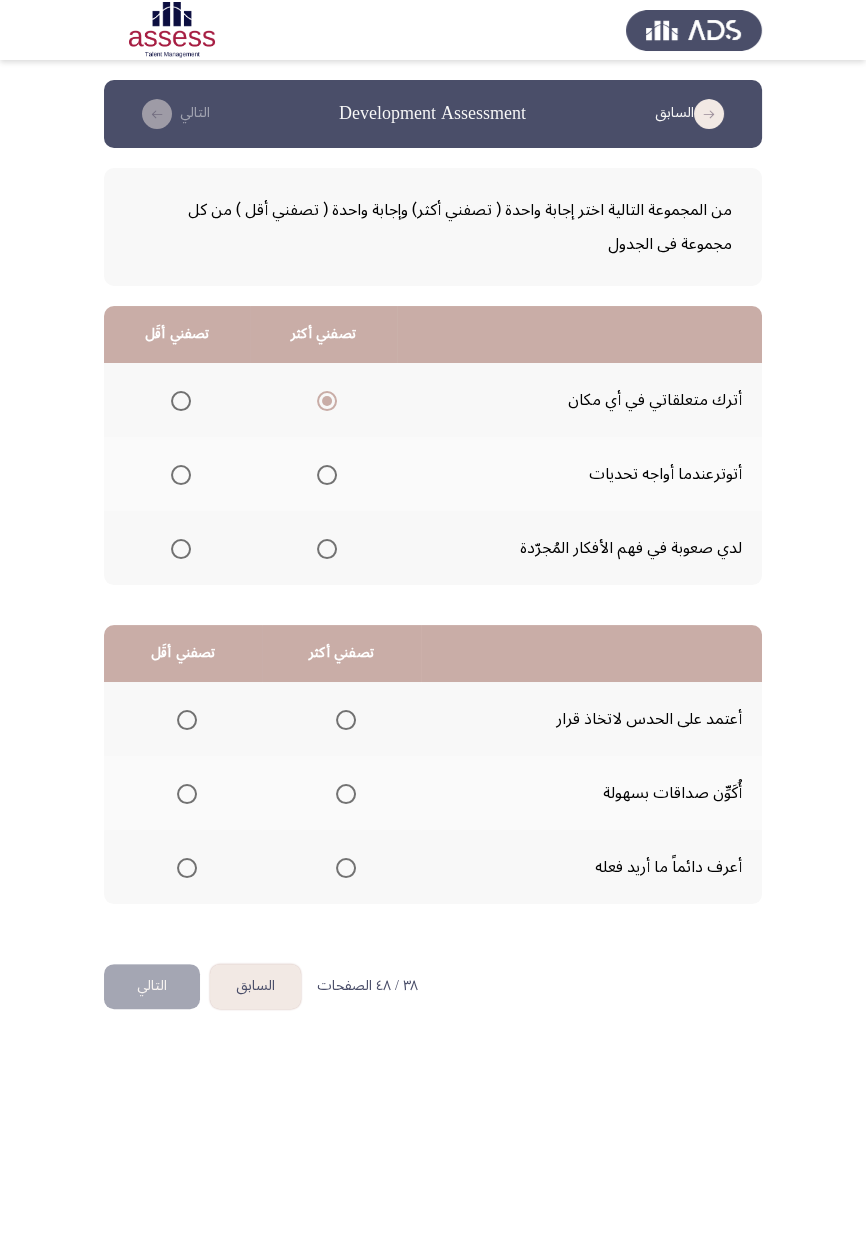 click at bounding box center (181, 475) 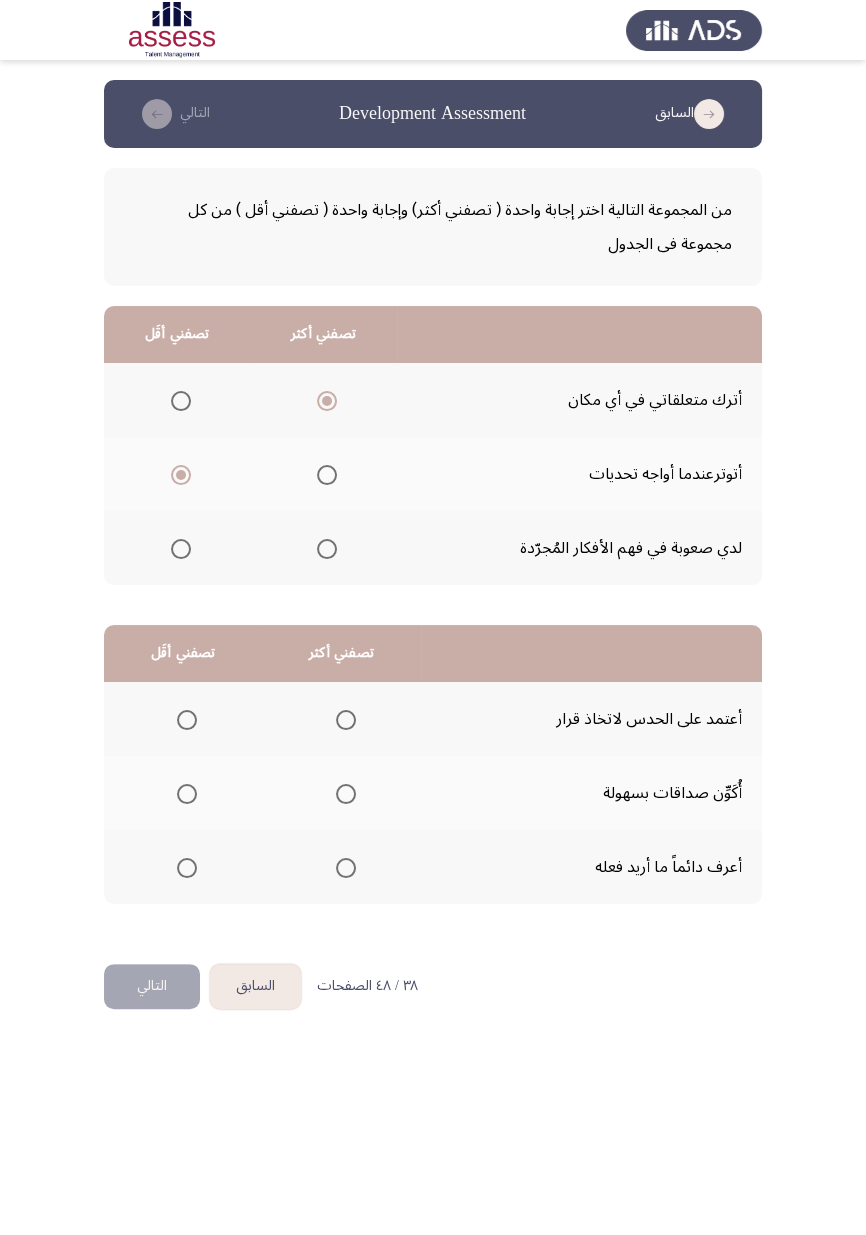 click at bounding box center [346, 868] 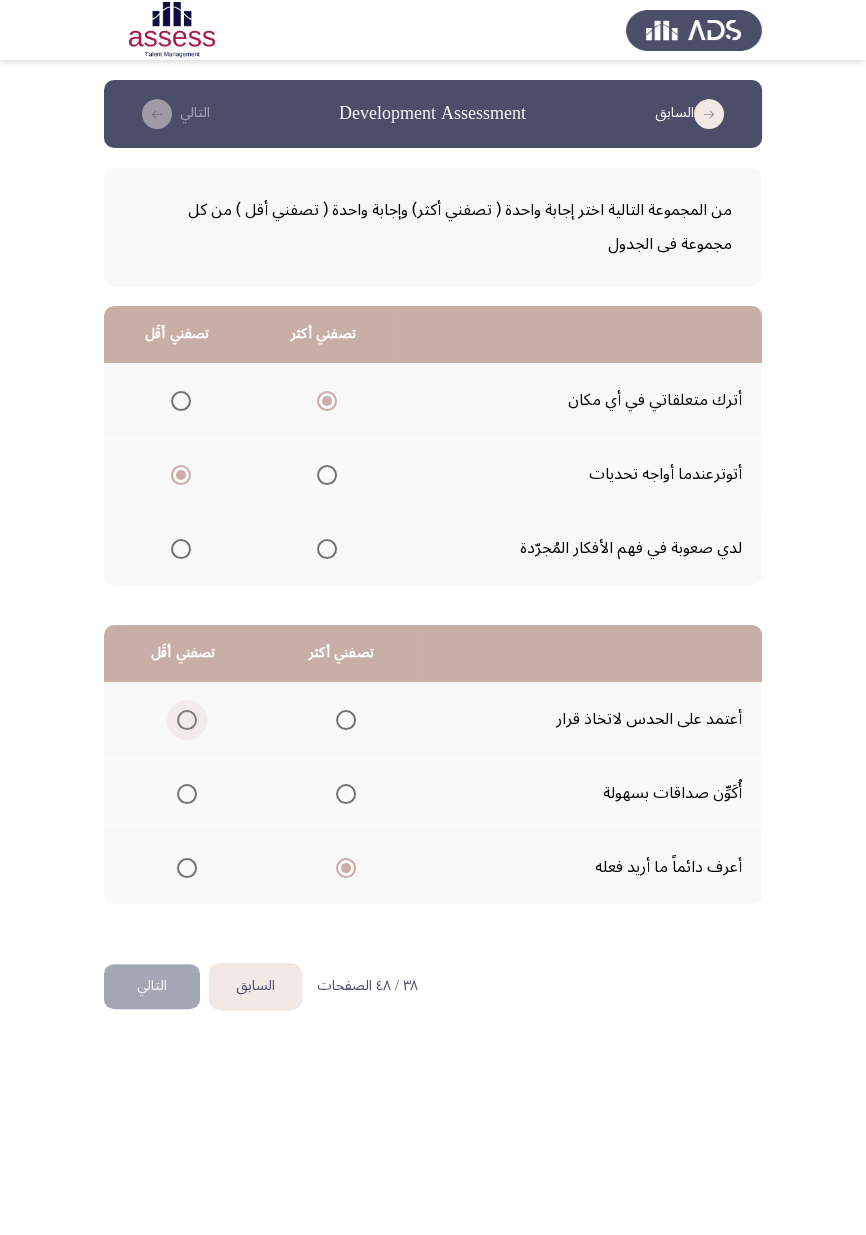 click at bounding box center [187, 720] 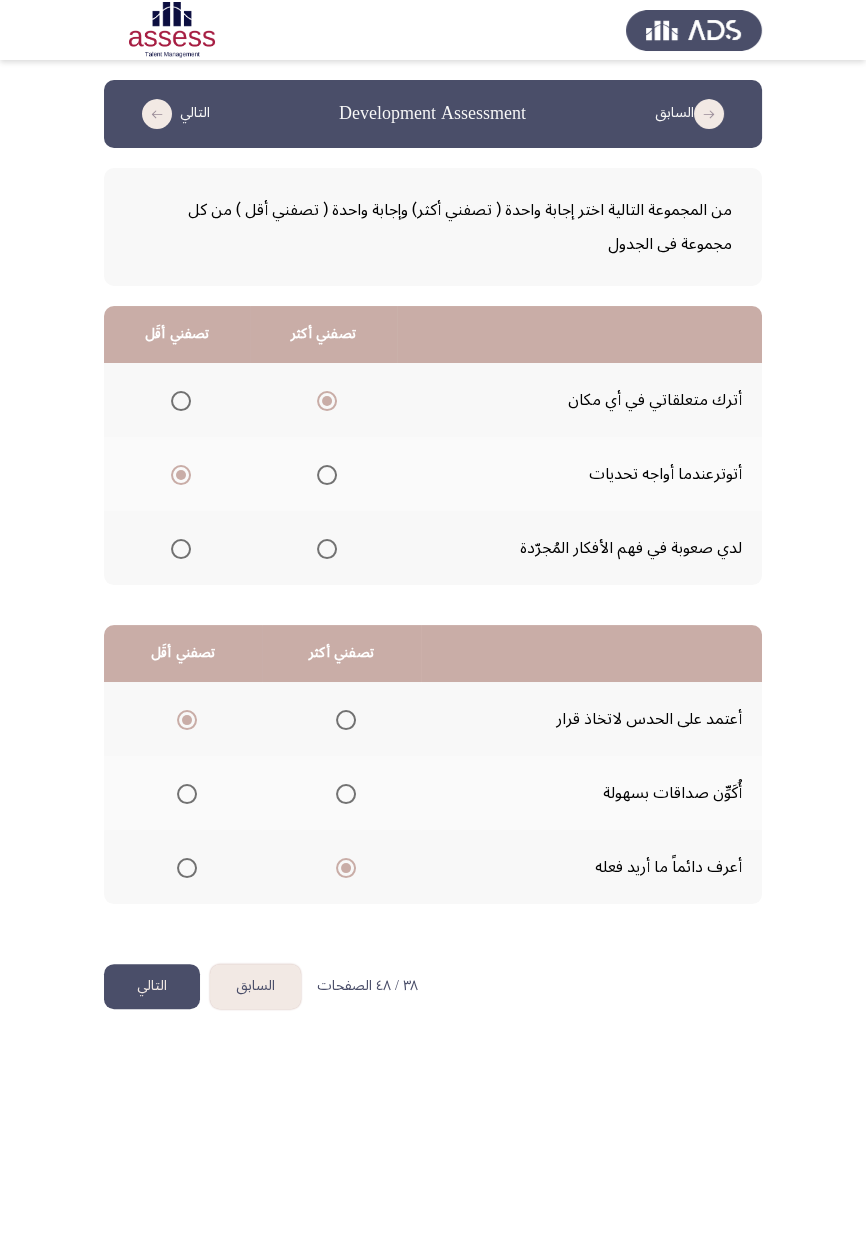 click on "التالي" 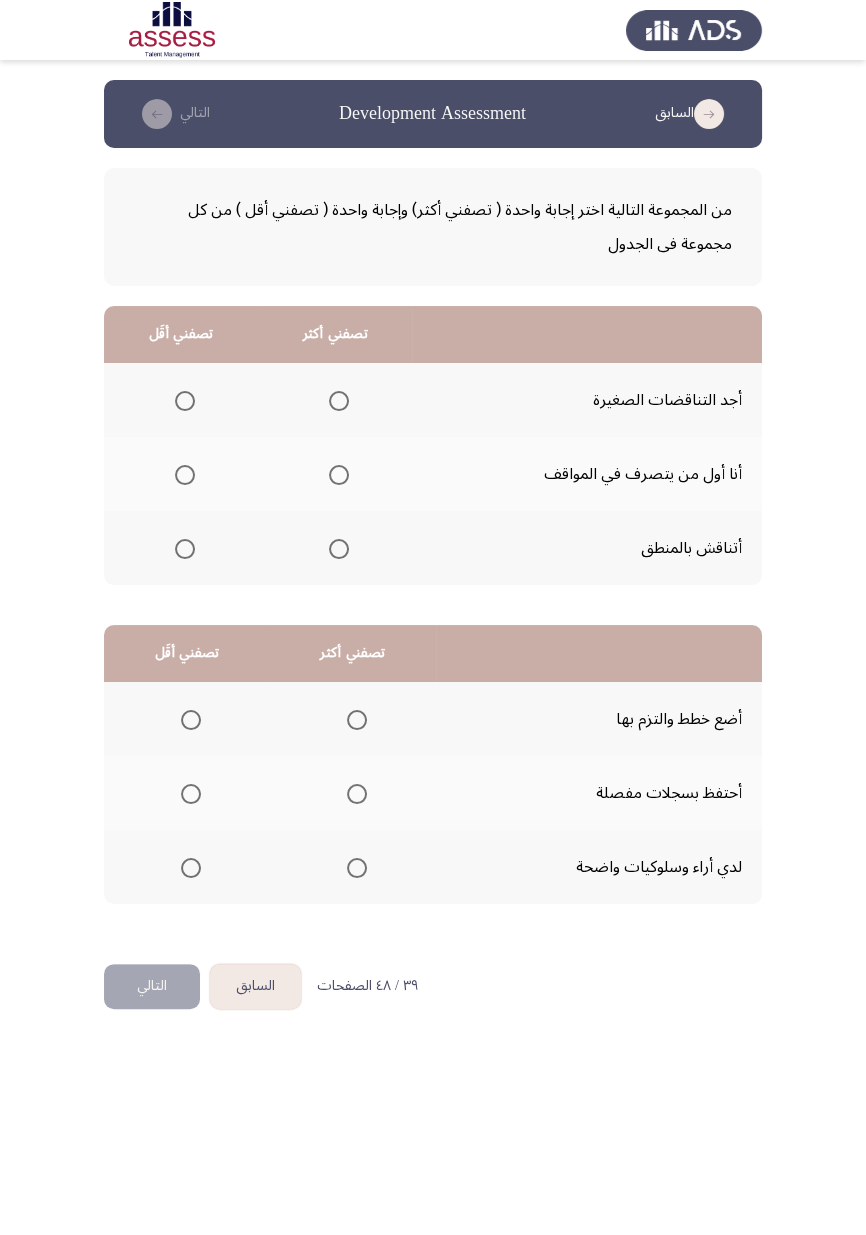 click at bounding box center [339, 475] 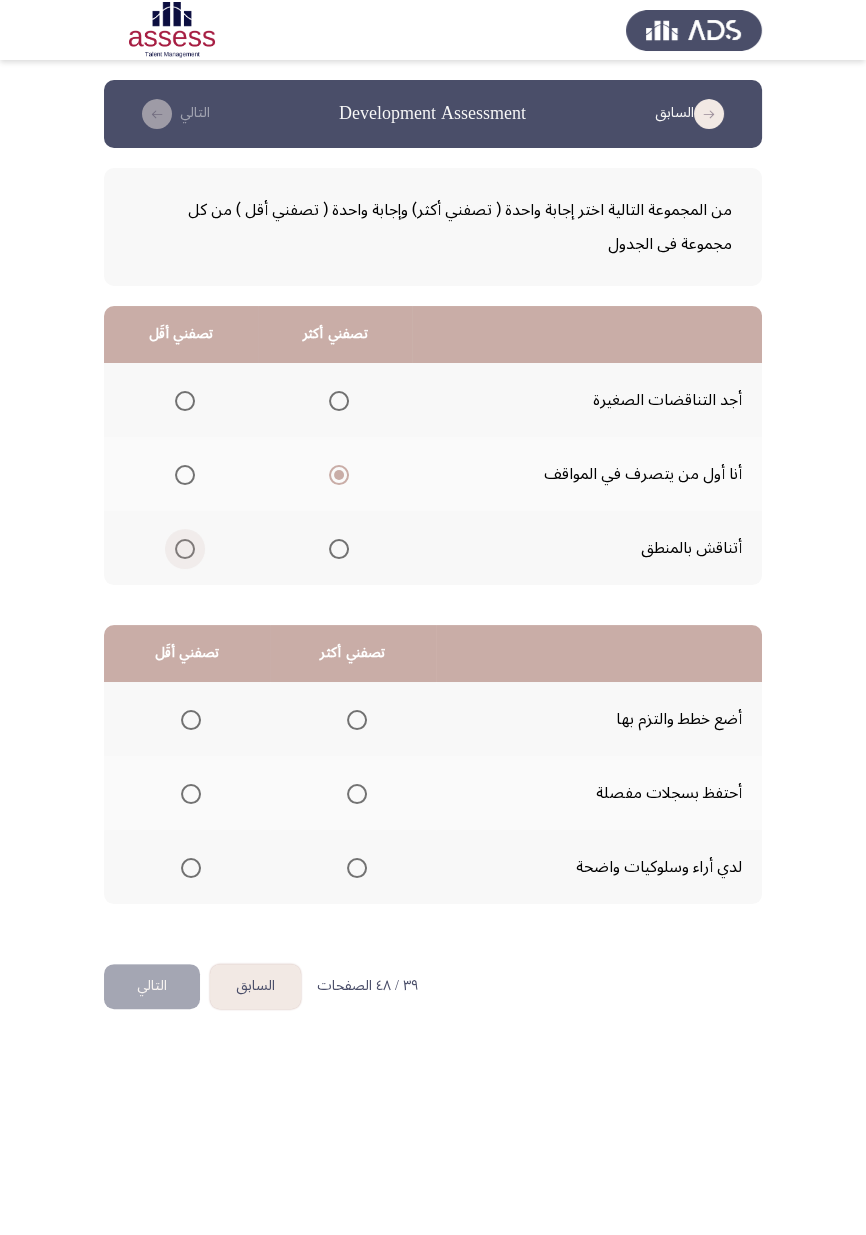 click at bounding box center (185, 549) 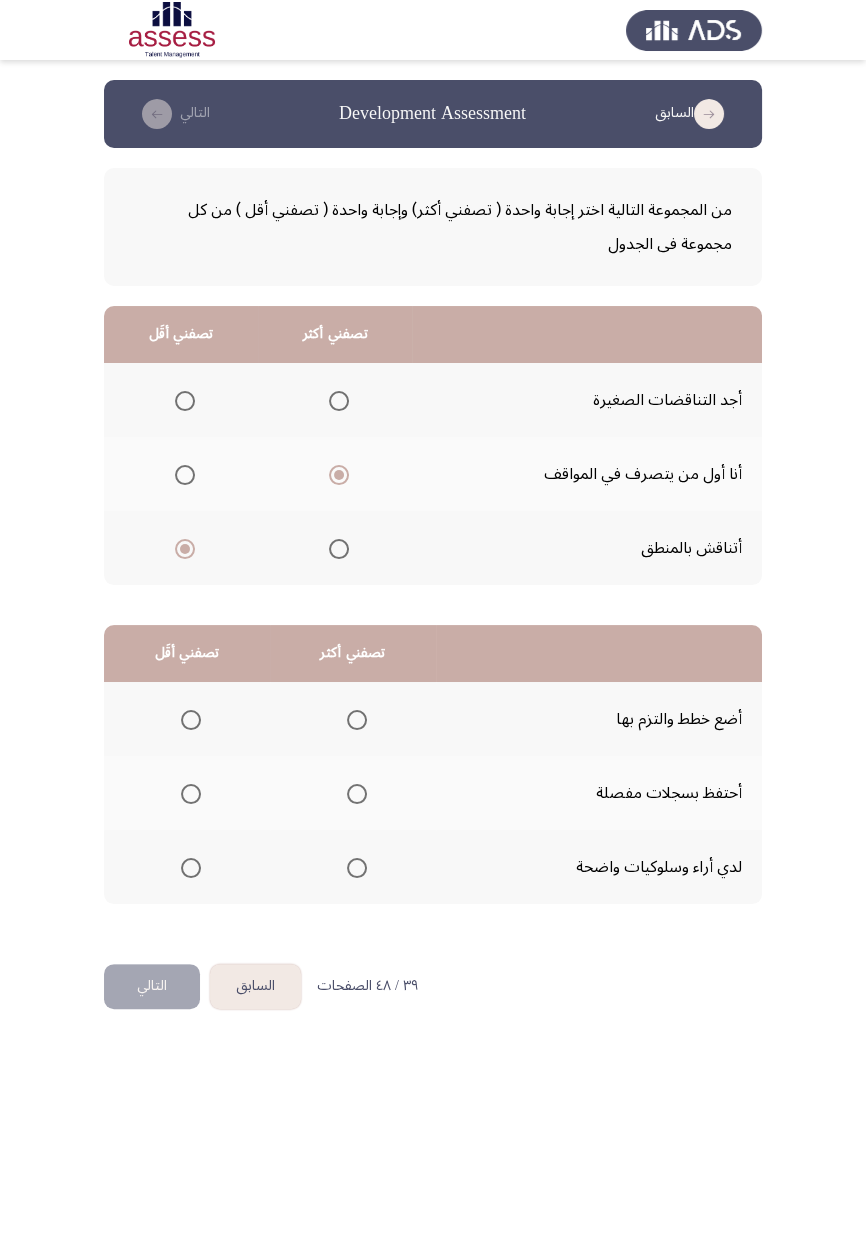 click at bounding box center (185, 401) 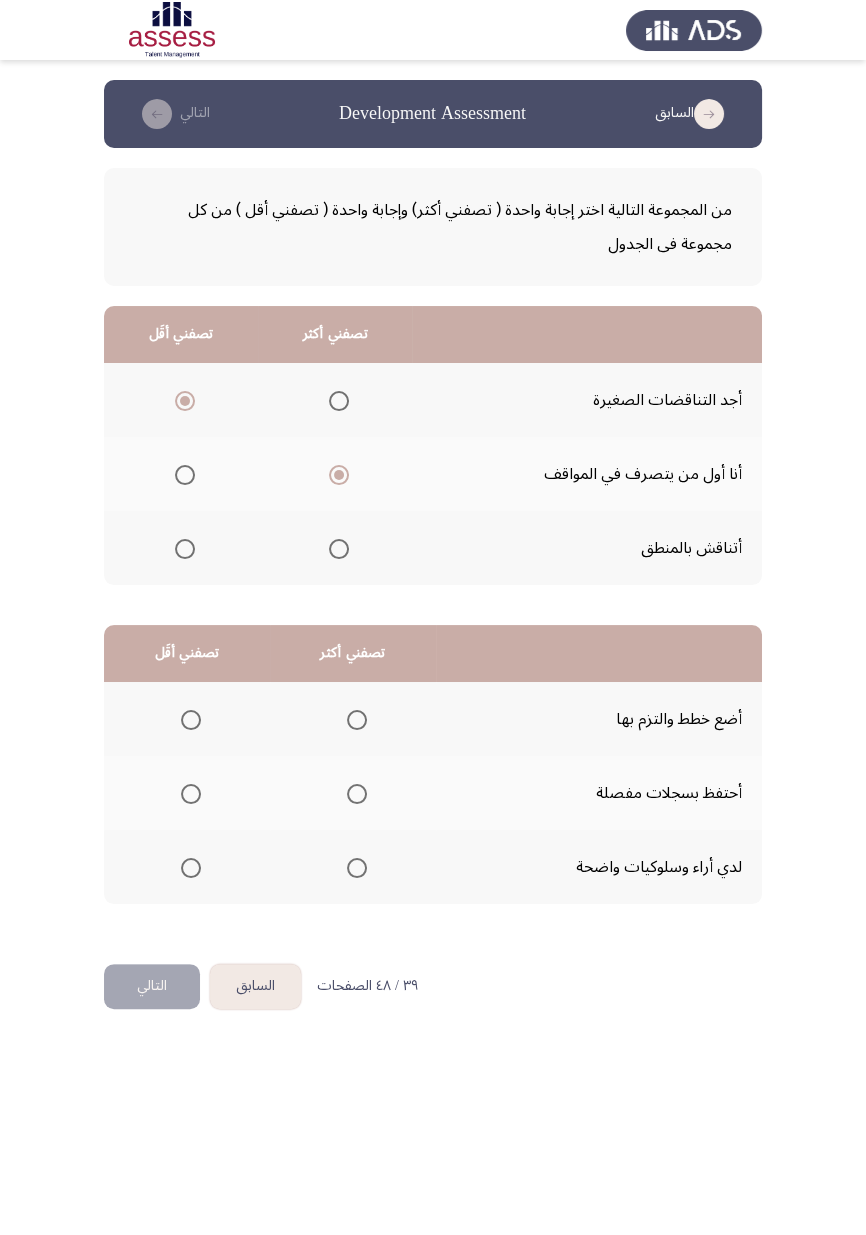 click at bounding box center (357, 720) 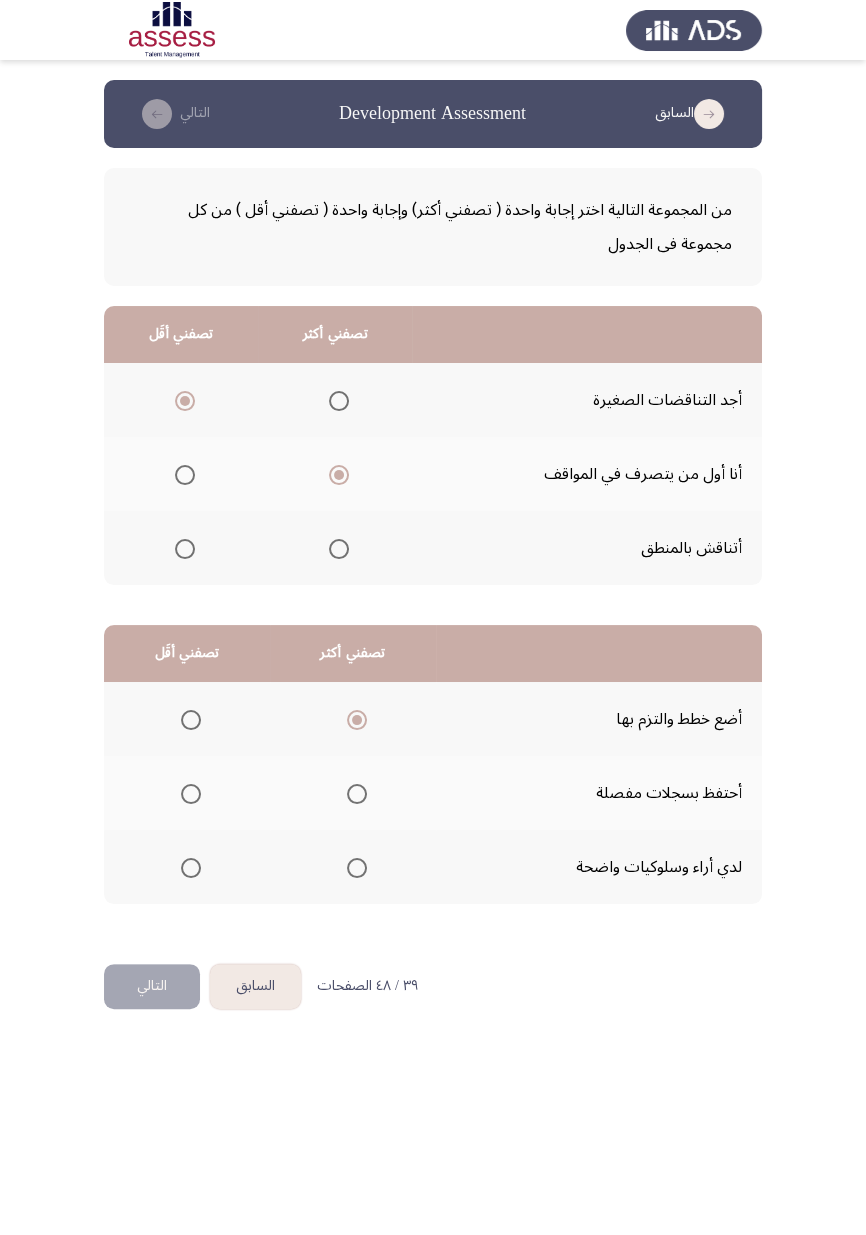 click at bounding box center [191, 794] 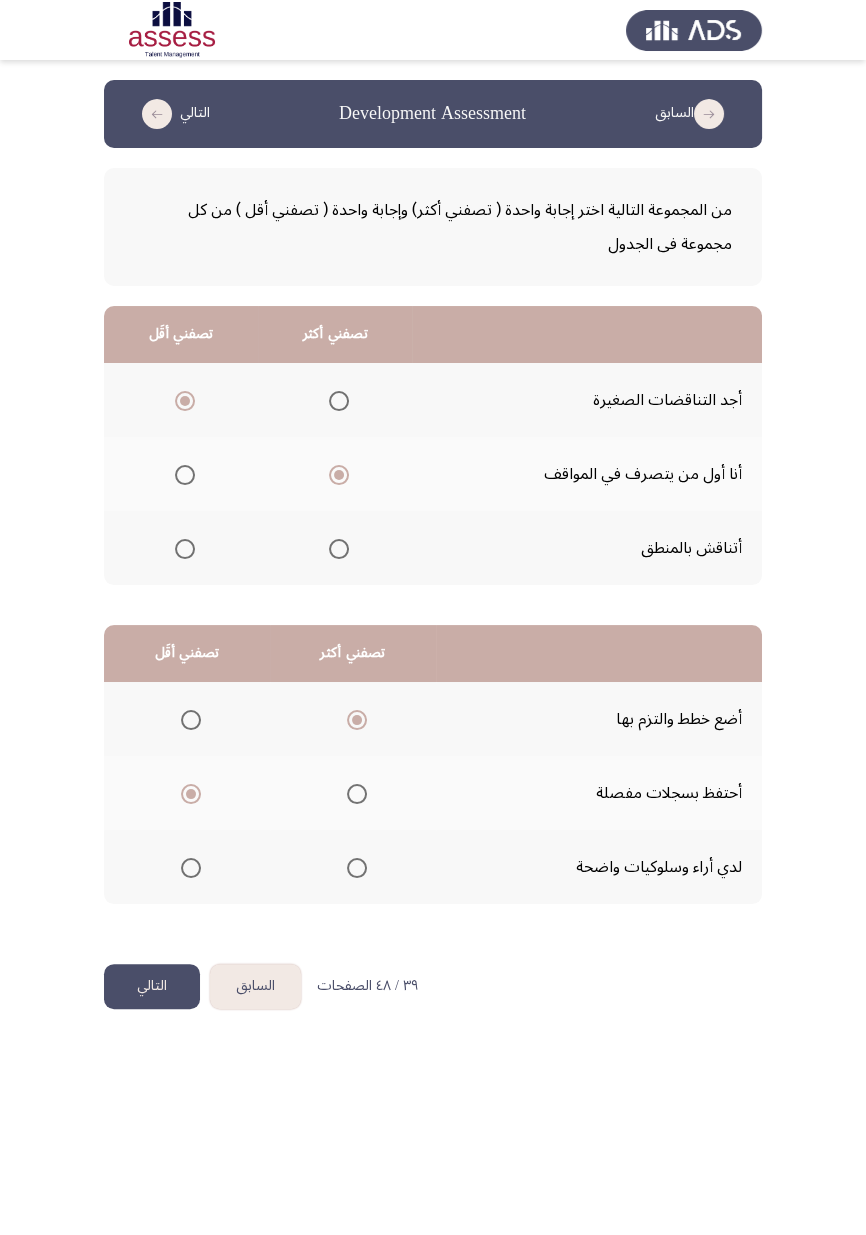 click on "التالي" 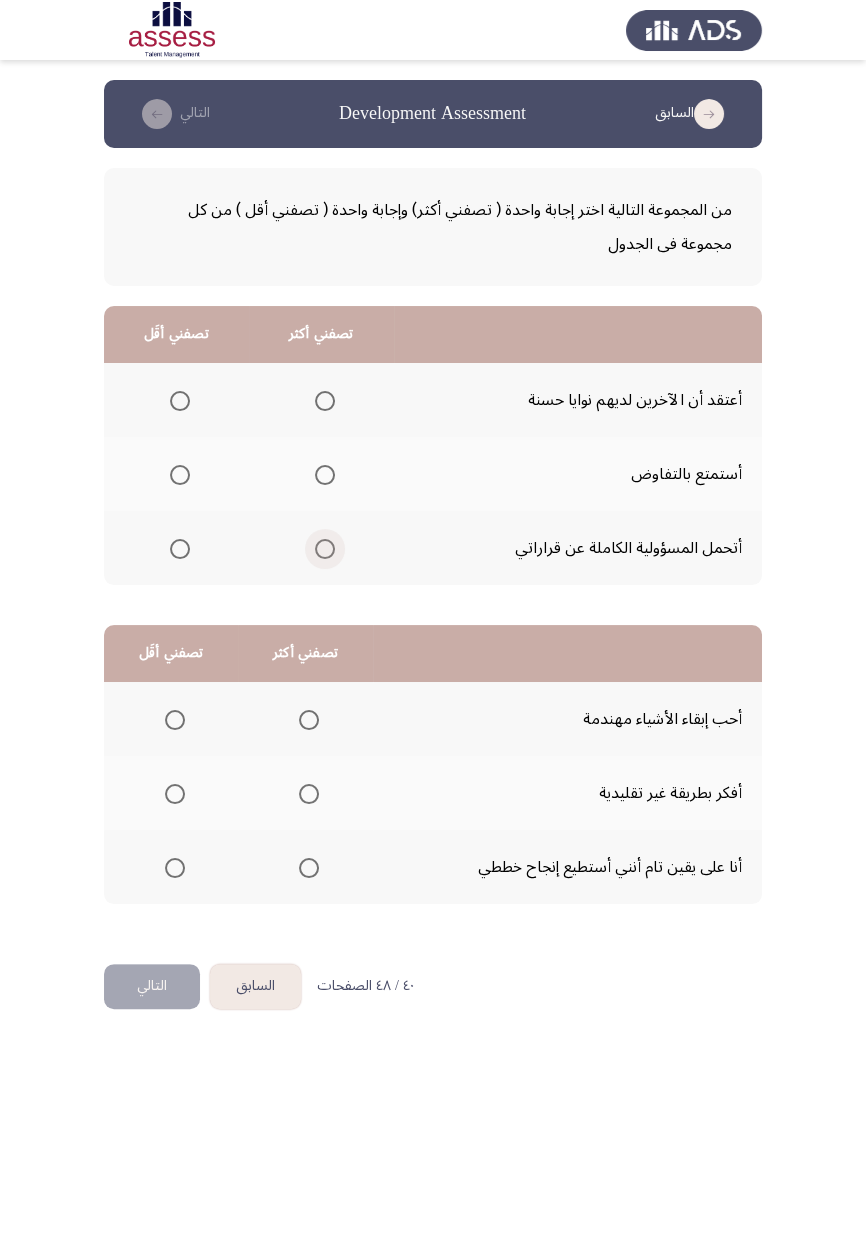 click at bounding box center (325, 549) 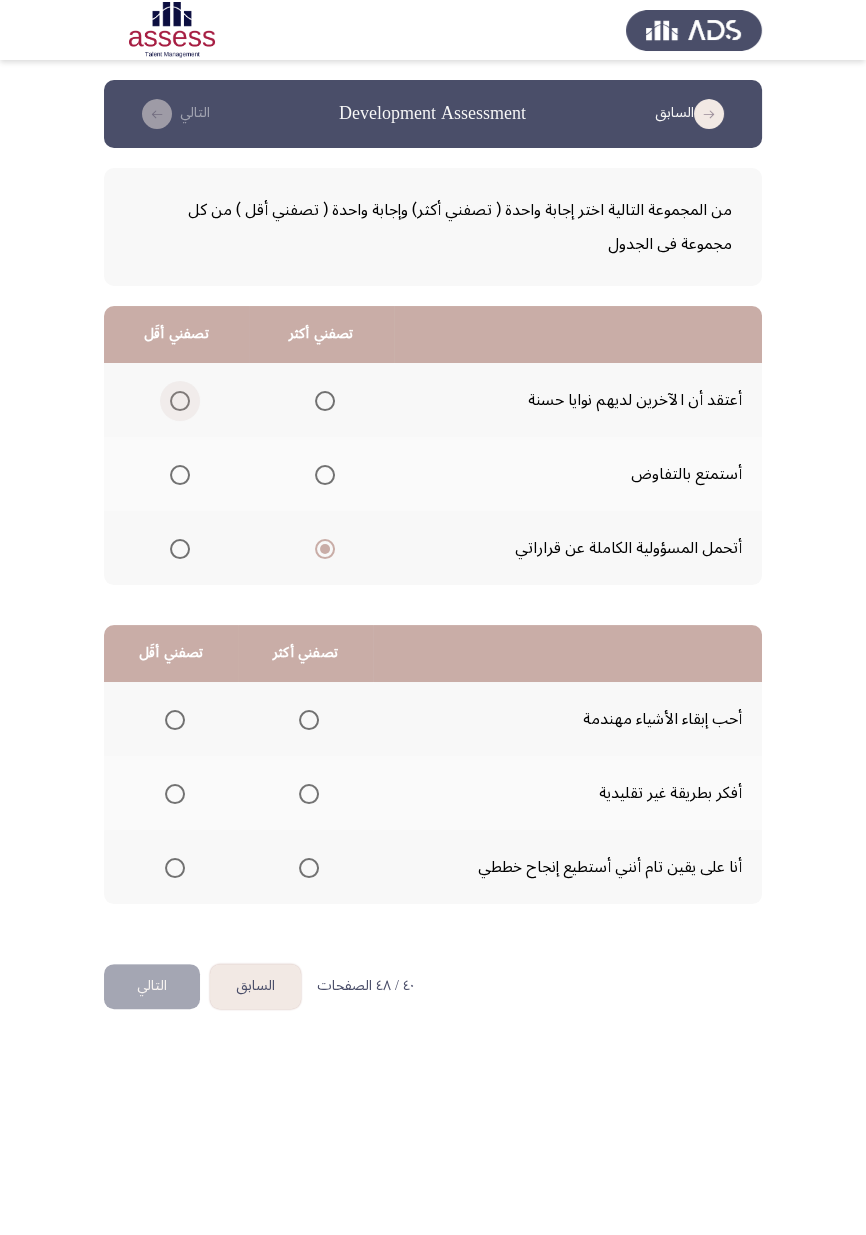 click at bounding box center (180, 401) 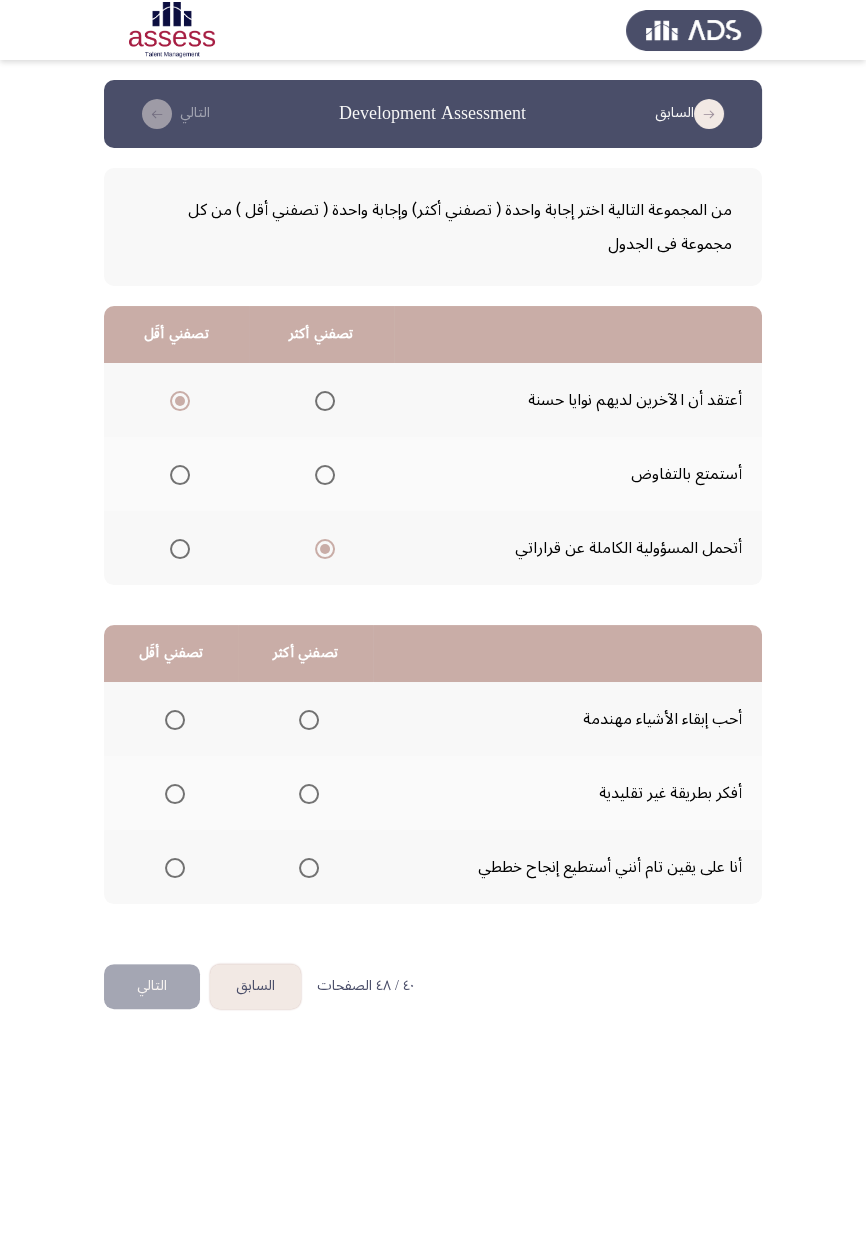 click at bounding box center (309, 868) 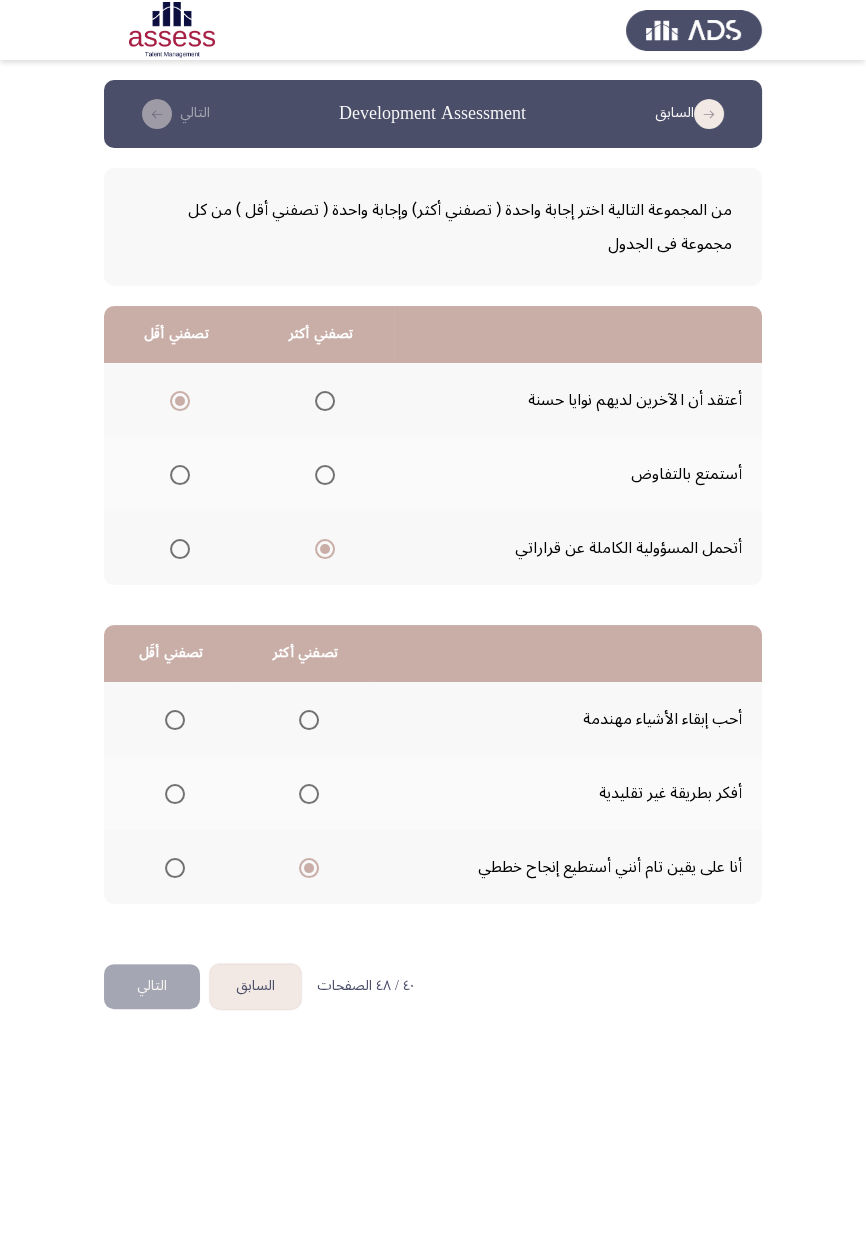 click at bounding box center [175, 794] 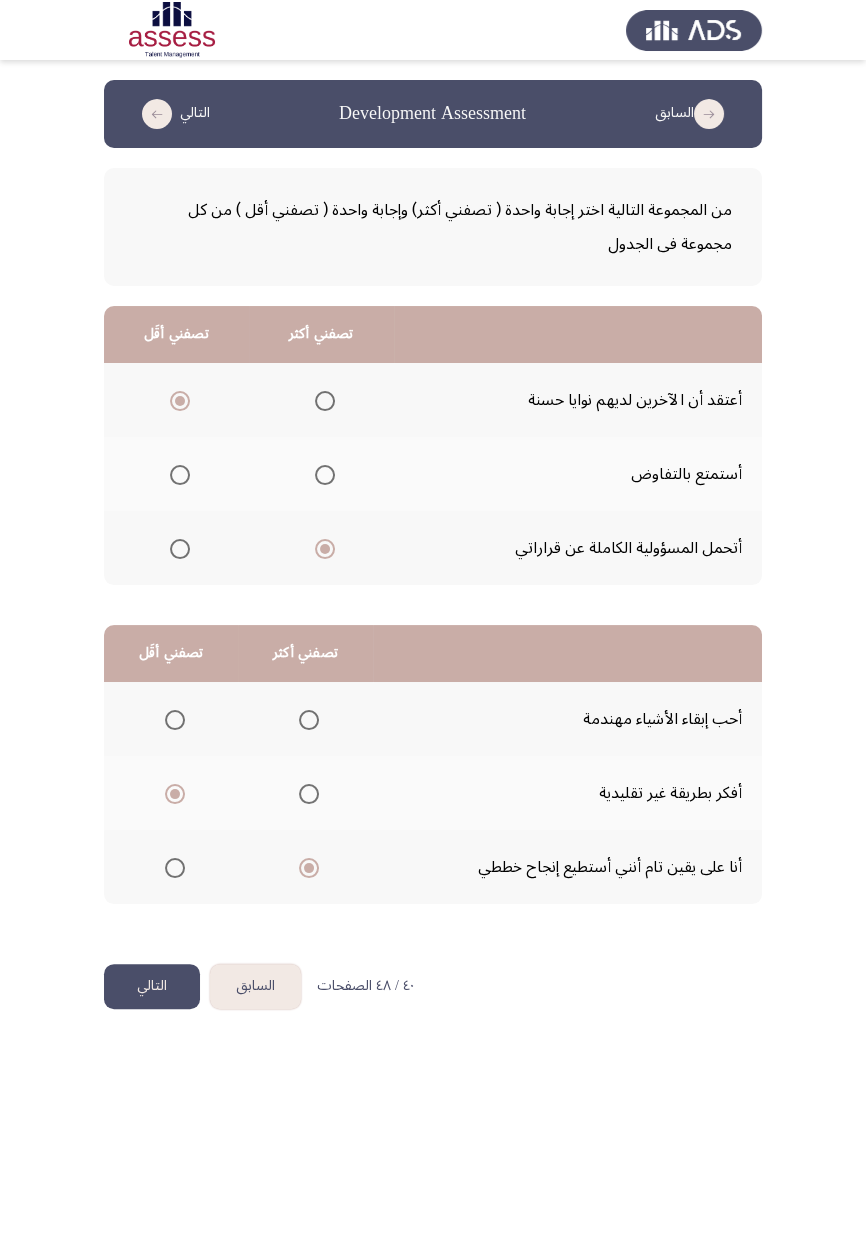 click on "التالي" 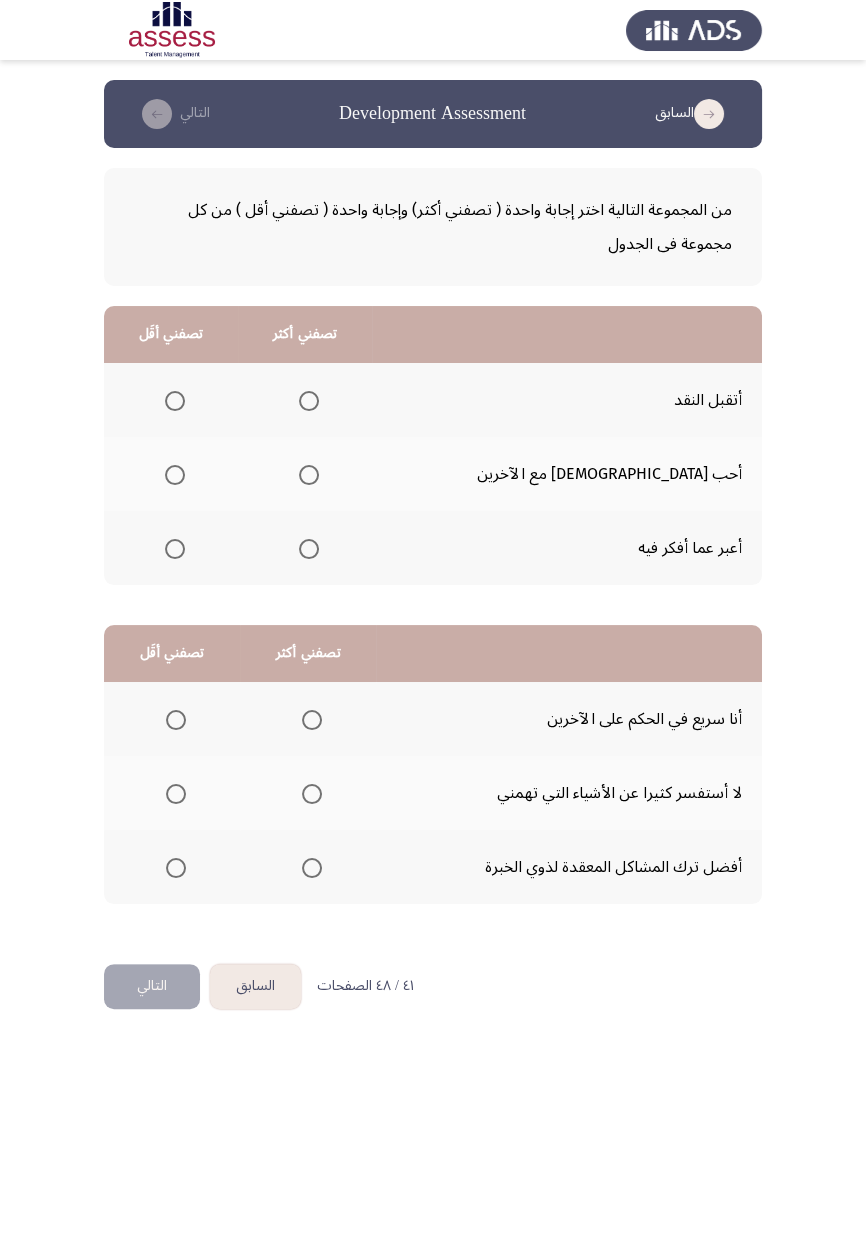 click at bounding box center [309, 475] 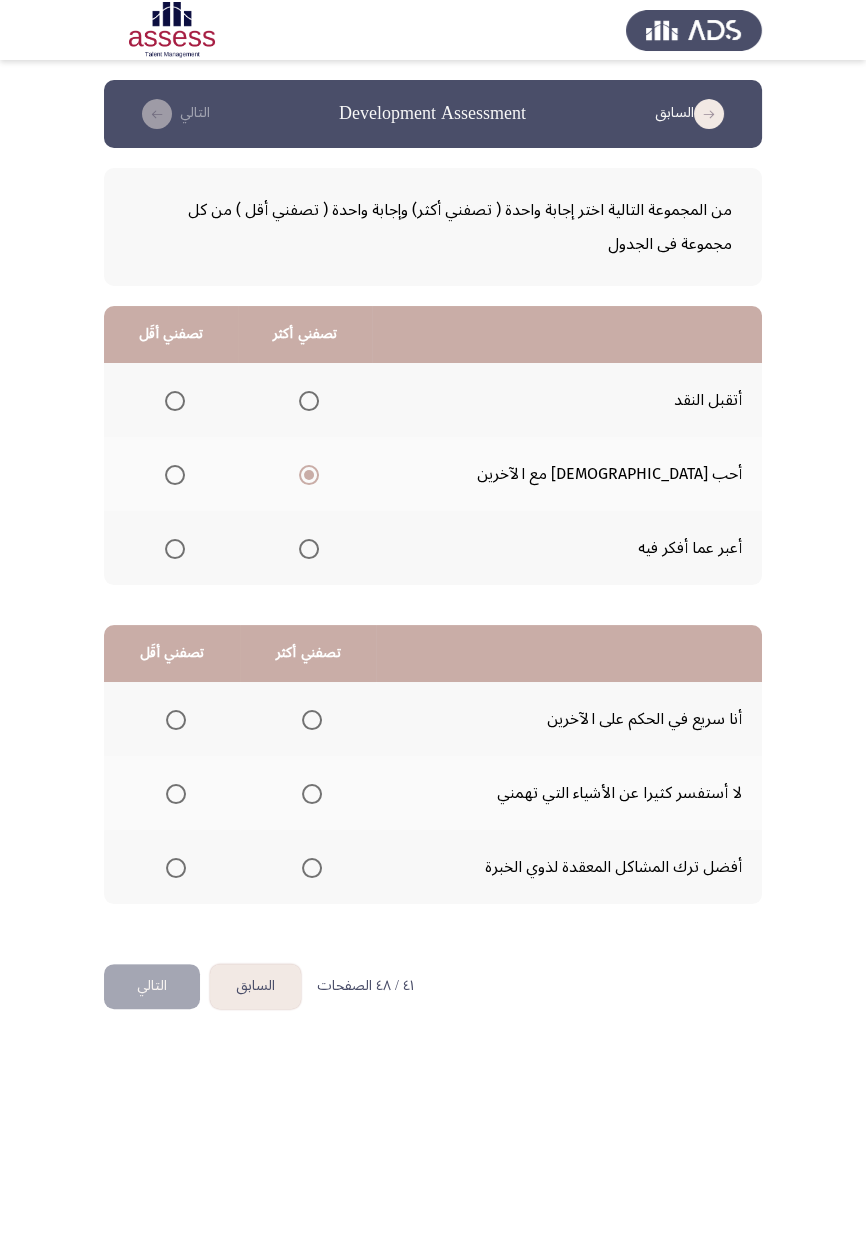 click 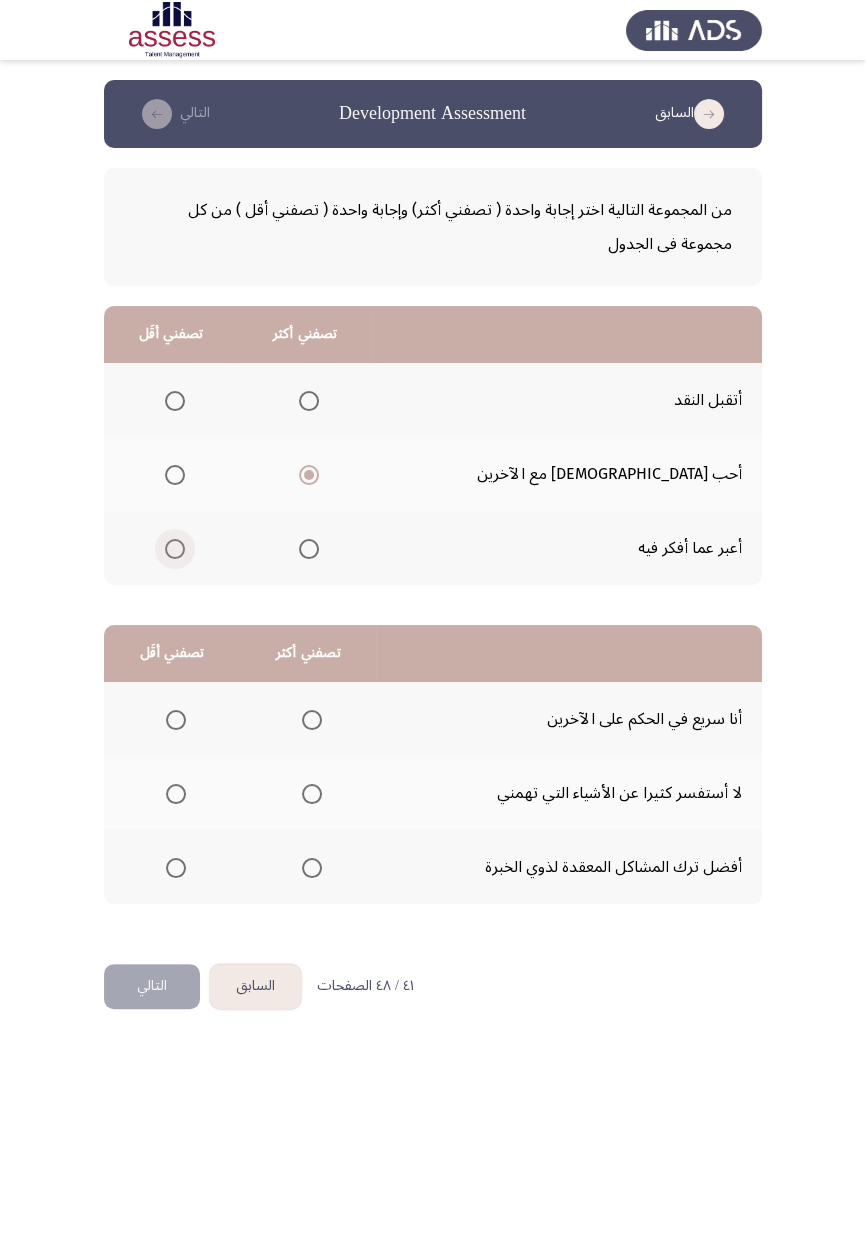 click at bounding box center (175, 549) 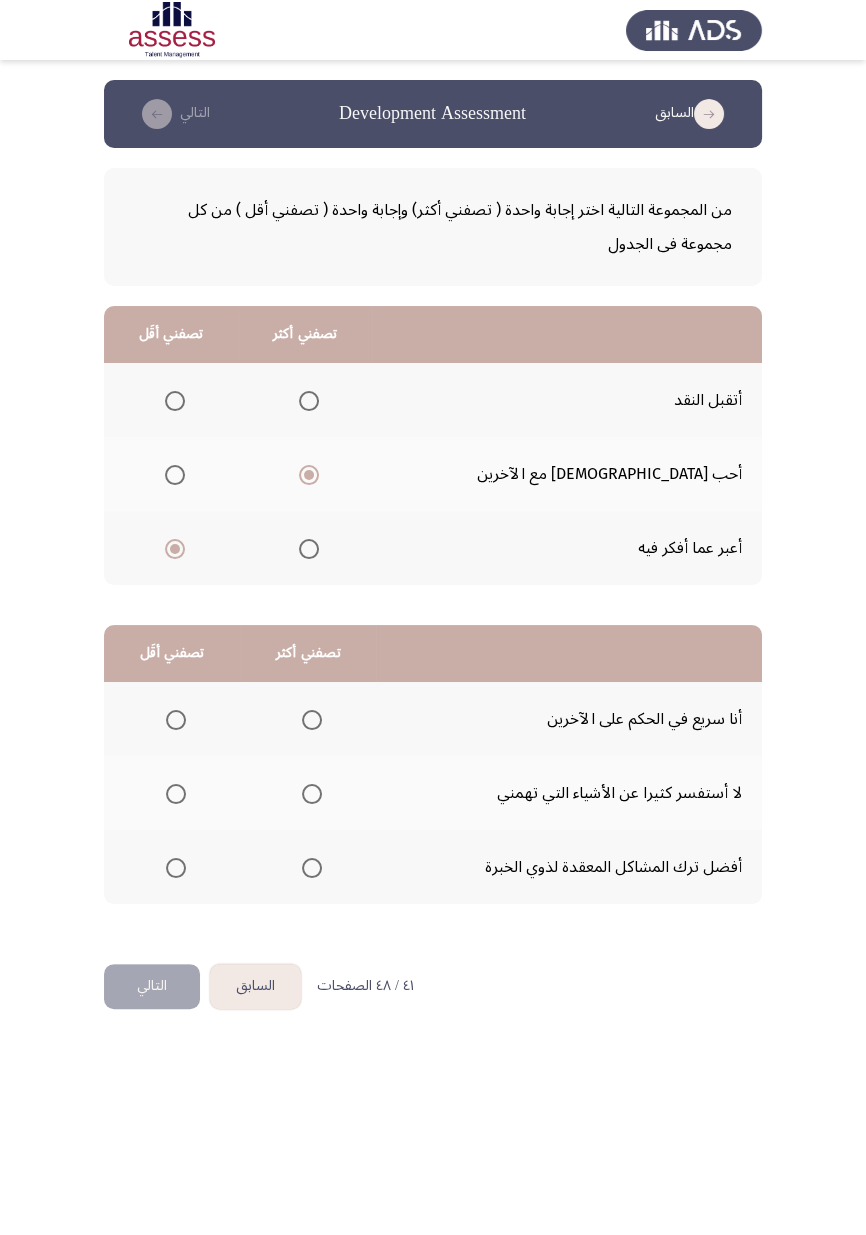 click 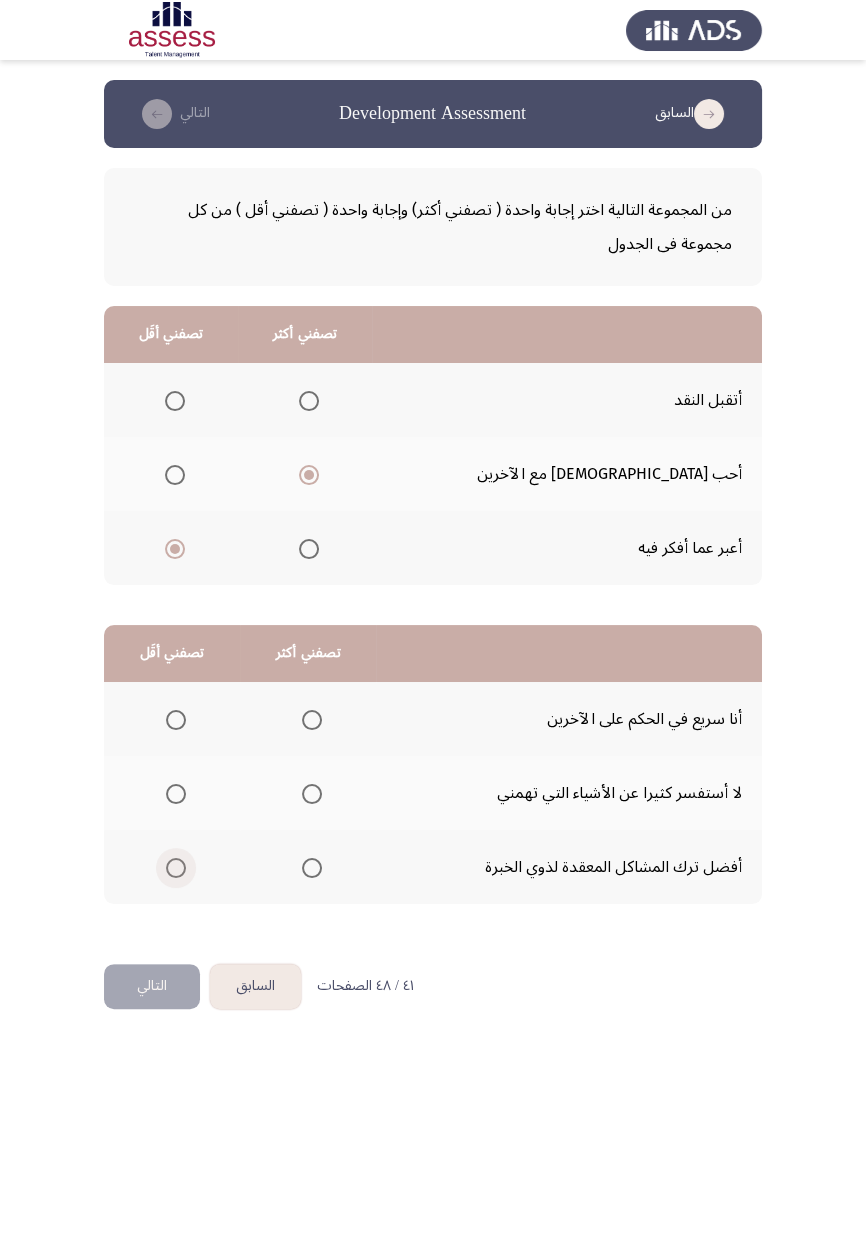 click at bounding box center [176, 868] 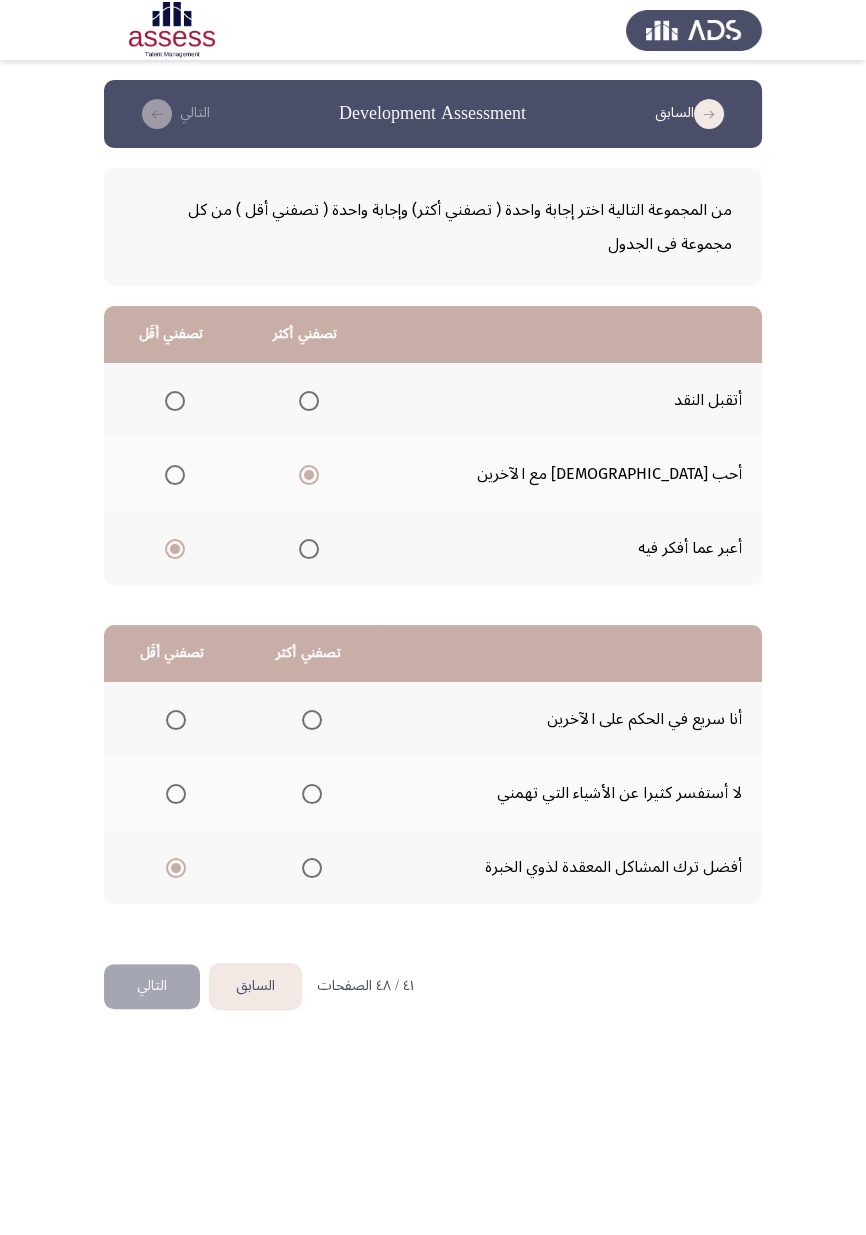 click at bounding box center [312, 794] 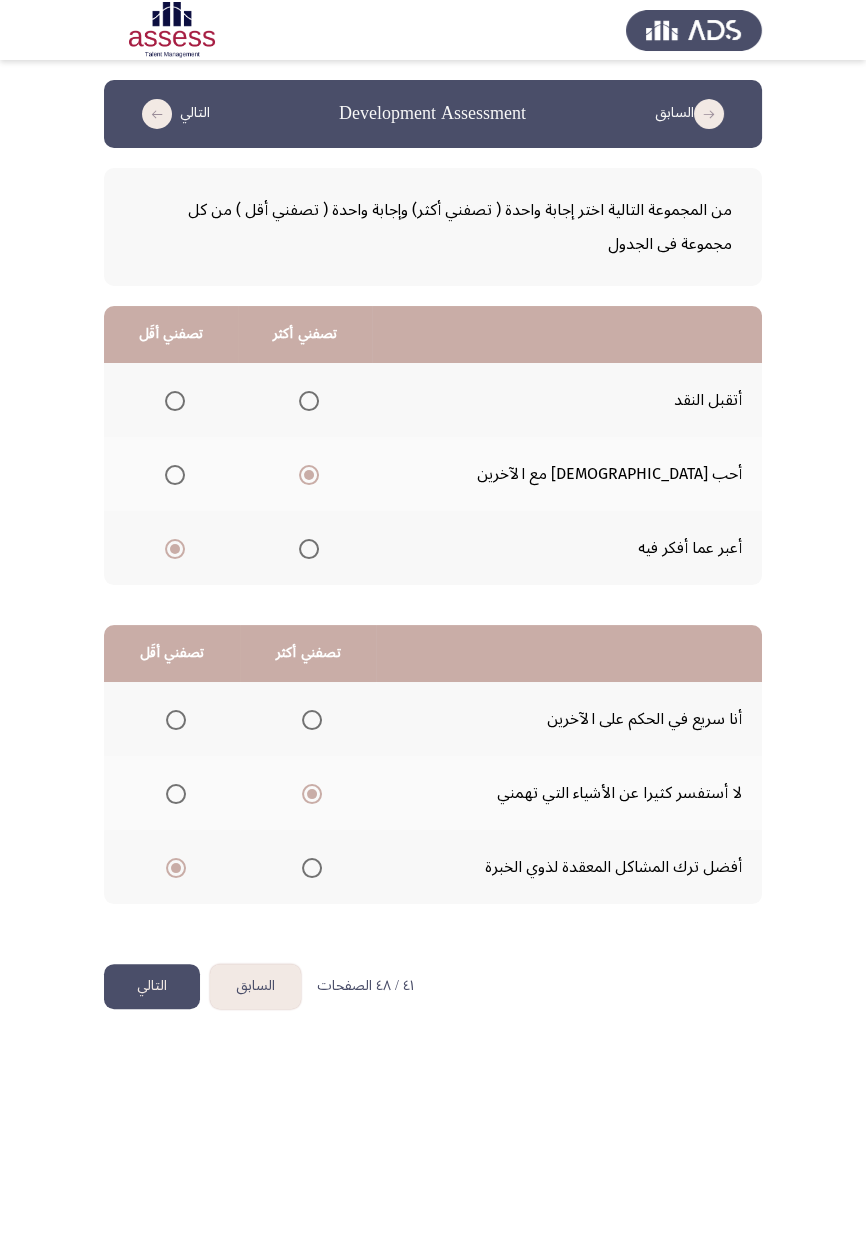 click at bounding box center (312, 720) 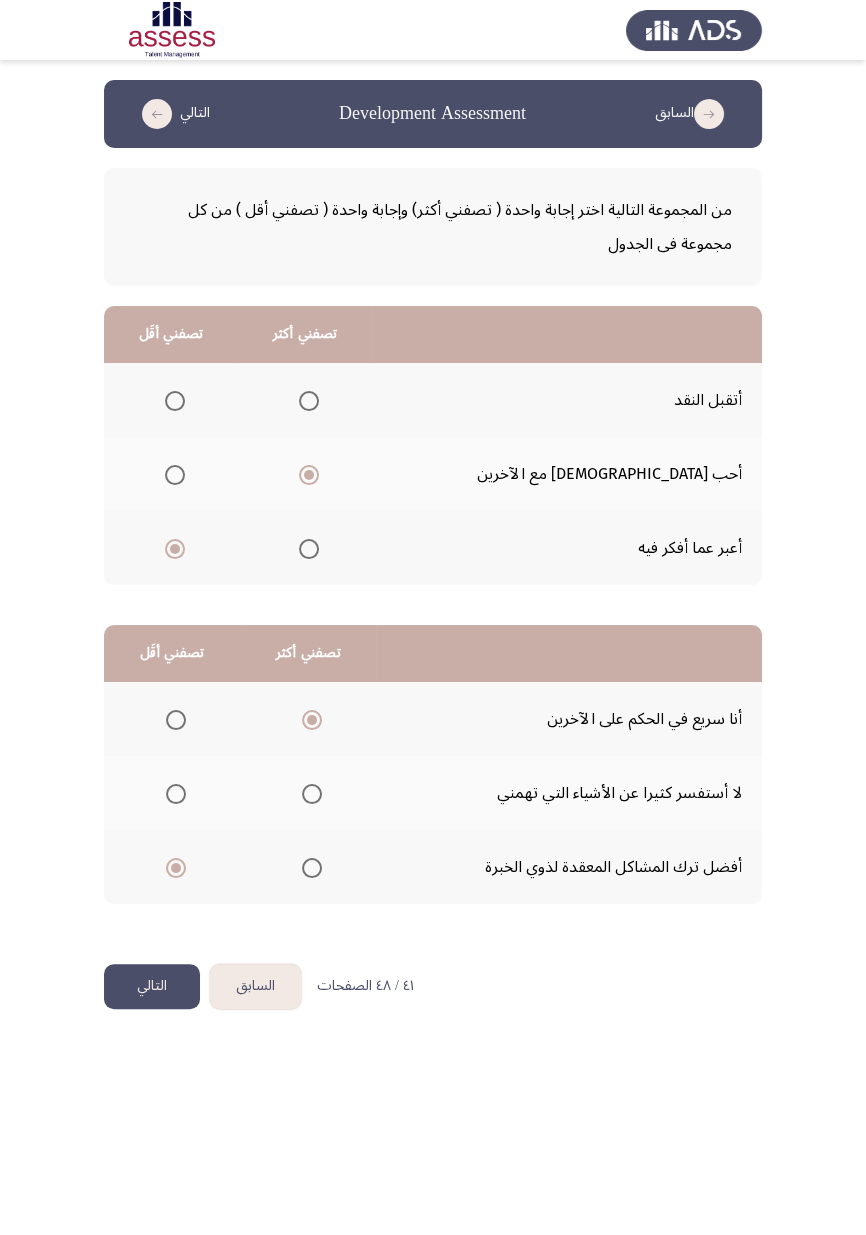 click on "التالي" 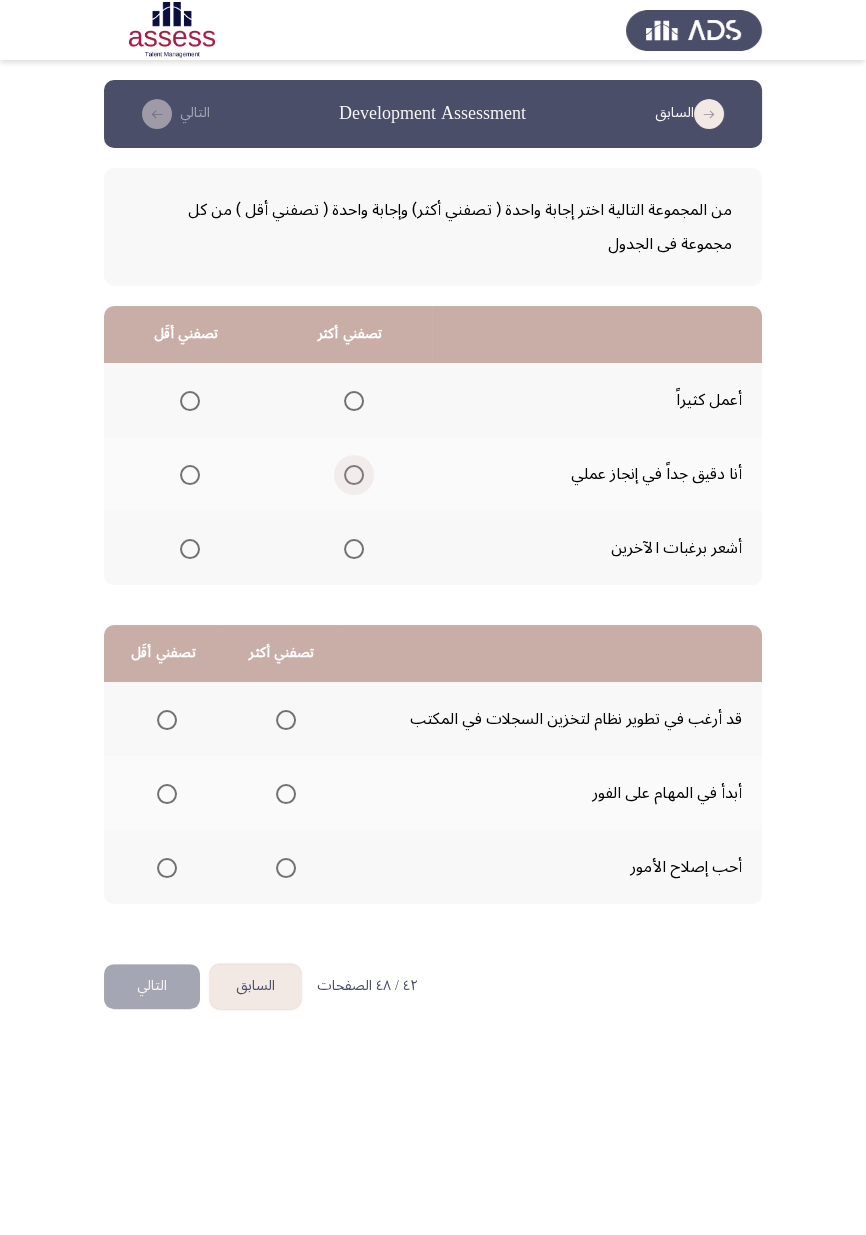 click at bounding box center [354, 475] 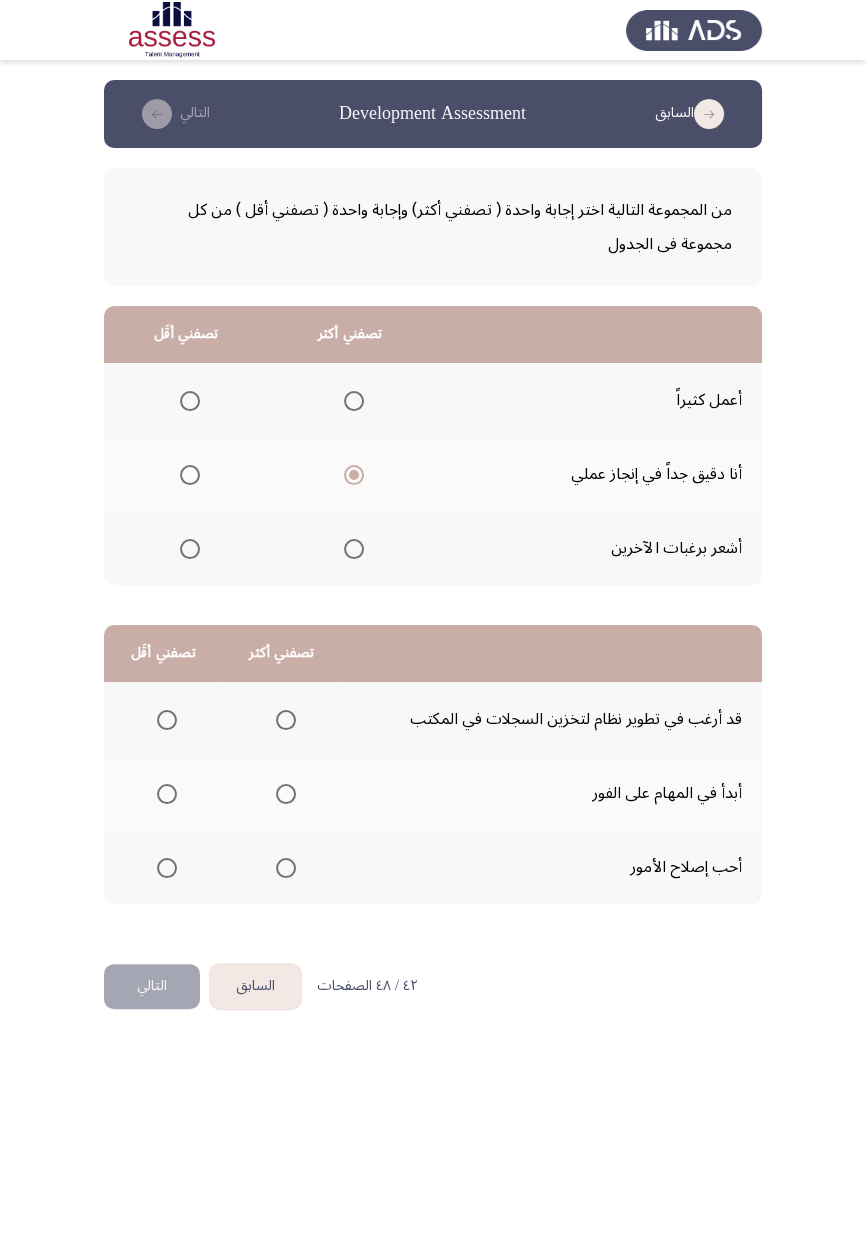click at bounding box center (190, 549) 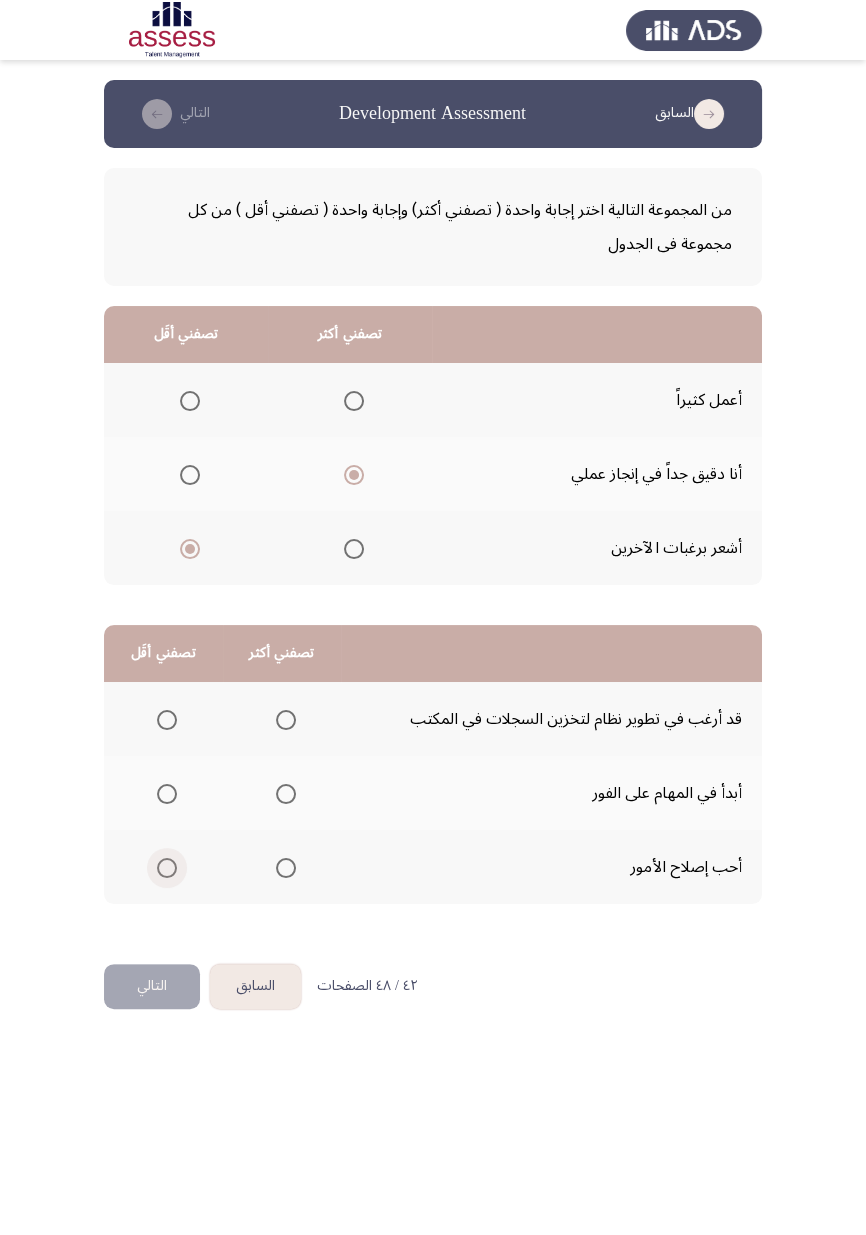 click at bounding box center [167, 868] 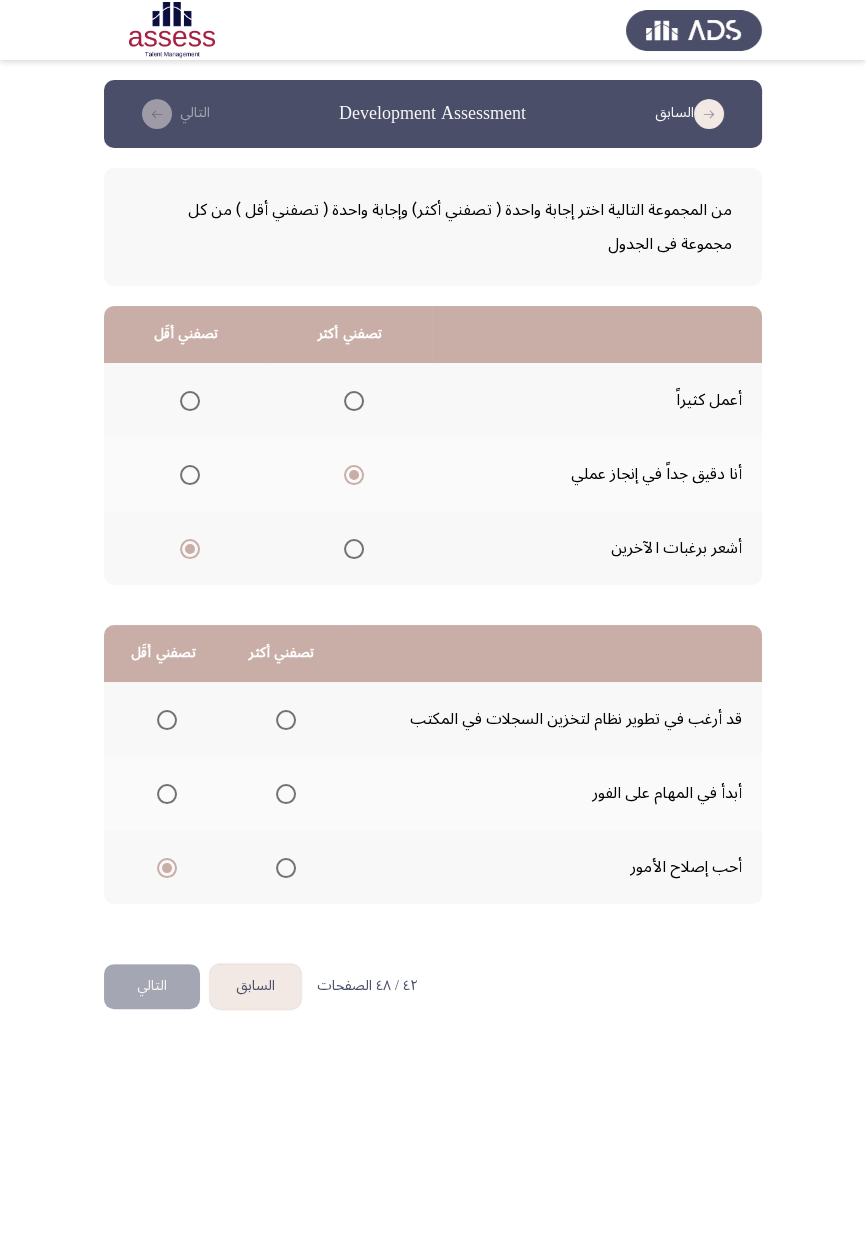 click at bounding box center (163, 720) 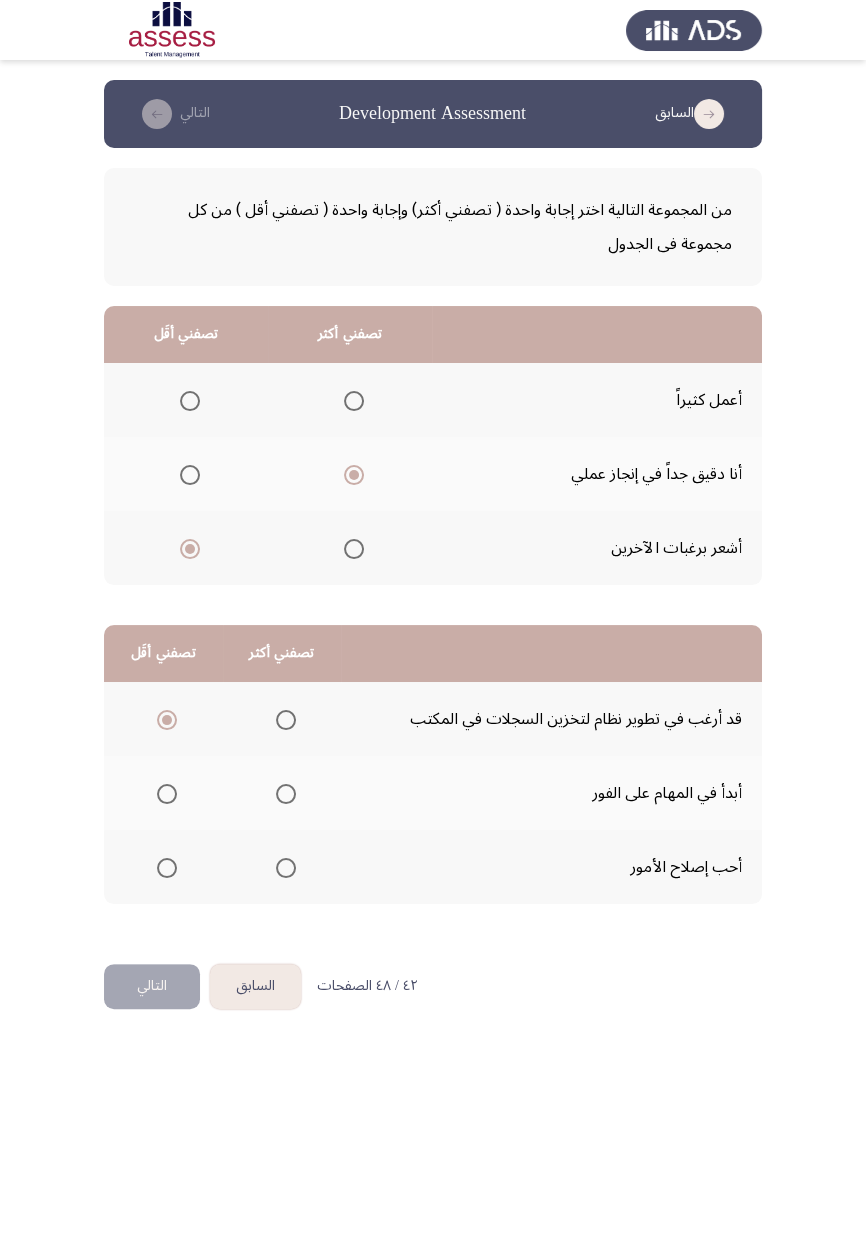 click at bounding box center (286, 868) 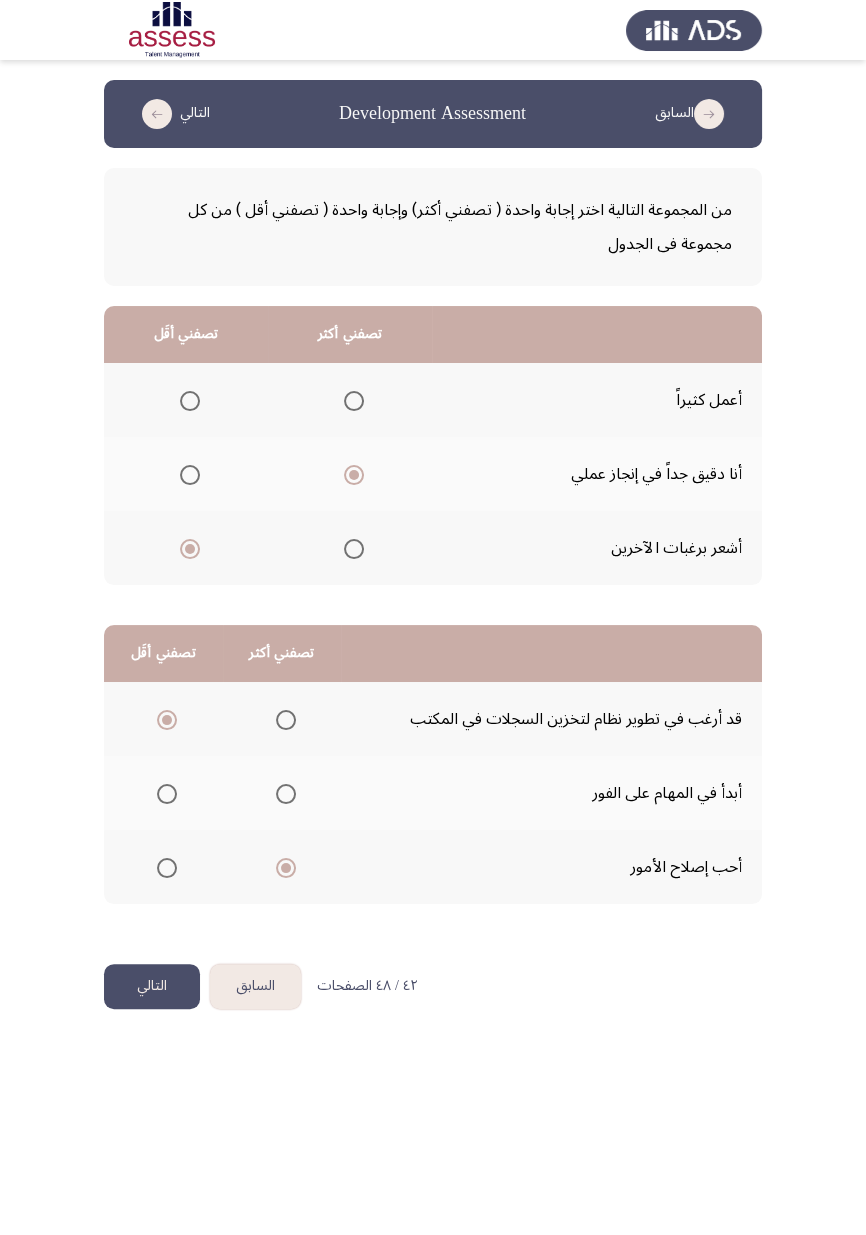 click on "التالي" 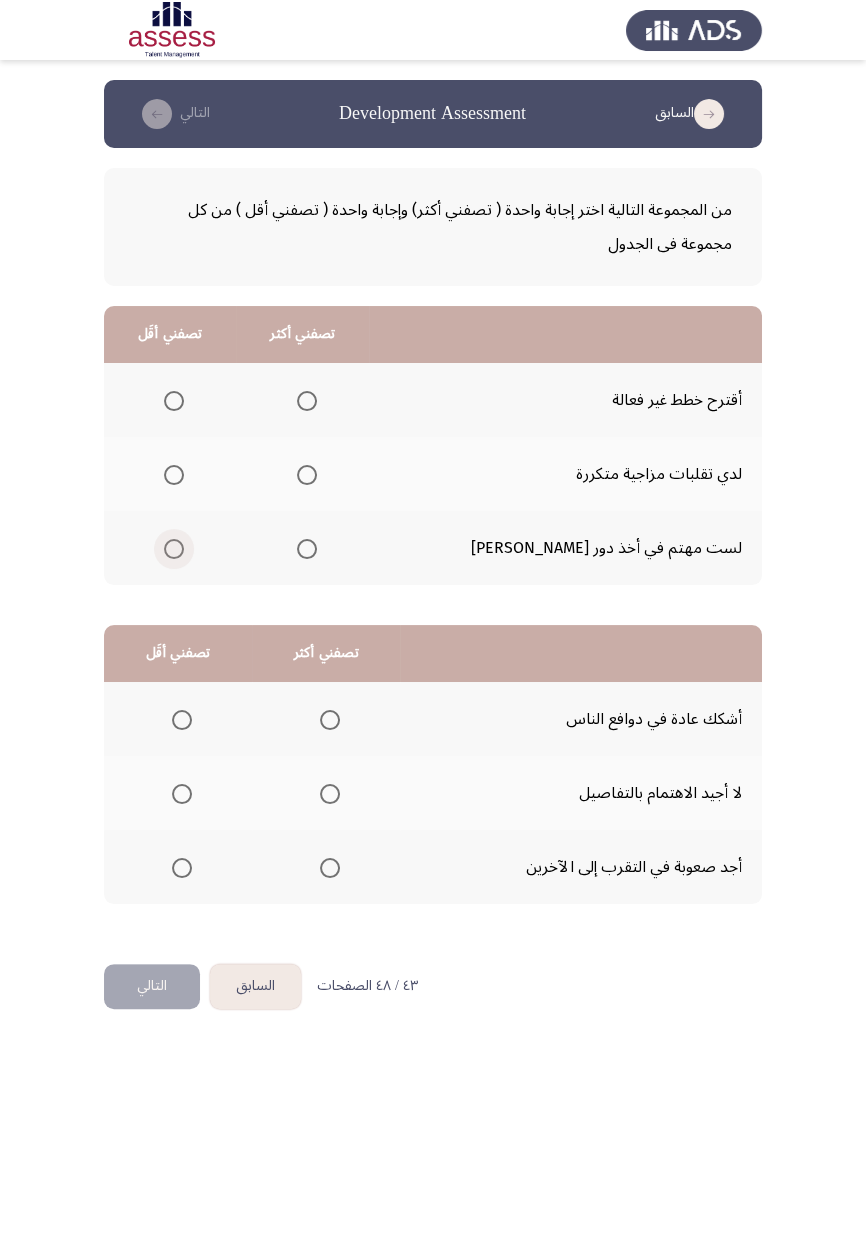 click at bounding box center [174, 549] 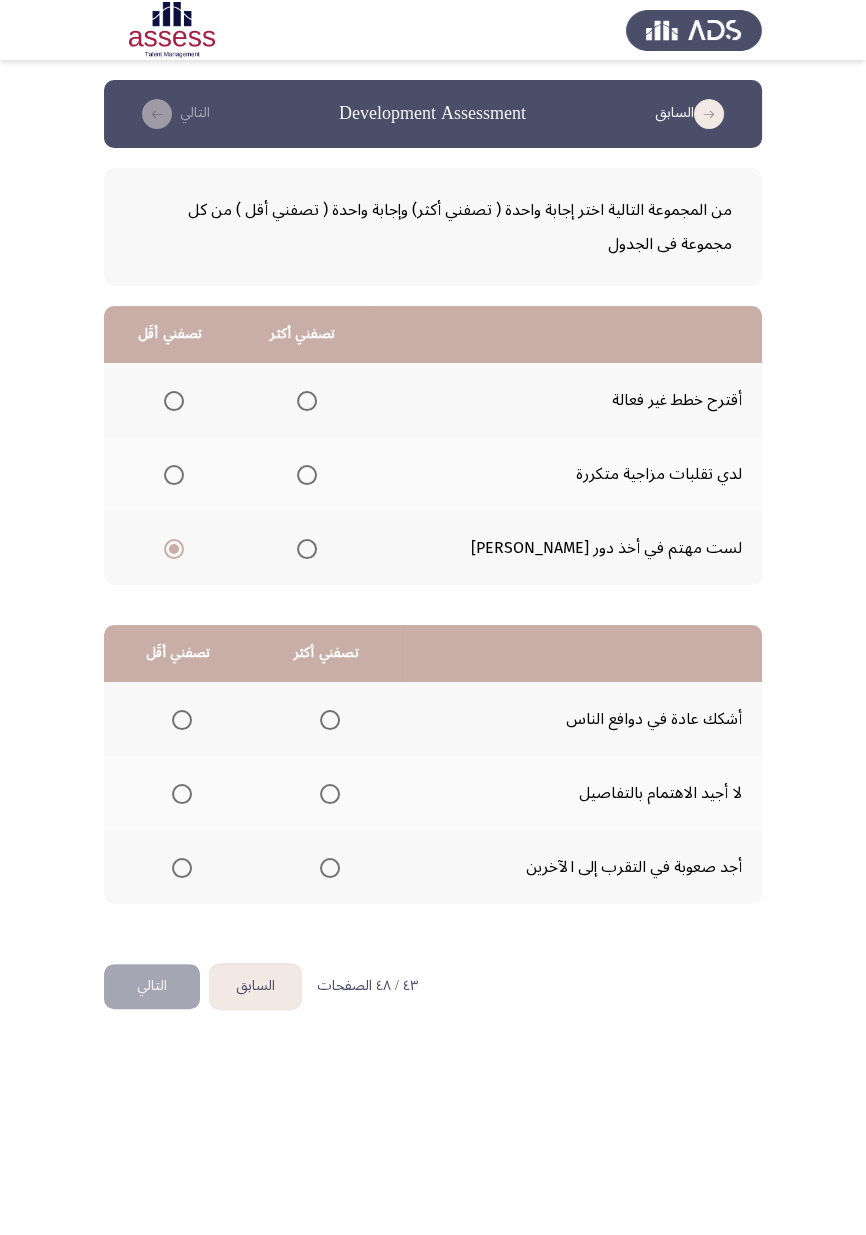 click at bounding box center (307, 475) 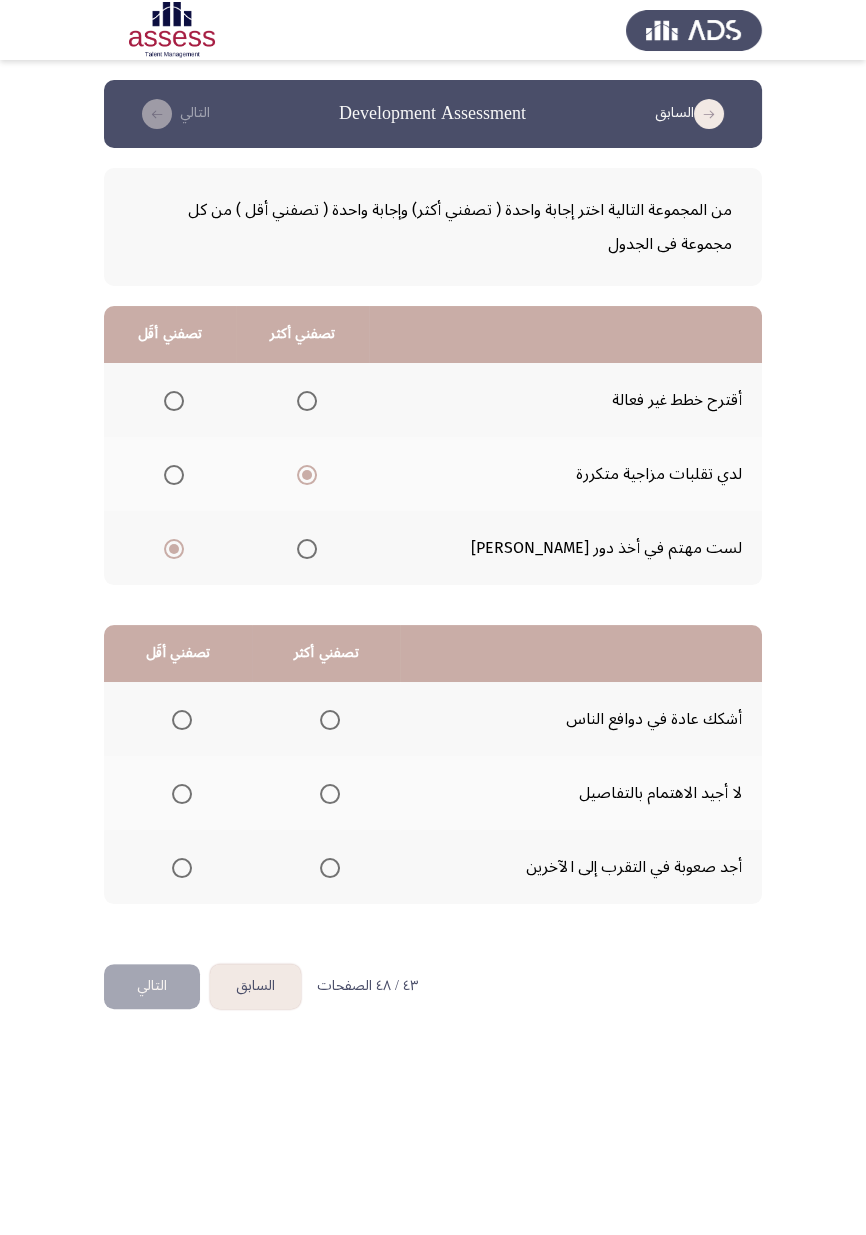 click at bounding box center (182, 794) 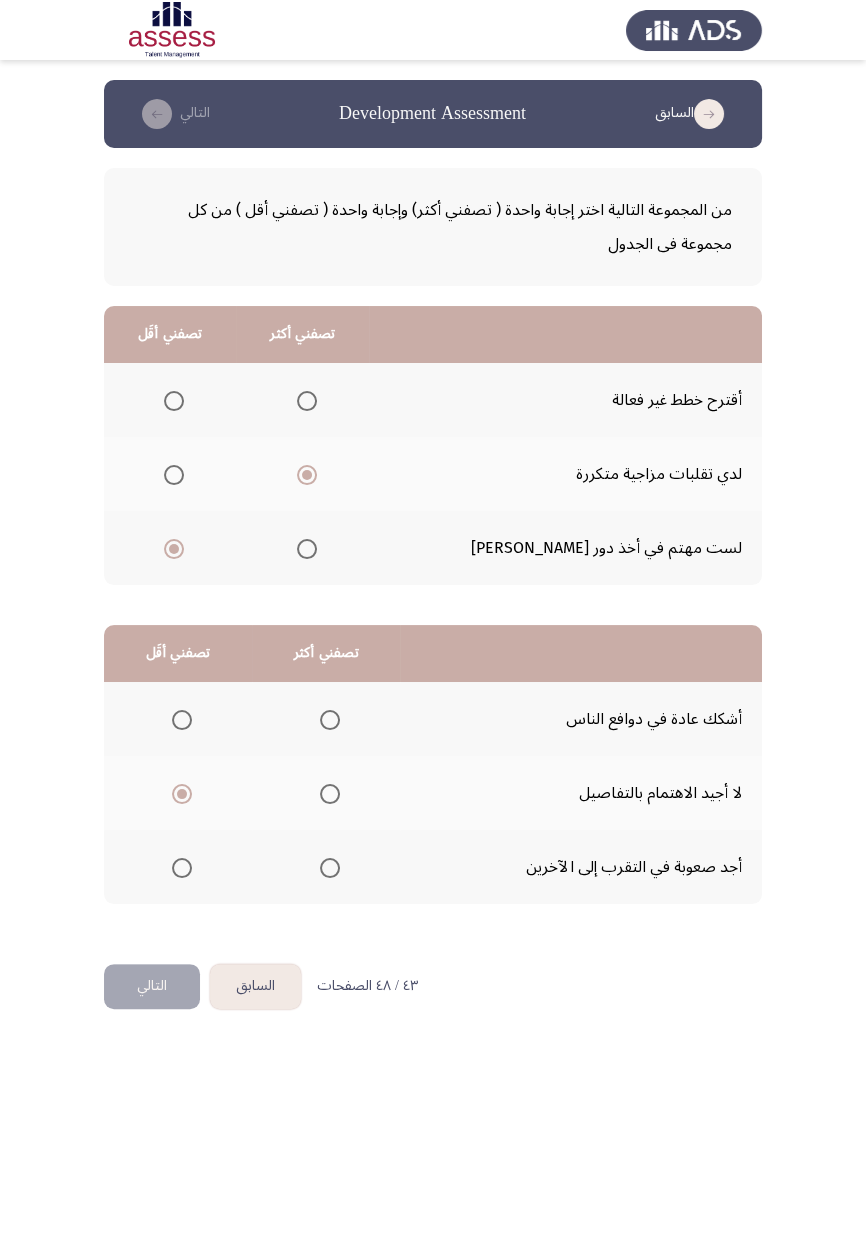 click at bounding box center (330, 720) 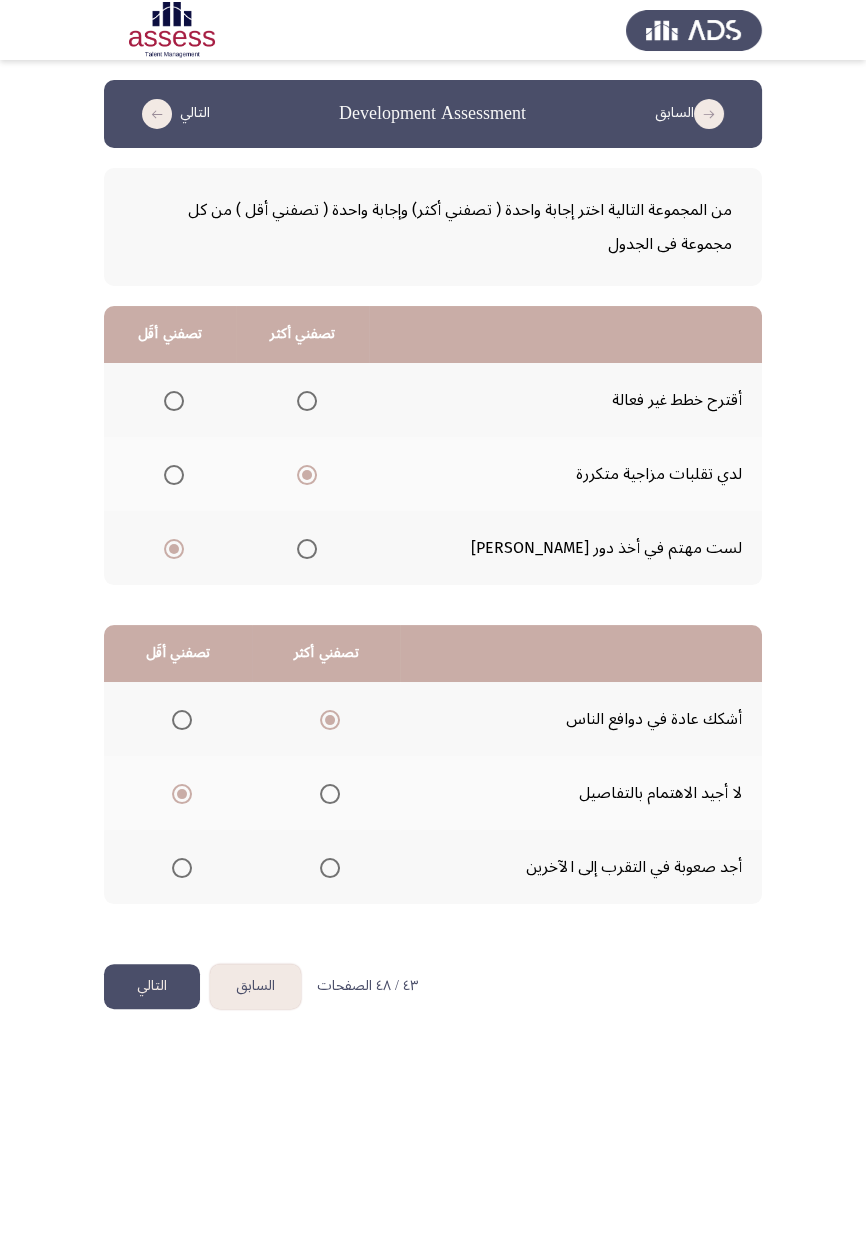 click on "التالي" 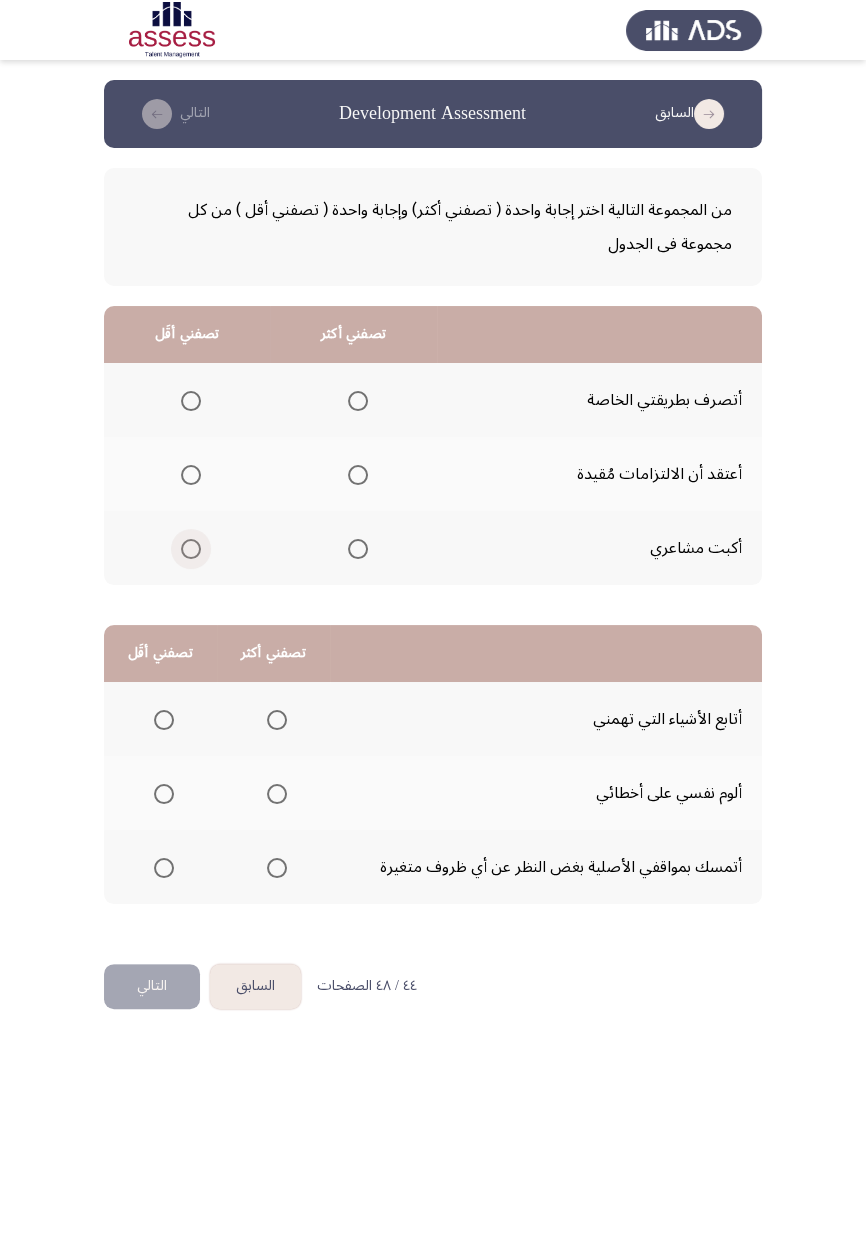 click at bounding box center (191, 549) 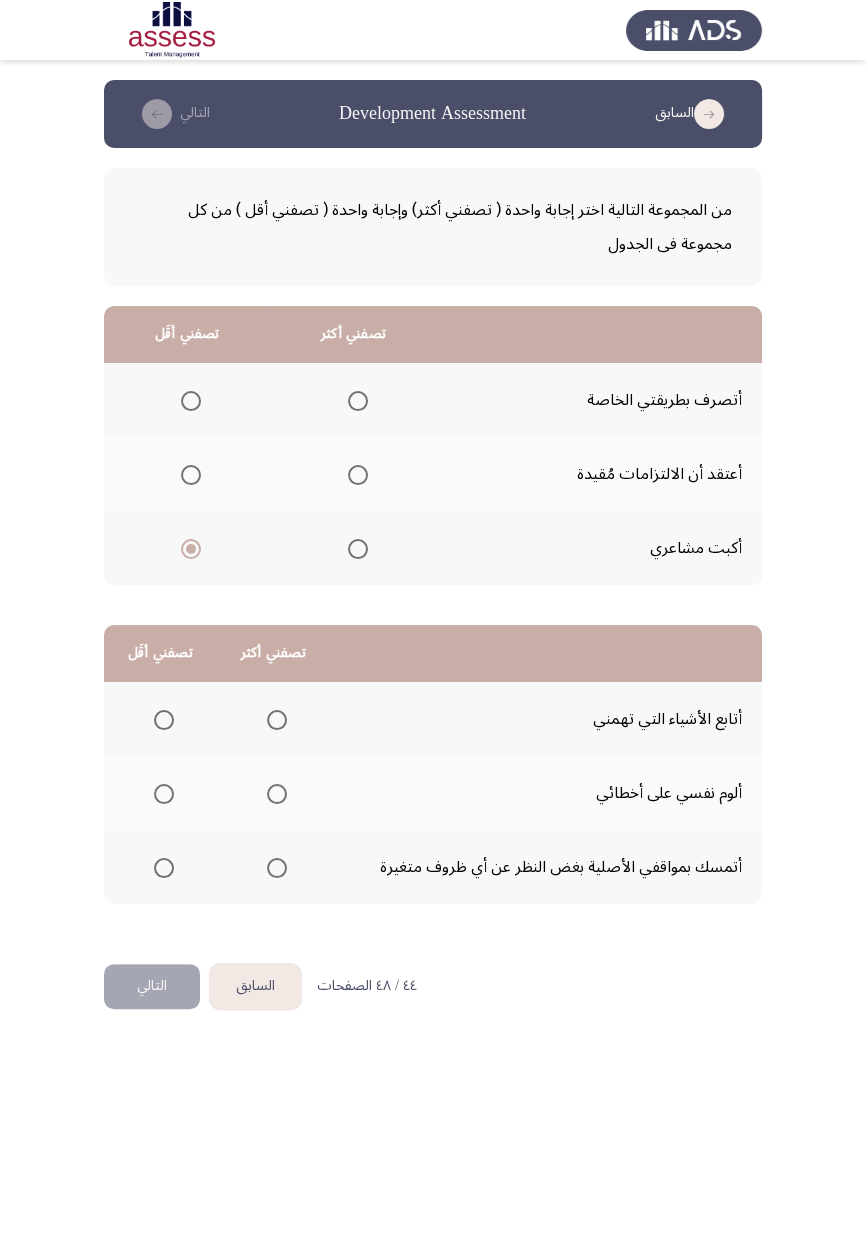 click at bounding box center [358, 549] 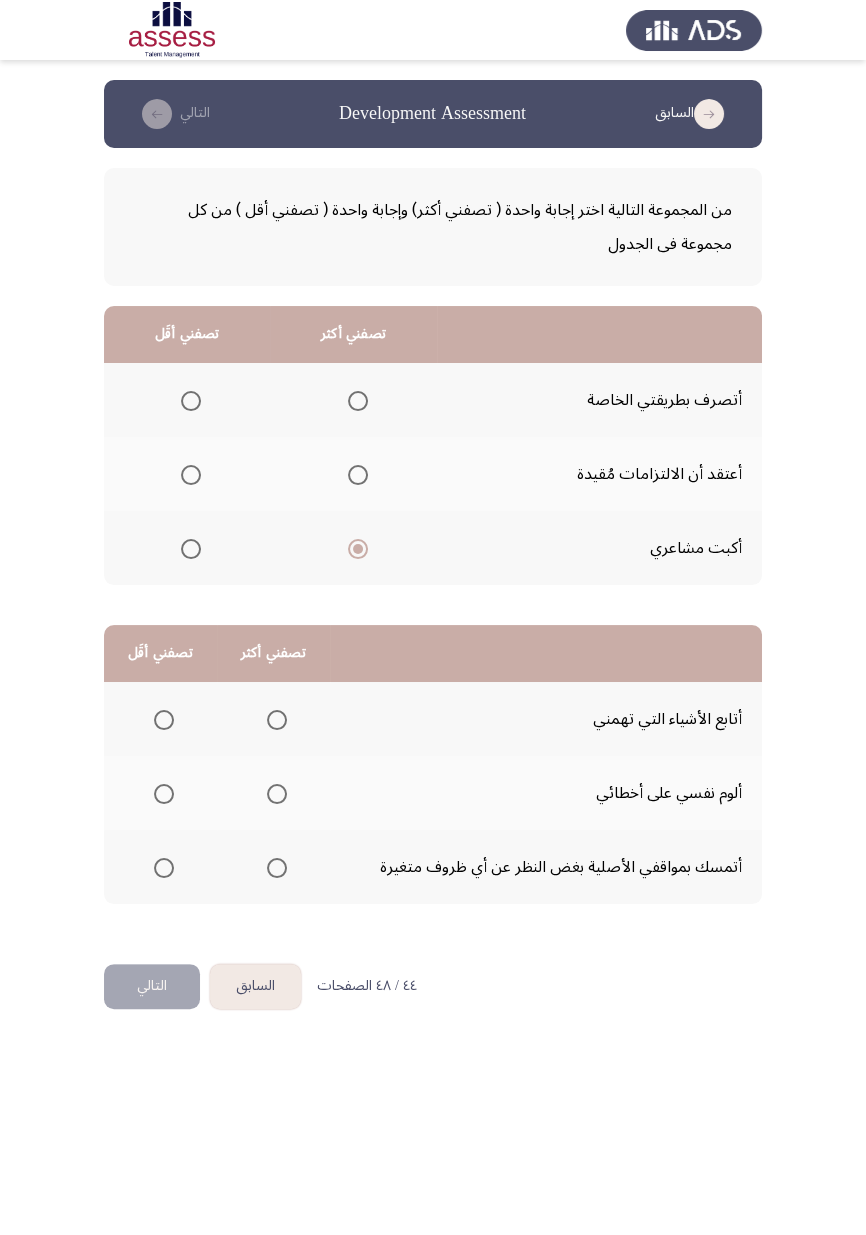 click 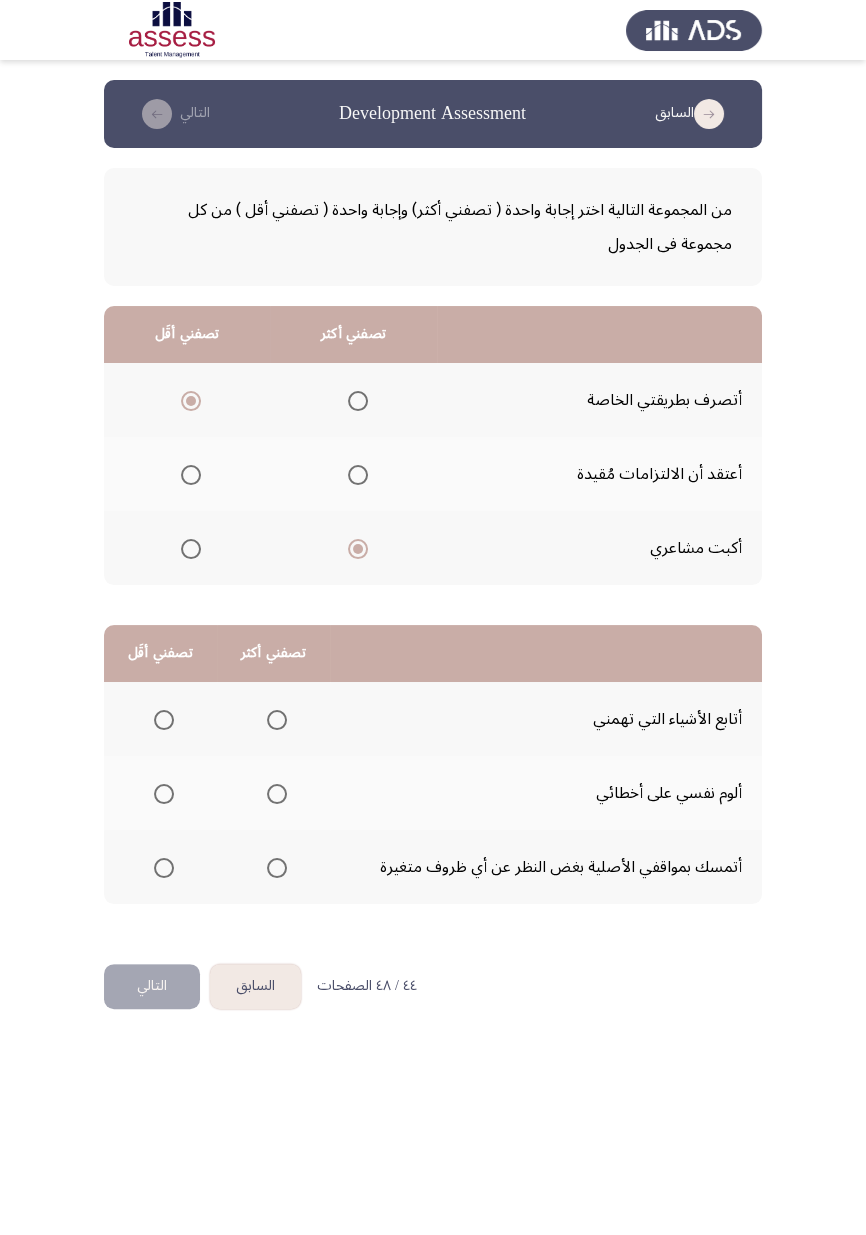 click at bounding box center [164, 868] 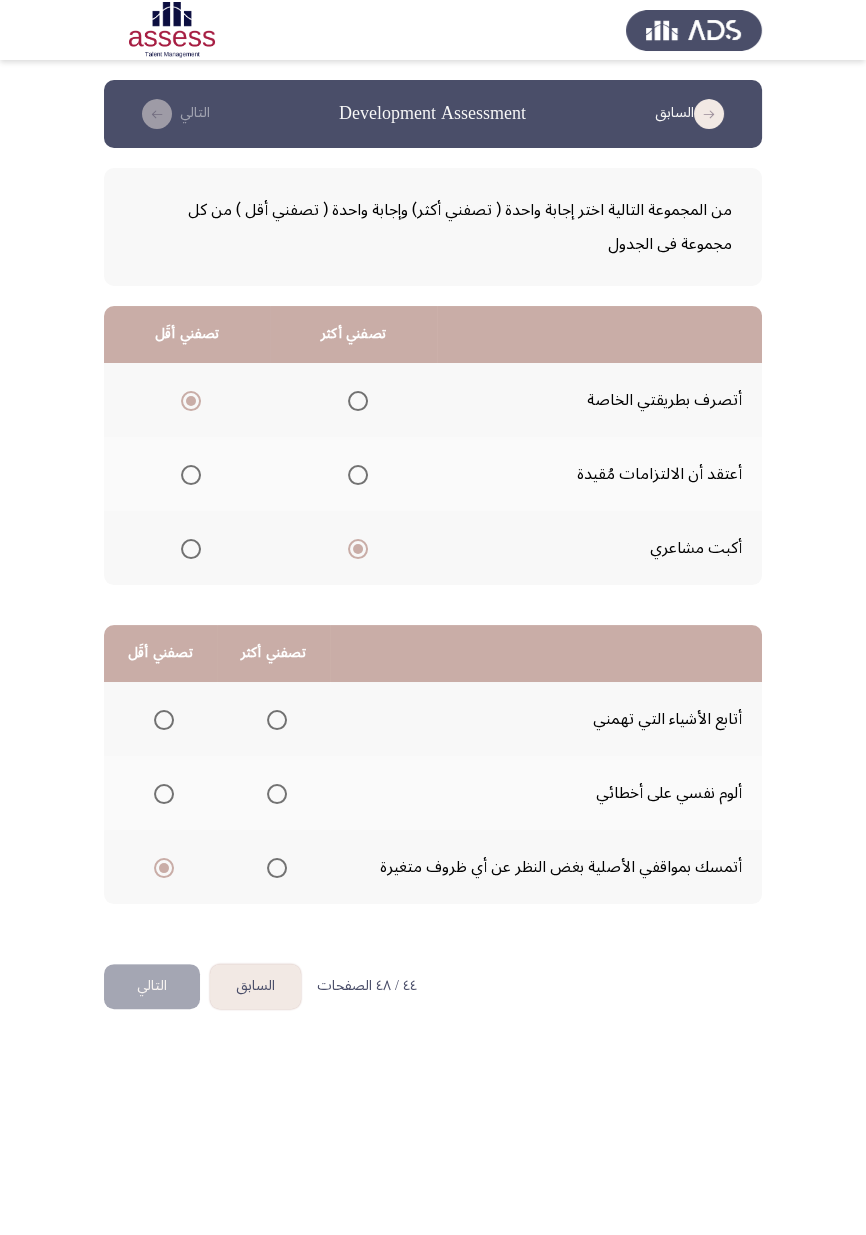 click at bounding box center [277, 794] 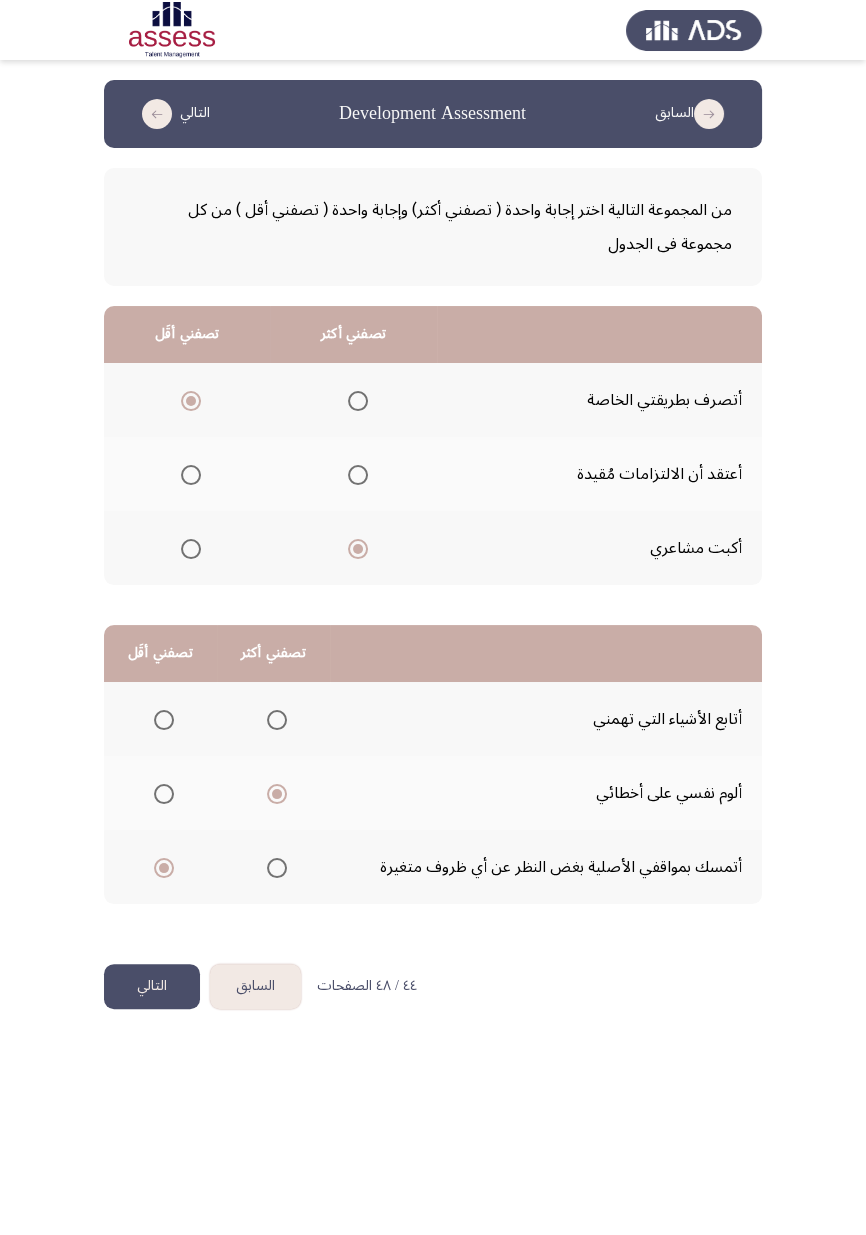 click on "التالي" 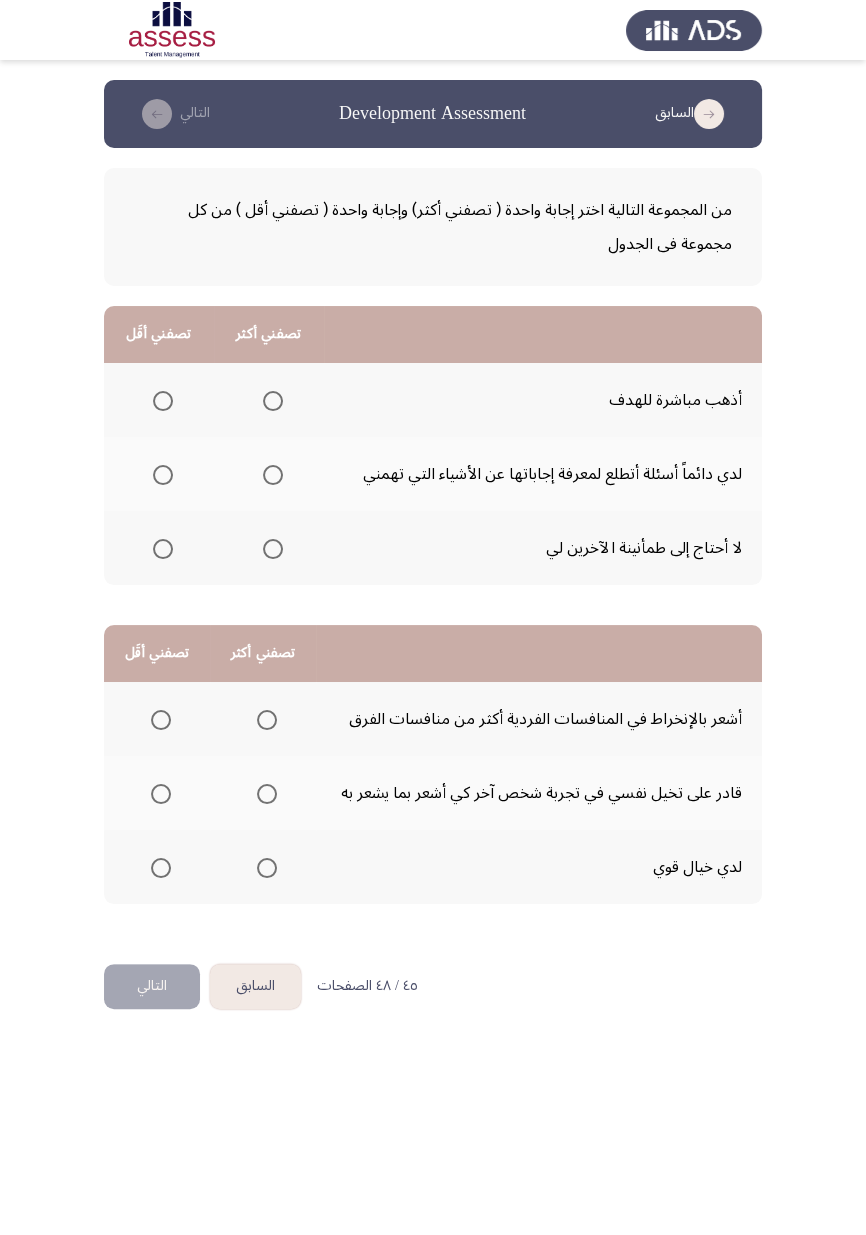 click at bounding box center [273, 401] 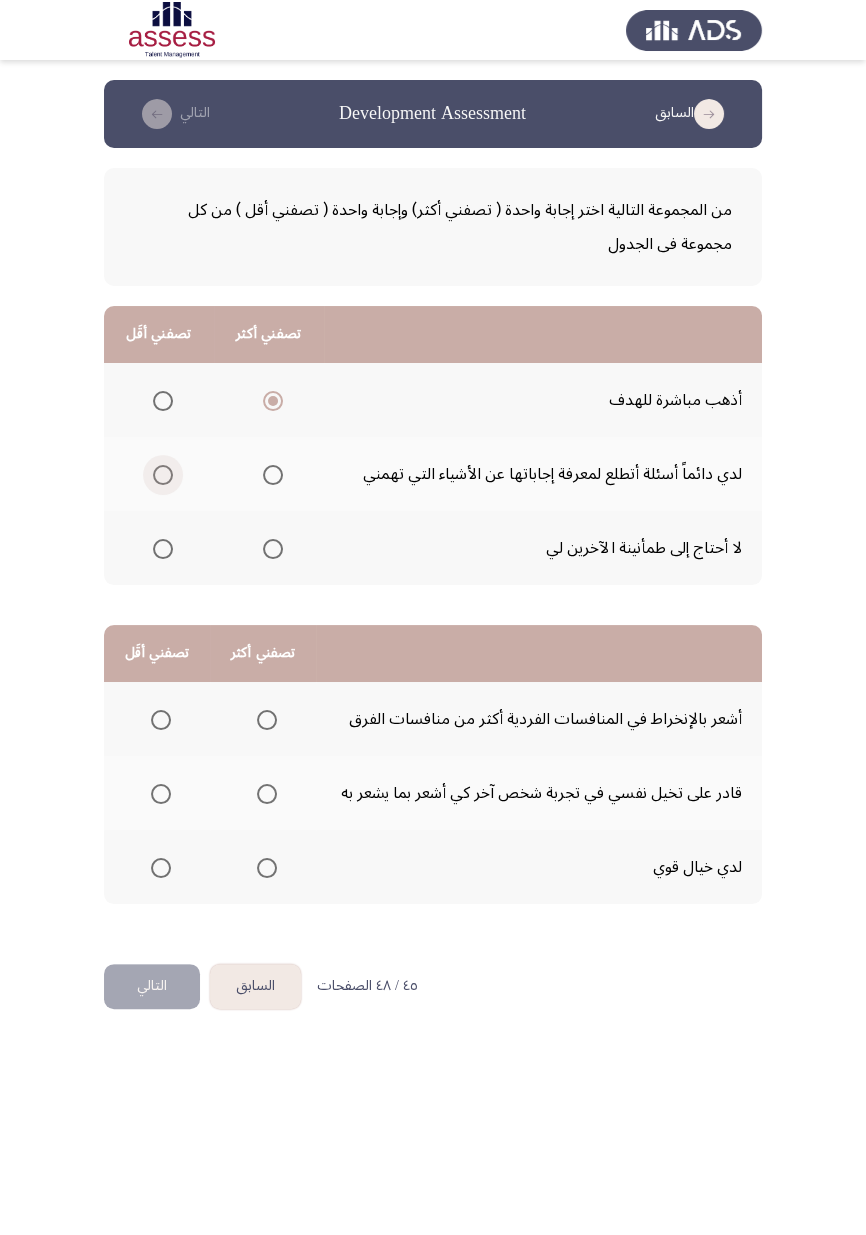 click at bounding box center [163, 475] 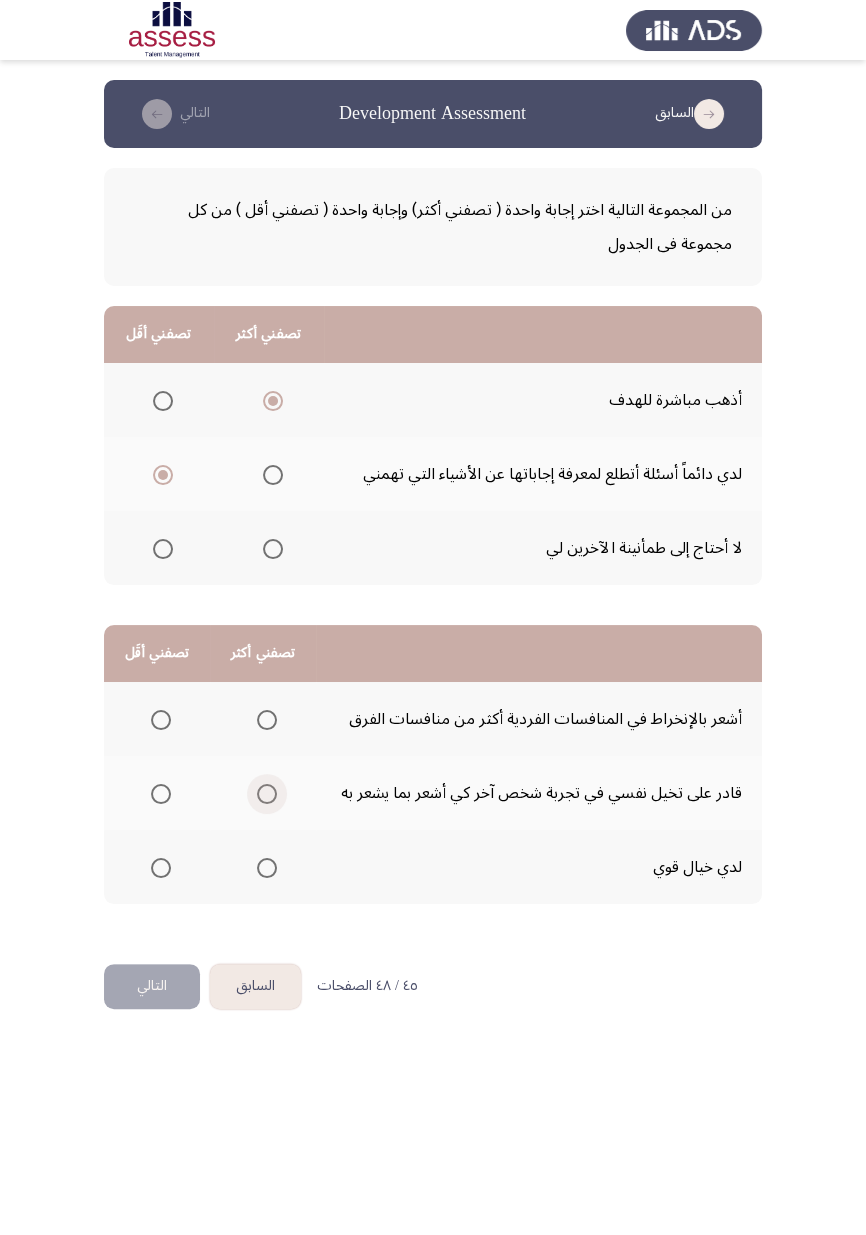 click at bounding box center (267, 794) 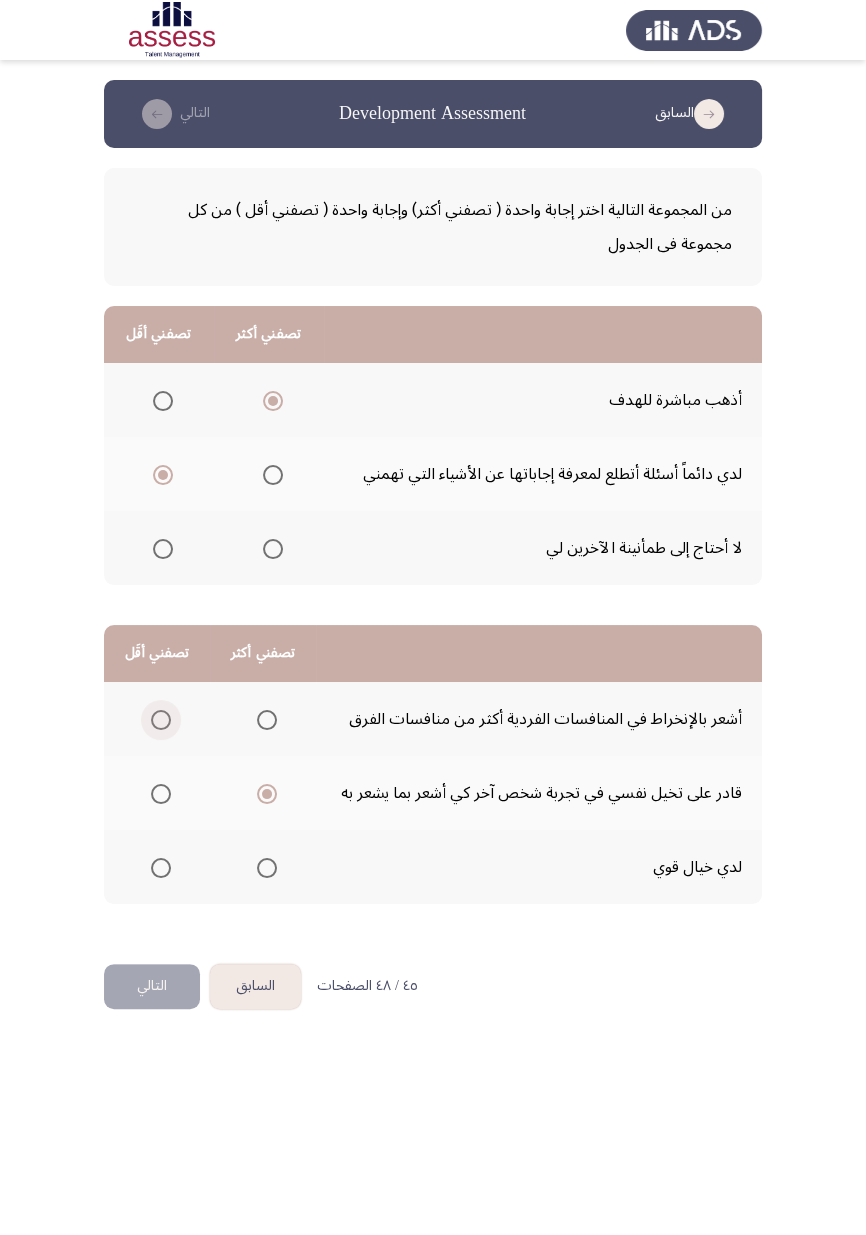 click at bounding box center (161, 720) 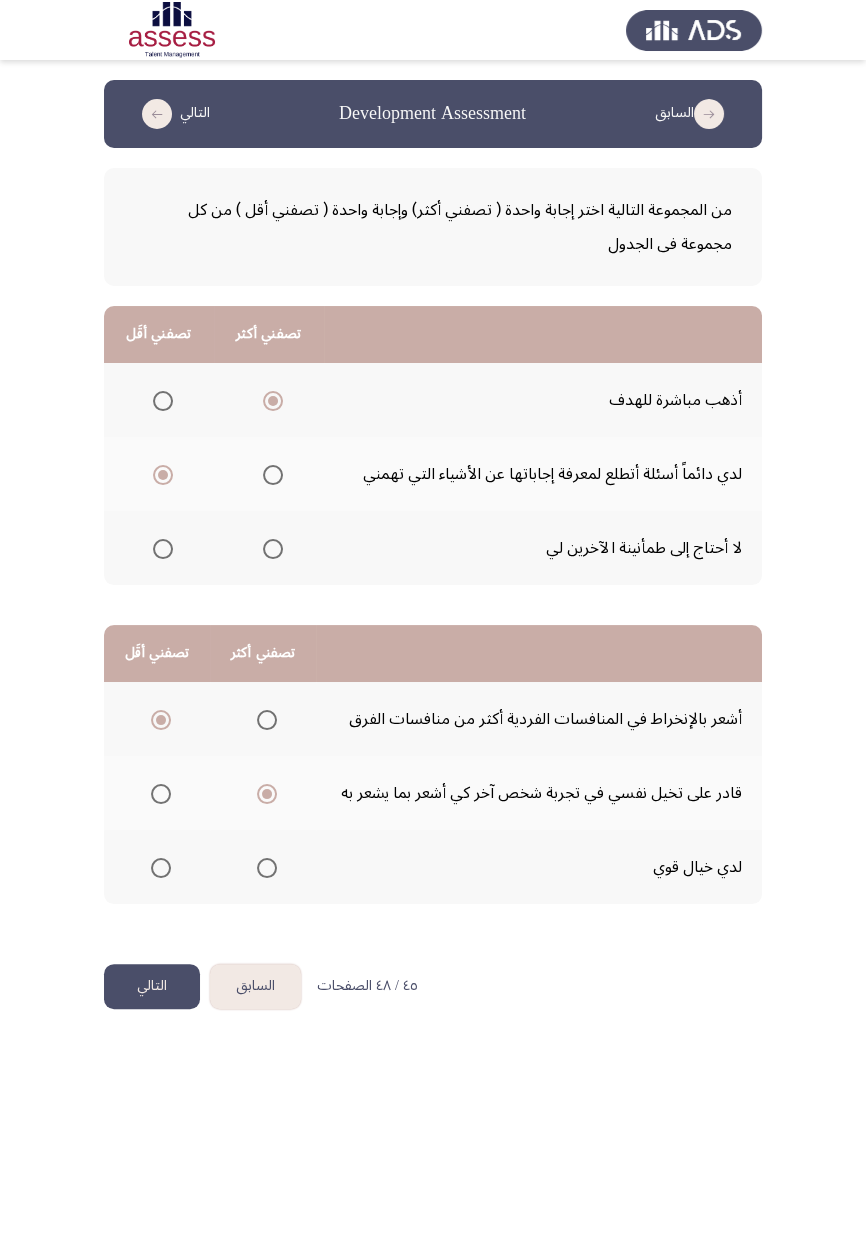 click on "التالي" 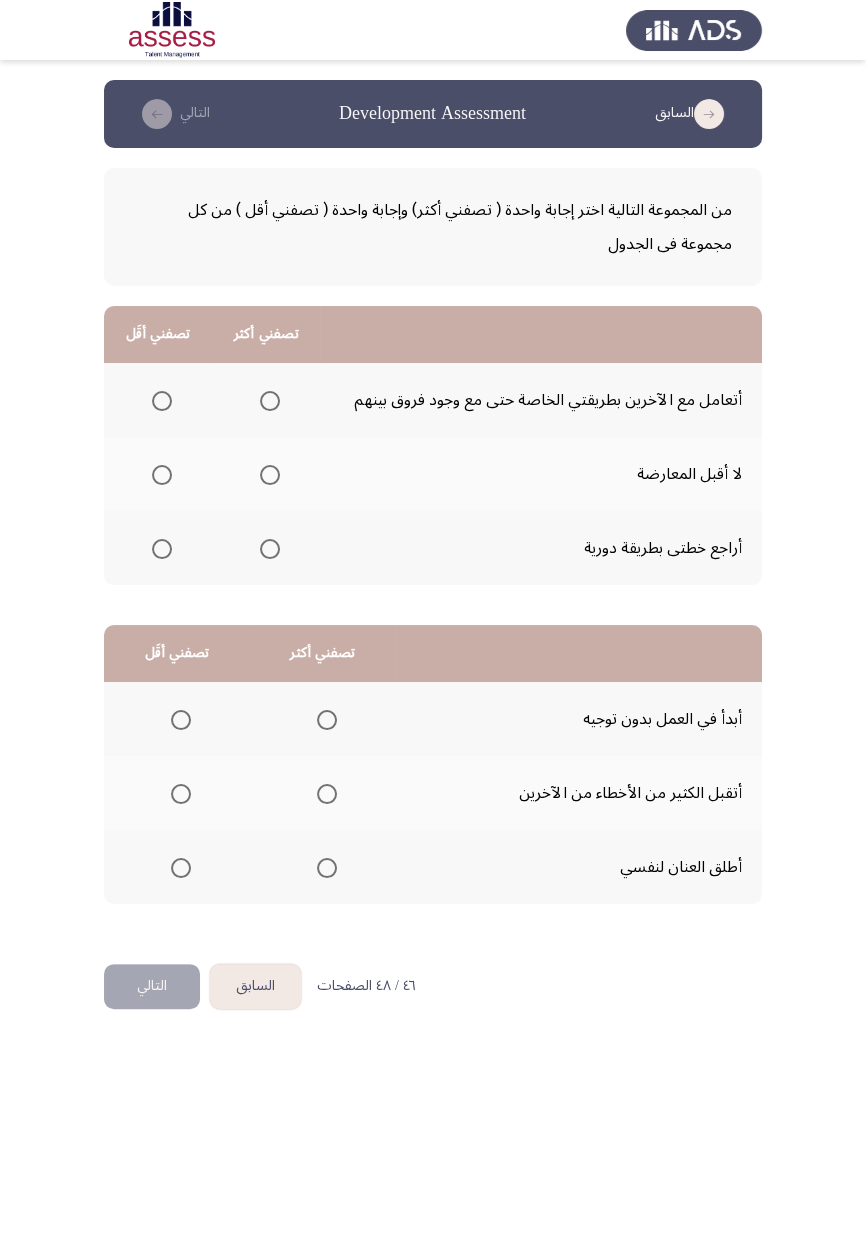 click 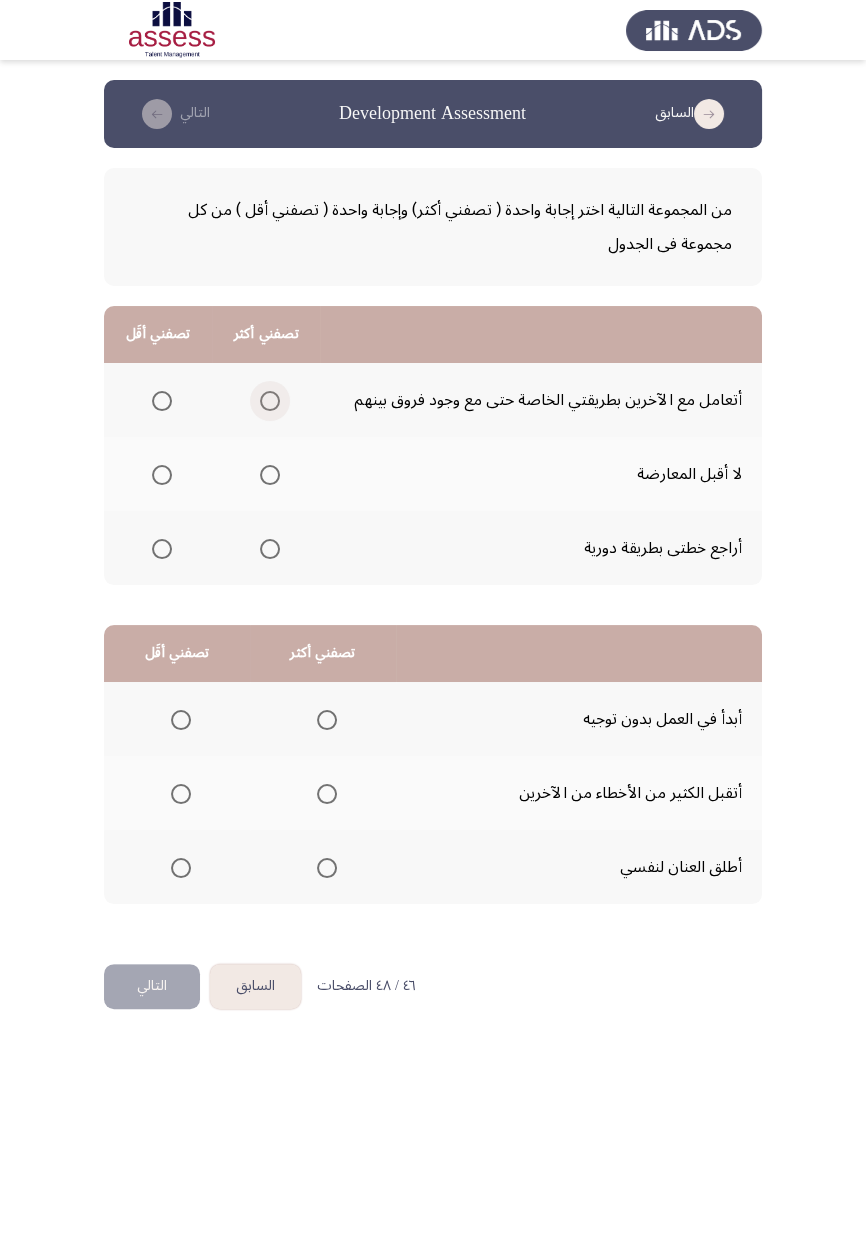 click at bounding box center (270, 401) 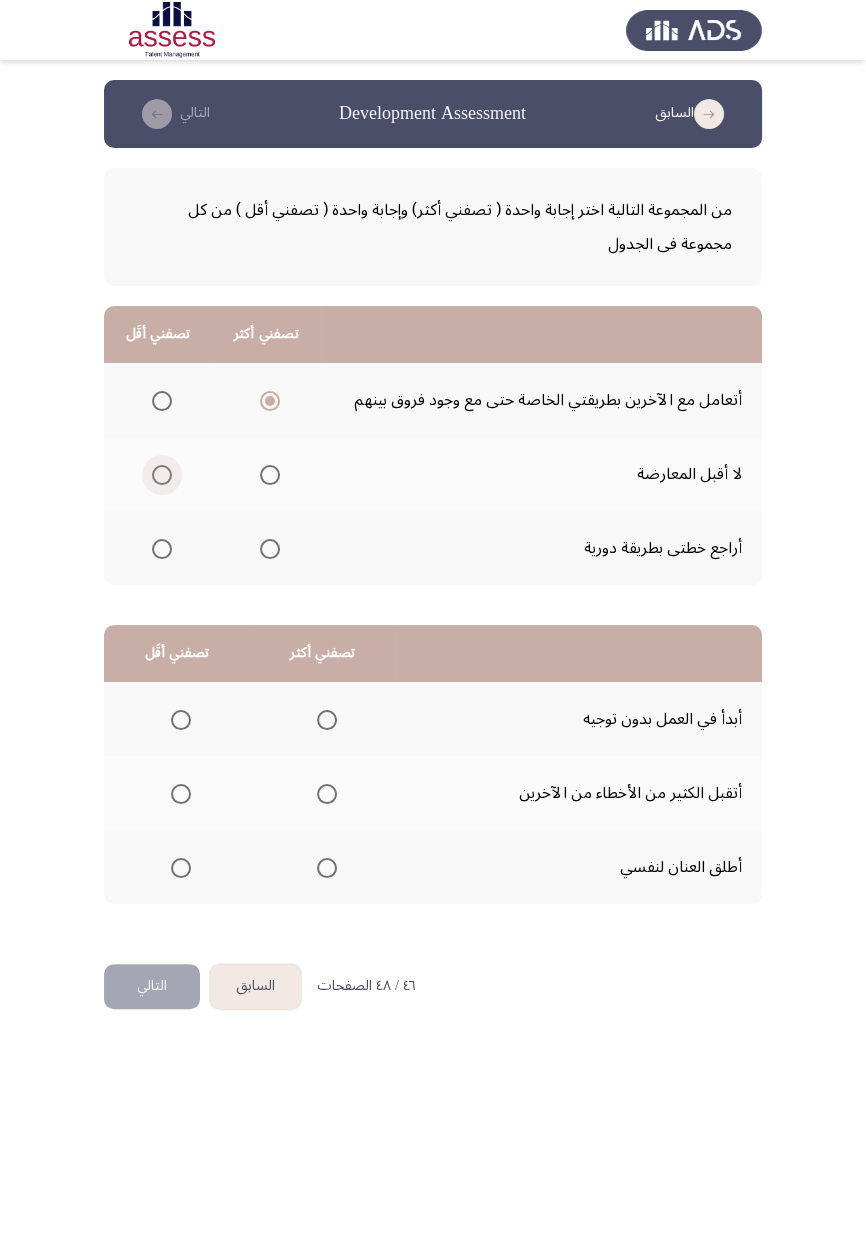 click at bounding box center [162, 475] 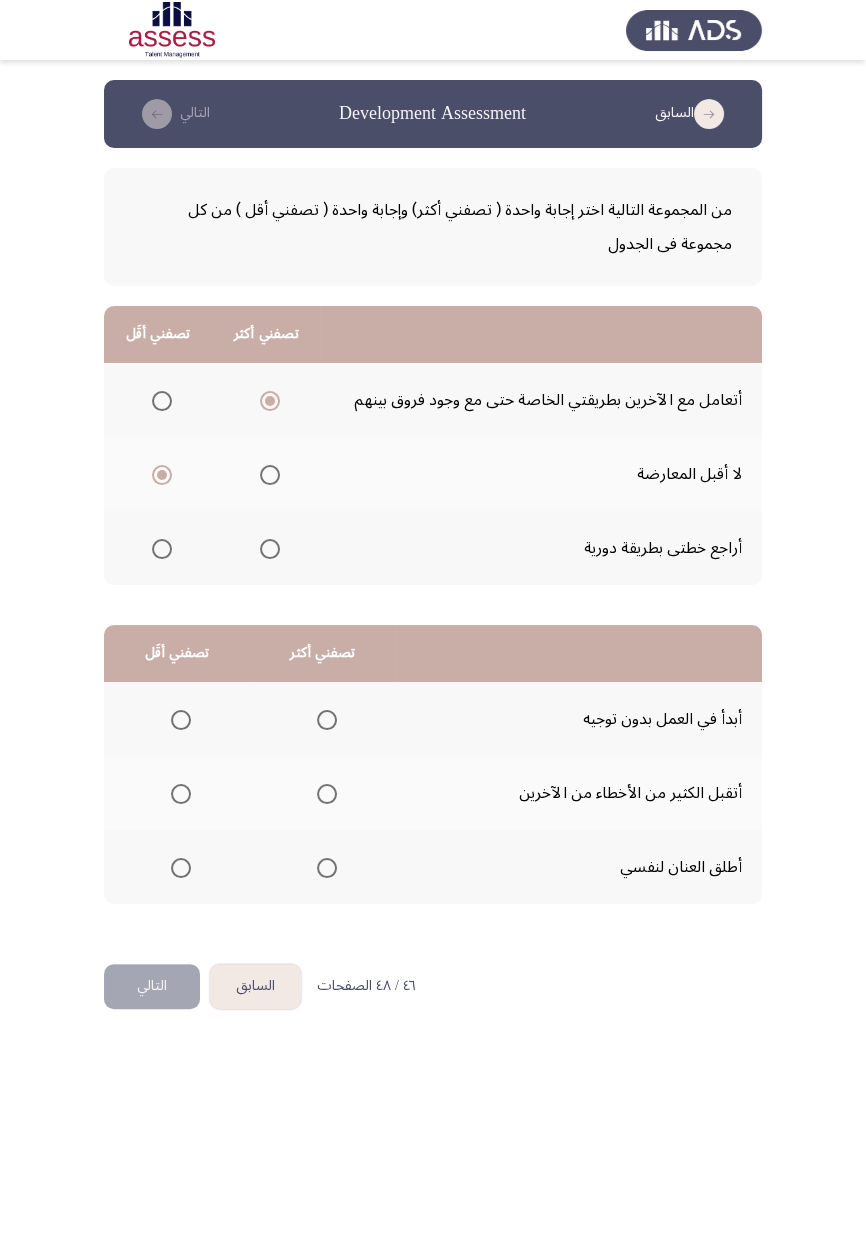click at bounding box center [162, 549] 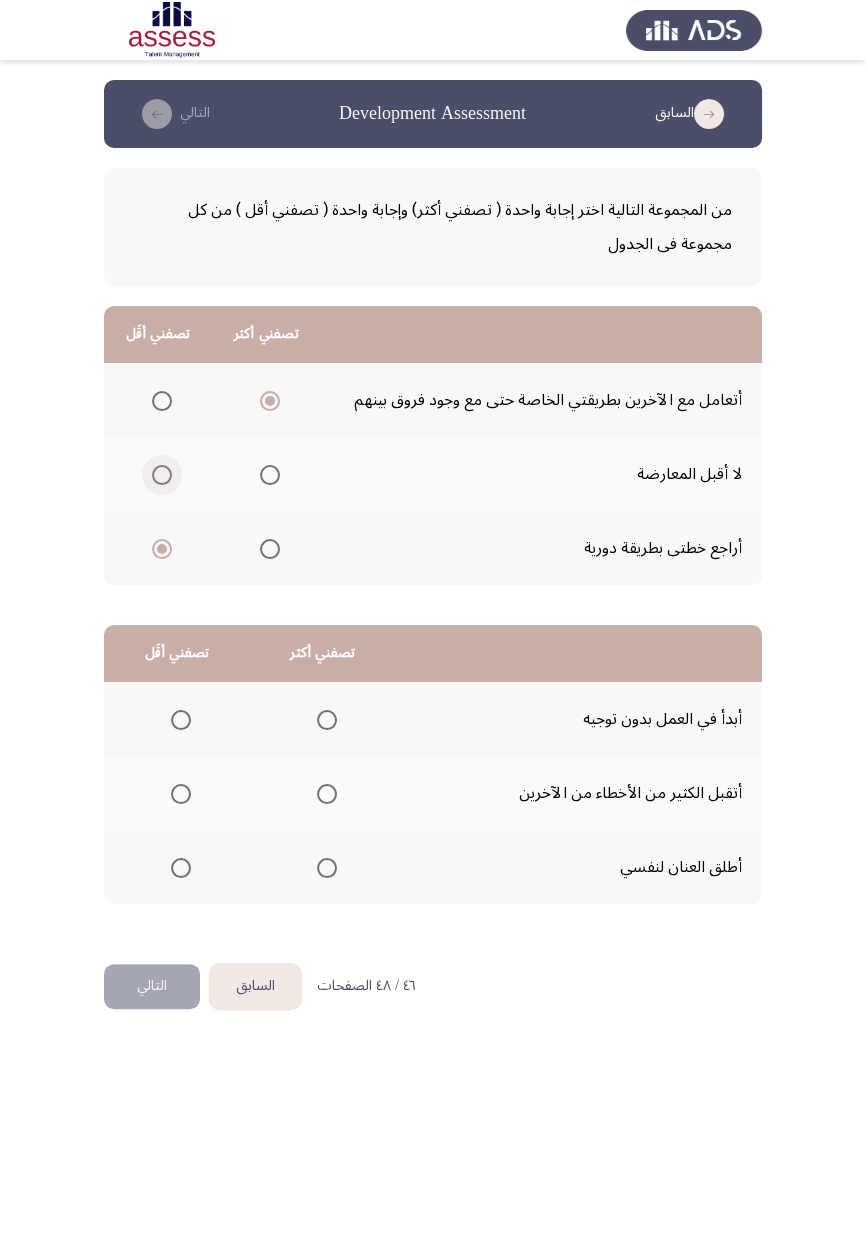 click at bounding box center [162, 475] 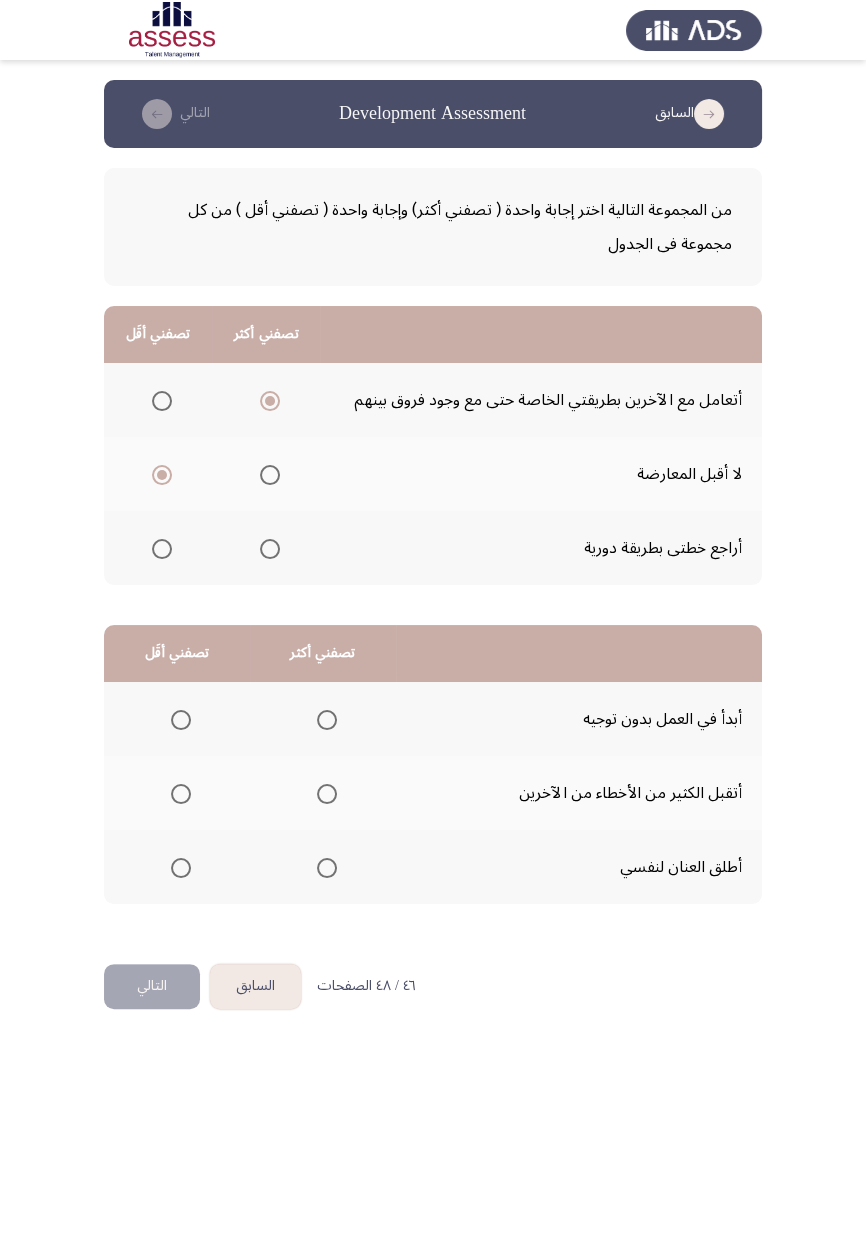 click at bounding box center (327, 720) 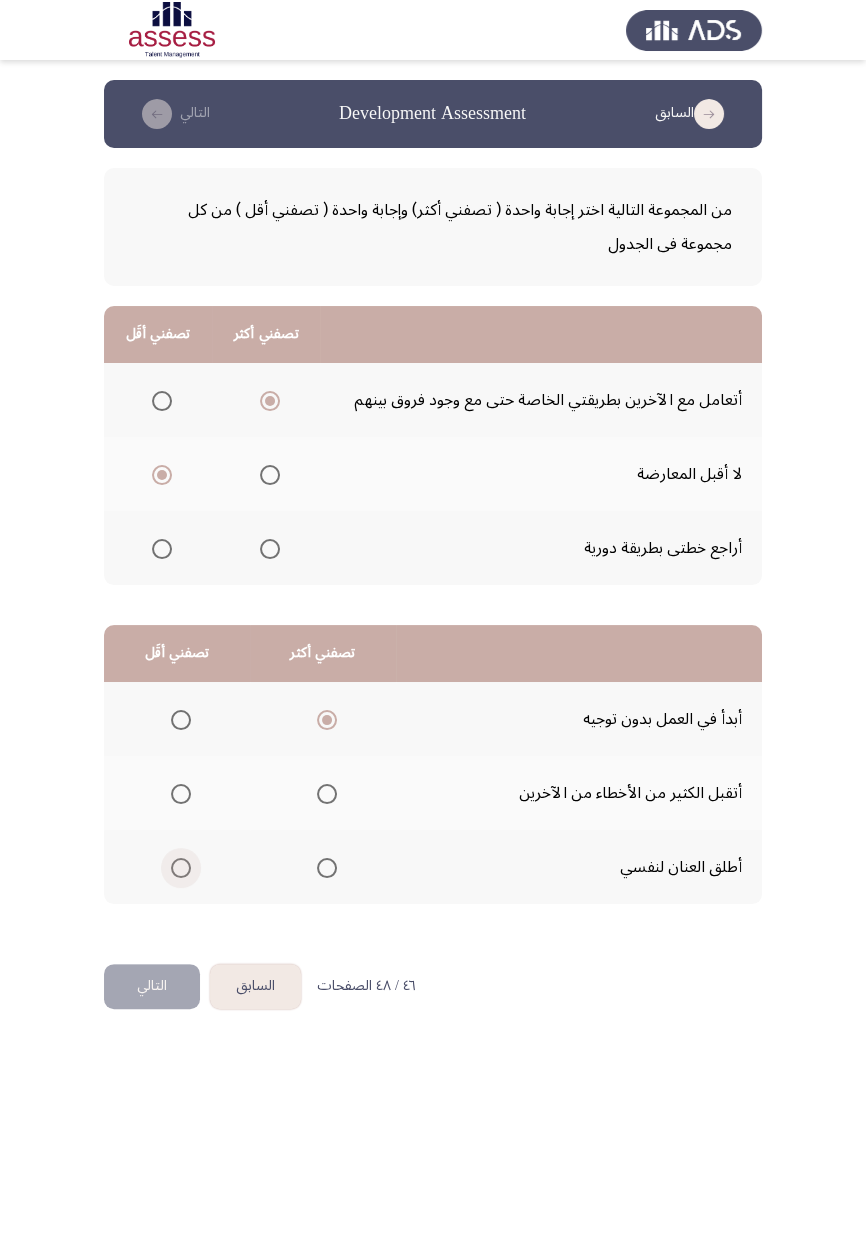 click at bounding box center (181, 868) 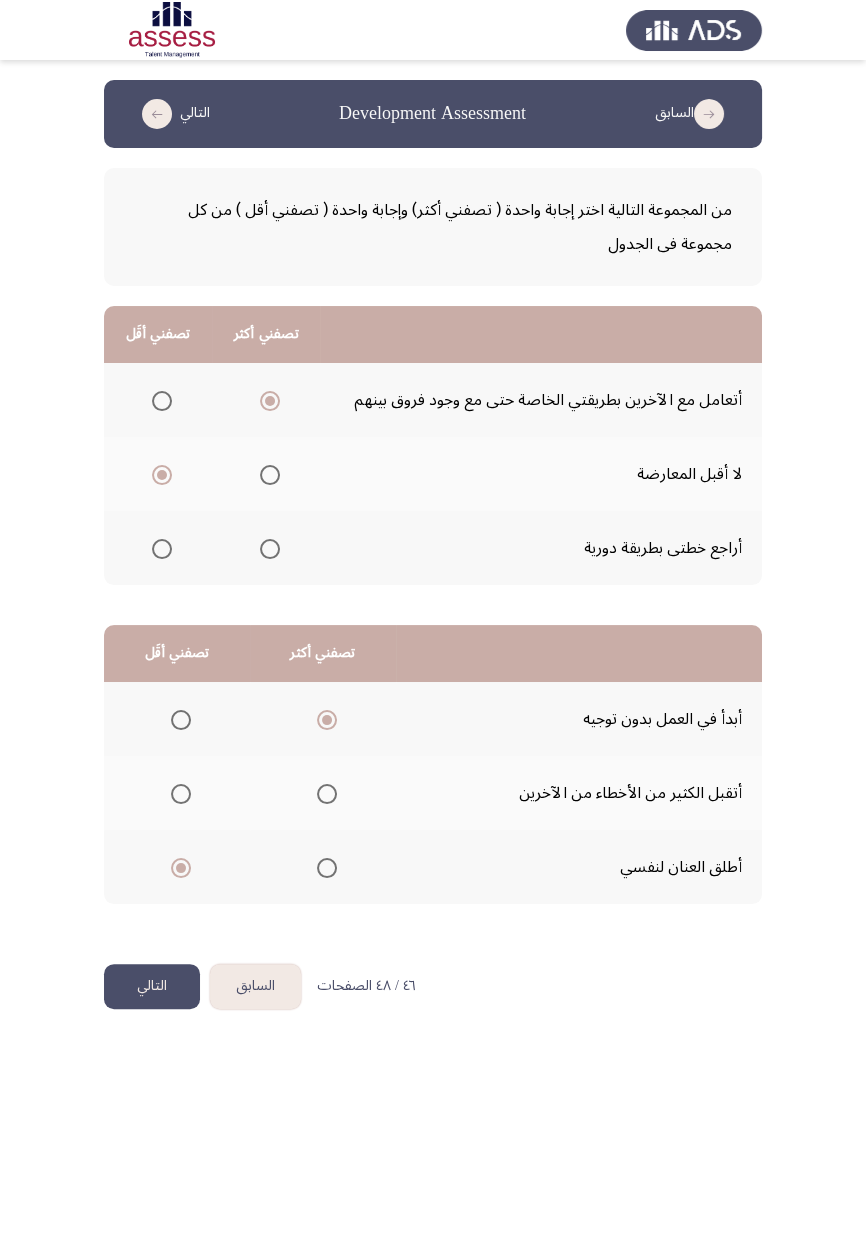 click on "التالي" 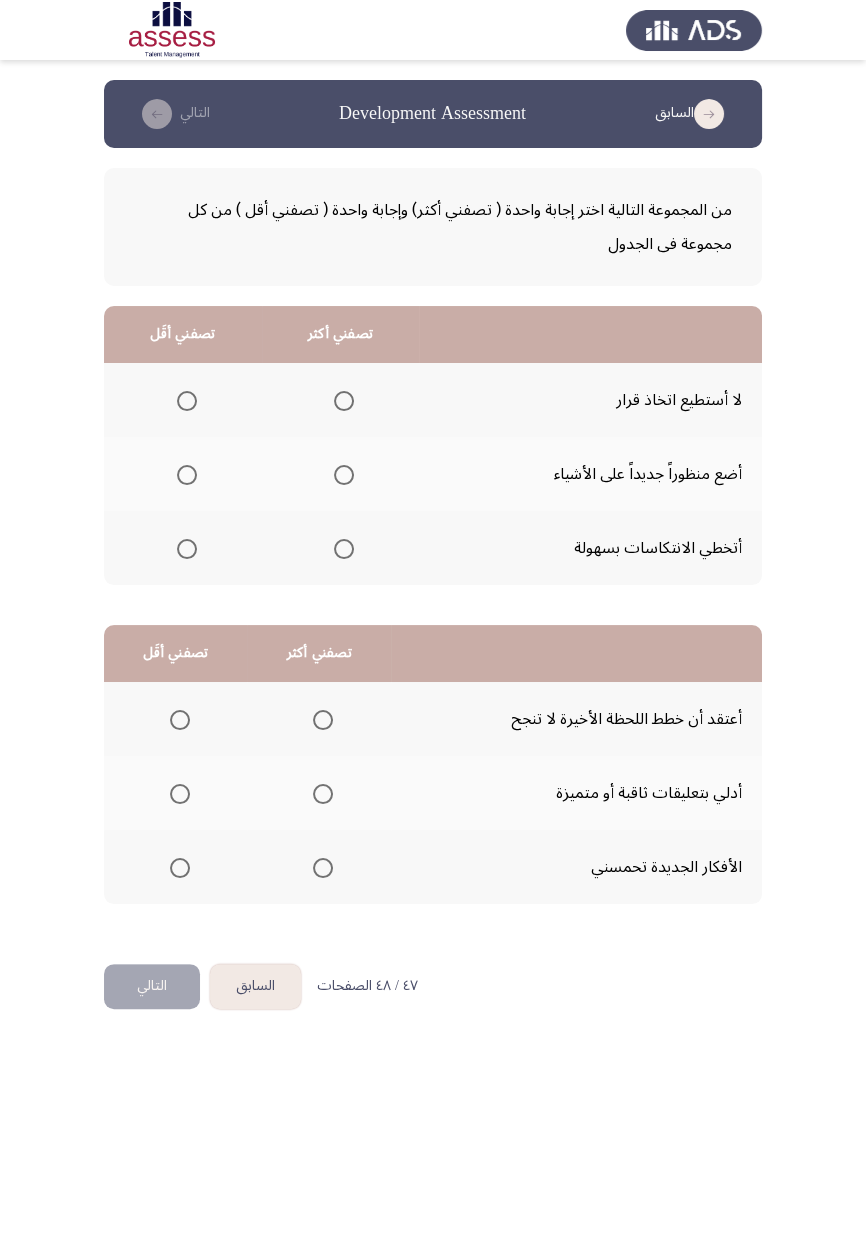 click at bounding box center [187, 401] 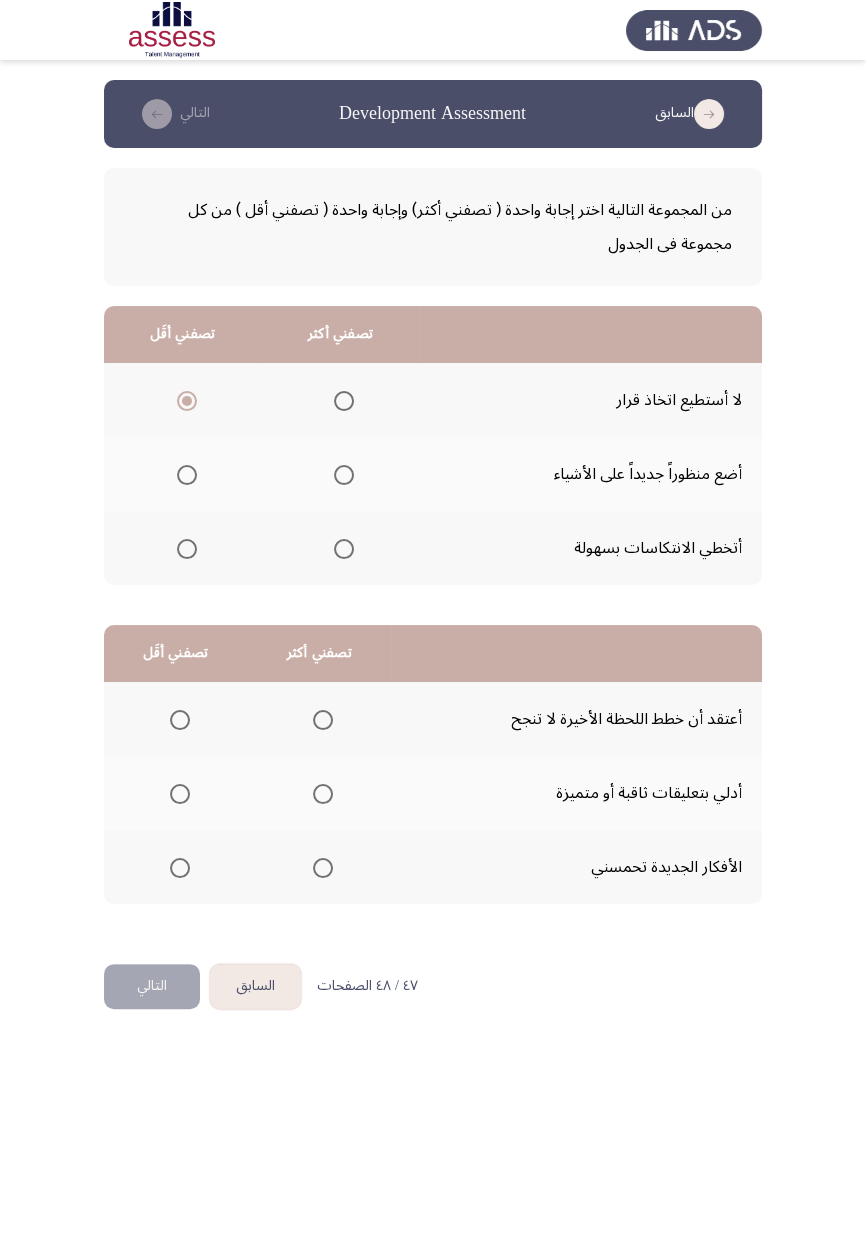 click 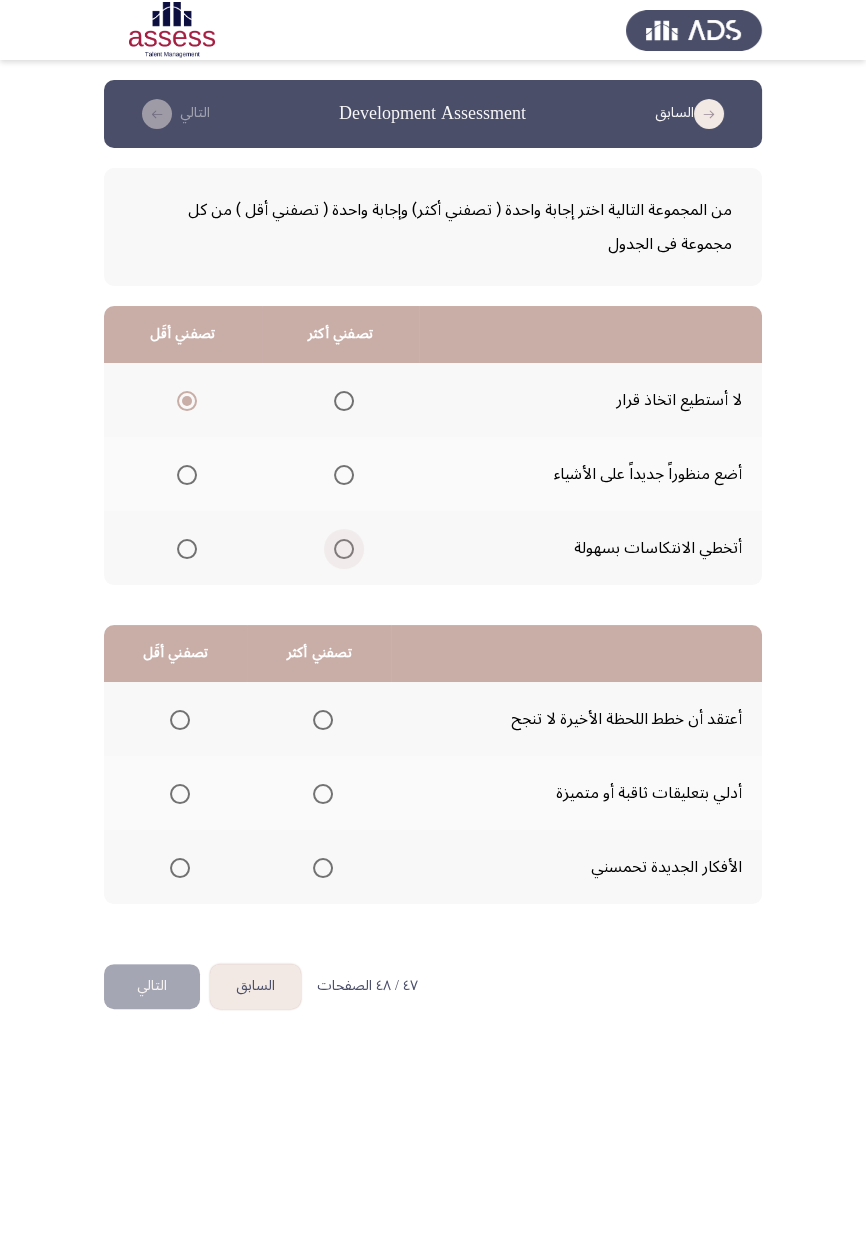 click at bounding box center (344, 549) 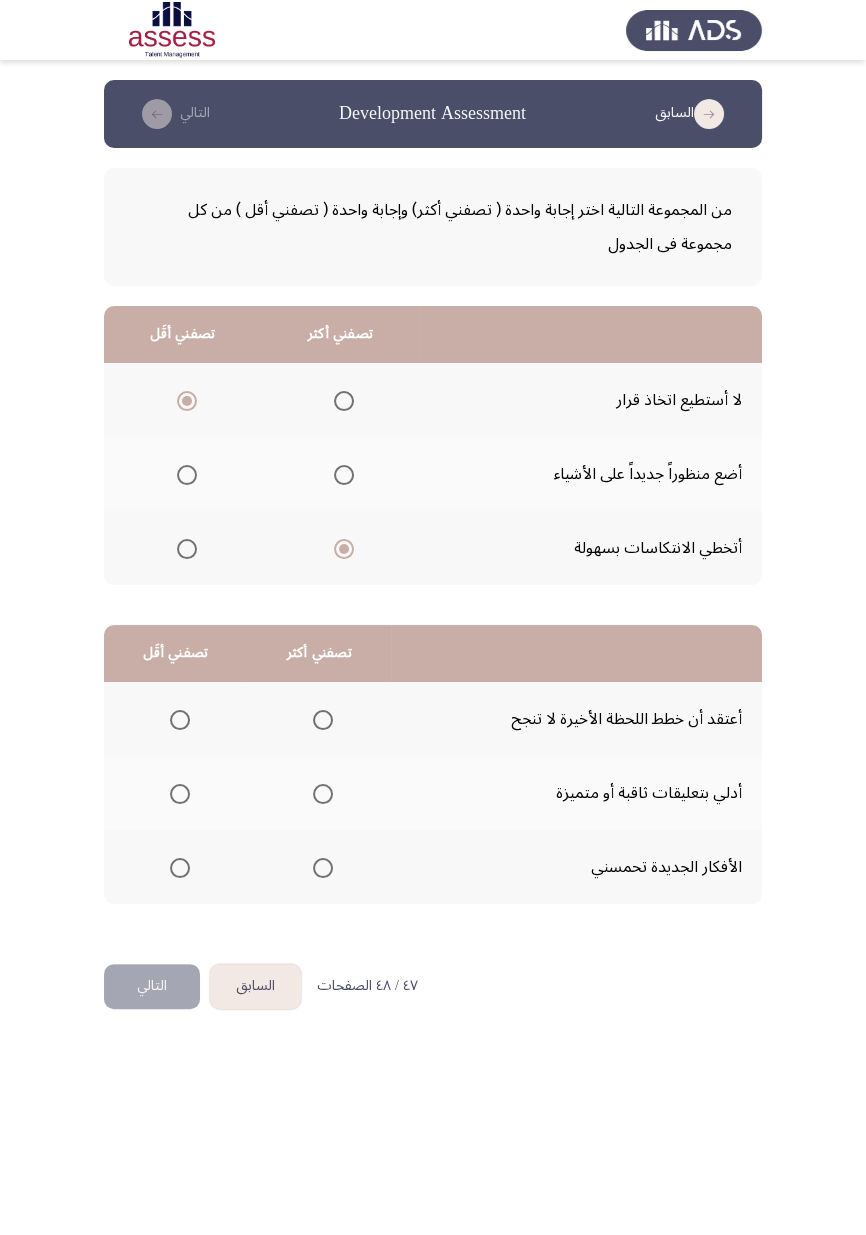 click at bounding box center (323, 868) 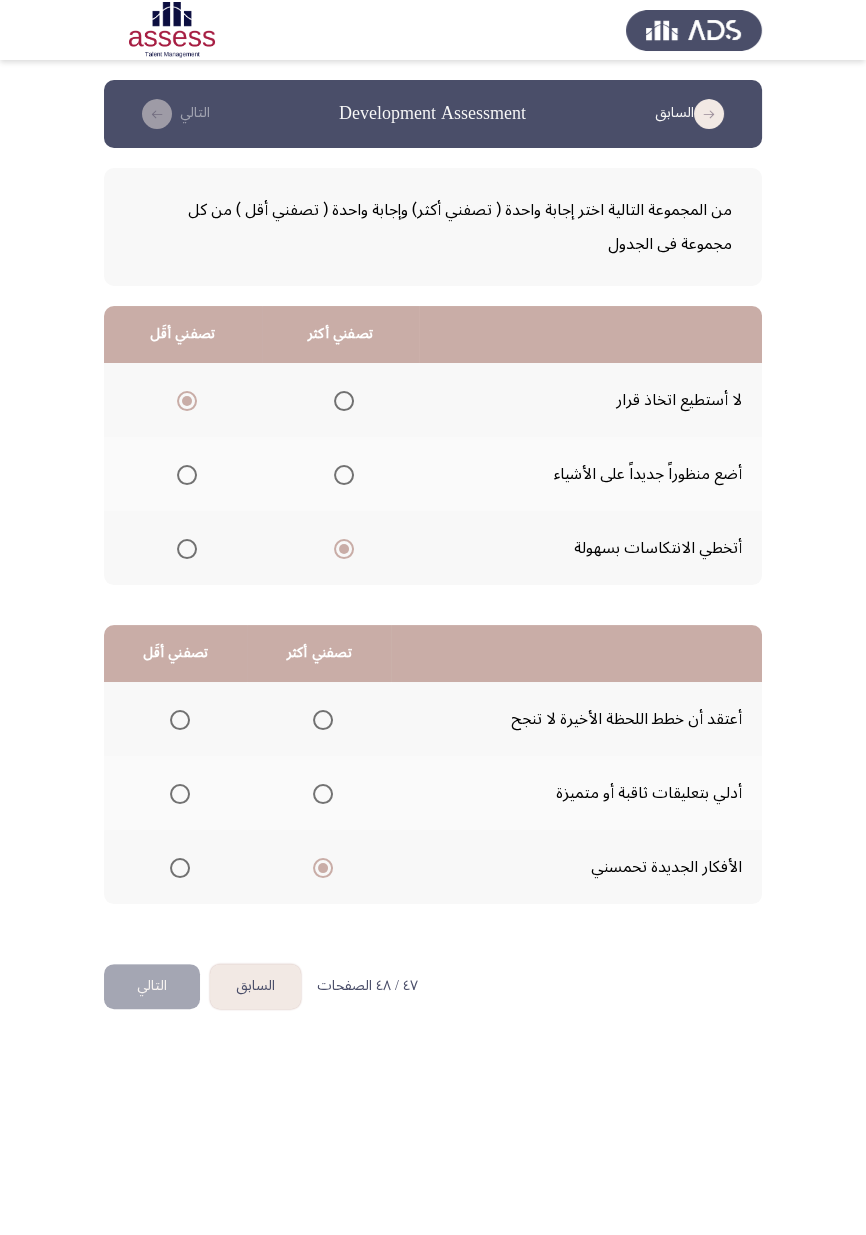 click at bounding box center [180, 720] 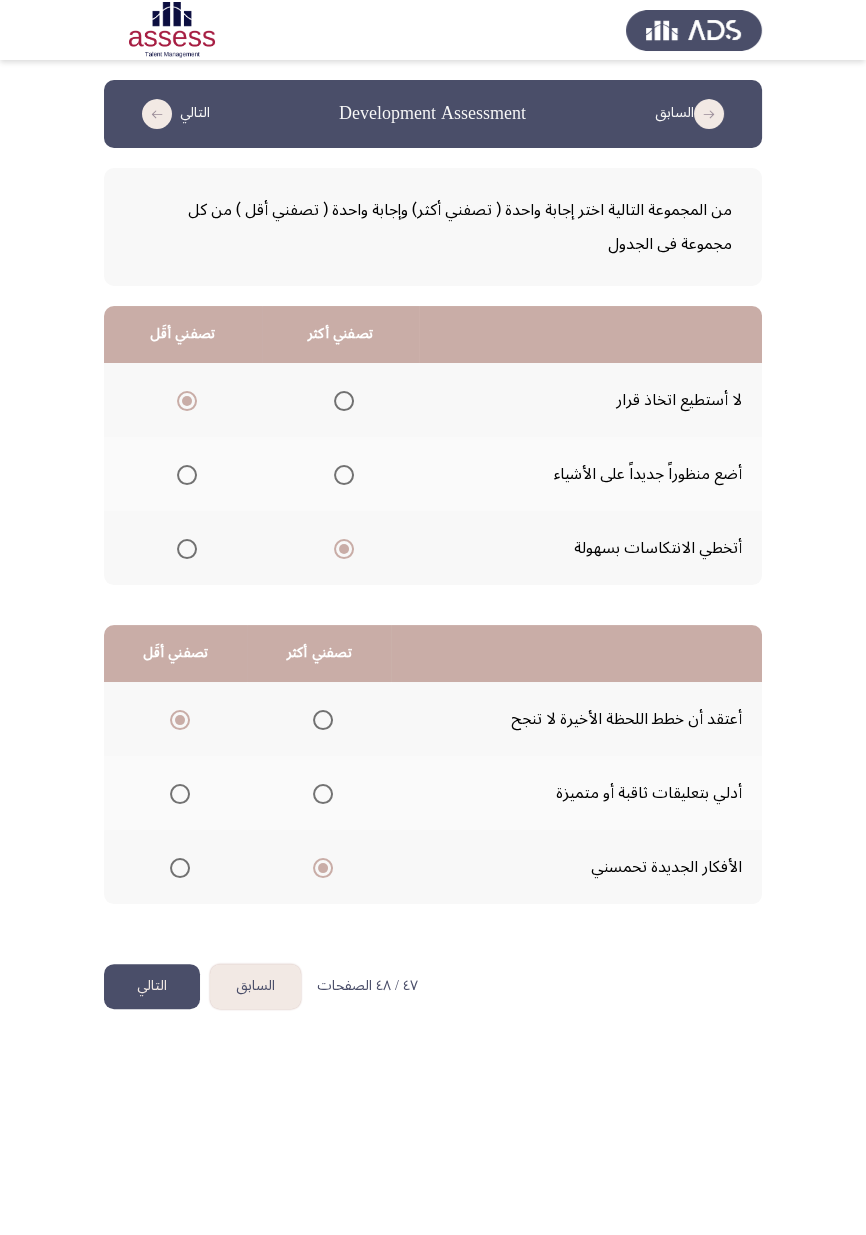 click on "التالي" 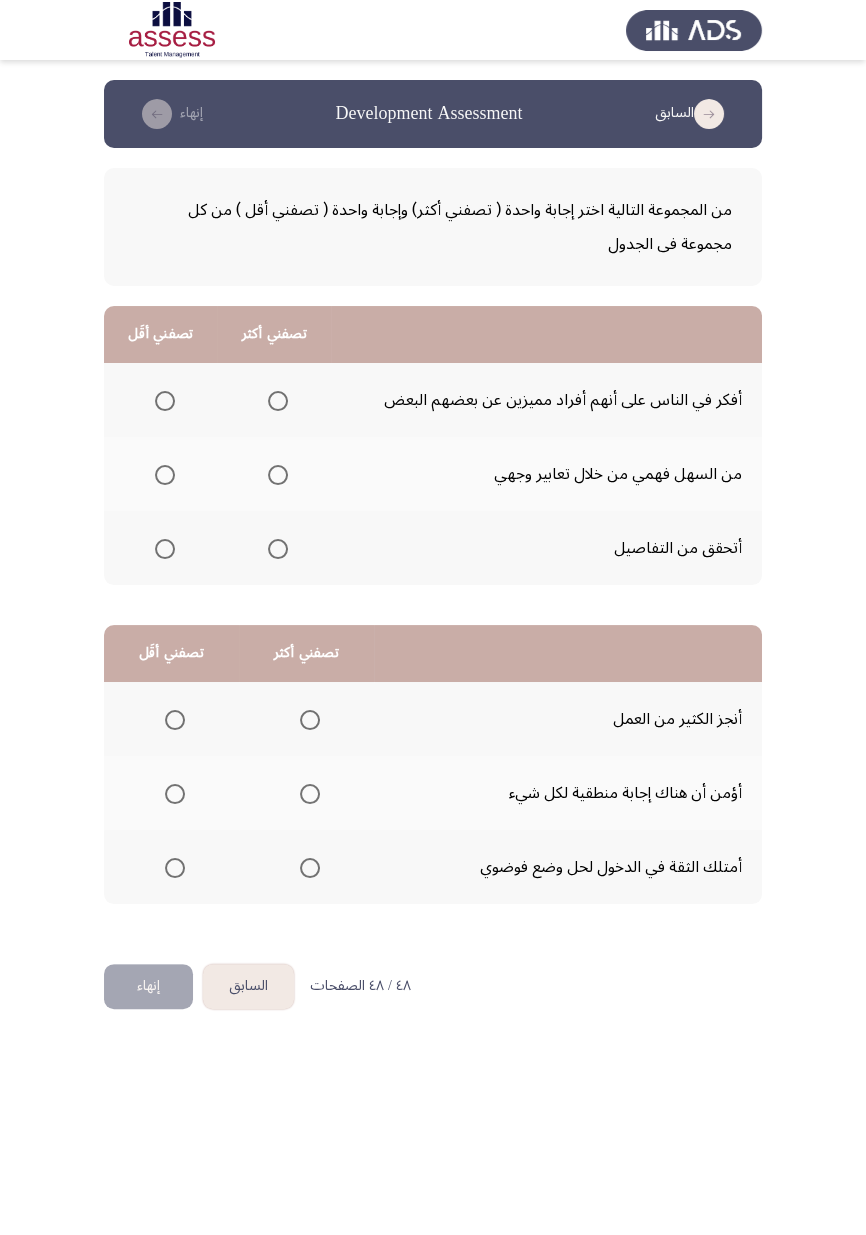 click at bounding box center (278, 401) 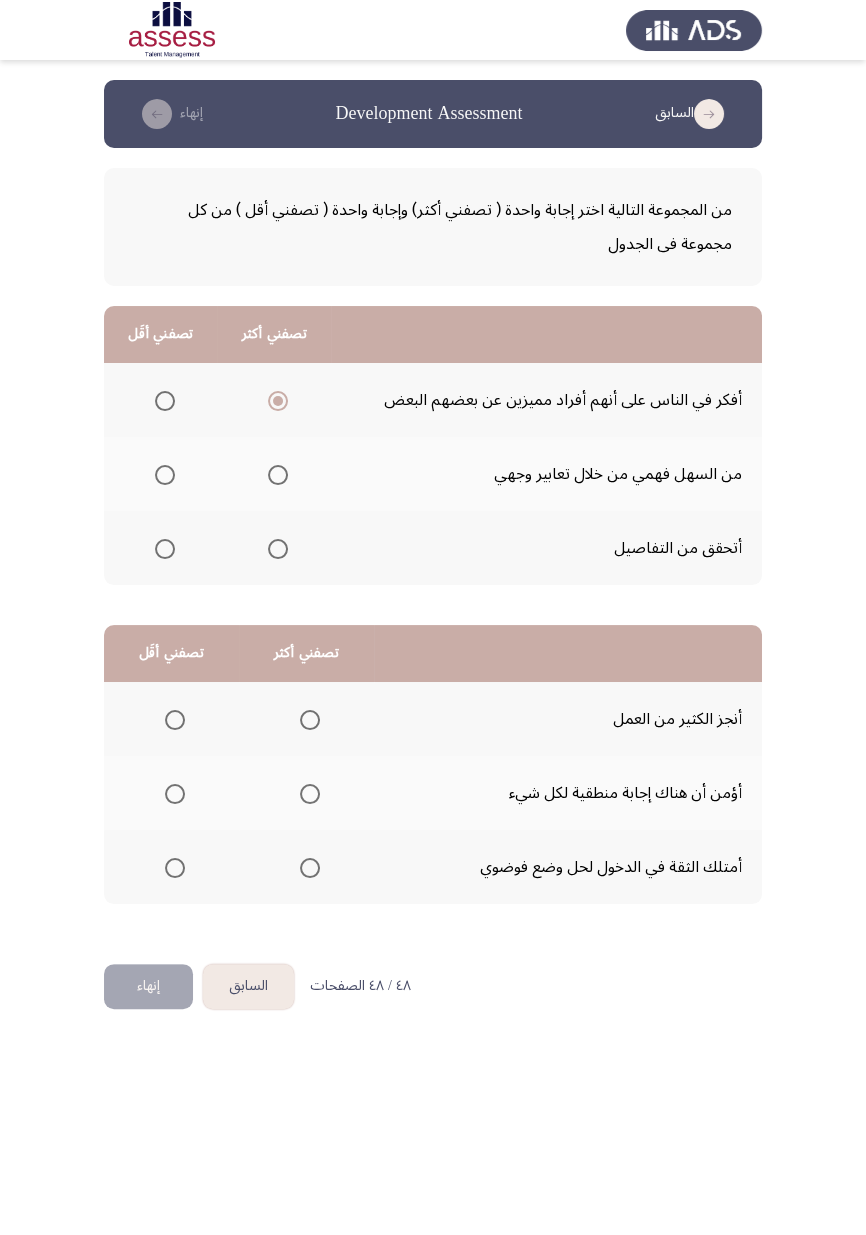 click at bounding box center (165, 475) 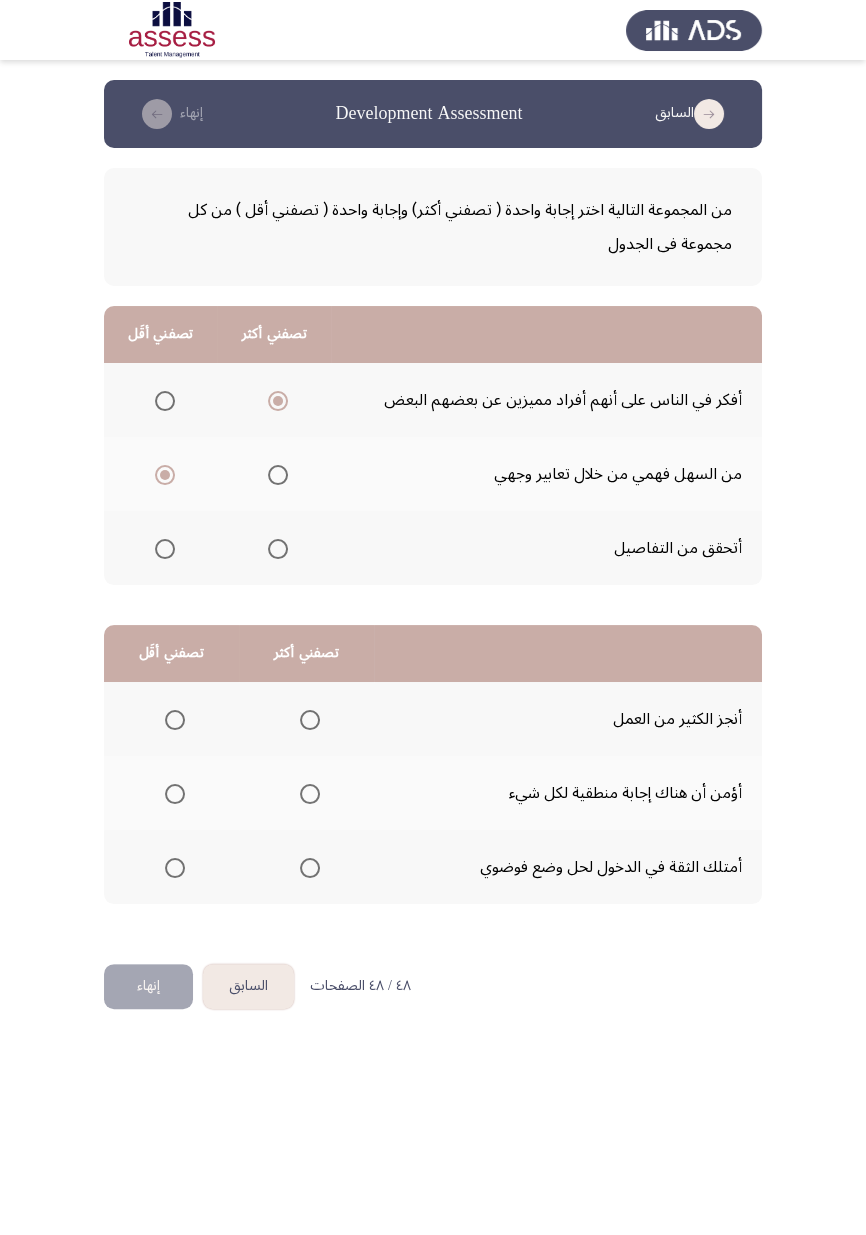 click at bounding box center [310, 868] 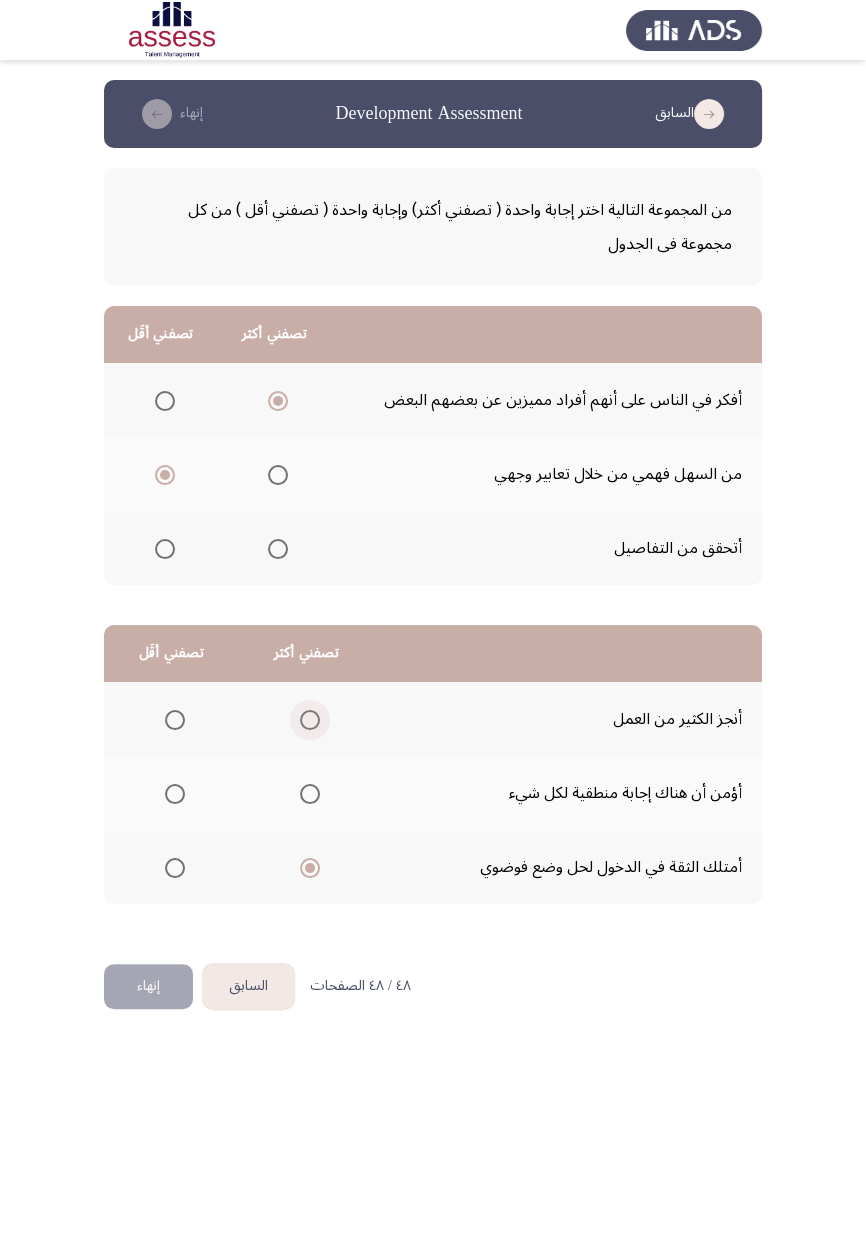 click at bounding box center (310, 720) 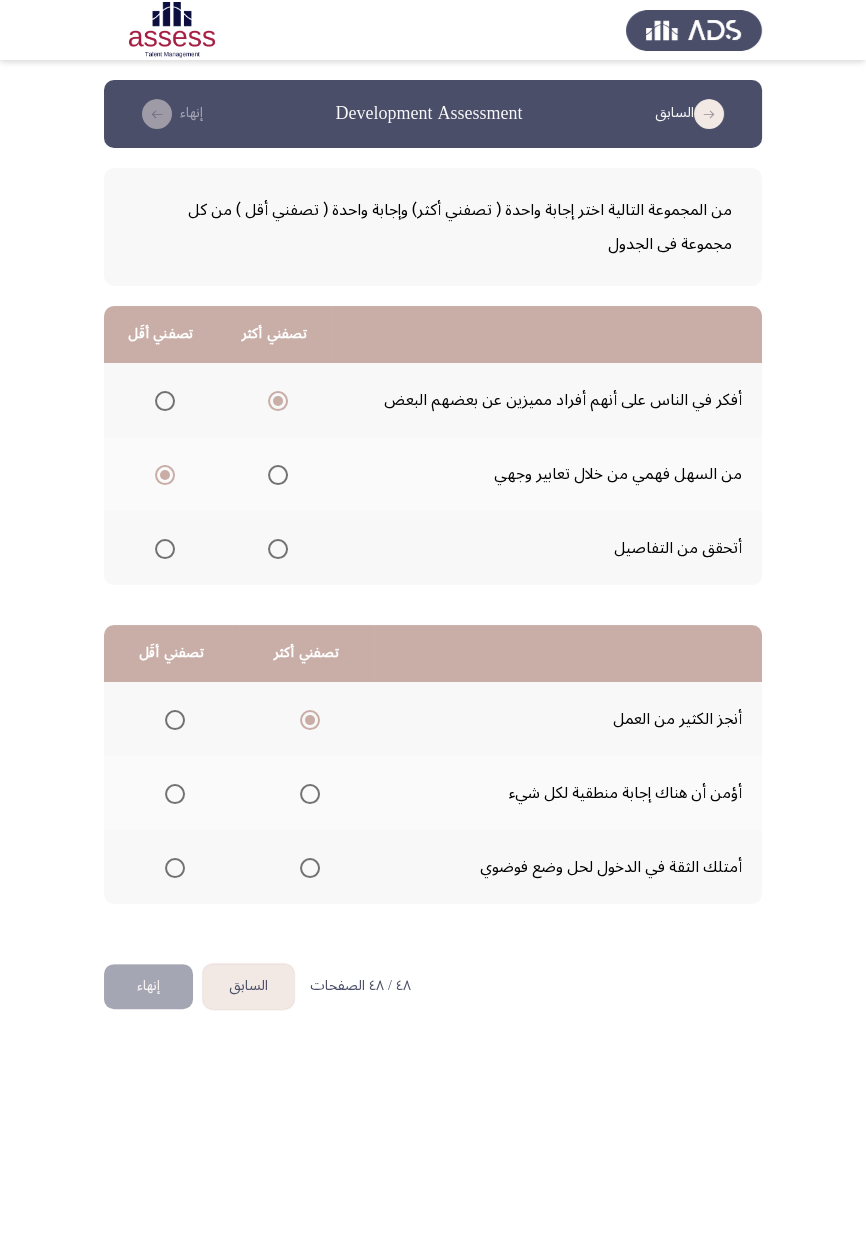 click at bounding box center (175, 794) 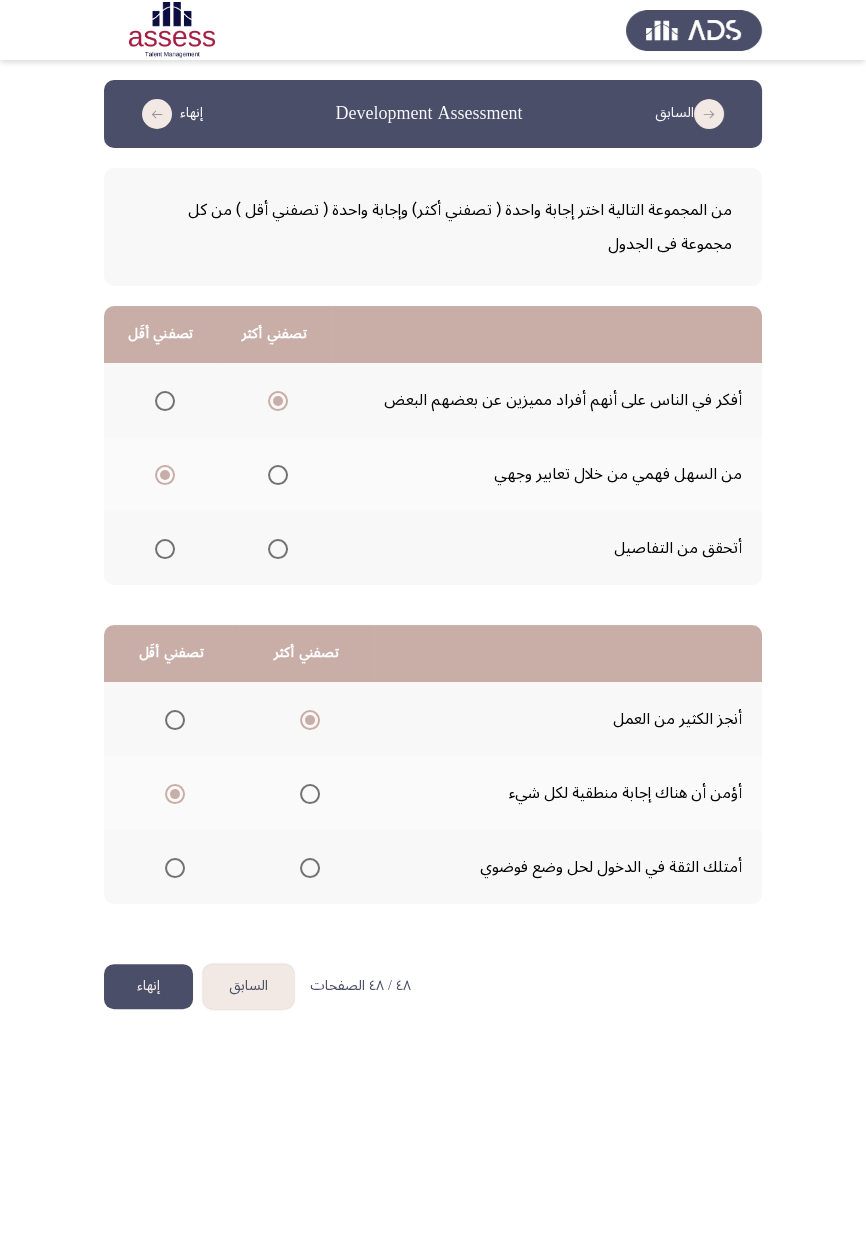 click on "إنهاء" 